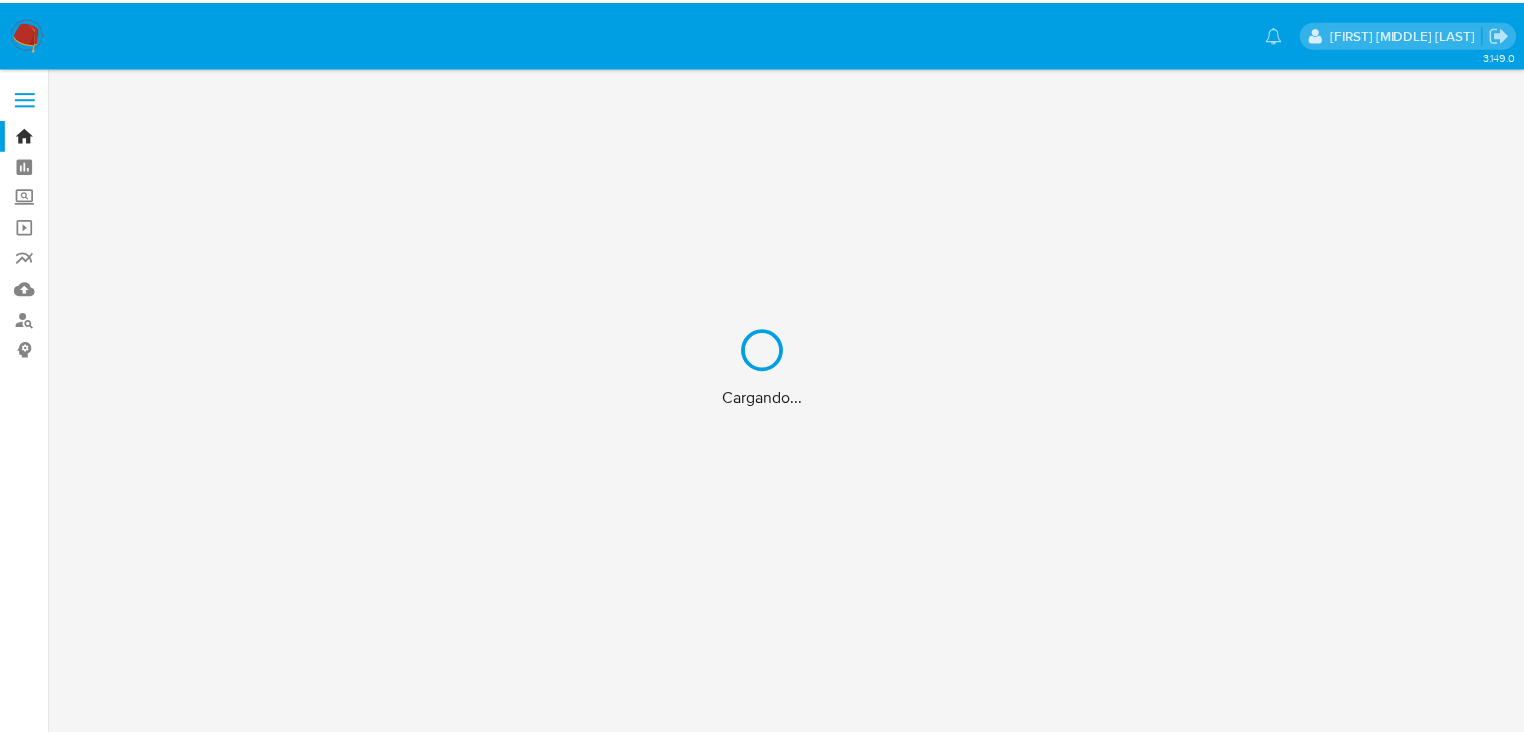 scroll, scrollTop: 0, scrollLeft: 0, axis: both 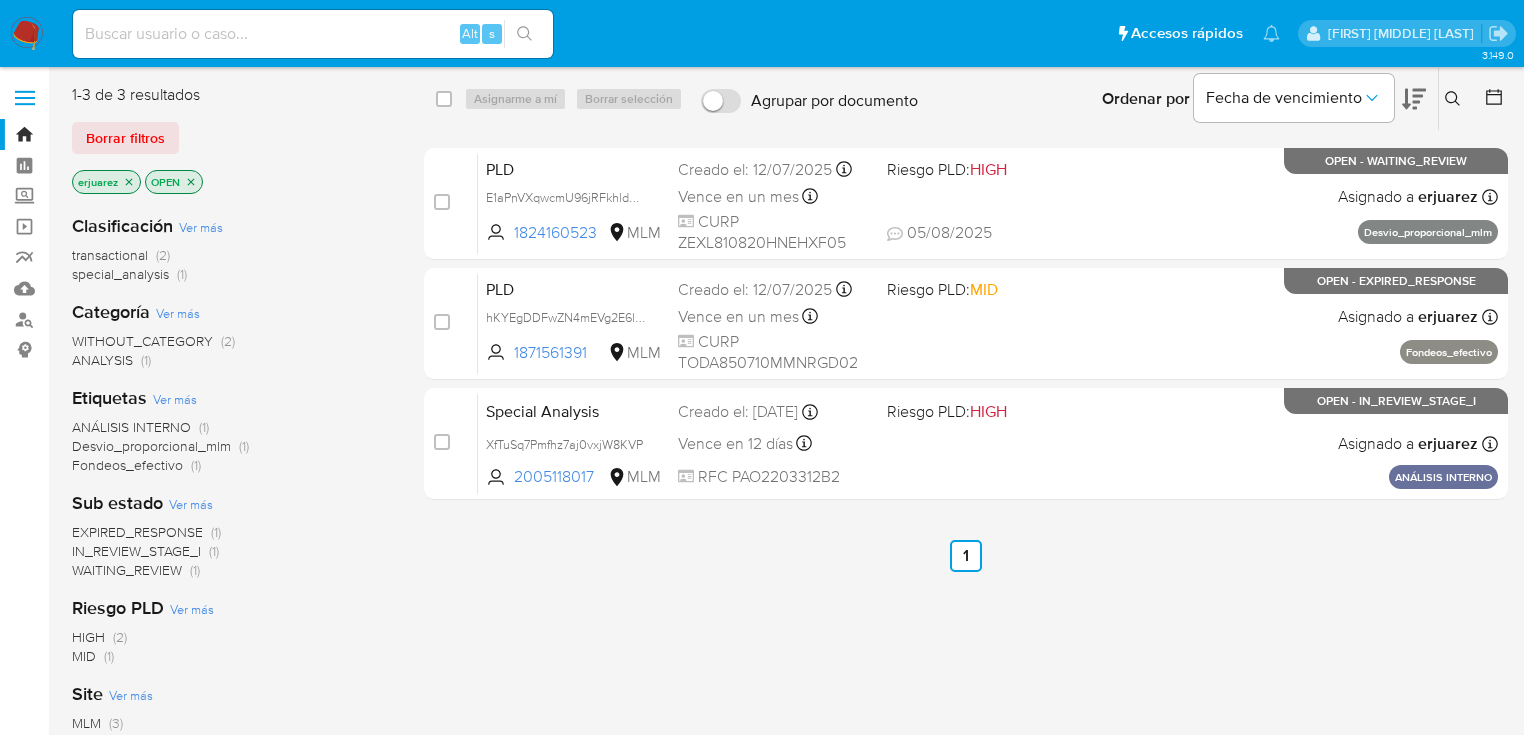 click 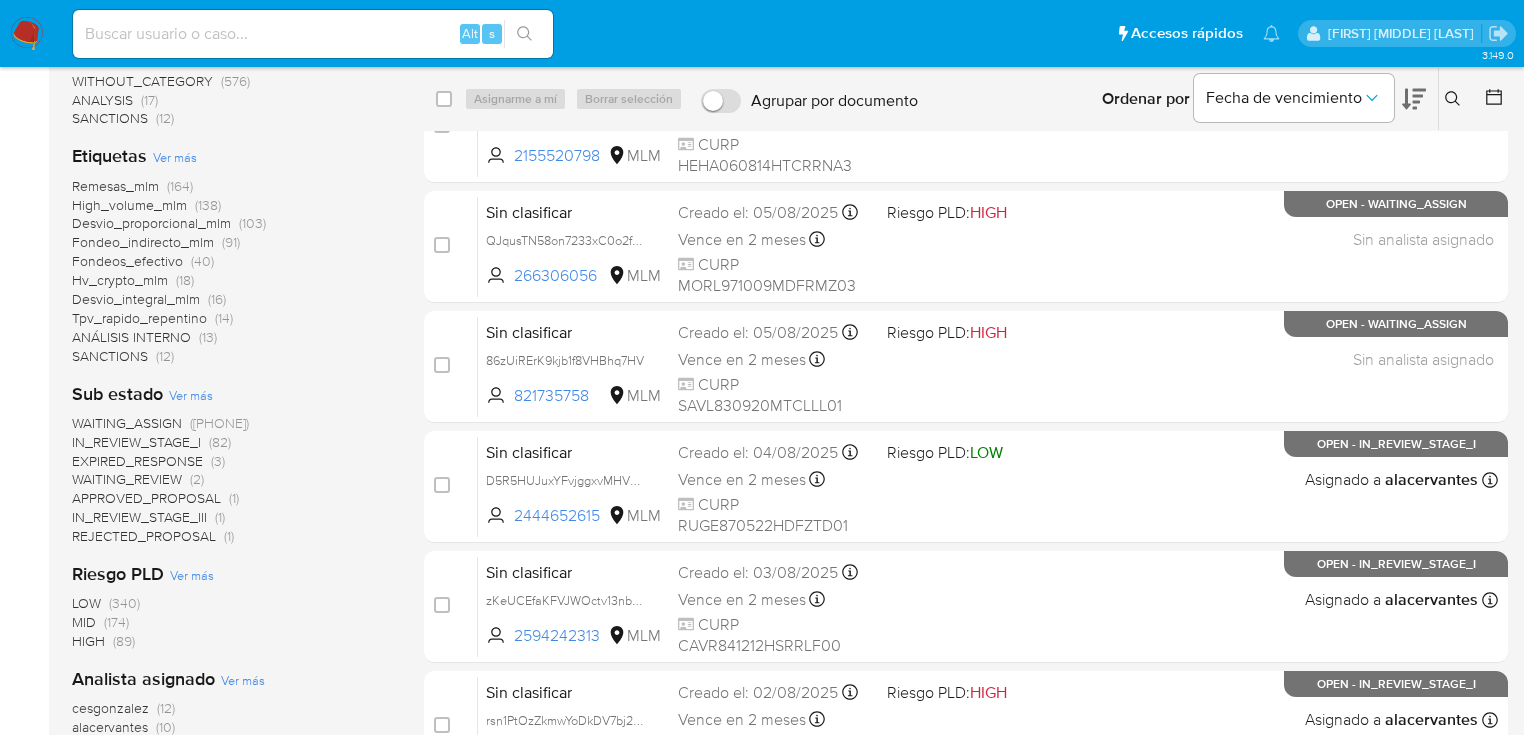 scroll, scrollTop: 289, scrollLeft: 0, axis: vertical 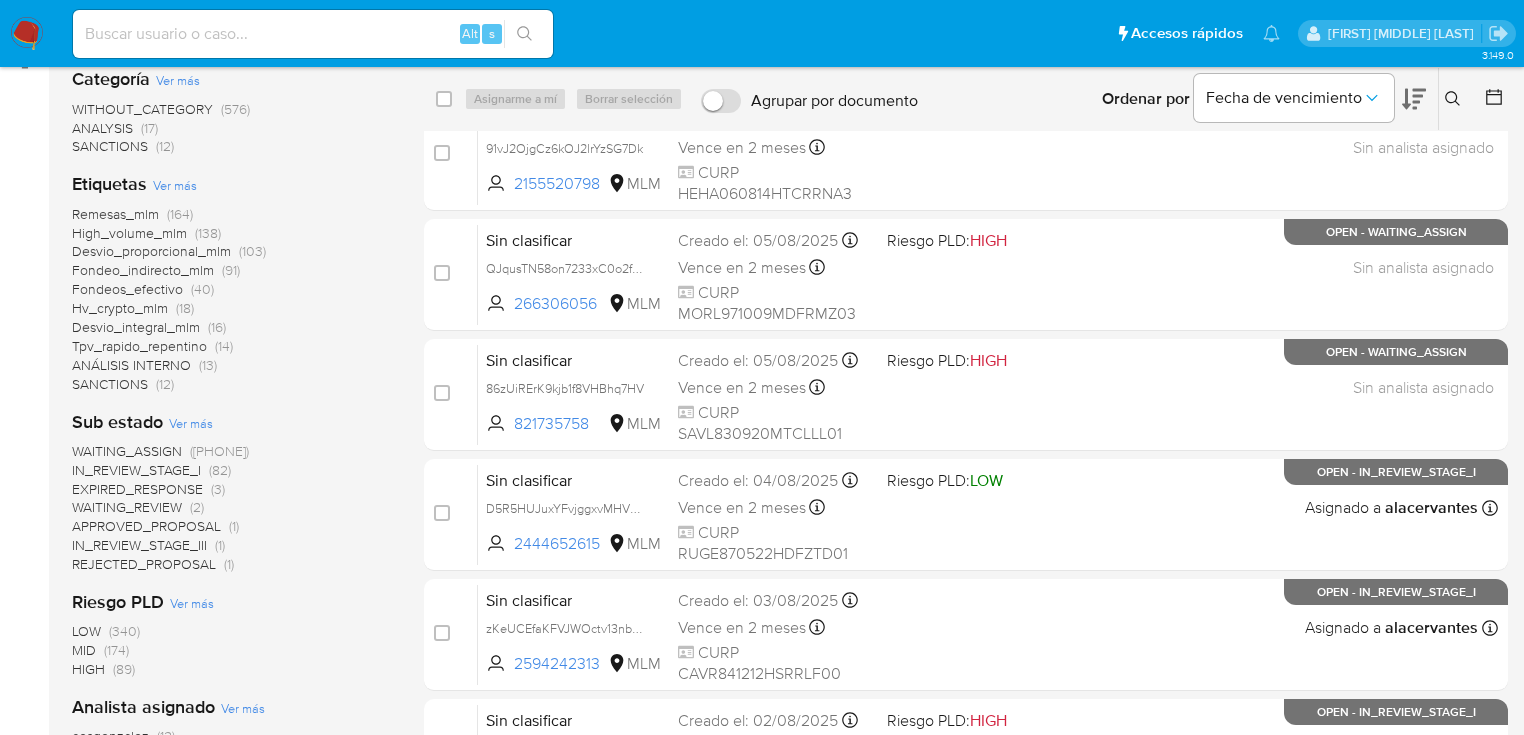 click on "EXPIRED_RESPONSE" at bounding box center (137, 489) 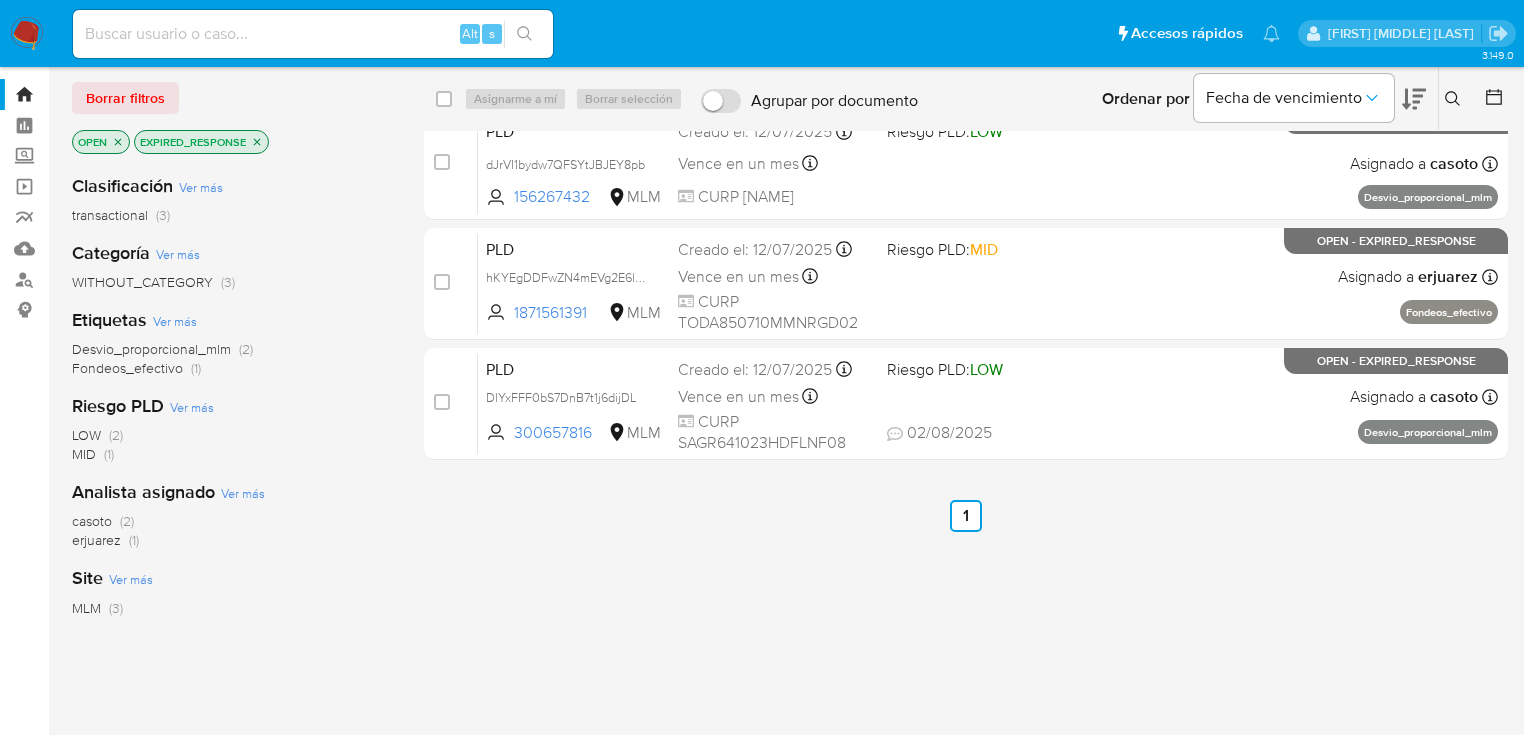 scroll, scrollTop: 11, scrollLeft: 0, axis: vertical 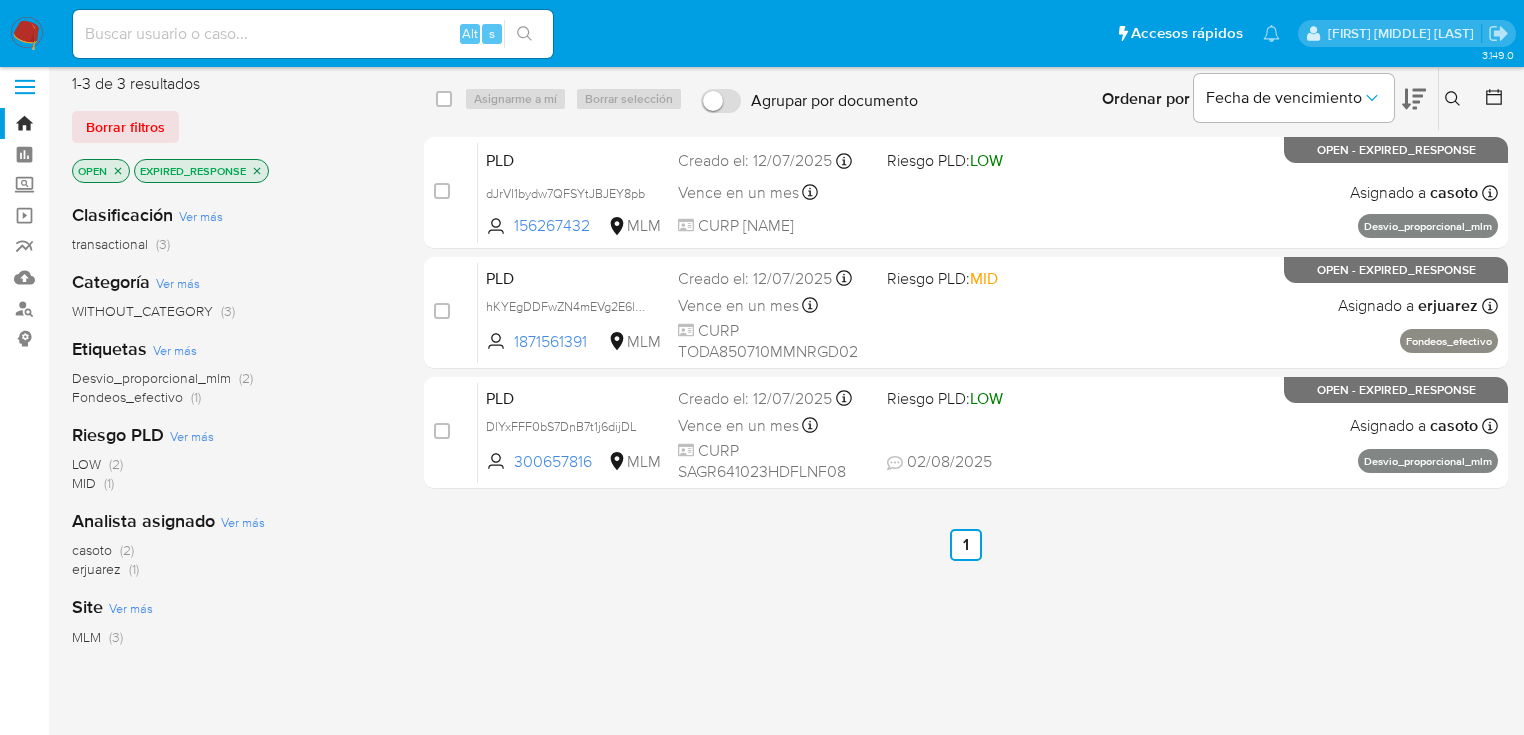 click 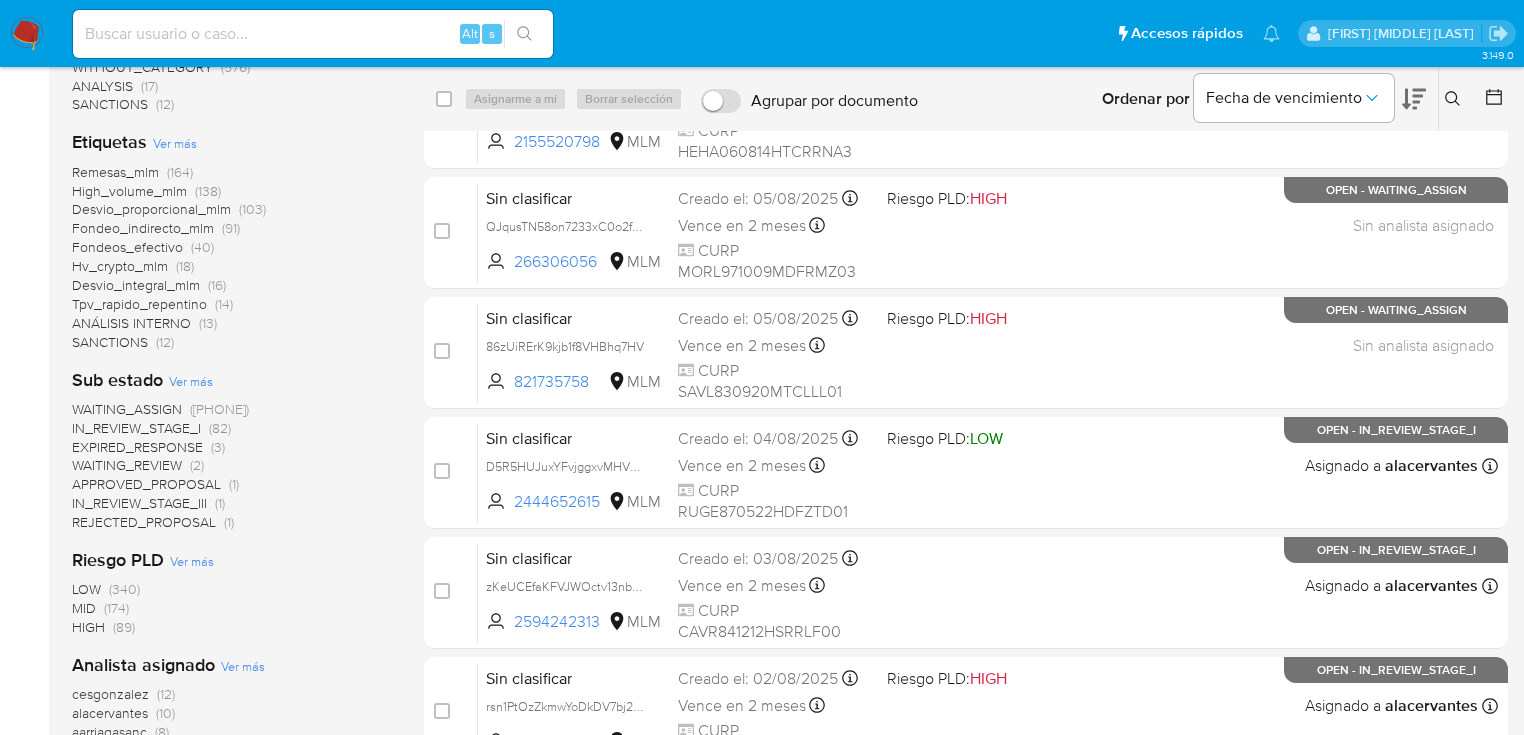 click on "WAITING_REVIEW" at bounding box center (127, 465) 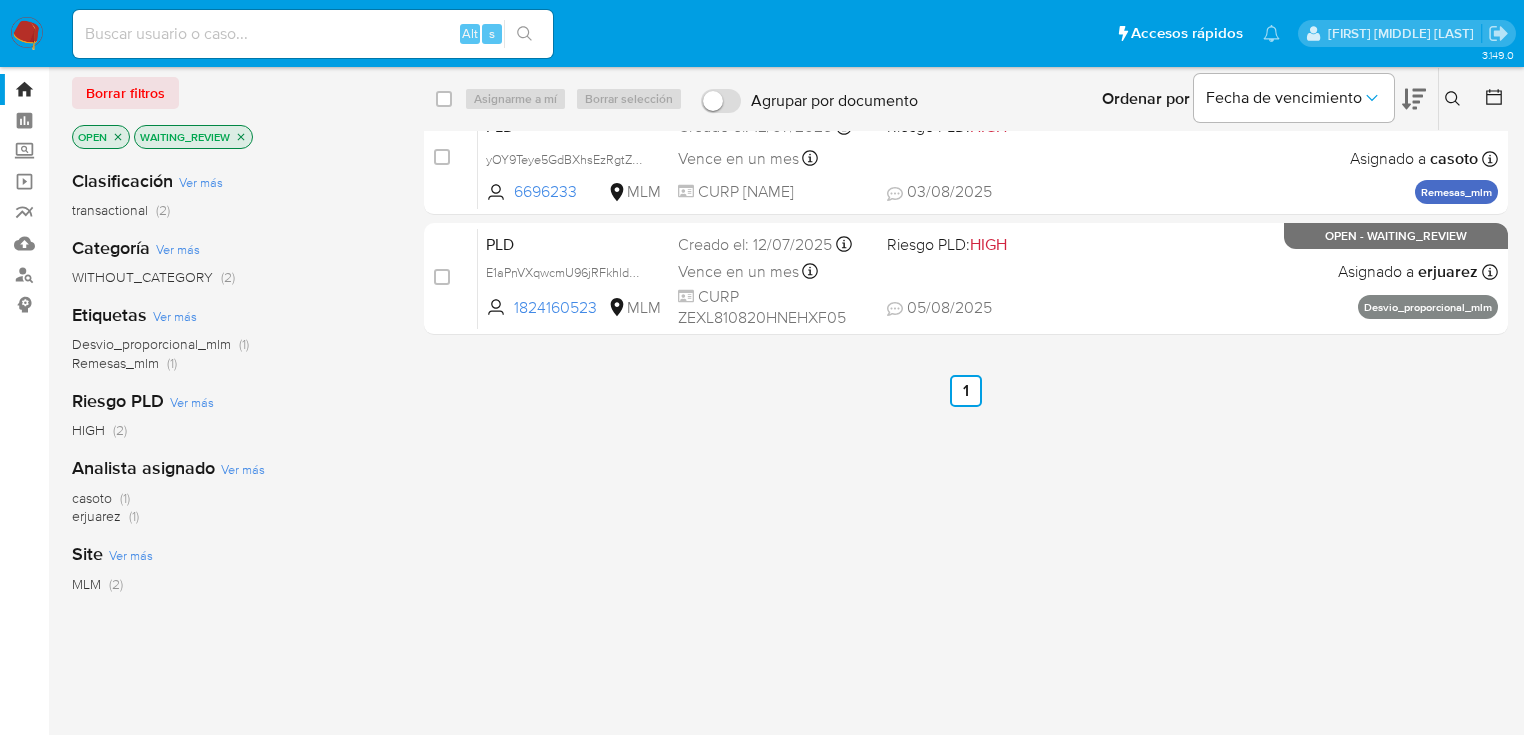 scroll, scrollTop: 0, scrollLeft: 0, axis: both 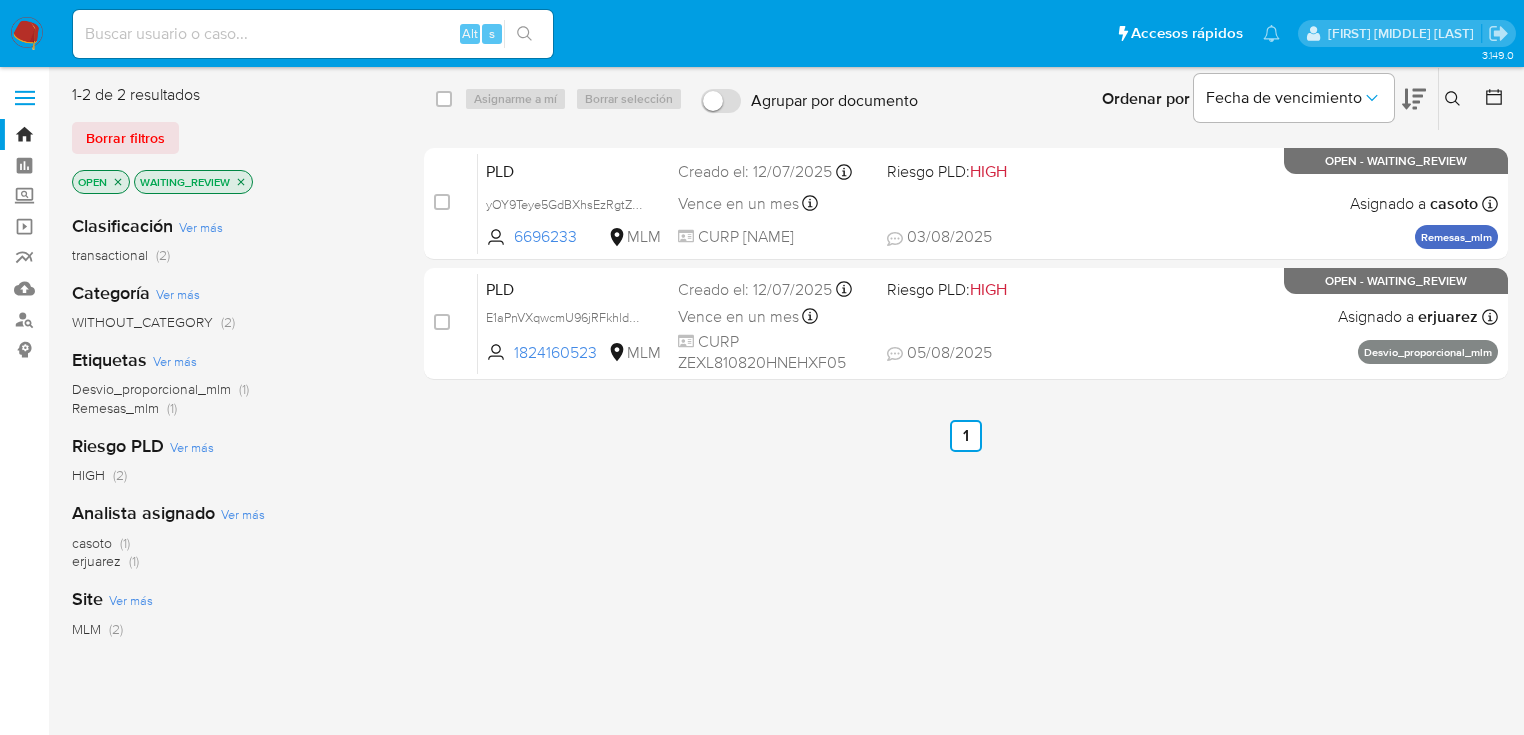 click 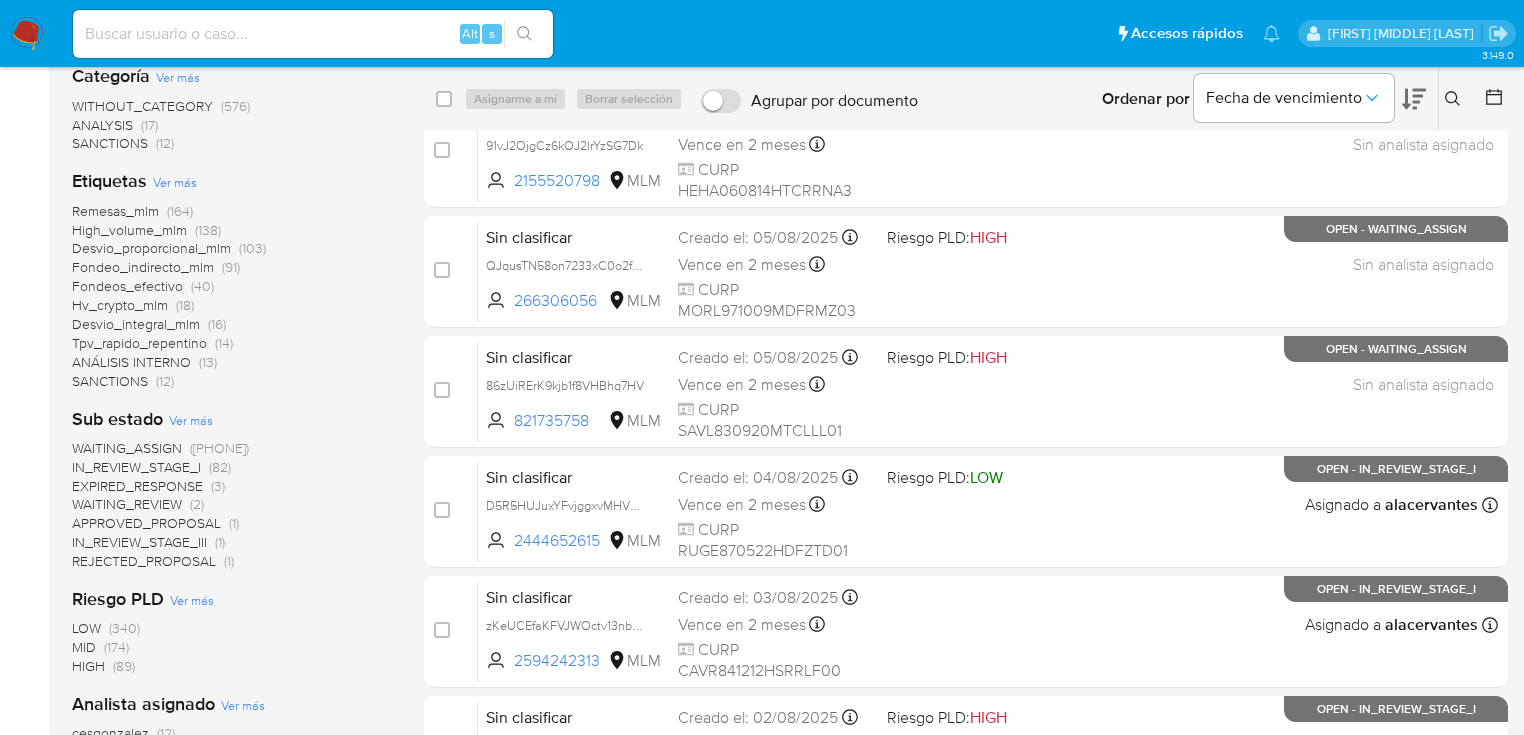 scroll, scrollTop: 320, scrollLeft: 0, axis: vertical 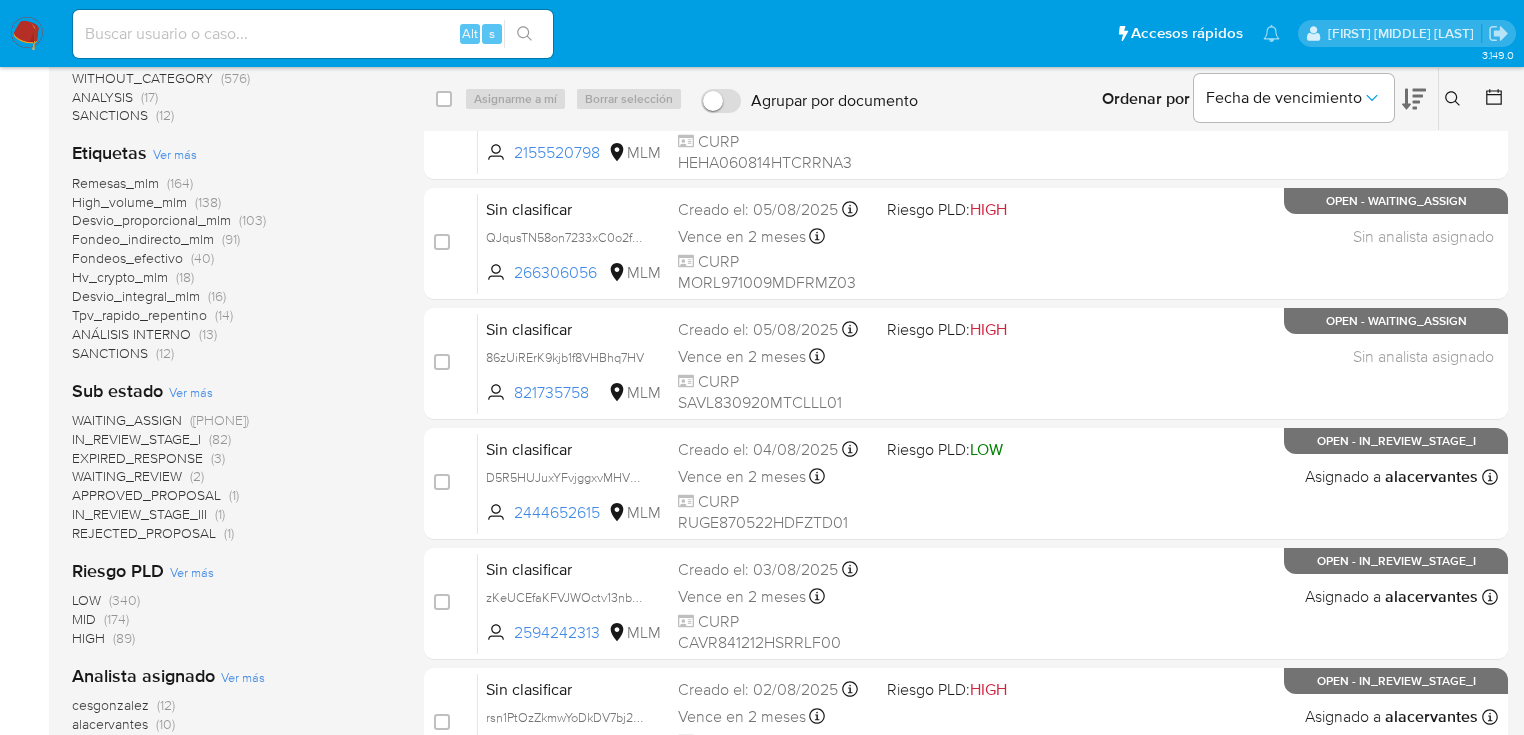 click at bounding box center [27, 34] 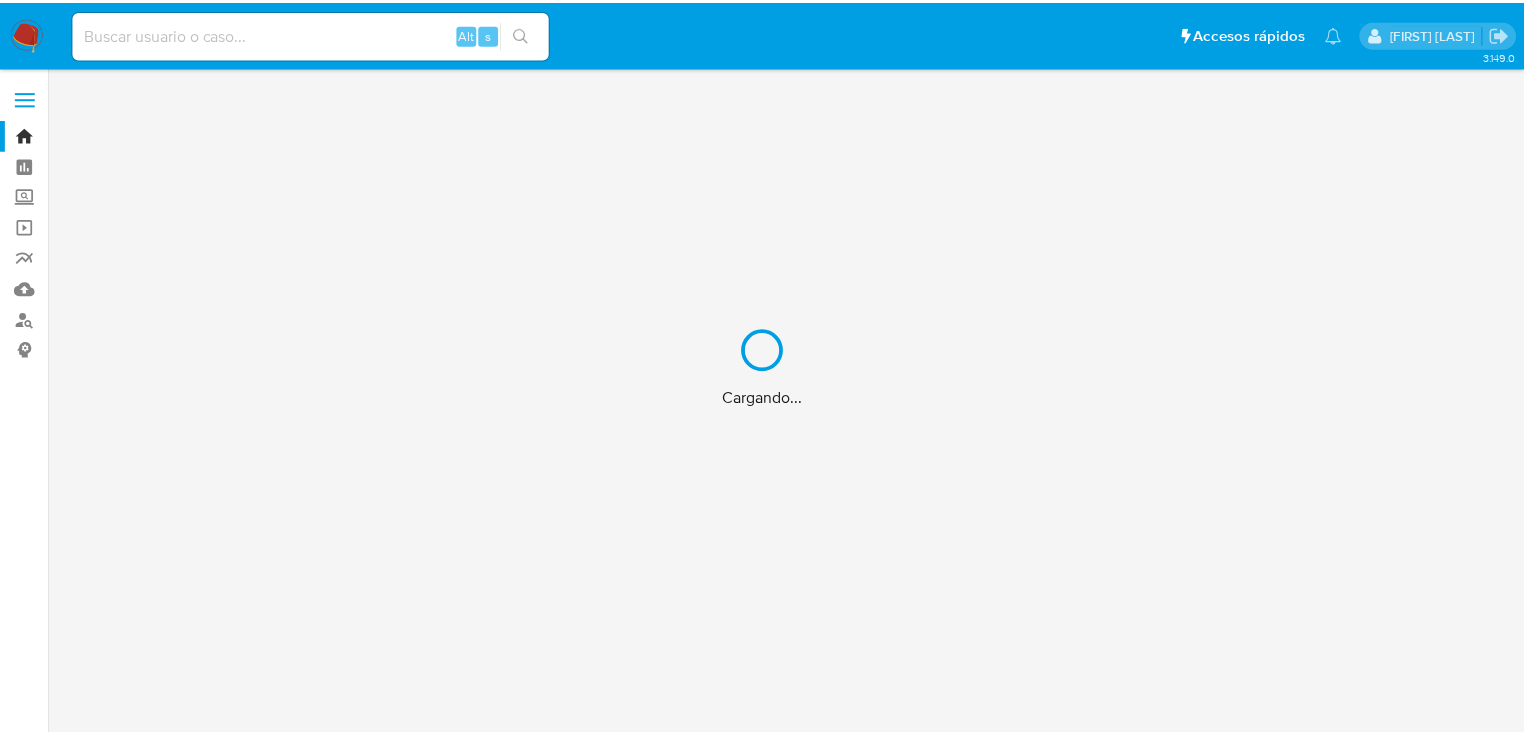 scroll, scrollTop: 0, scrollLeft: 0, axis: both 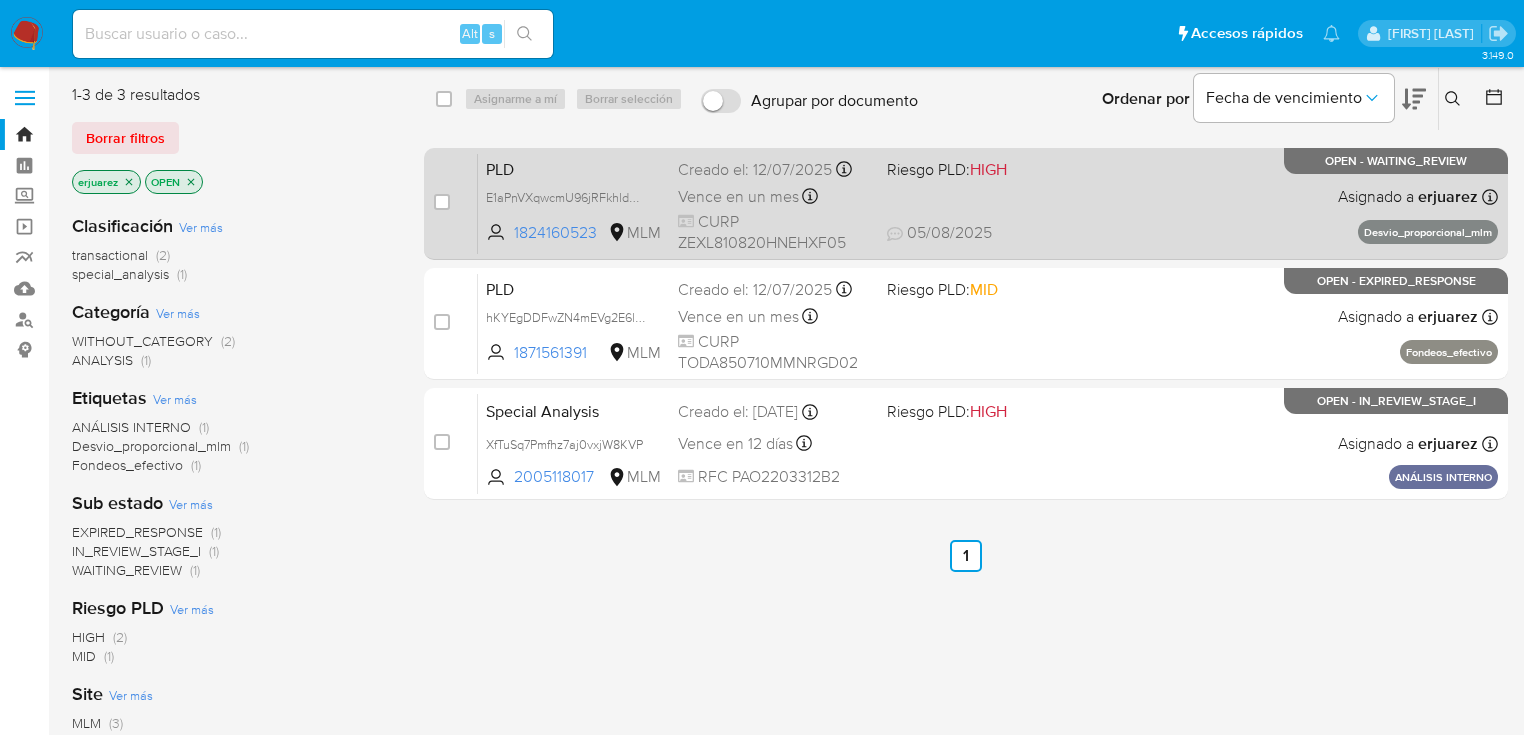click on "CURP   ZEXL810820HNEHXF05" at bounding box center [774, 232] 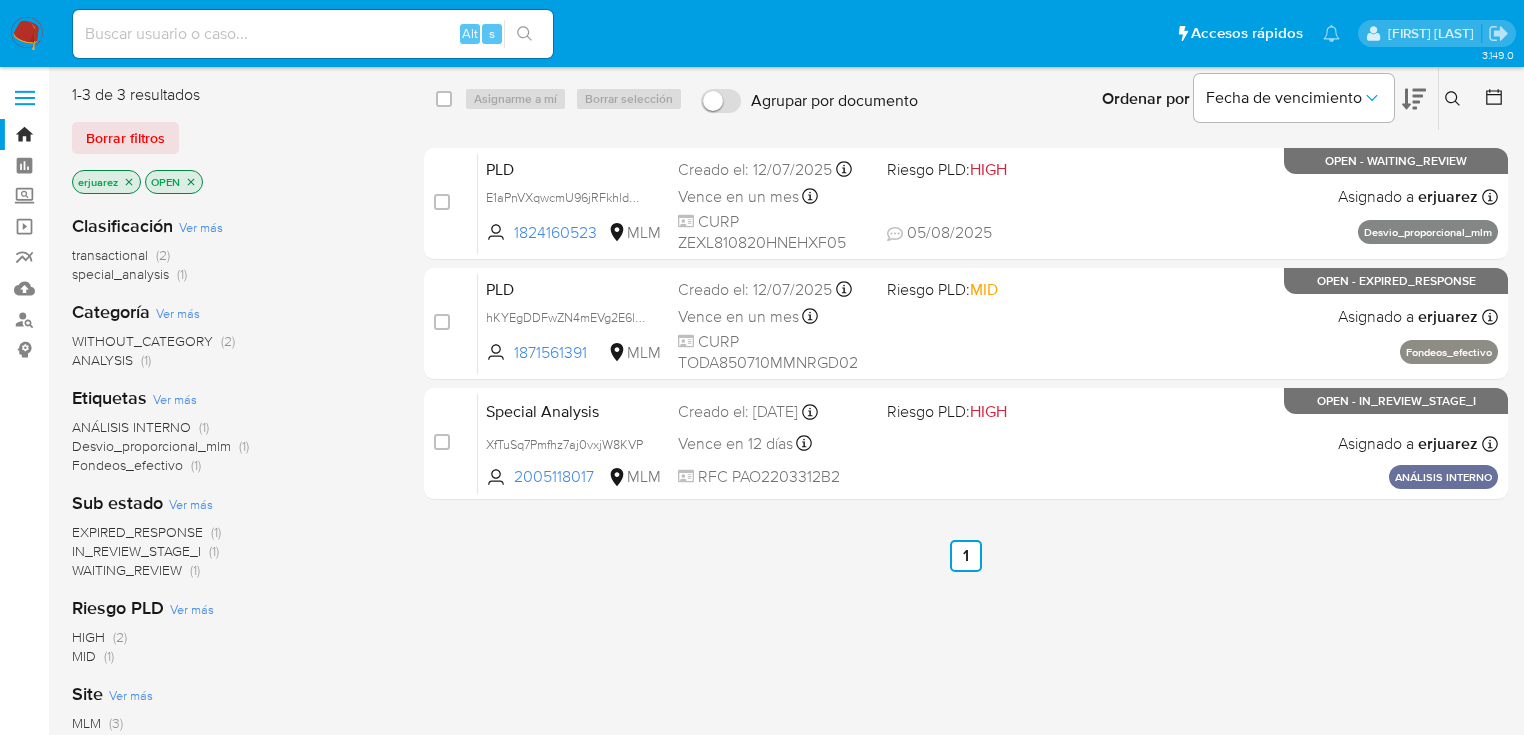 click at bounding box center (27, 34) 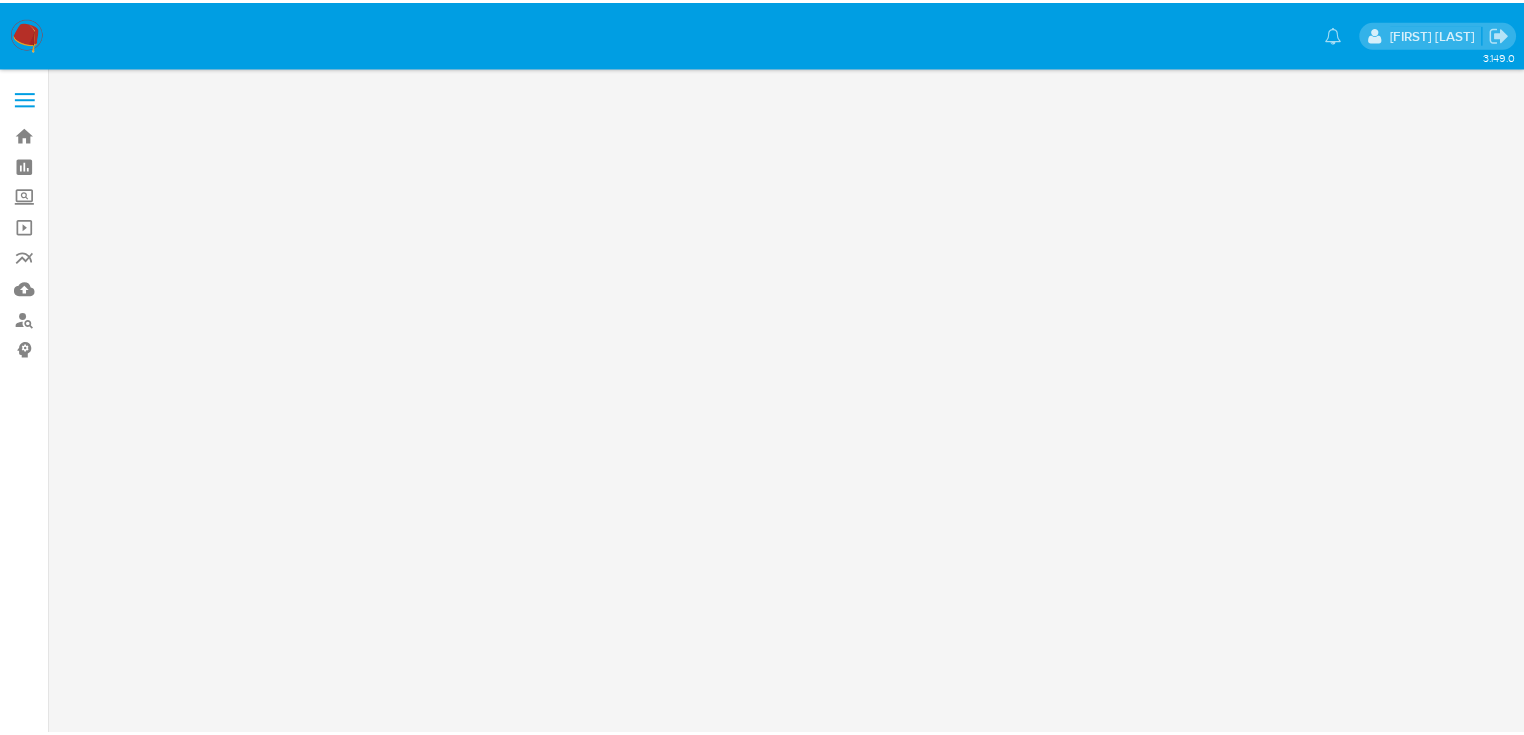 scroll, scrollTop: 0, scrollLeft: 0, axis: both 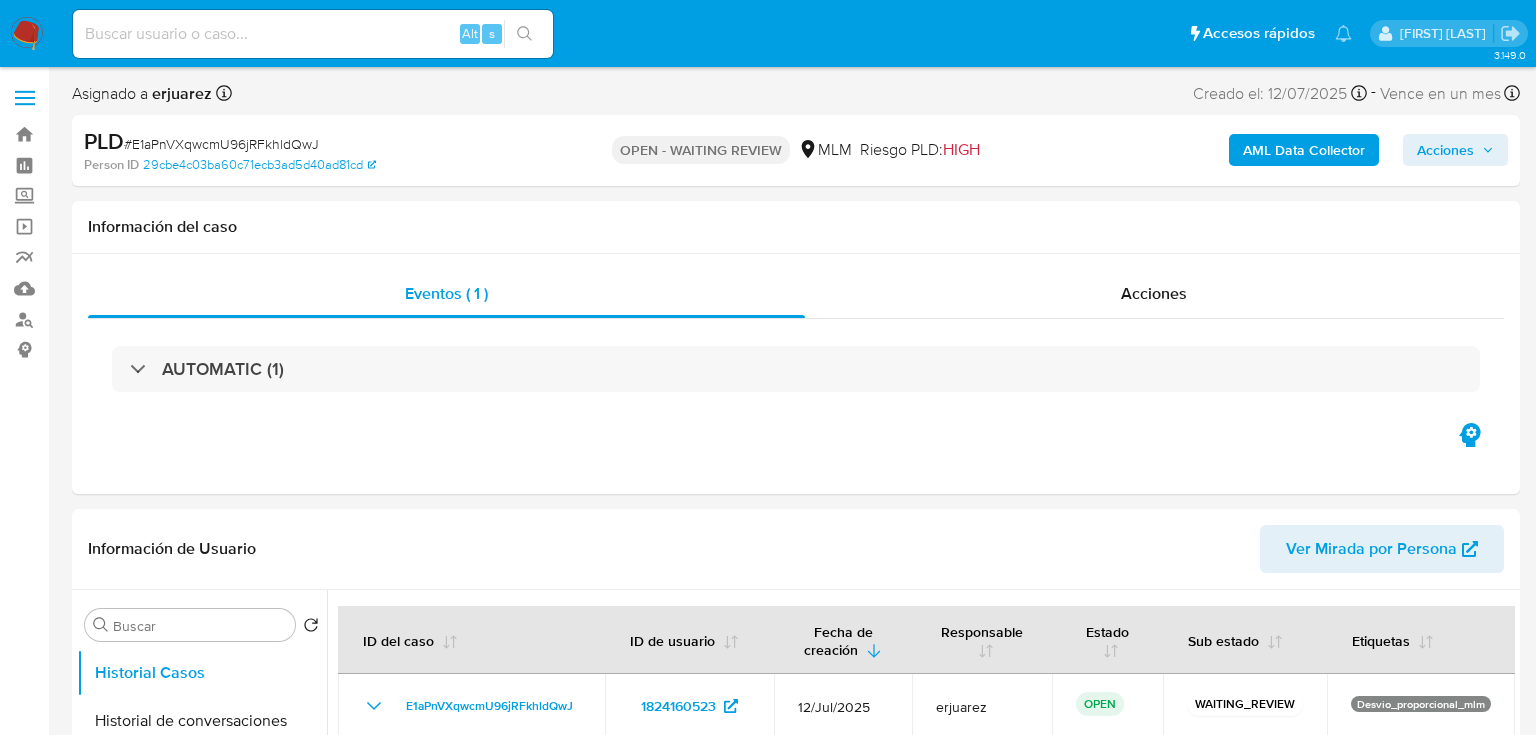 select on "10" 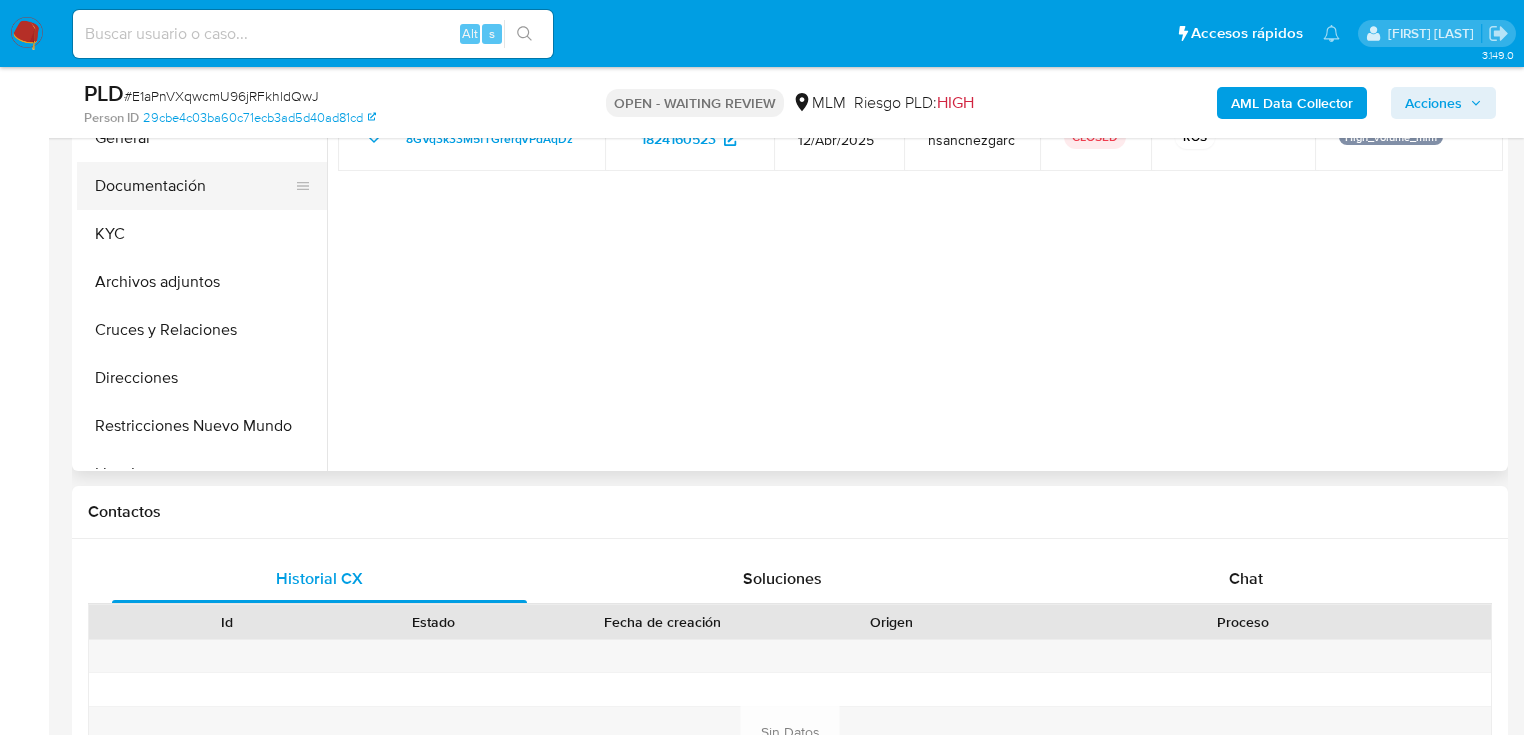 click on "Documentación" at bounding box center [194, 186] 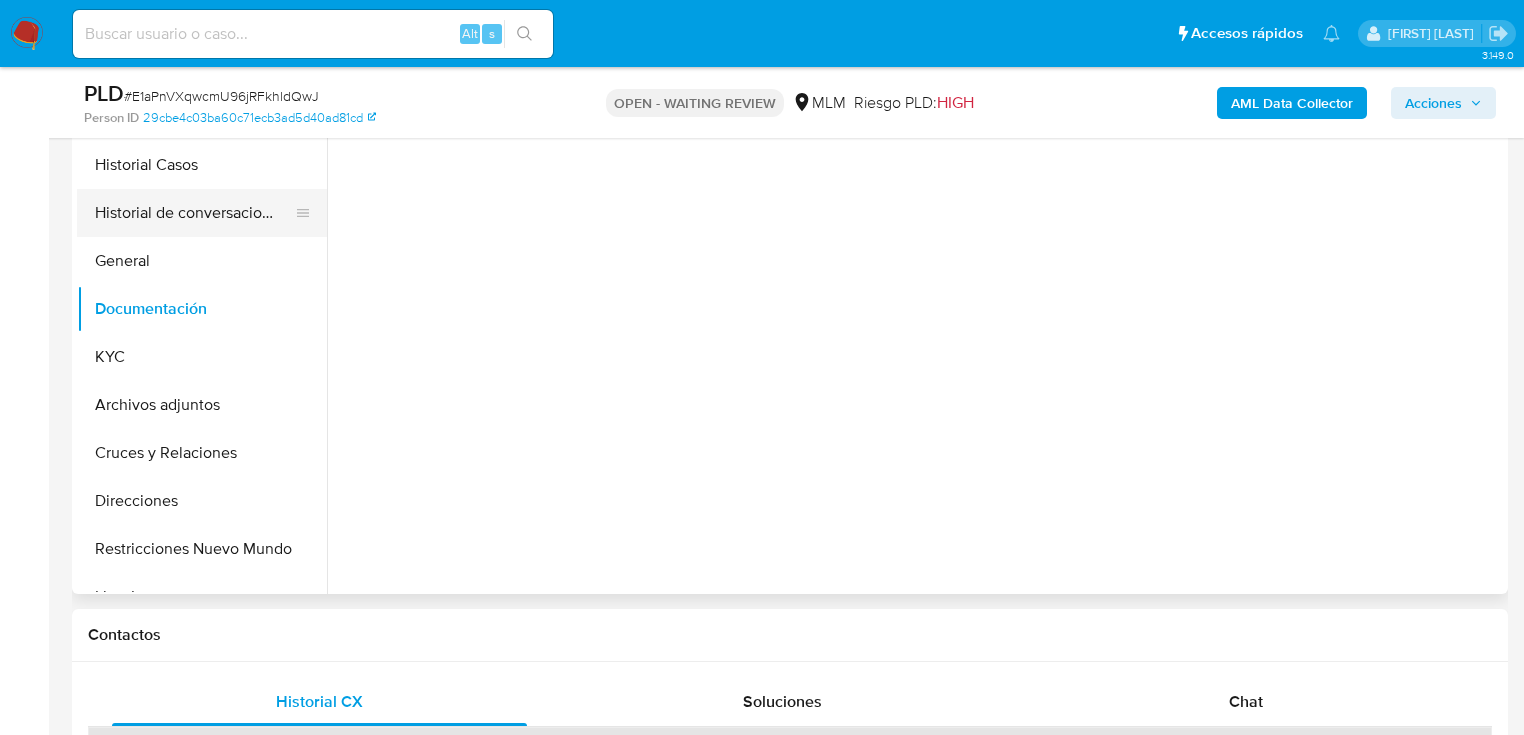 scroll, scrollTop: 320, scrollLeft: 0, axis: vertical 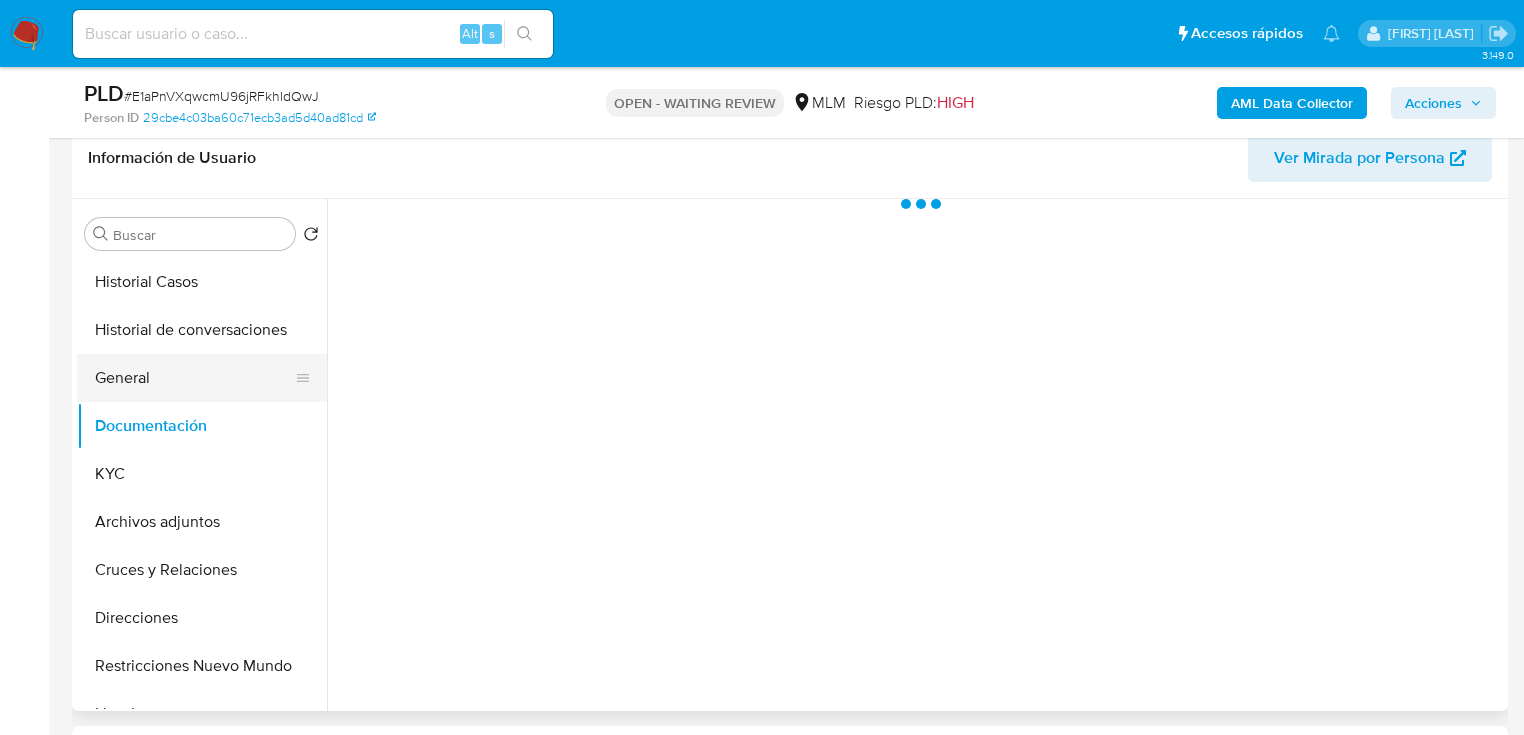 click on "General" at bounding box center (194, 378) 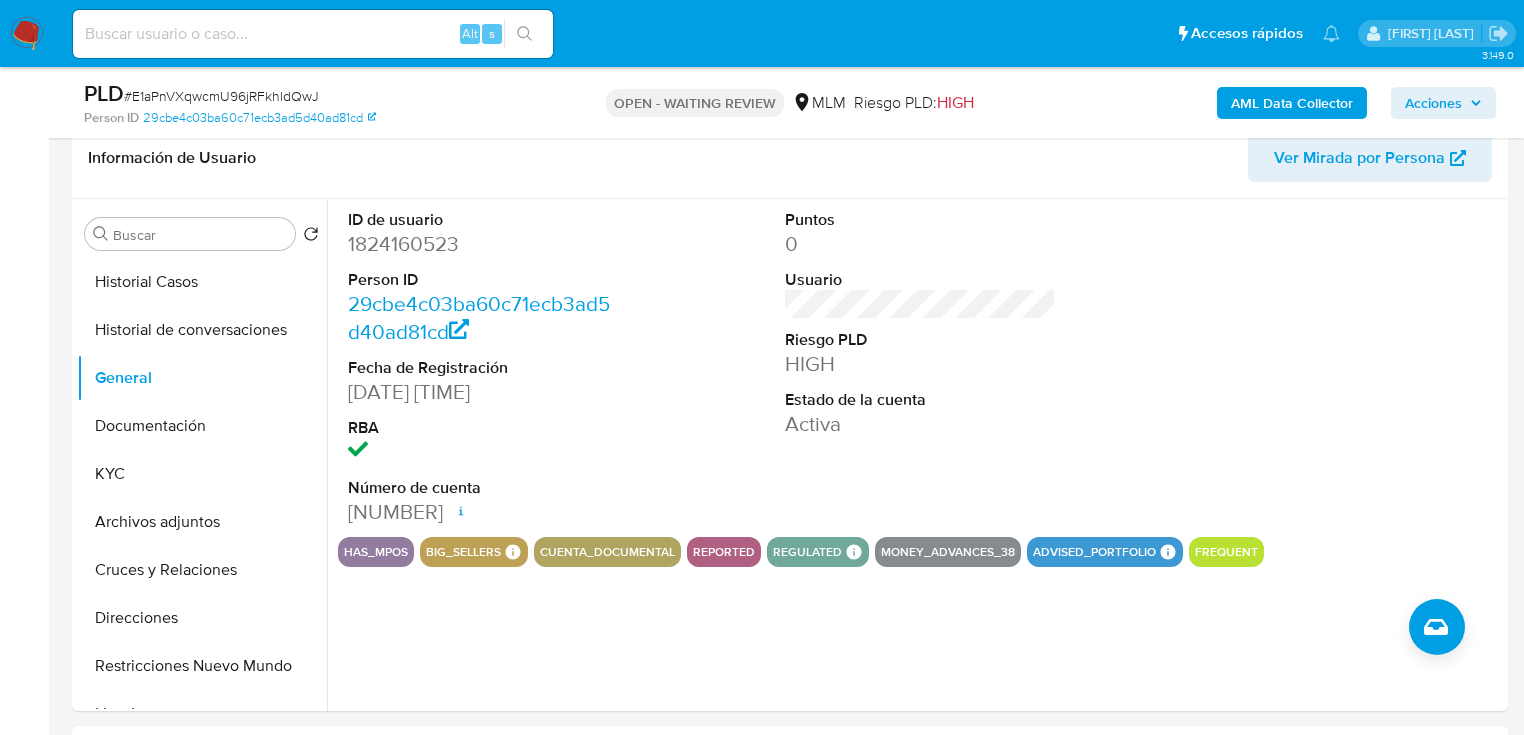 click at bounding box center [27, 34] 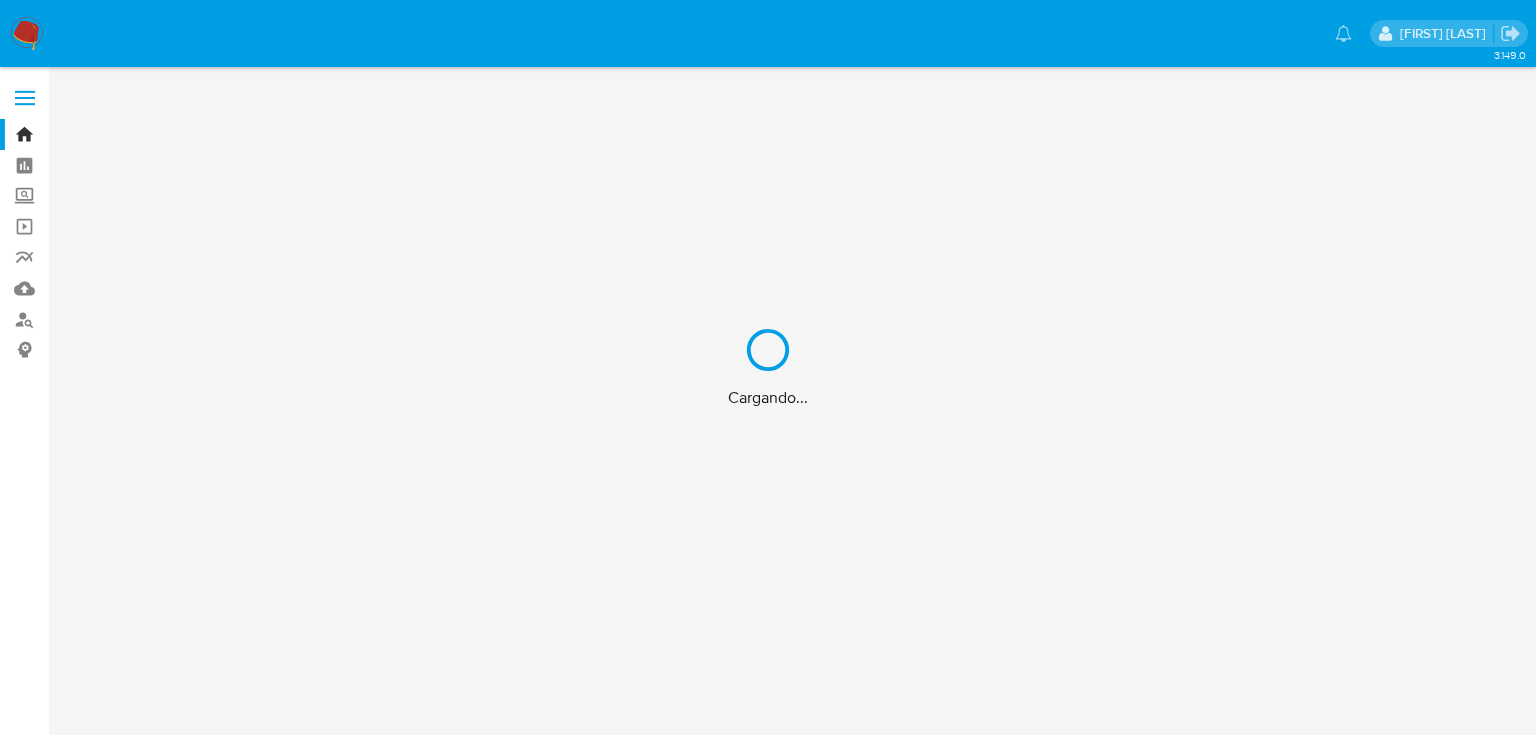 scroll, scrollTop: 0, scrollLeft: 0, axis: both 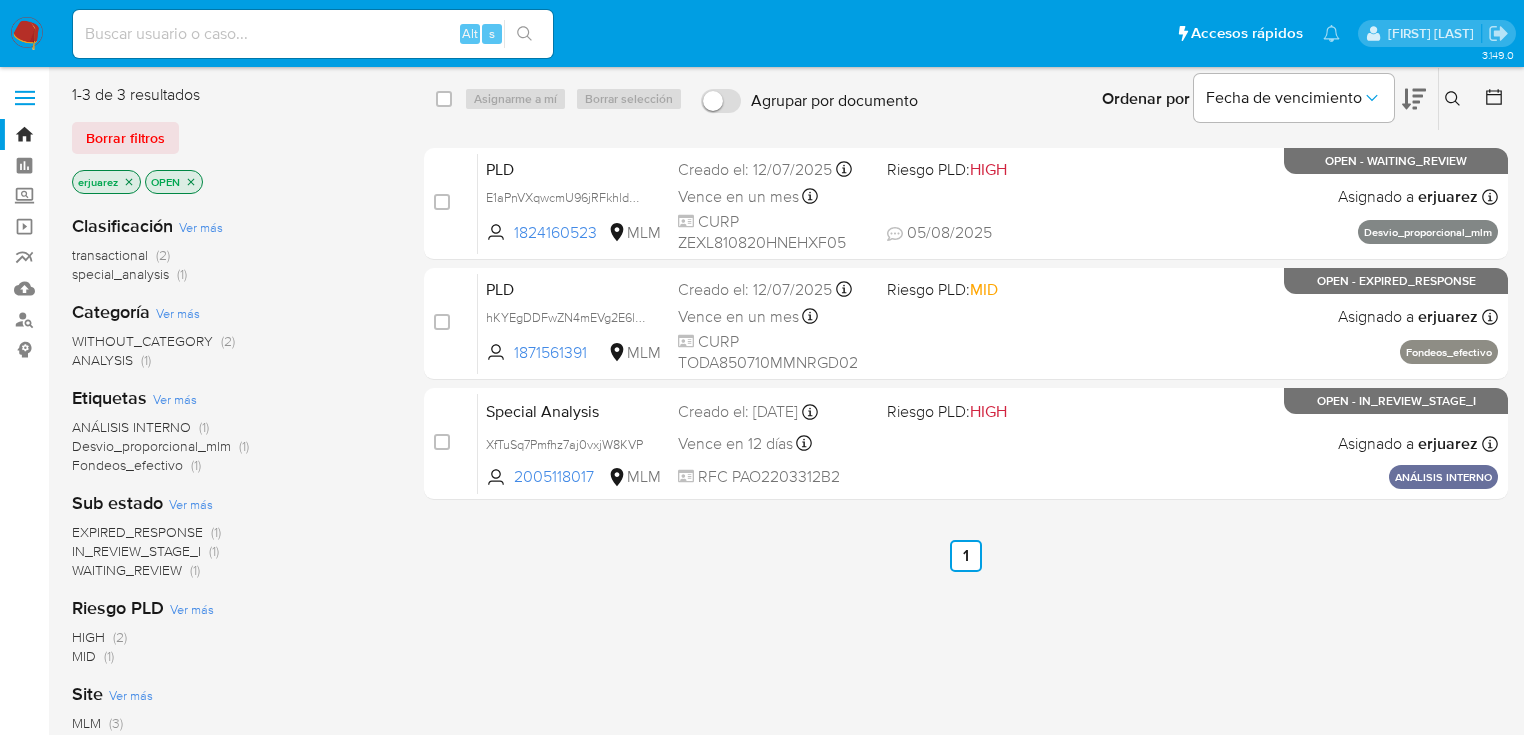 click on "erjuarez" at bounding box center (106, 182) 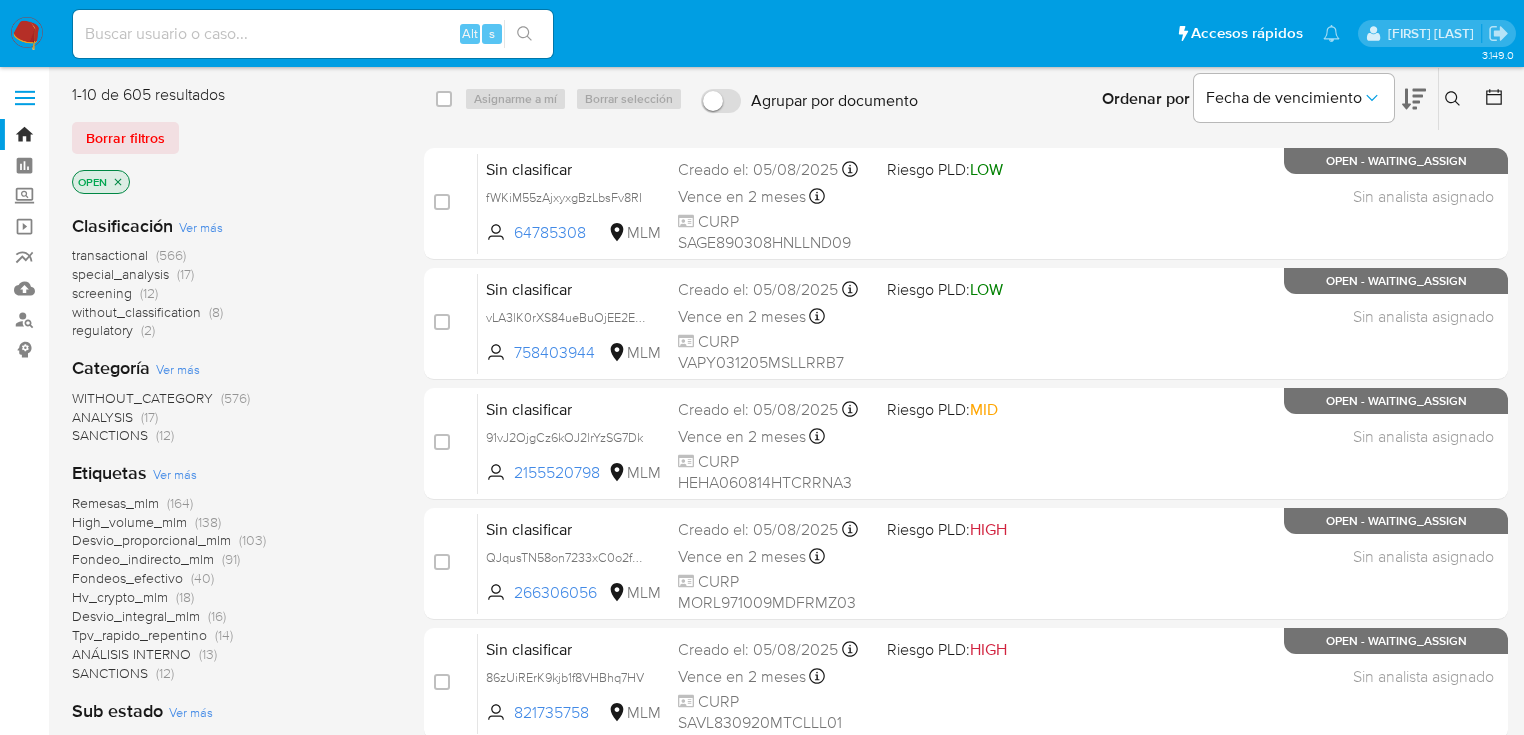 click 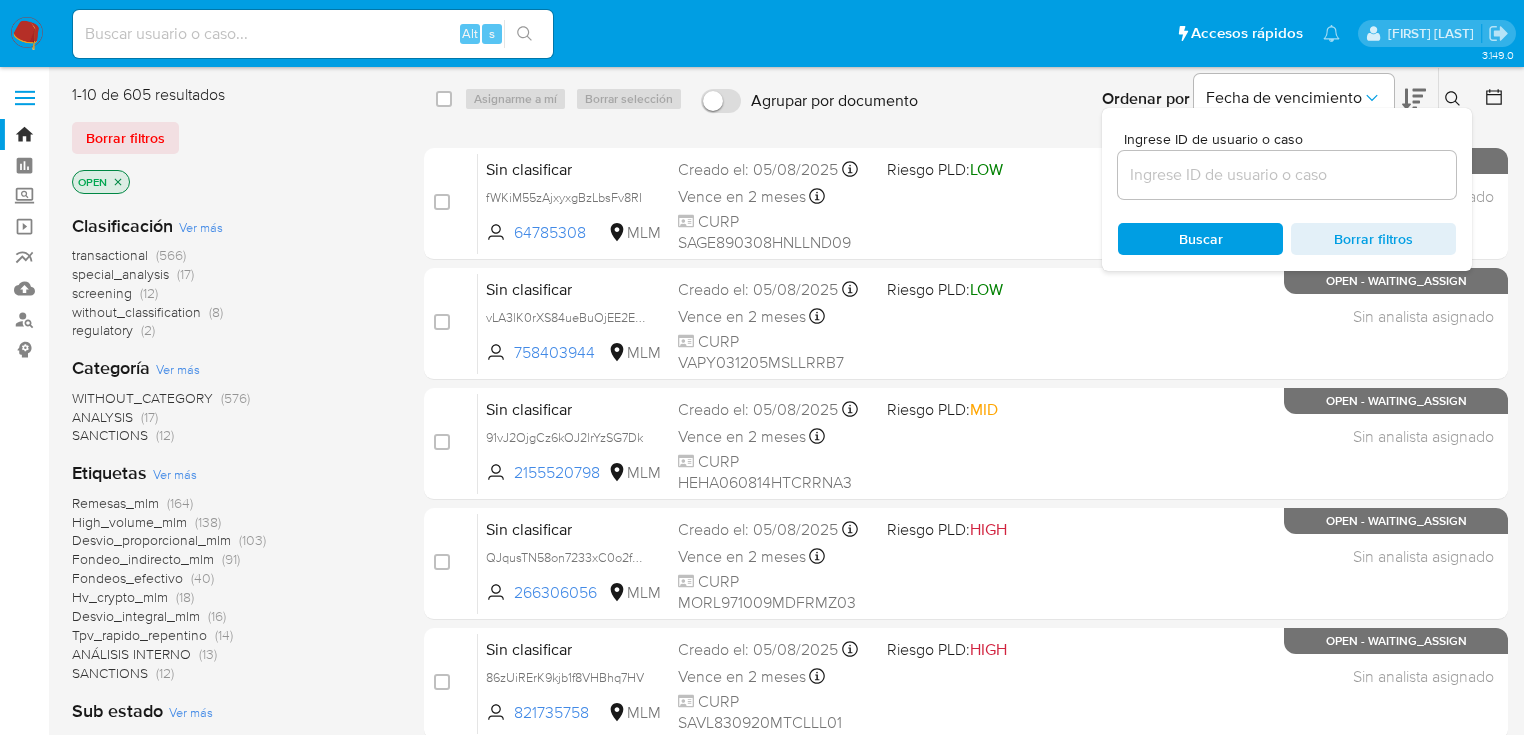 click at bounding box center (1287, 175) 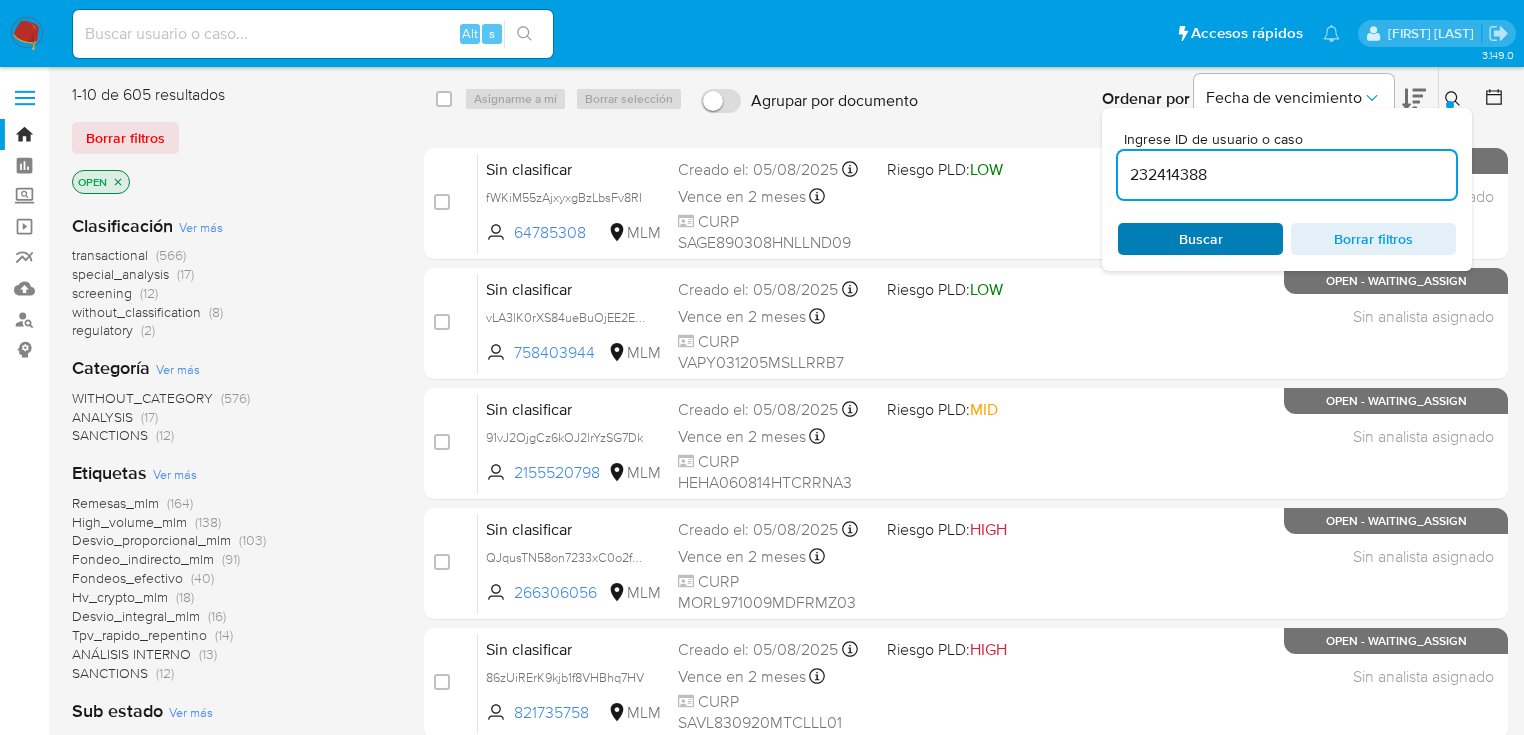 type on "232414388" 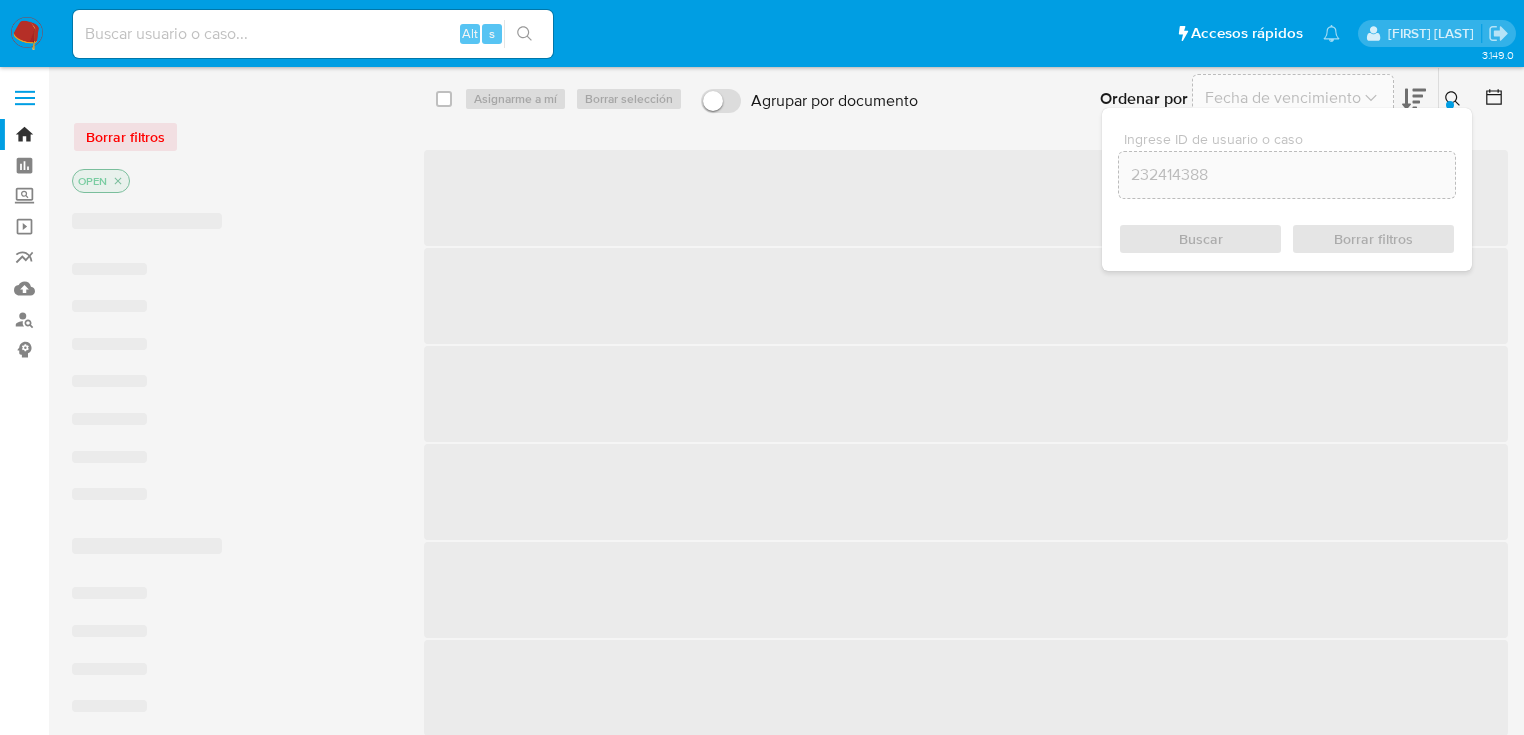 click on "Buscar Borrar filtros" at bounding box center (1287, 239) 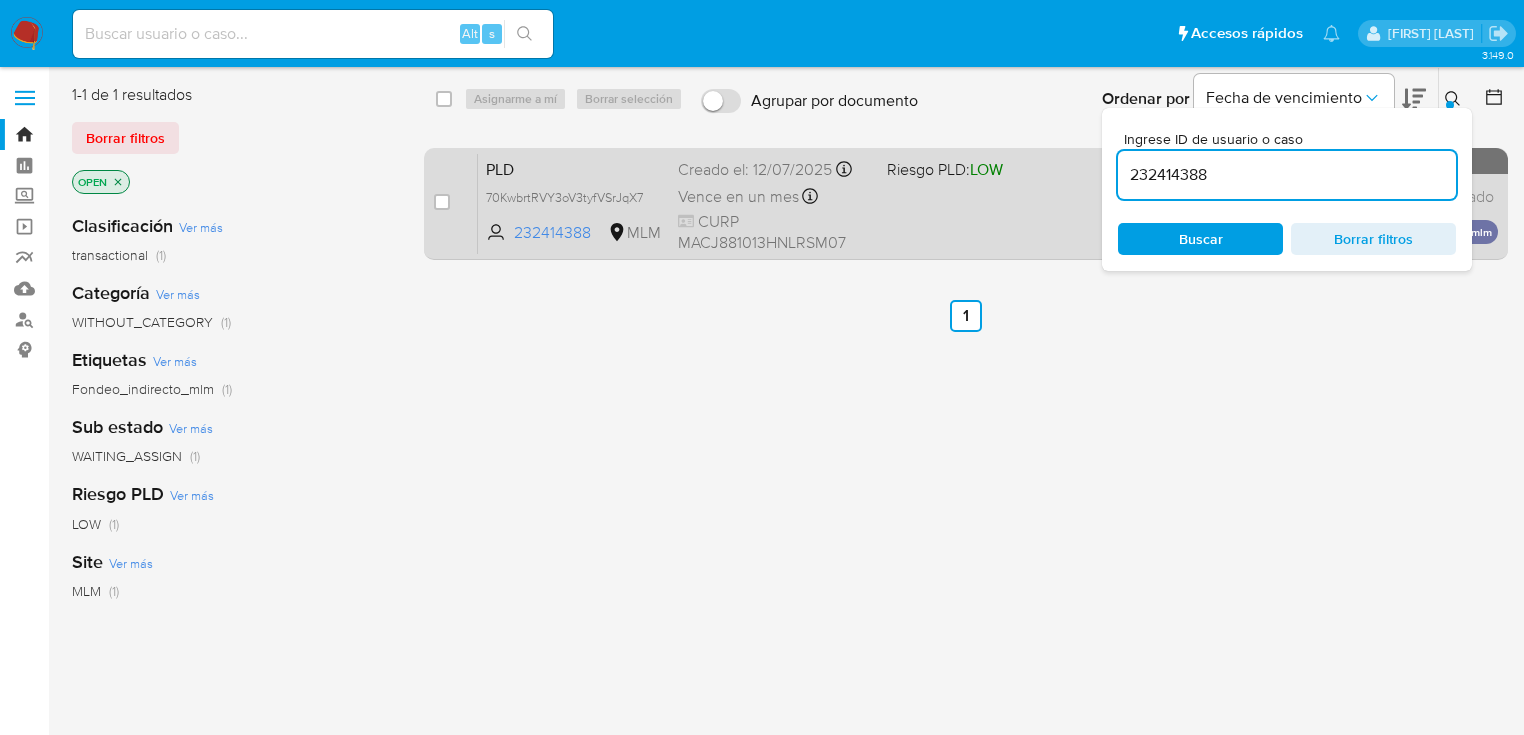 click at bounding box center (442, 202) 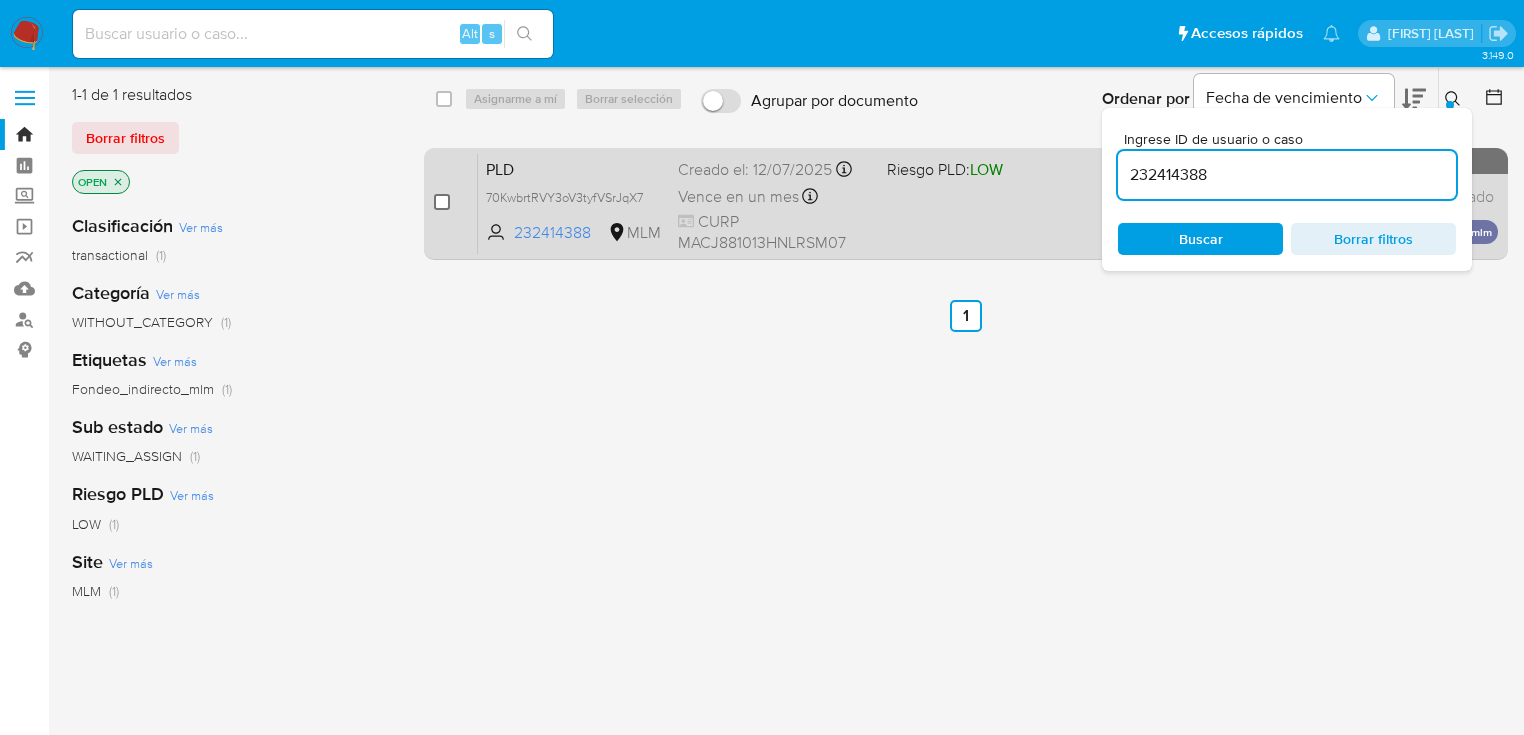 click at bounding box center (442, 202) 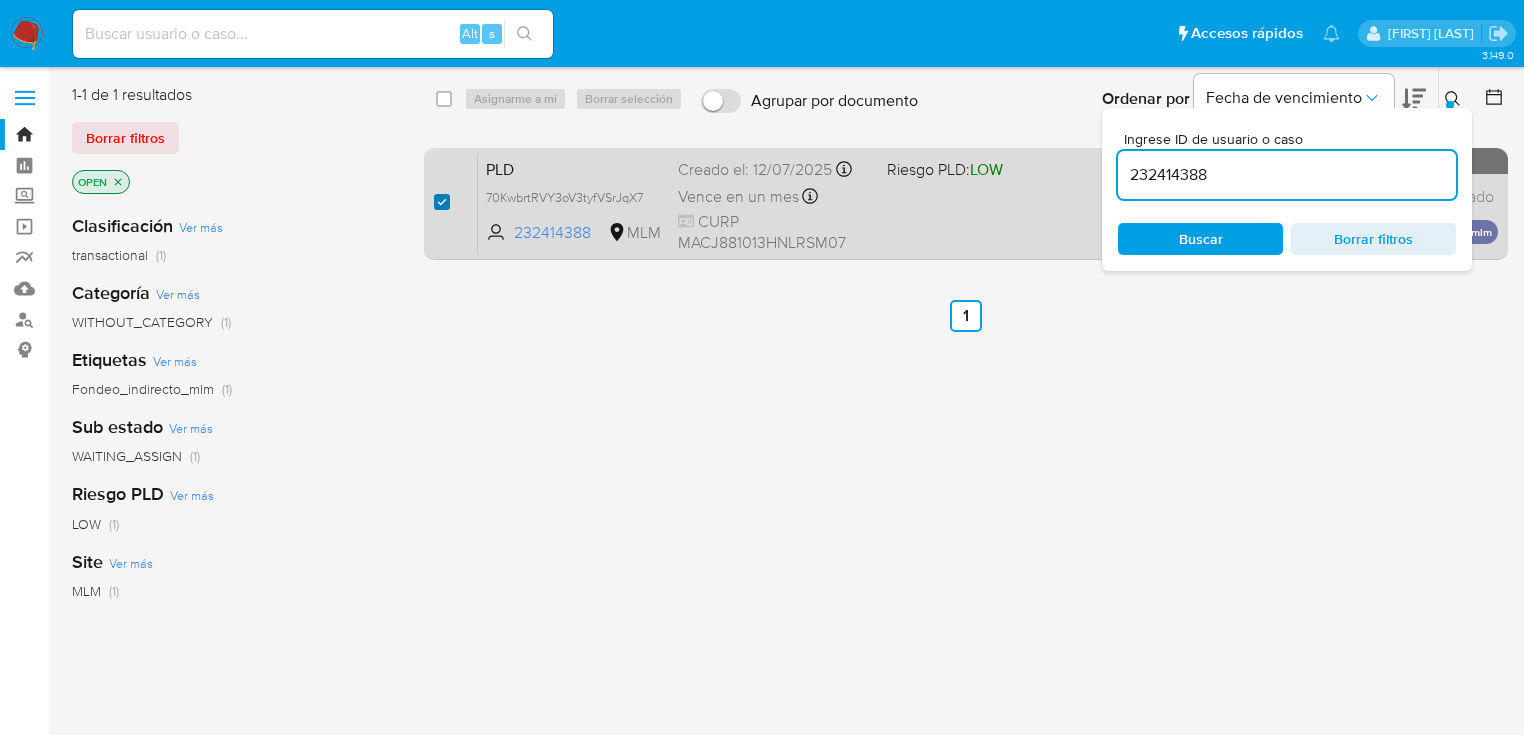 checkbox on "true" 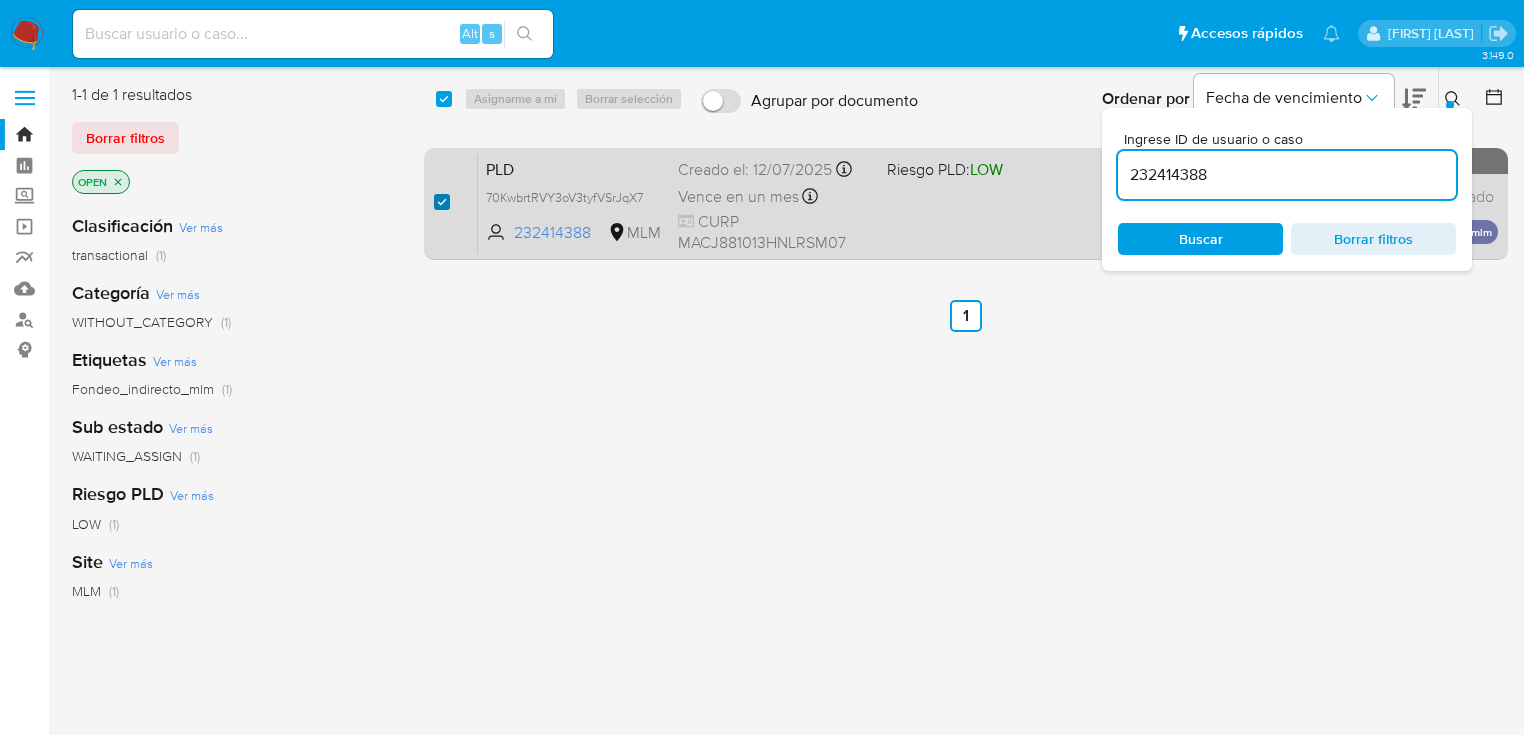 checkbox on "true" 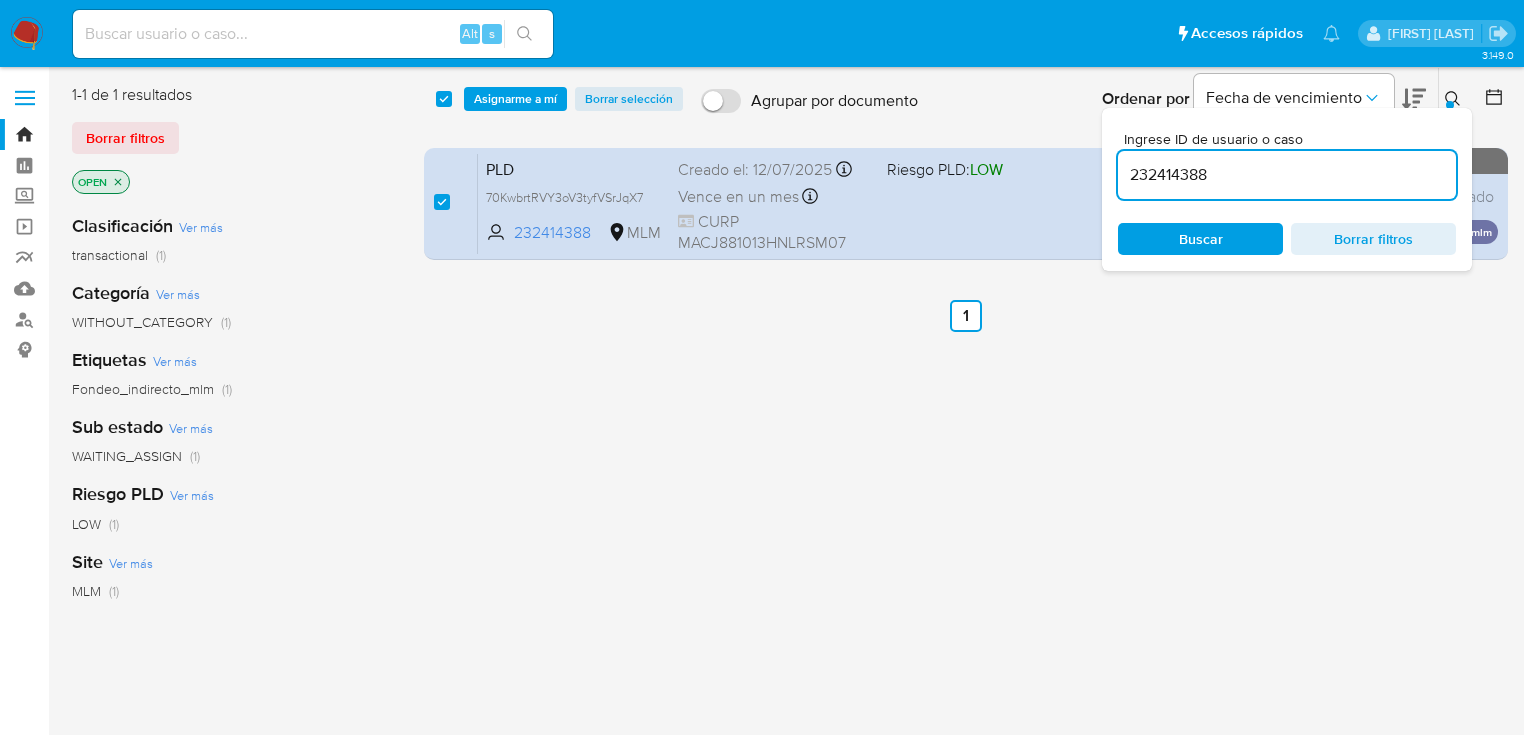 drag, startPoint x: 533, startPoint y: 102, endPoint x: 571, endPoint y: 131, distance: 47.801674 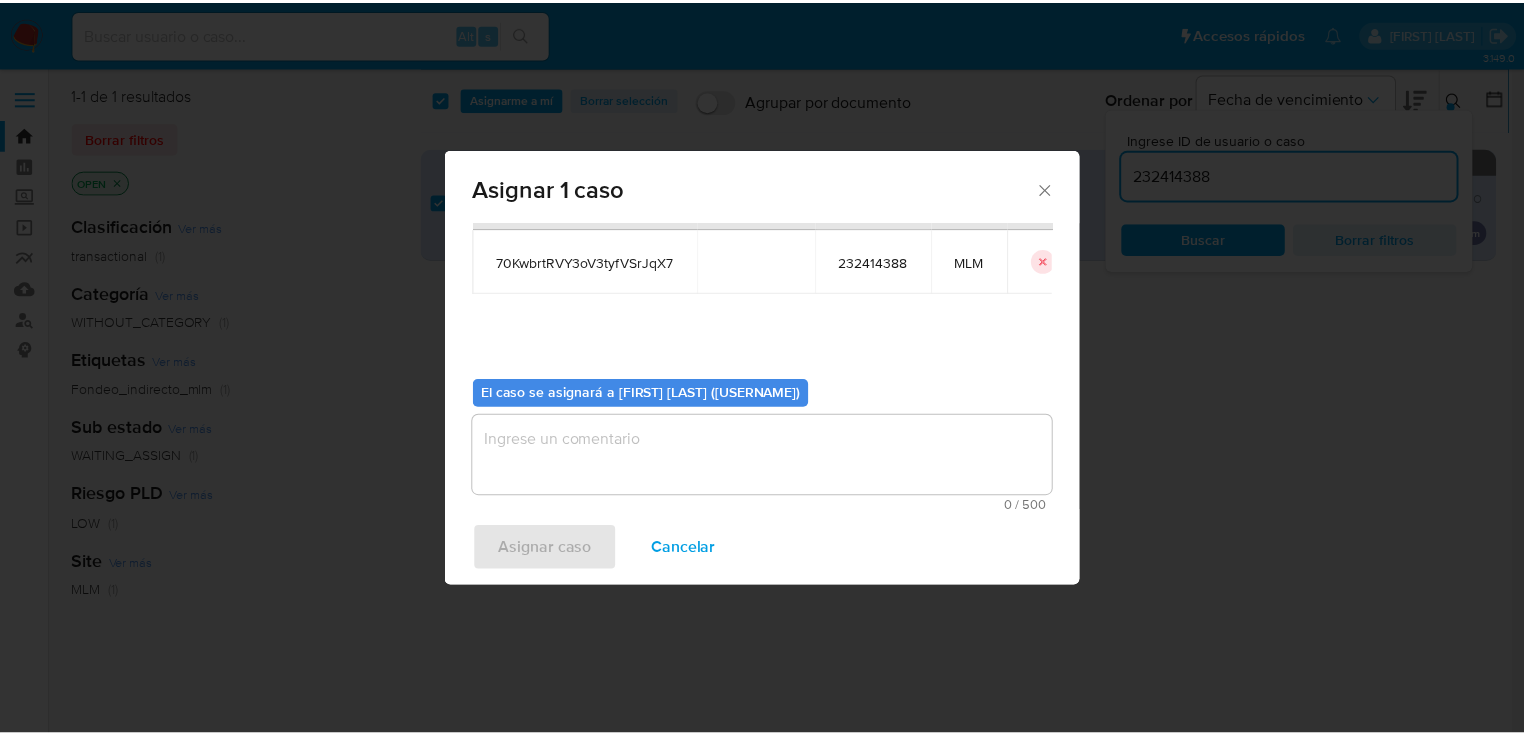 scroll, scrollTop: 103, scrollLeft: 0, axis: vertical 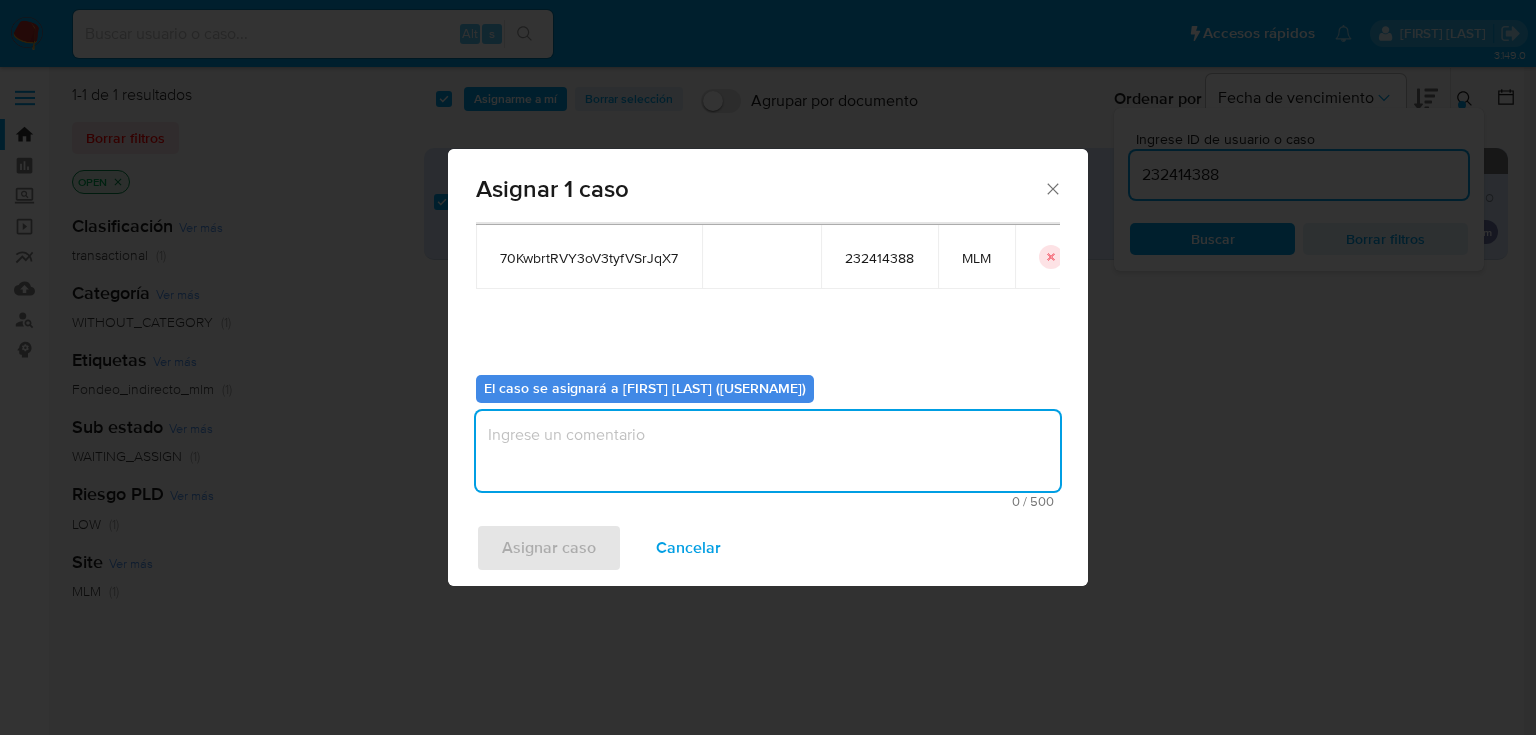 click at bounding box center [768, 451] 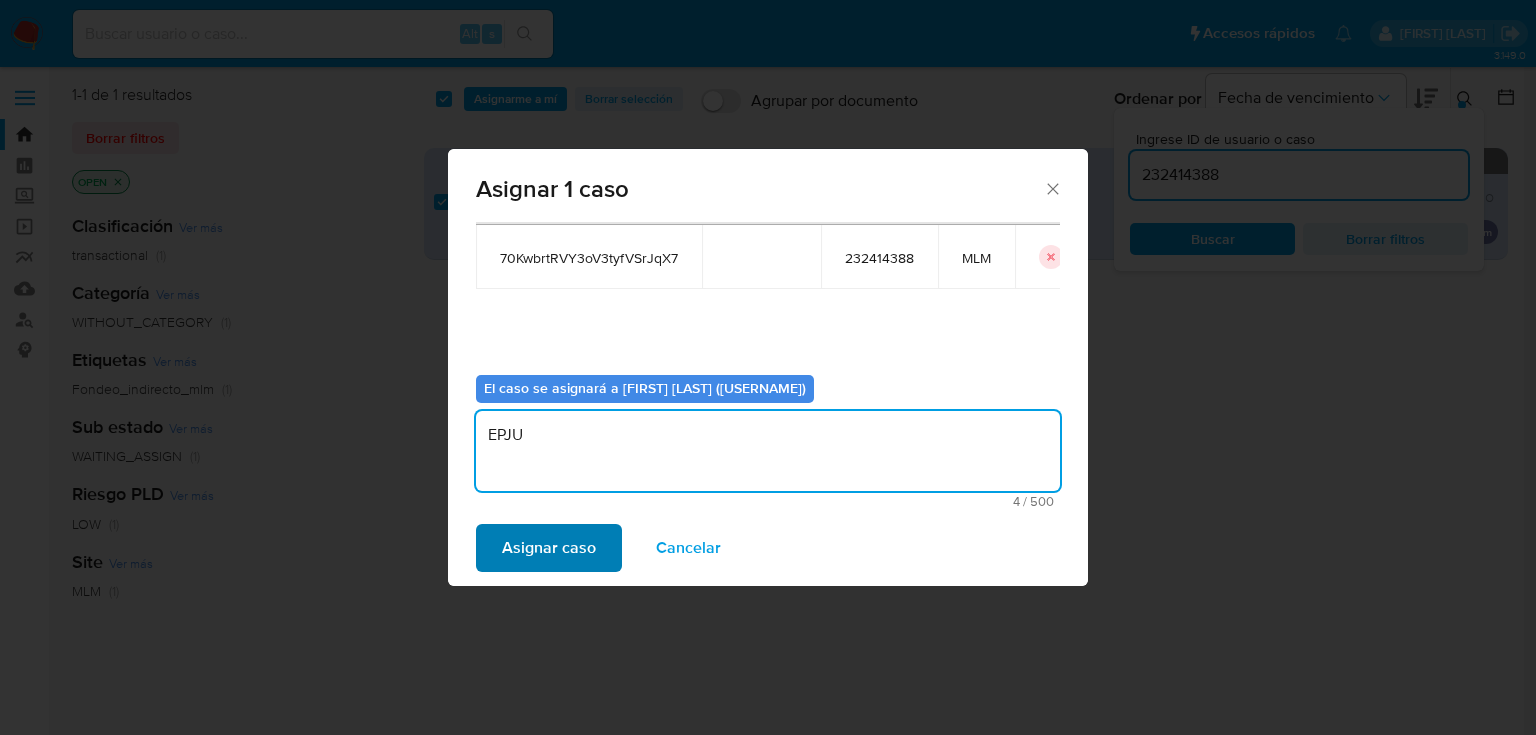 type on "EPJU" 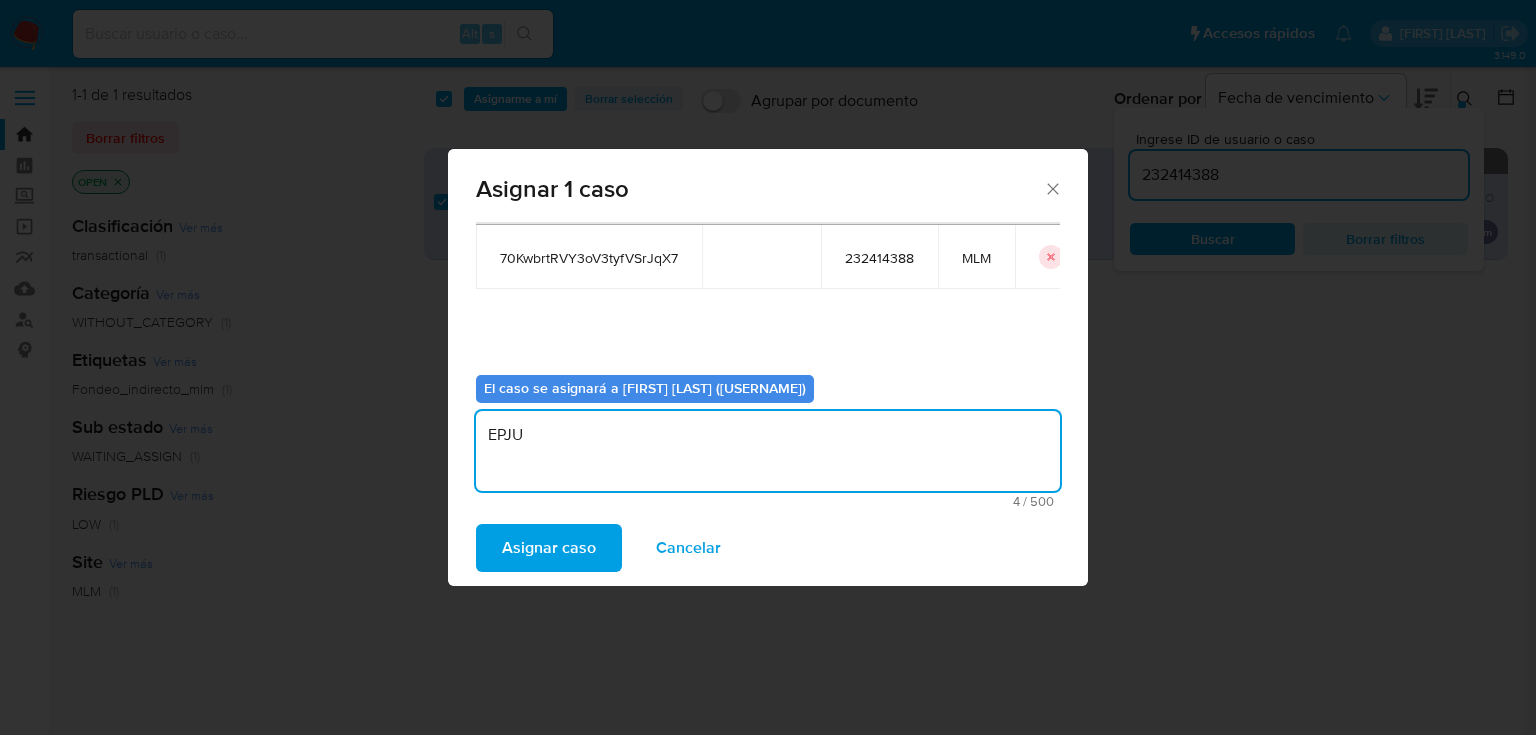 click on "Asignar caso" at bounding box center (549, 548) 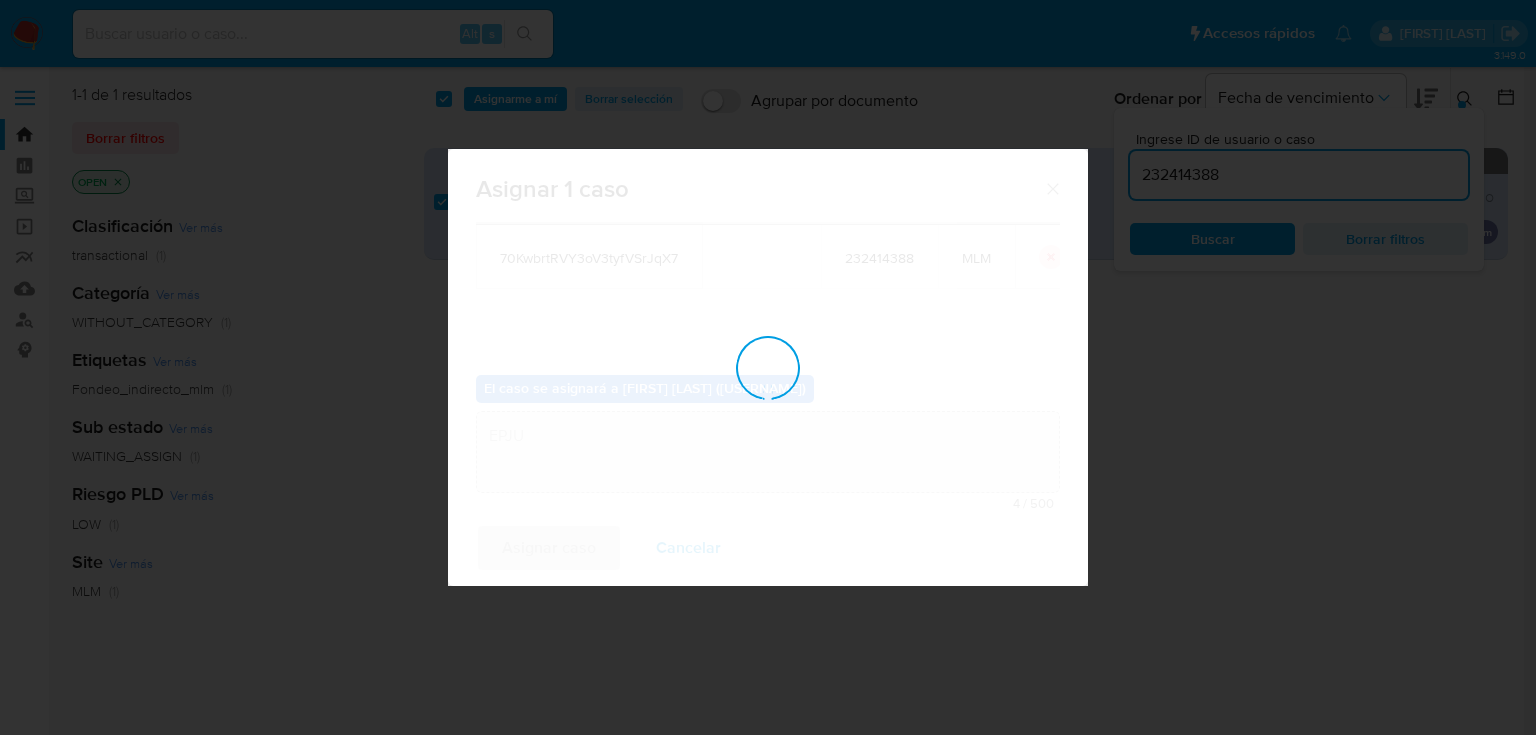 type 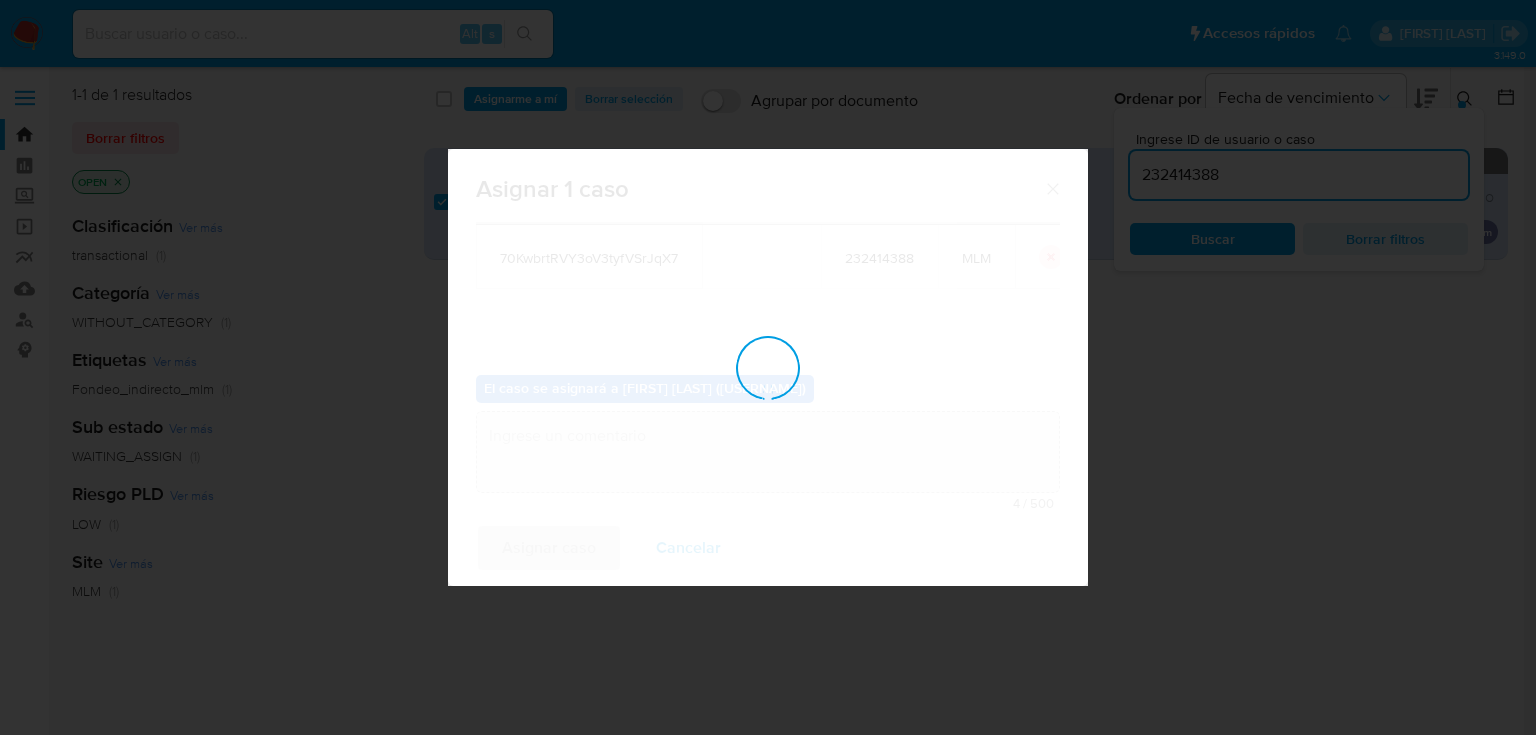 checkbox on "false" 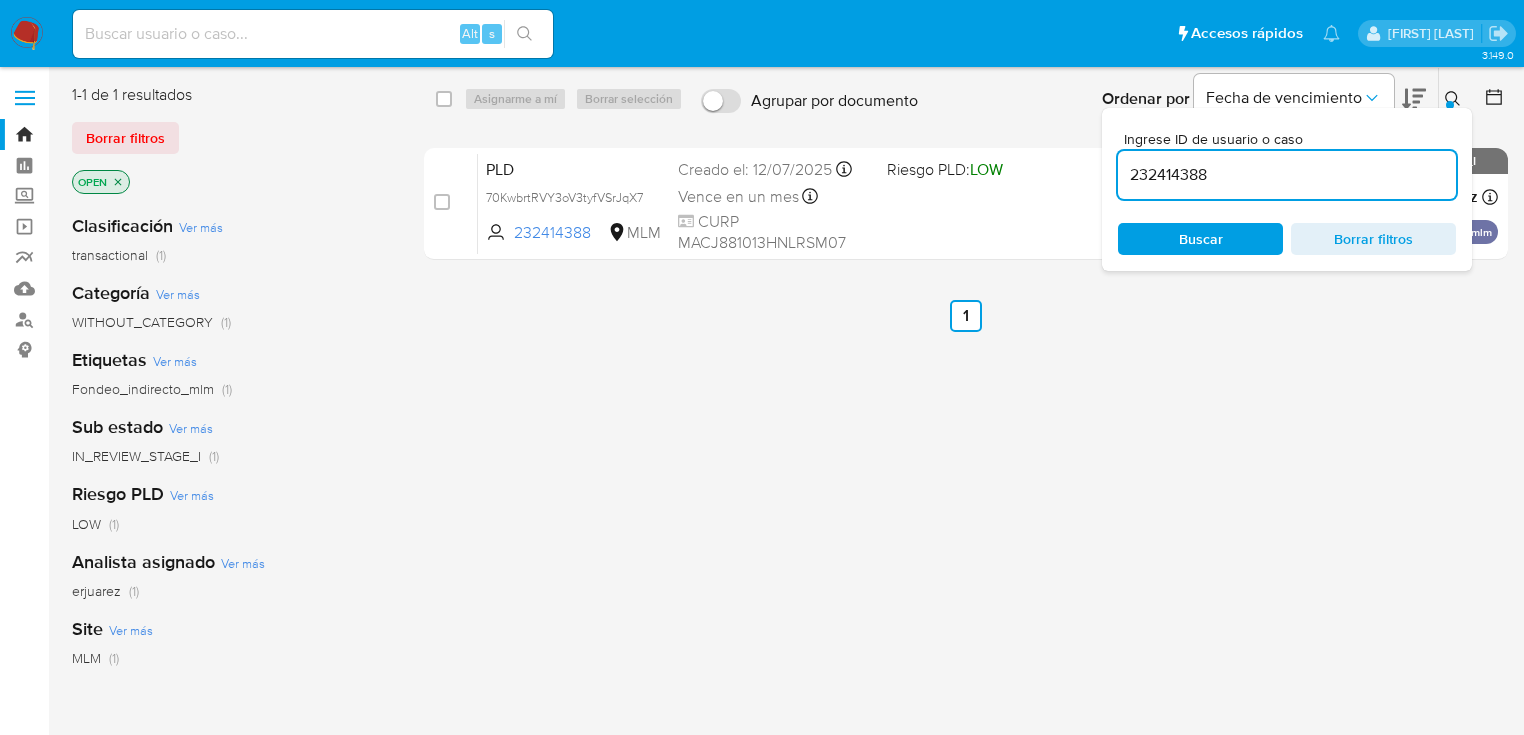 click 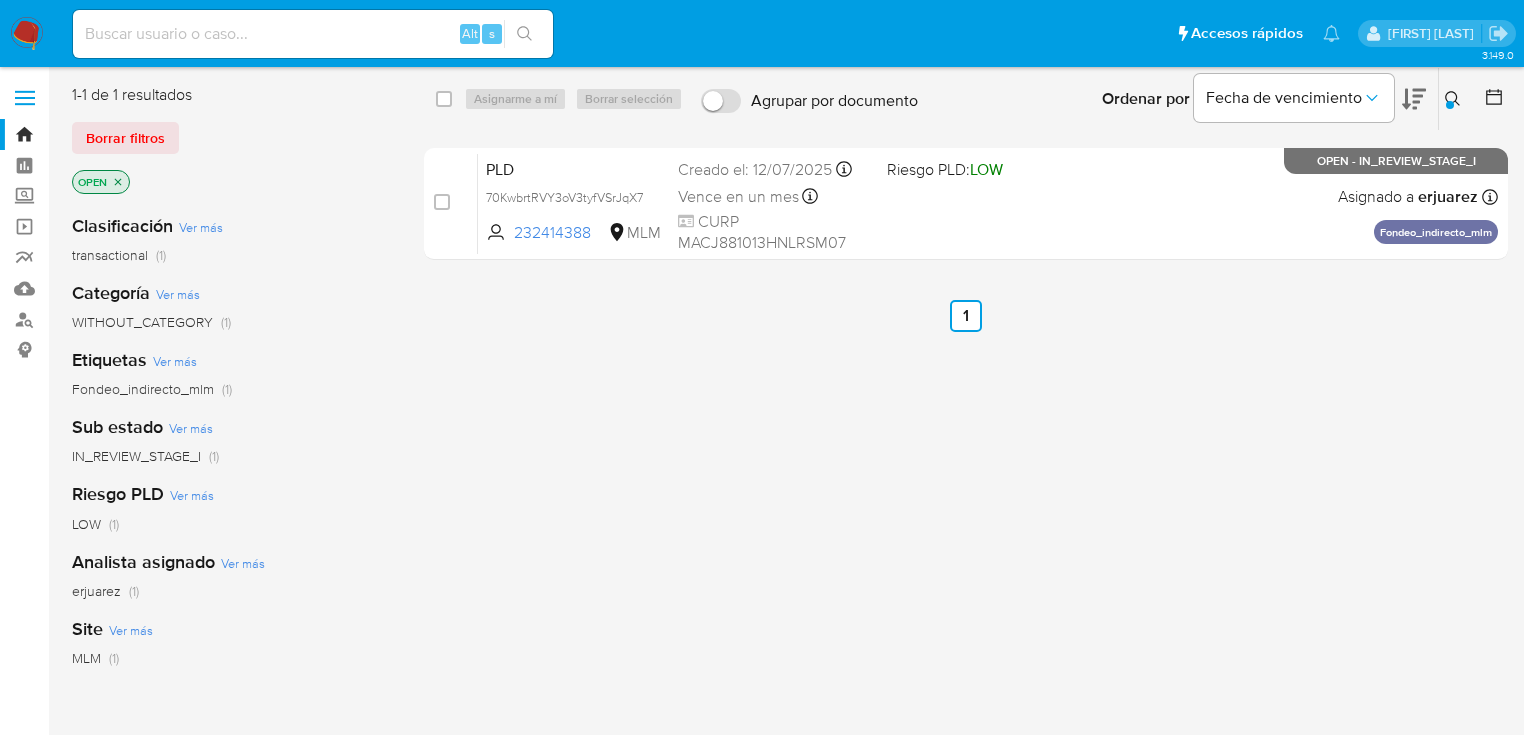 drag, startPoint x: 92, startPoint y: 69, endPoint x: 100, endPoint y: 50, distance: 20.615528 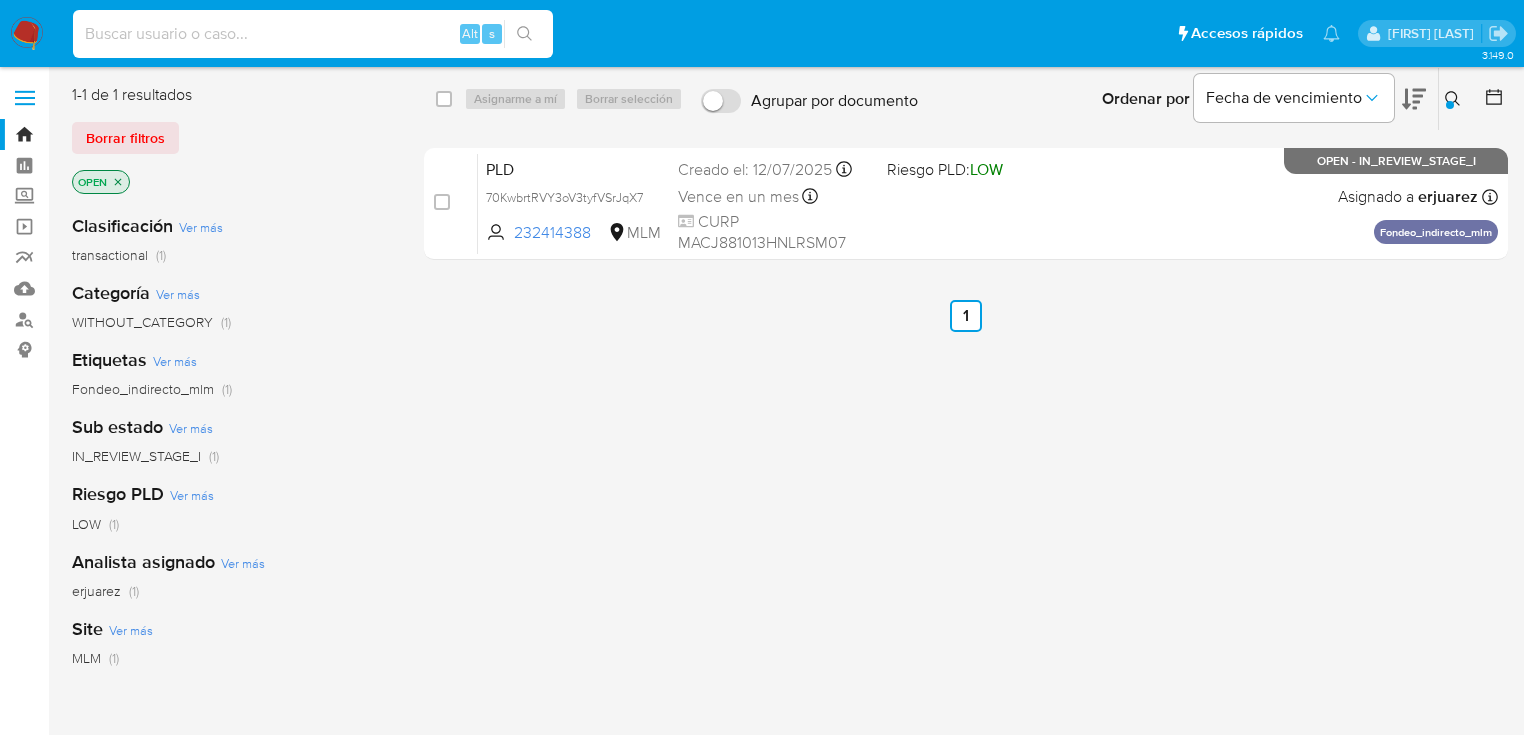 click at bounding box center [313, 34] 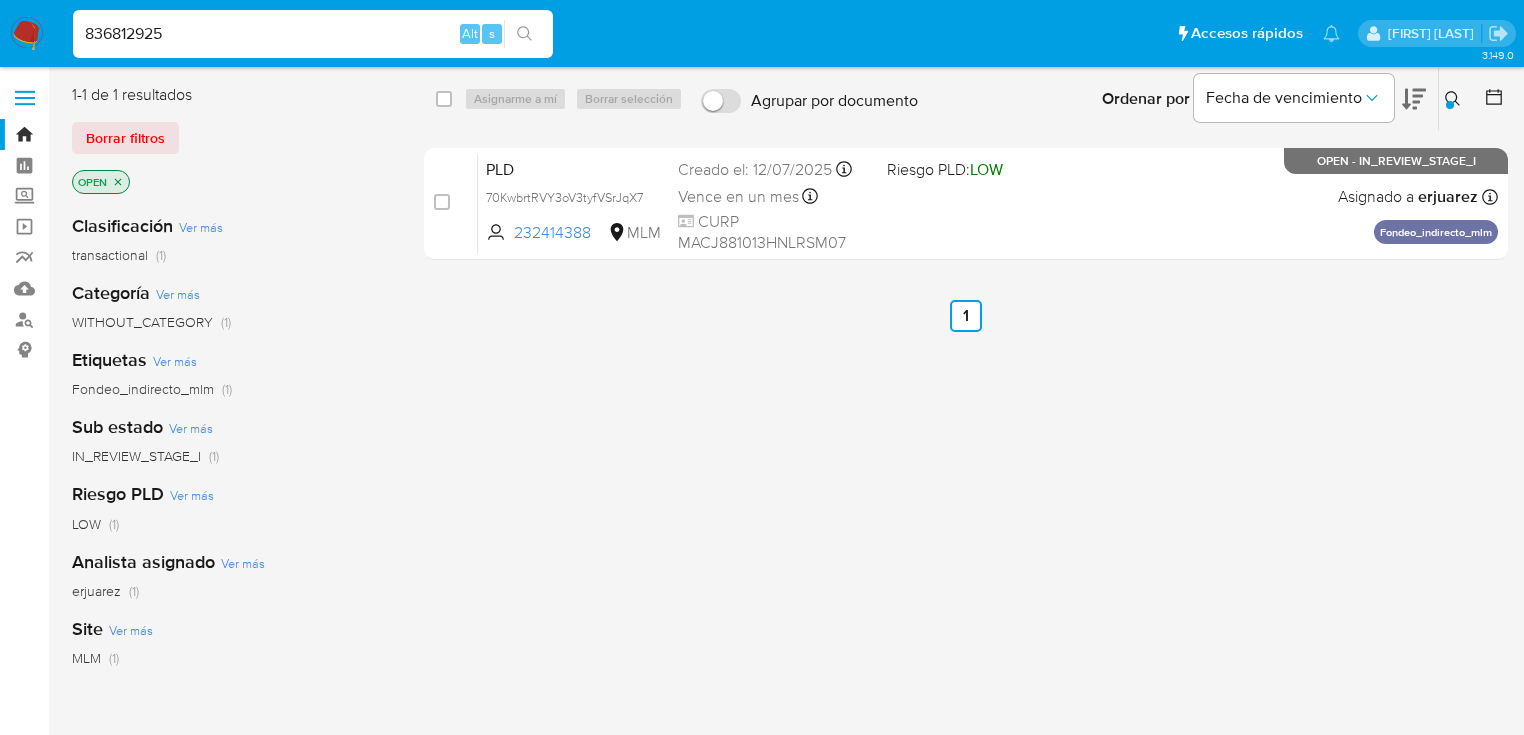 type on "836812925" 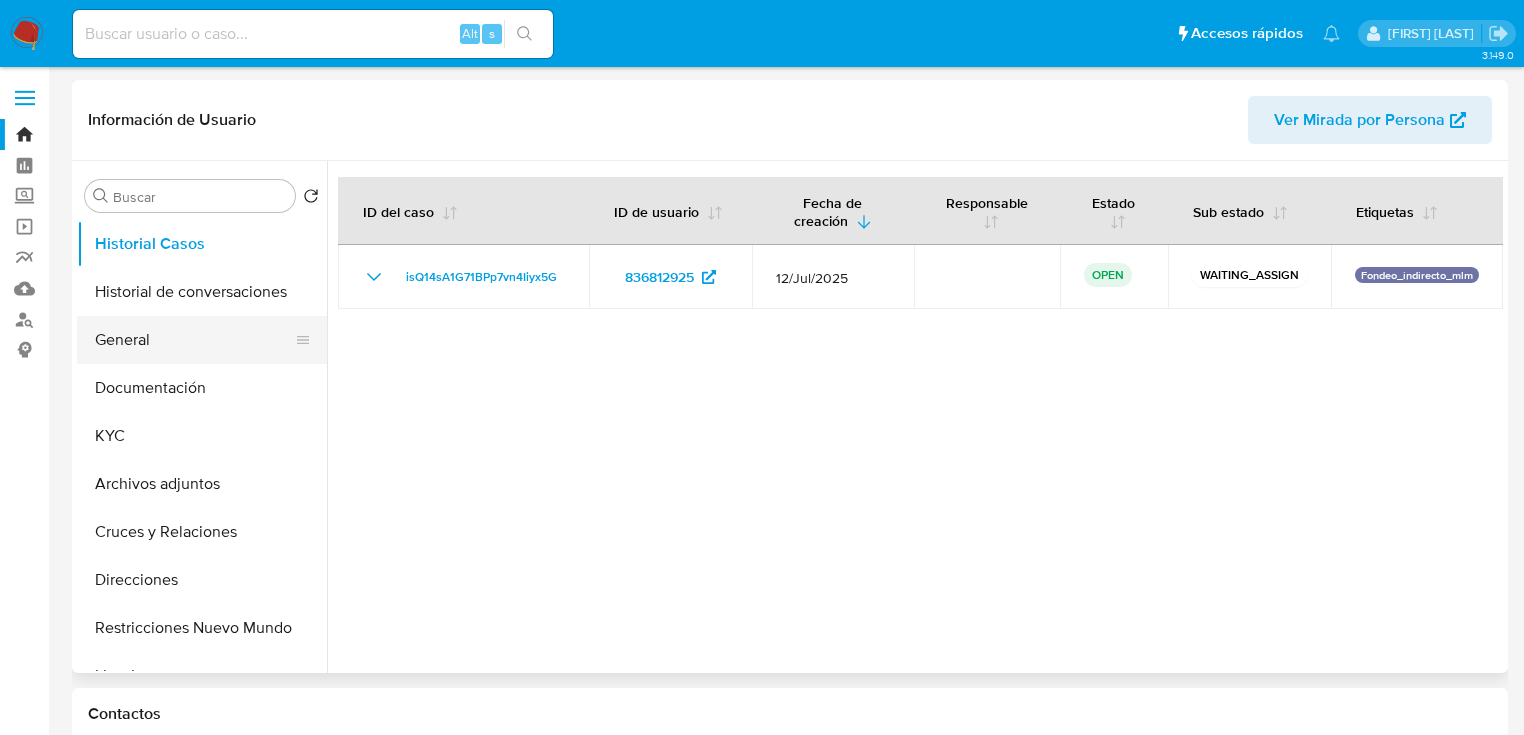 select on "10" 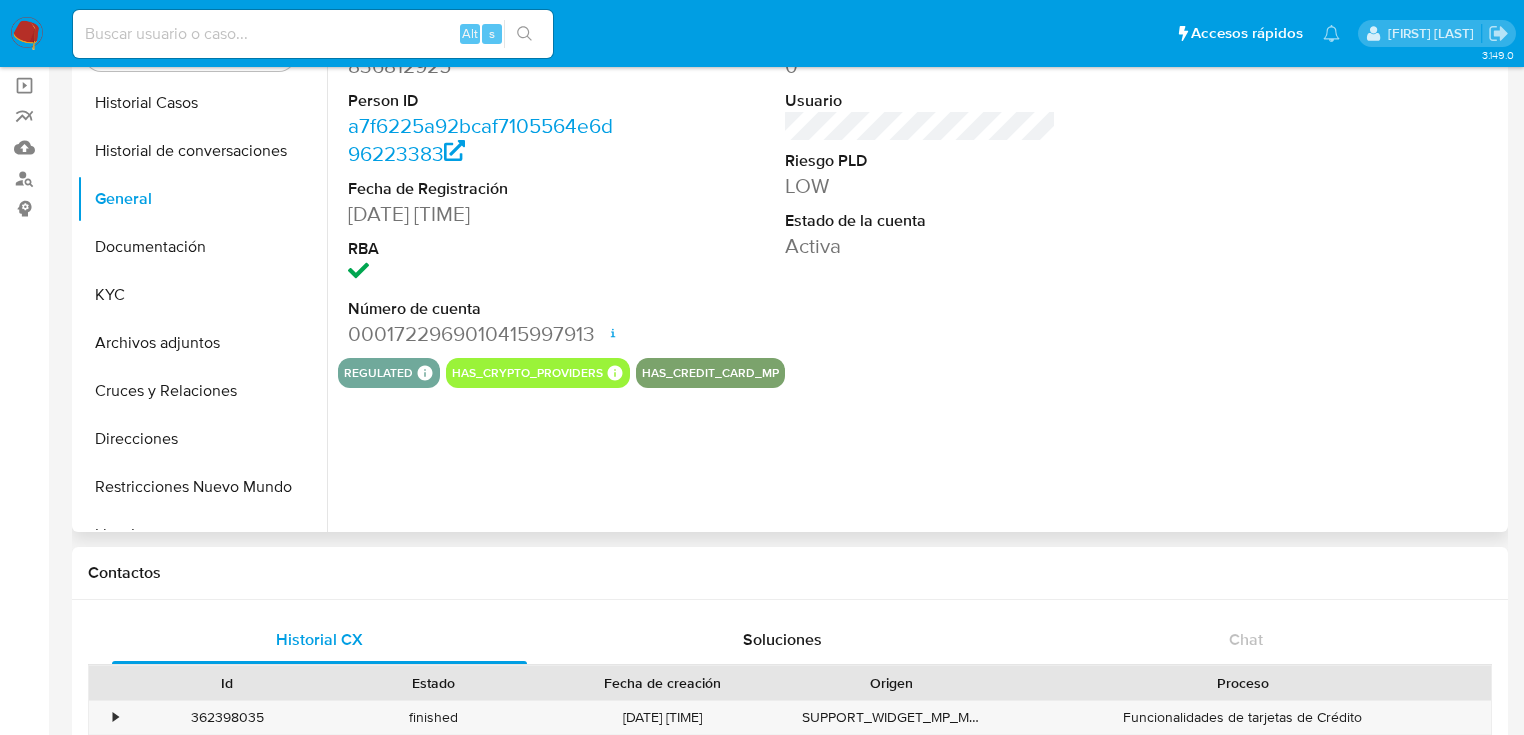 scroll, scrollTop: 160, scrollLeft: 0, axis: vertical 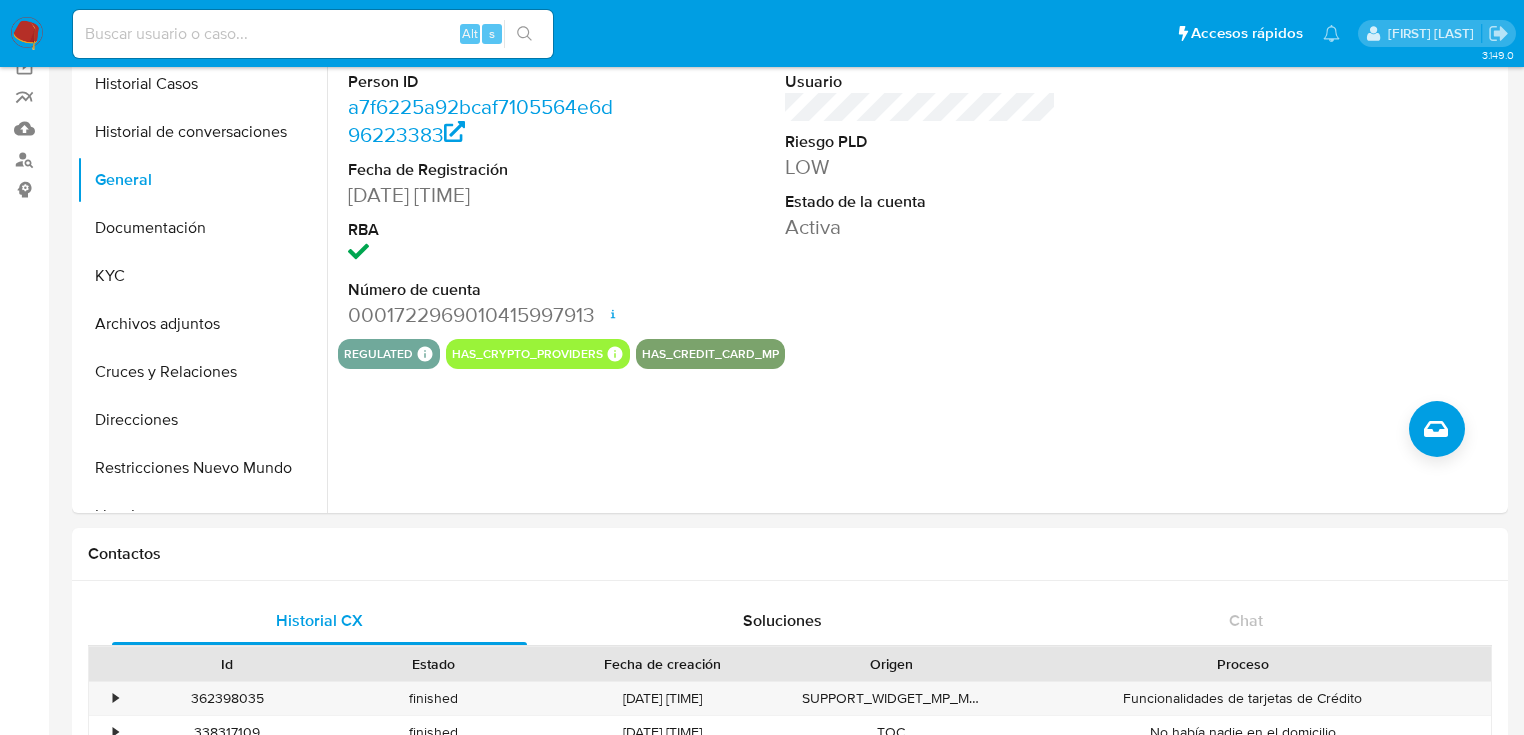 drag, startPoint x: 208, startPoint y: 27, endPoint x: 252, endPoint y: 33, distance: 44.407207 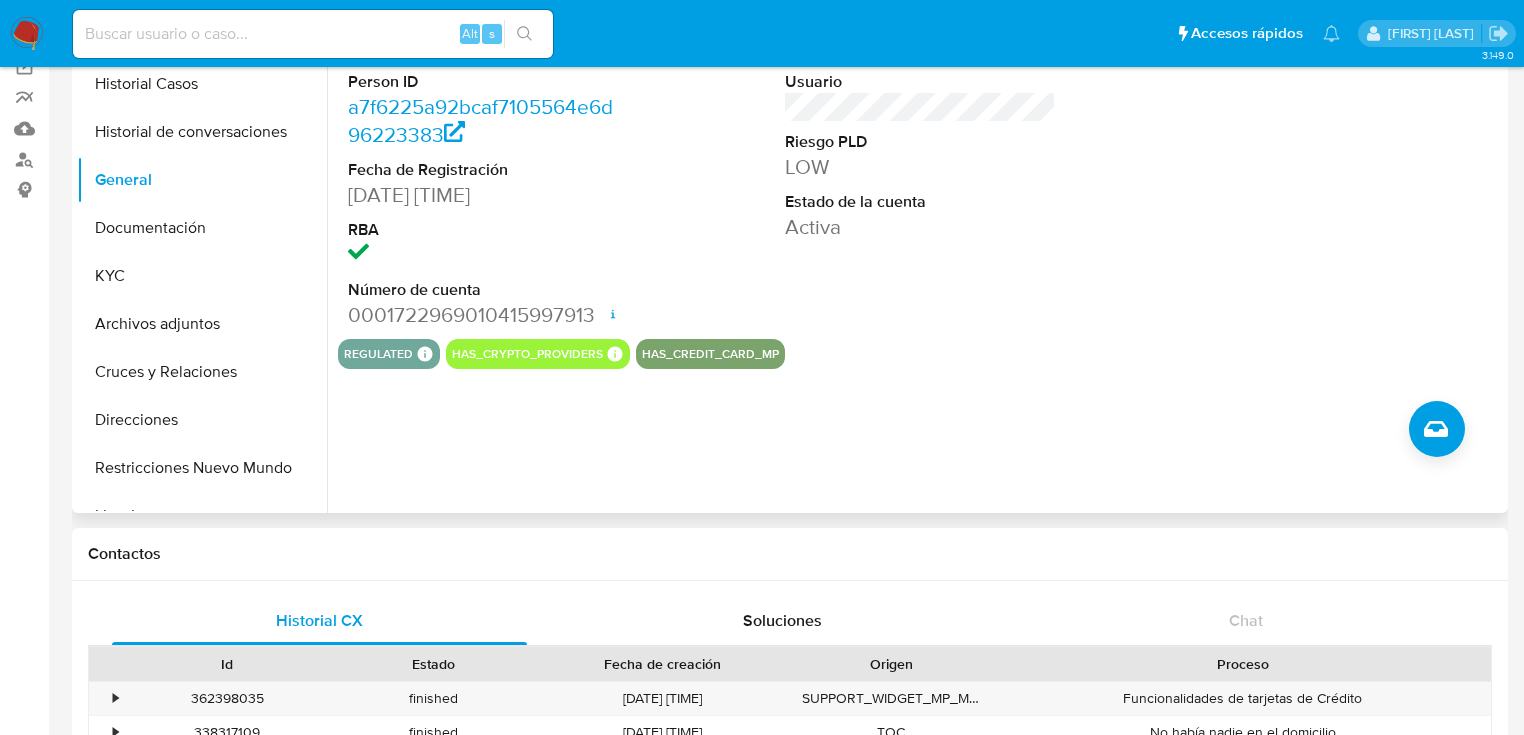 paste on "1911780413" 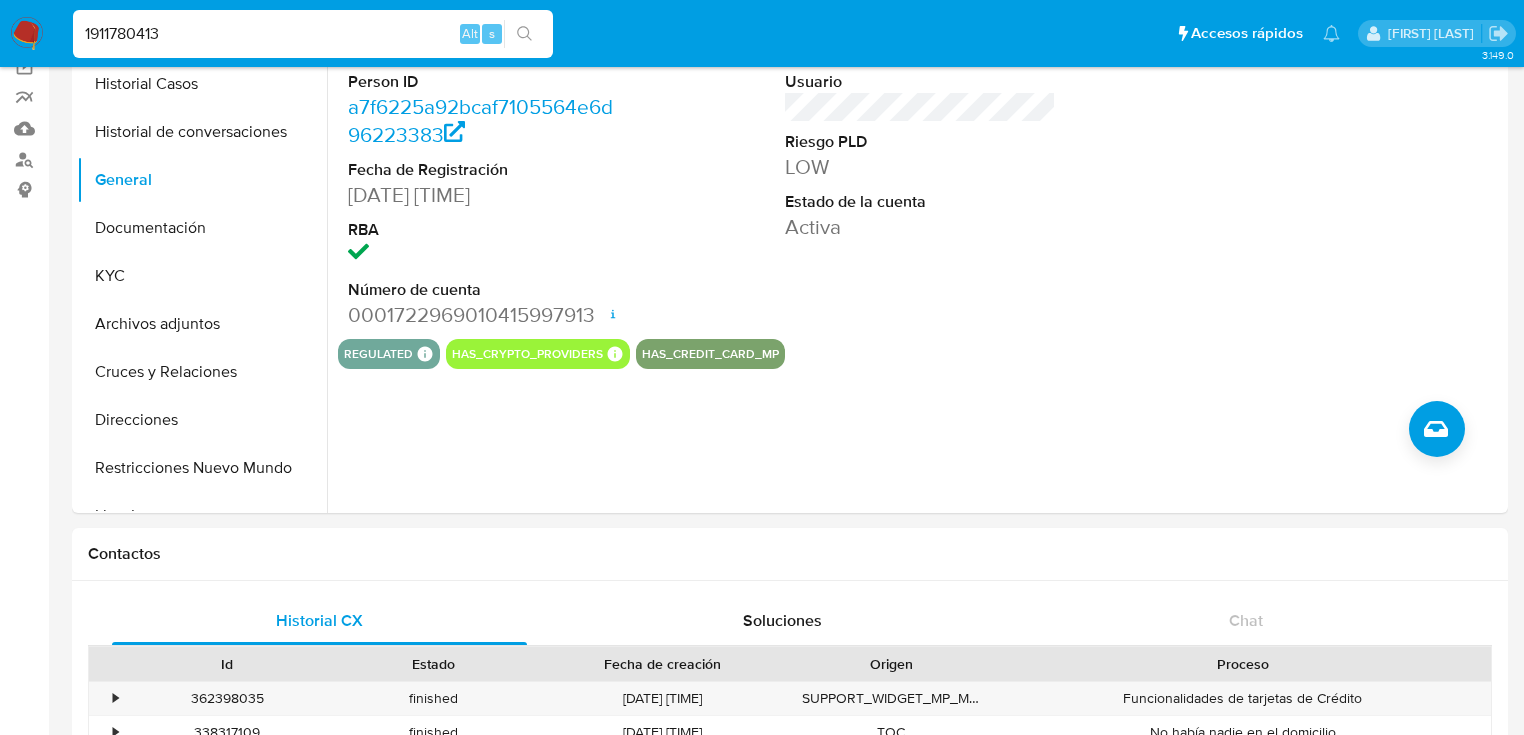 type on "1911780413" 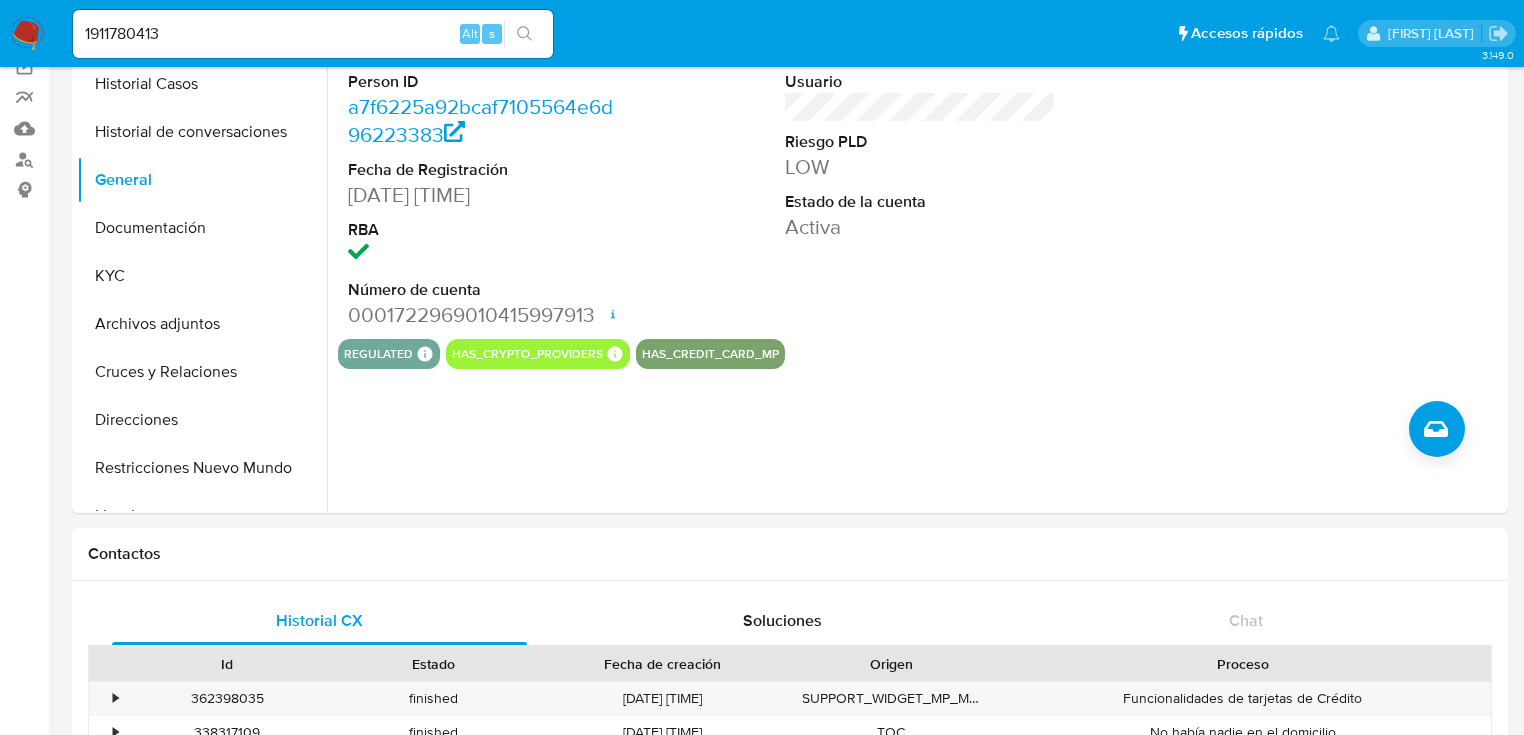 click 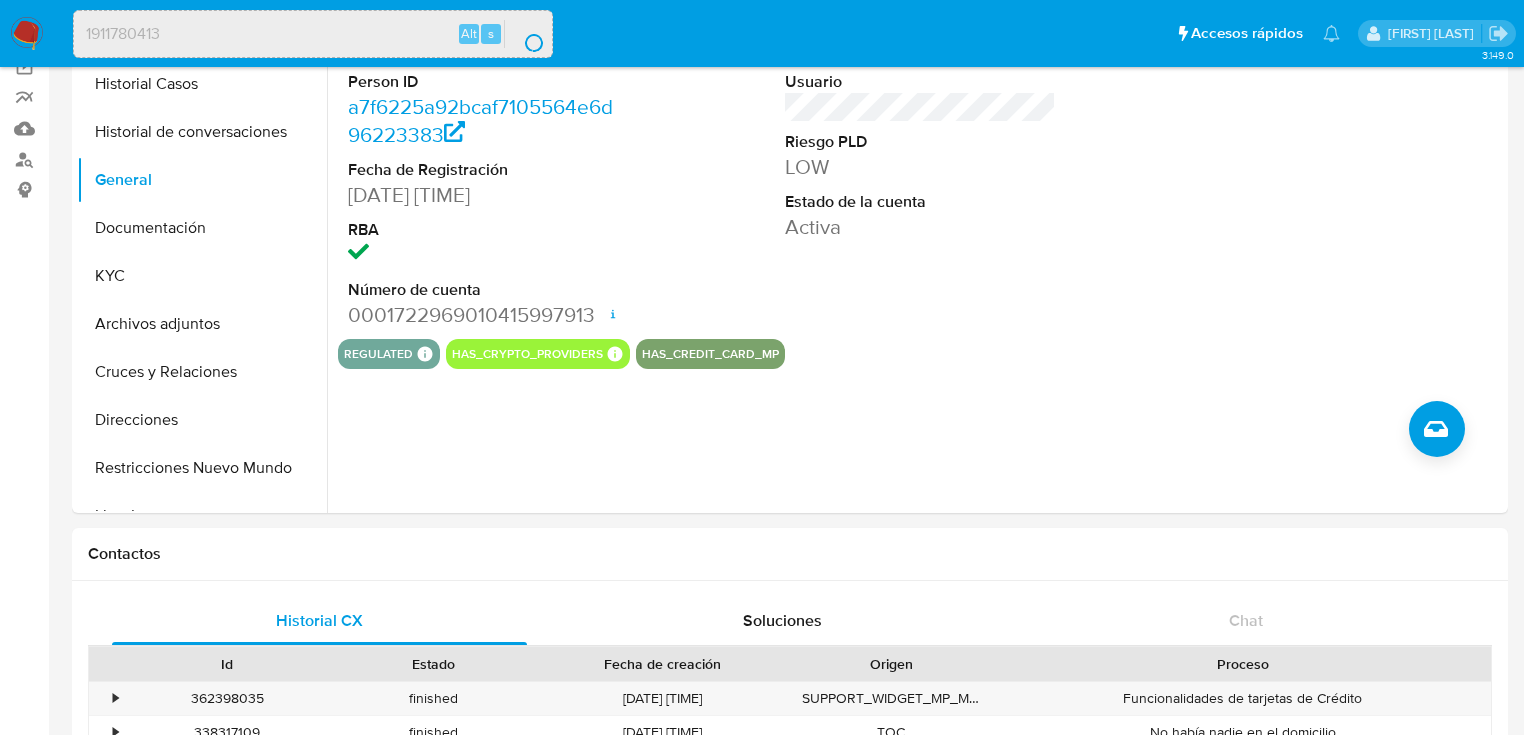 scroll, scrollTop: 0, scrollLeft: 0, axis: both 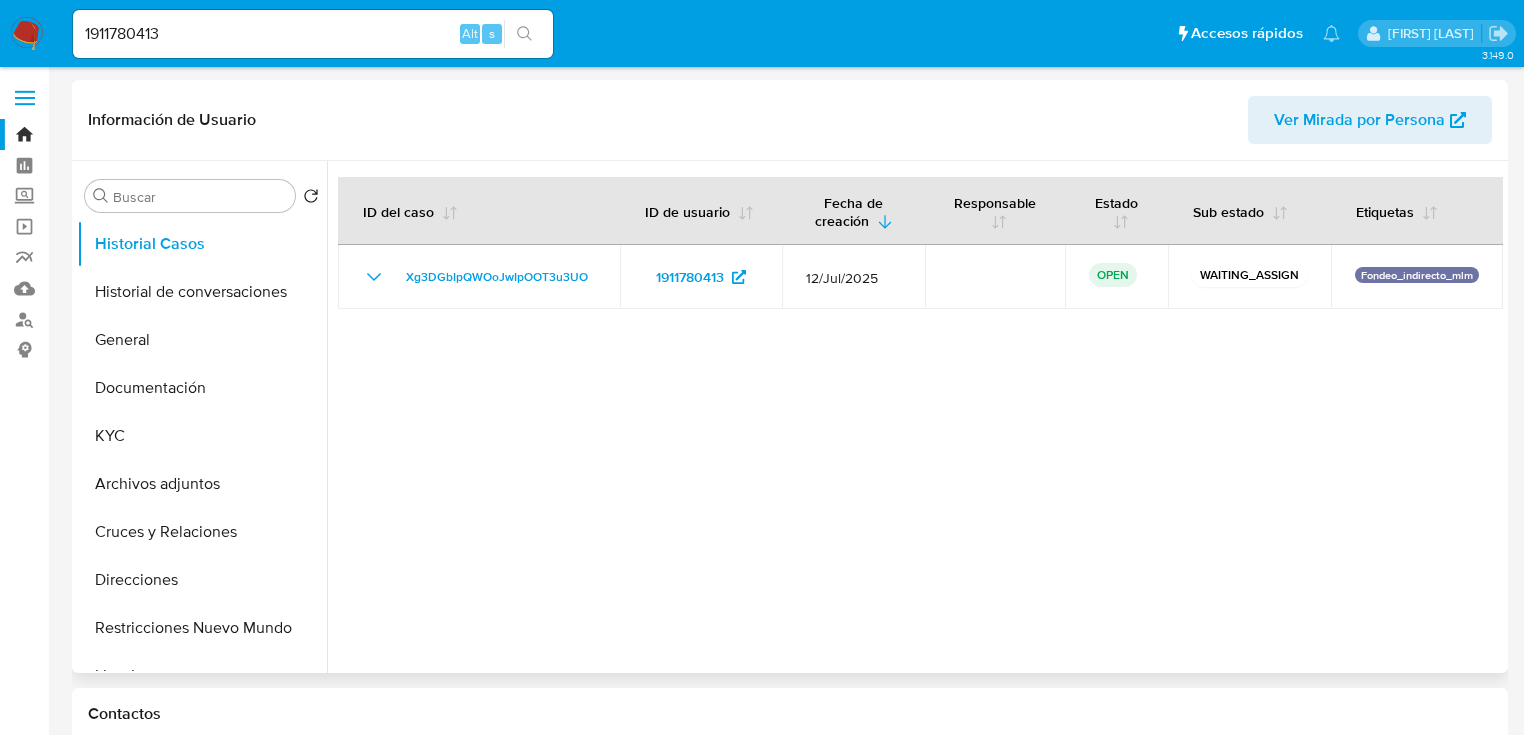 select on "10" 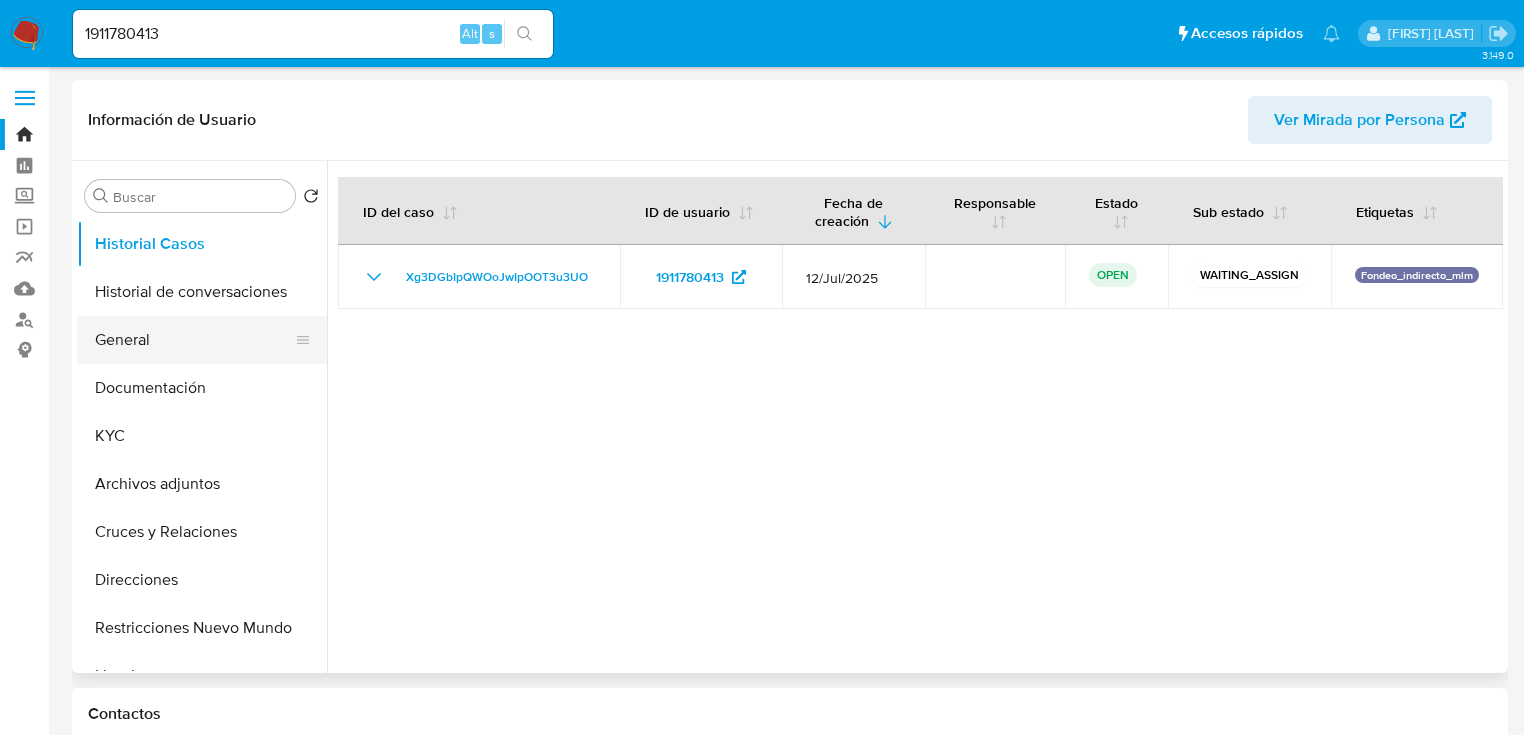 click on "General" at bounding box center [194, 340] 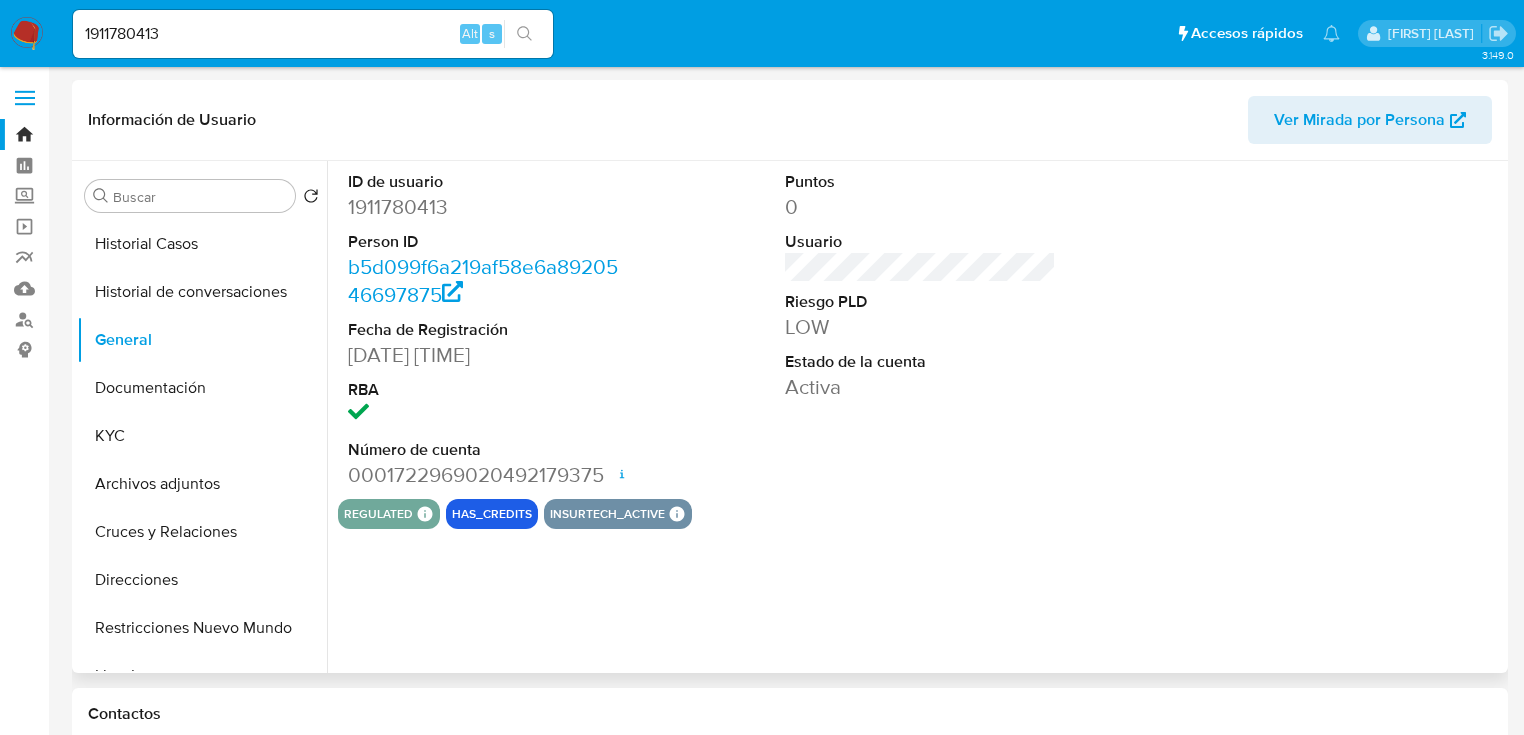 scroll, scrollTop: 80, scrollLeft: 0, axis: vertical 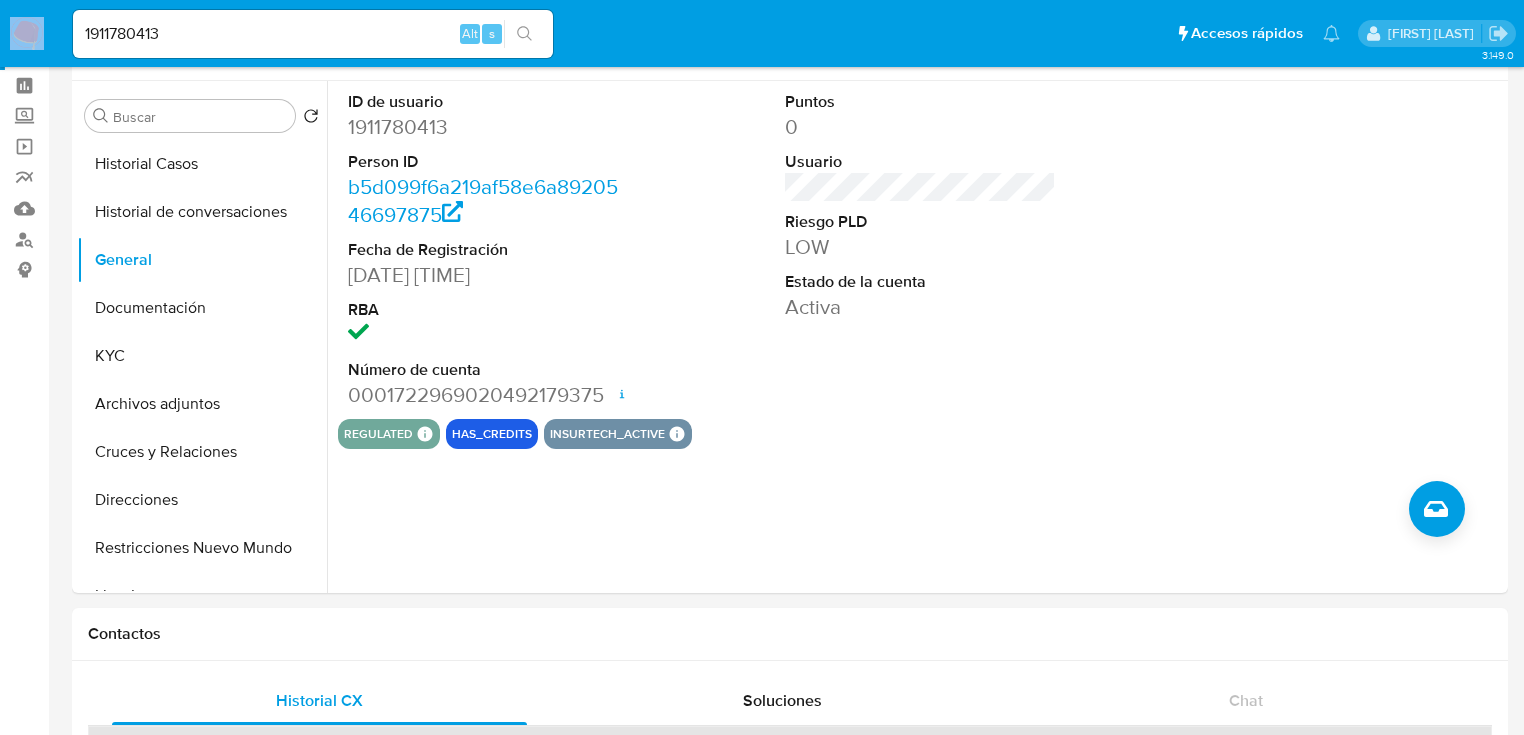 drag, startPoint x: 250, startPoint y: 52, endPoint x: 68, endPoint y: 38, distance: 182.53767 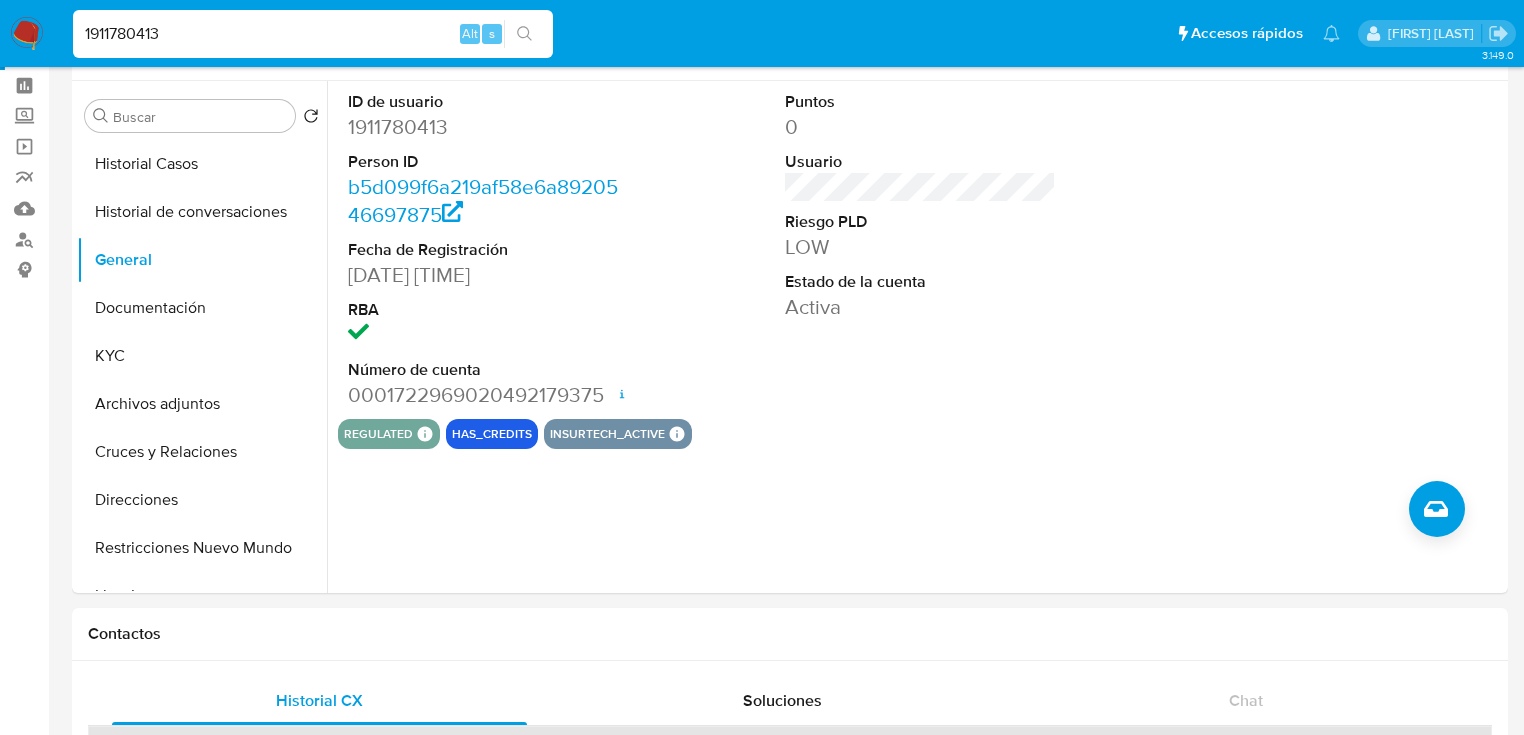 drag, startPoint x: 237, startPoint y: 36, endPoint x: 35, endPoint y: 40, distance: 202.0396 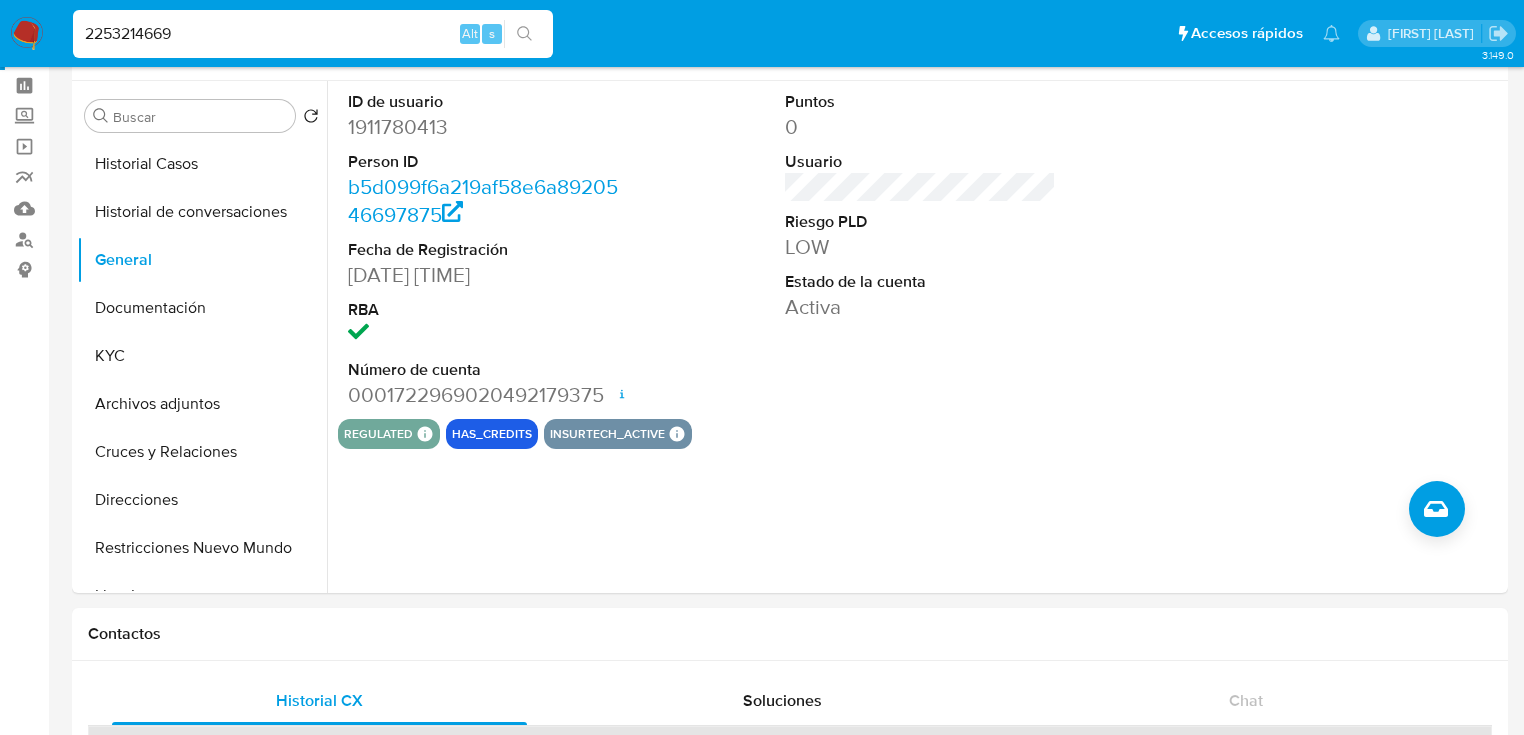 type on "2253214669" 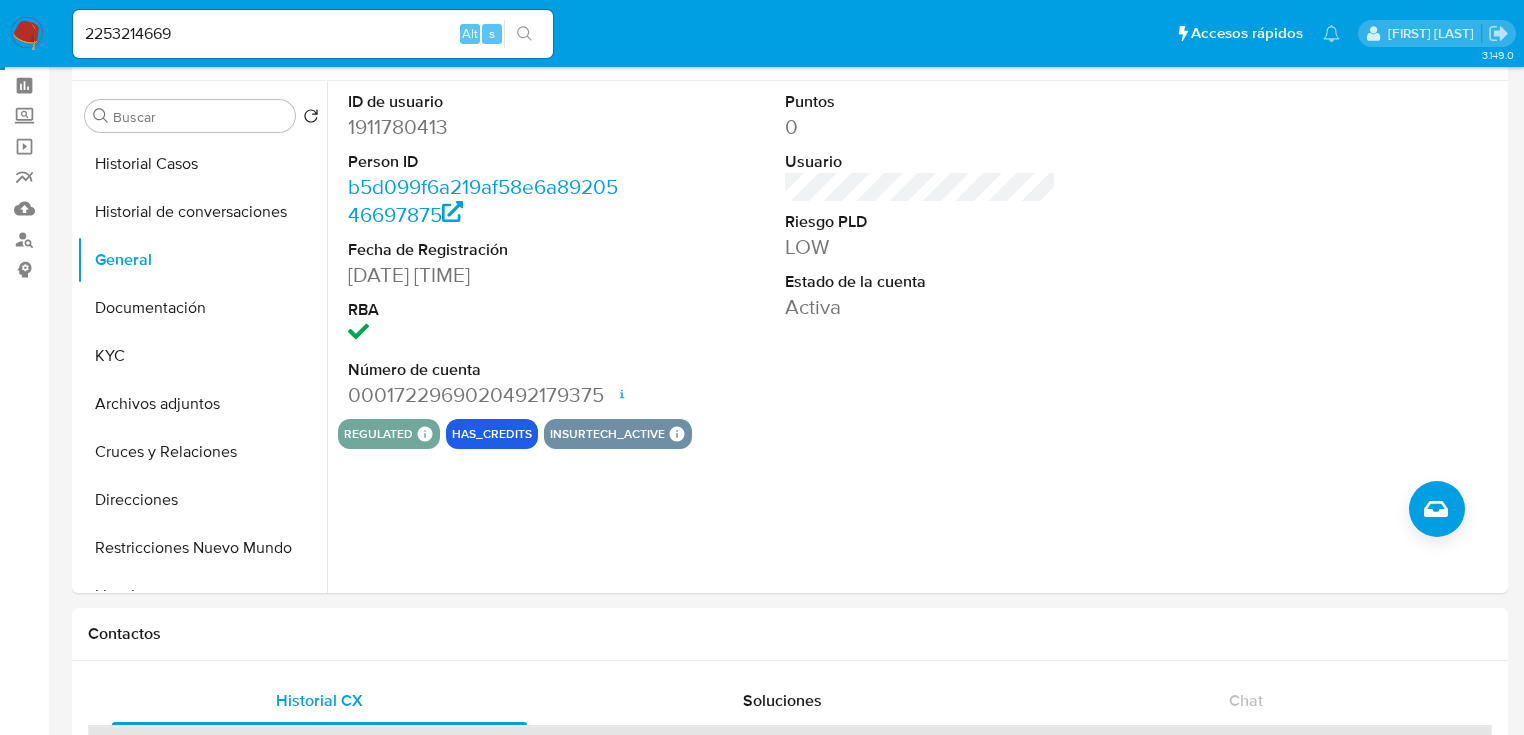 click 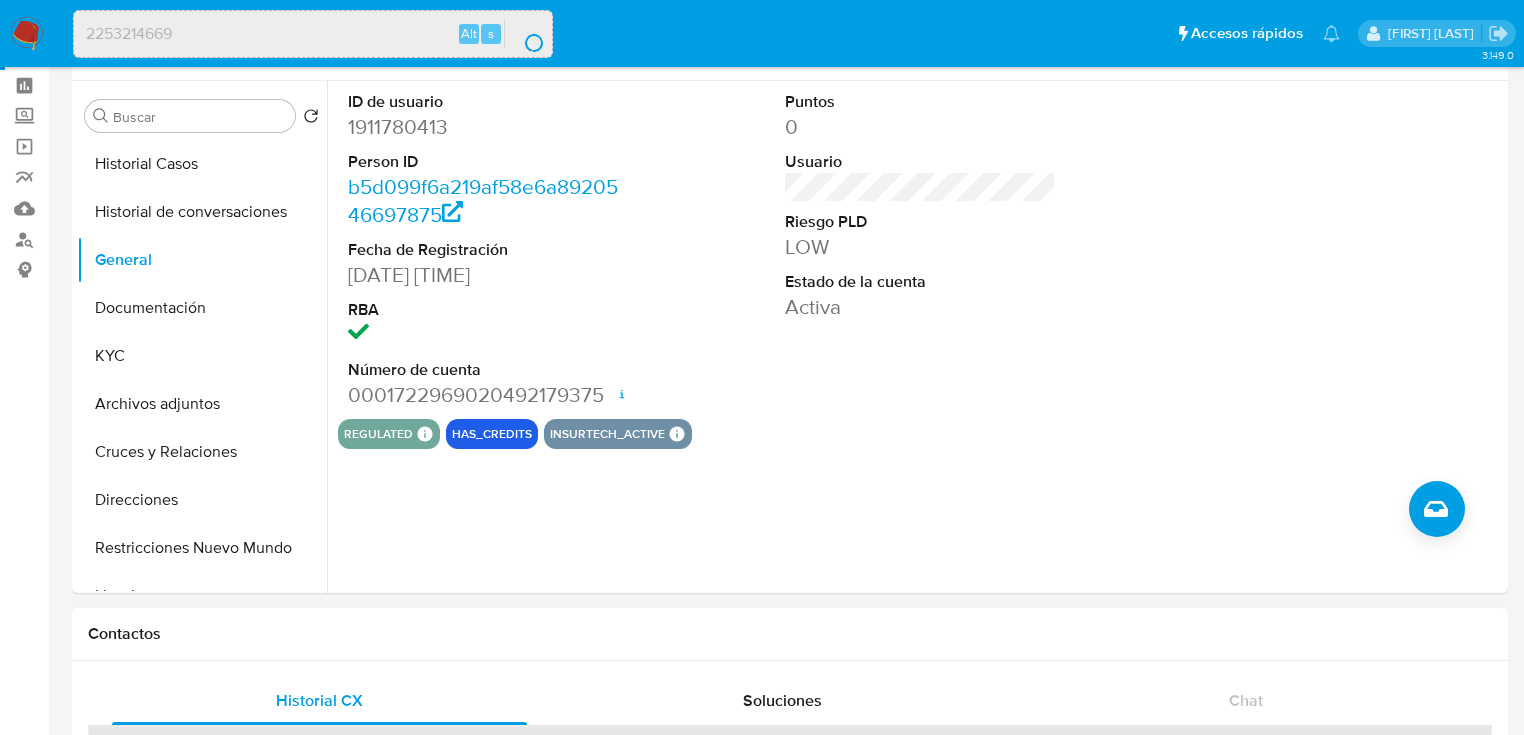 scroll, scrollTop: 0, scrollLeft: 0, axis: both 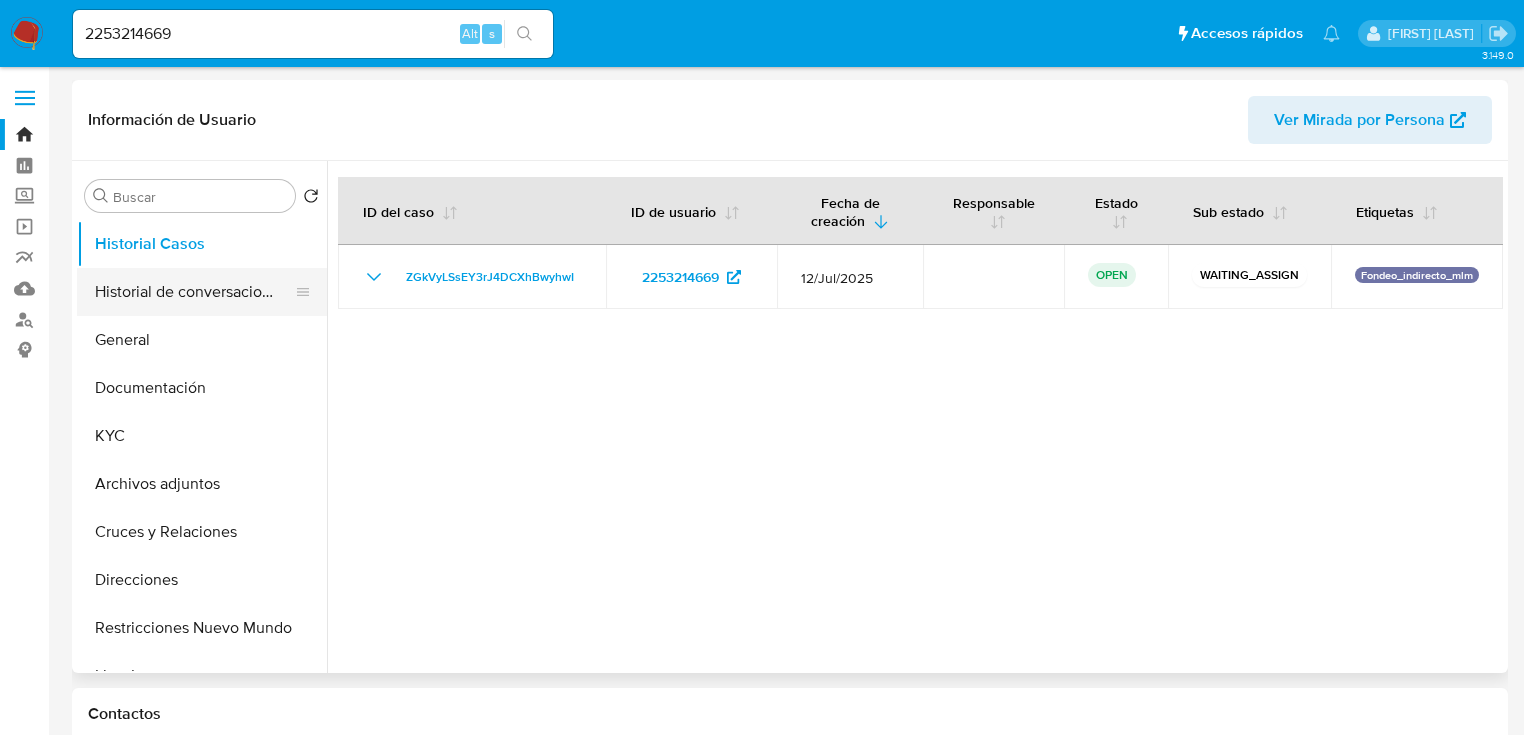 select on "10" 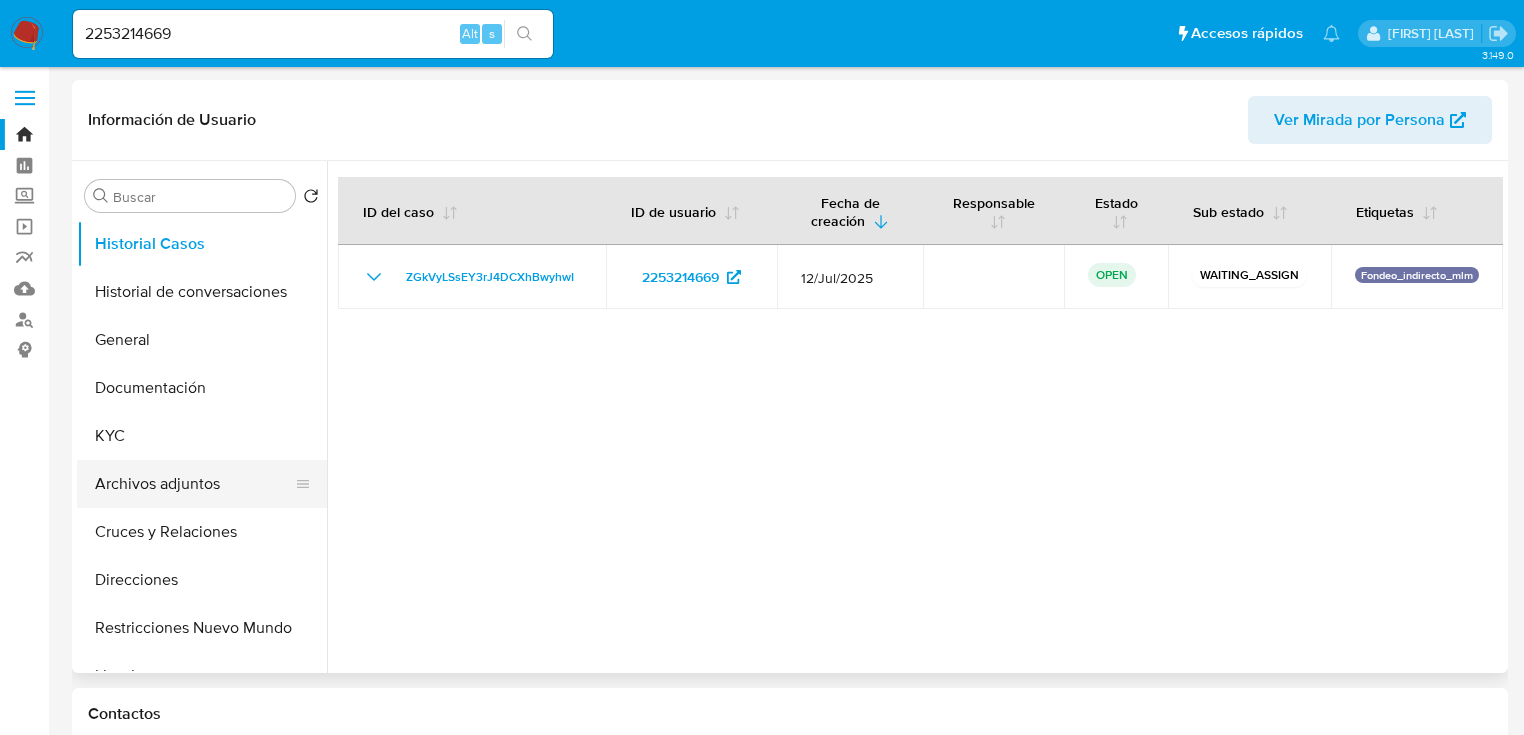 click on "Archivos adjuntos" at bounding box center [194, 484] 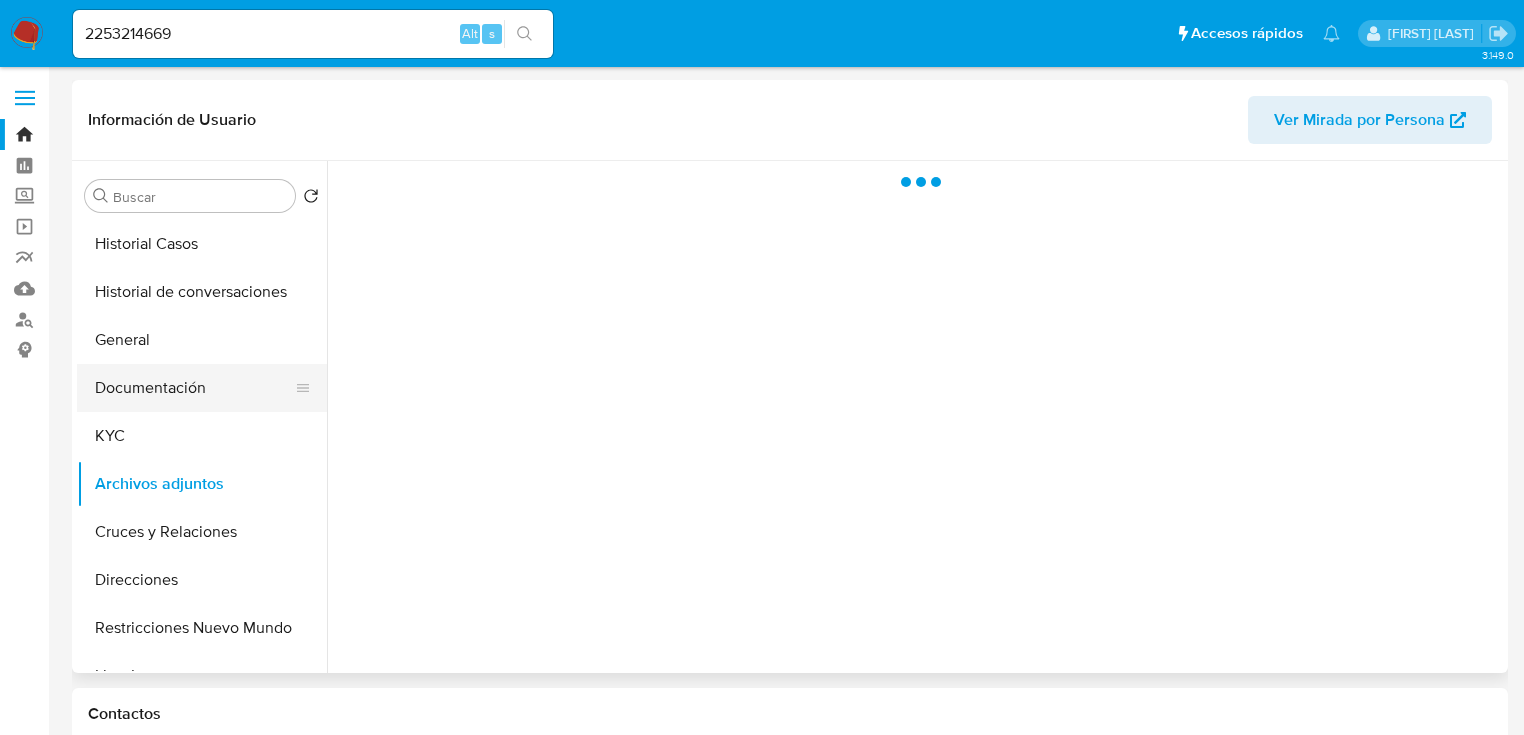 click on "Documentación" at bounding box center [194, 388] 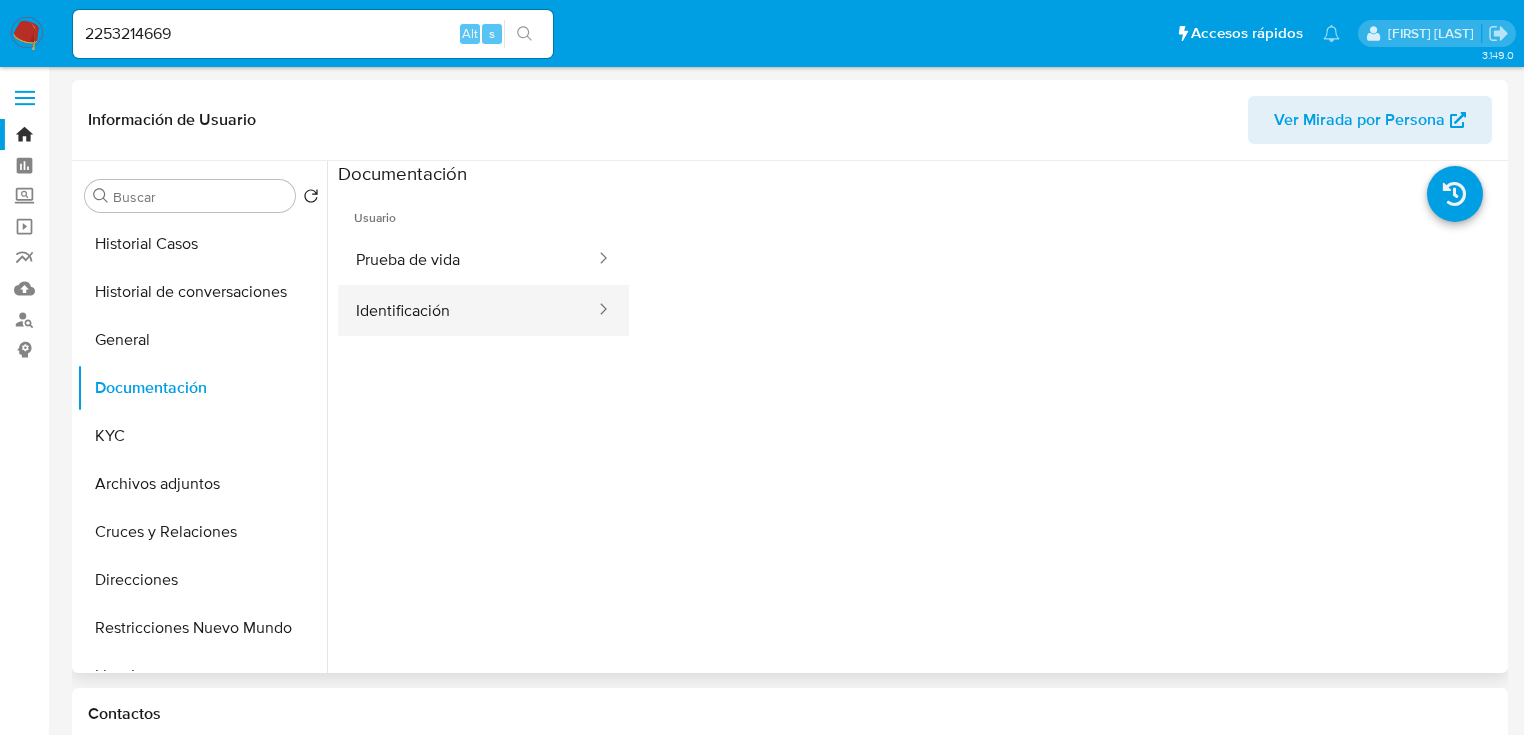 click on "Identificación" at bounding box center (467, 310) 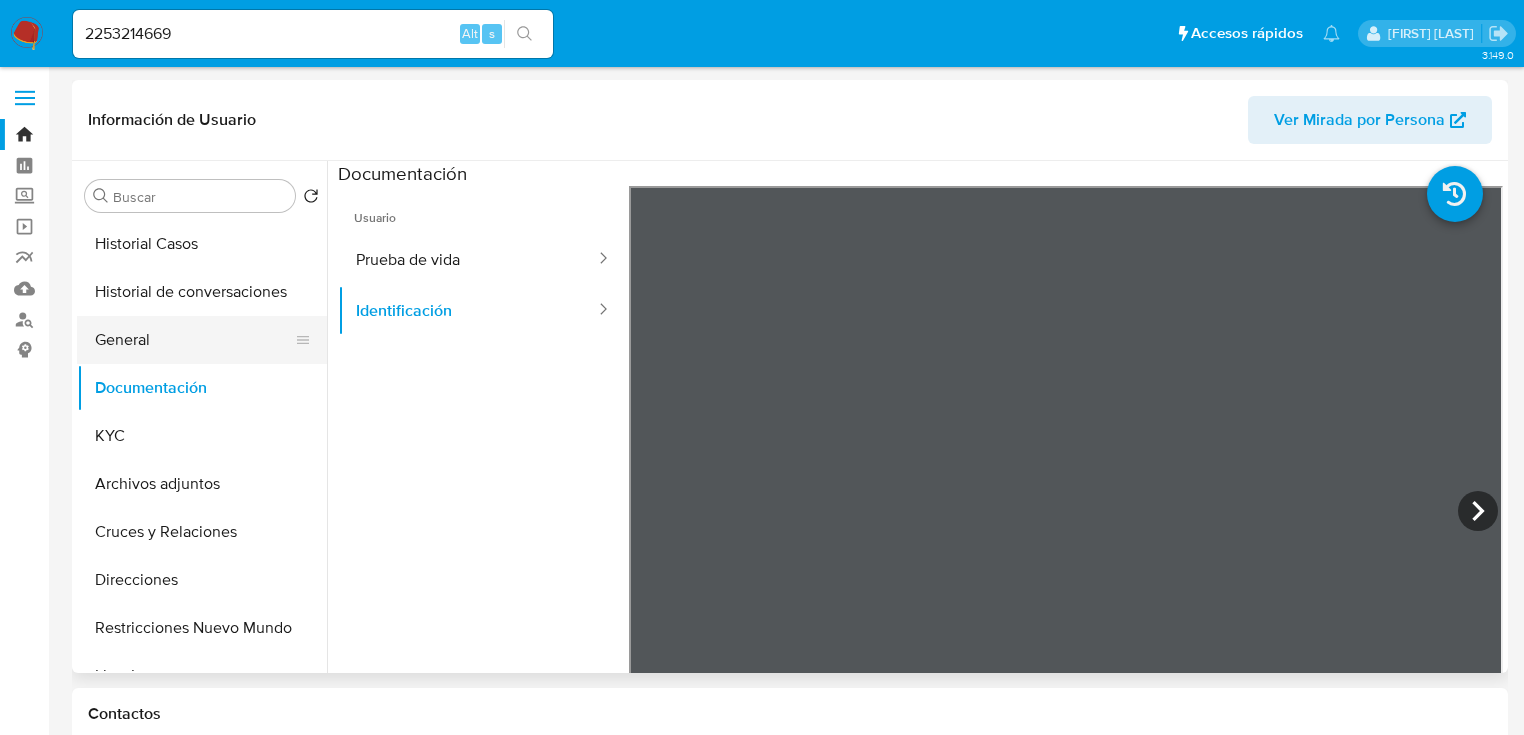 click on "General" at bounding box center (194, 340) 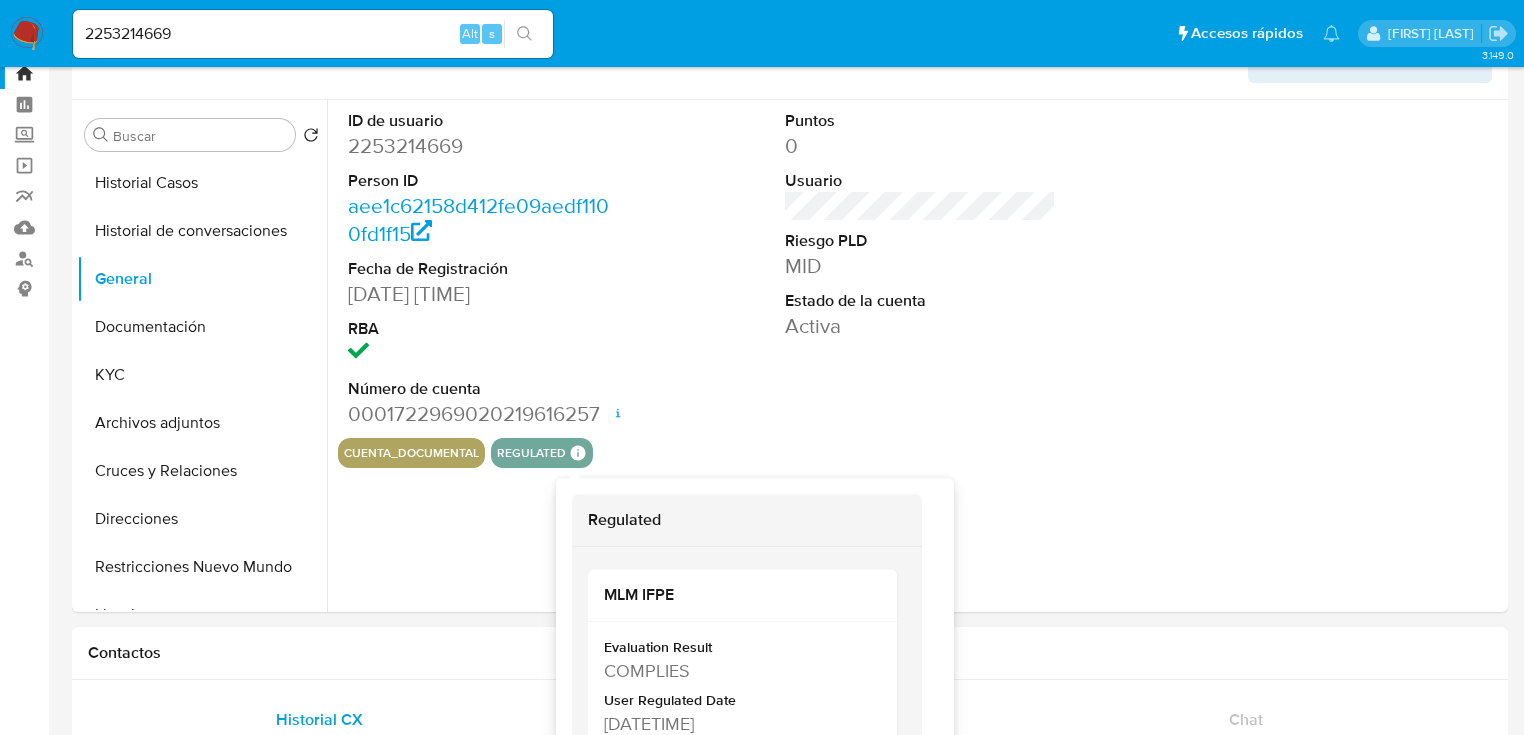 scroll, scrollTop: 80, scrollLeft: 0, axis: vertical 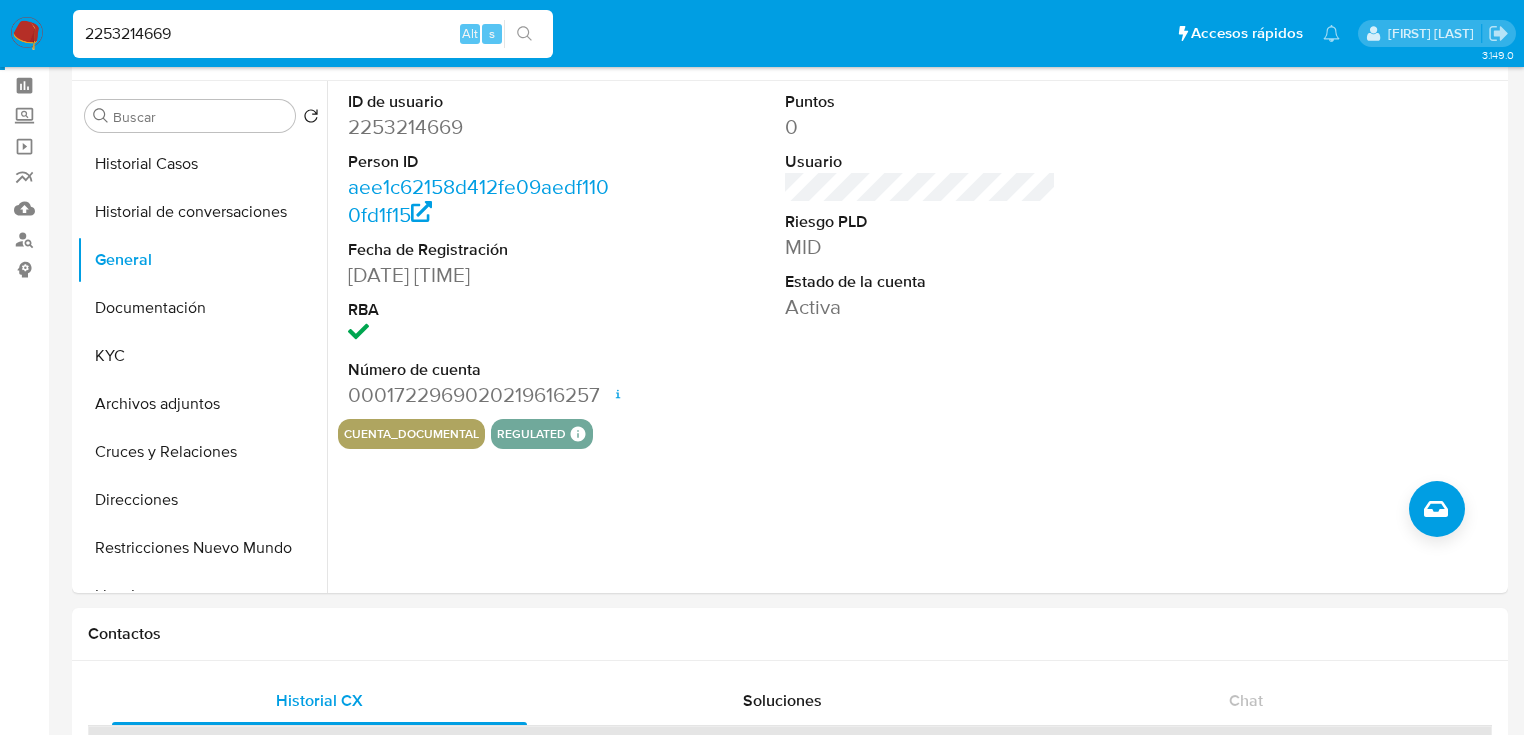 drag, startPoint x: 216, startPoint y: 41, endPoint x: 31, endPoint y: 41, distance: 185 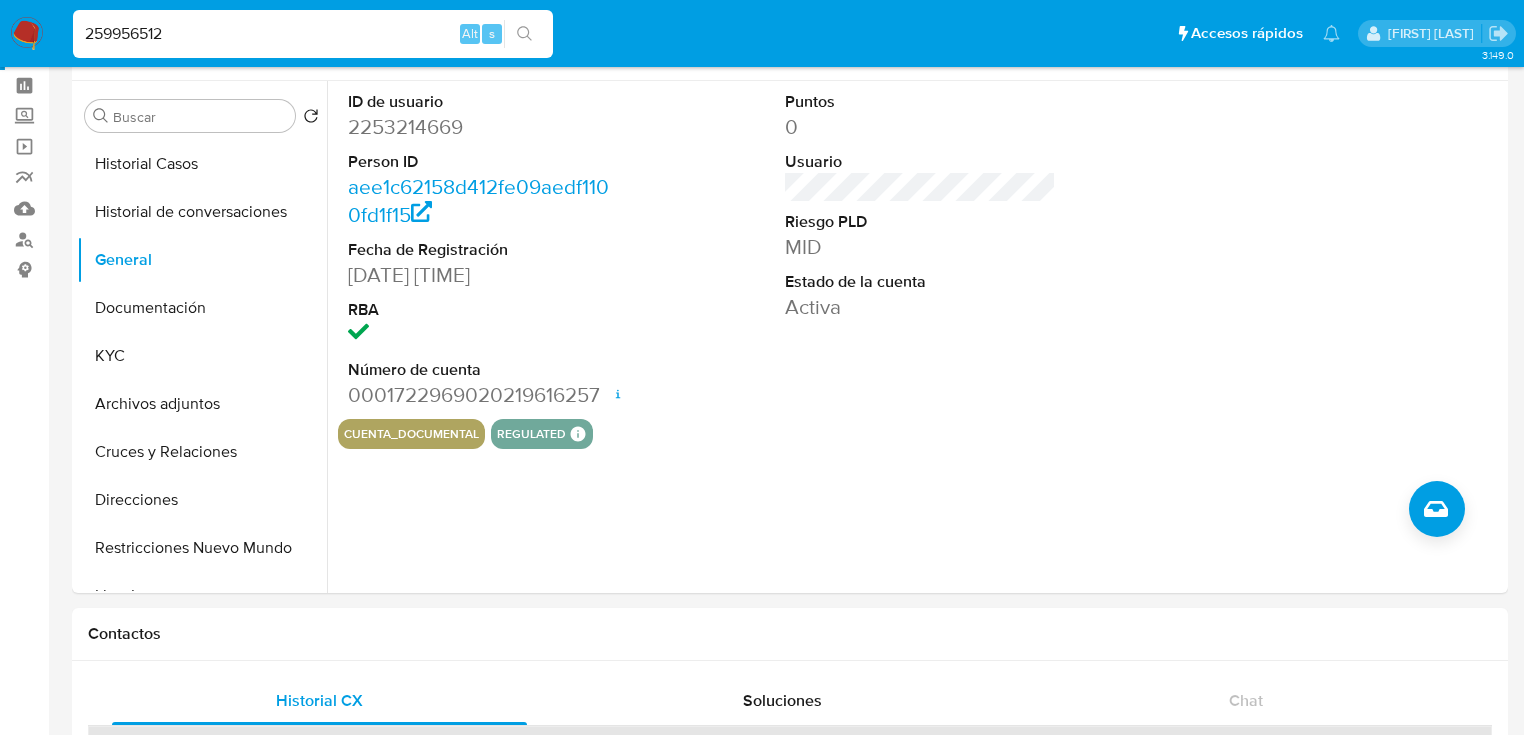 type on "259956512" 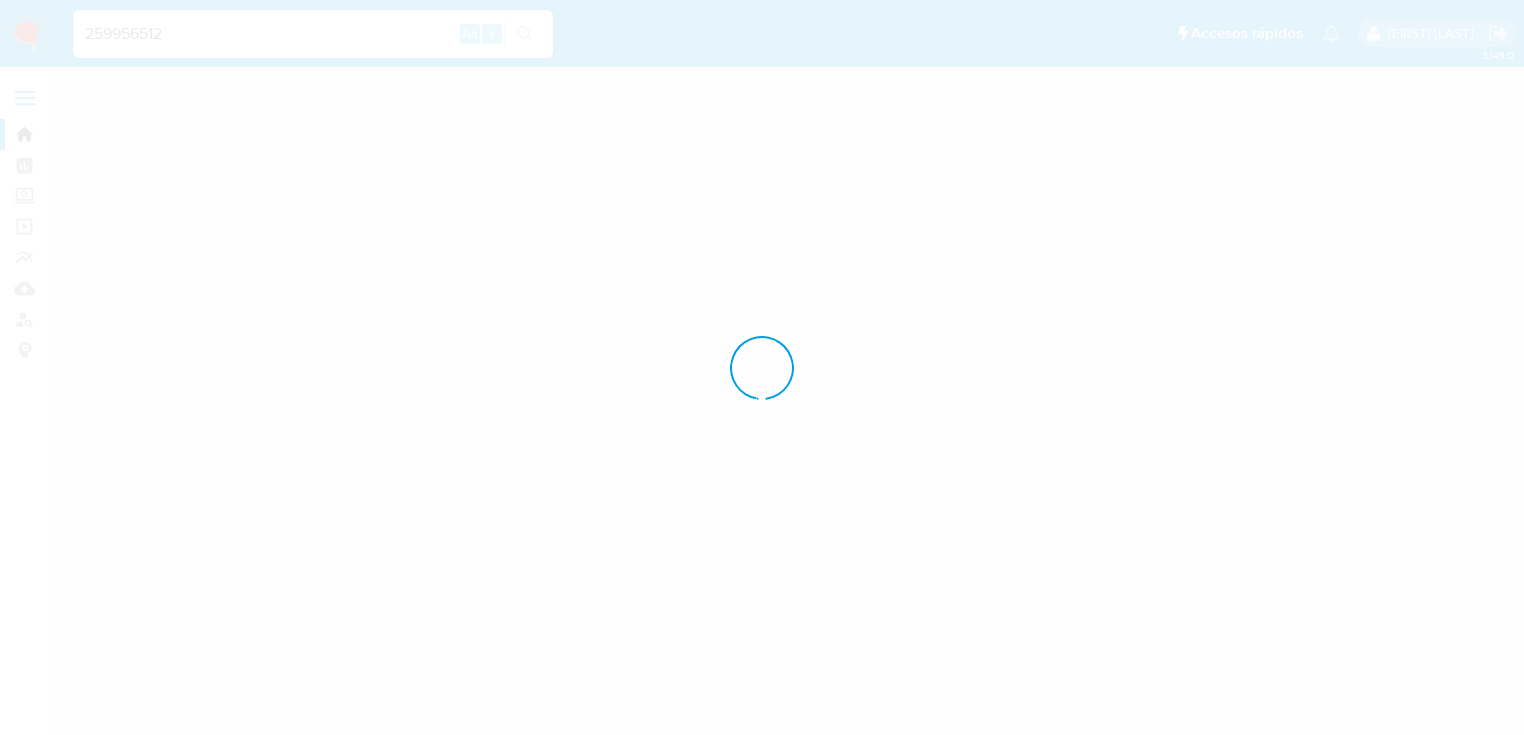 scroll, scrollTop: 0, scrollLeft: 0, axis: both 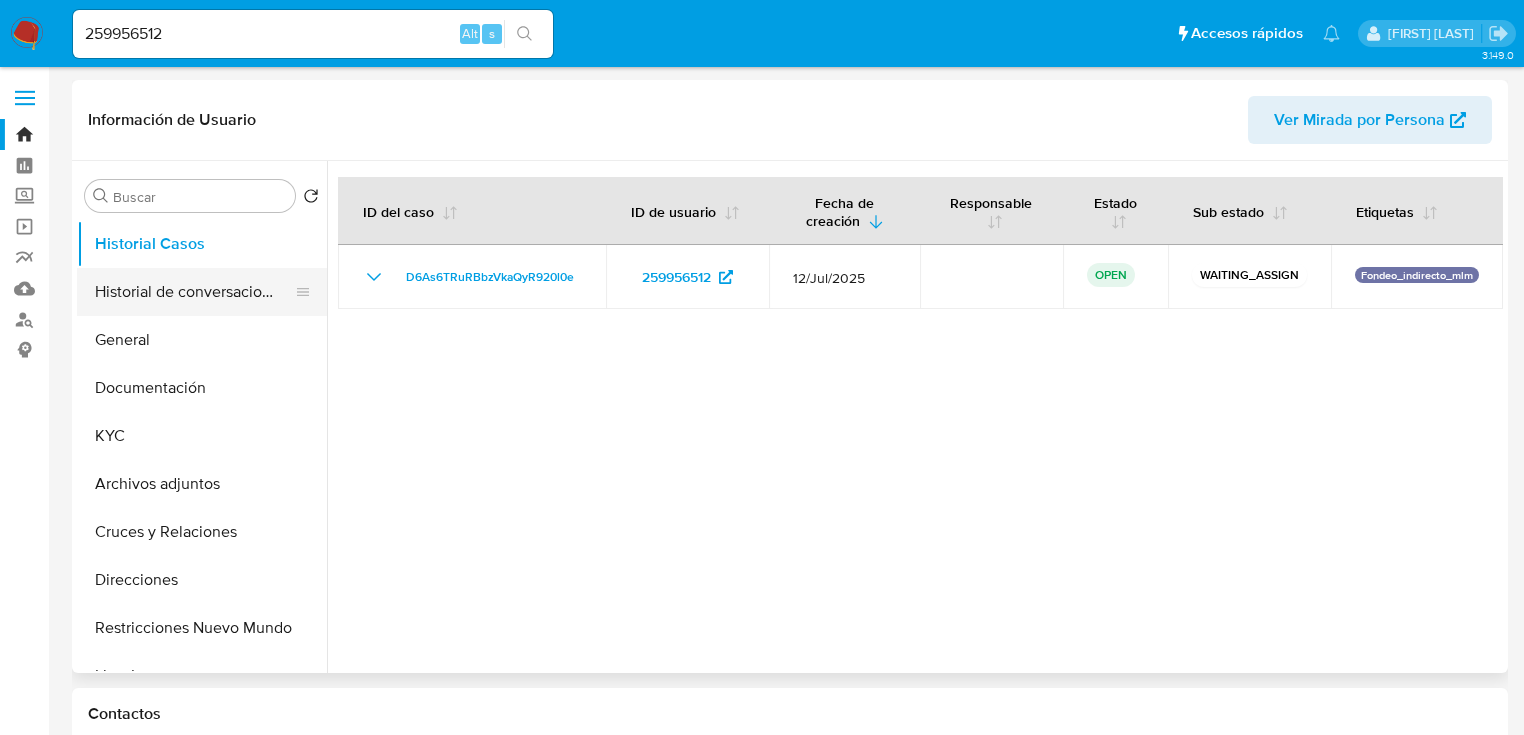 select on "10" 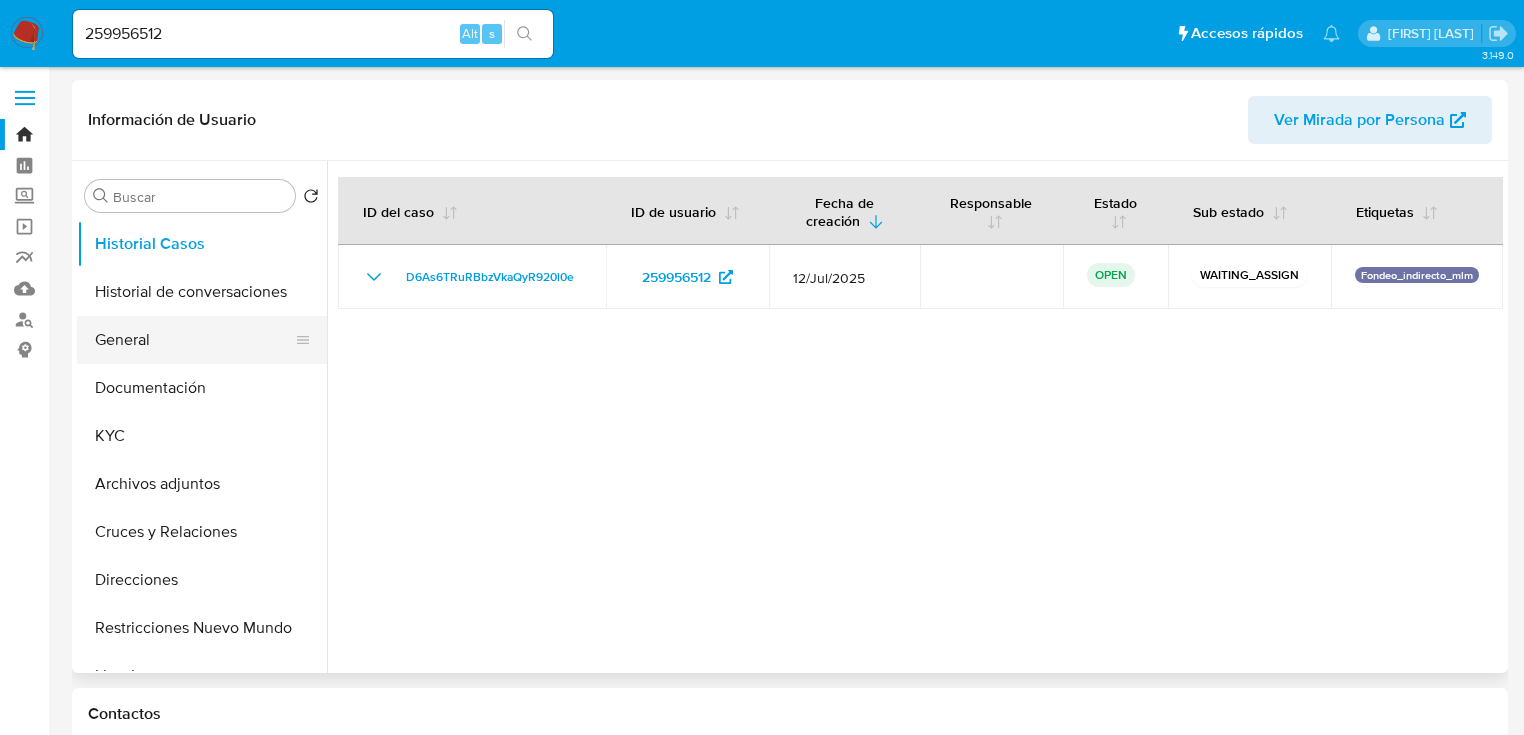 click on "General" at bounding box center [194, 340] 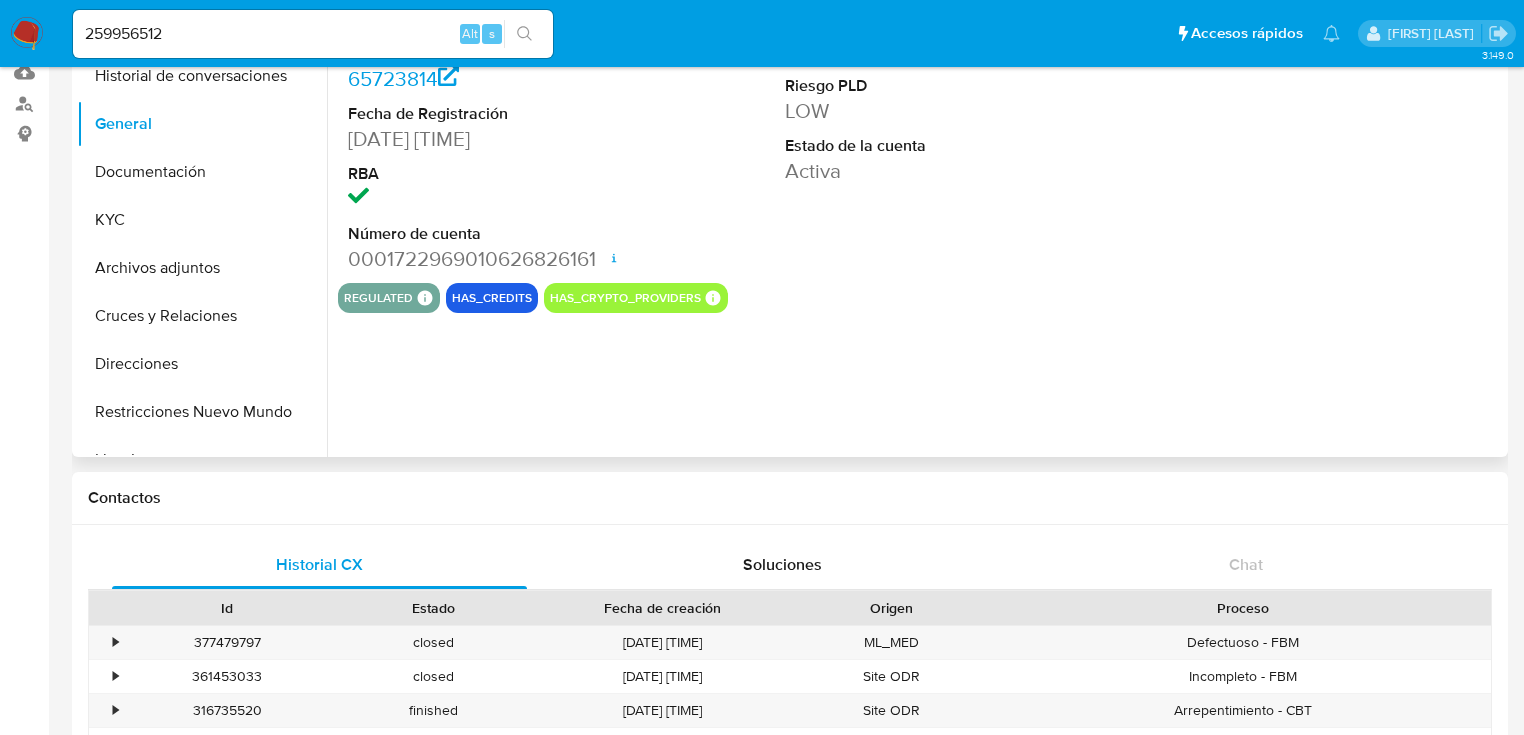 scroll, scrollTop: 240, scrollLeft: 0, axis: vertical 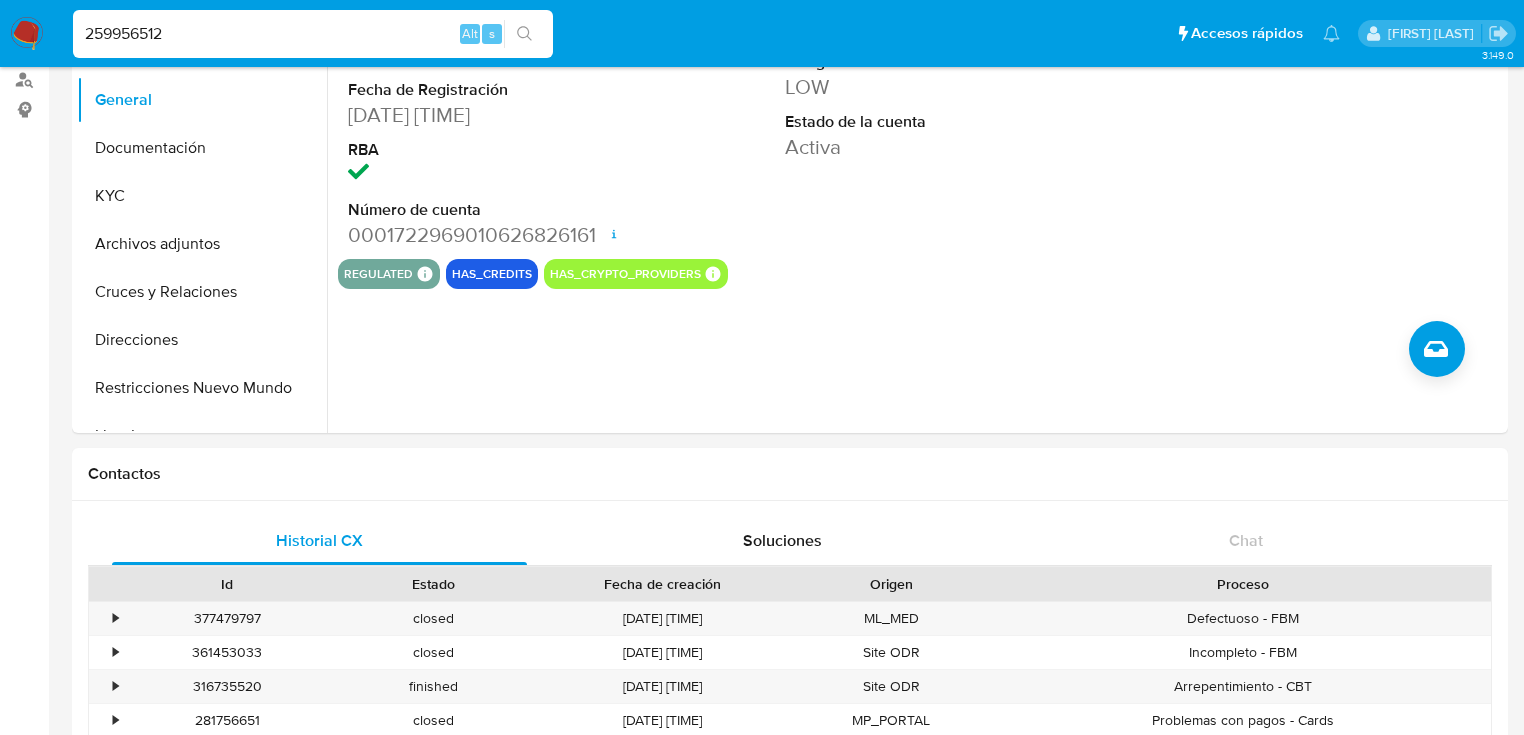 drag, startPoint x: 220, startPoint y: 23, endPoint x: 184, endPoint y: 54, distance: 47.507893 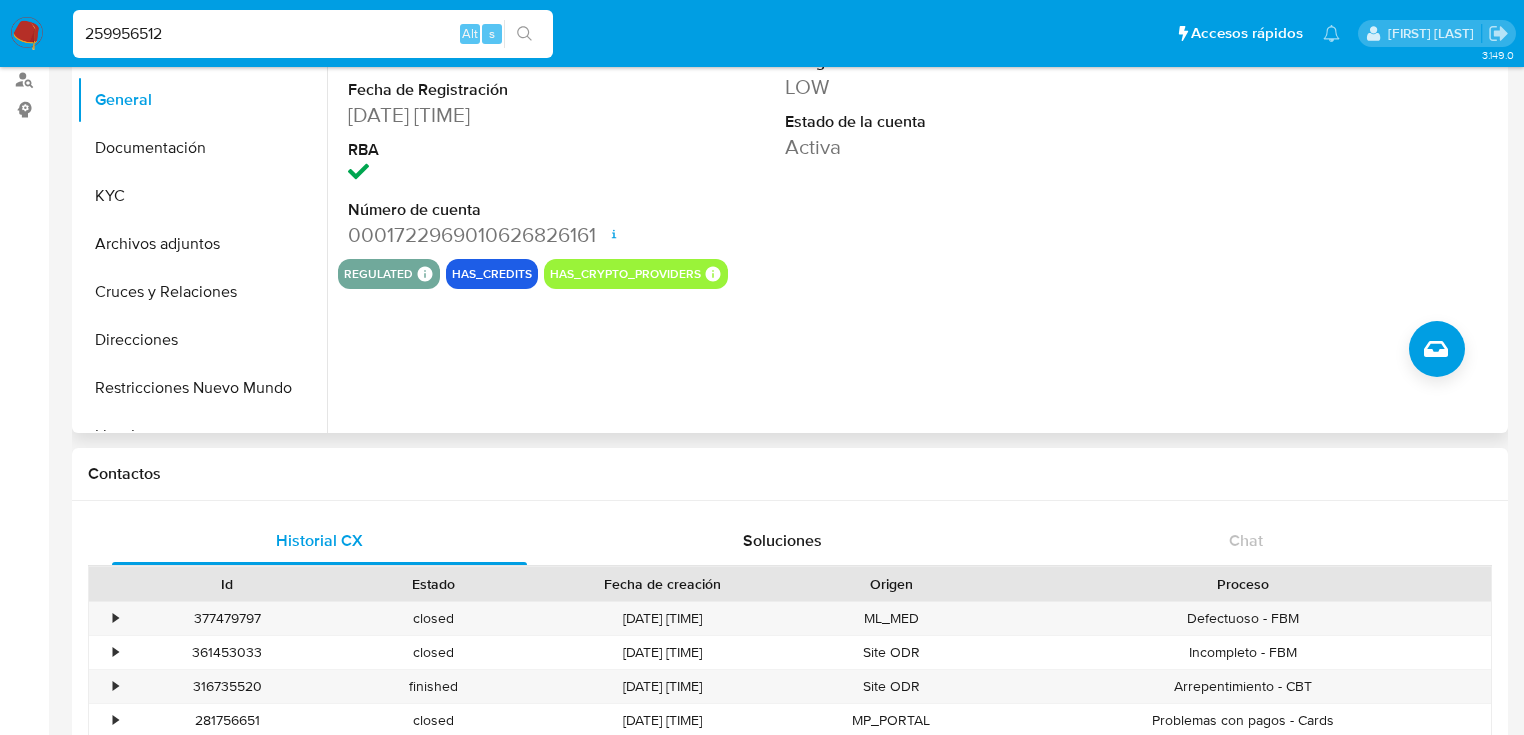 paste on "1488813186" 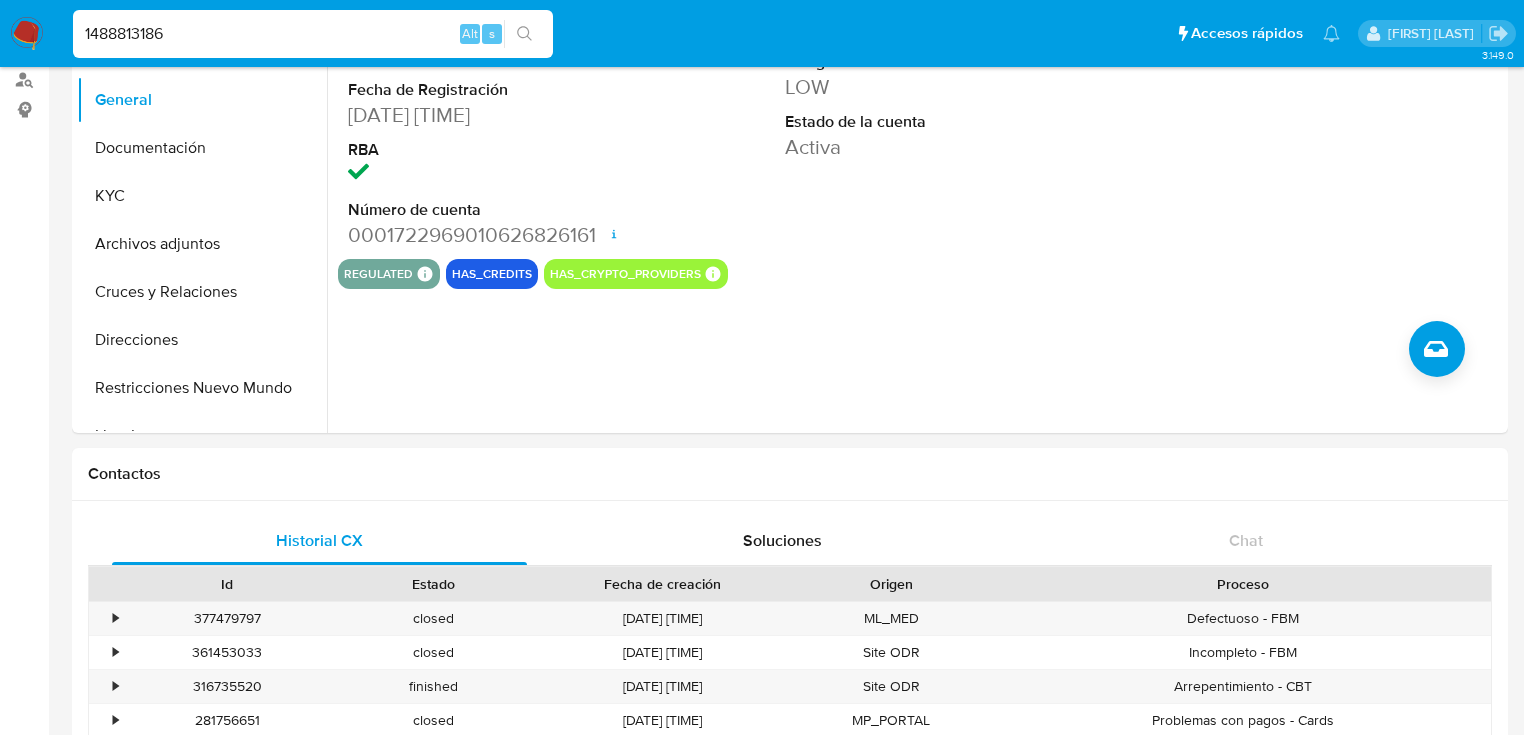 type on "1488813186" 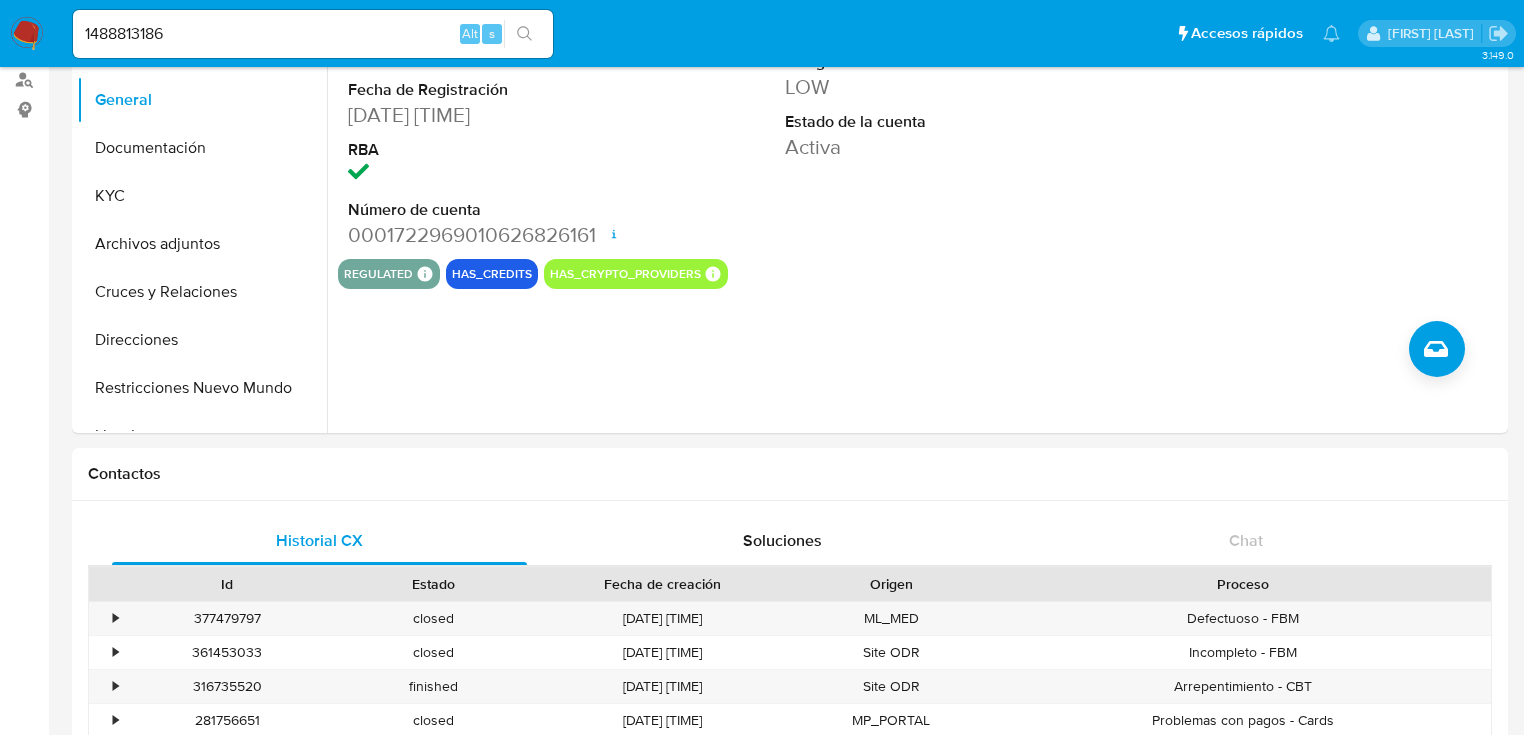 click at bounding box center [524, 34] 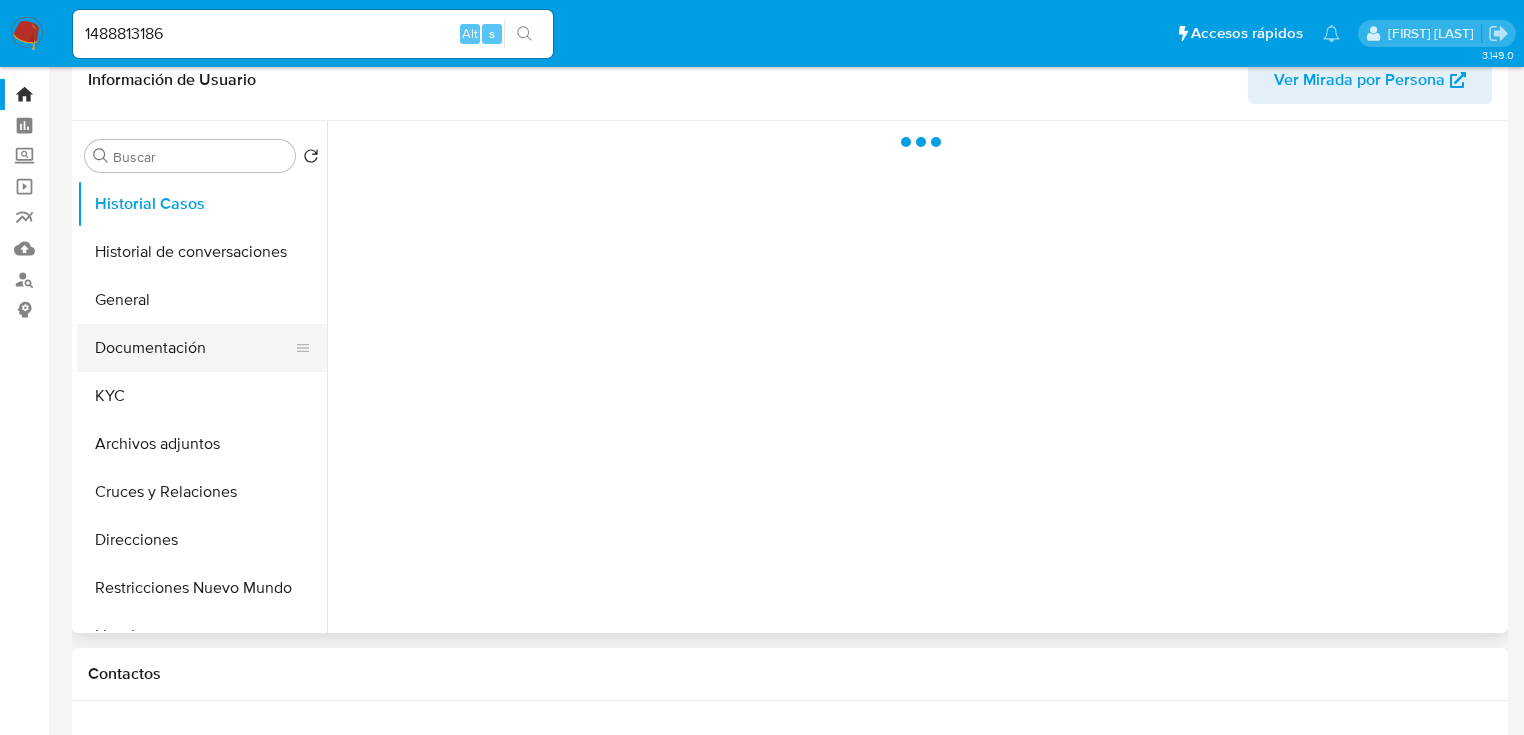 scroll, scrollTop: 80, scrollLeft: 0, axis: vertical 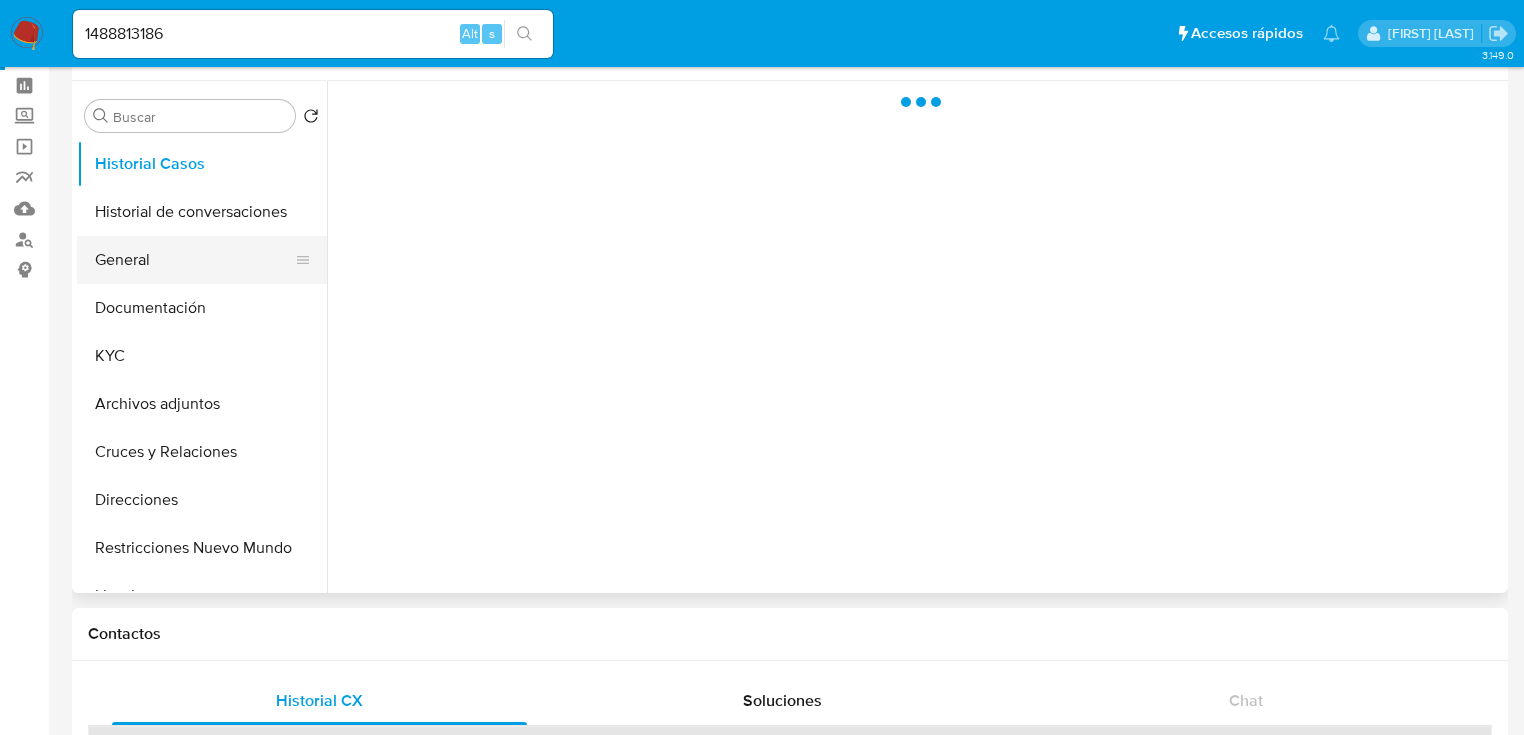 click on "General" at bounding box center (194, 260) 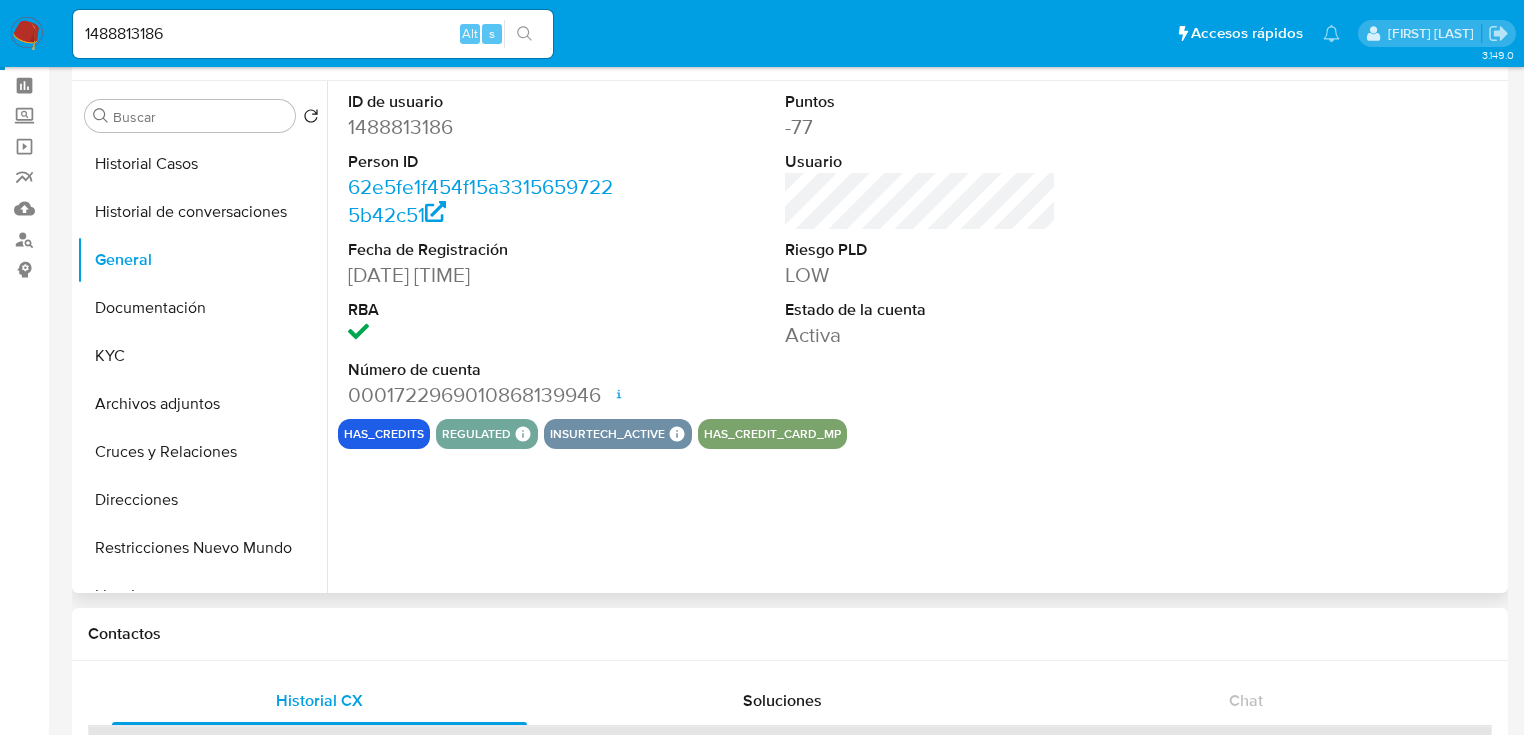 select on "10" 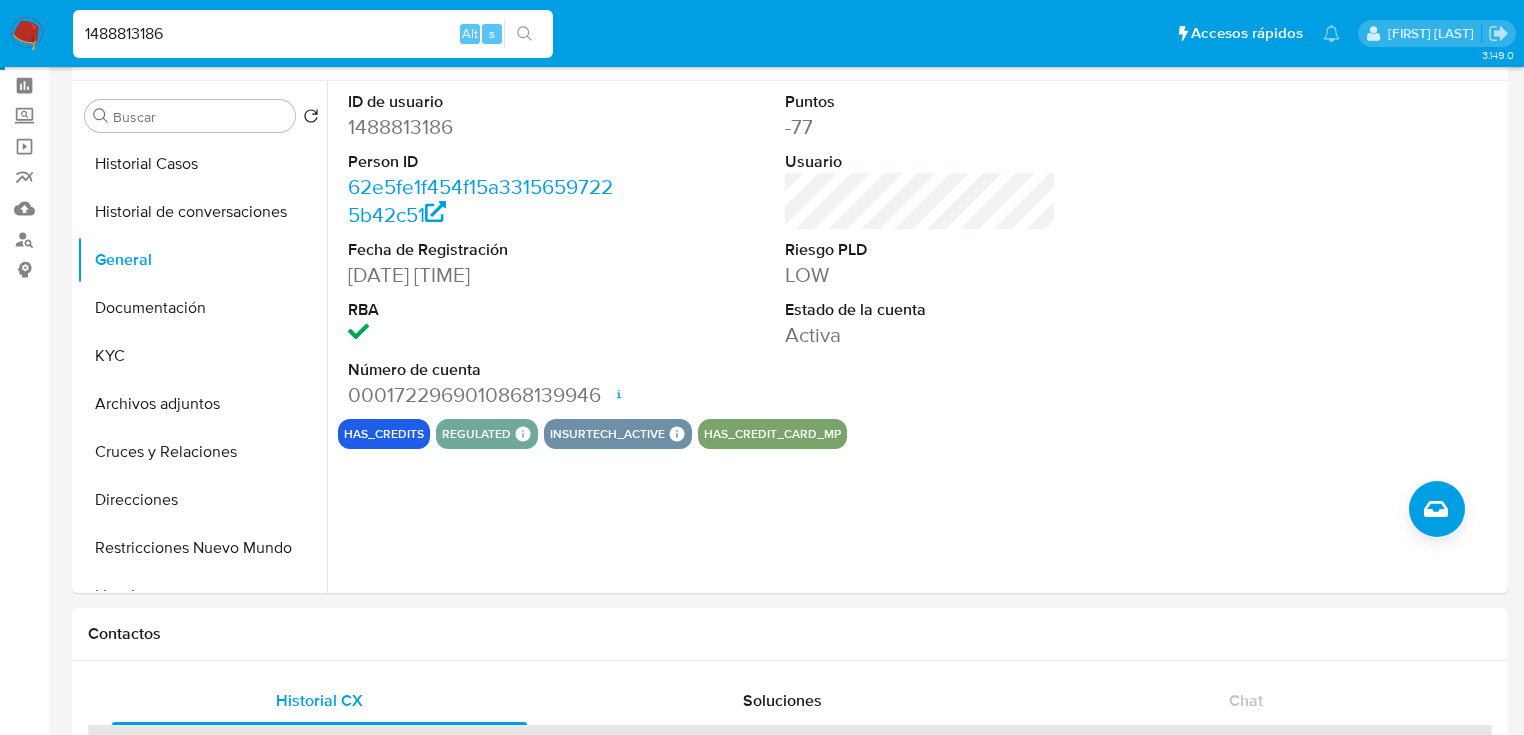 drag, startPoint x: 182, startPoint y: 34, endPoint x: 4, endPoint y: 36, distance: 178.01123 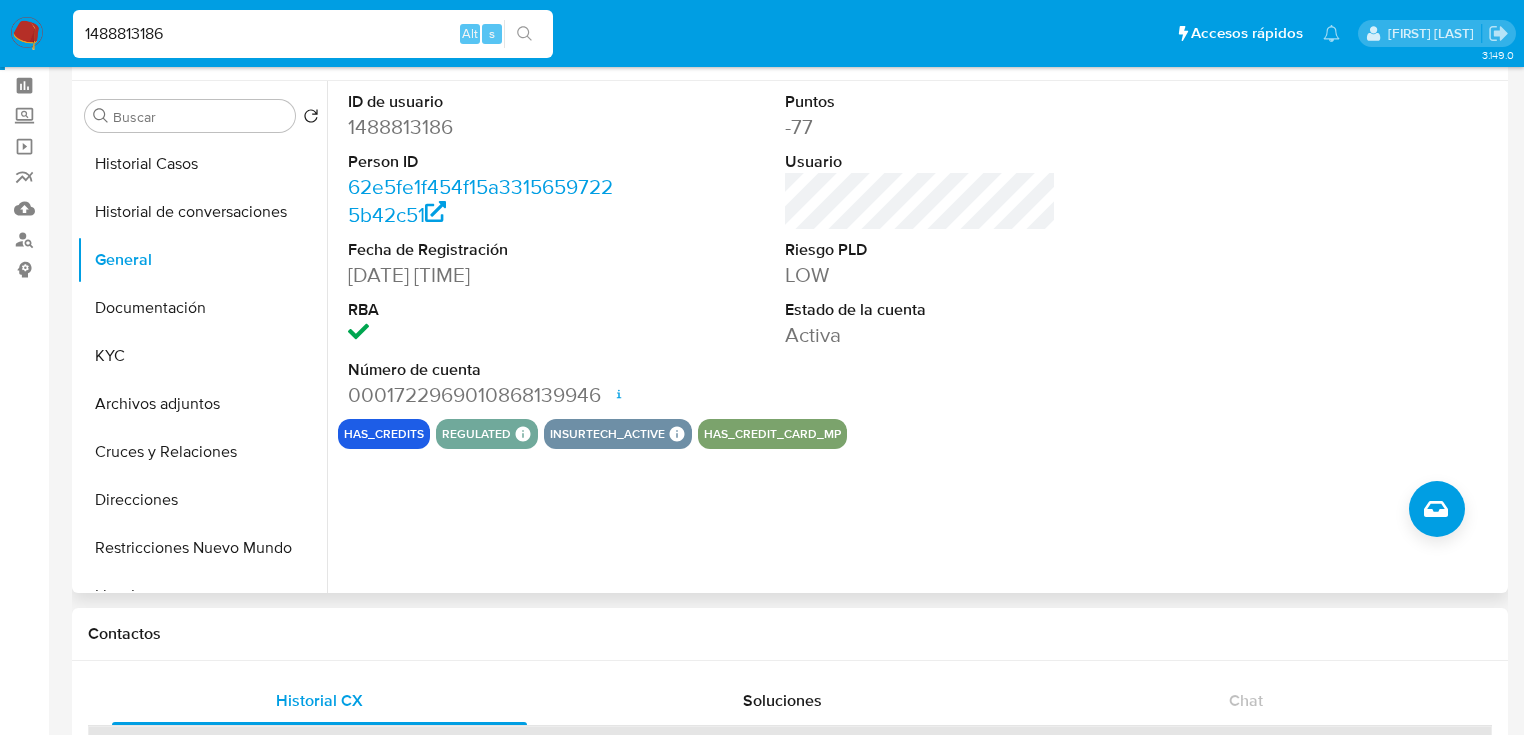 paste on "2482132271" 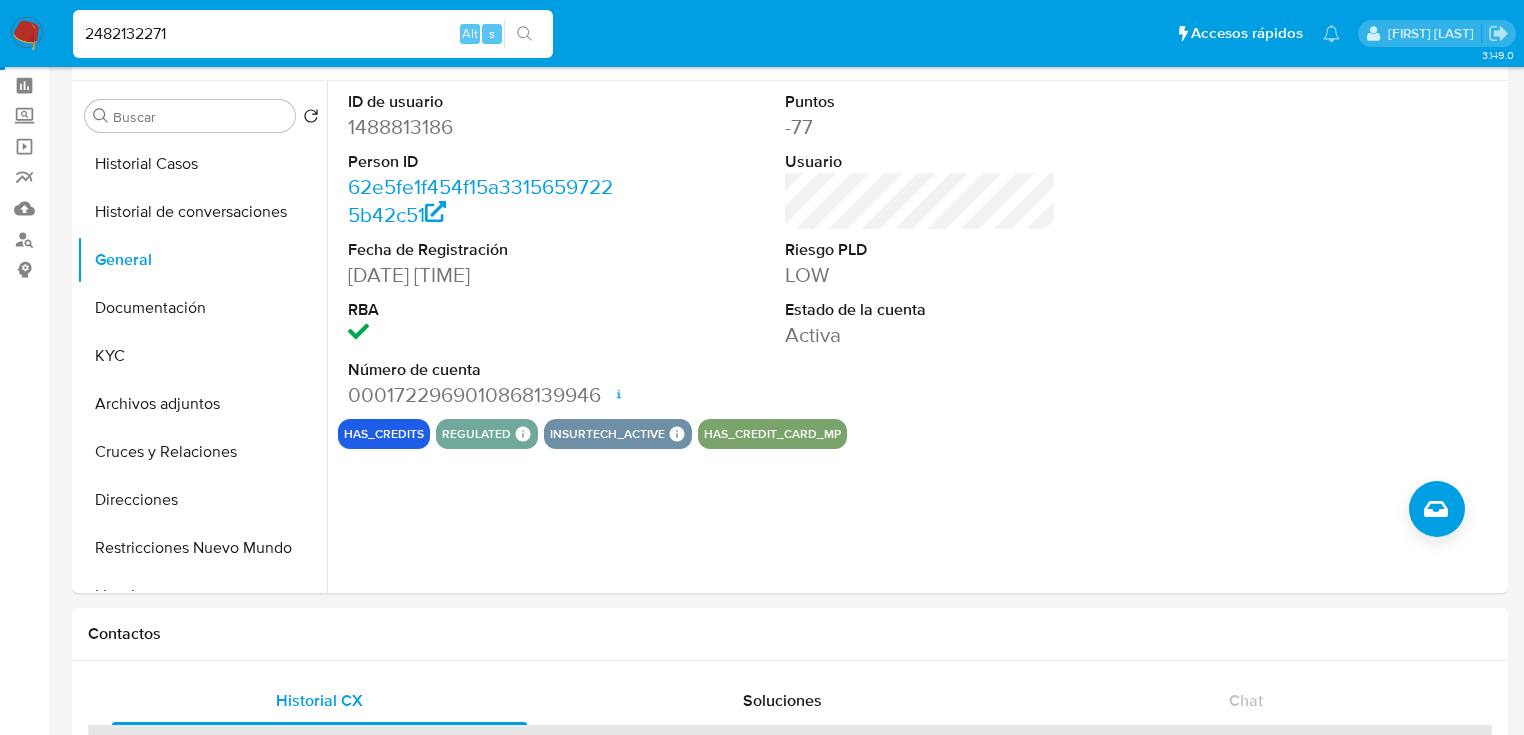 type on "2482132271" 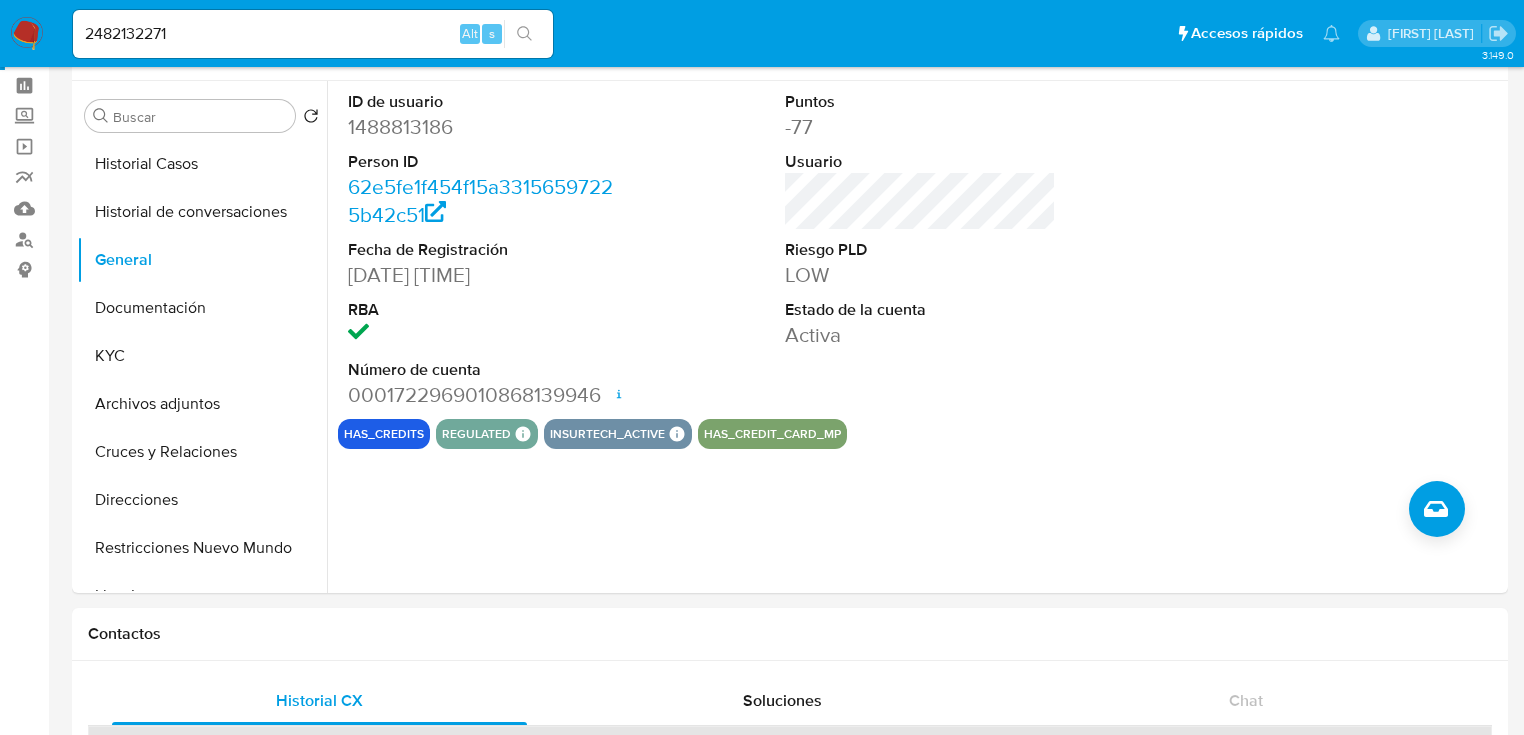 click 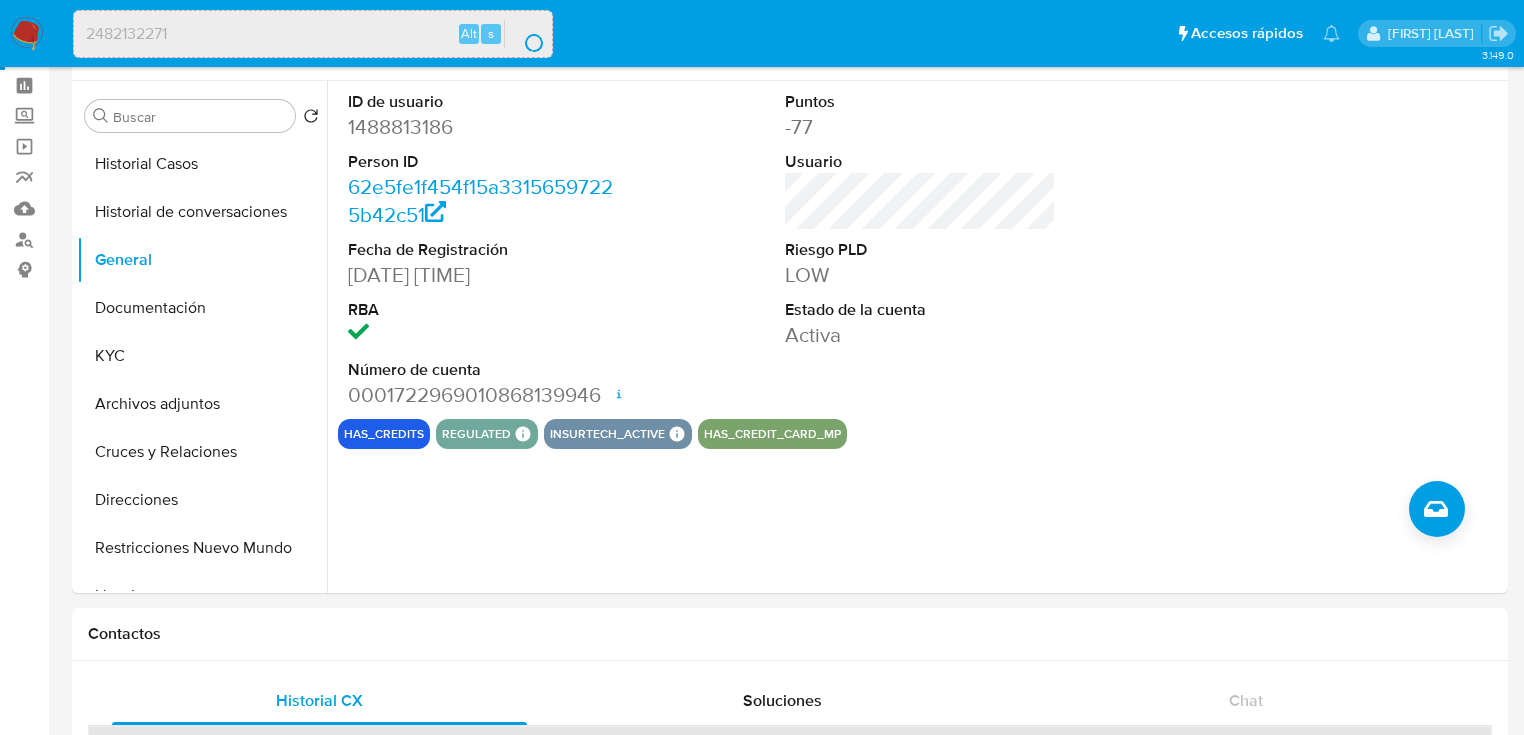 scroll, scrollTop: 0, scrollLeft: 0, axis: both 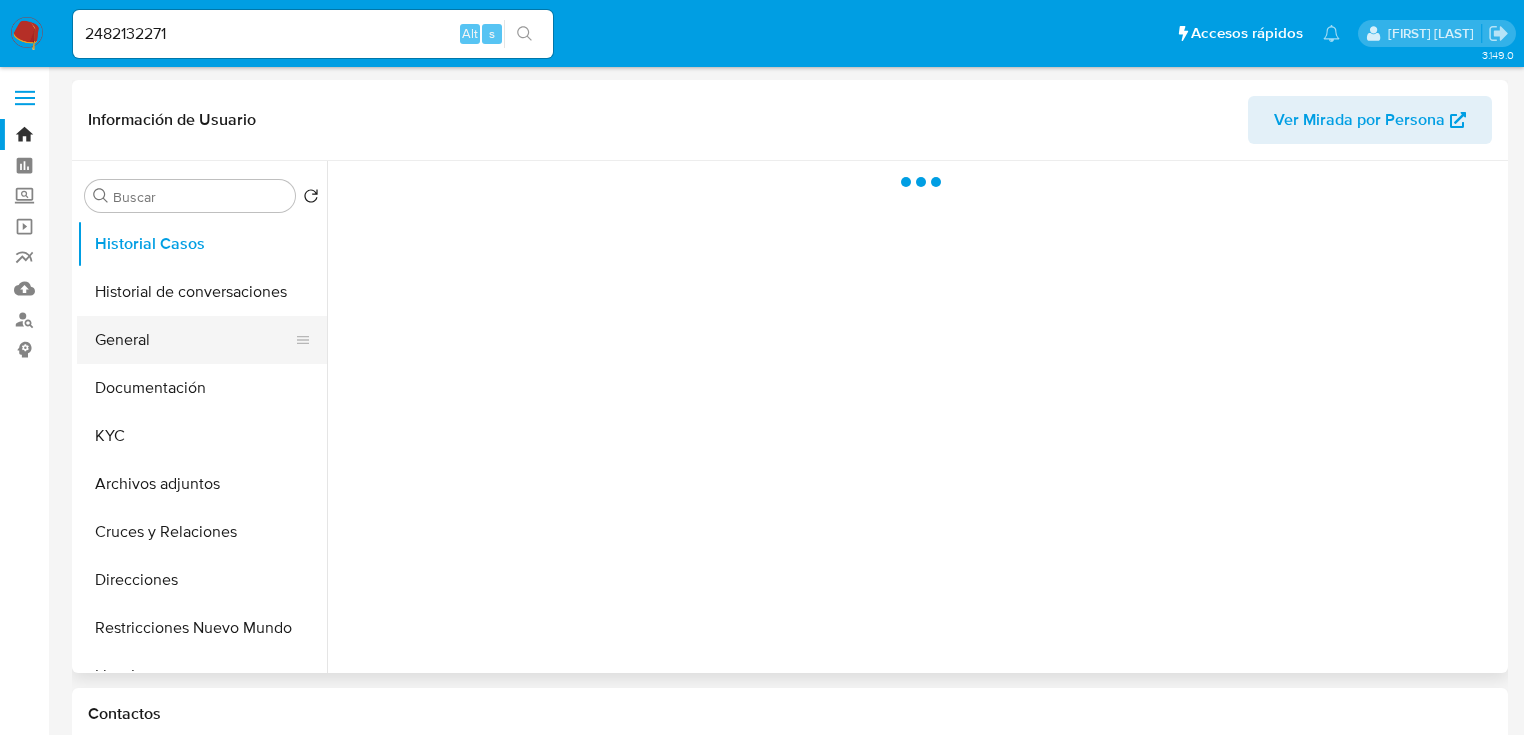 click on "General" at bounding box center [194, 340] 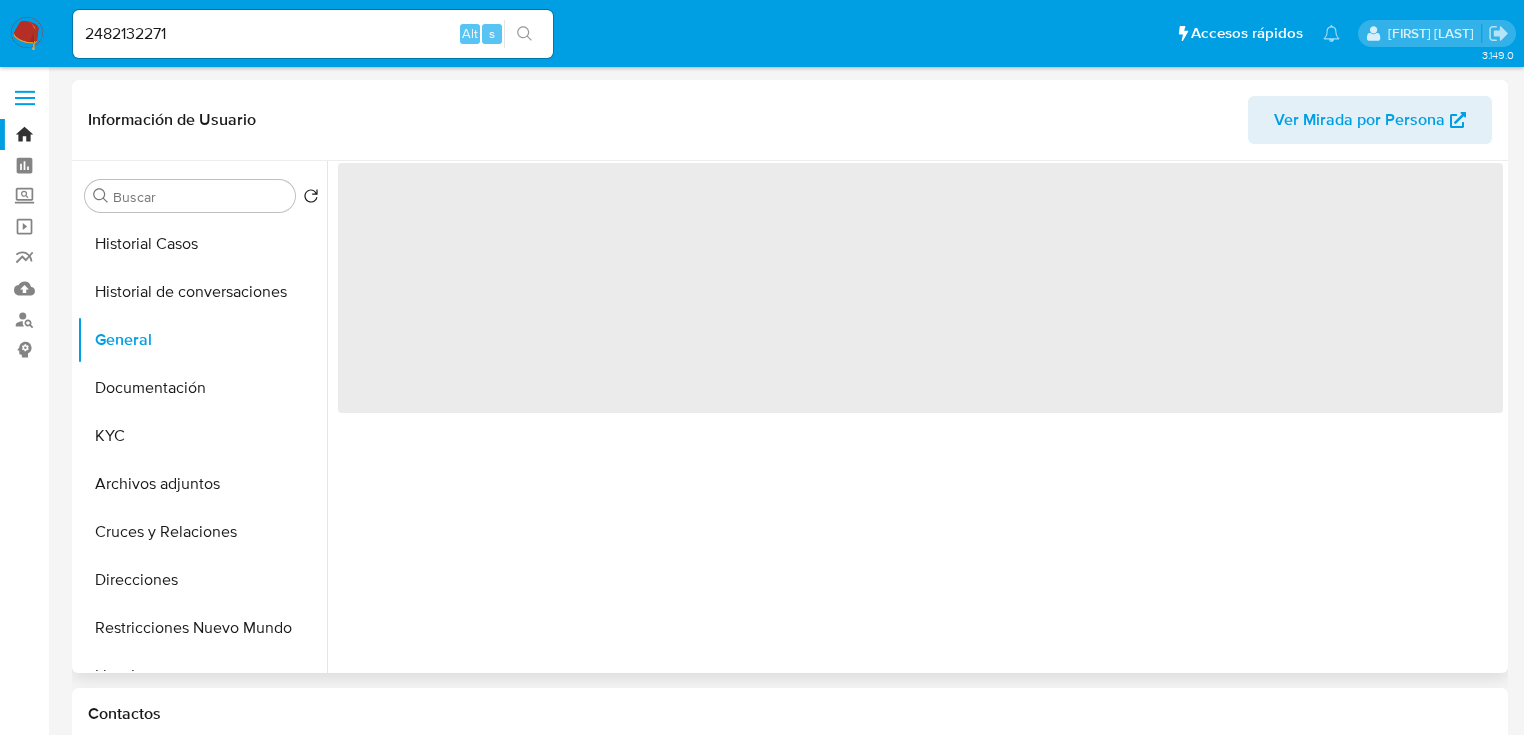 select on "10" 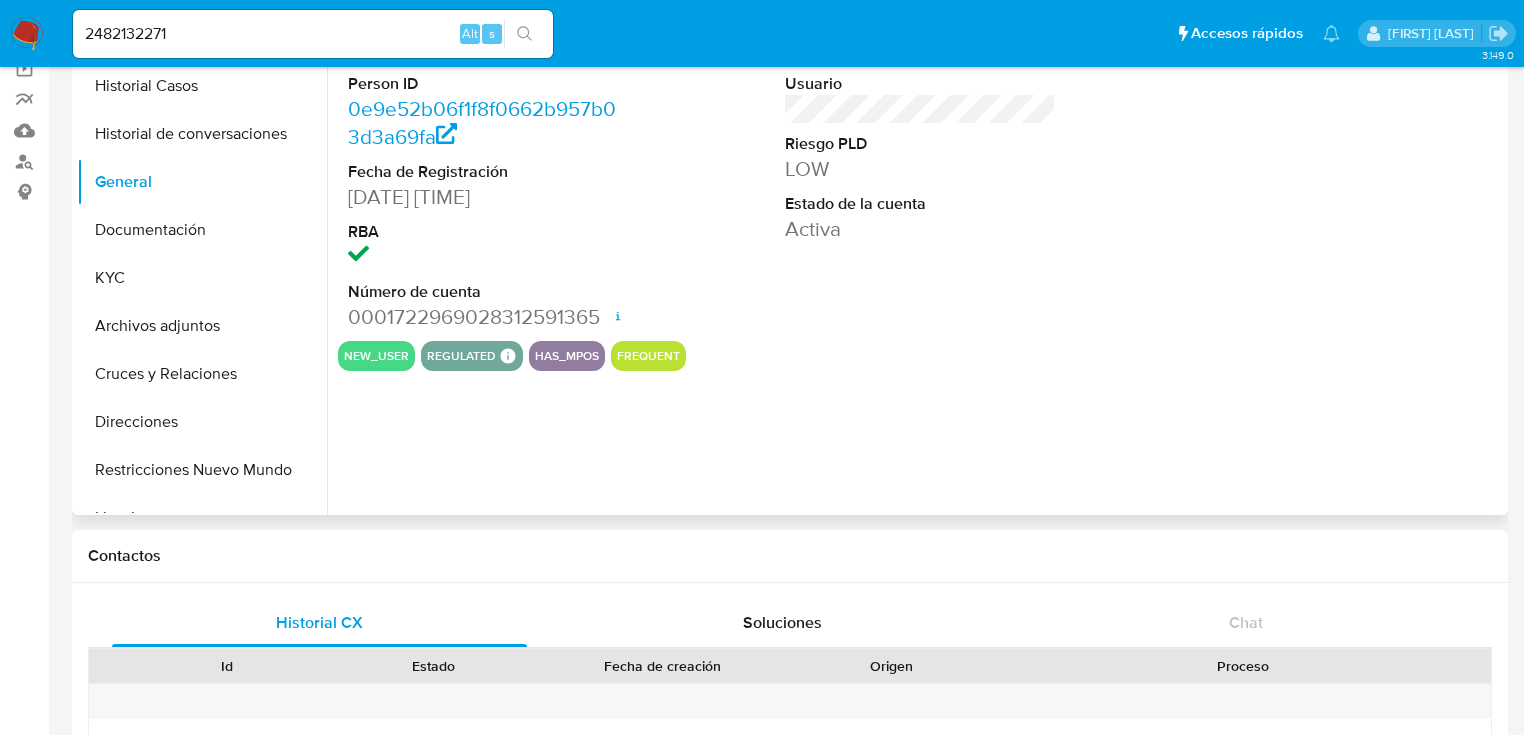 scroll, scrollTop: 160, scrollLeft: 0, axis: vertical 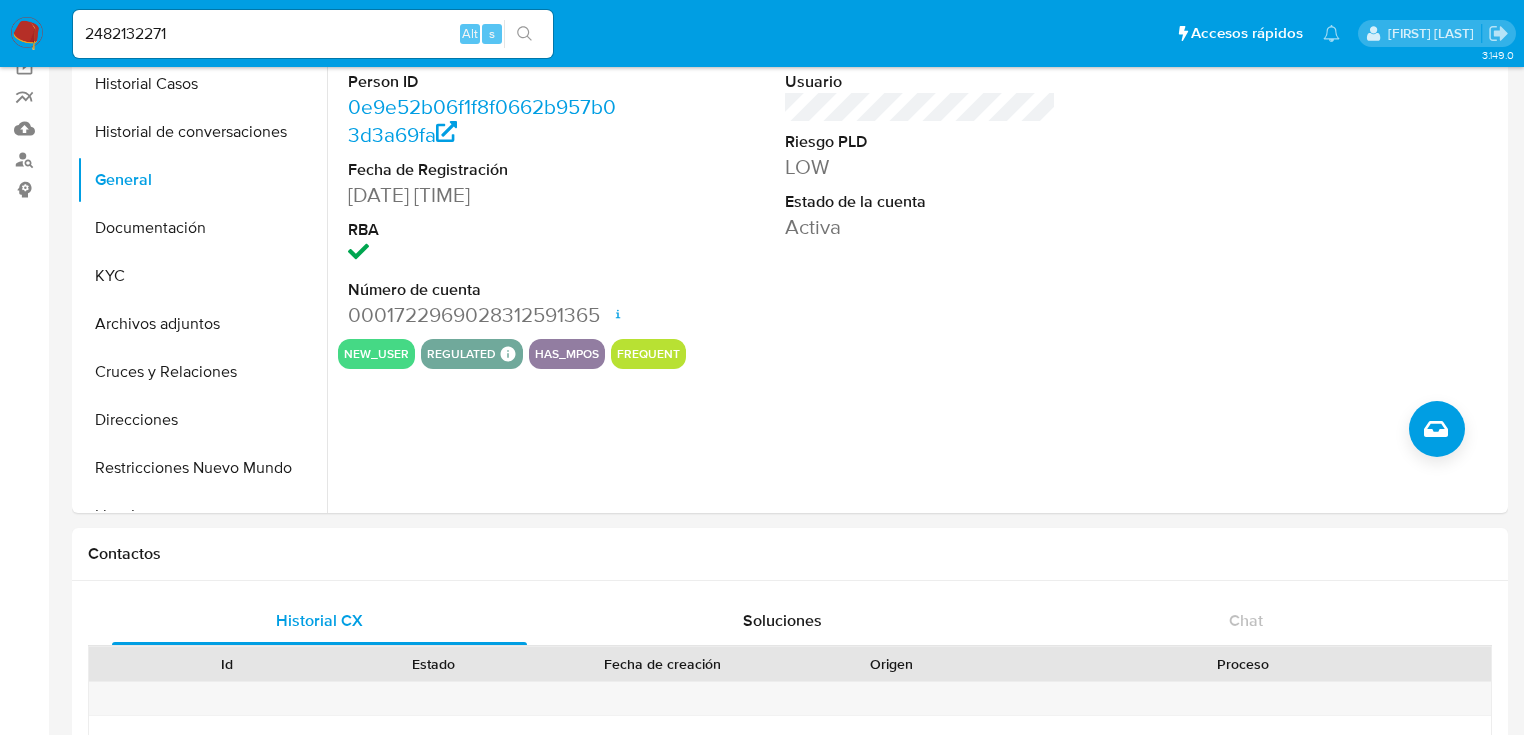 drag, startPoint x: 227, startPoint y: 13, endPoint x: 219, endPoint y: 24, distance: 13.601471 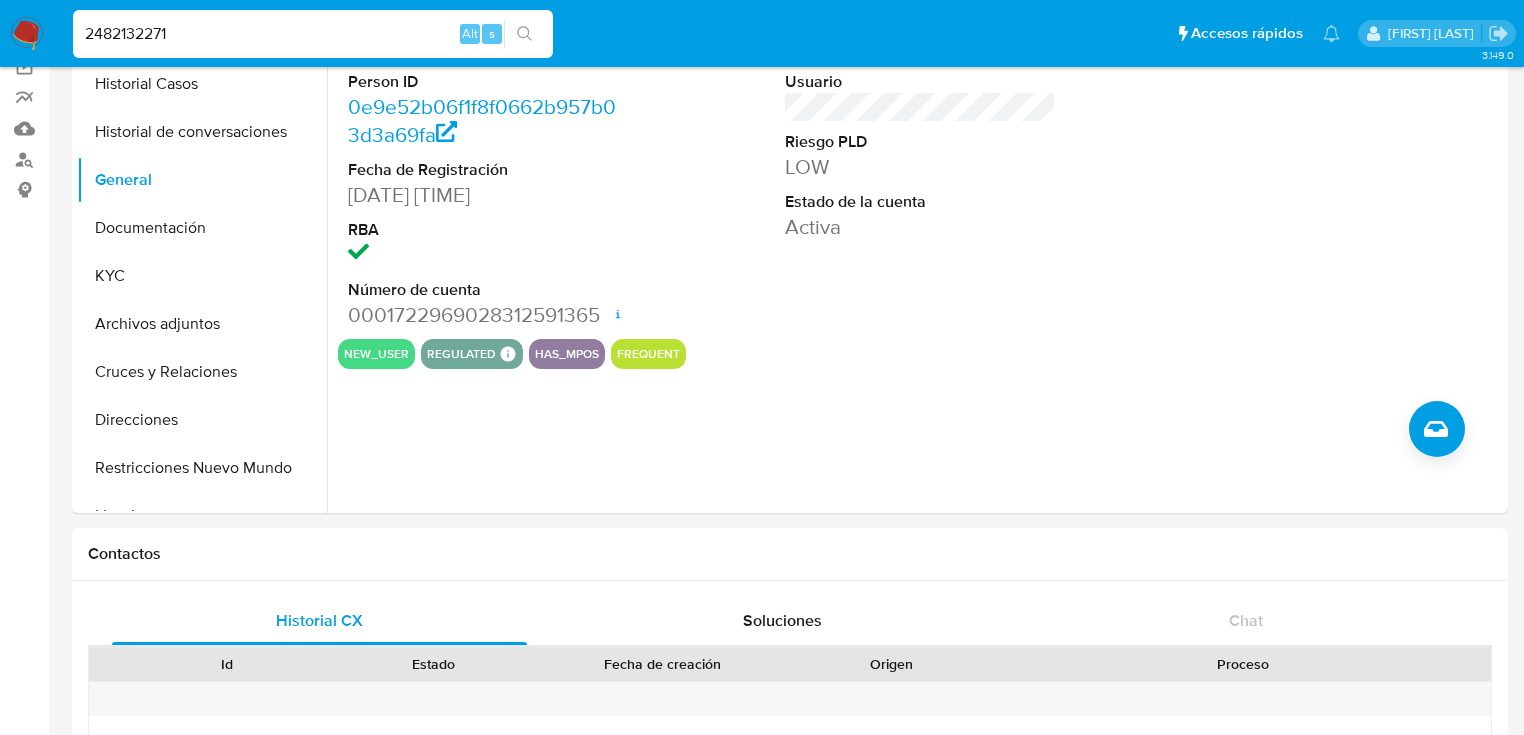 drag, startPoint x: 219, startPoint y: 24, endPoint x: 24, endPoint y: 48, distance: 196.47137 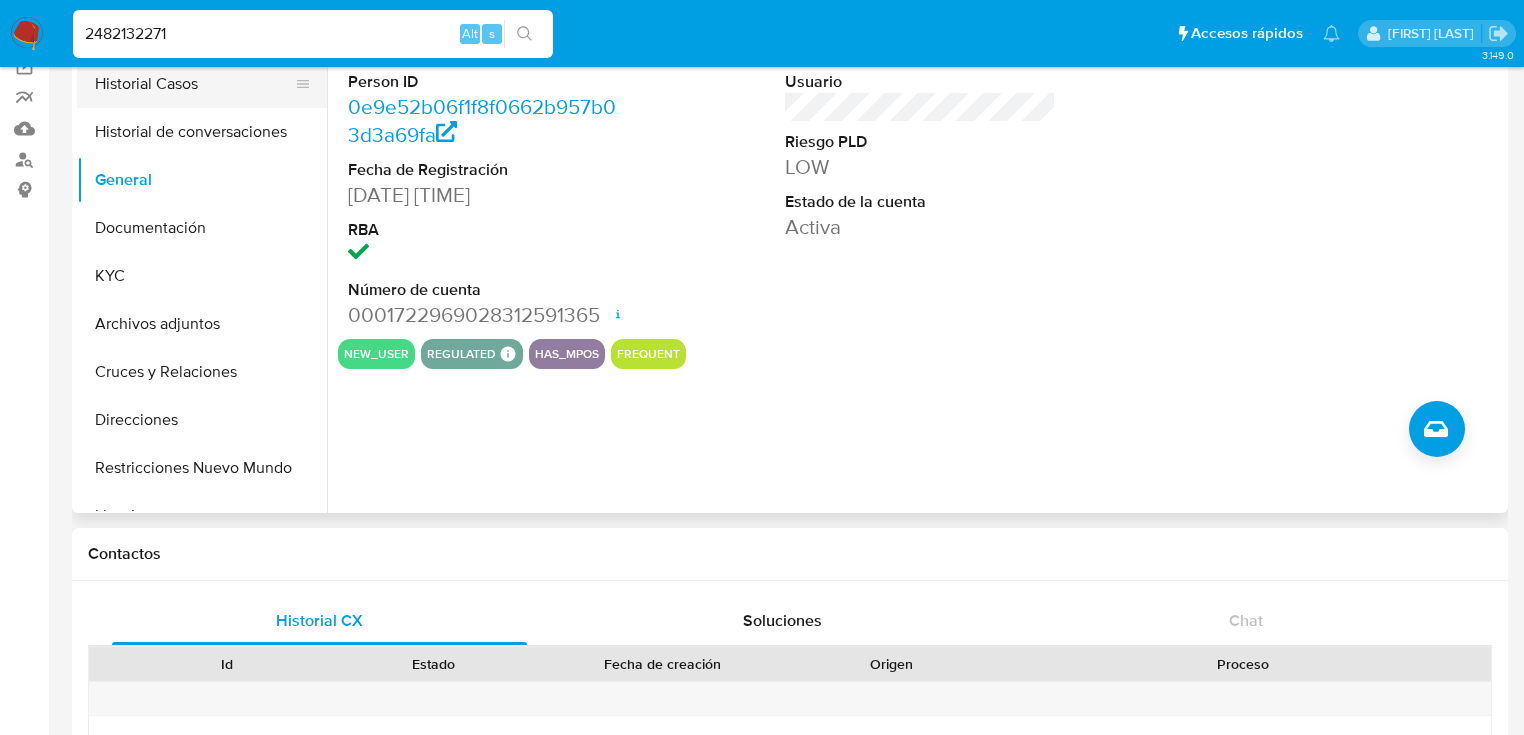 paste on "9533029" 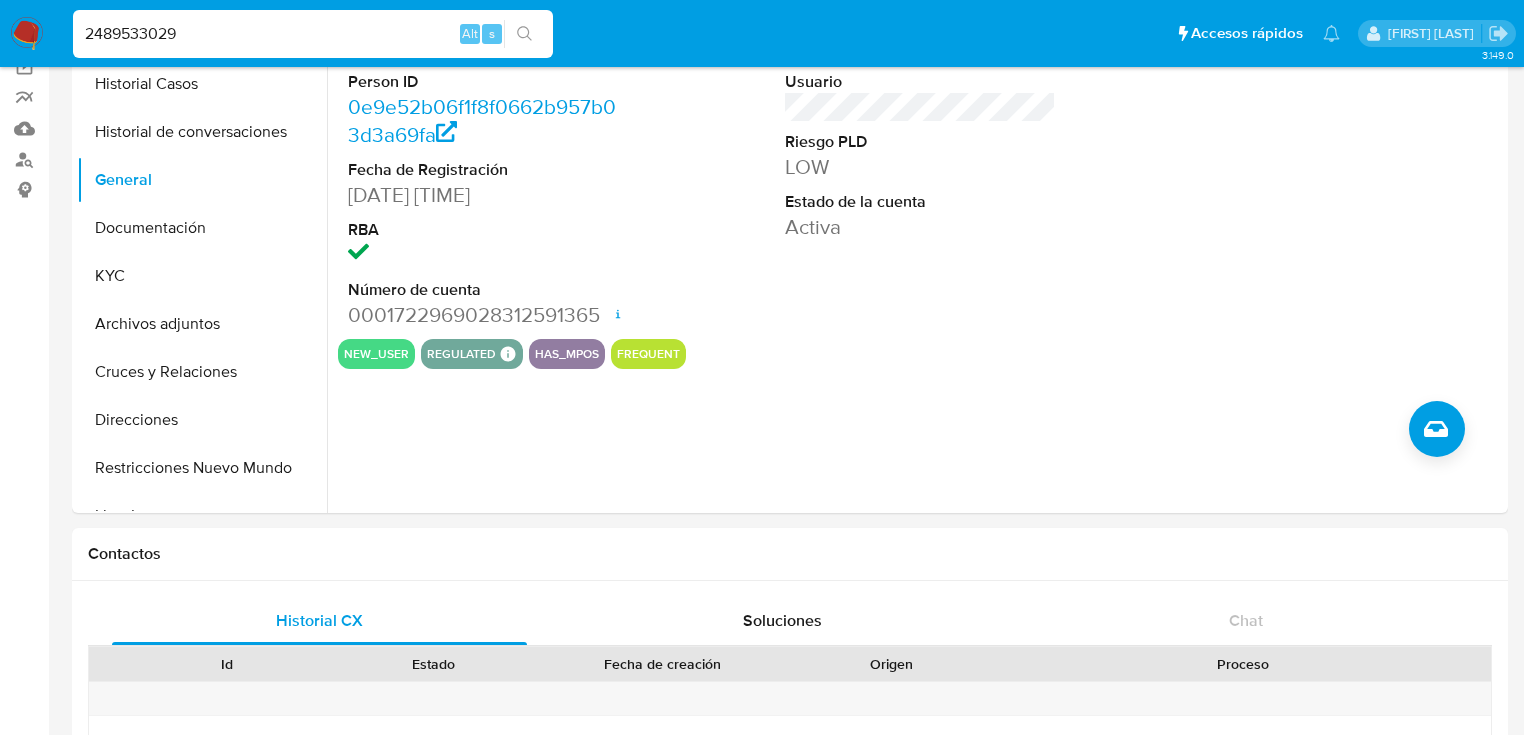 type on "2489533029" 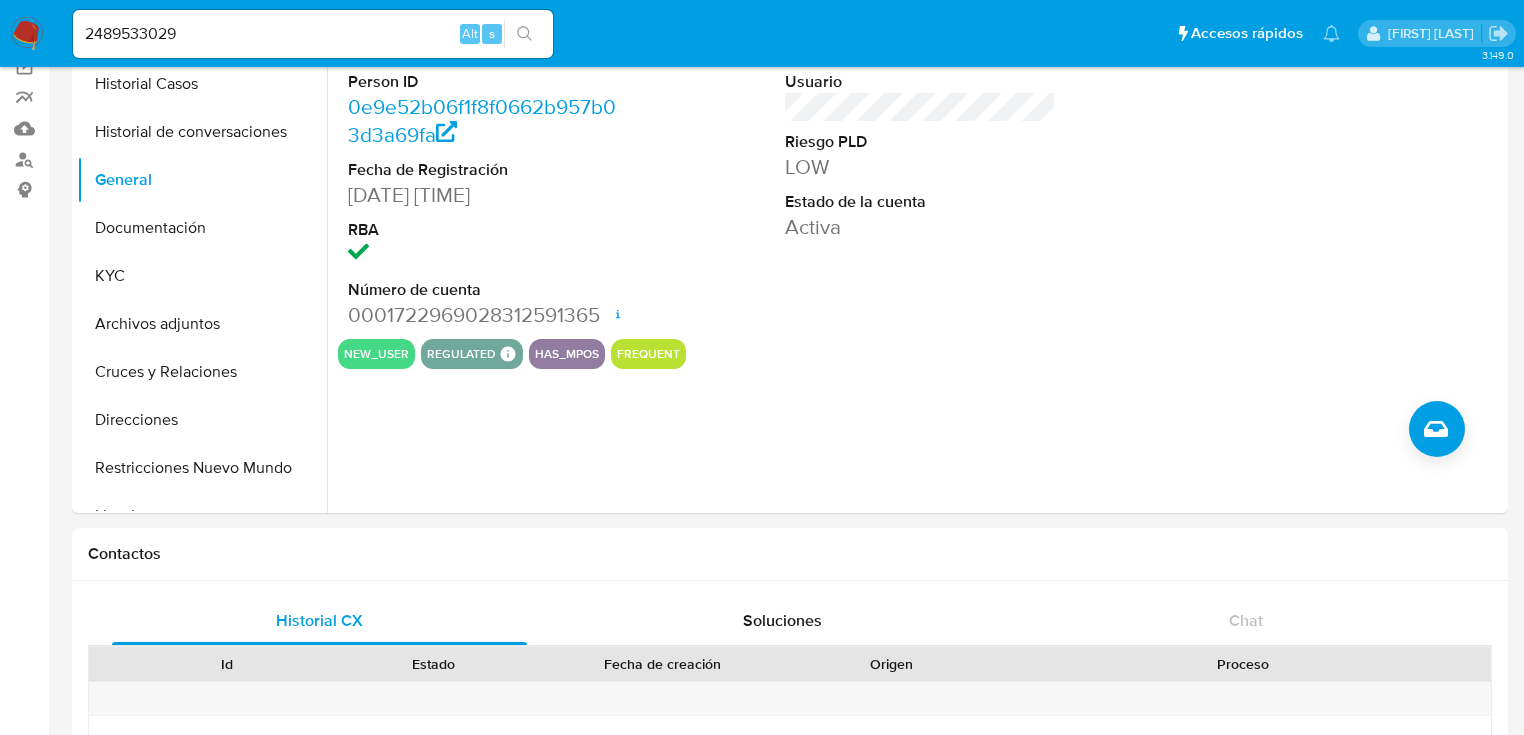click at bounding box center (524, 34) 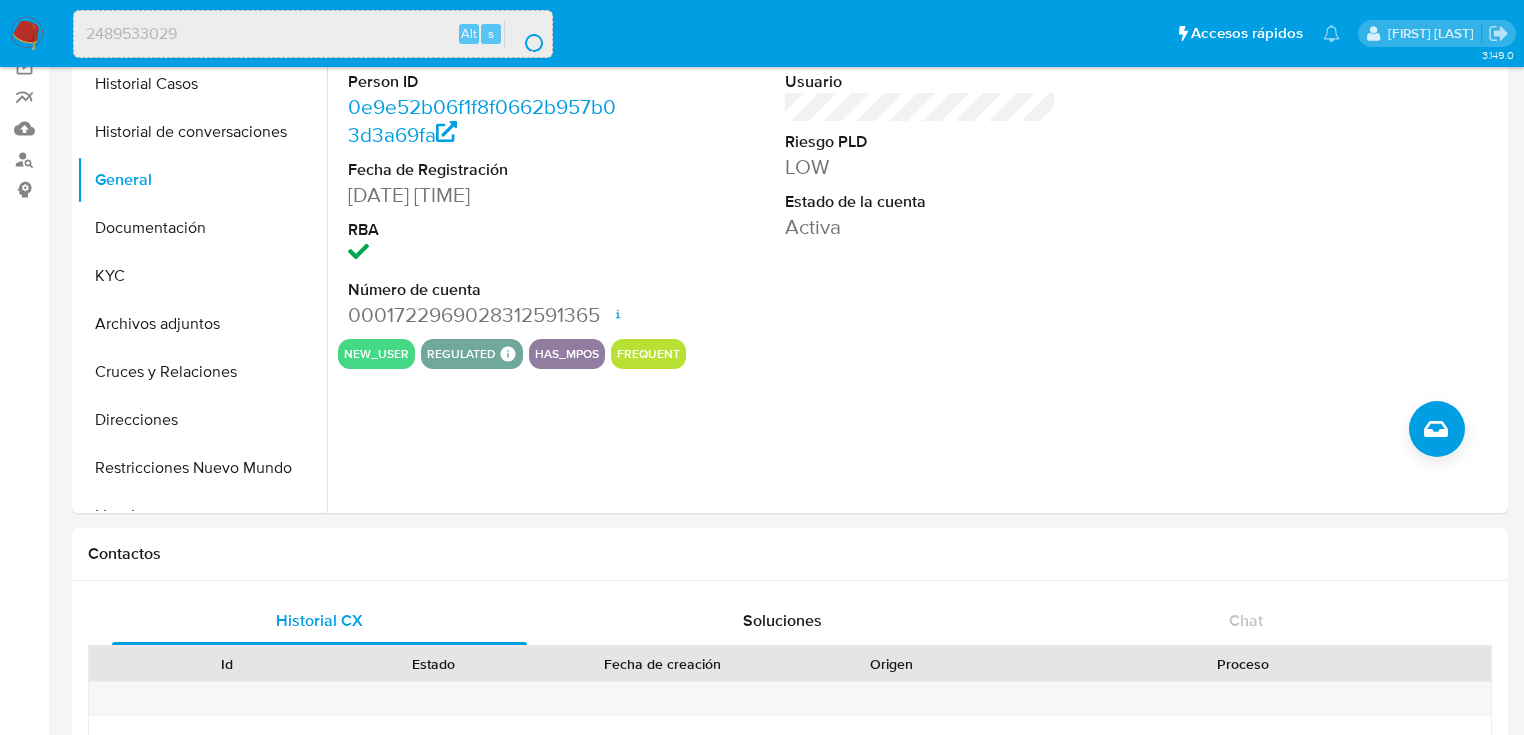 scroll, scrollTop: 0, scrollLeft: 0, axis: both 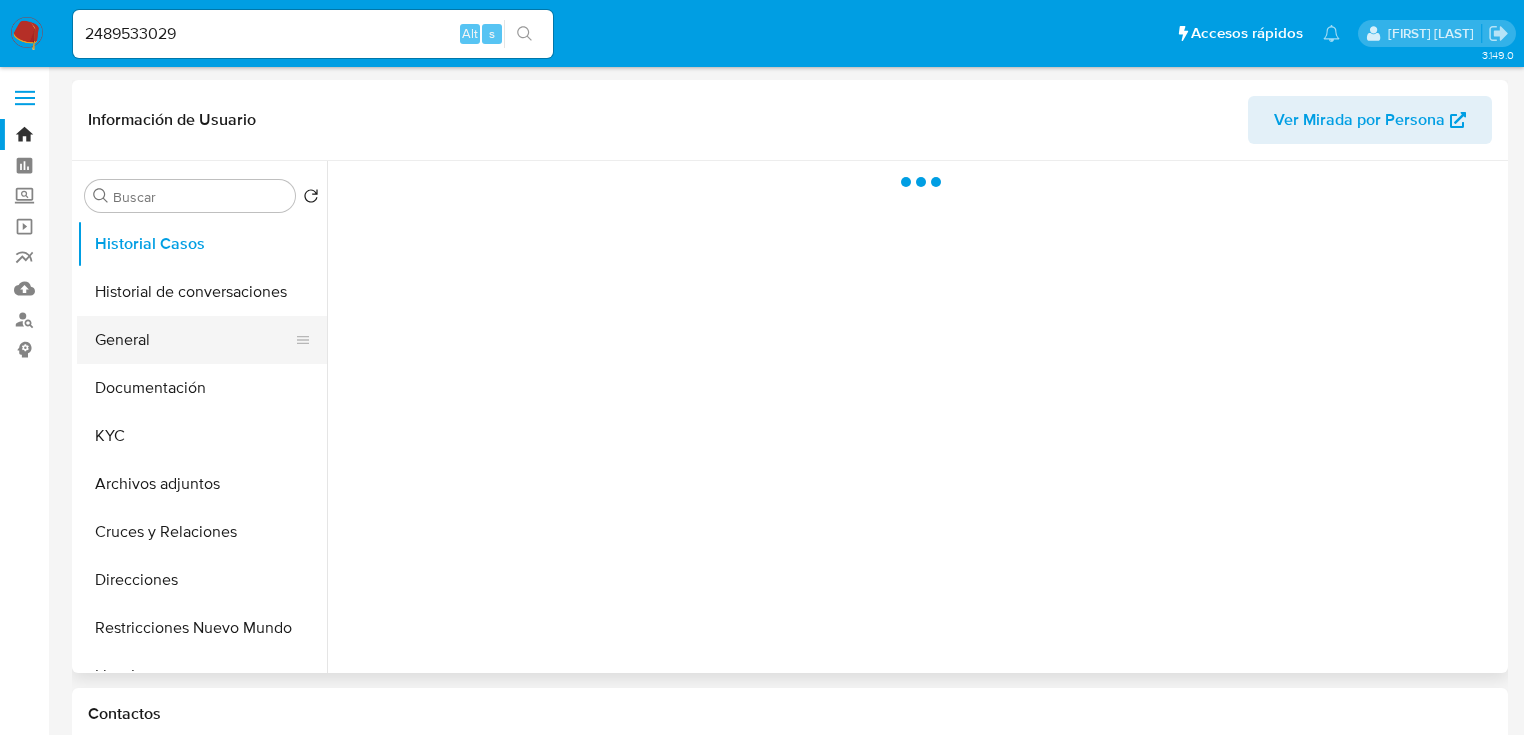 click on "General" at bounding box center (194, 340) 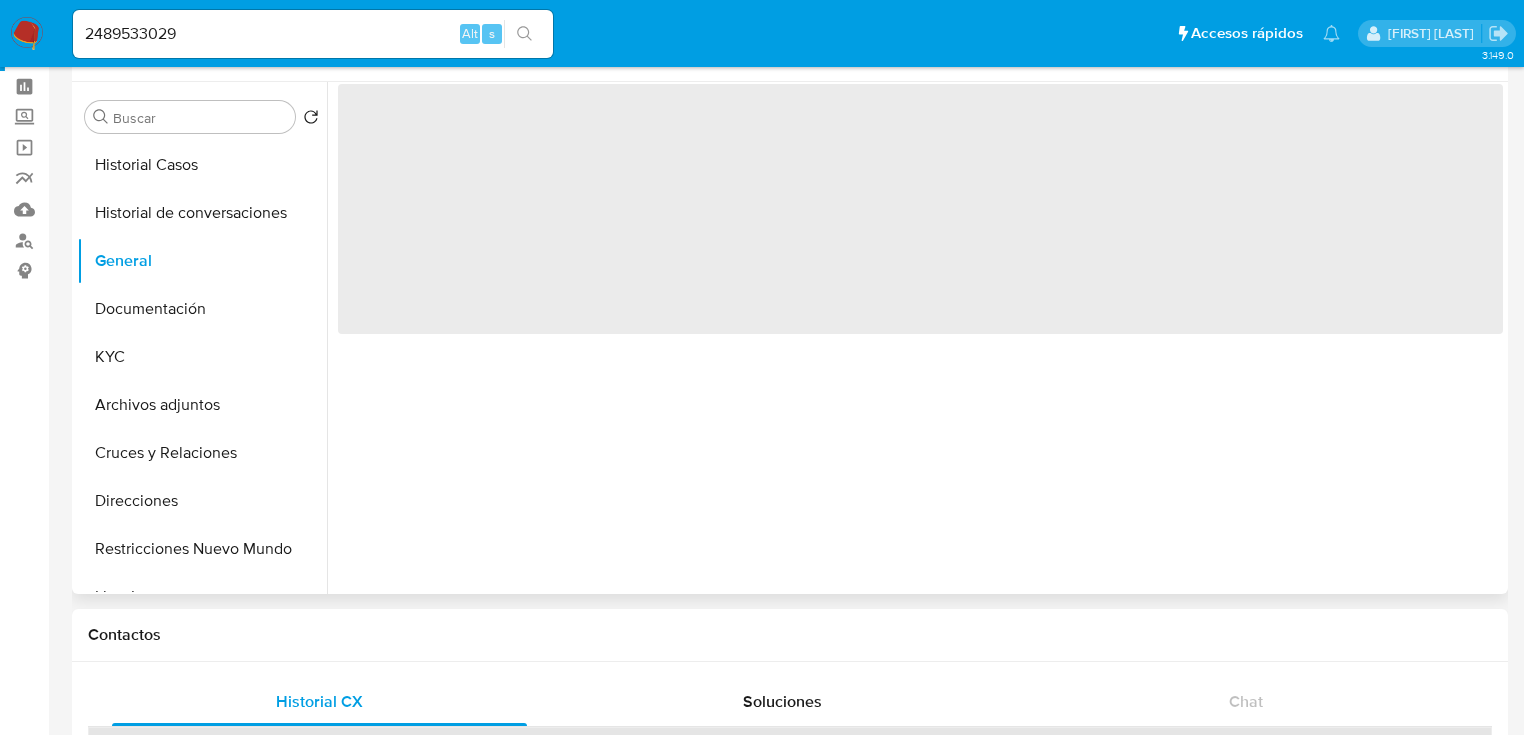 scroll, scrollTop: 80, scrollLeft: 0, axis: vertical 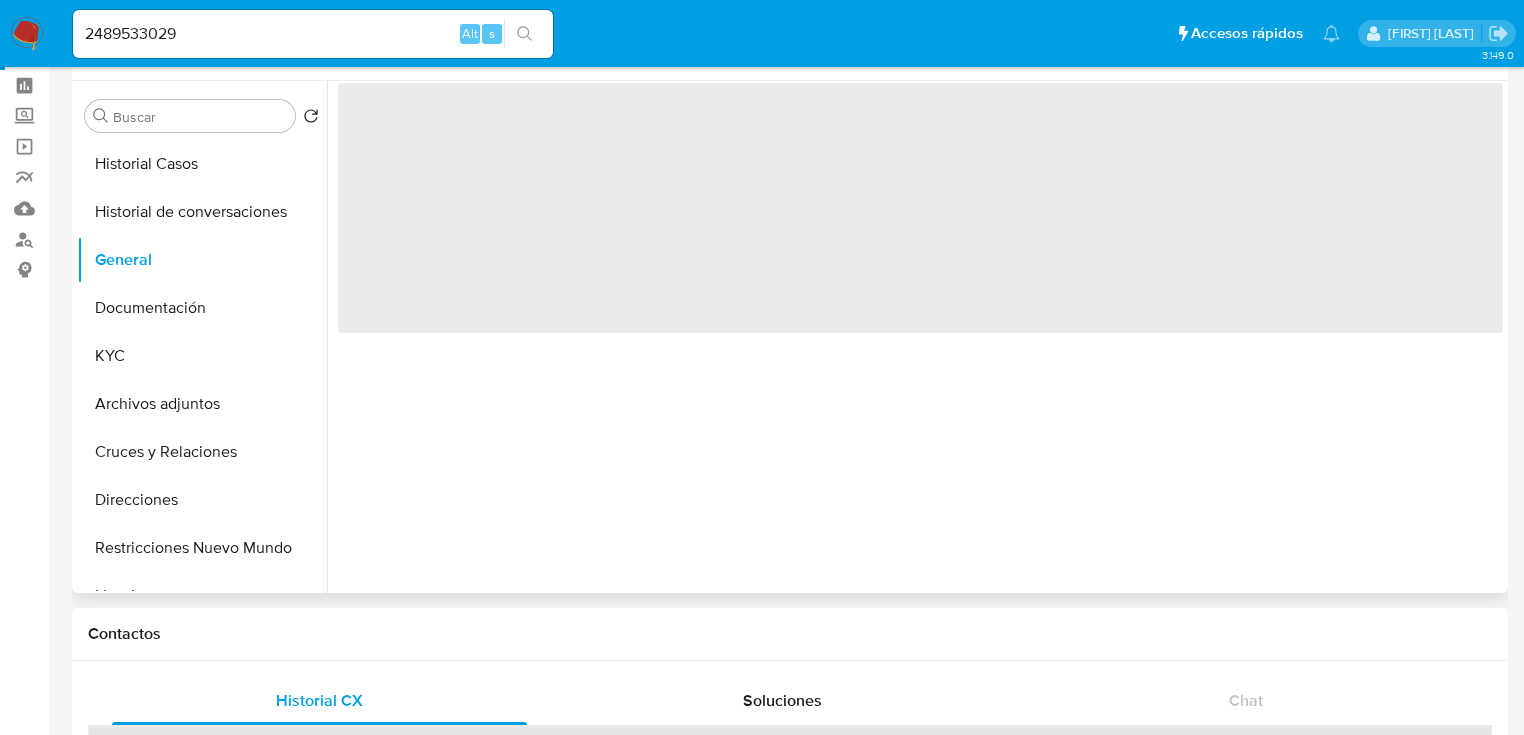 select on "10" 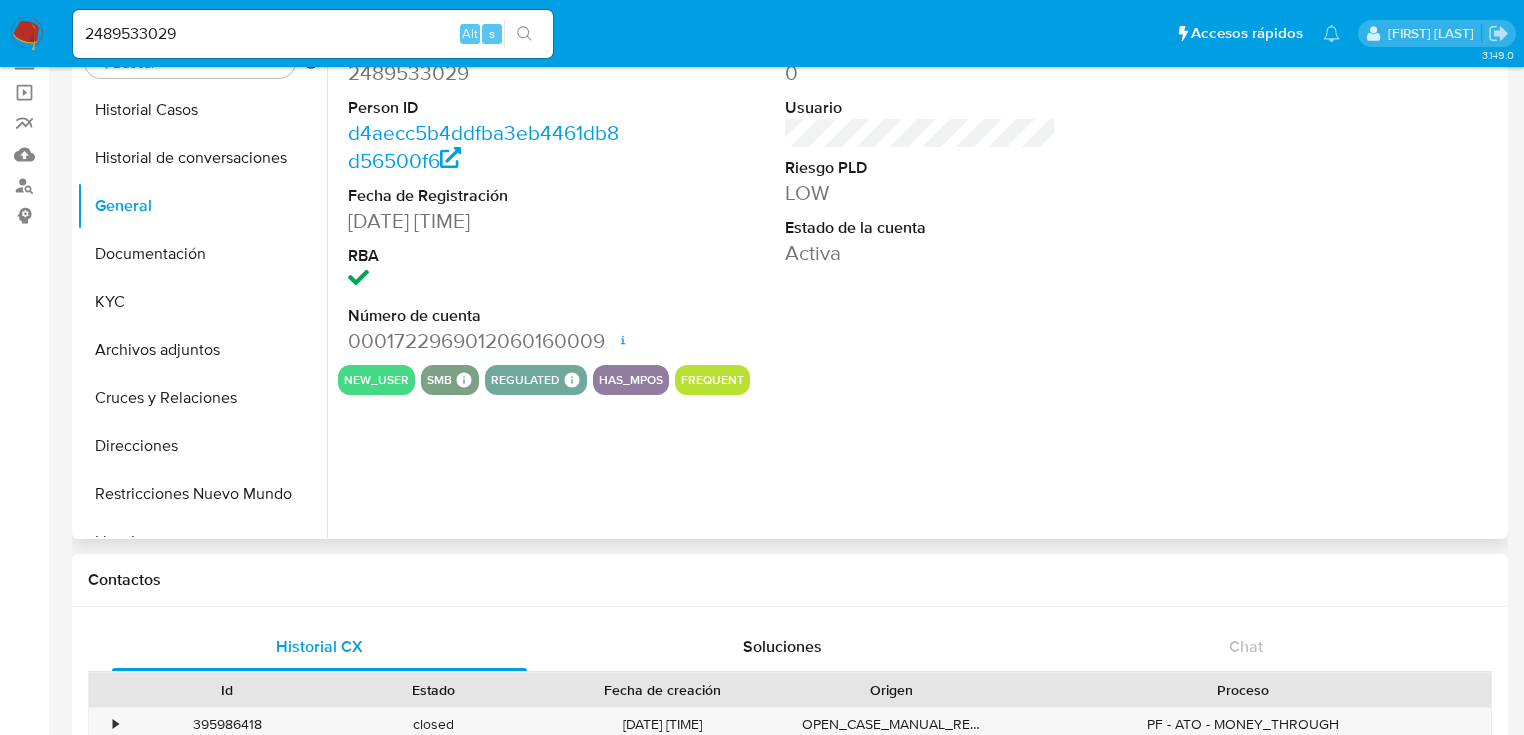 scroll, scrollTop: 160, scrollLeft: 0, axis: vertical 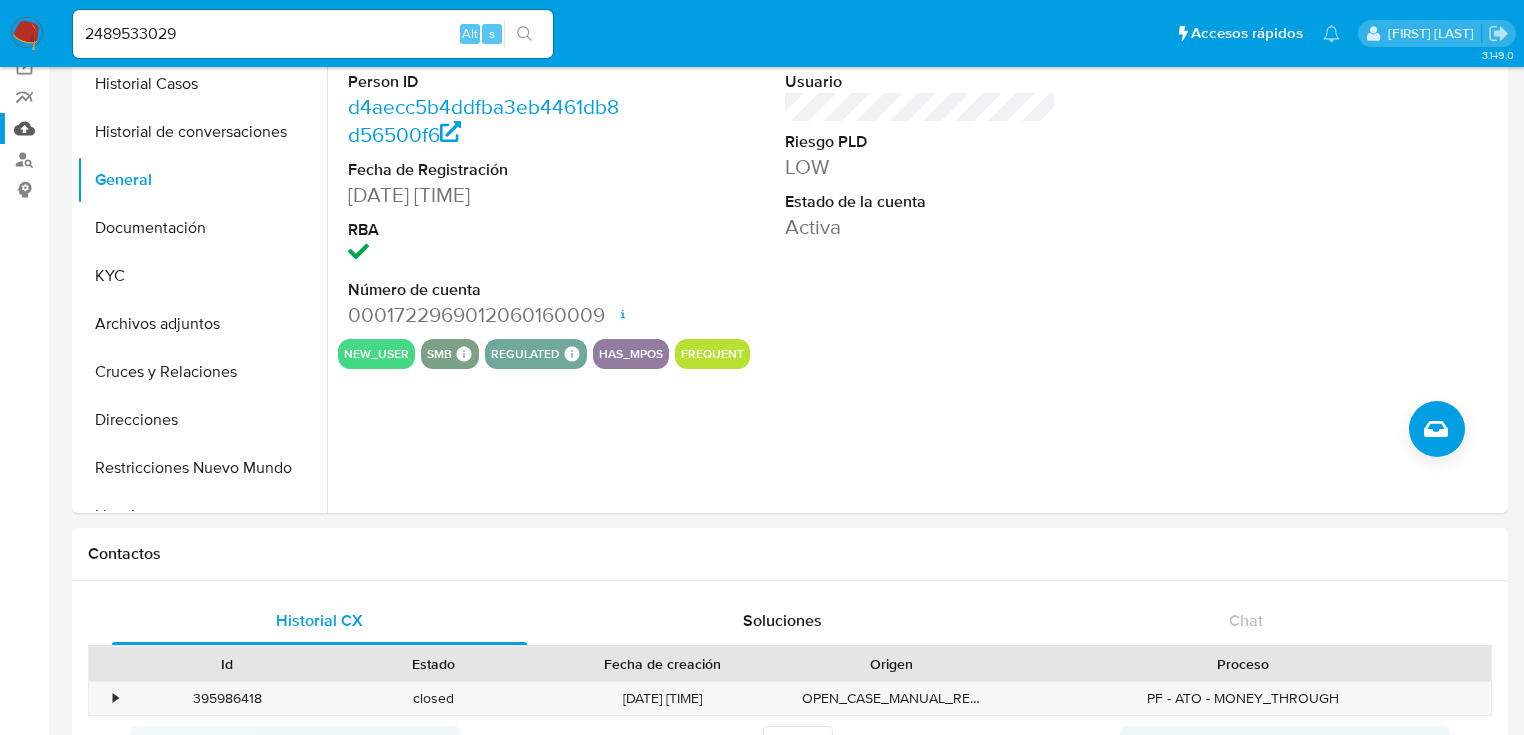 click on "Mulan" at bounding box center (119, 128) 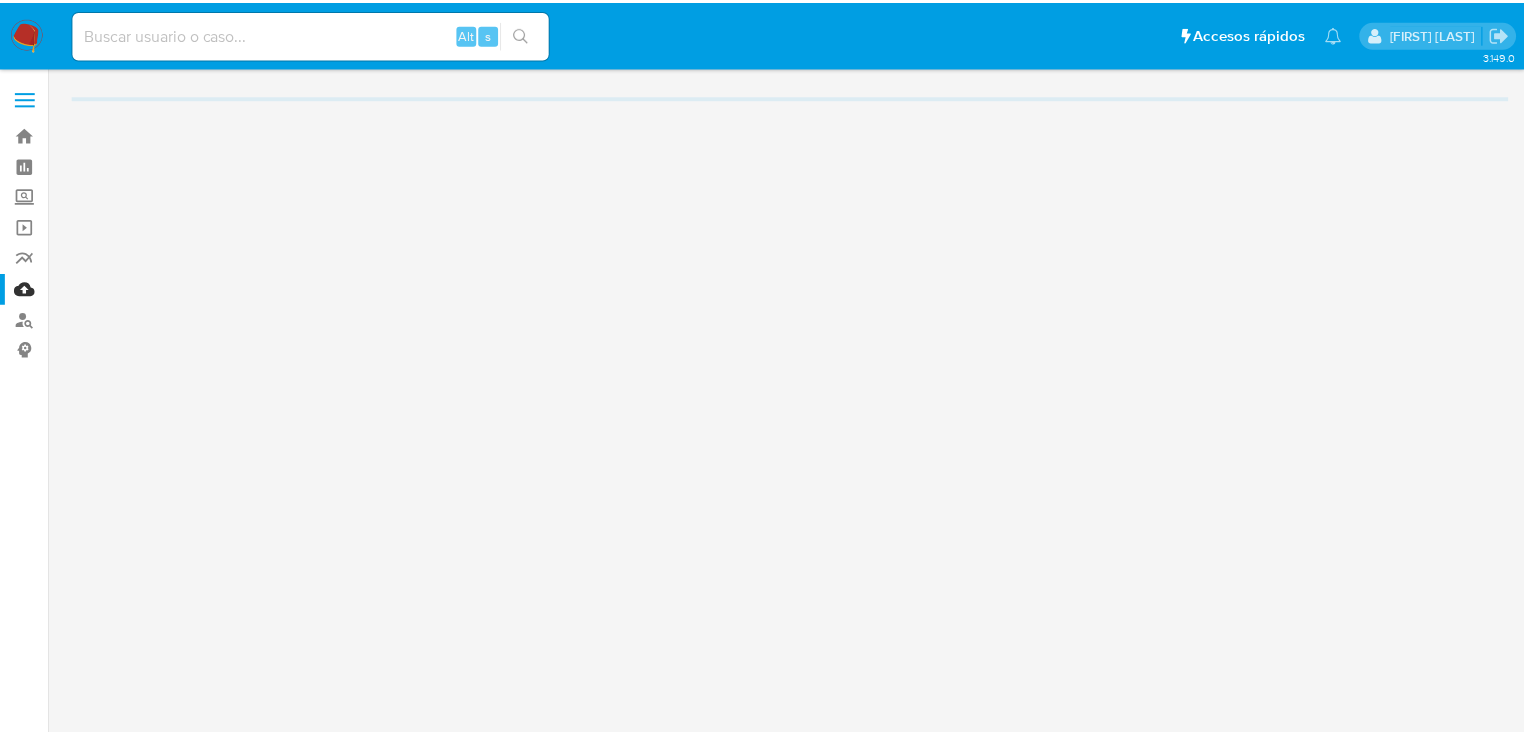 scroll, scrollTop: 0, scrollLeft: 0, axis: both 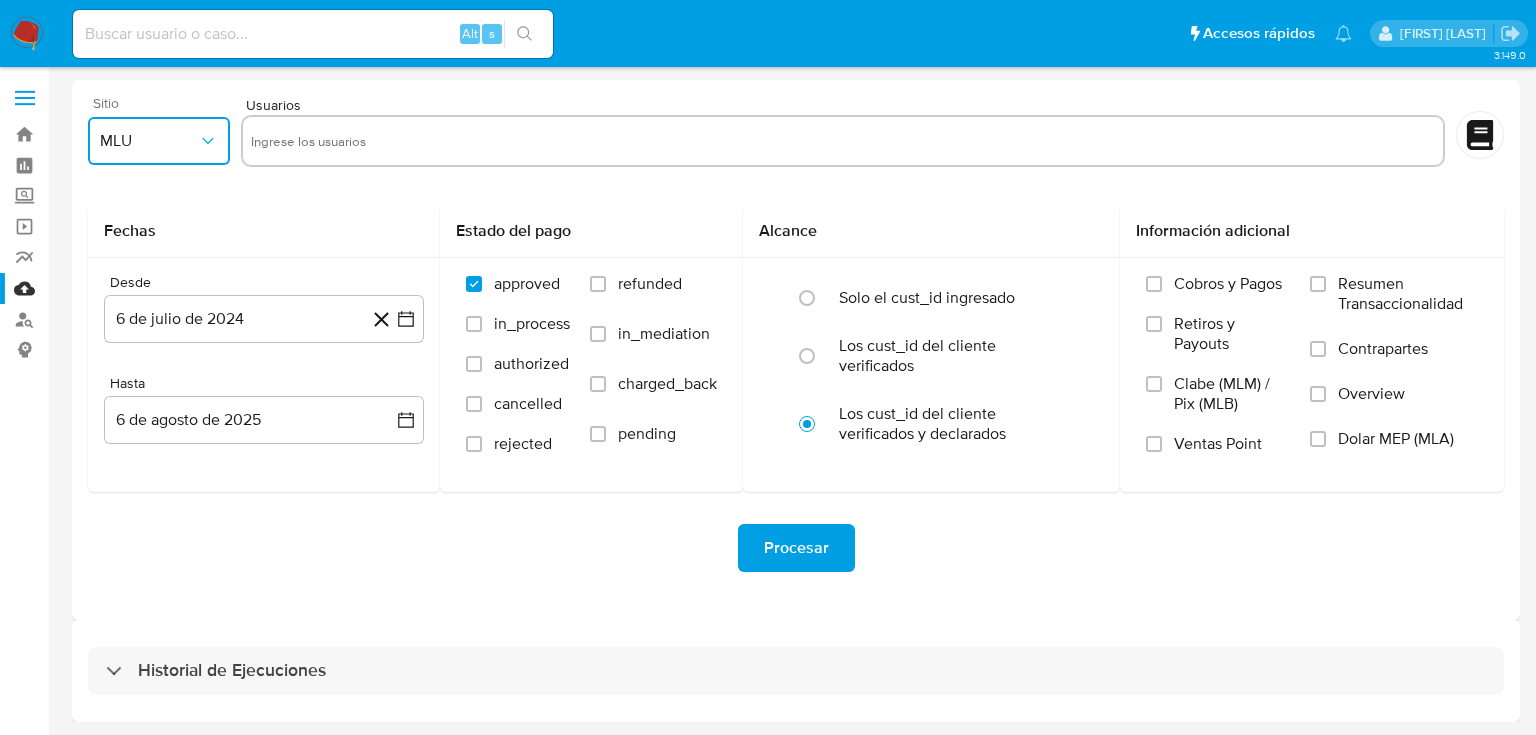 click on "MLU" at bounding box center (149, 141) 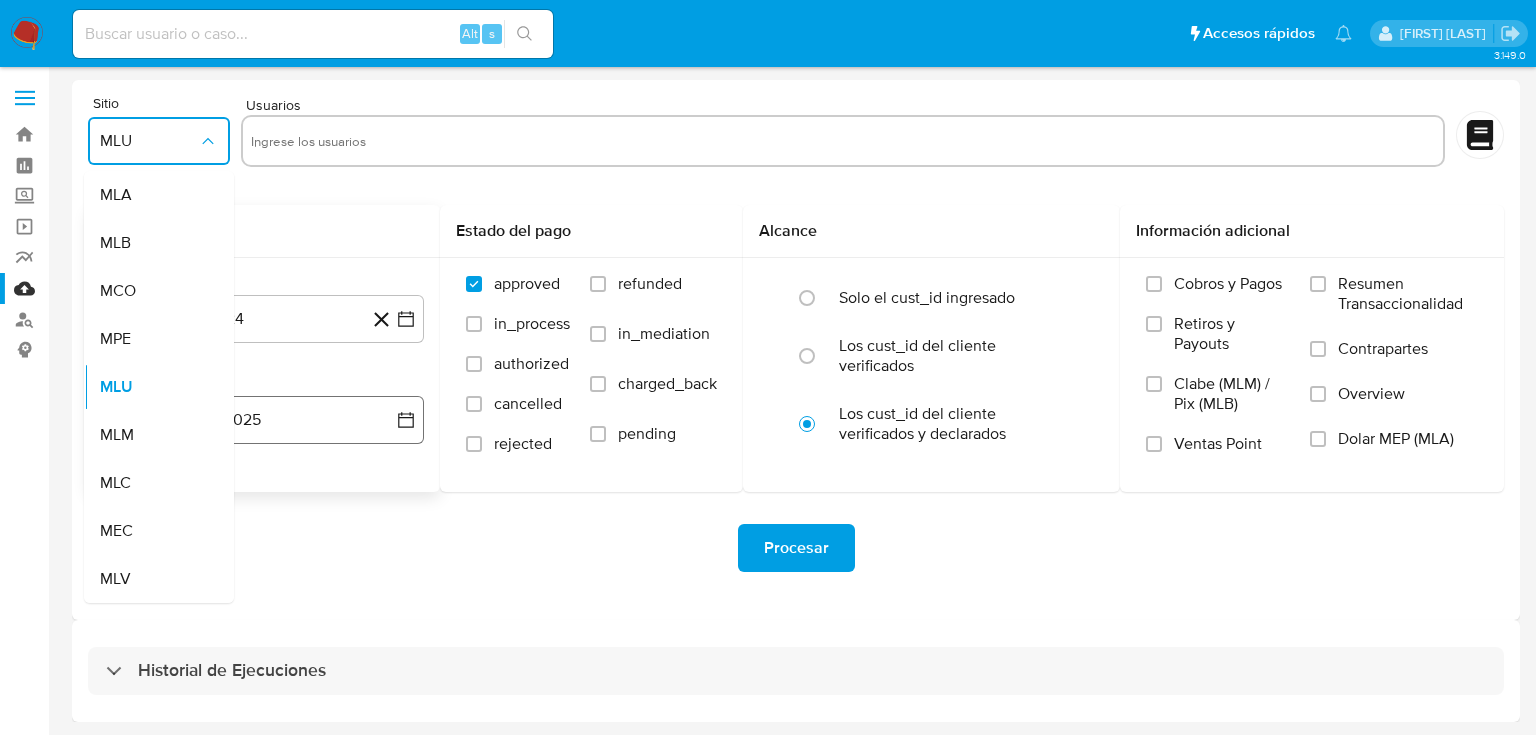 click on "MLM" at bounding box center (153, 435) 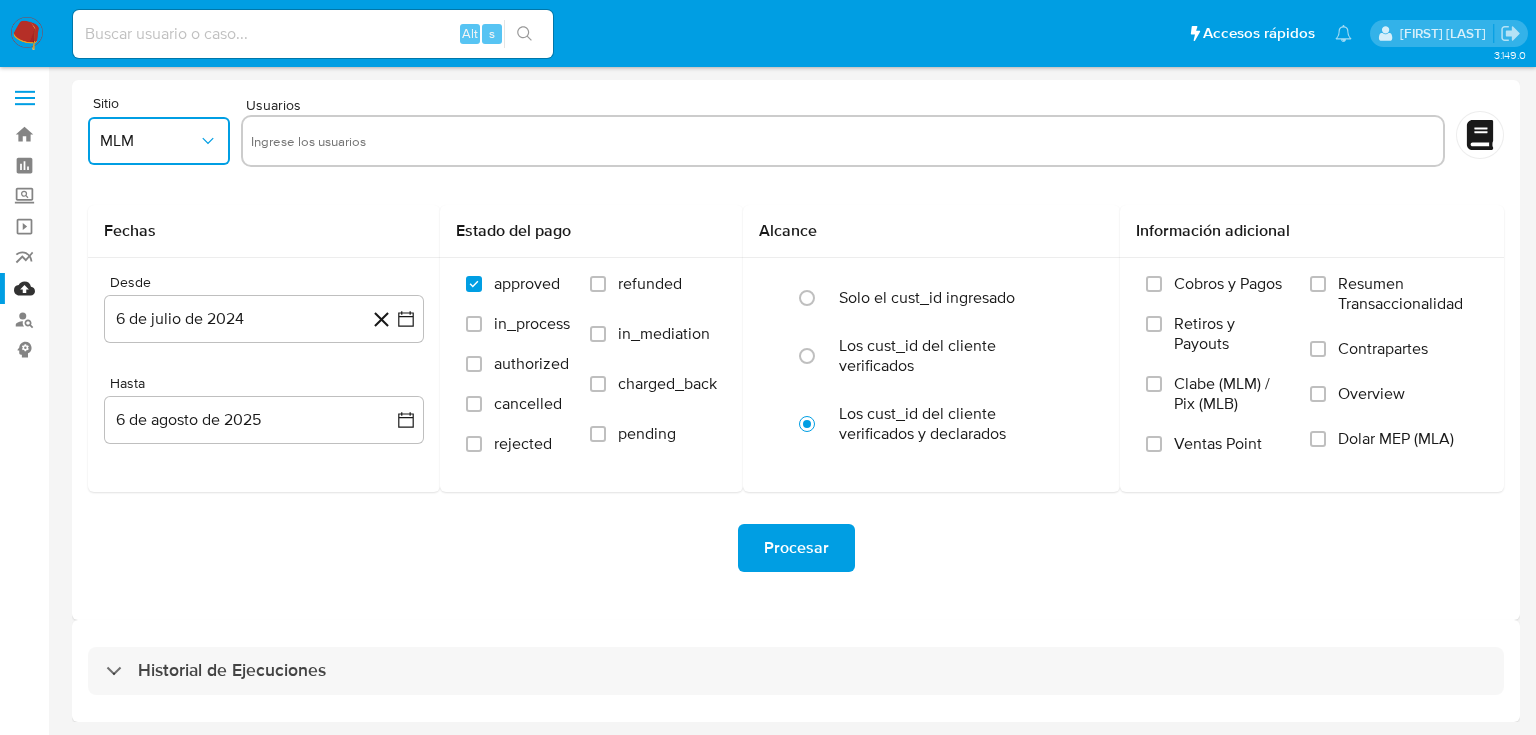 drag, startPoint x: 368, startPoint y: 124, endPoint x: 327, endPoint y: 141, distance: 44.38468 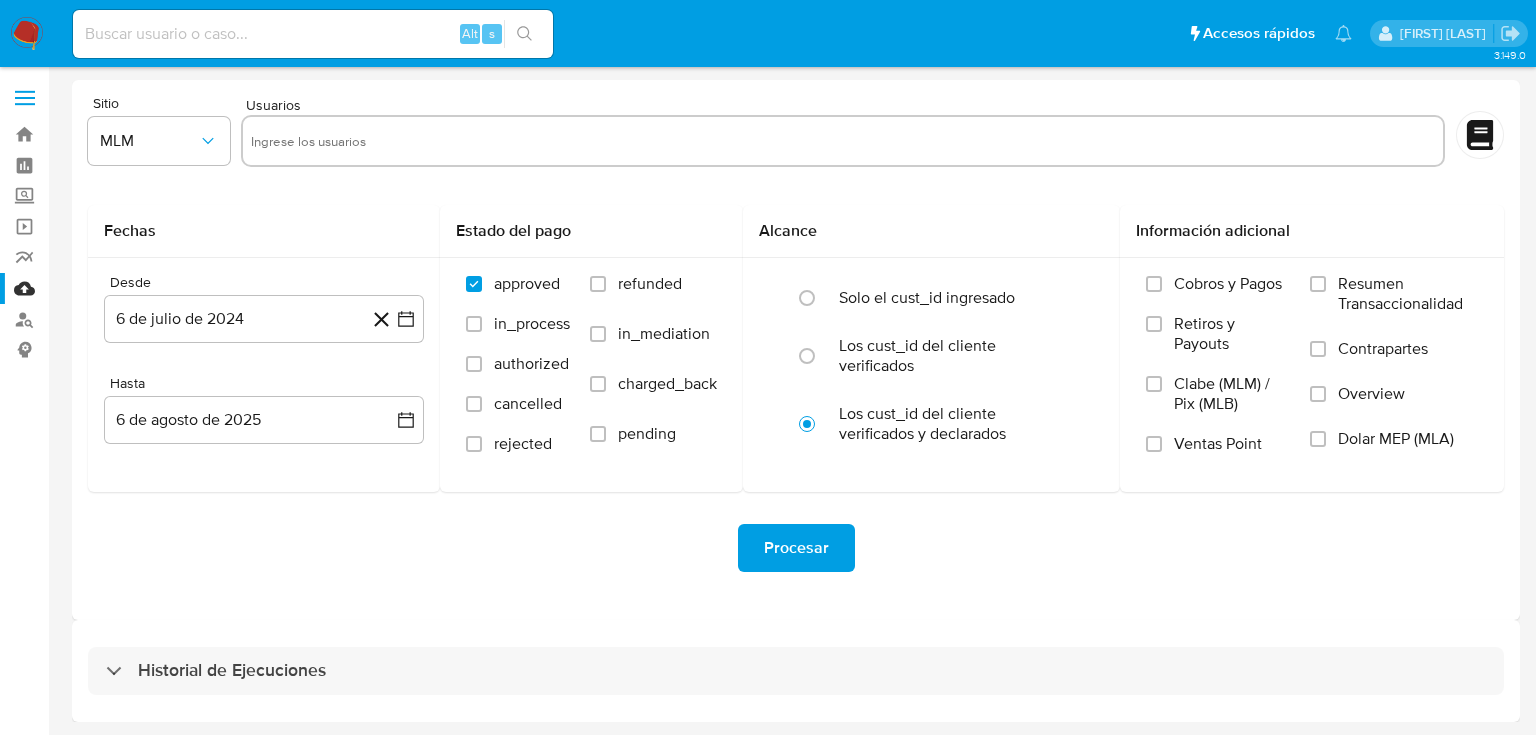 click at bounding box center (843, 141) 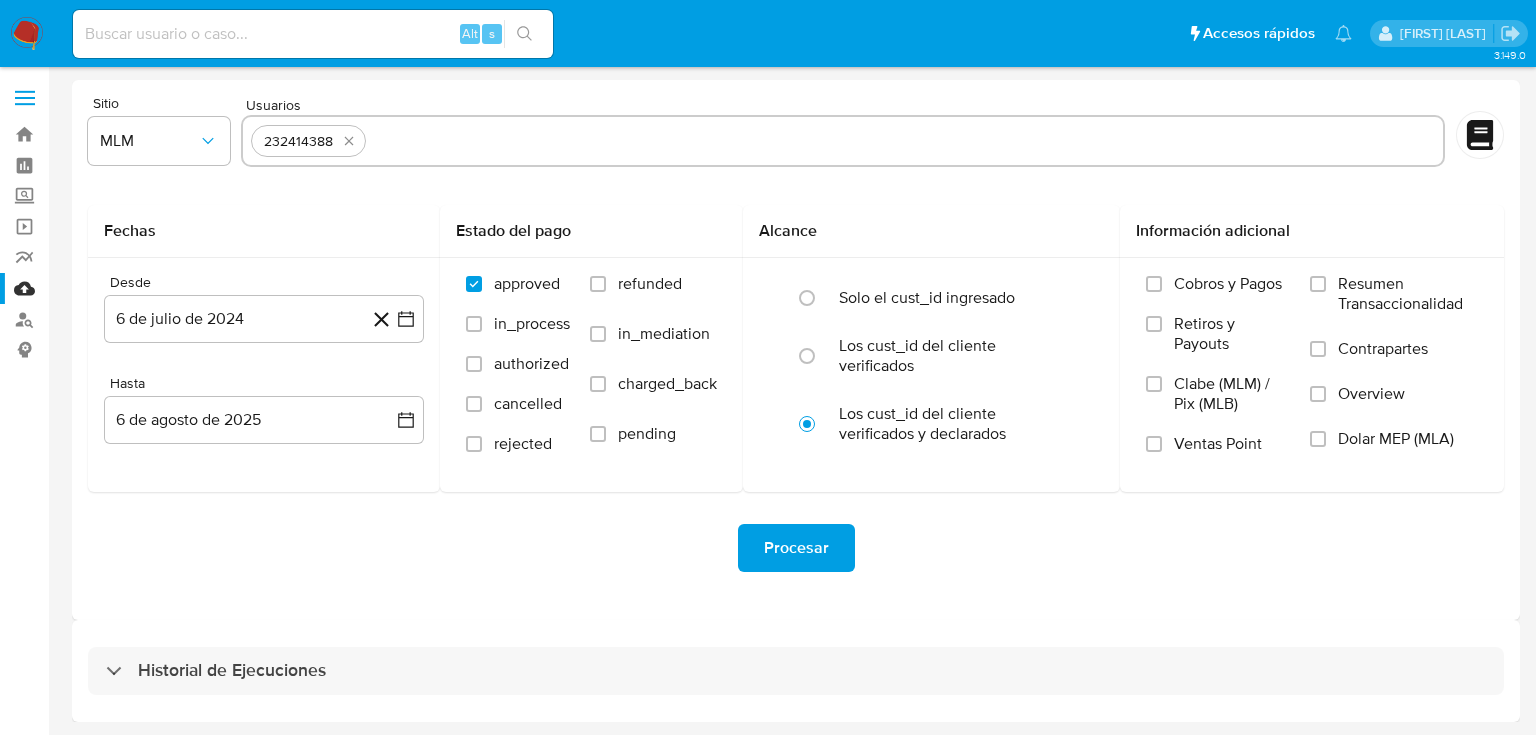 click at bounding box center (904, 141) 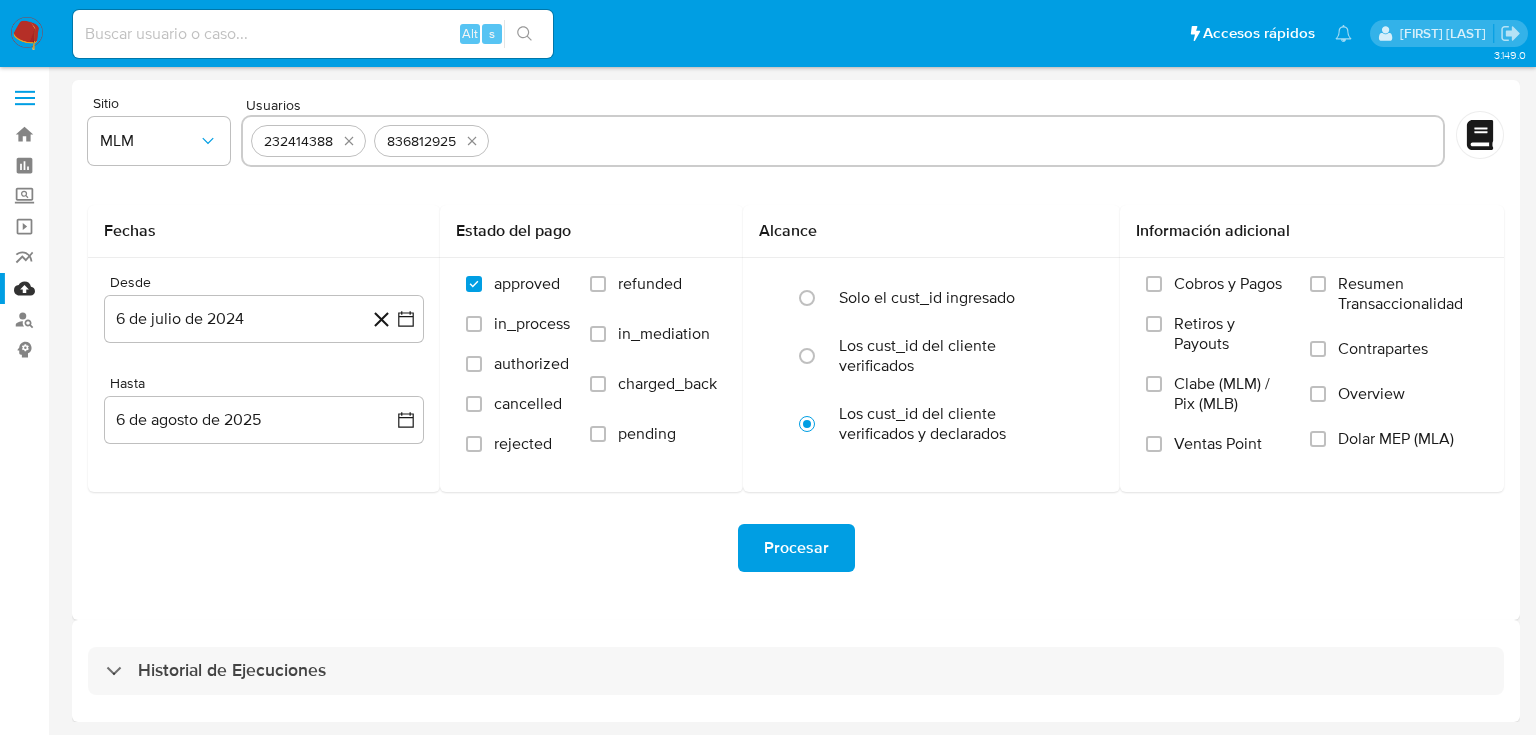 click on "232414388 836812925" at bounding box center [843, 143] 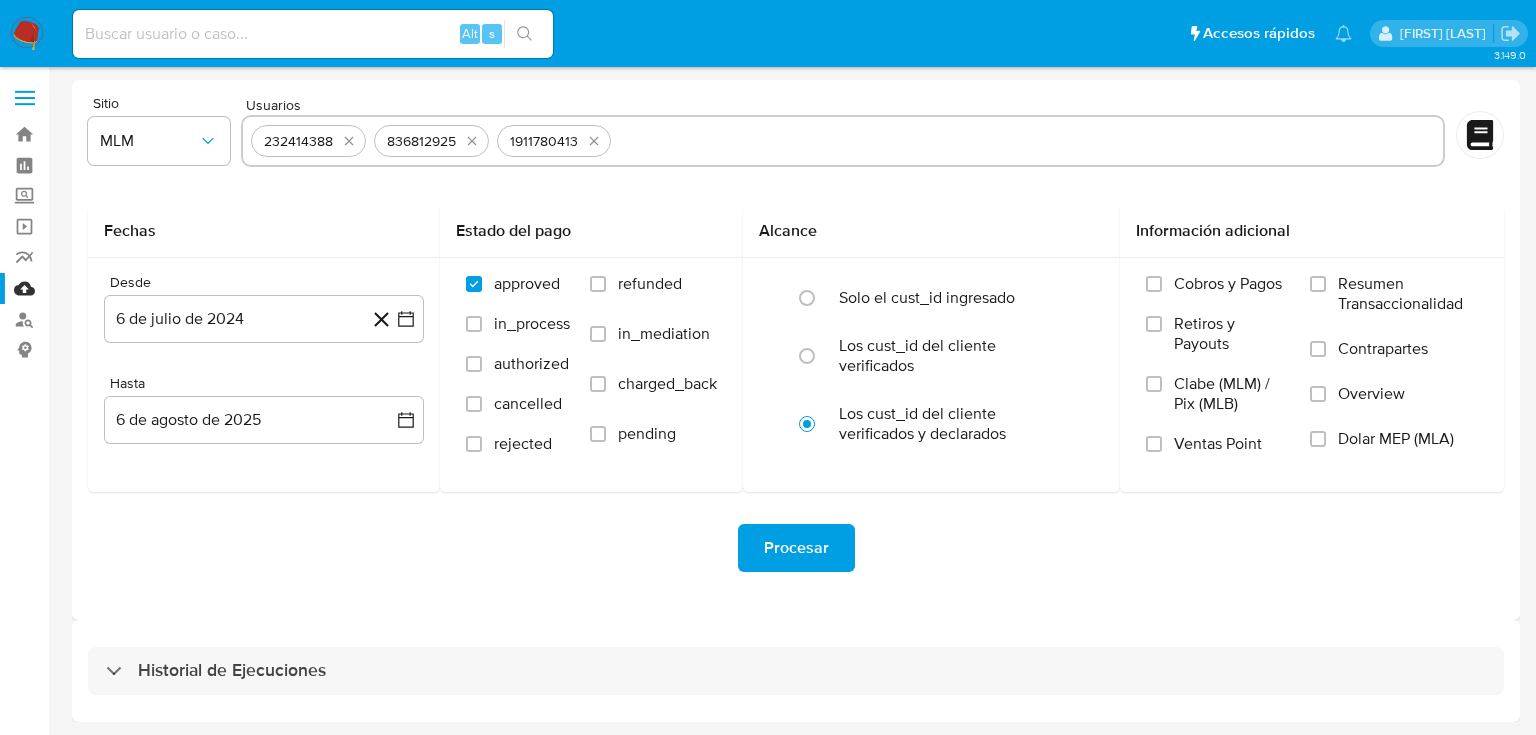 click at bounding box center (1027, 141) 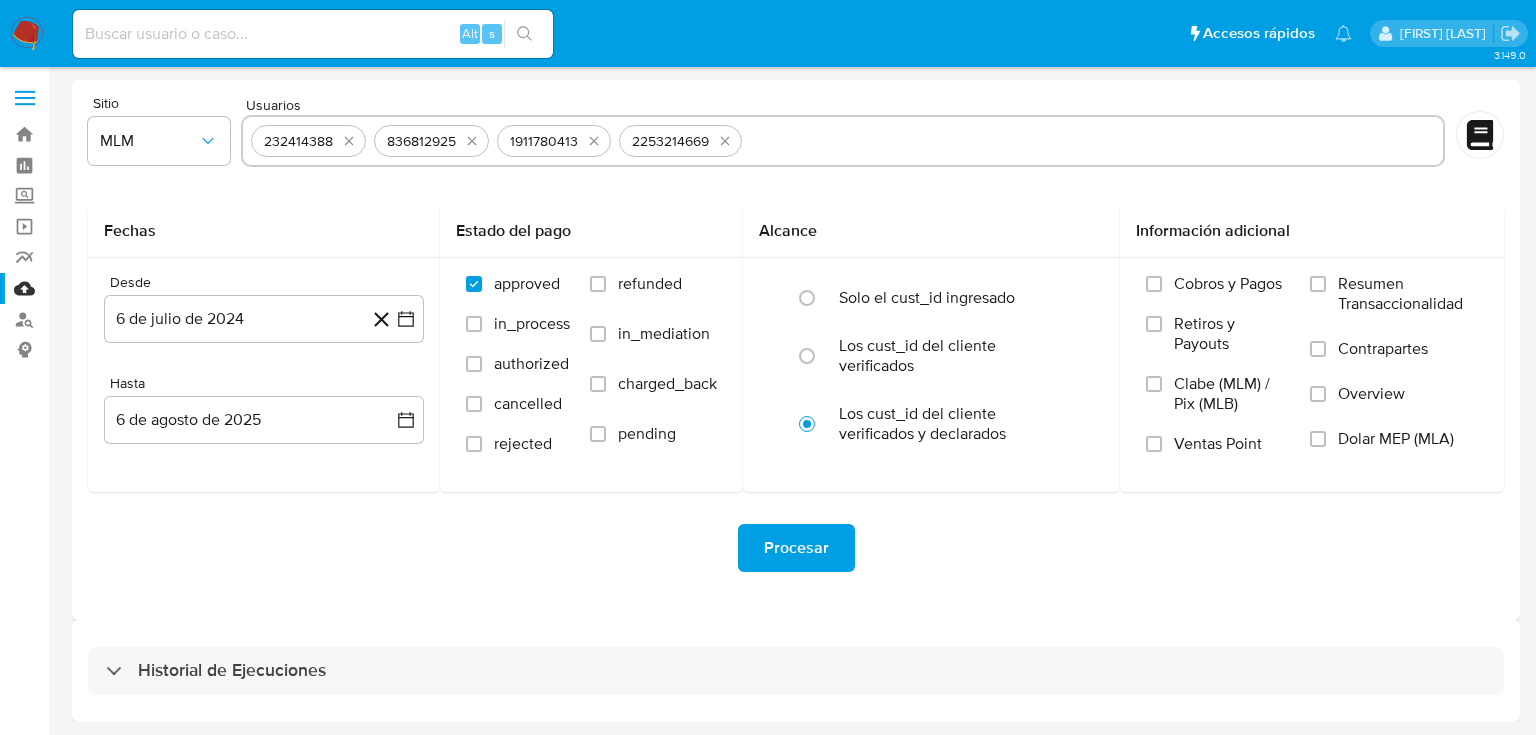 click on "232414388 836812925 1911780413 2253214669" at bounding box center [843, 141] 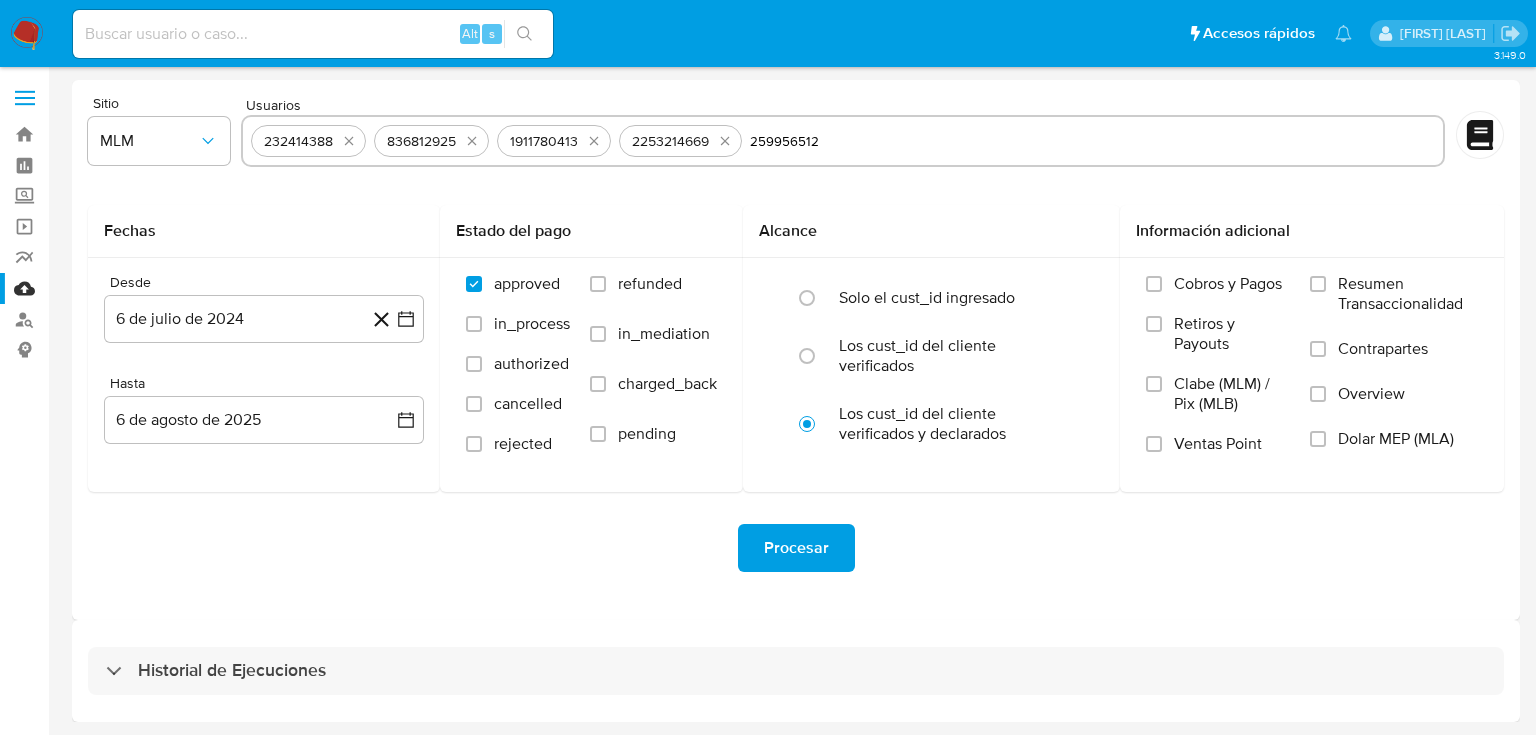 type 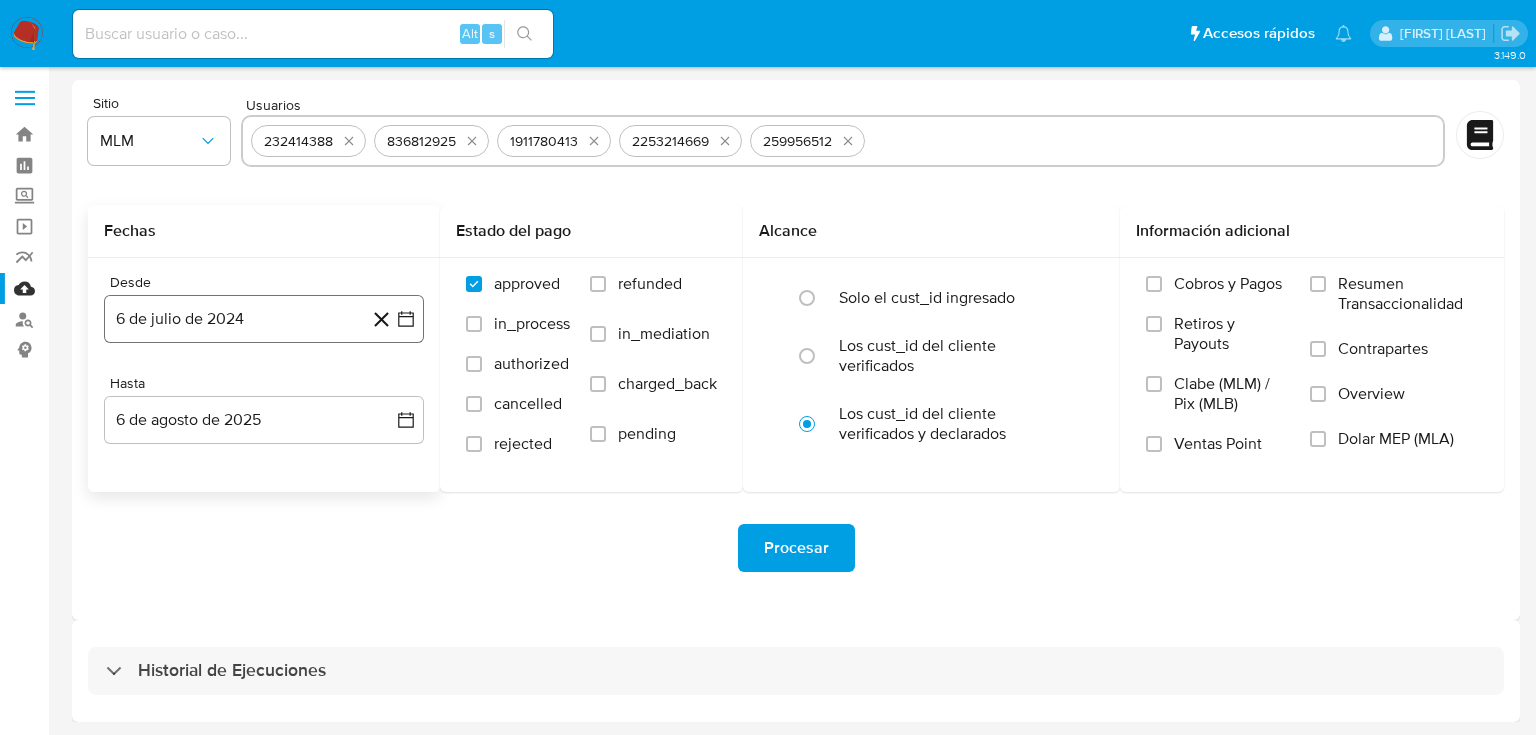 drag, startPoint x: 397, startPoint y: 312, endPoint x: 404, endPoint y: 335, distance: 24.04163 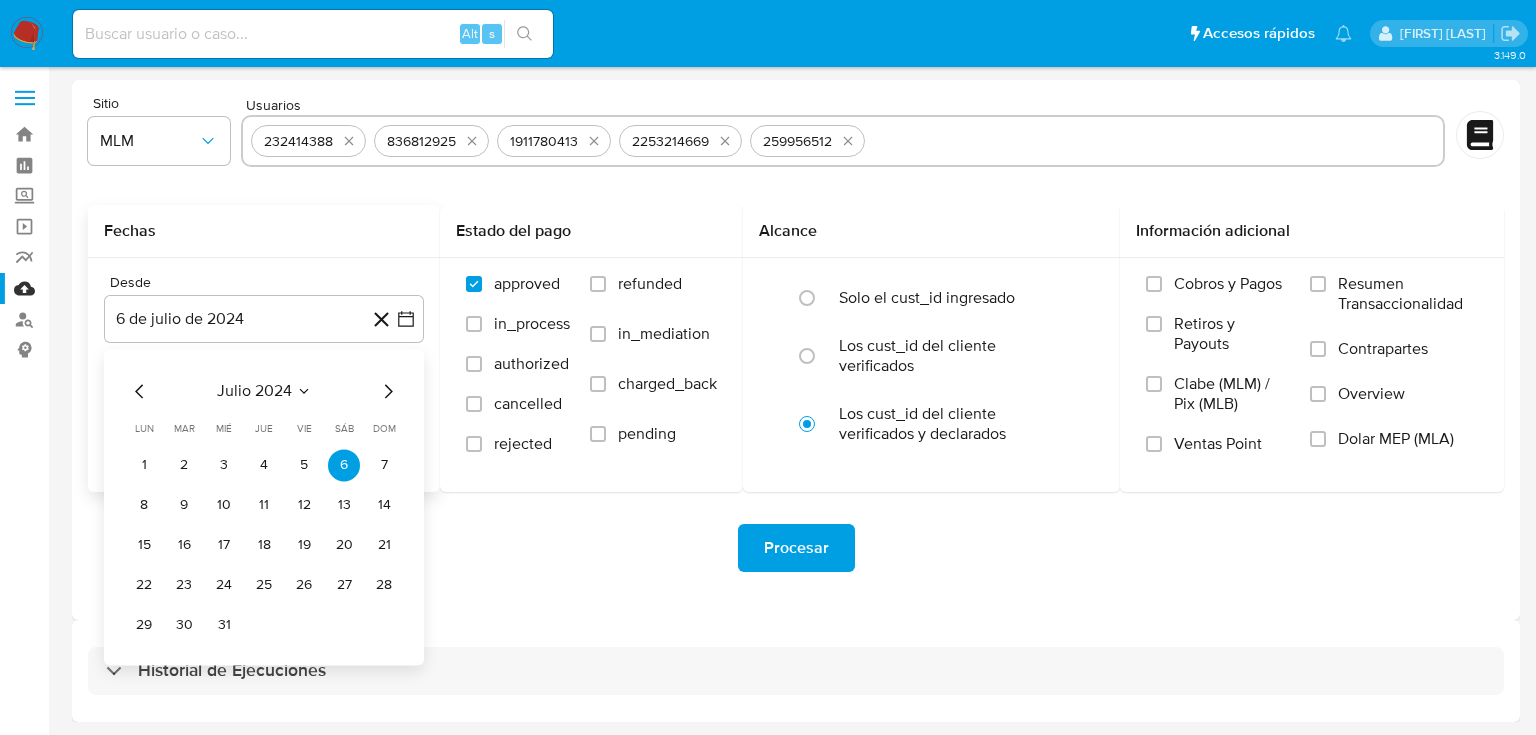 click 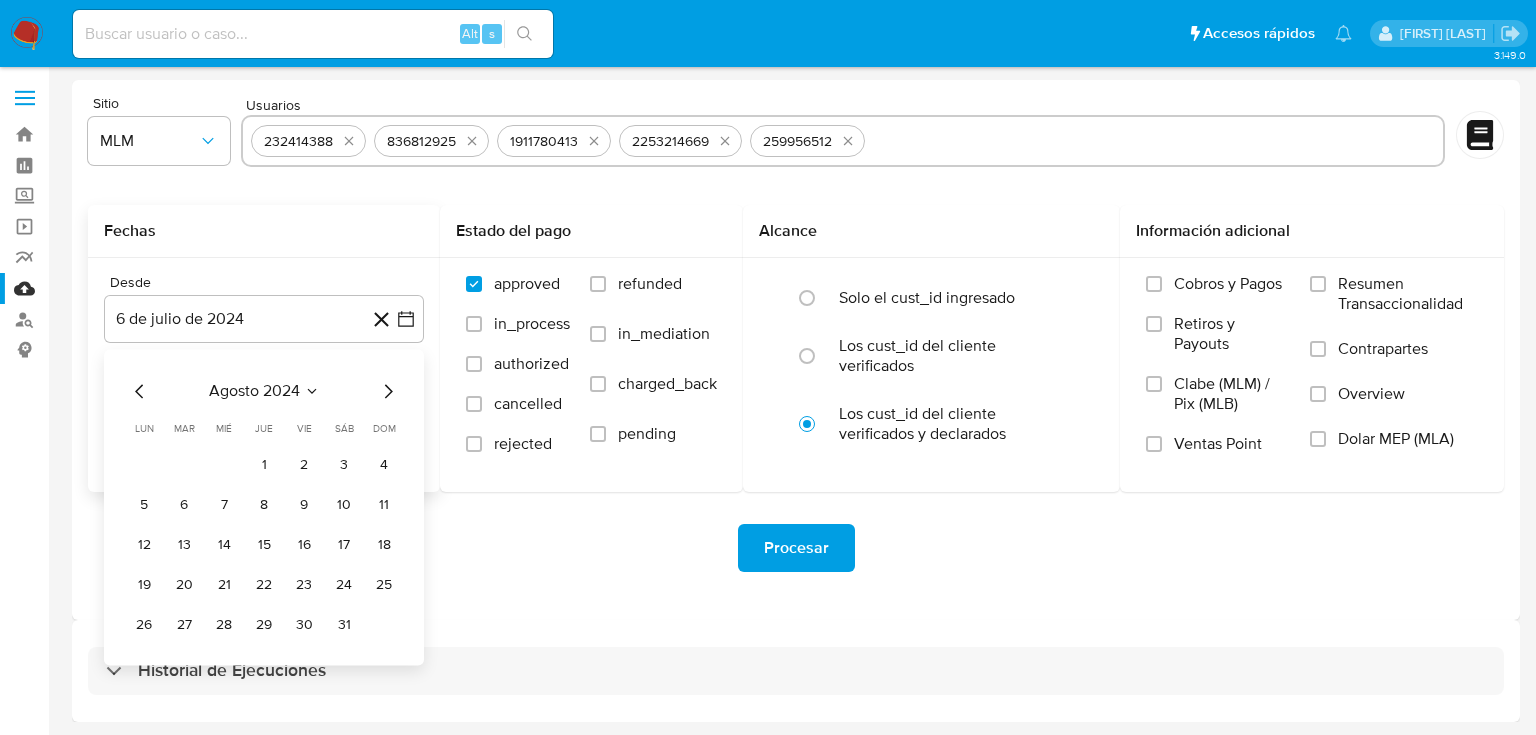 click 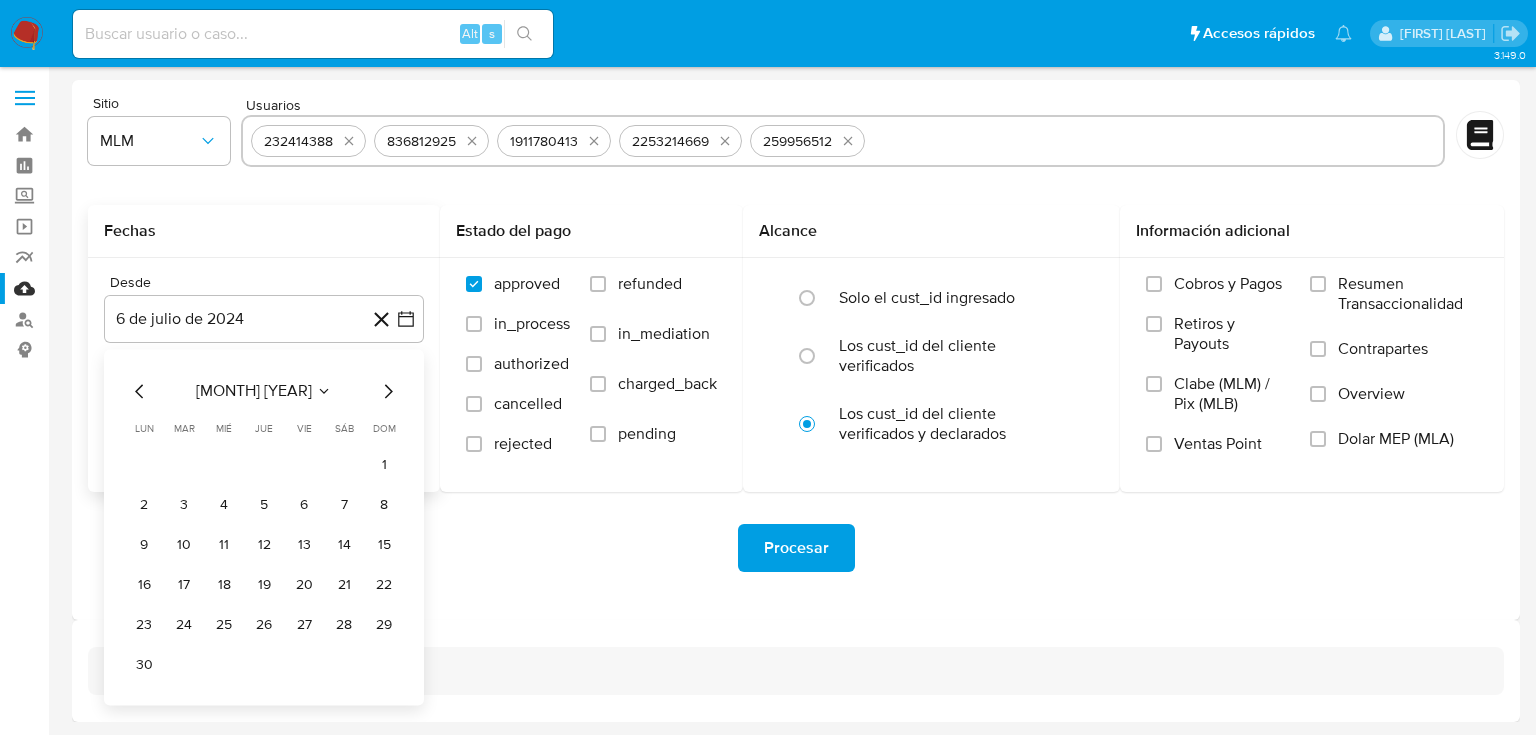 click 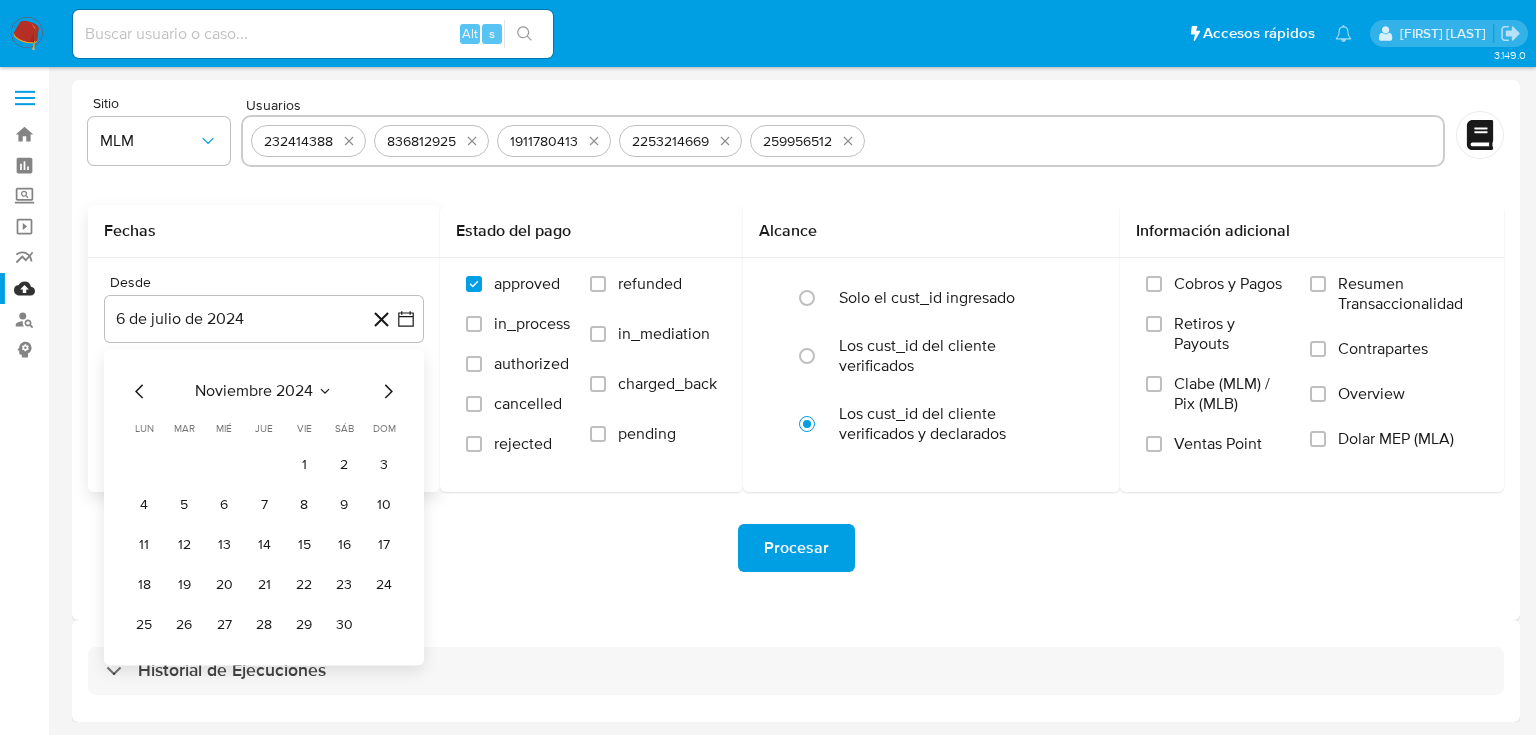 click 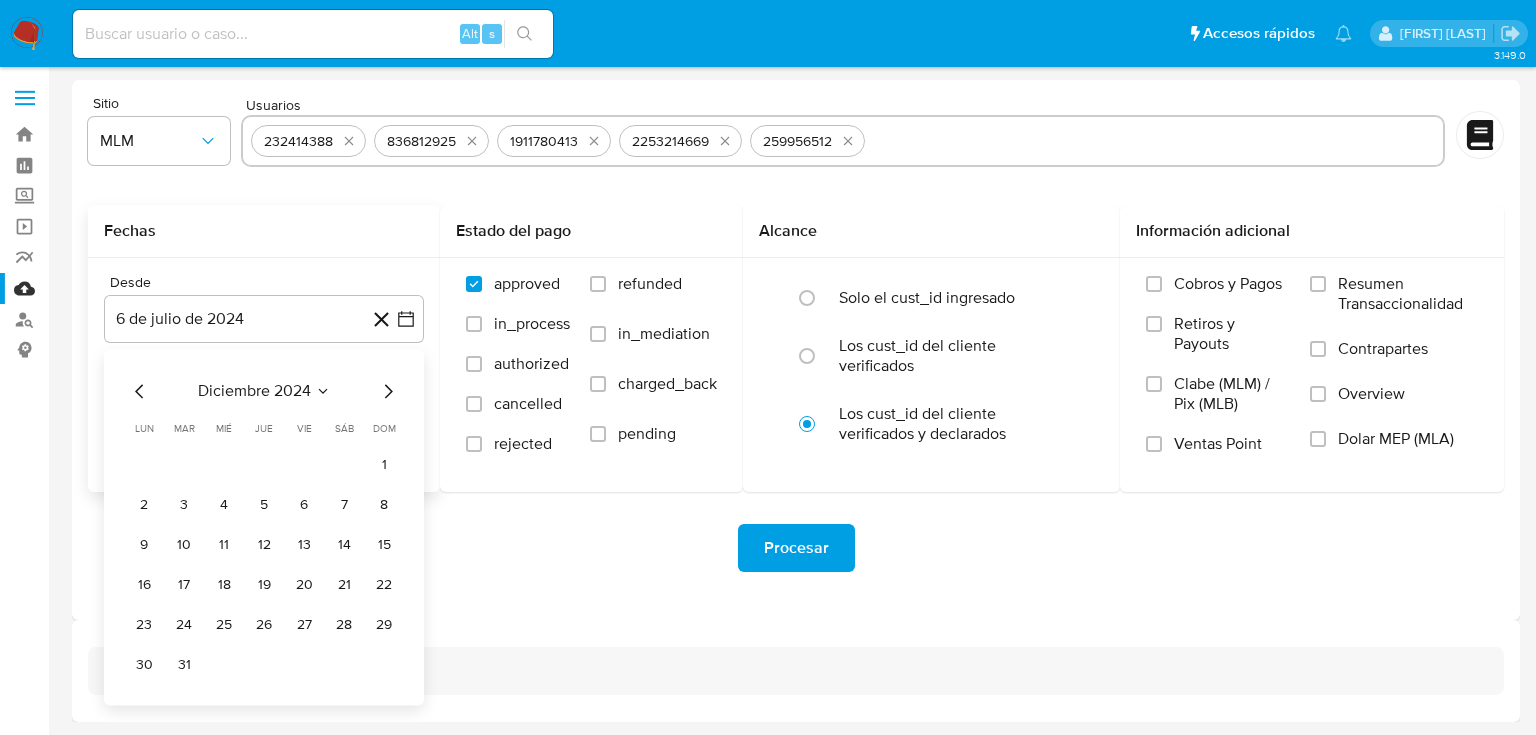 click 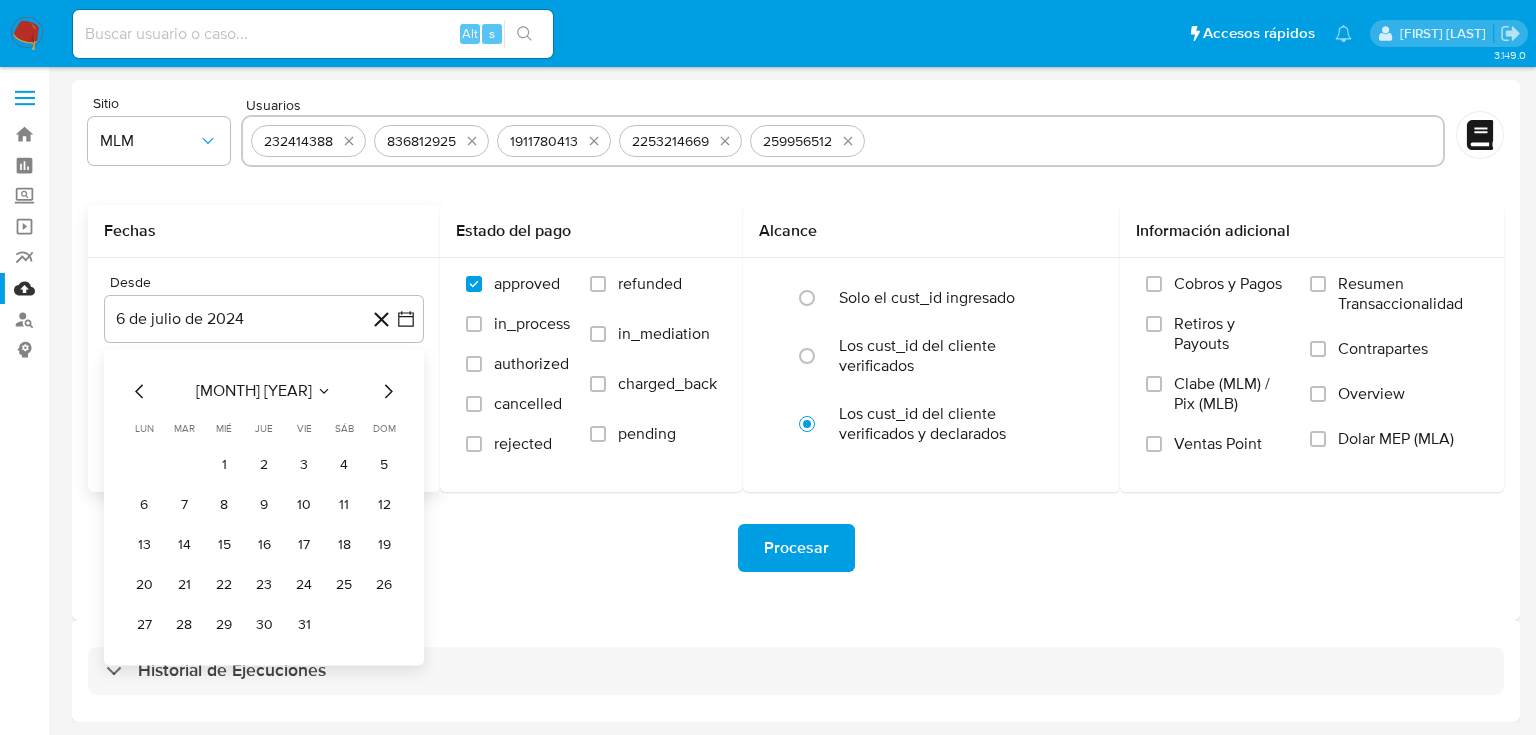 click 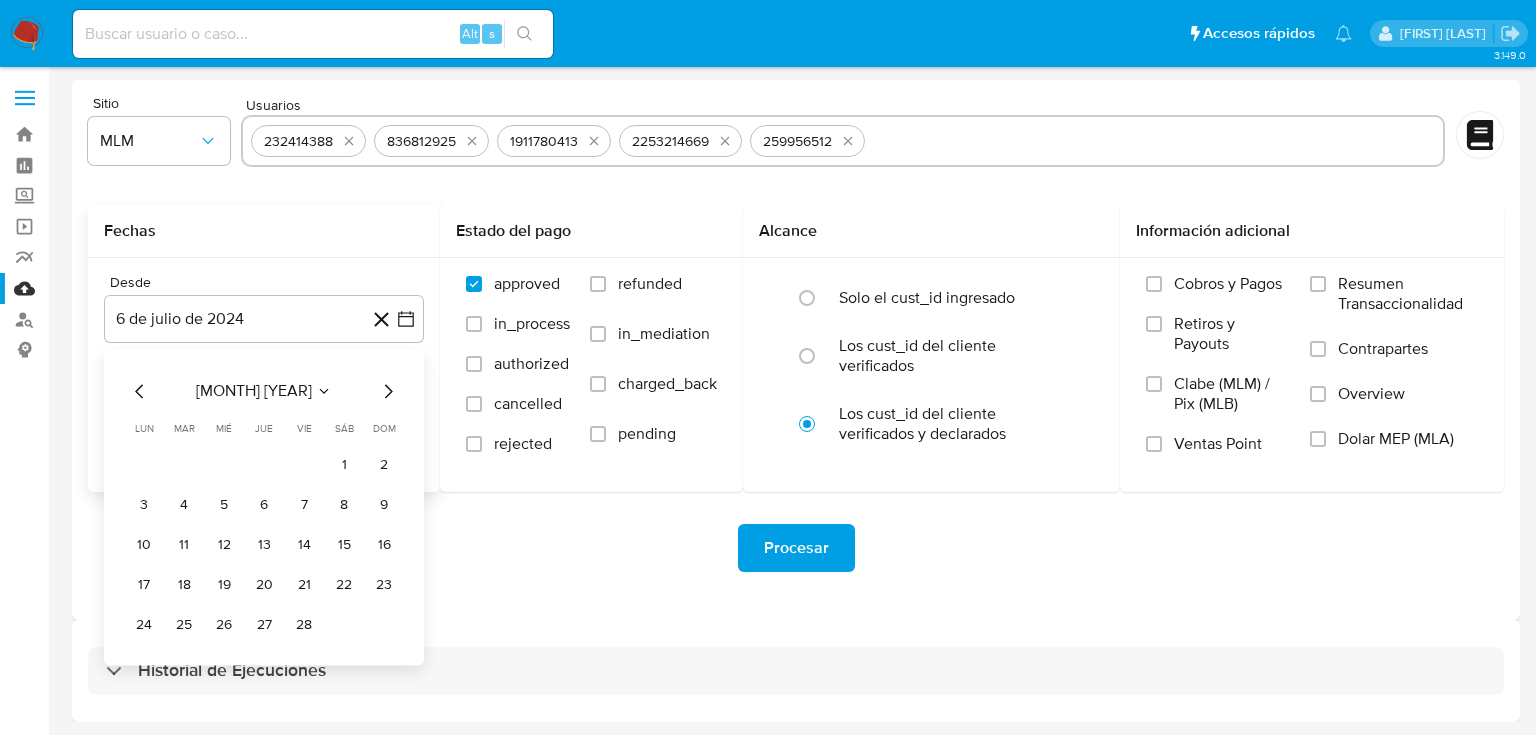 click 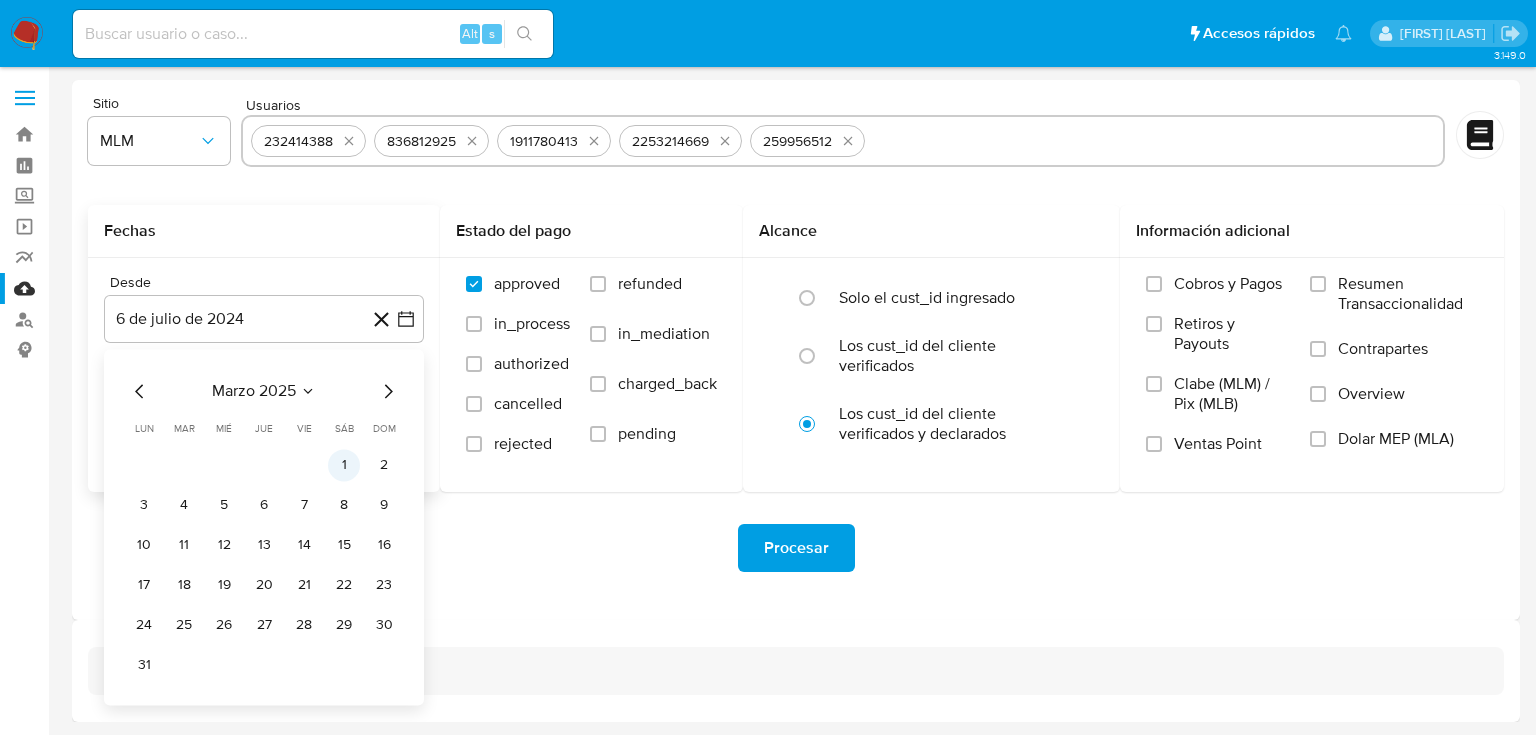 click on "1" at bounding box center (344, 465) 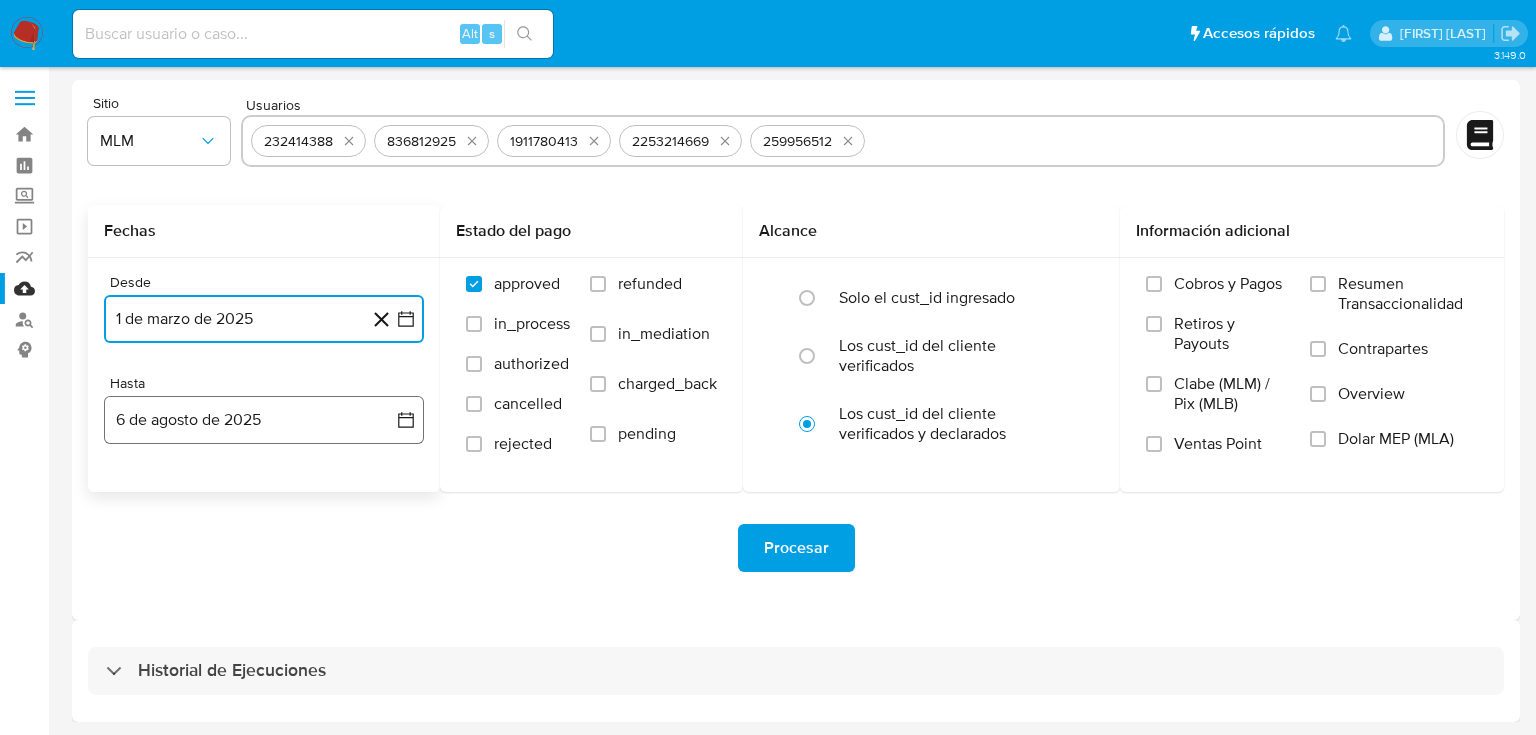 click 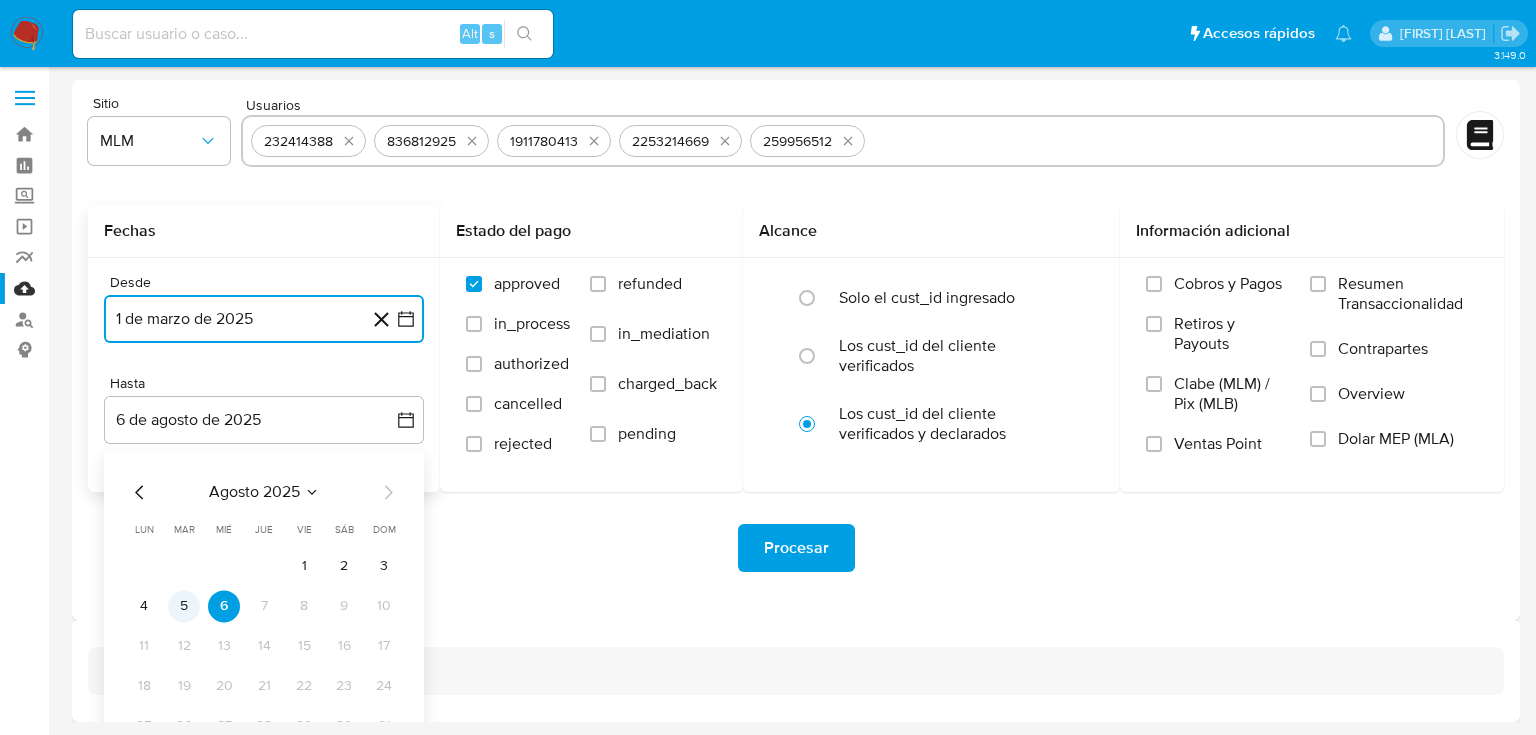 click on "5" at bounding box center [184, 606] 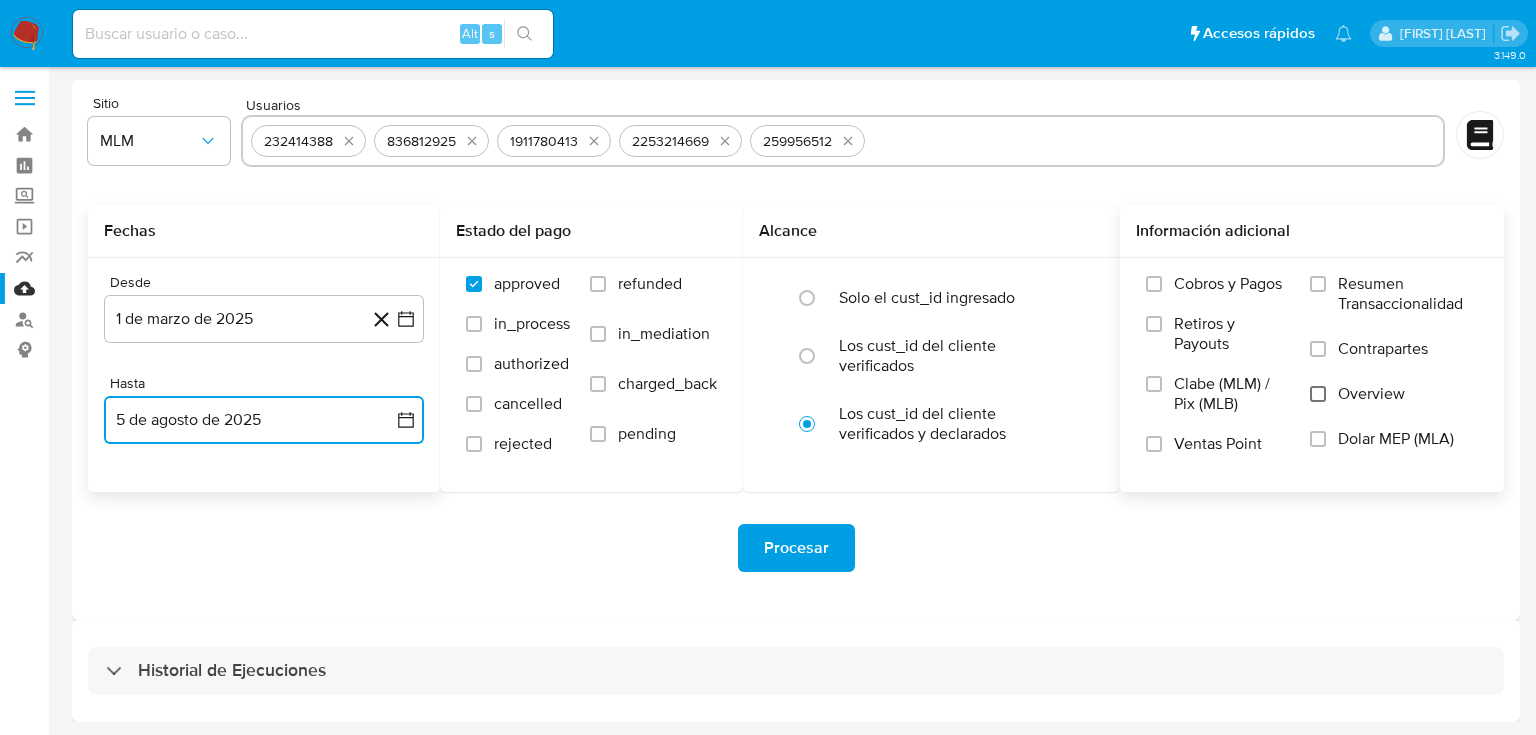 click on "Overview" at bounding box center [1318, 394] 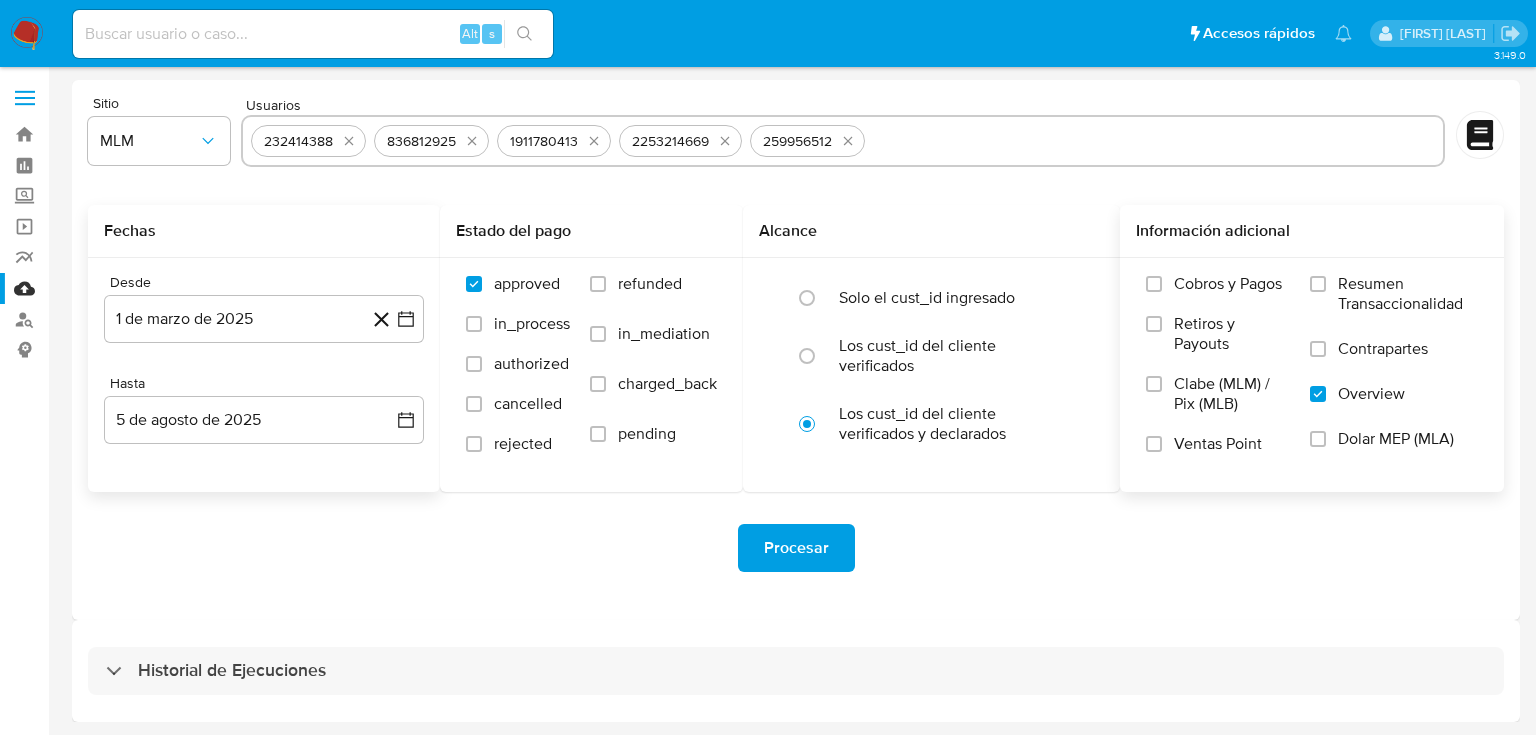 click on "Procesar" at bounding box center [796, 548] 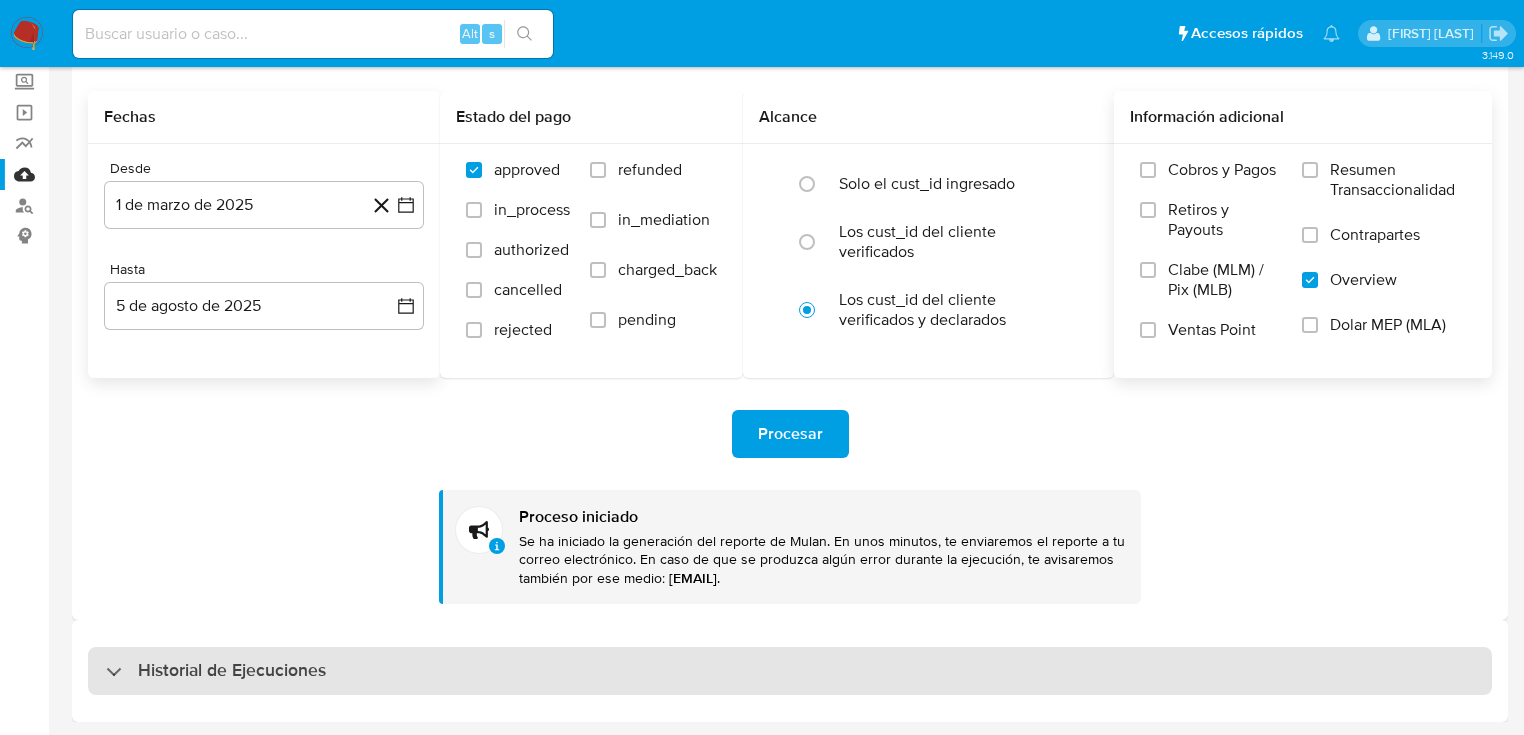 drag, startPoint x: 164, startPoint y: 681, endPoint x: 184, endPoint y: 655, distance: 32.80244 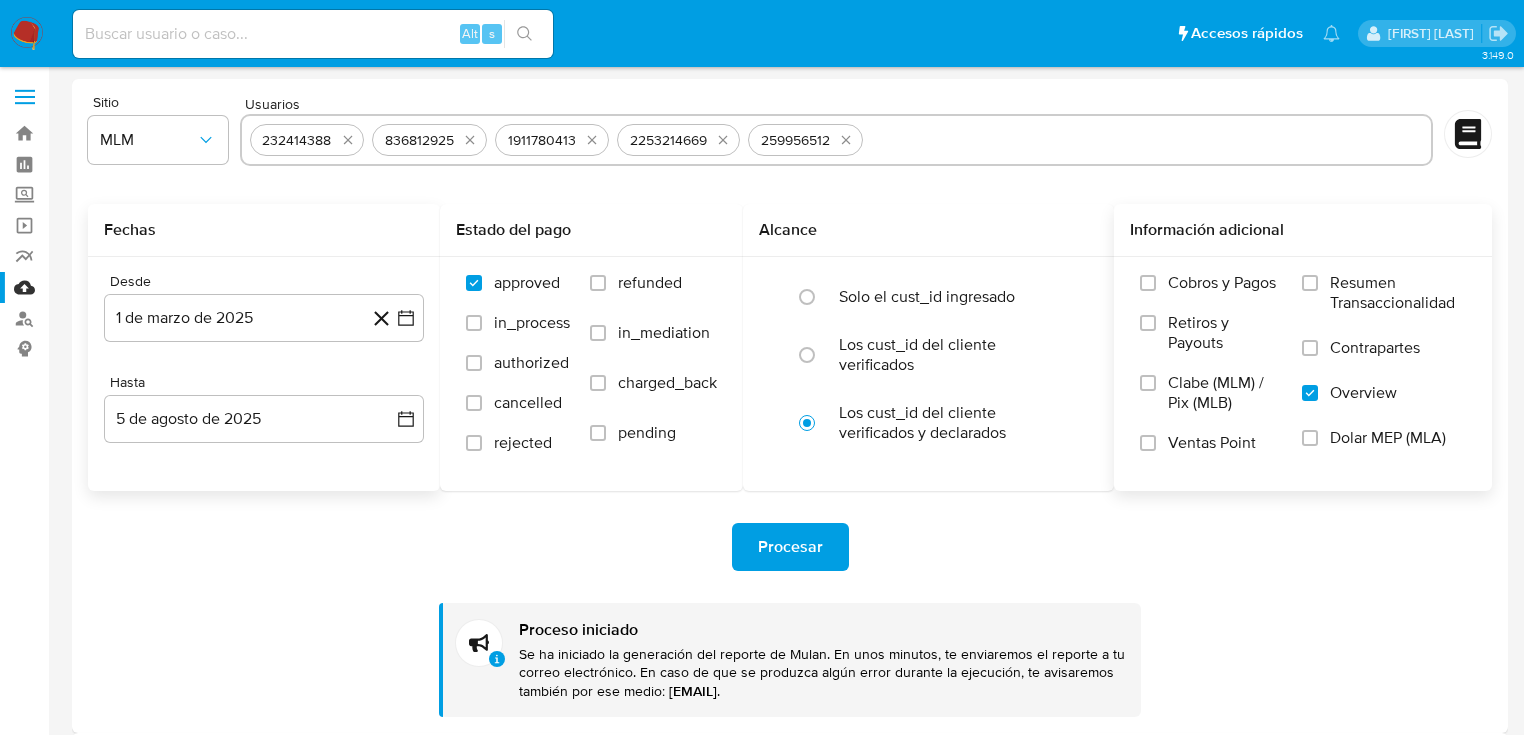 scroll, scrollTop: 0, scrollLeft: 0, axis: both 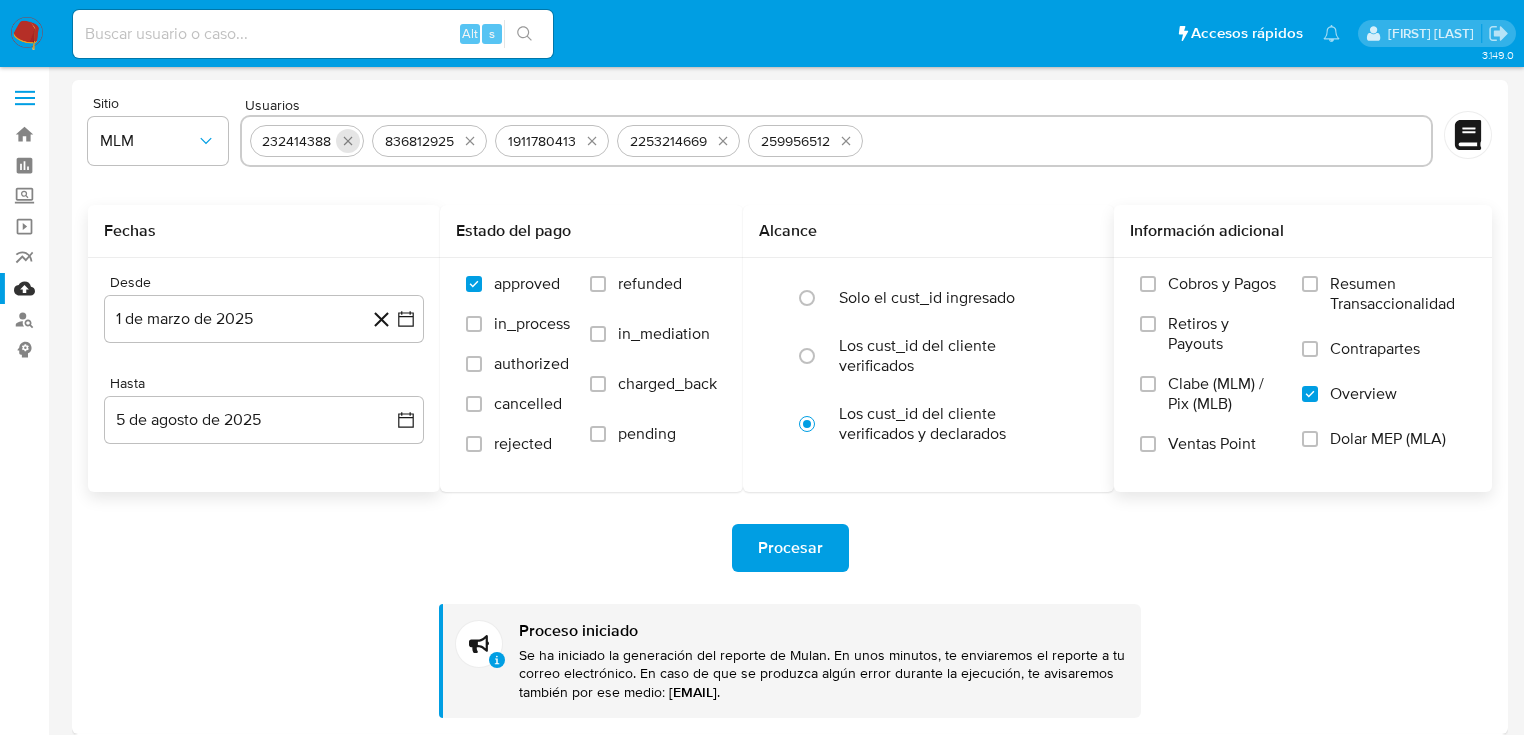 click 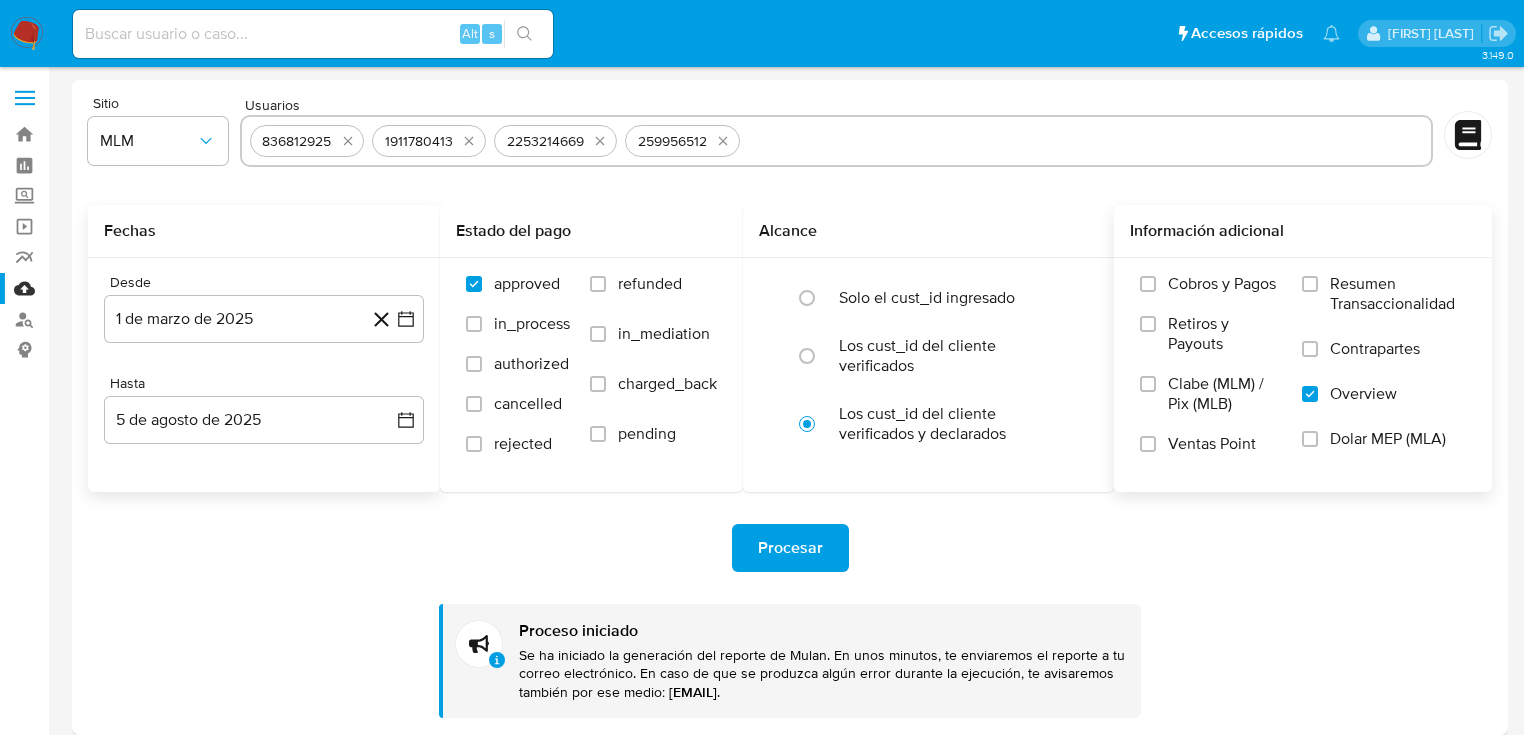click 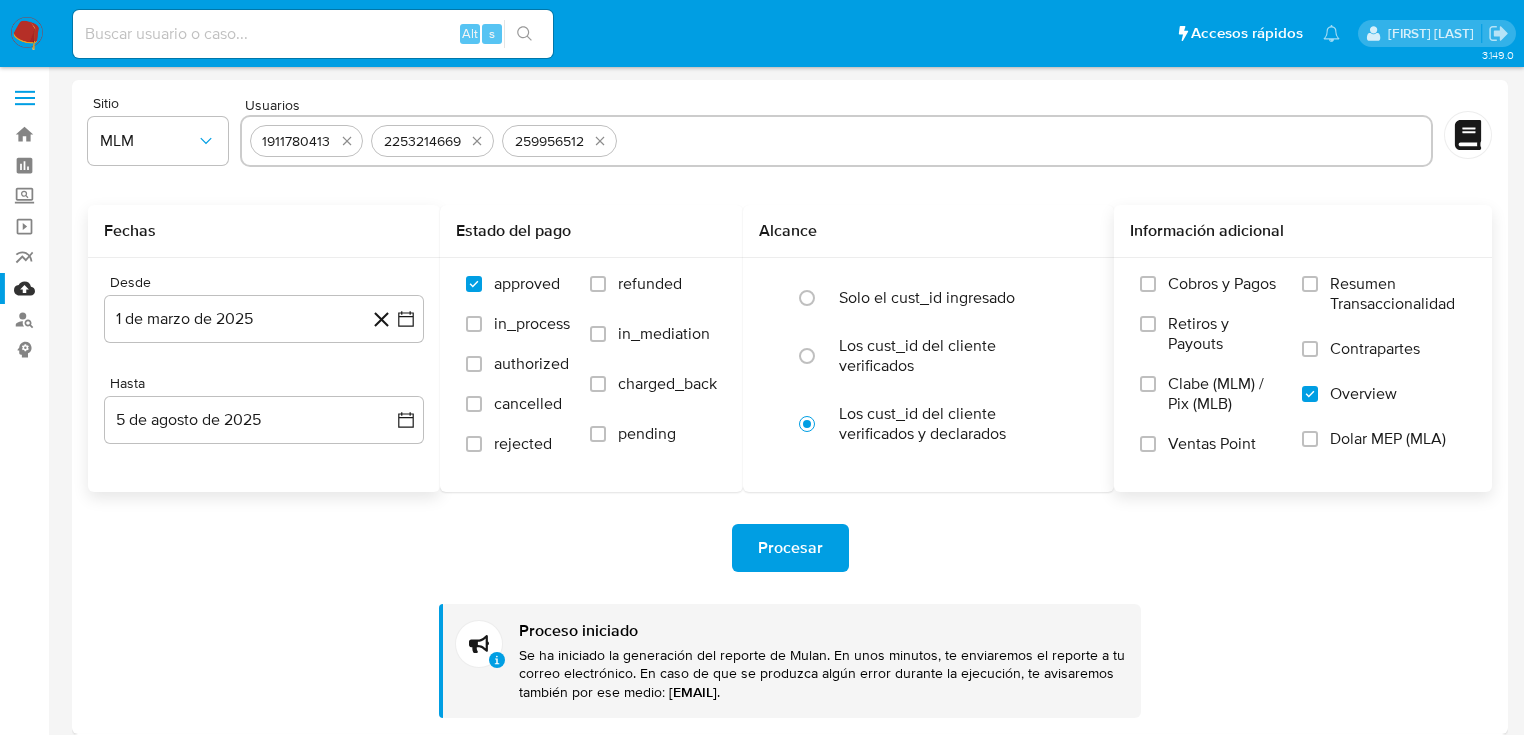 click 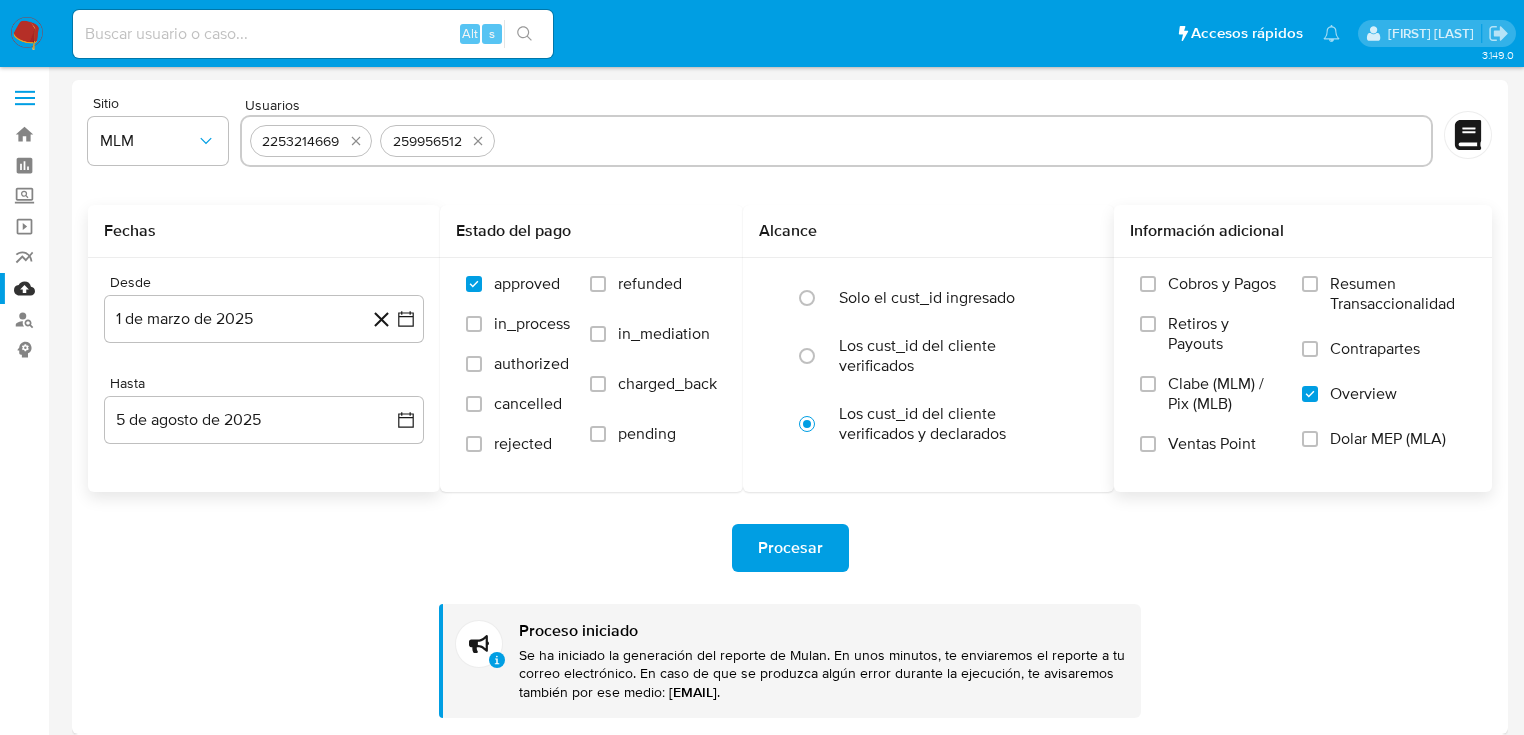 click 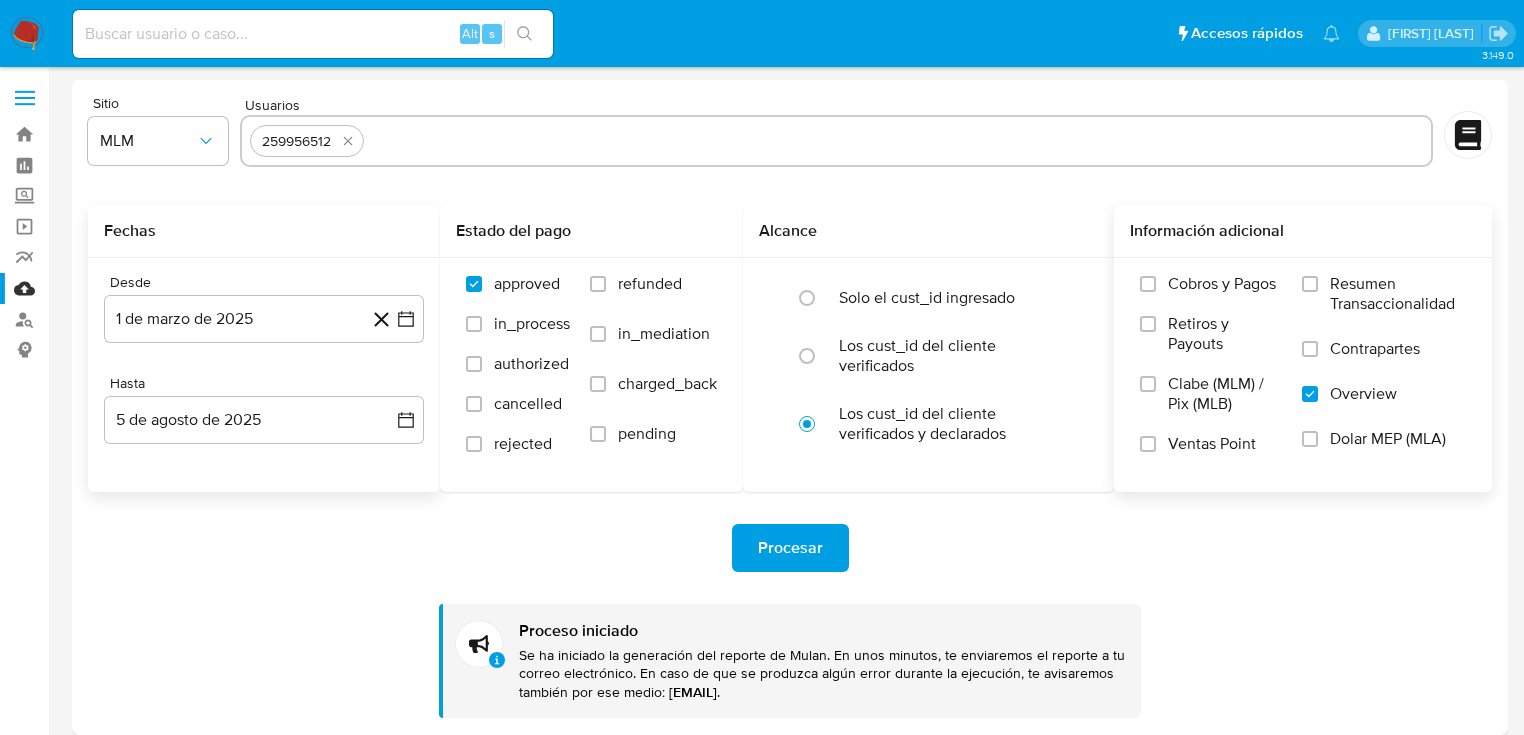 click 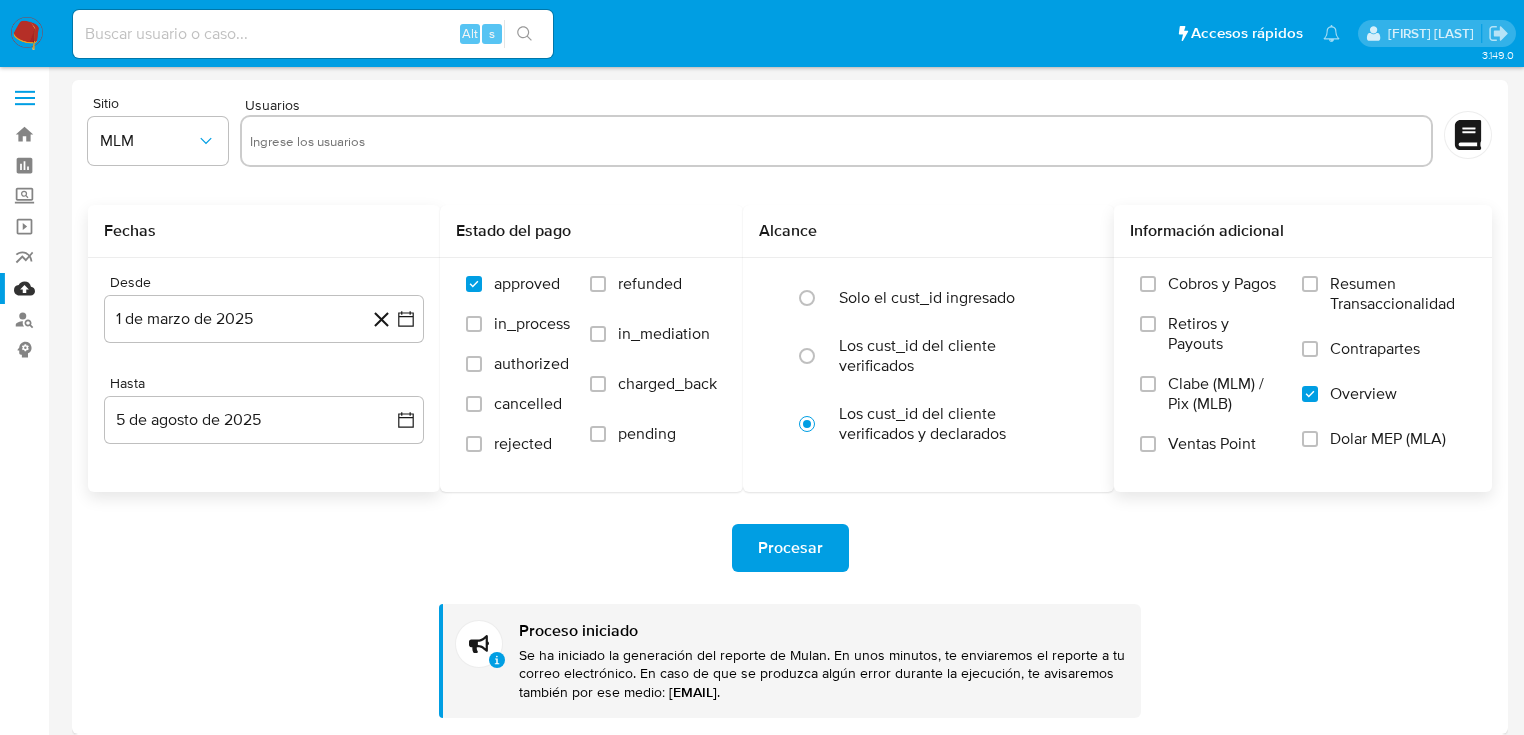 click at bounding box center (836, 141) 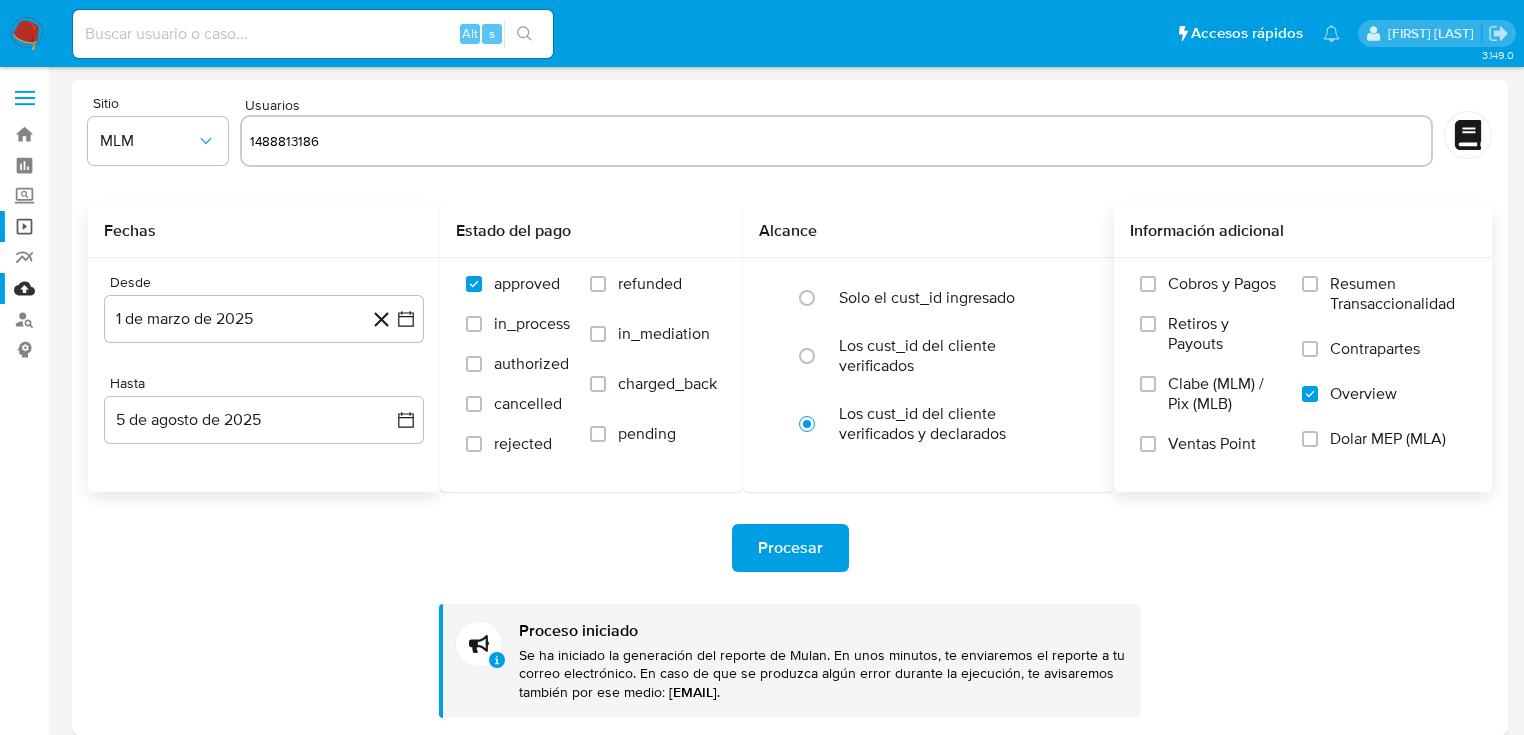 type on "1488813186" 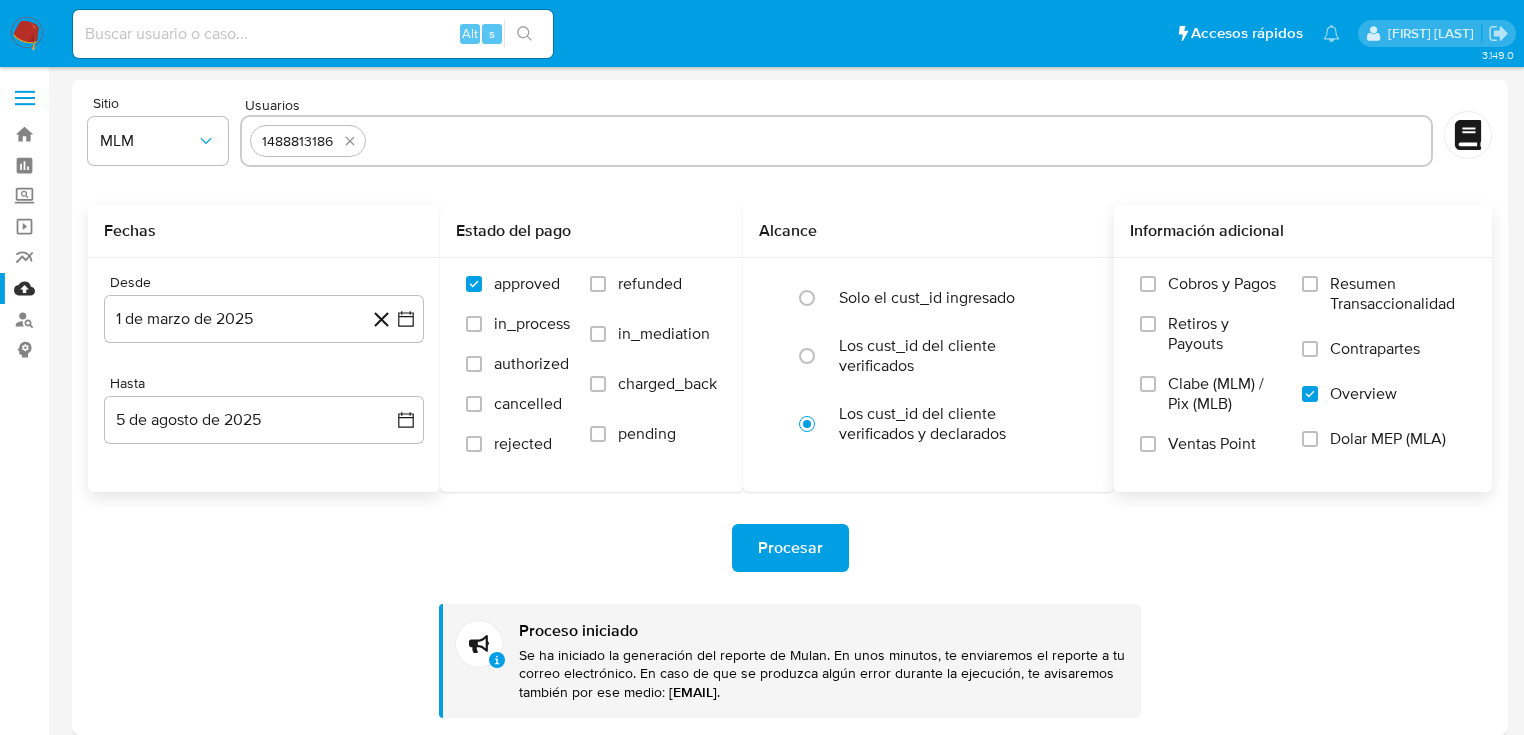 click at bounding box center [898, 141] 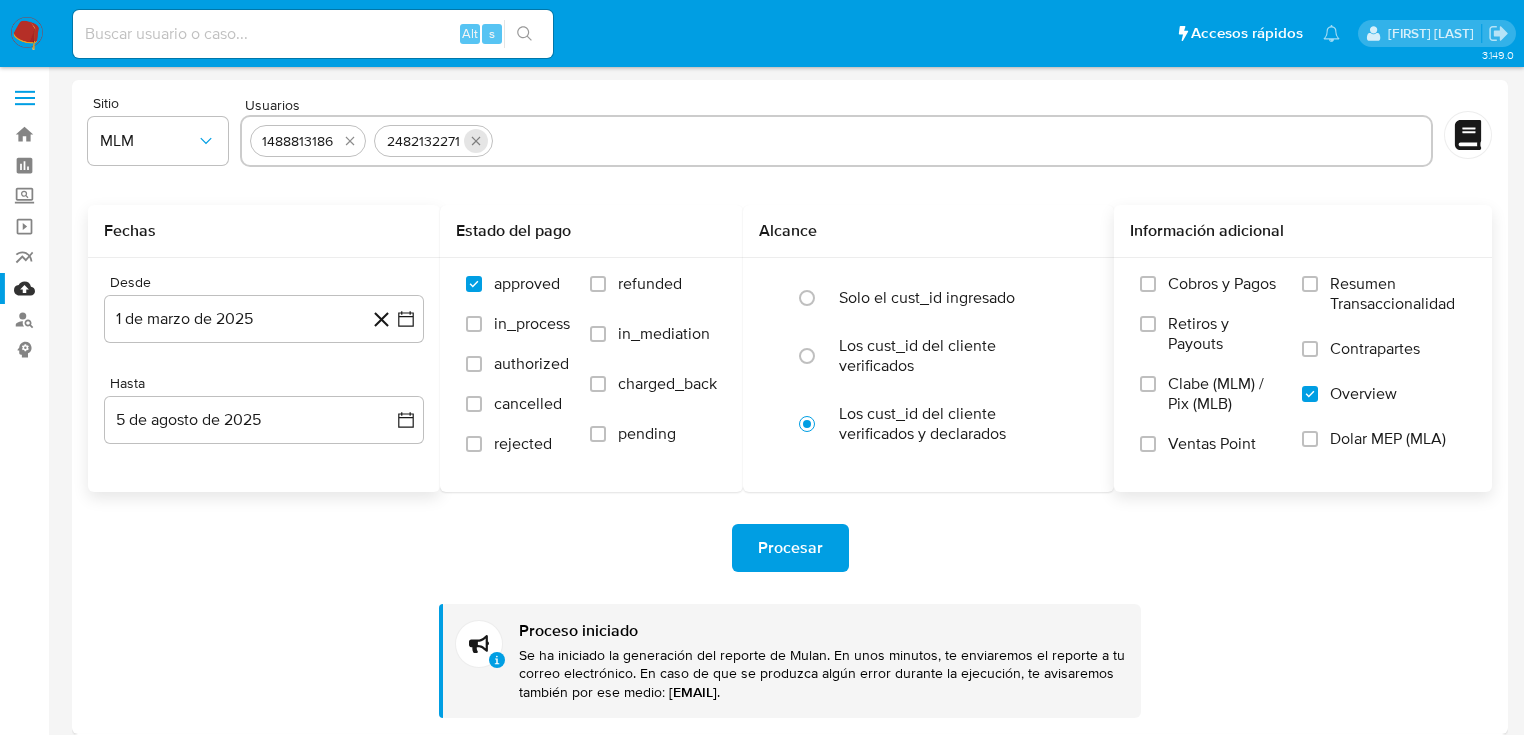 click at bounding box center [476, 141] 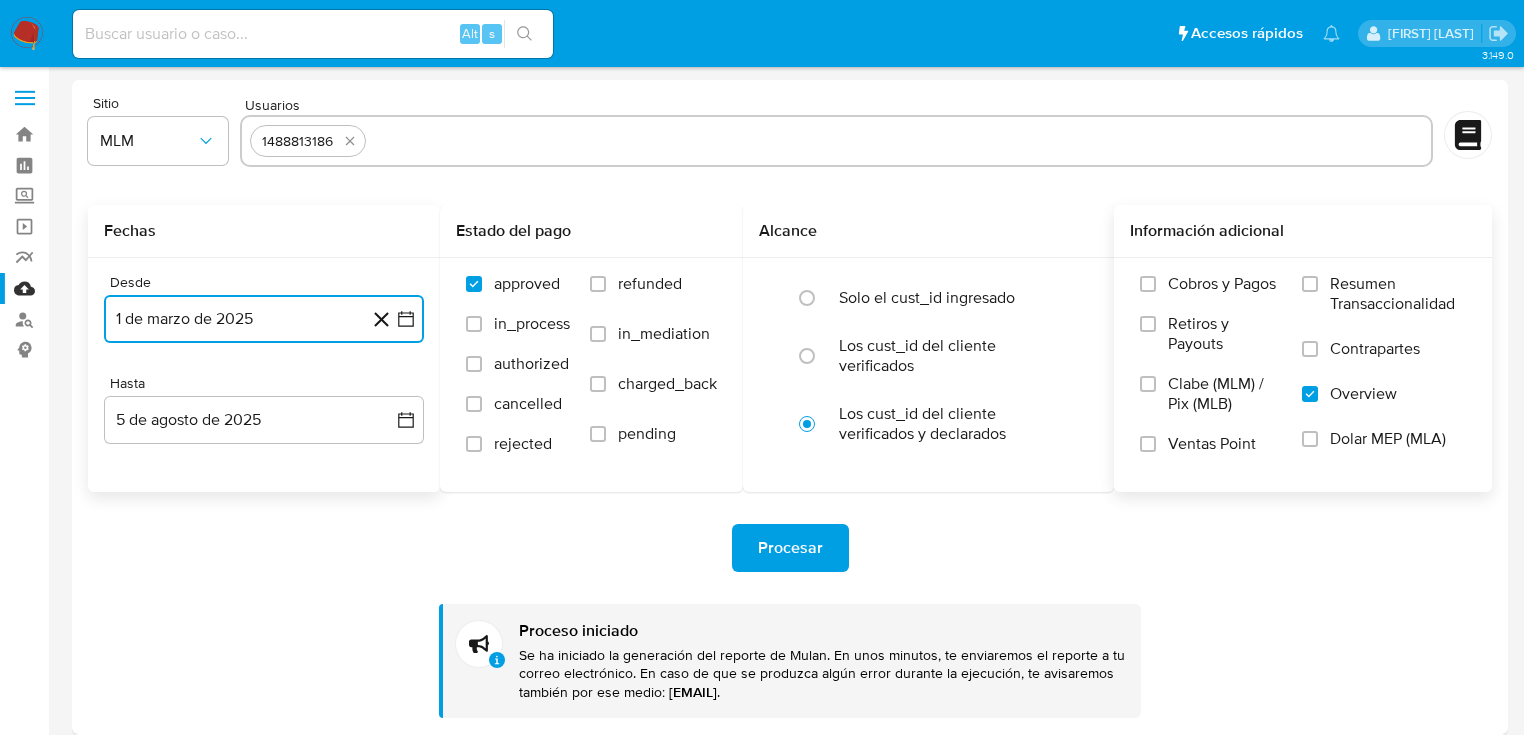 click 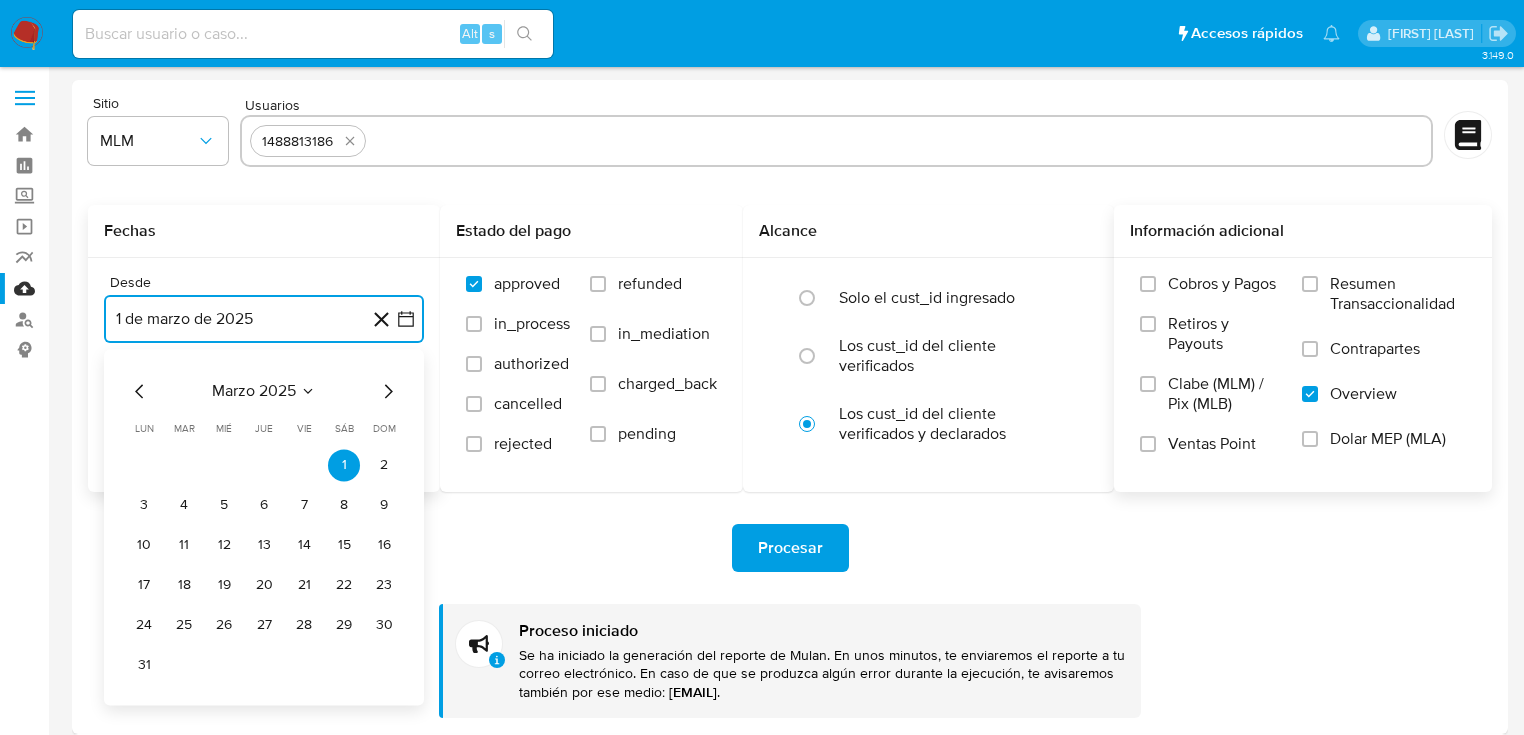click 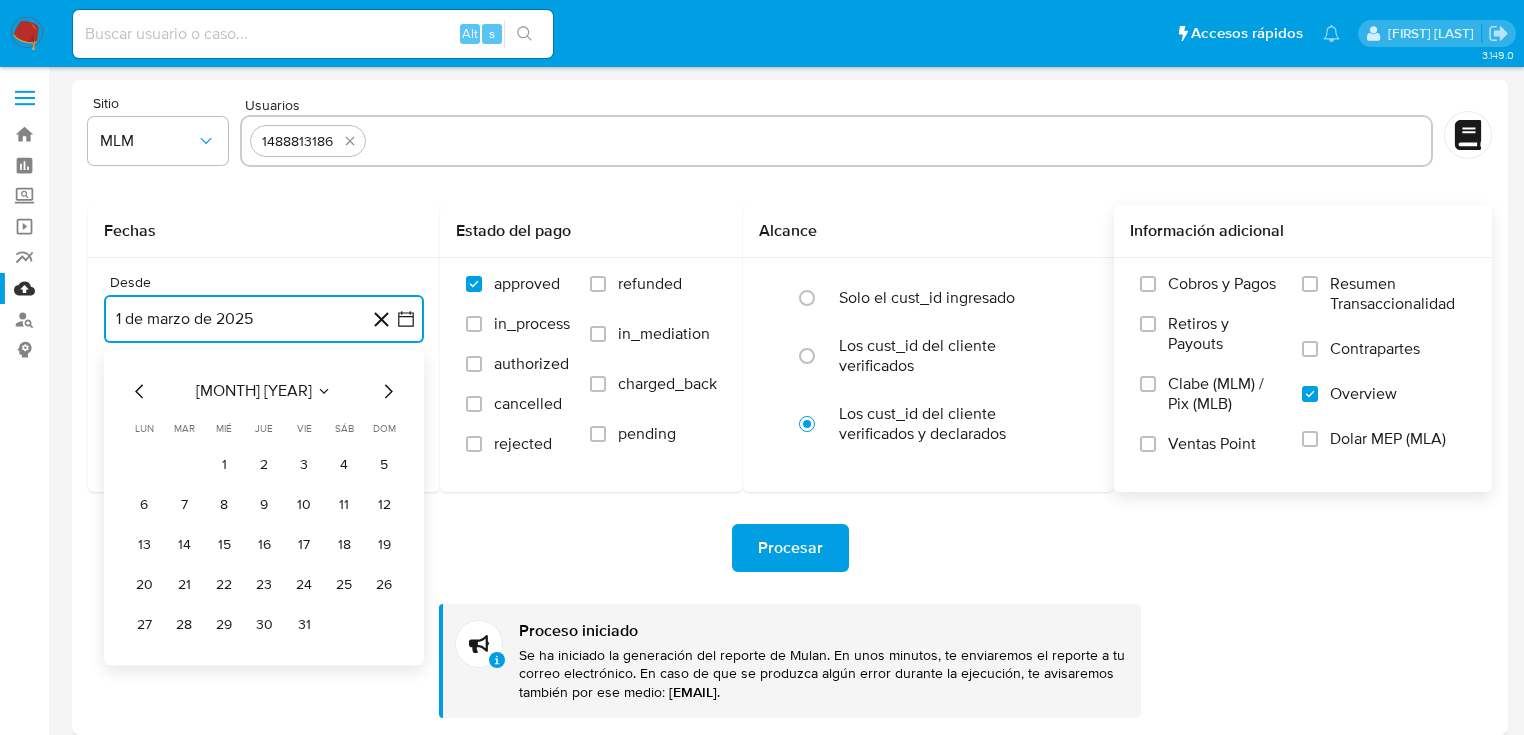 drag, startPoint x: 229, startPoint y: 468, endPoint x: 408, endPoint y: 428, distance: 183.41483 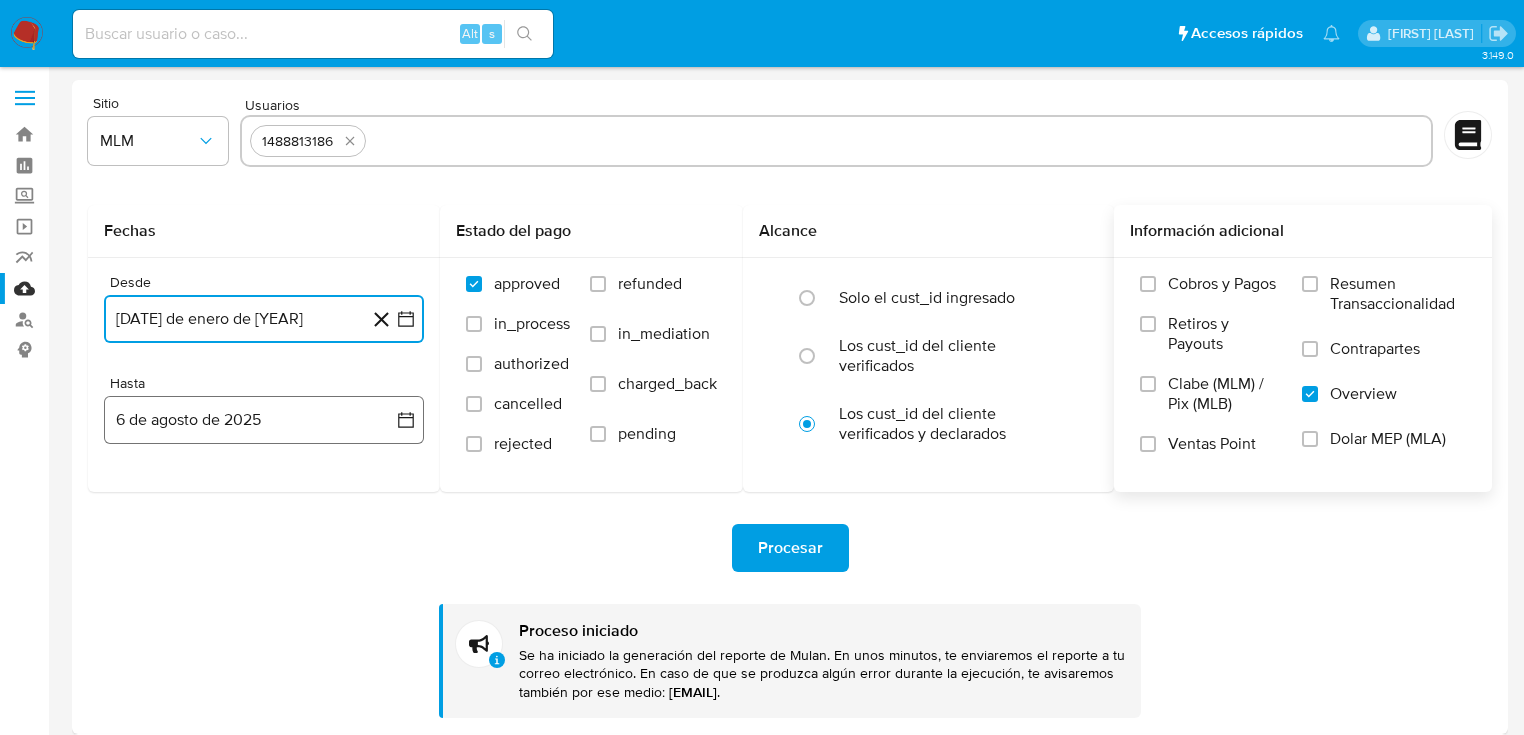 click 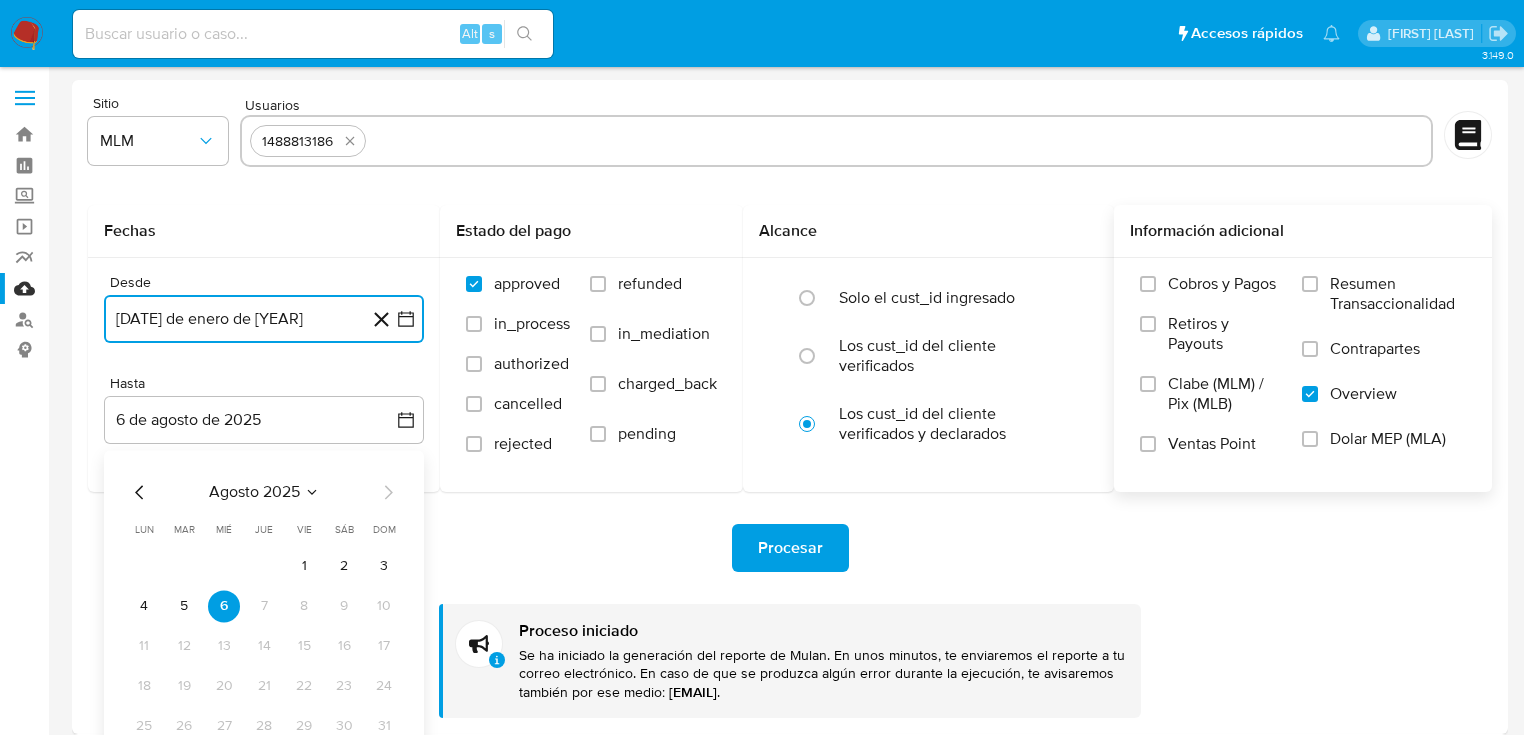 click 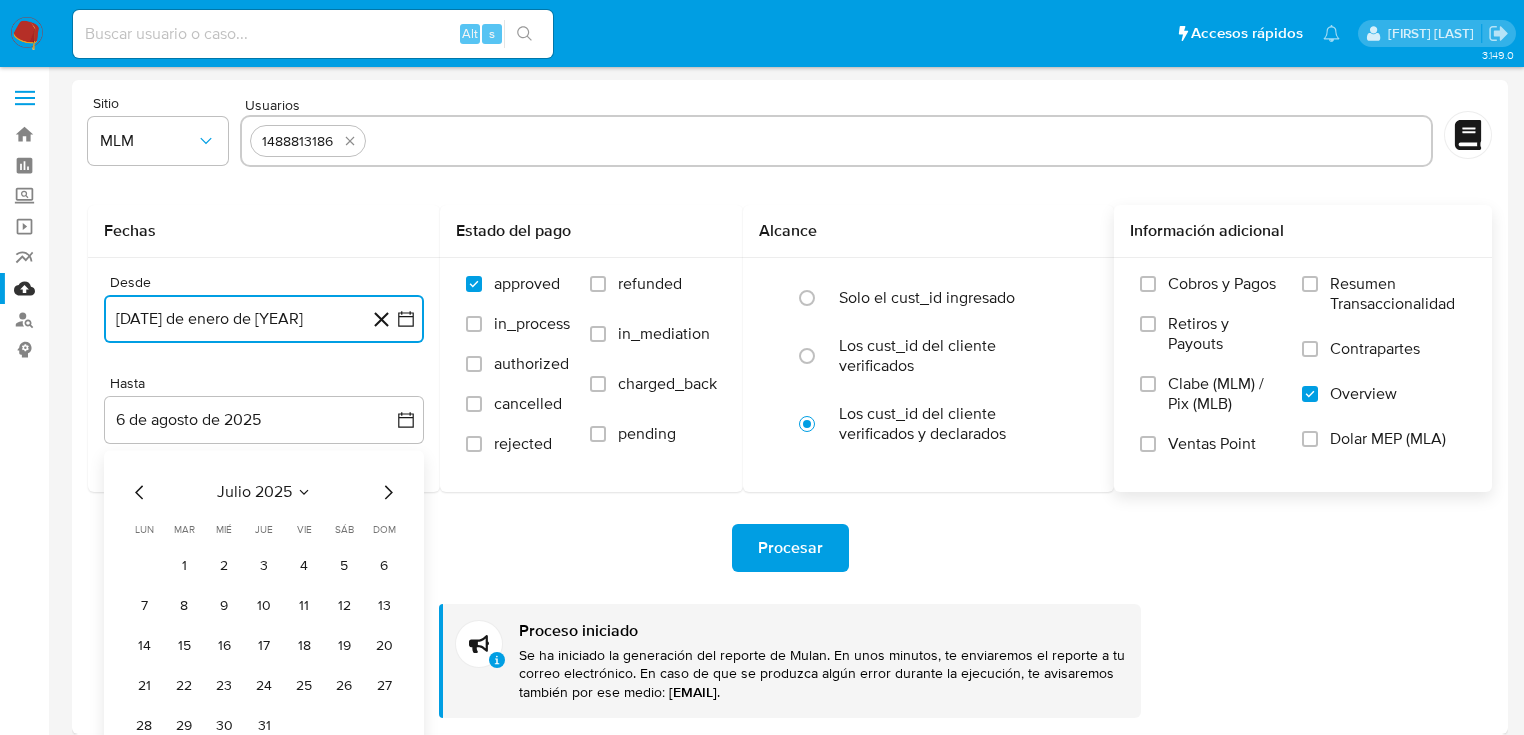click 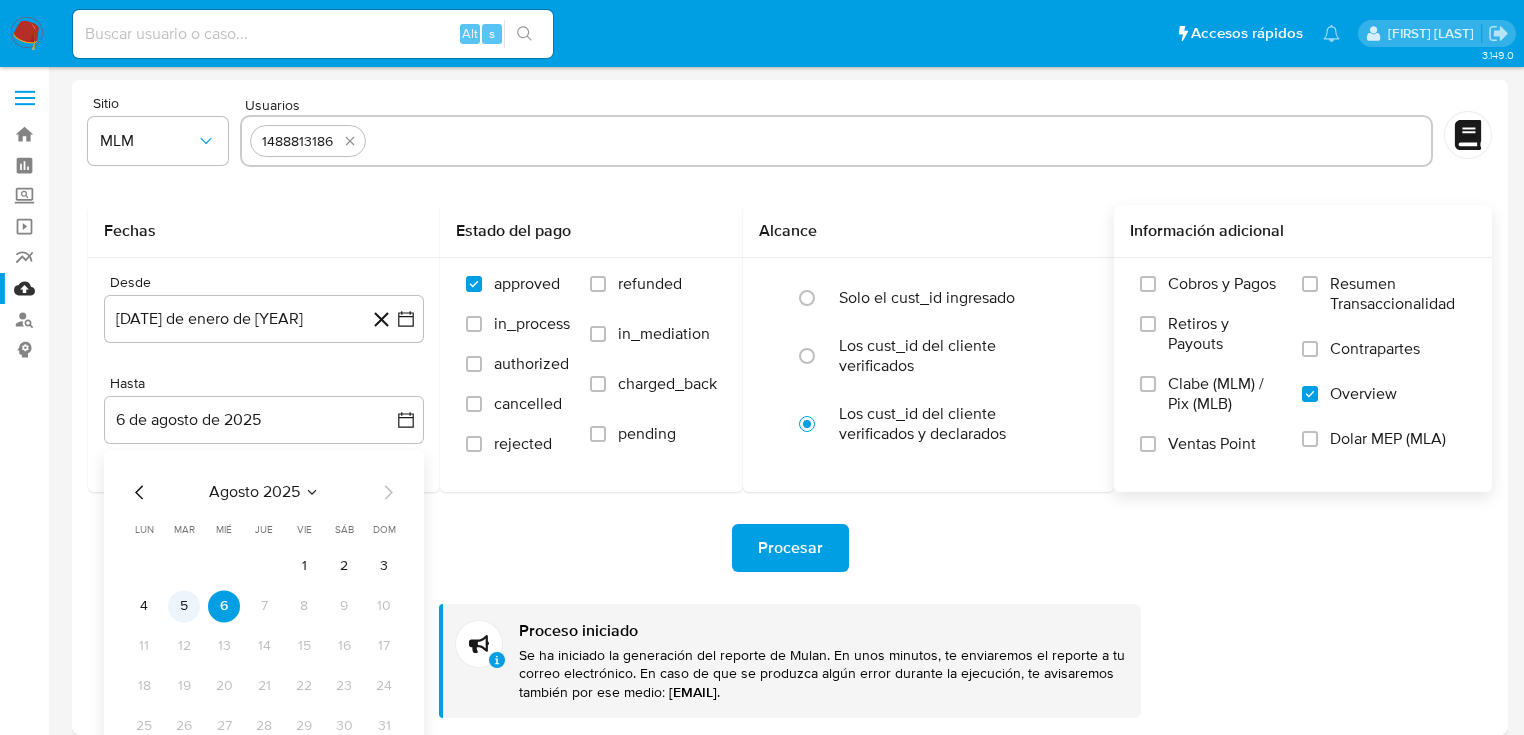 click on "5" at bounding box center (184, 606) 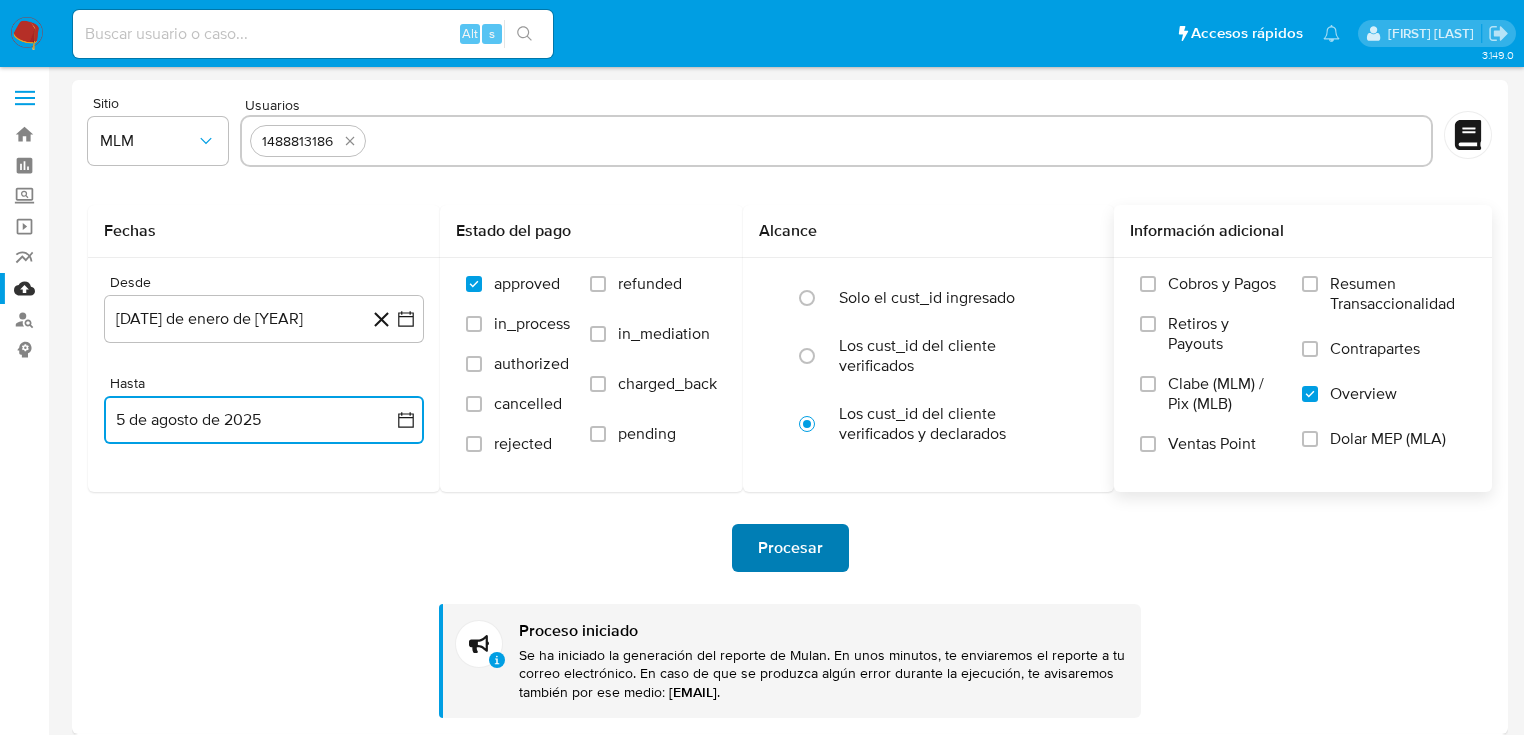 click on "Procesar" at bounding box center (790, 548) 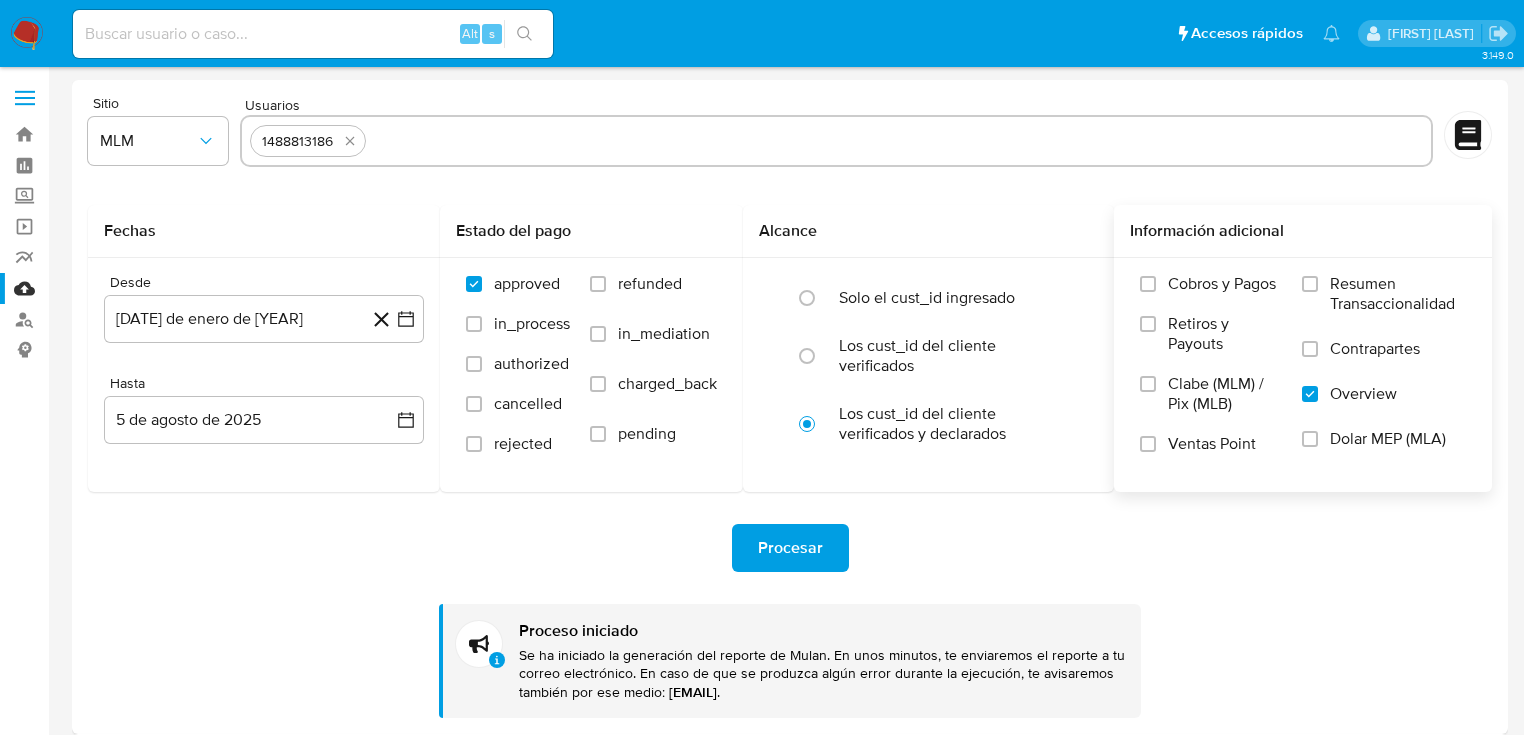 click 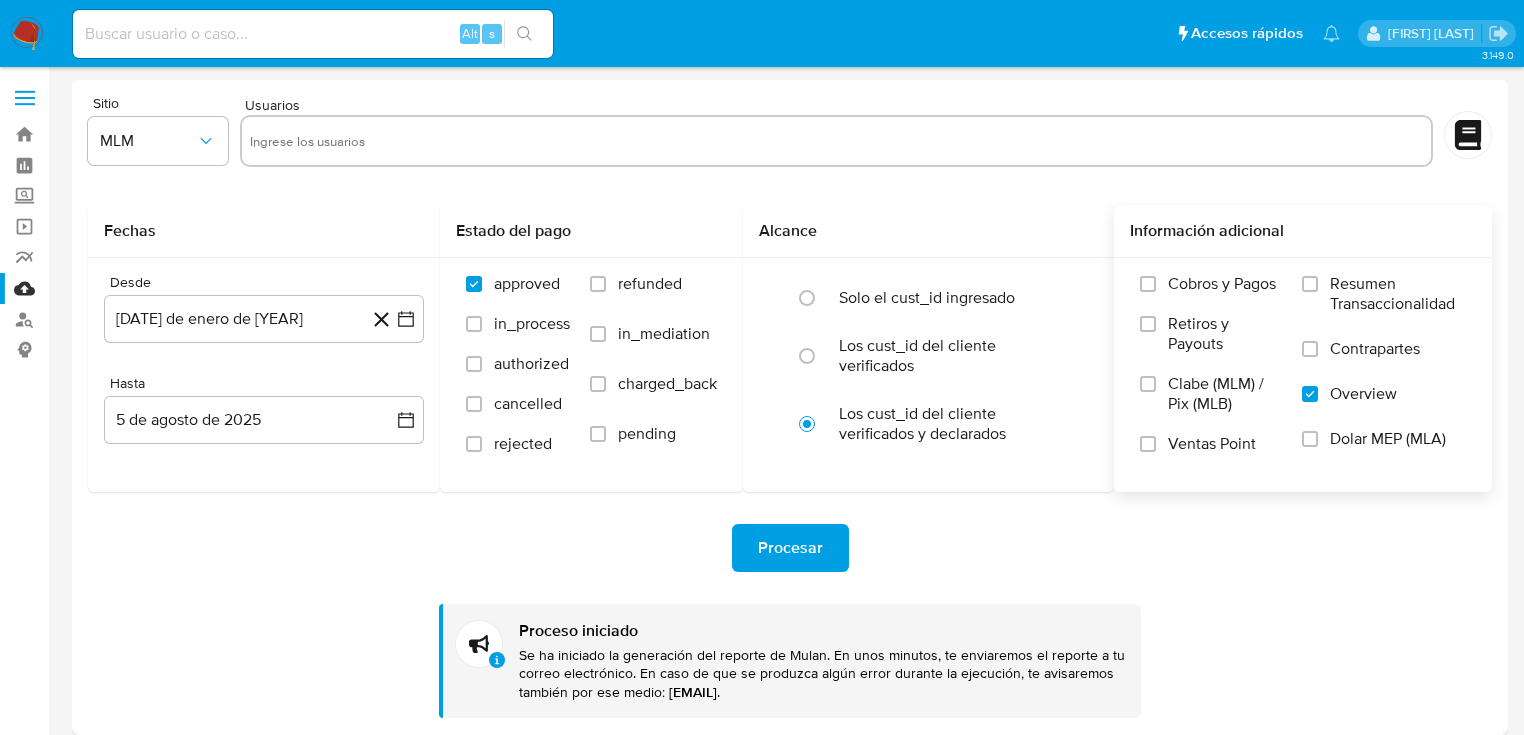 click at bounding box center (836, 141) 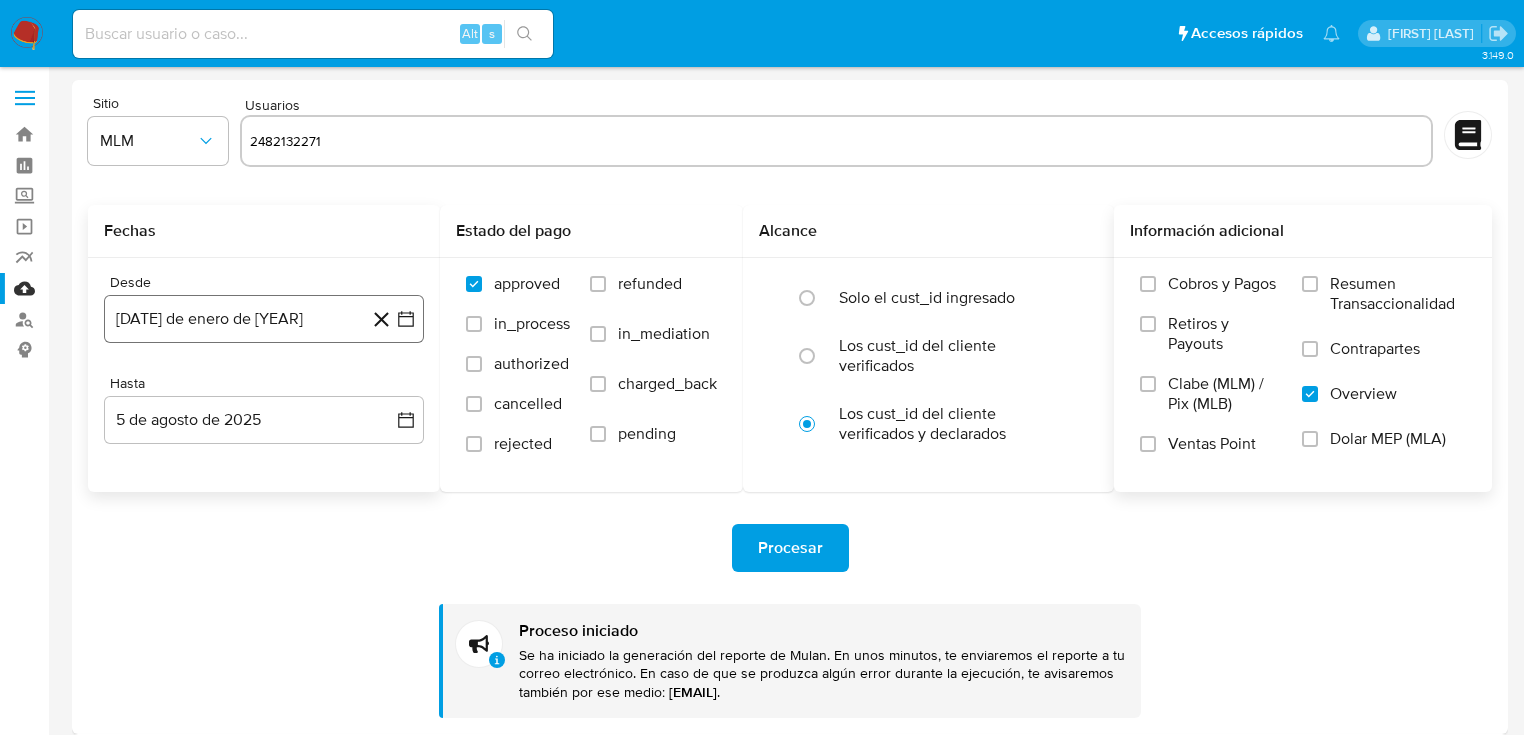type on "2482132271" 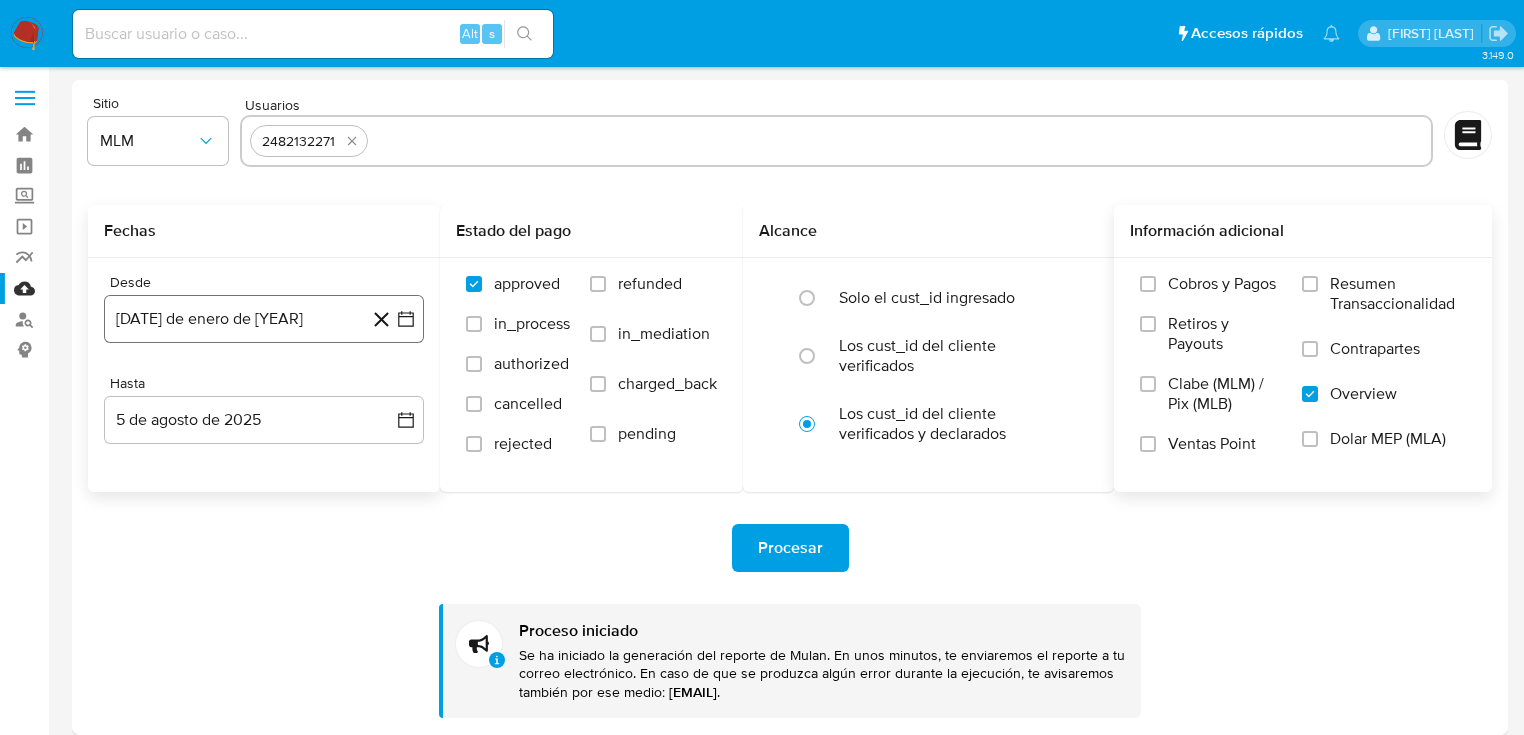 click 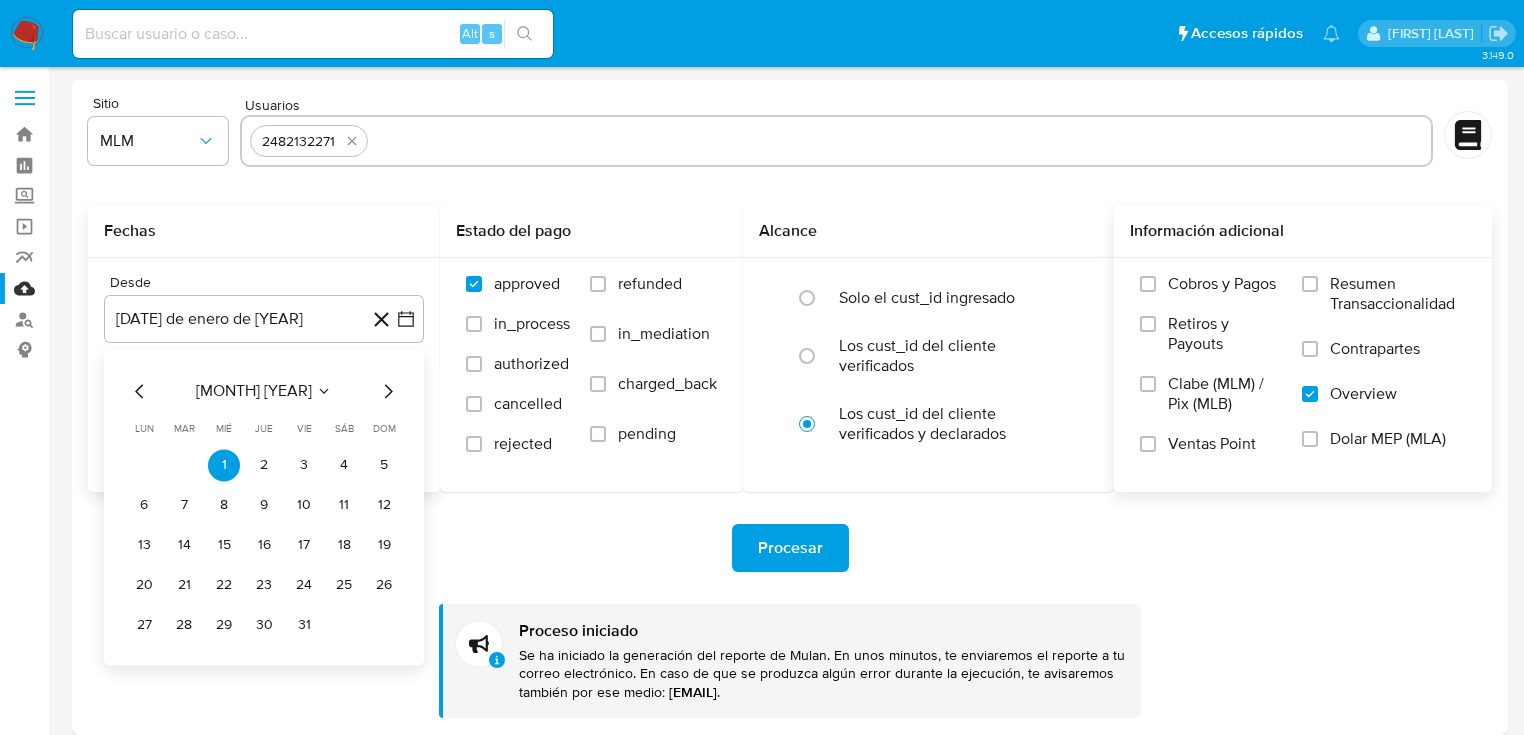 click 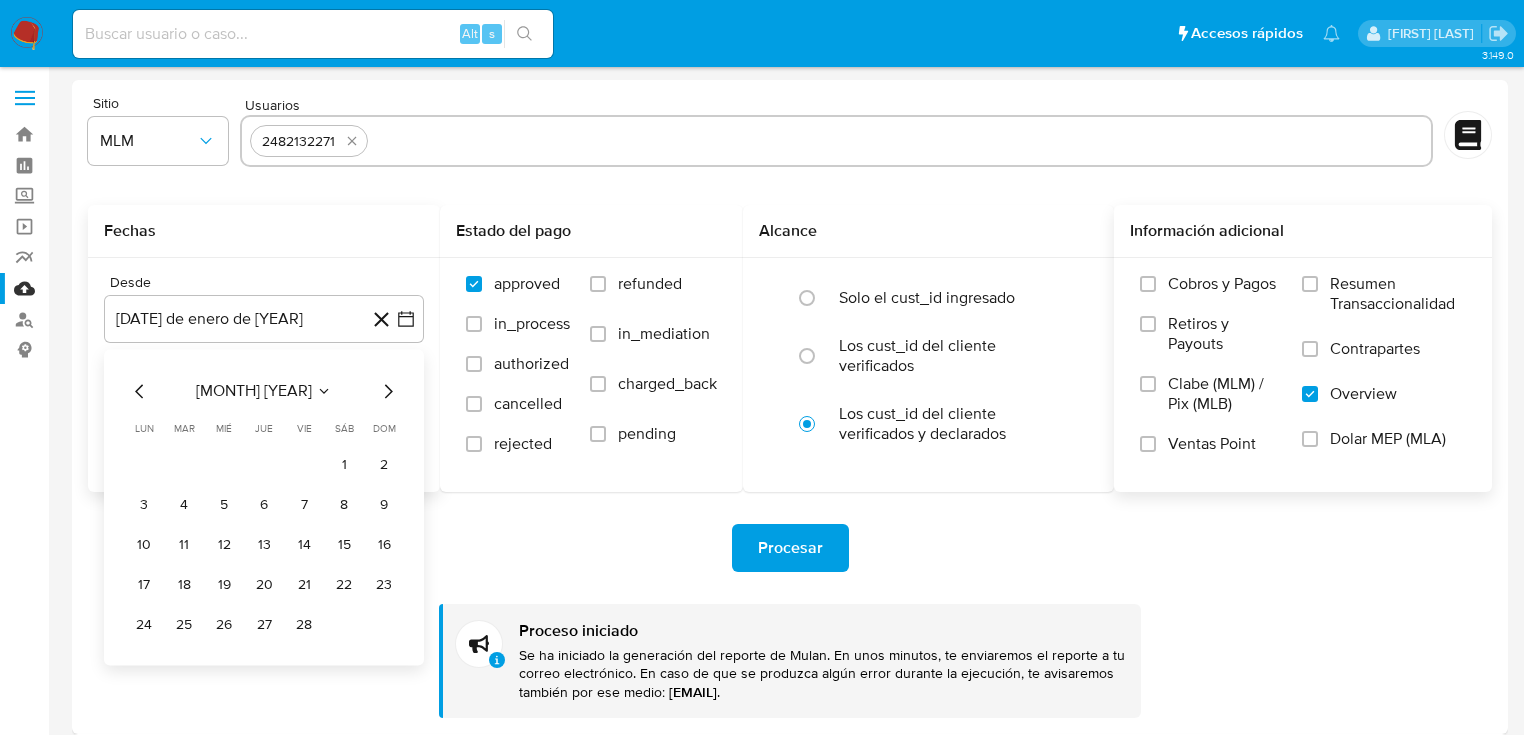 click 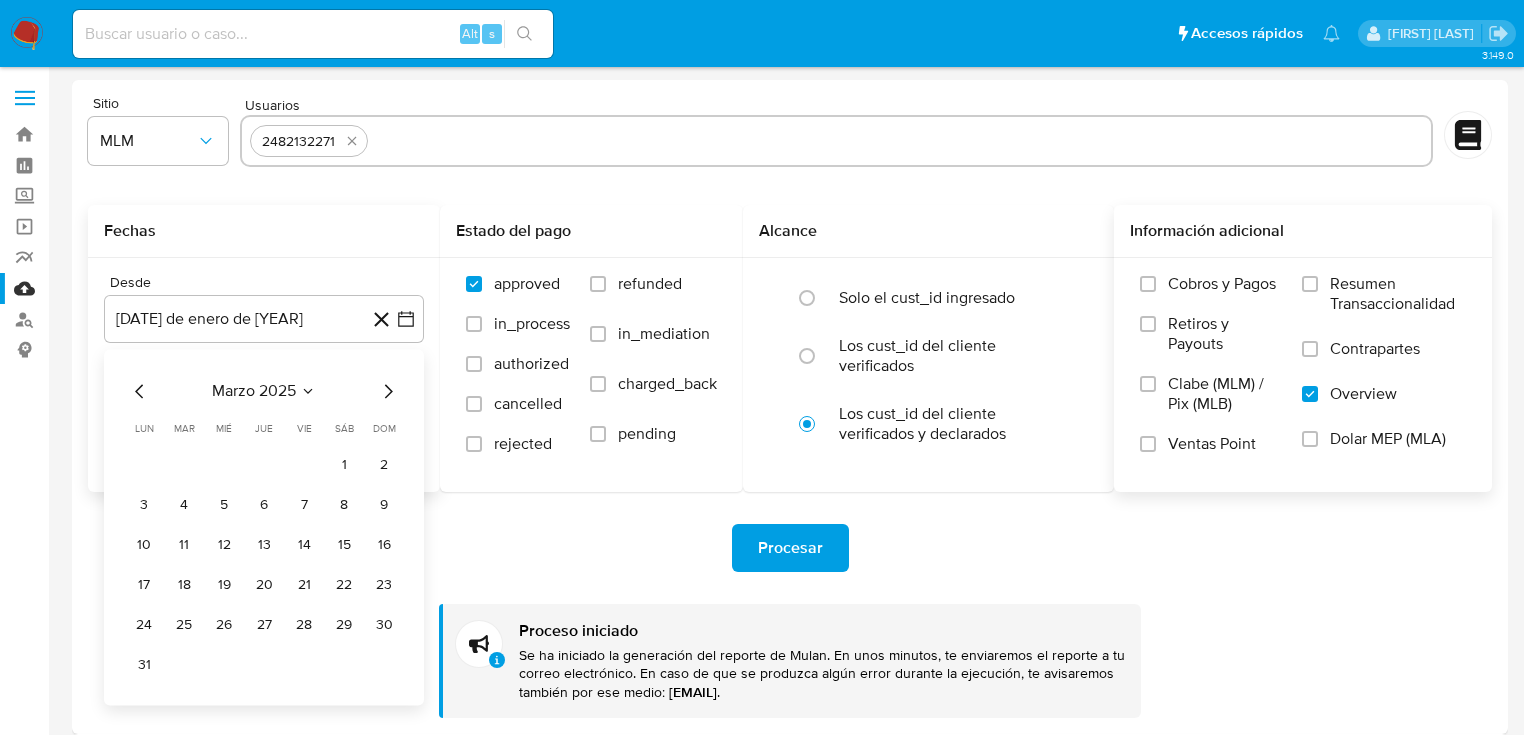 click 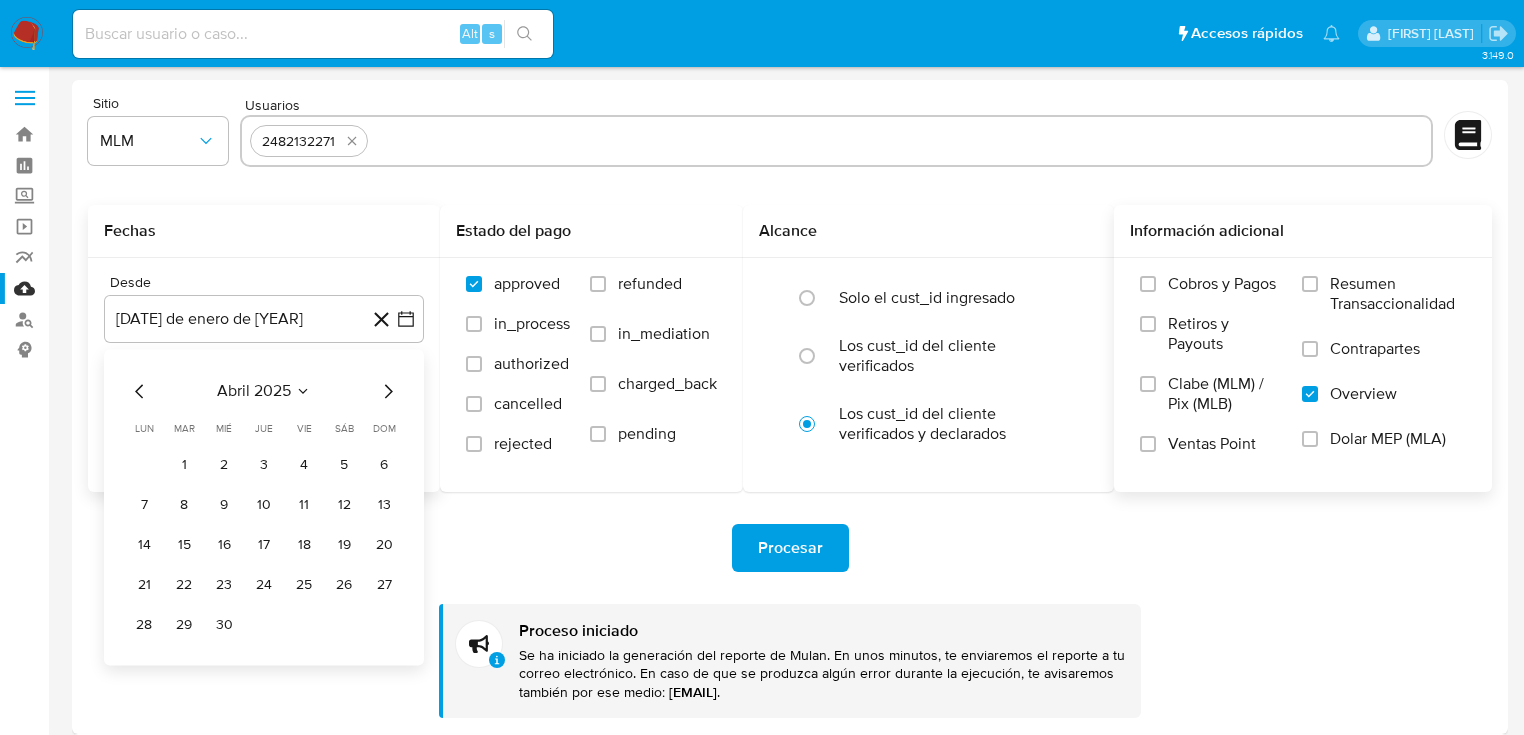click 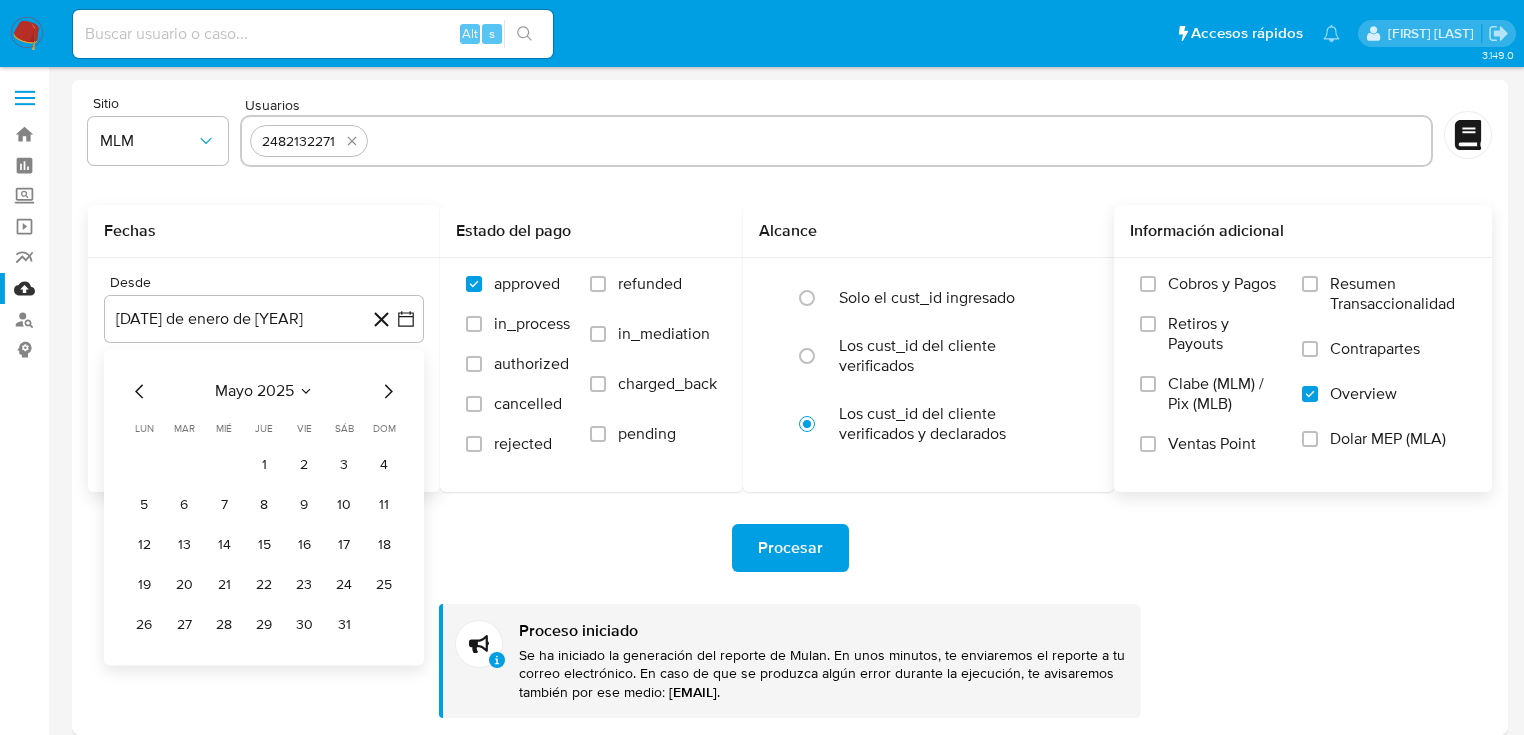 click 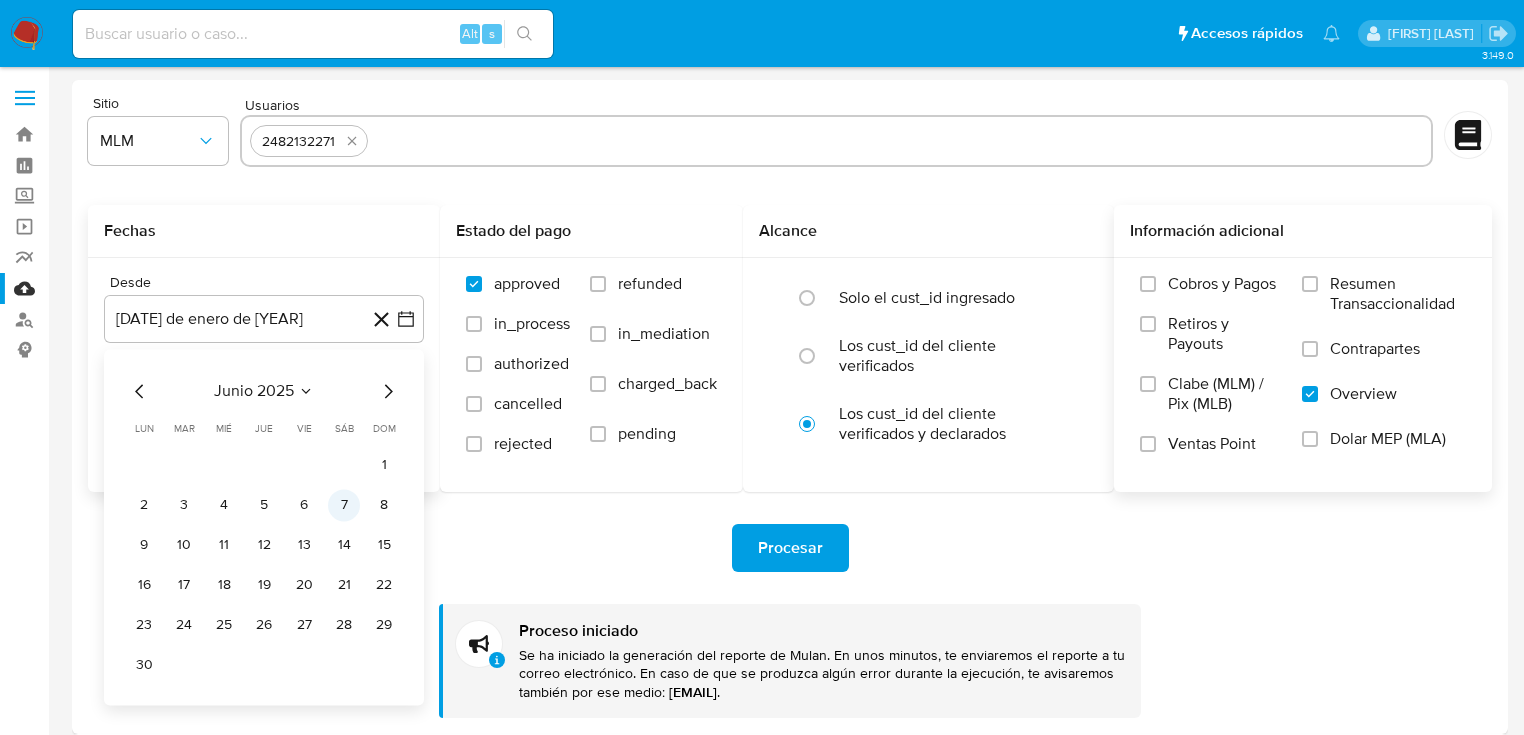 click on "7" at bounding box center (344, 505) 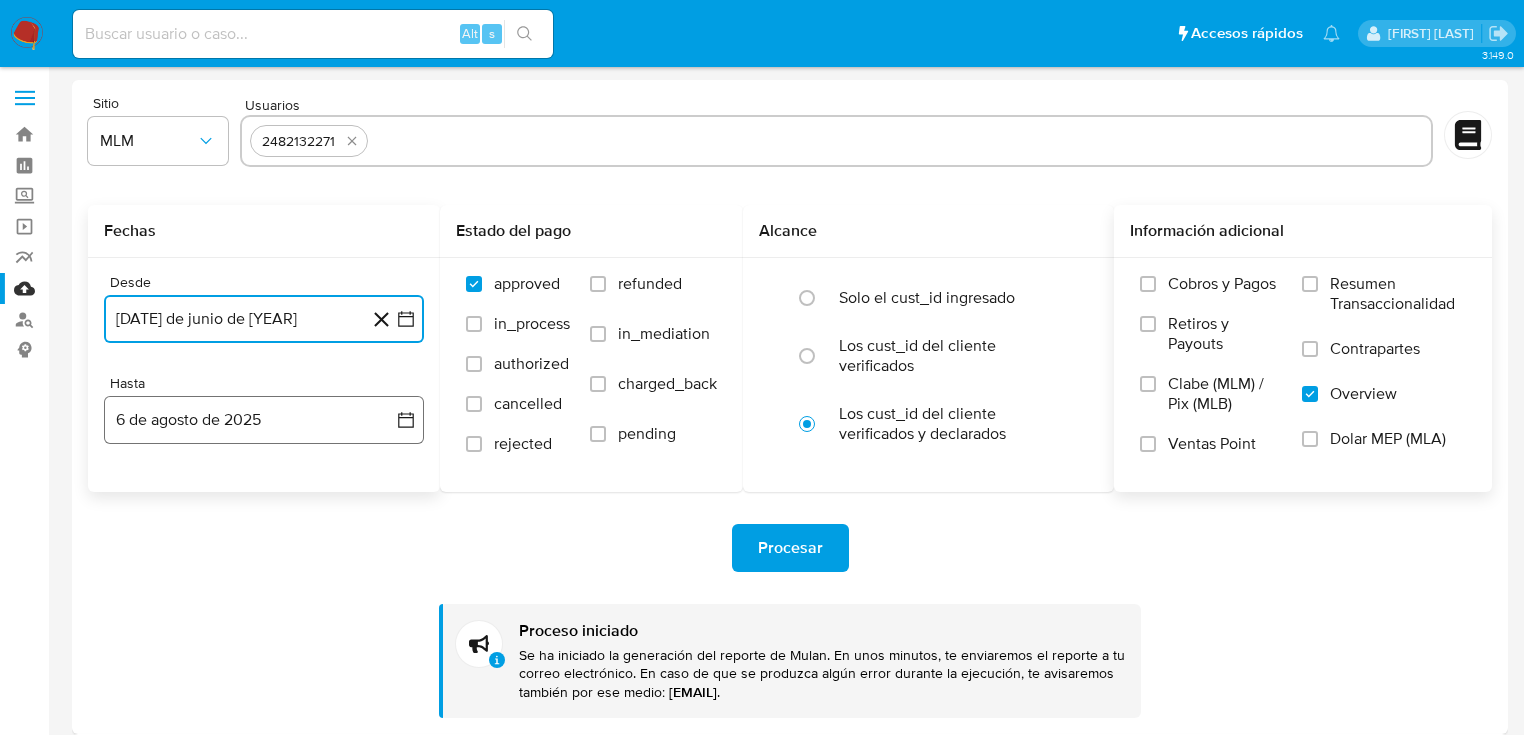 click 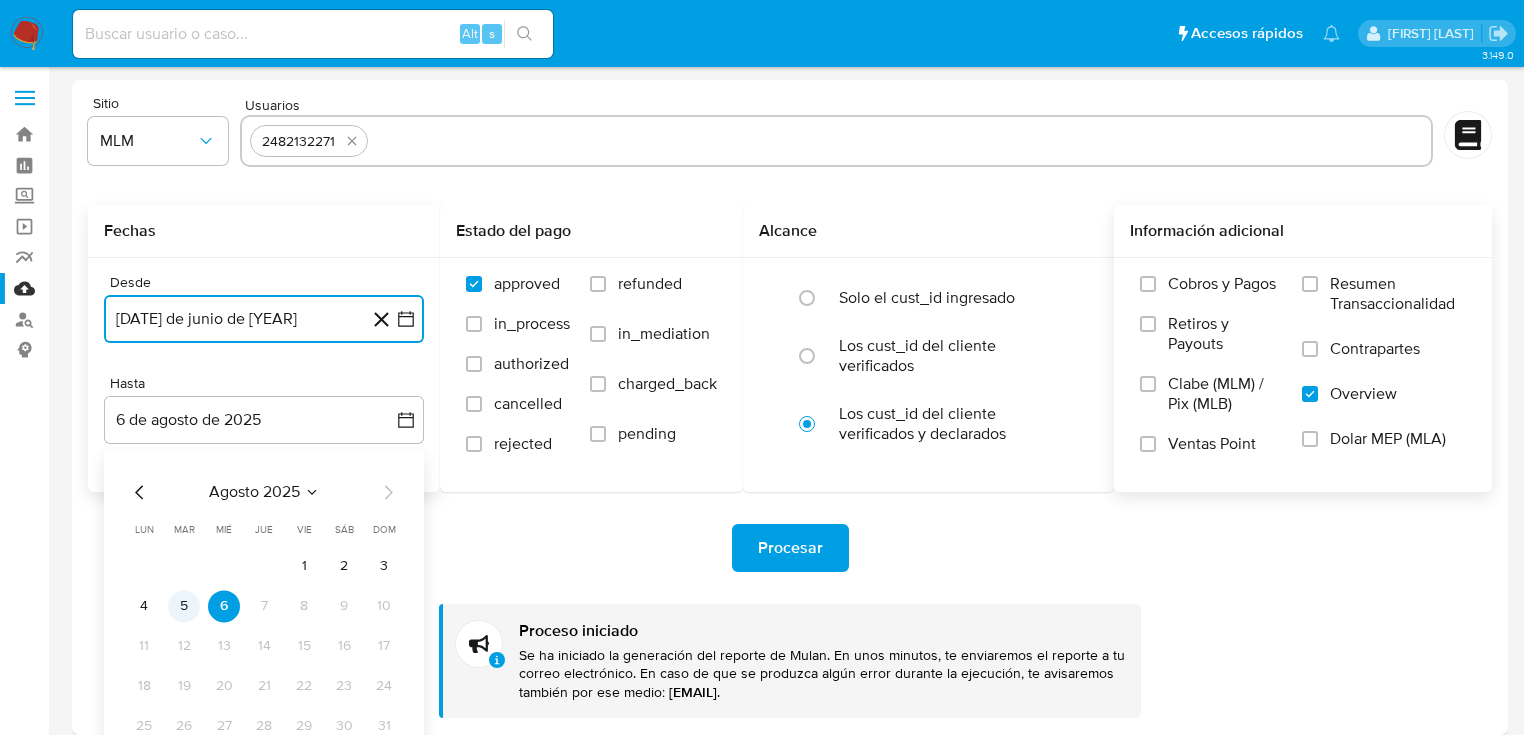 click on "5" at bounding box center (184, 606) 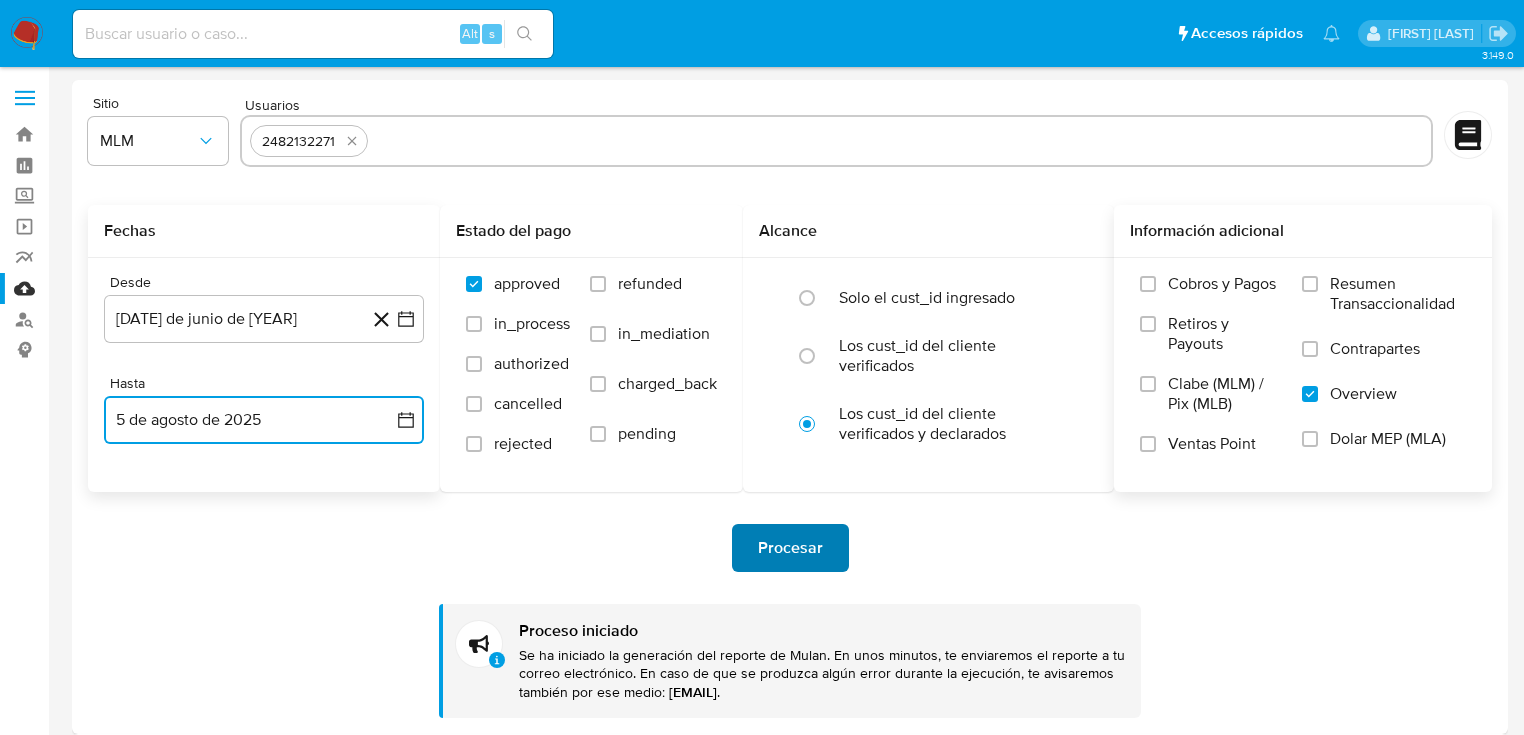 click on "Procesar" at bounding box center (790, 548) 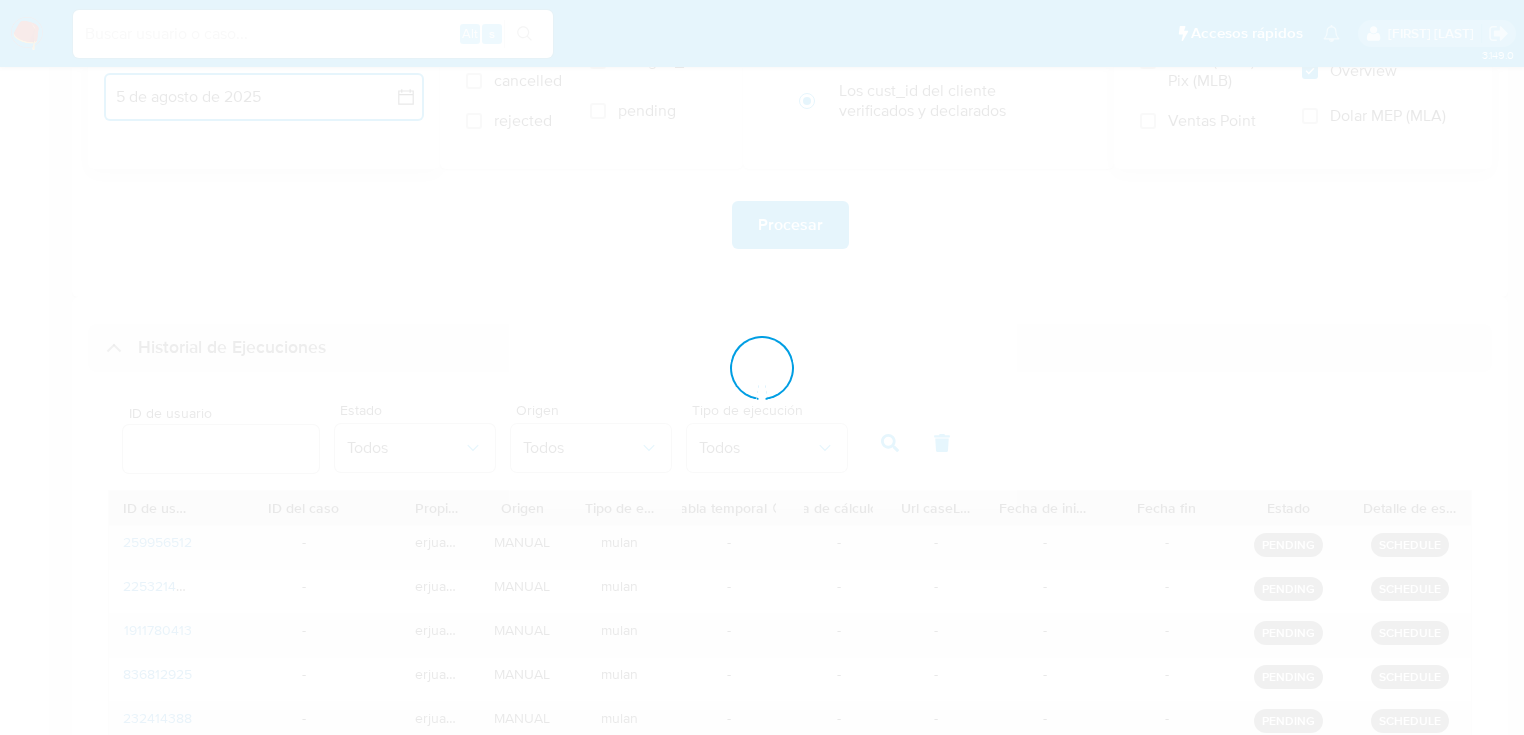 scroll, scrollTop: 400, scrollLeft: 0, axis: vertical 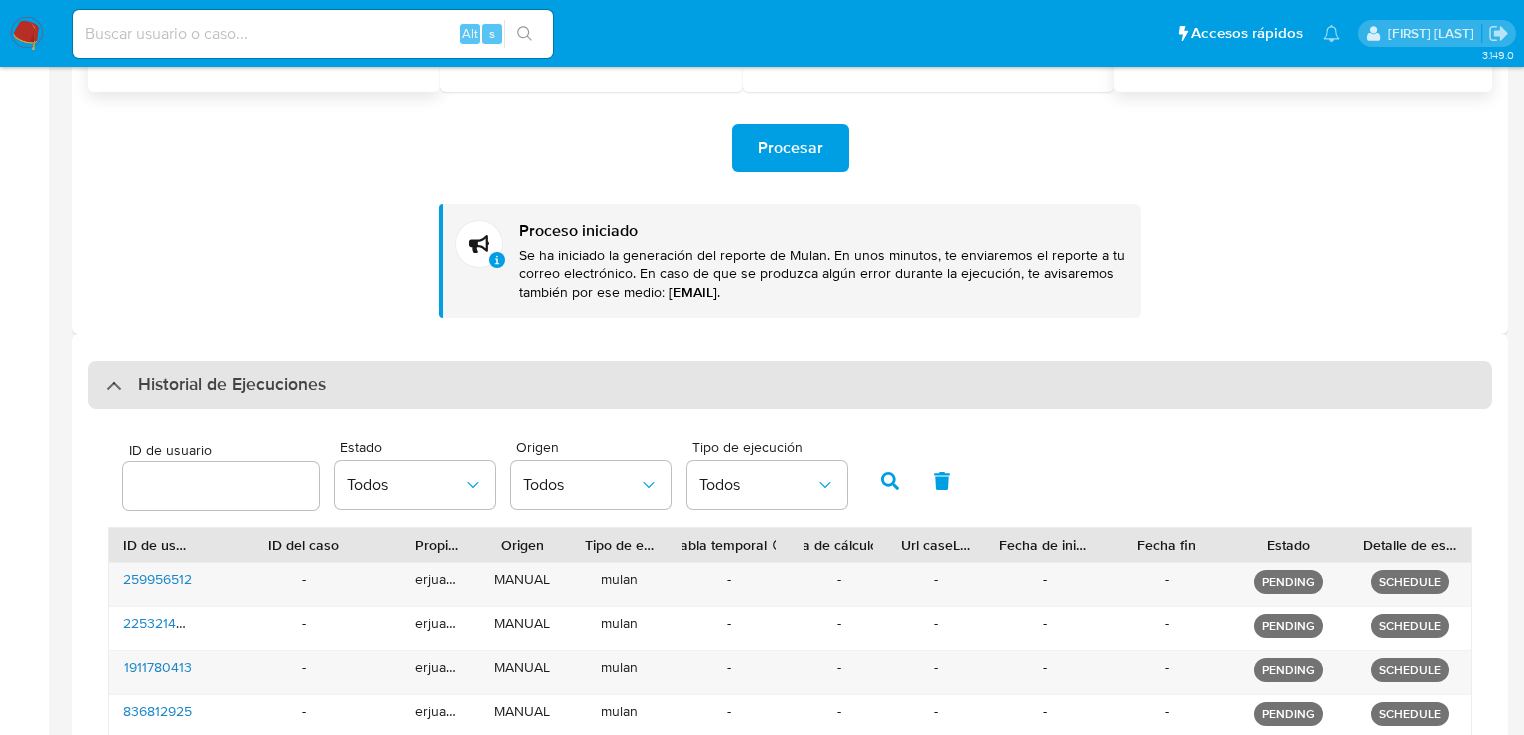click on "Historial de Ejecuciones" at bounding box center (216, 385) 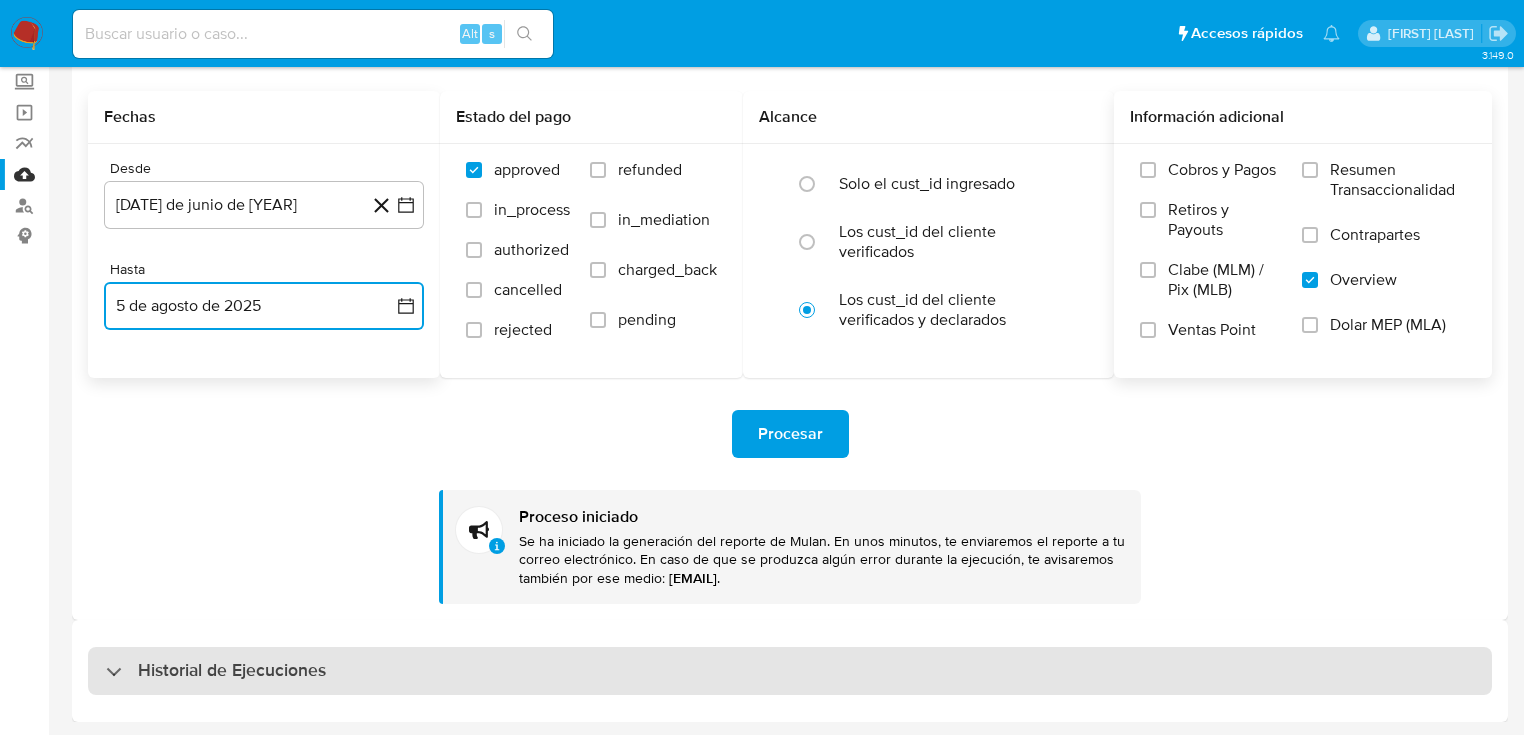 click on "Historial de Ejecuciones" at bounding box center [216, 671] 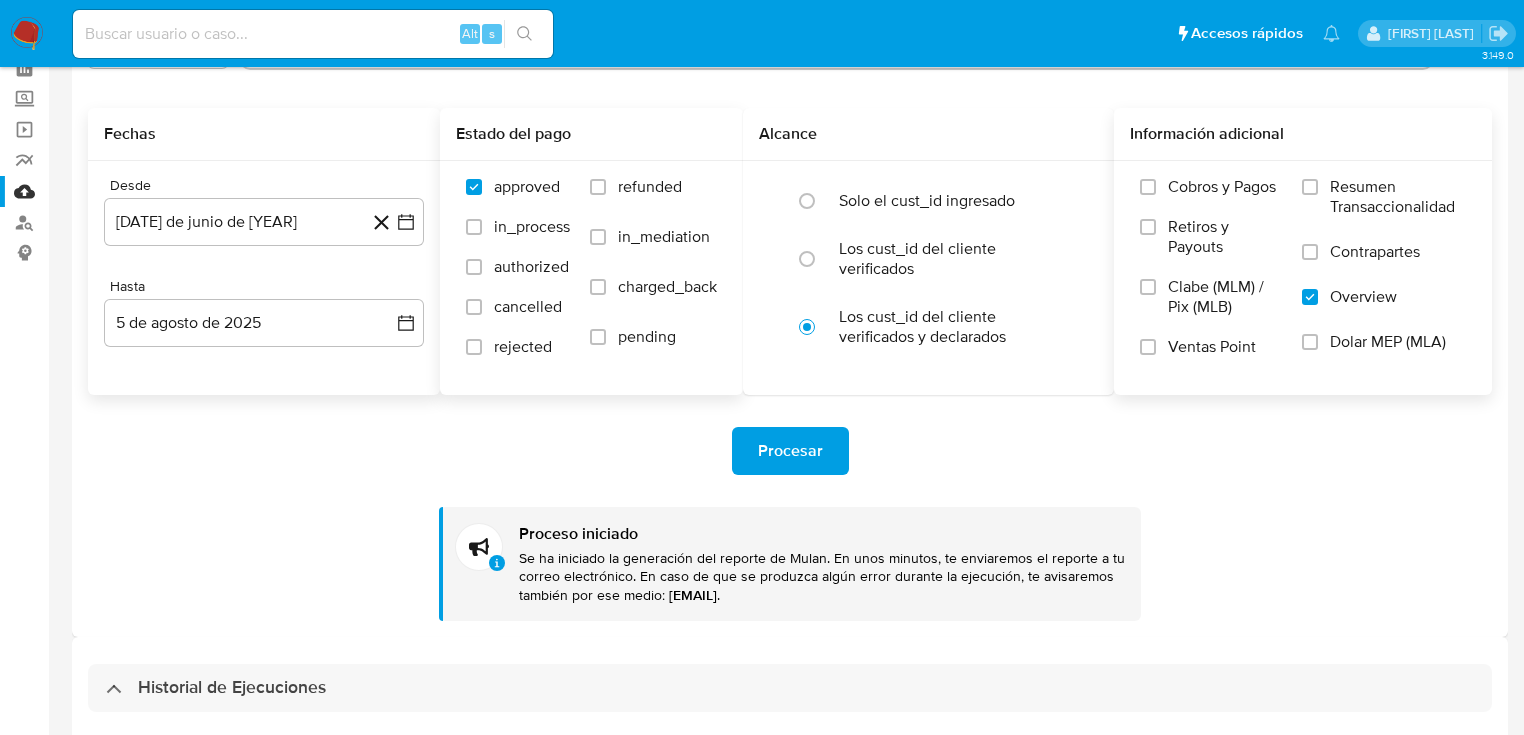 scroll, scrollTop: 0, scrollLeft: 0, axis: both 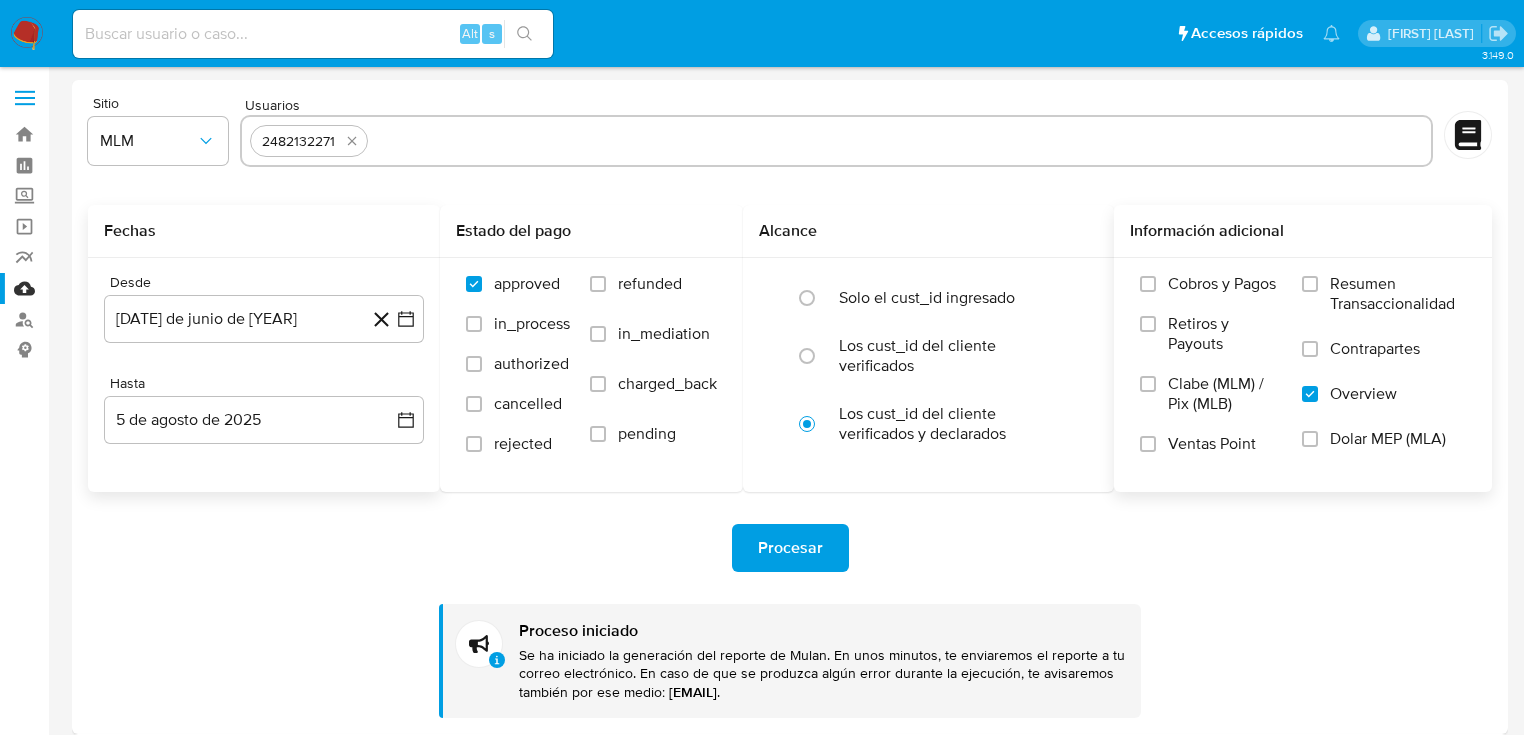 click 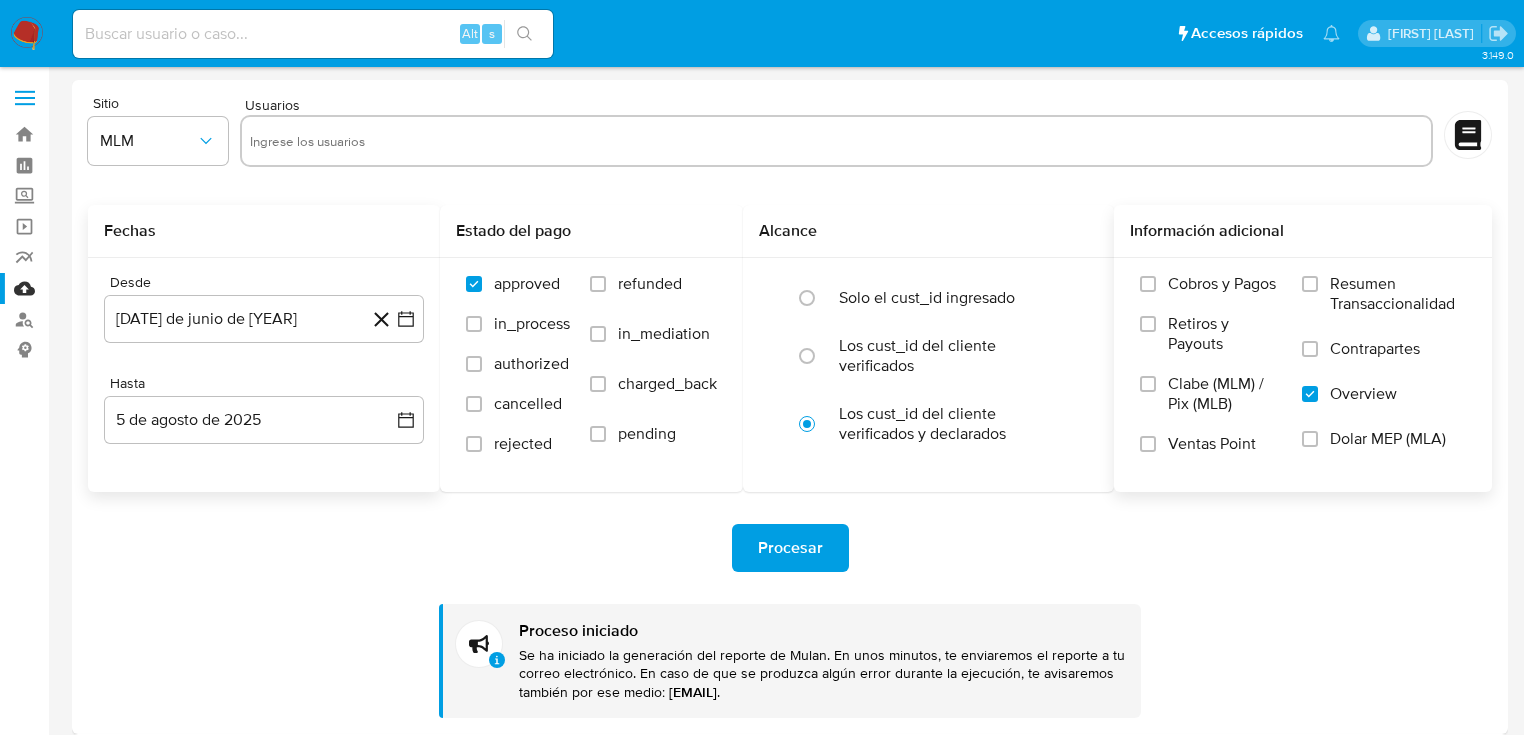 click at bounding box center (836, 141) 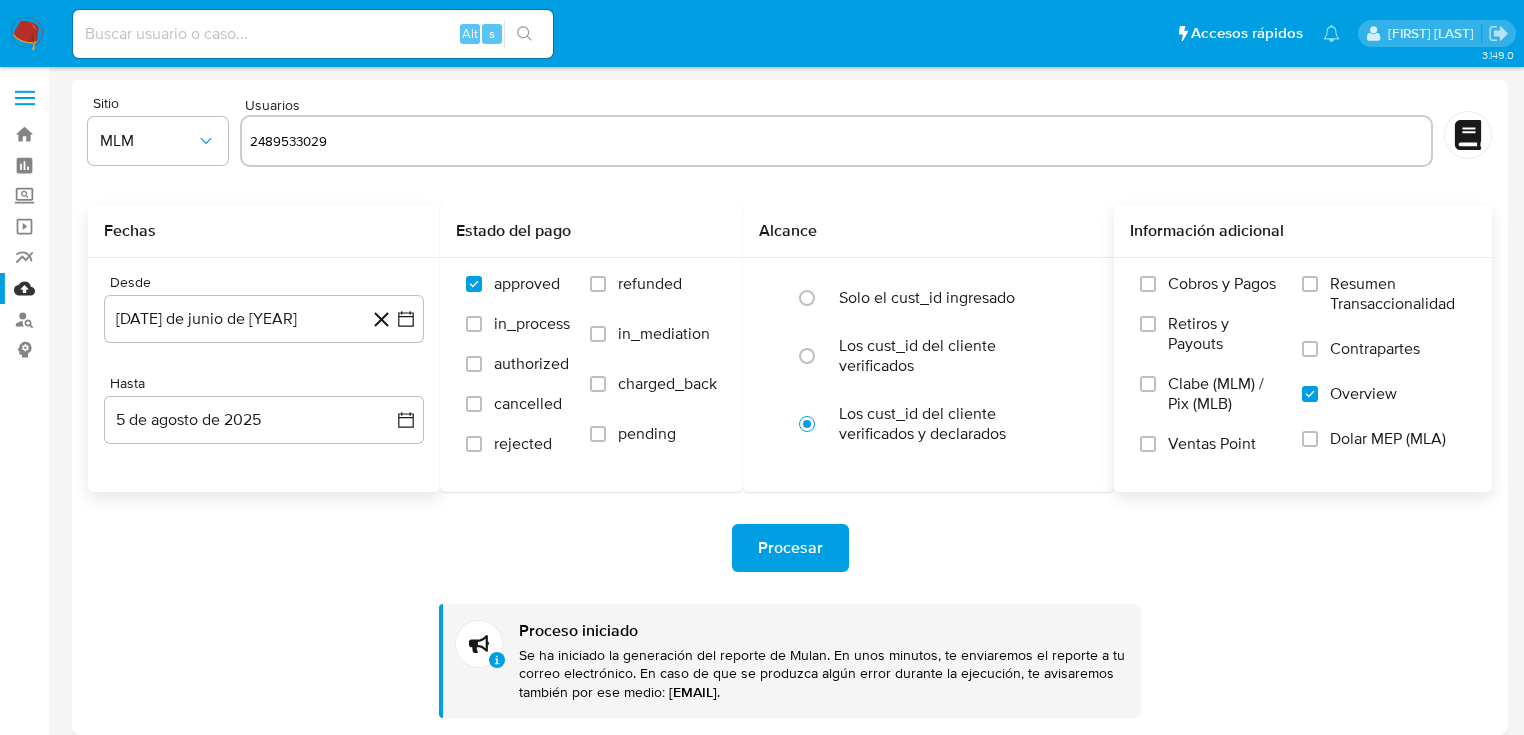 type 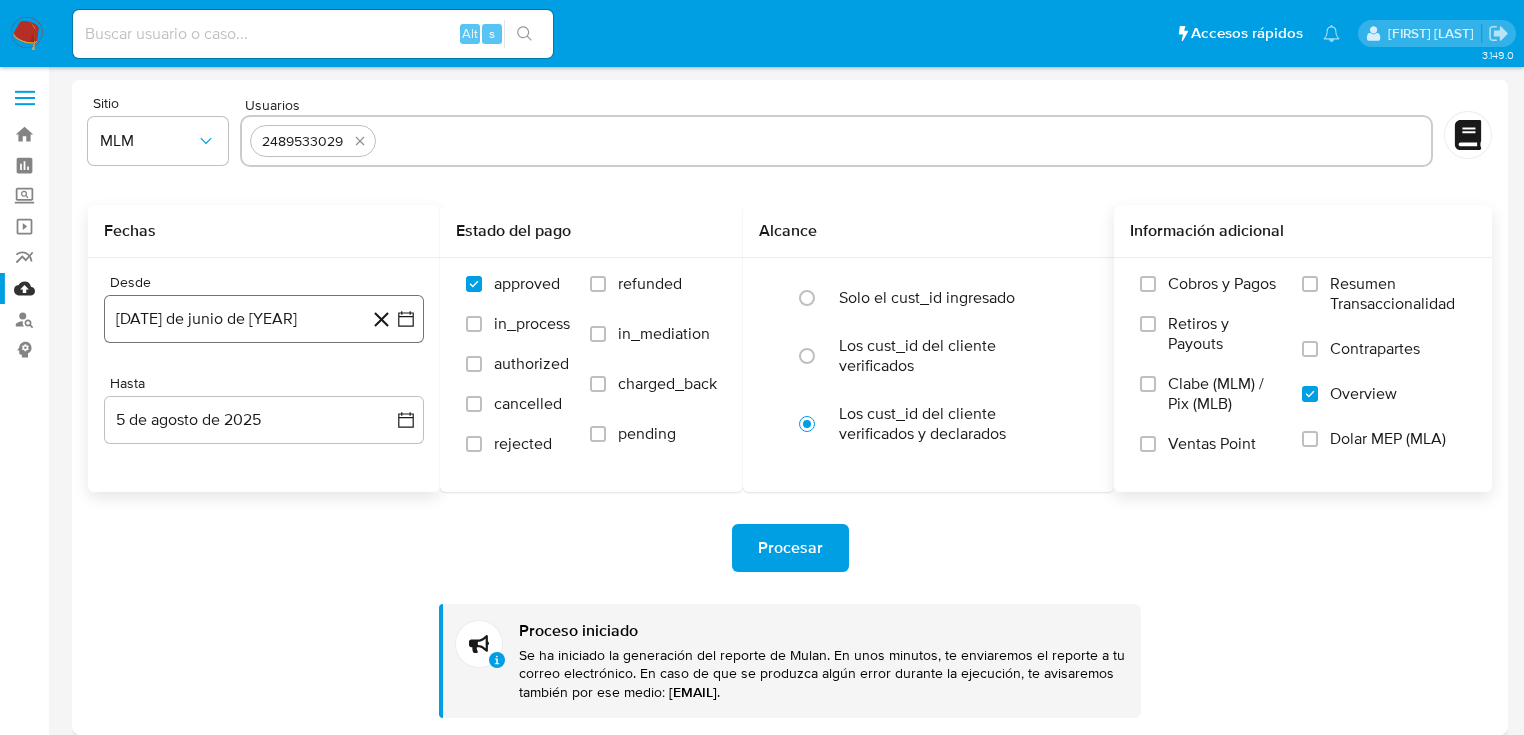 click 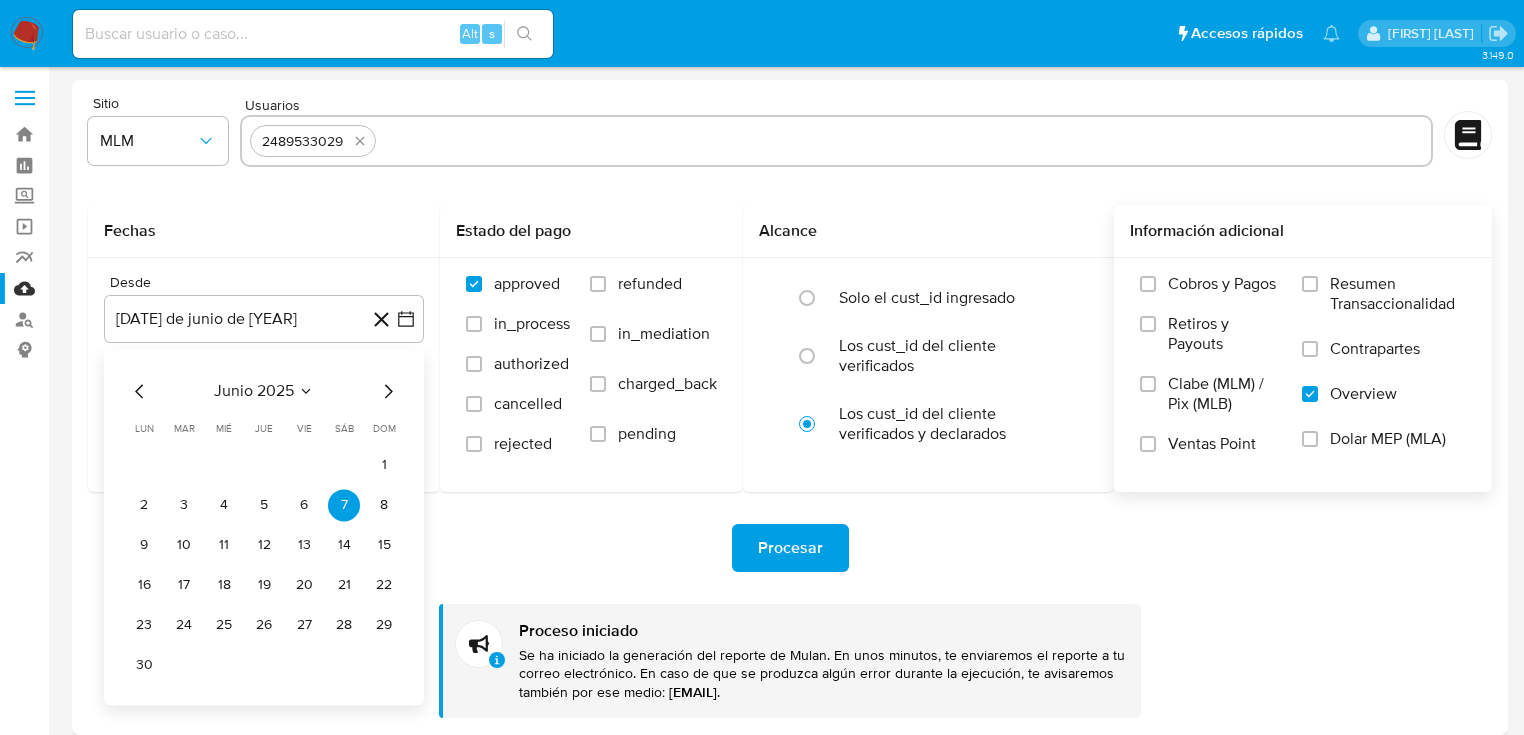 drag, startPoint x: 224, startPoint y: 548, endPoint x: 308, endPoint y: 518, distance: 89.19641 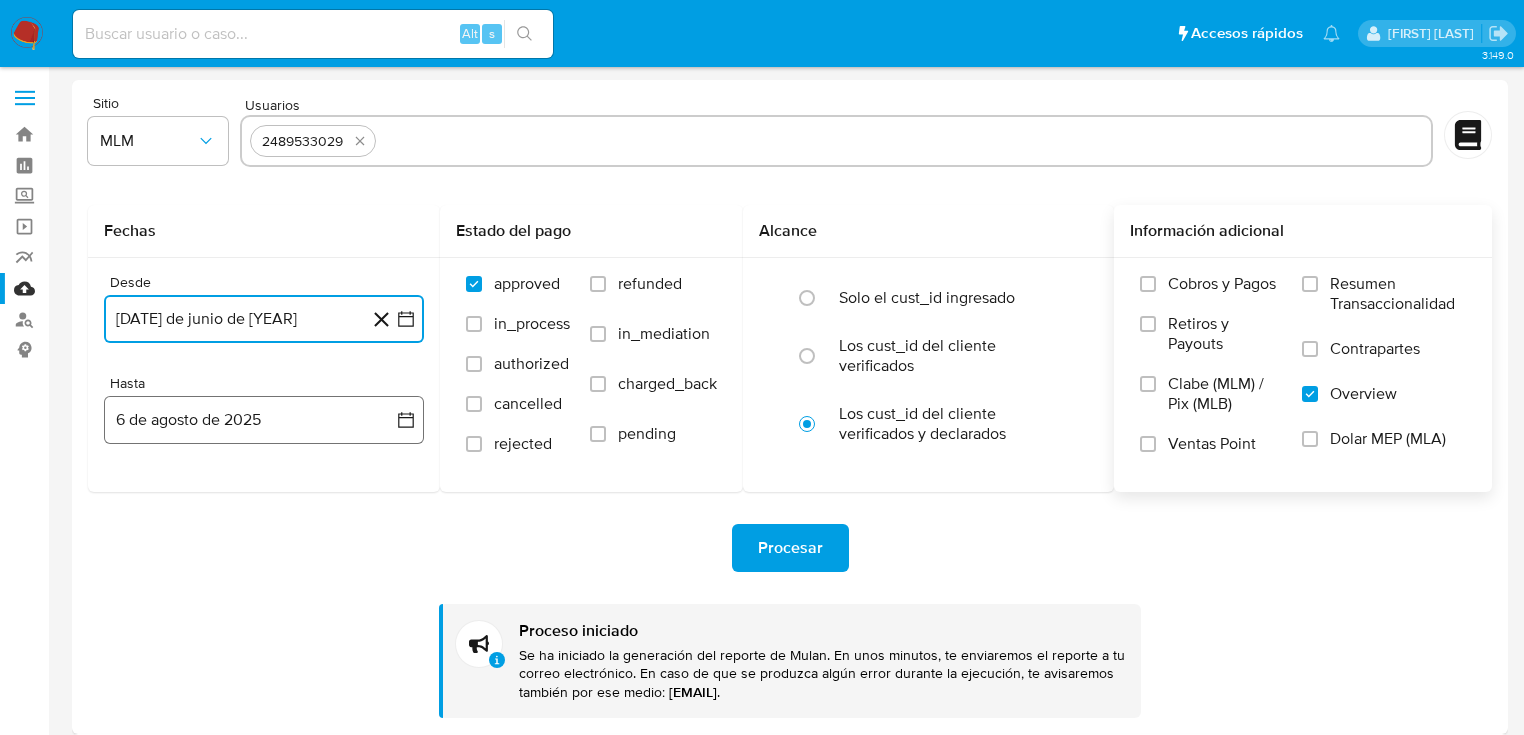 click 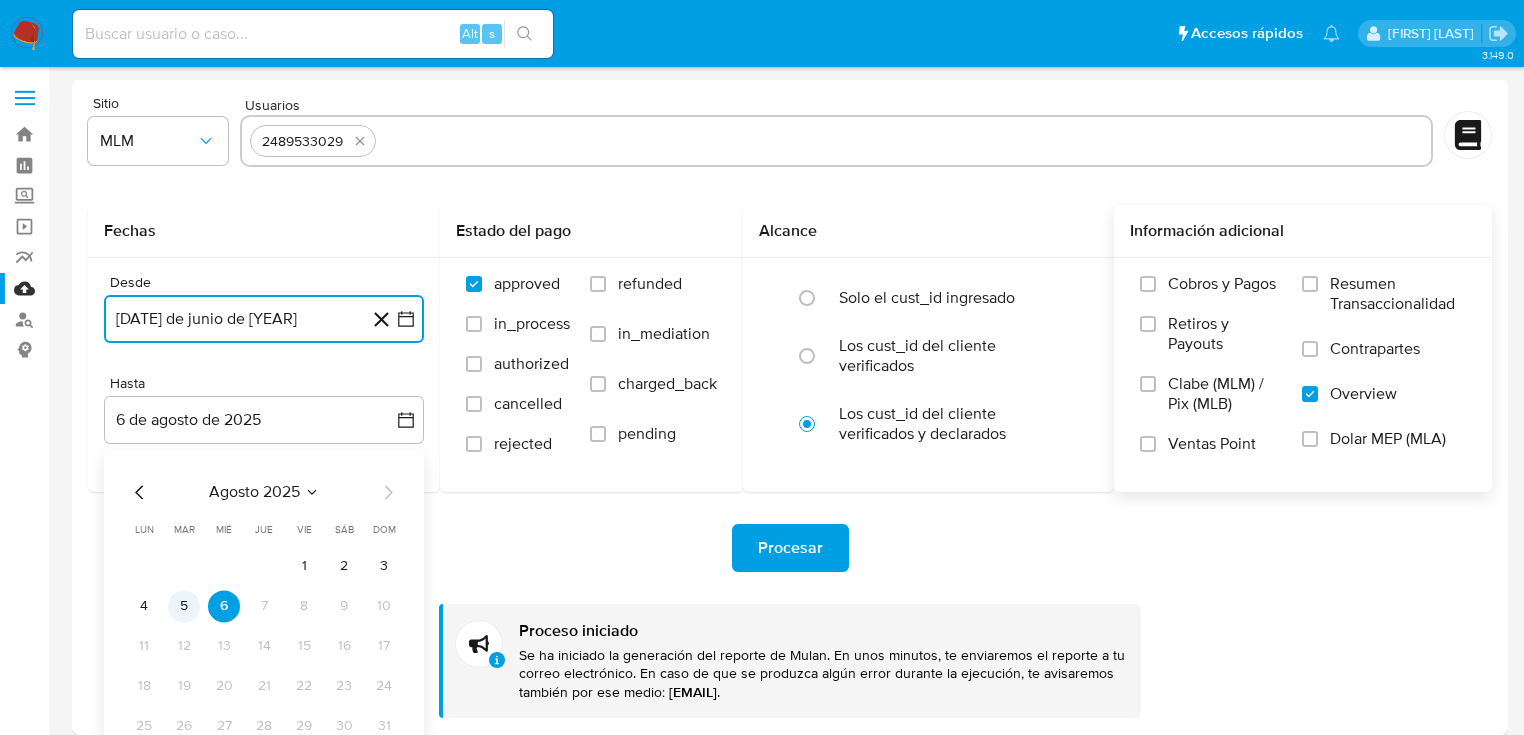 click on "5" at bounding box center [184, 606] 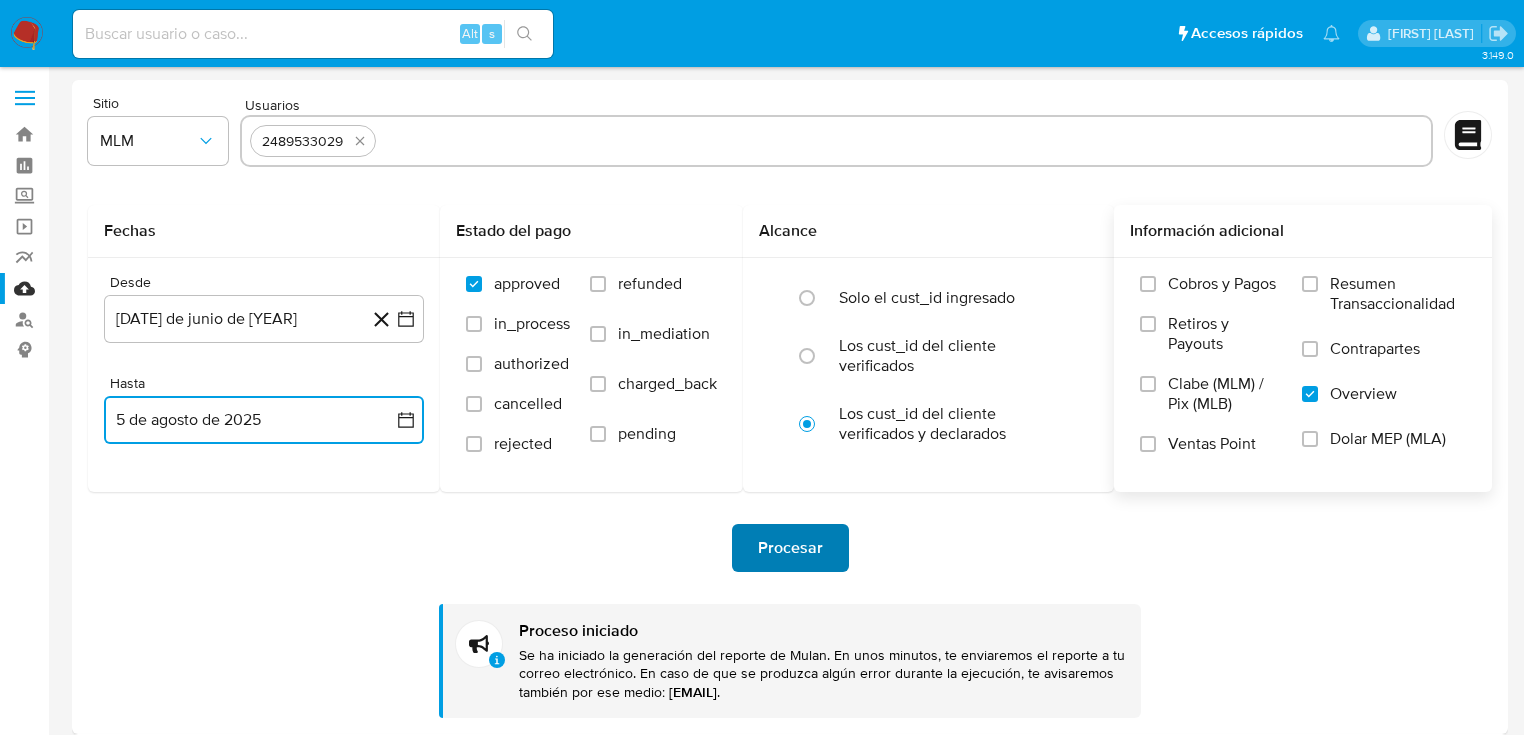 click on "Procesar" at bounding box center (790, 548) 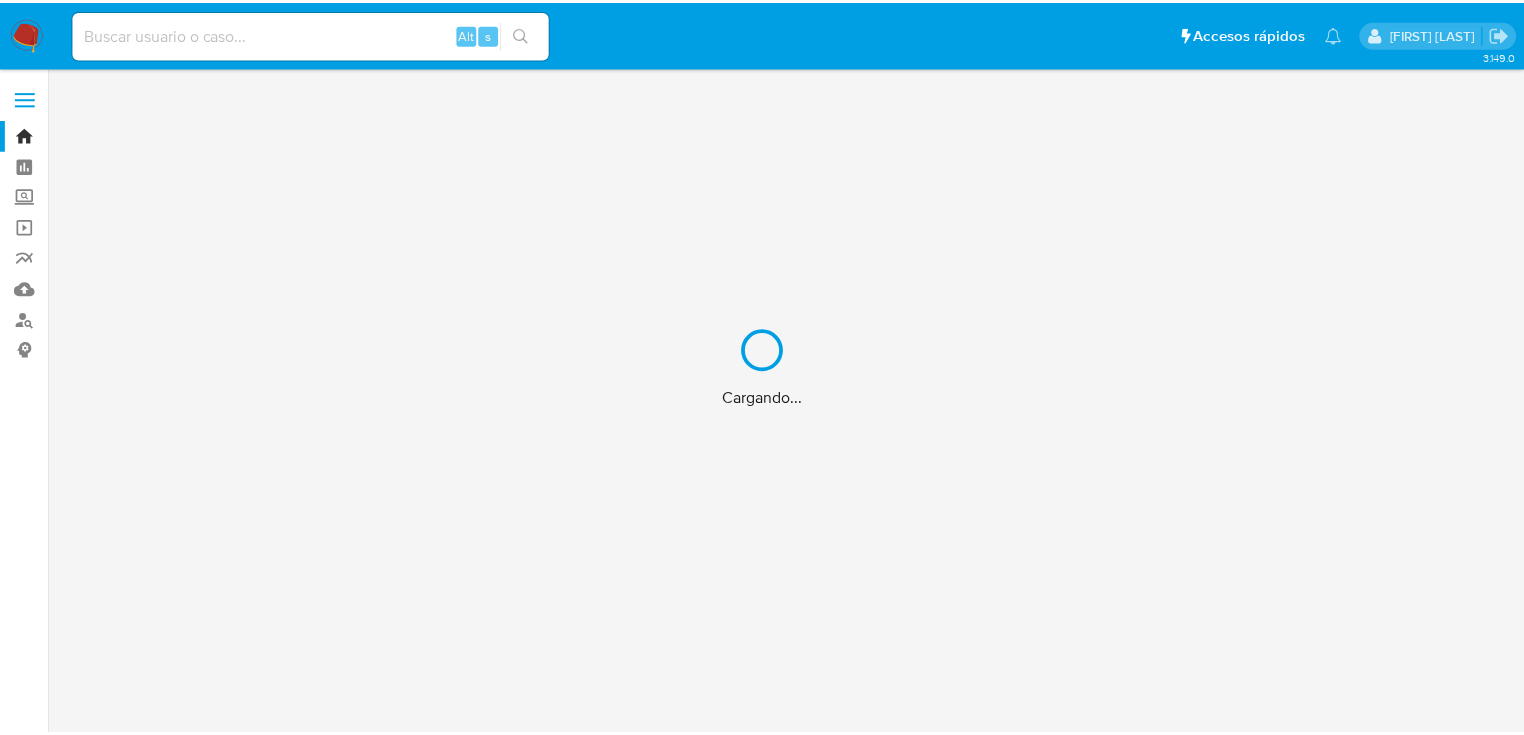 scroll, scrollTop: 0, scrollLeft: 0, axis: both 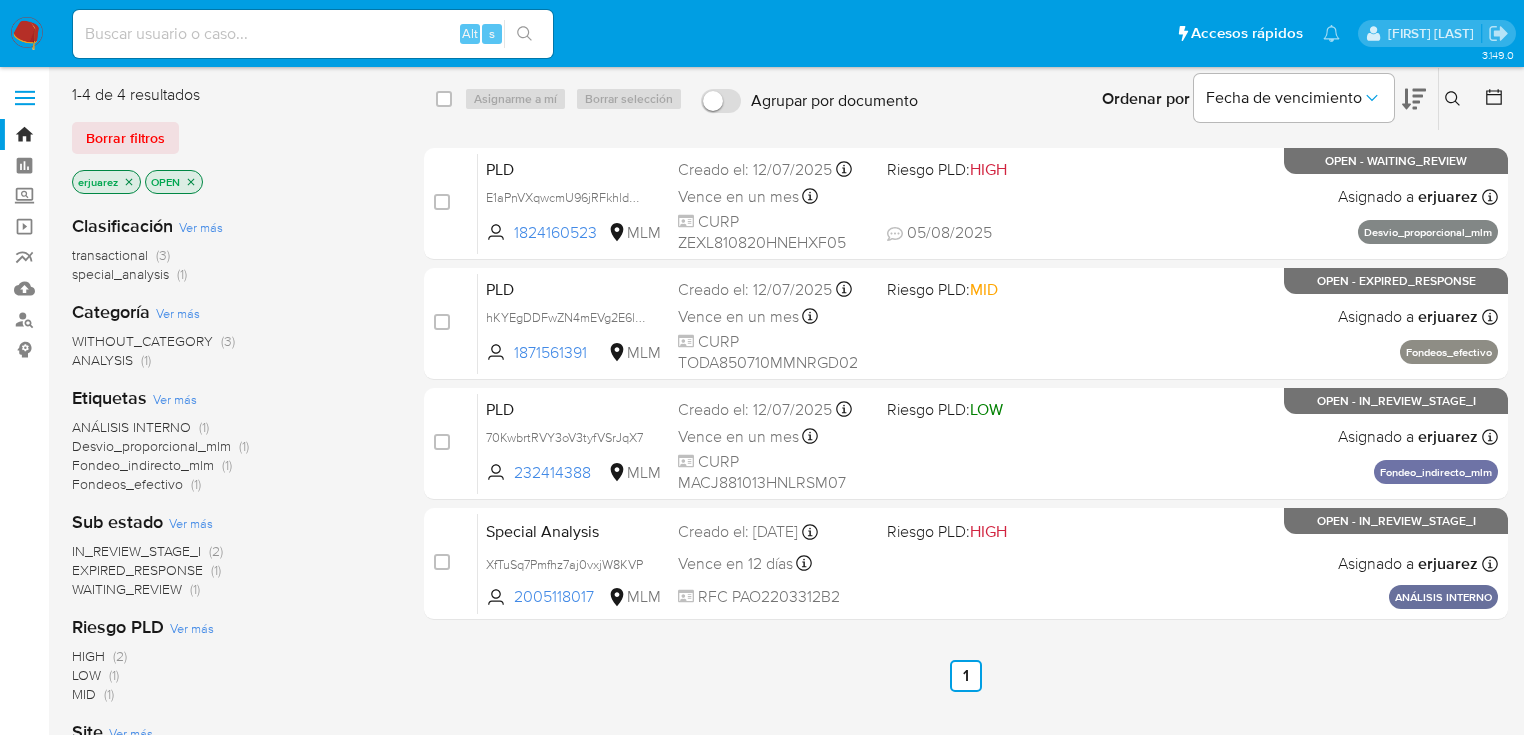 click 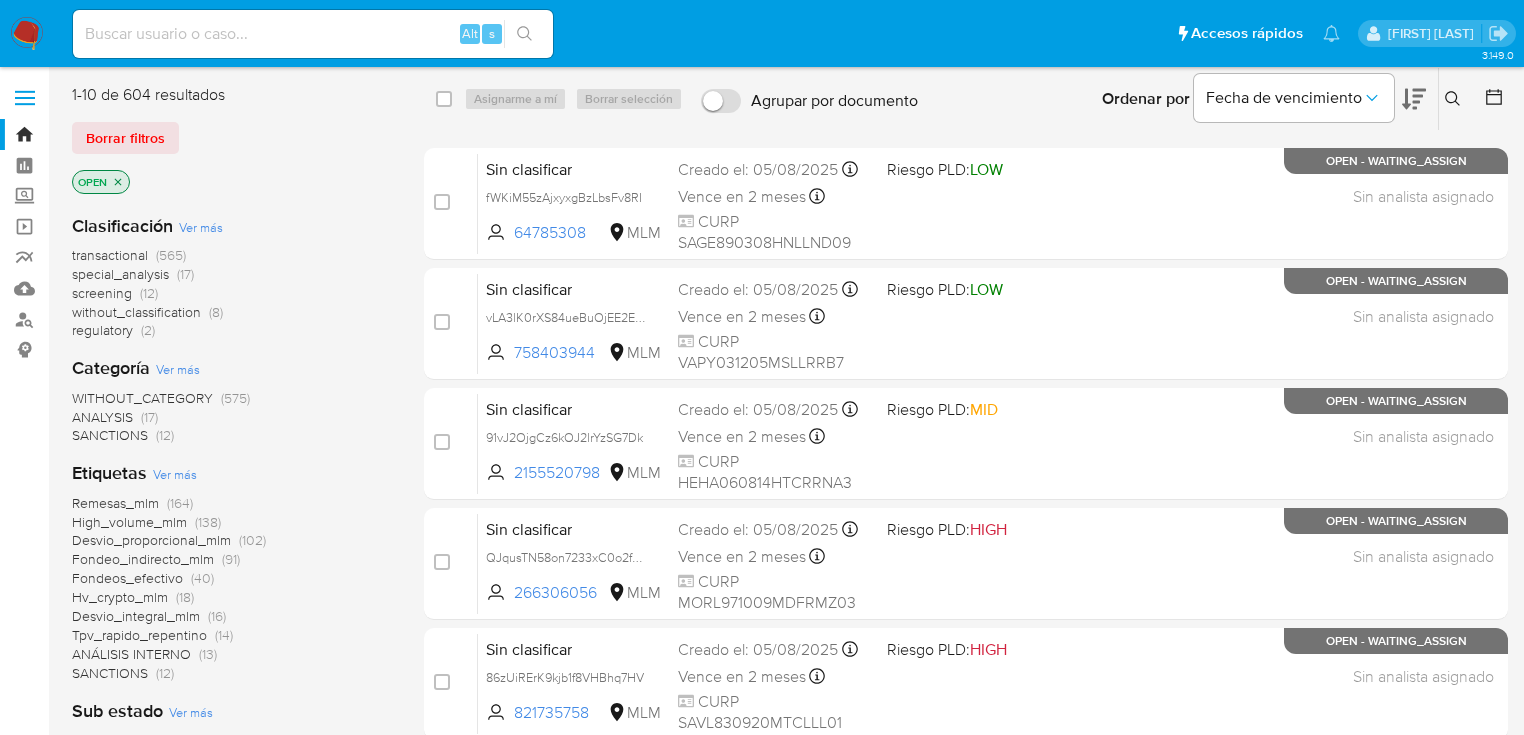 click 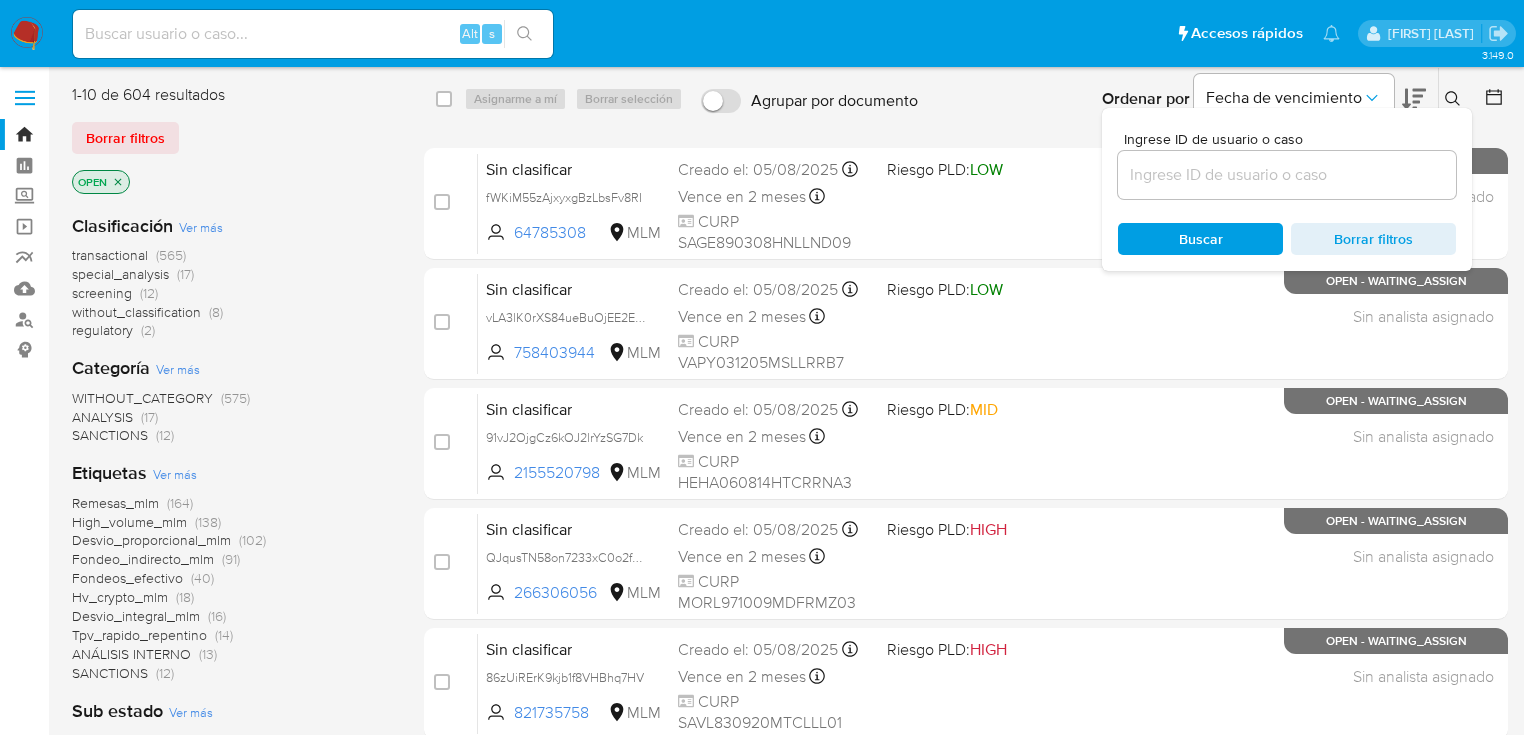 click at bounding box center (1287, 175) 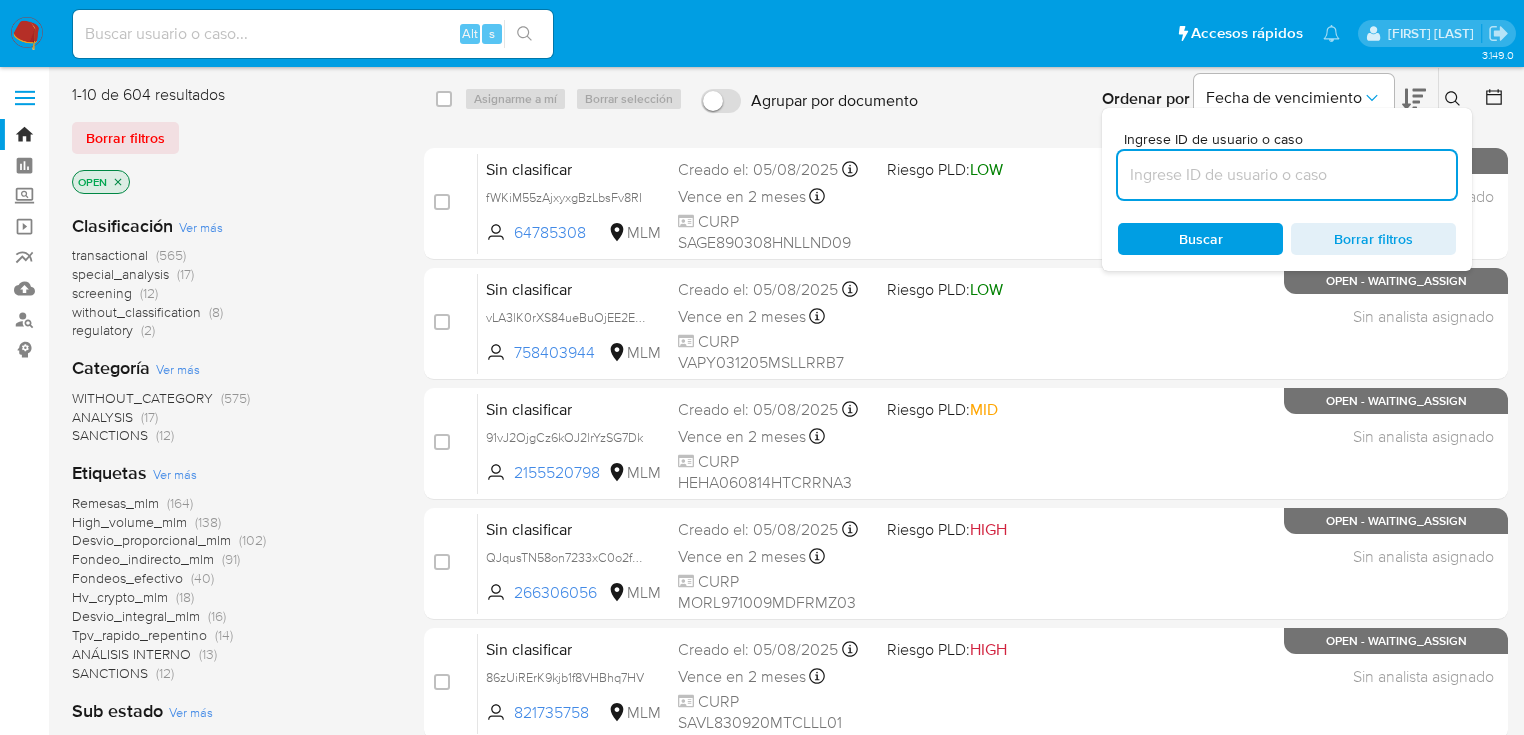 click at bounding box center (1287, 175) 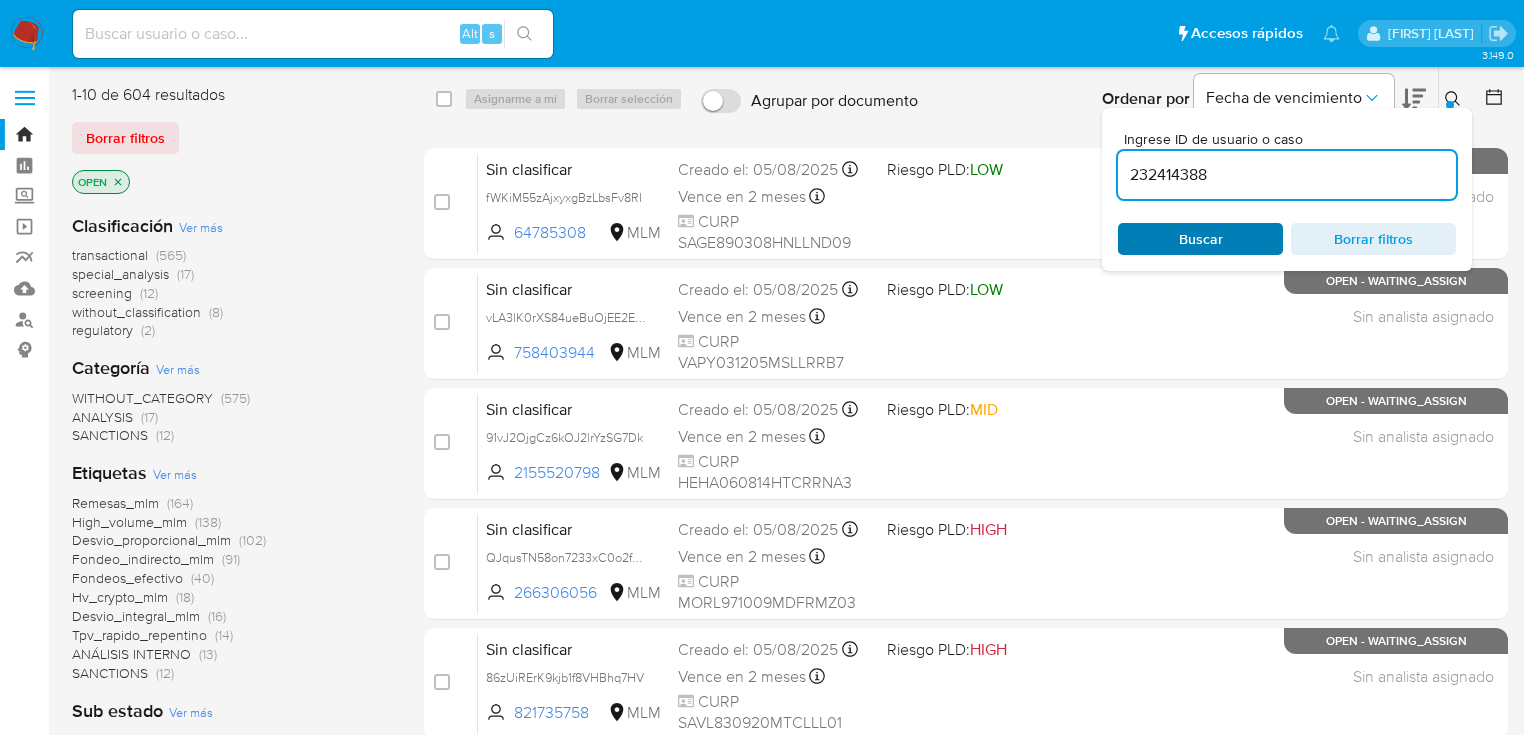 type on "232414388" 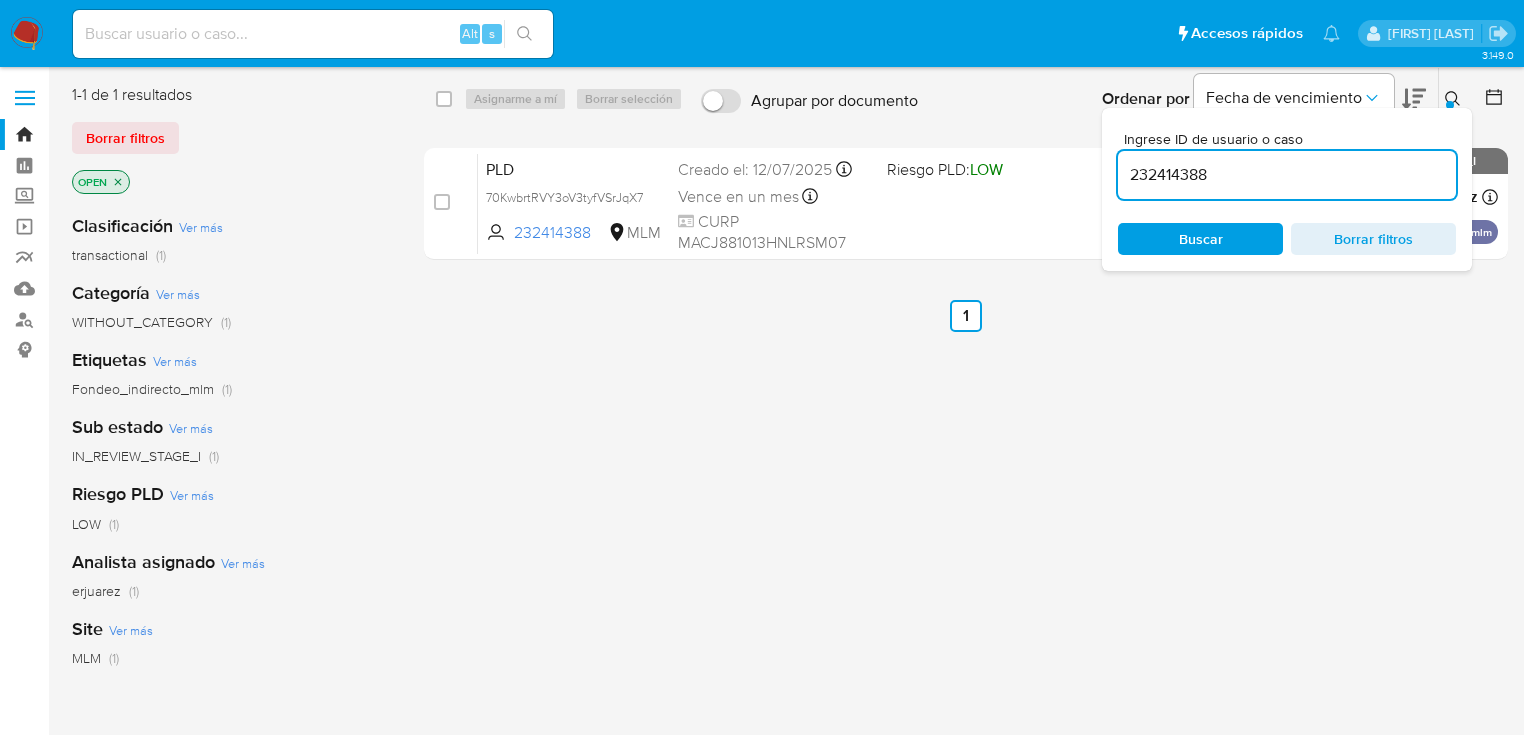 click on "select-all-cases-checkbox Asignarme a mí Borrar selección Agrupar por documento Ordenar por Fecha de vencimiento   No es posible ordenar los resultados mientras se encuentren agrupados. Ingrese ID de usuario o caso 232414388 Buscar Borrar filtros case-item-checkbox   No es posible asignar el caso PLD 70KwbrtRVY3oV3tyfVSrJqX7 232414388 MLM Riesgo PLD:  LOW Creado el: 12/07/2025   Creado el: 12/07/2025 02:03:50 Vence en un mes   Vence el 10/09/2025 02:03:50 CURP   MACJ881013HNLRSM07 Asignado a   erjuarez   Asignado el: 06/08/2025 07:42:01 Fondeo_indirecto_mlm OPEN - IN_REVIEW_STAGE_I  Anterior 1 Siguiente" at bounding box center (966, 529) 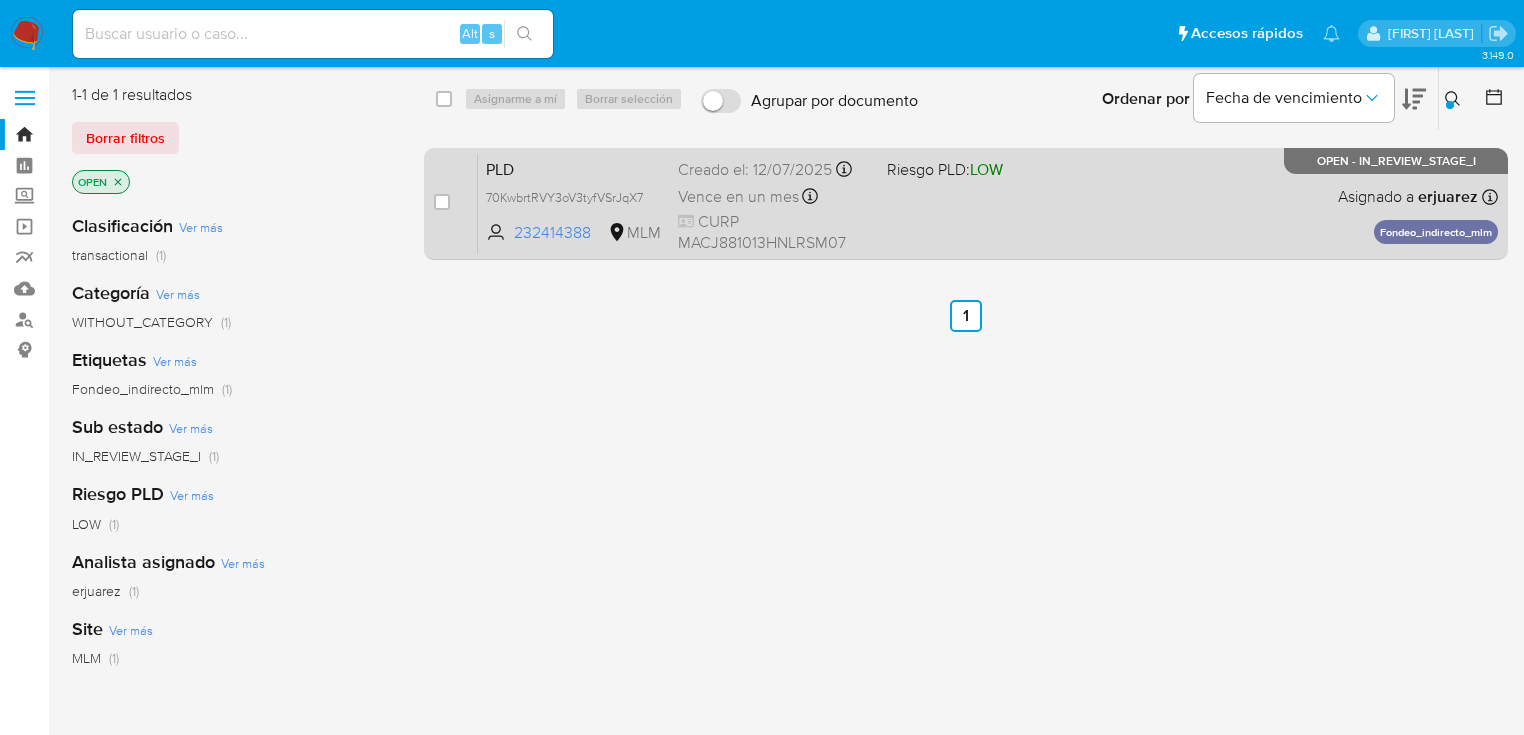 click on "Vence en un mes   Vence el 10/09/2025 02:03:50" at bounding box center [774, 196] 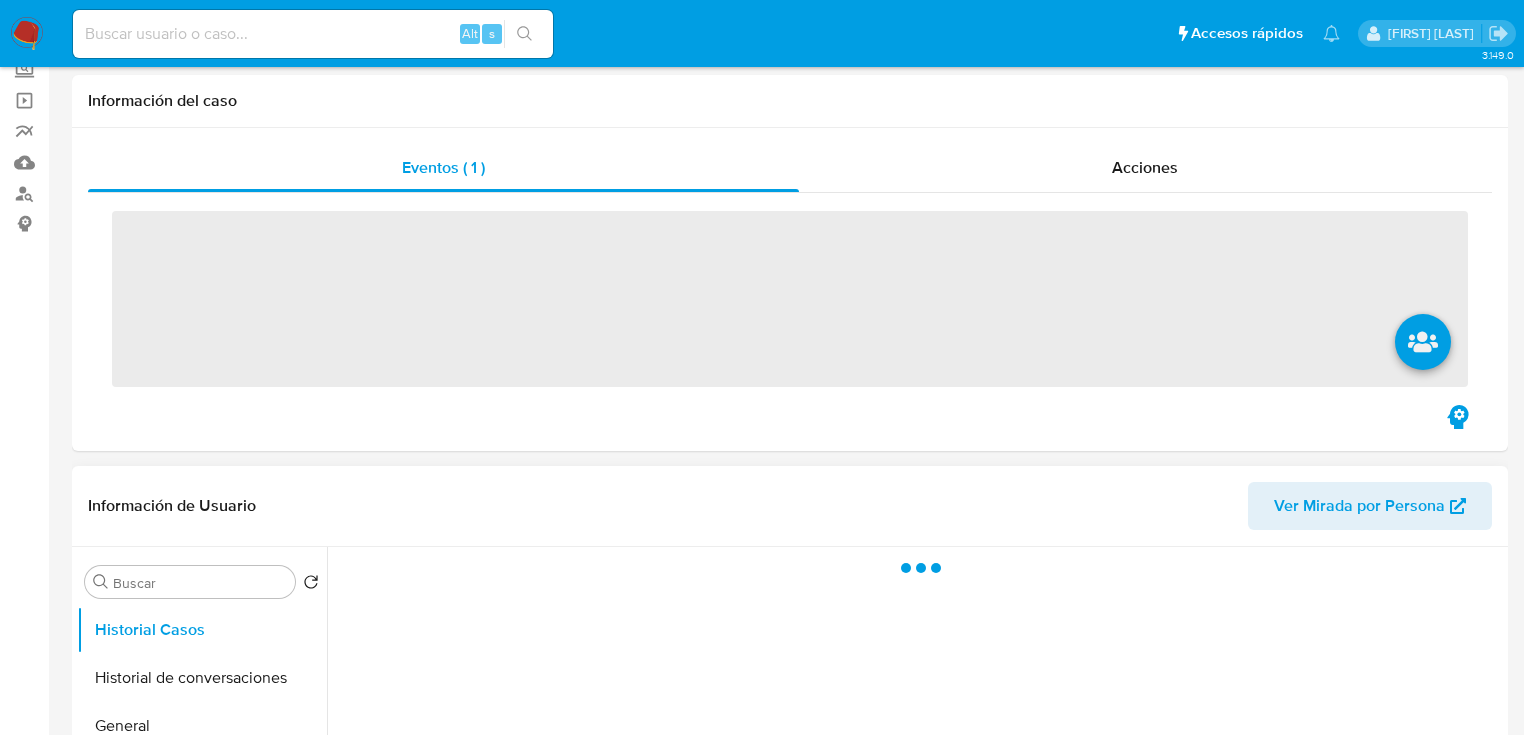 scroll, scrollTop: 320, scrollLeft: 0, axis: vertical 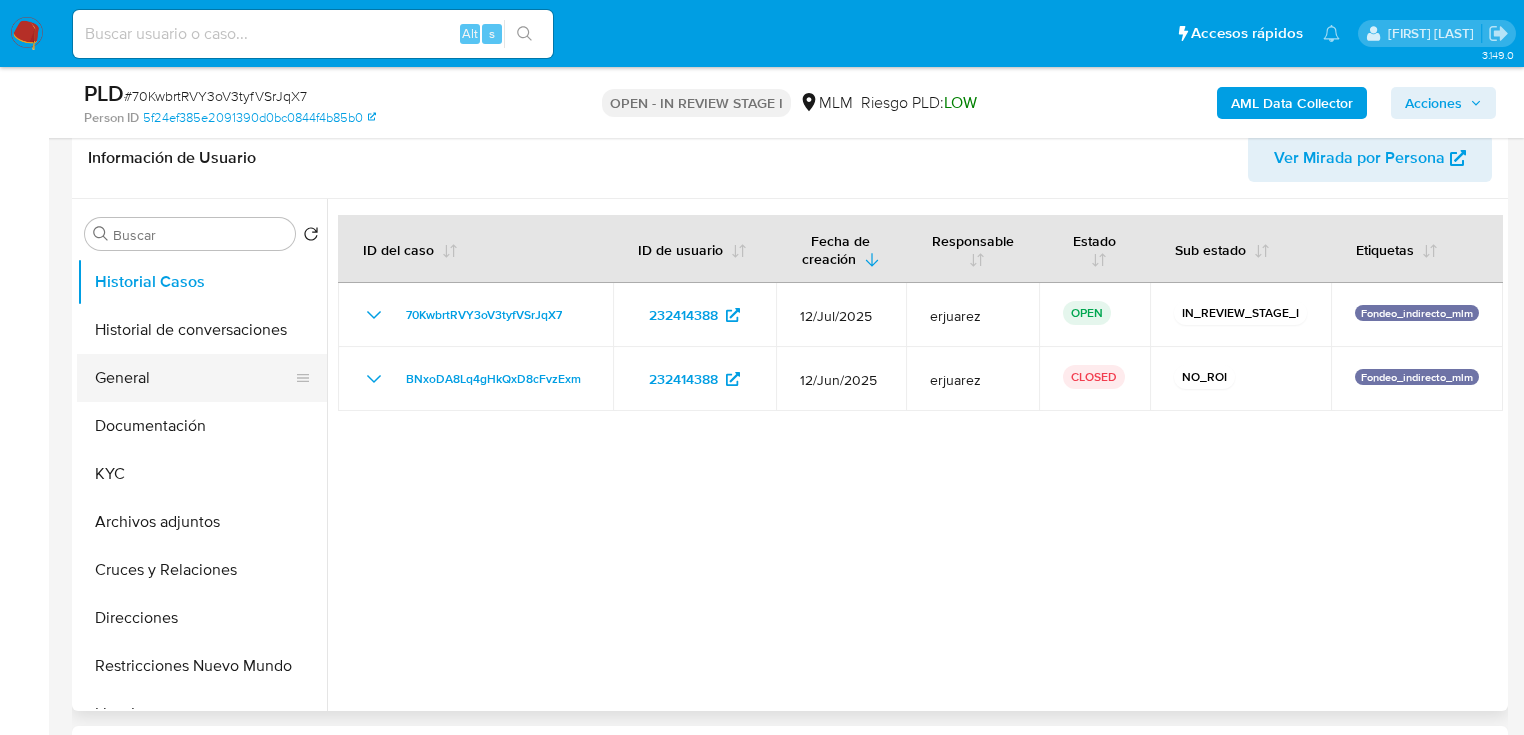 click on "General" at bounding box center (194, 378) 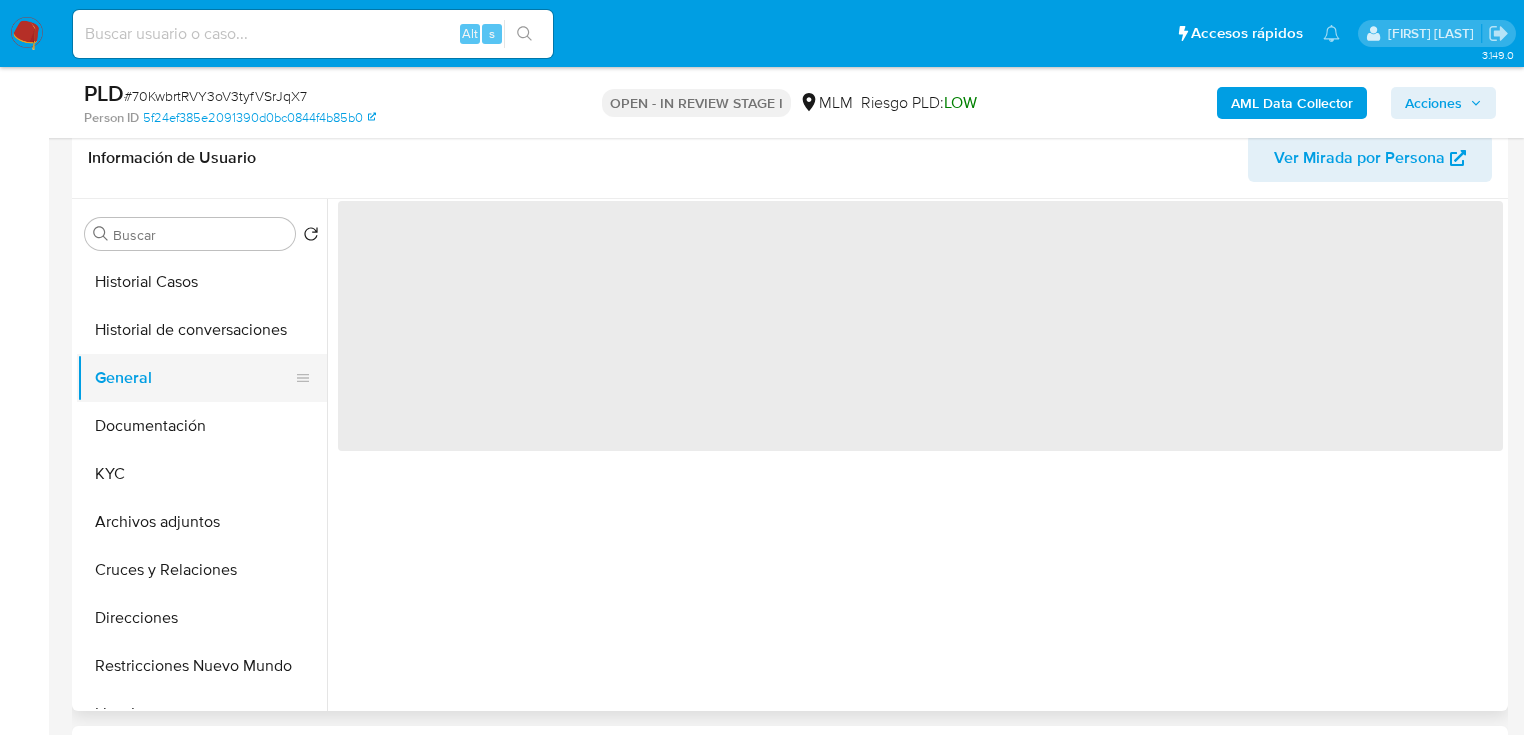 select on "10" 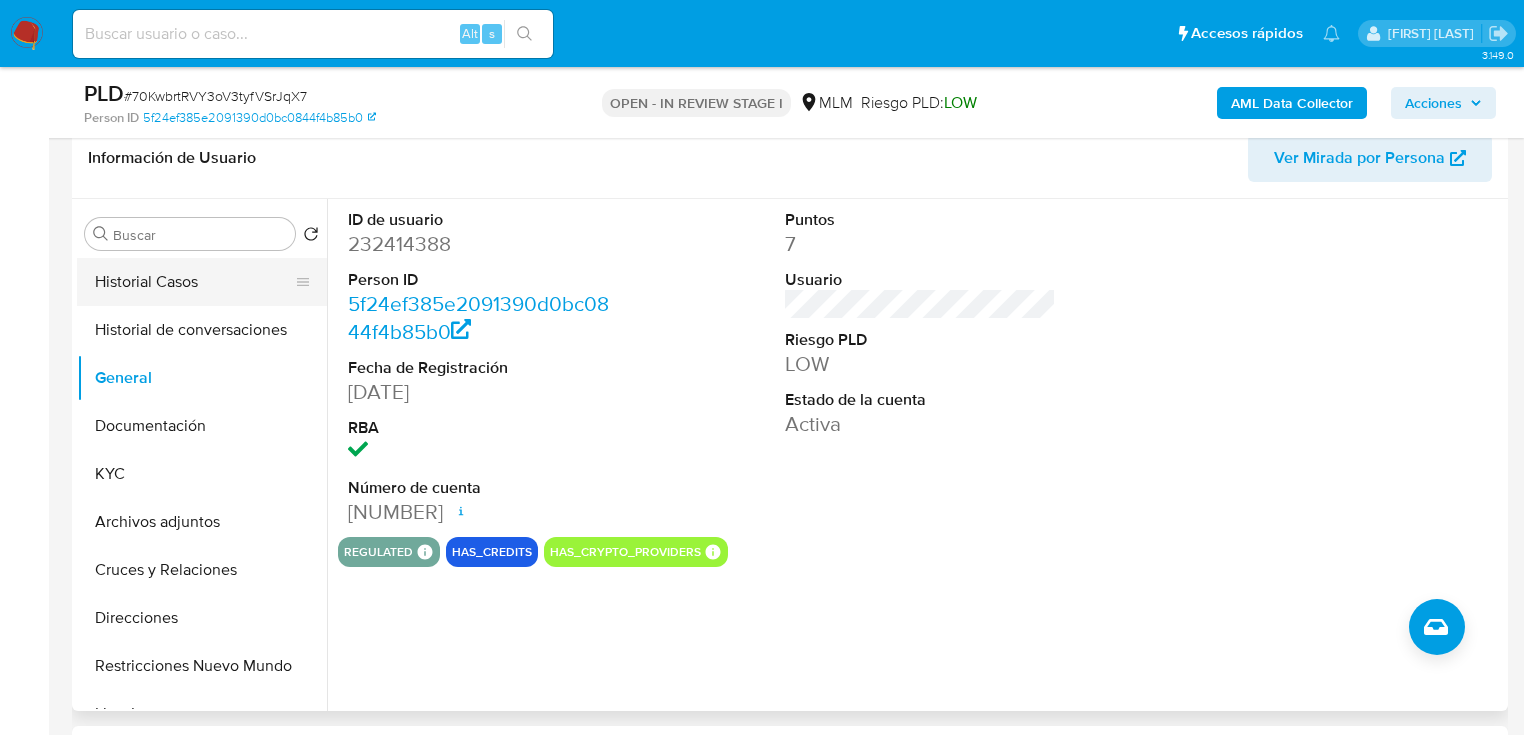 click on "Historial Casos" at bounding box center [194, 282] 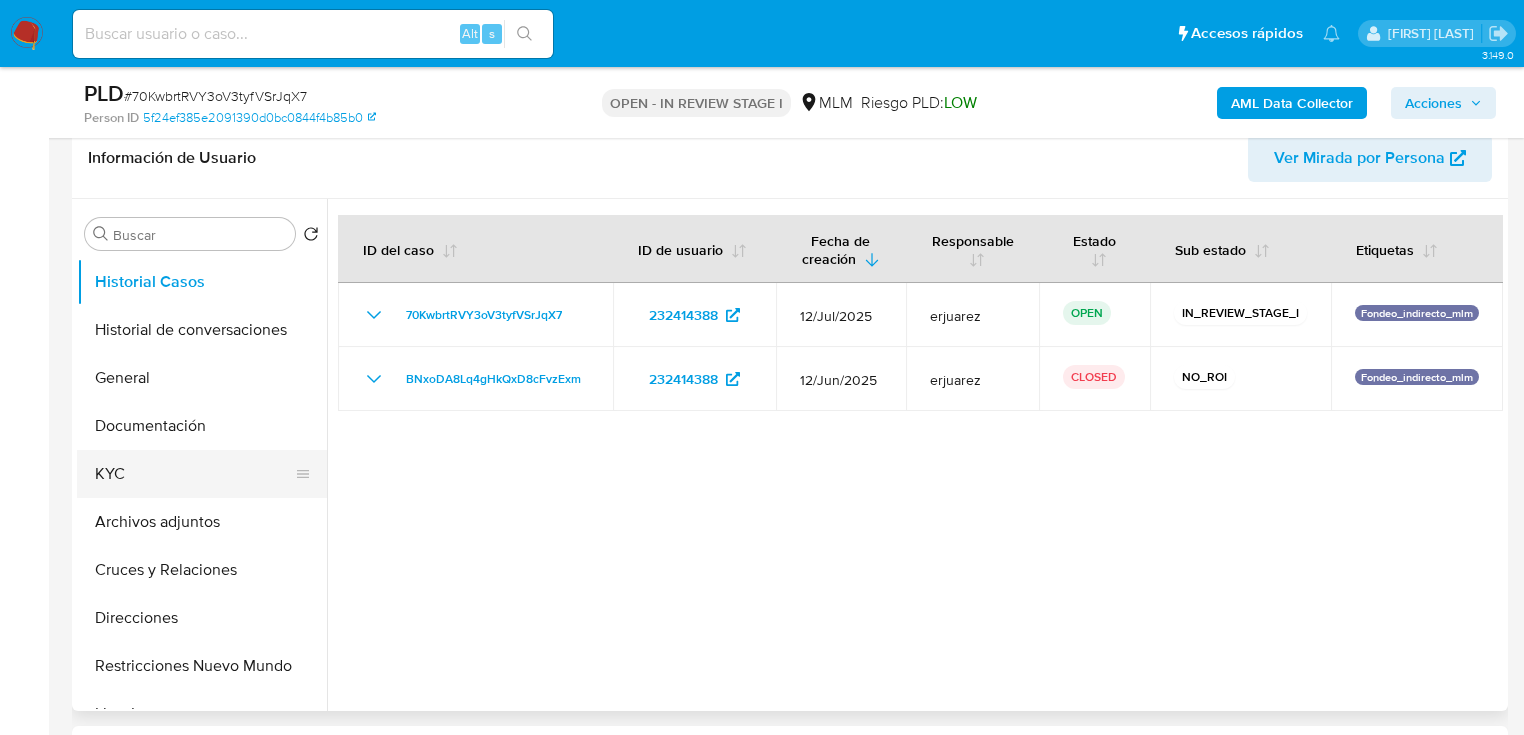 drag, startPoint x: 153, startPoint y: 478, endPoint x: 171, endPoint y: 453, distance: 30.805843 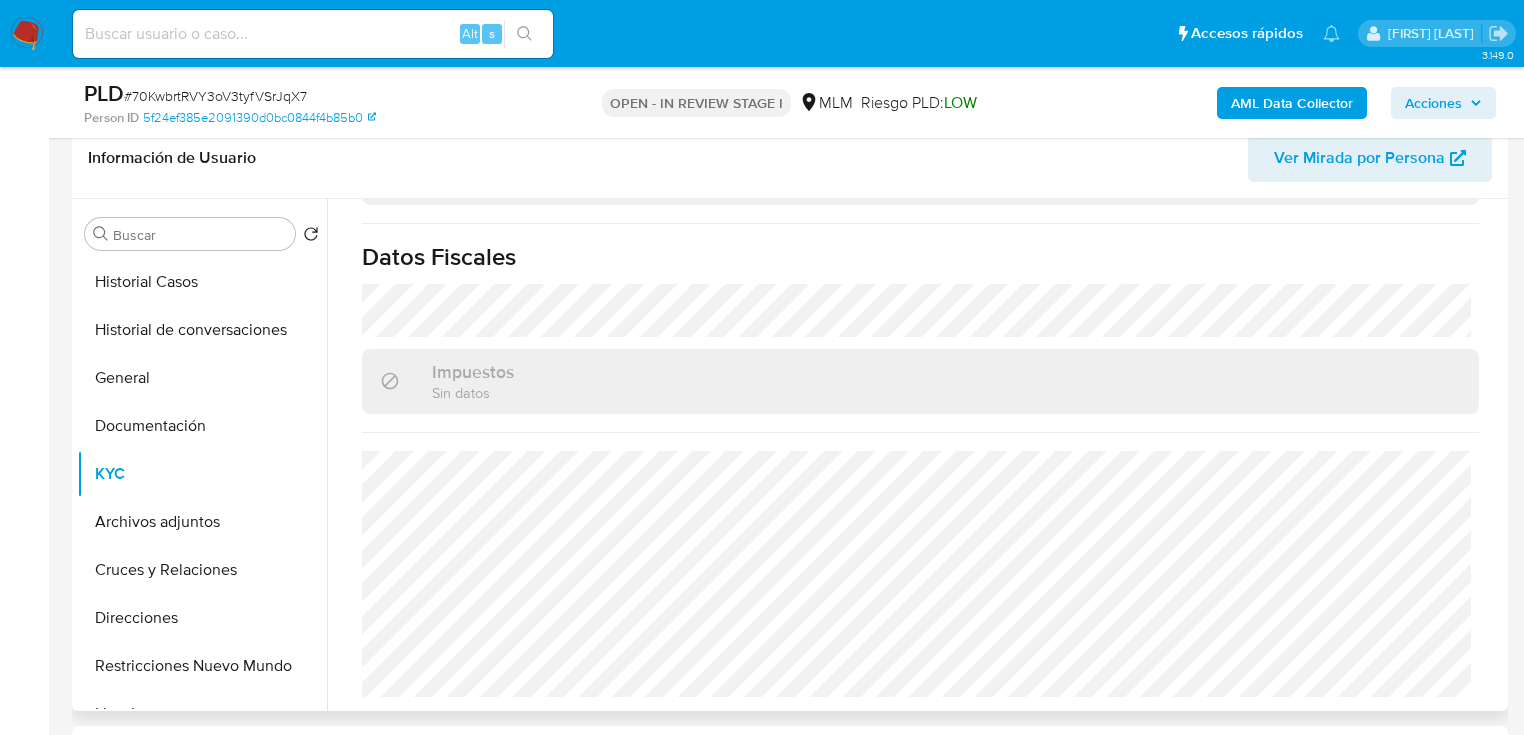 scroll, scrollTop: 1262, scrollLeft: 0, axis: vertical 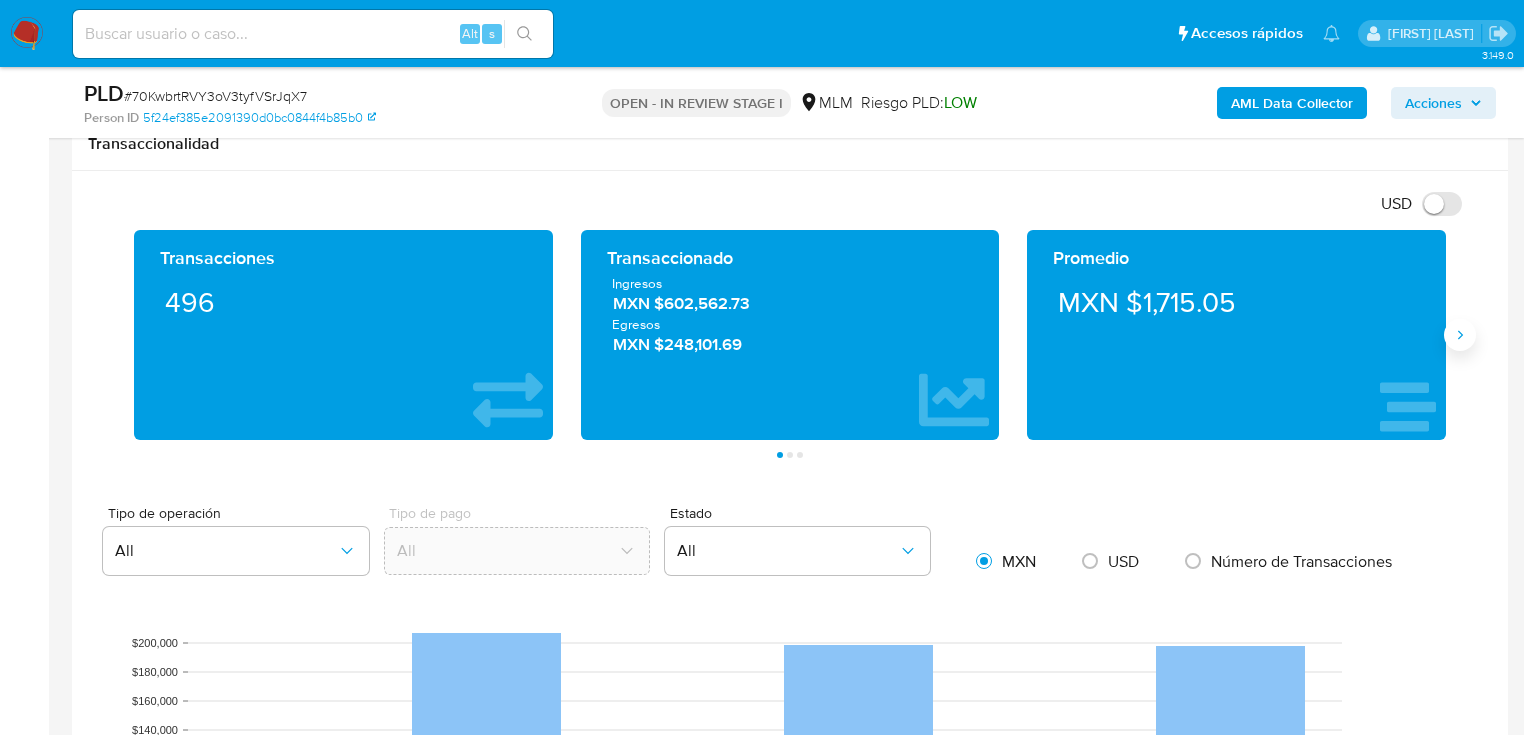 click 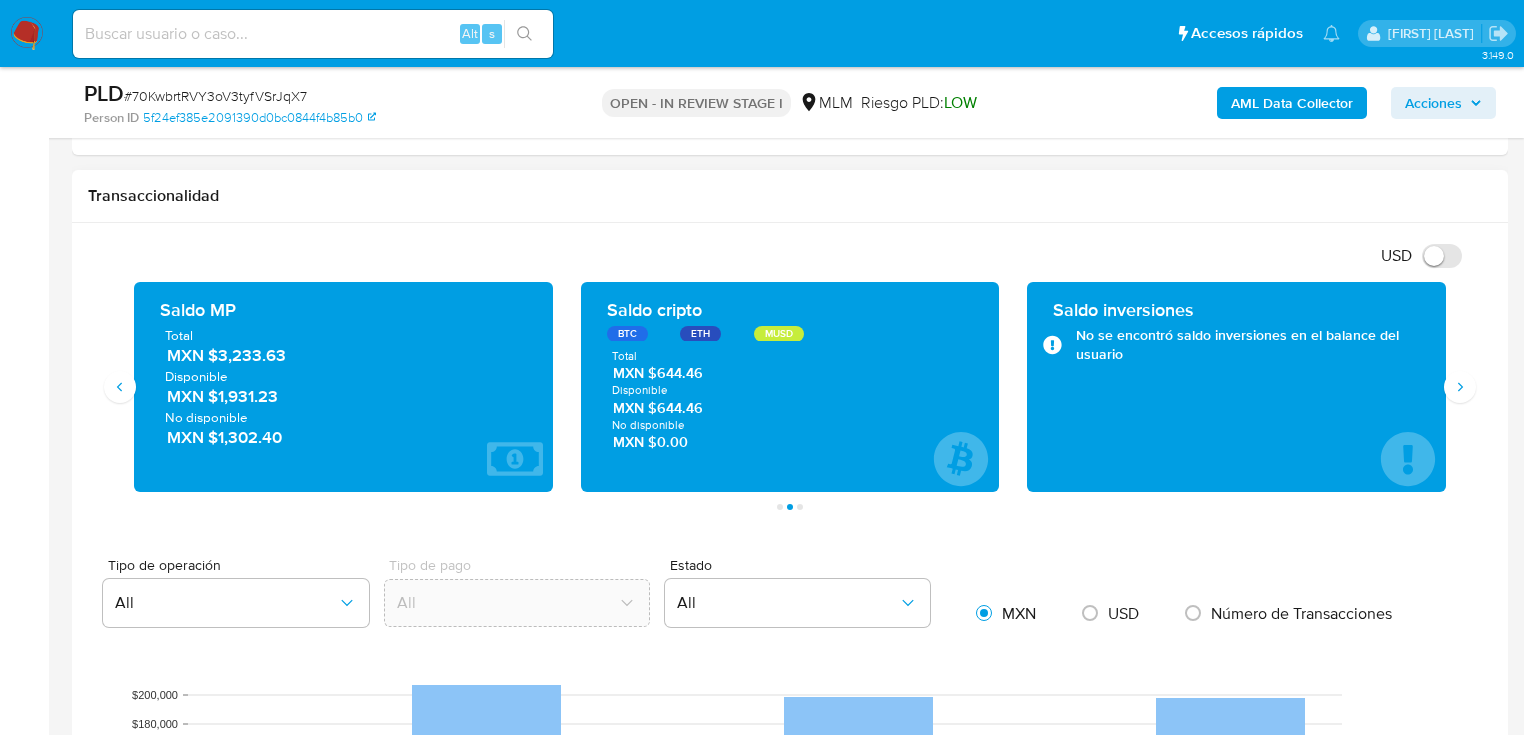 scroll, scrollTop: 1200, scrollLeft: 0, axis: vertical 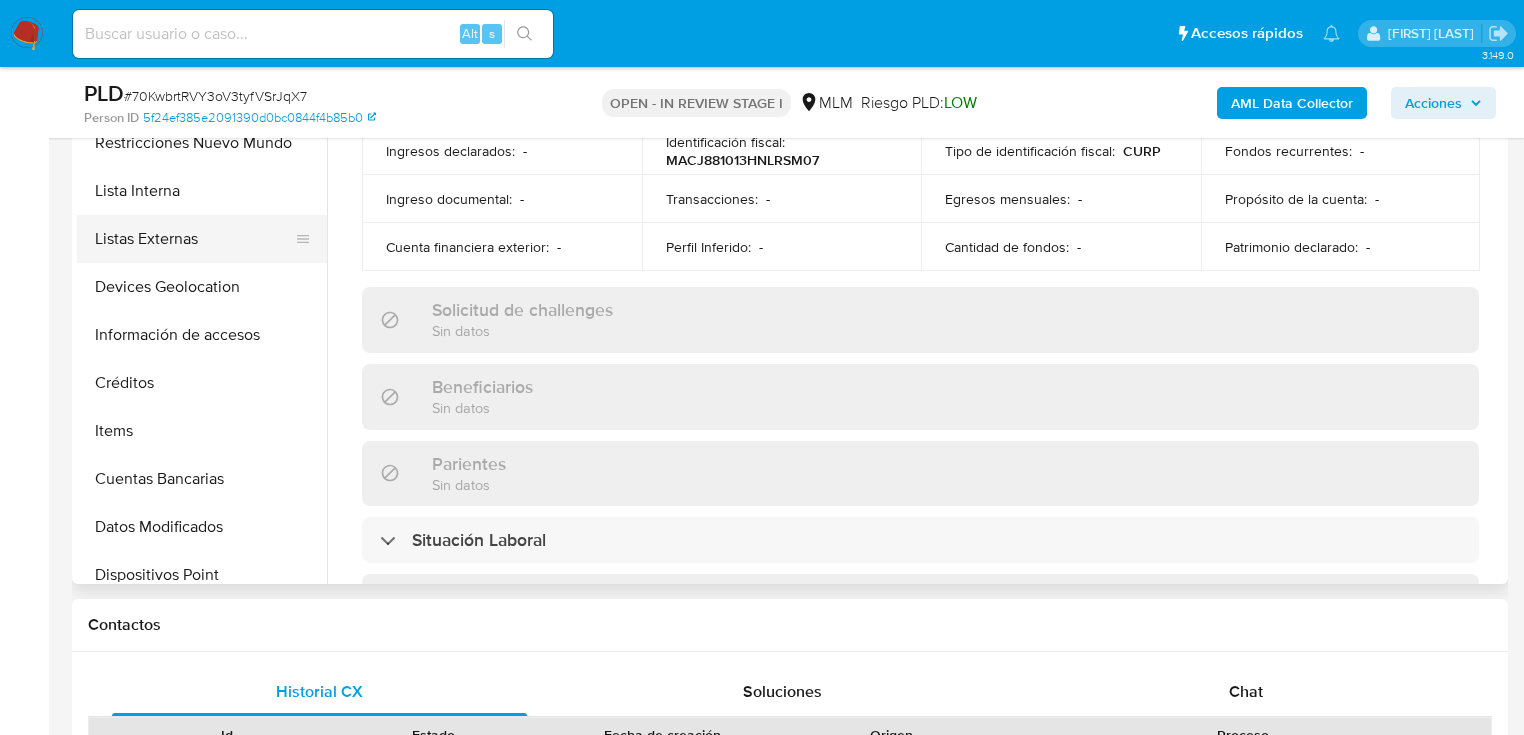 click on "Listas Externas" at bounding box center (194, 239) 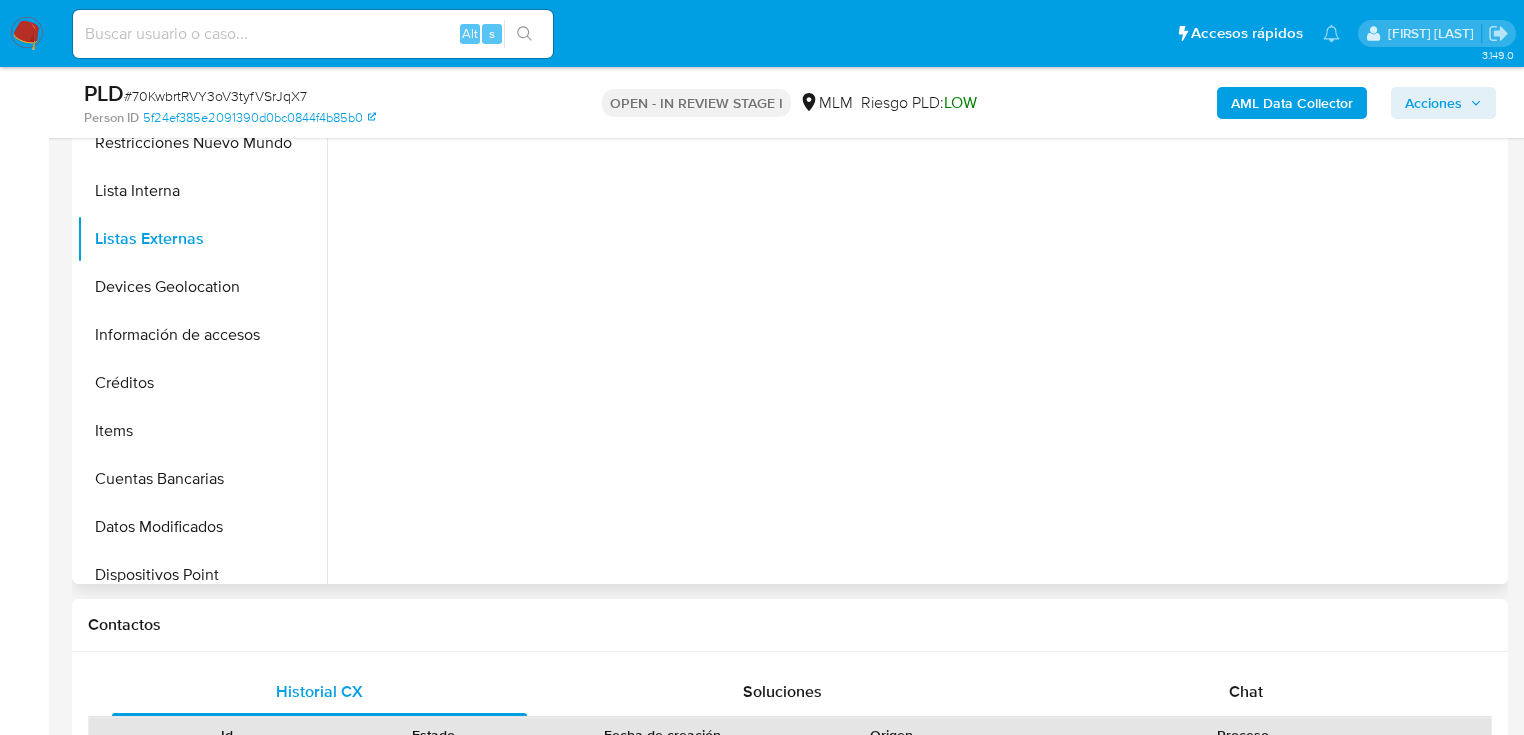 scroll, scrollTop: 0, scrollLeft: 0, axis: both 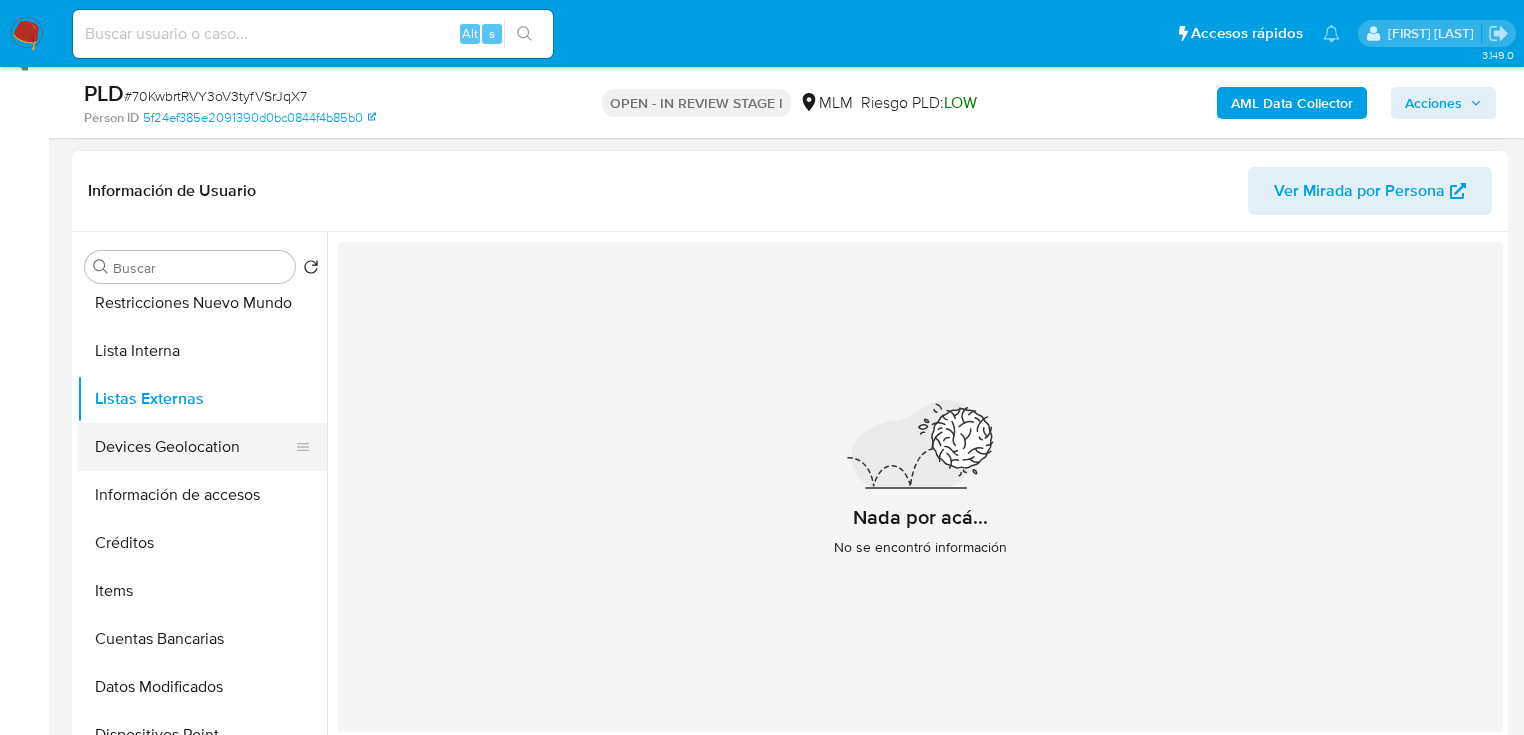 click on "Devices Geolocation" at bounding box center (194, 447) 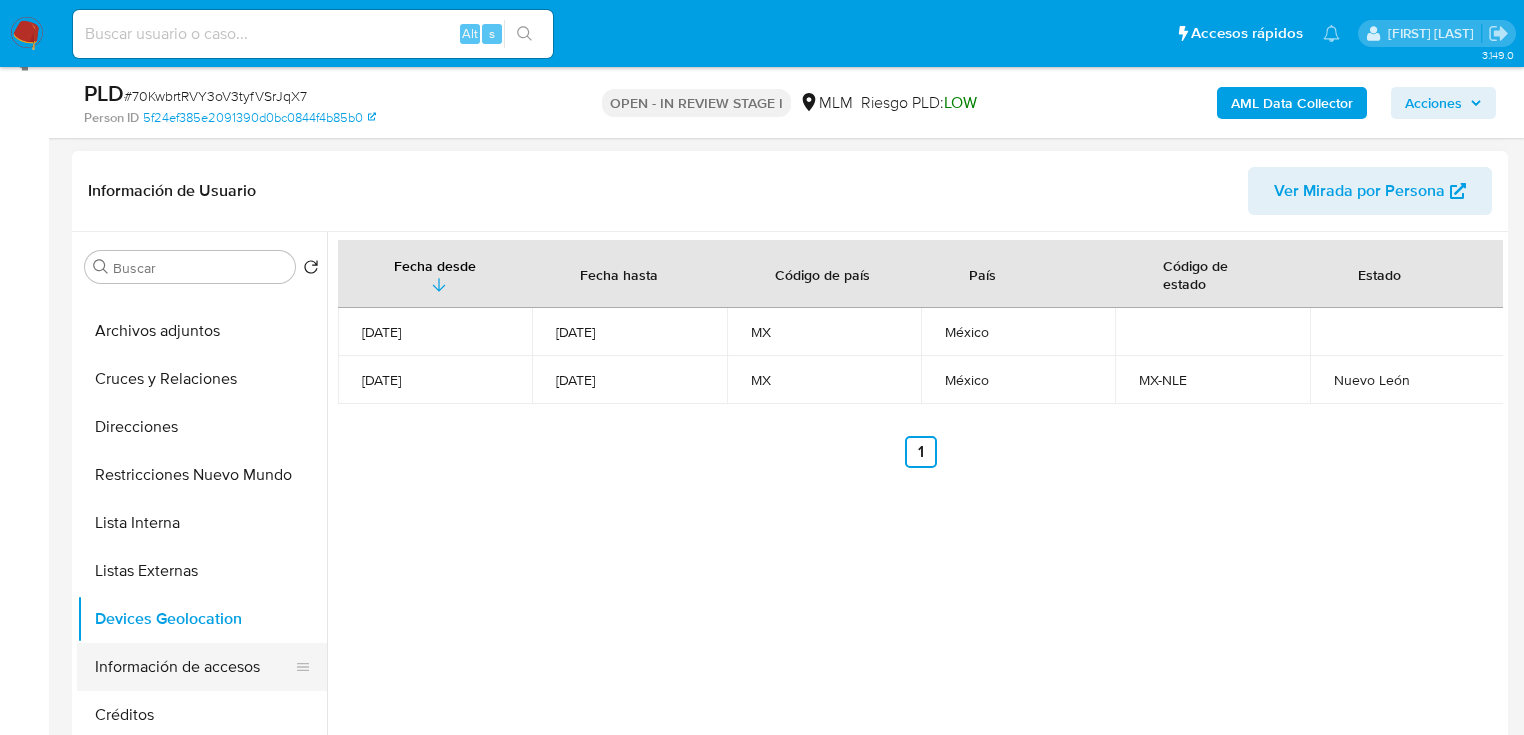 scroll, scrollTop: 0, scrollLeft: 0, axis: both 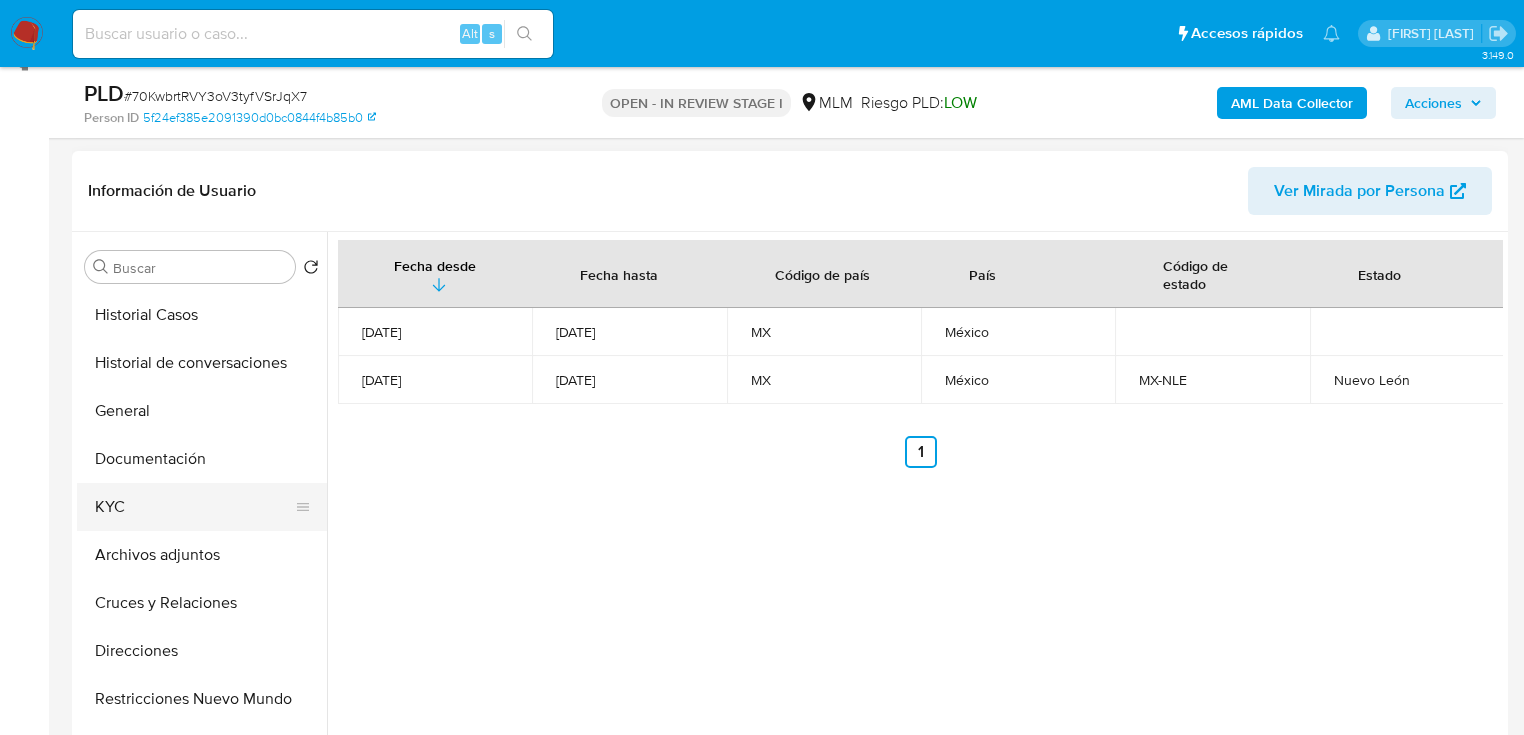 click on "KYC" at bounding box center (194, 507) 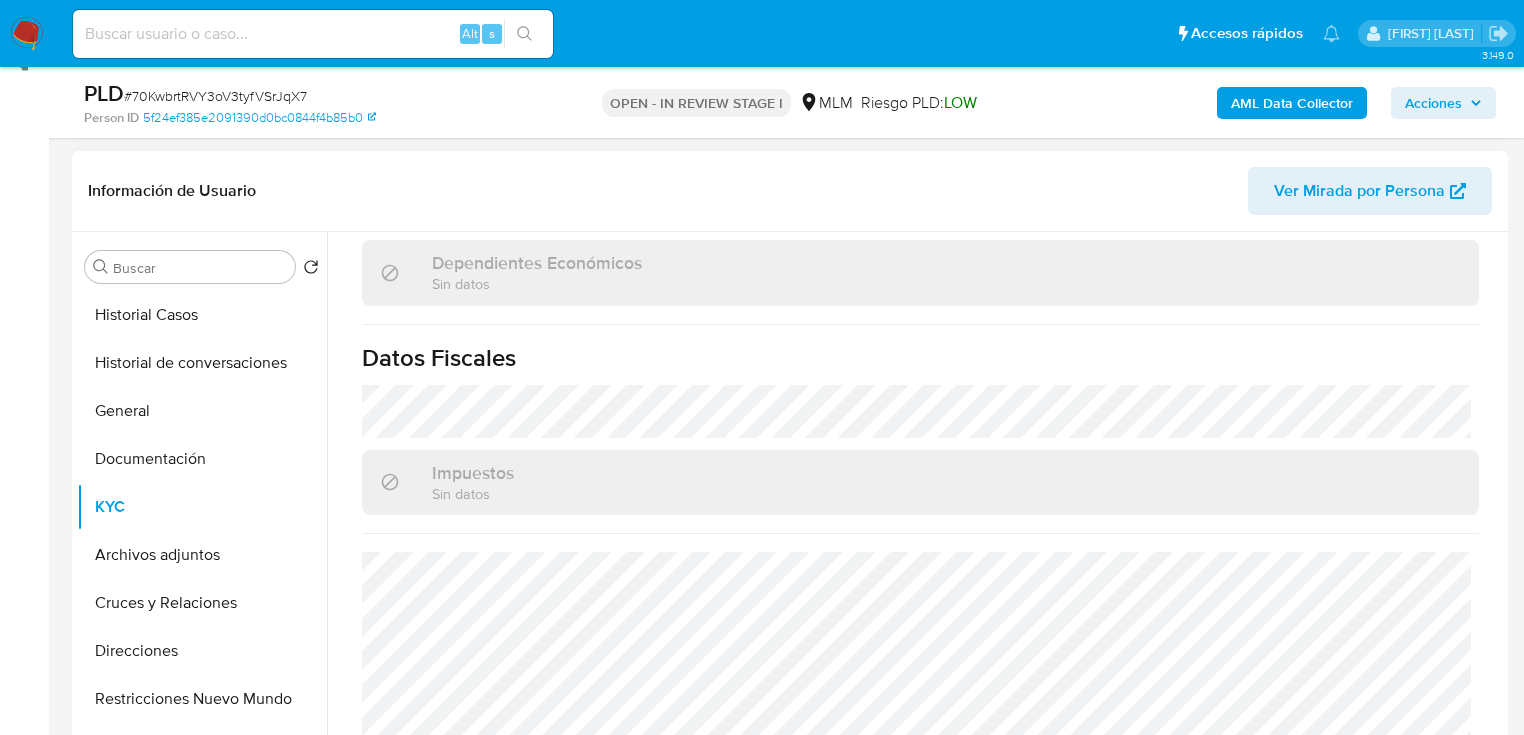 scroll, scrollTop: 1262, scrollLeft: 0, axis: vertical 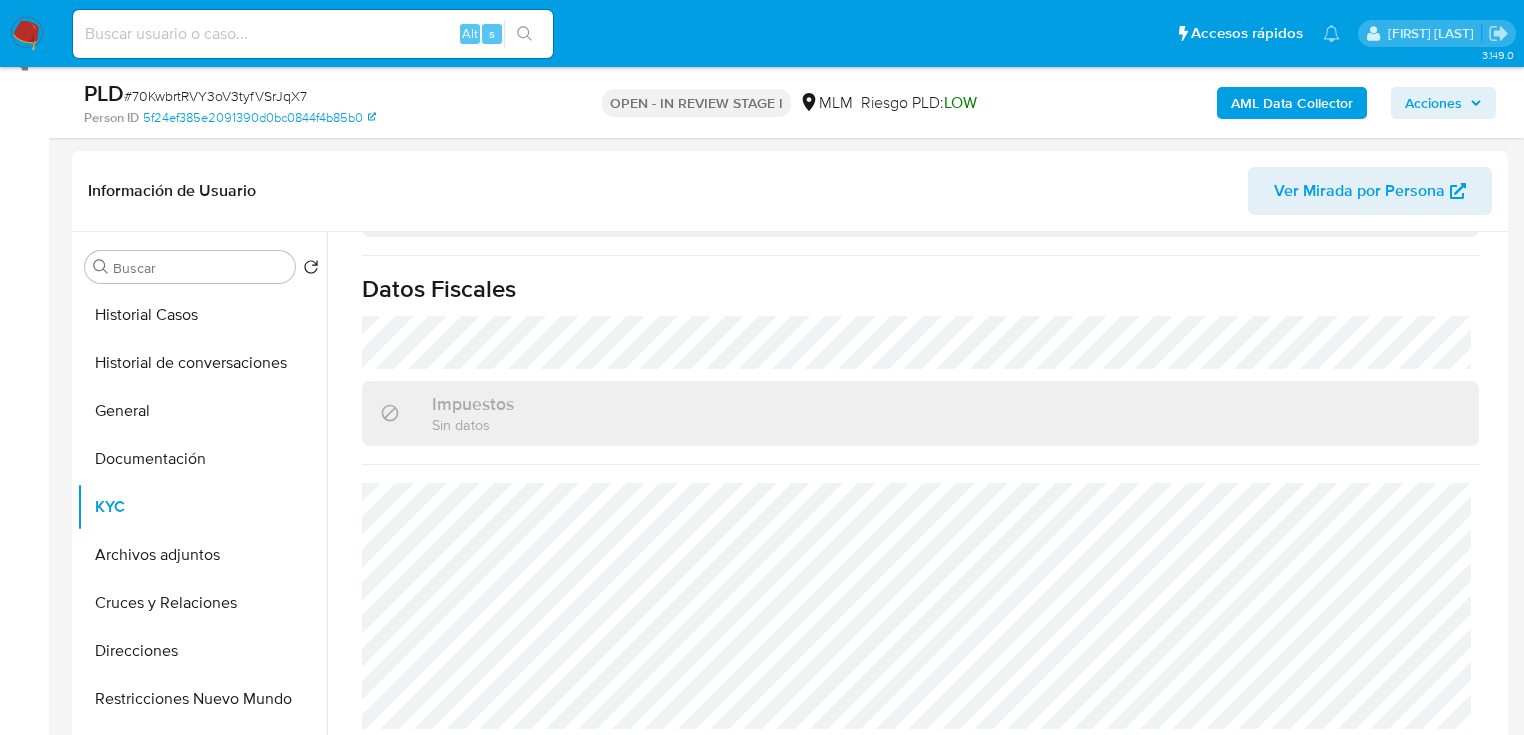 drag, startPoint x: 137, startPoint y: 451, endPoint x: 671, endPoint y: 292, distance: 557.16876 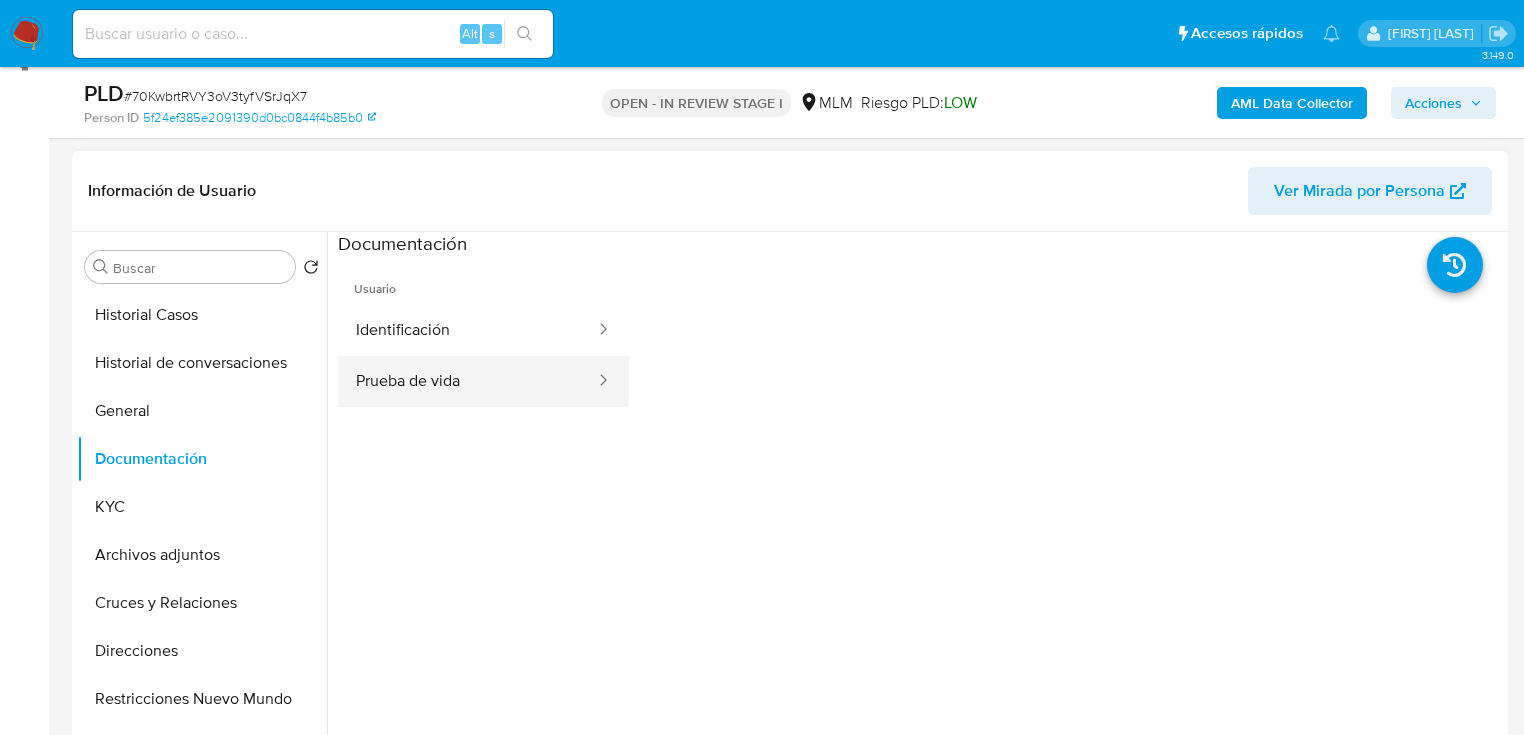 drag, startPoint x: 381, startPoint y: 395, endPoint x: 568, endPoint y: 384, distance: 187.32326 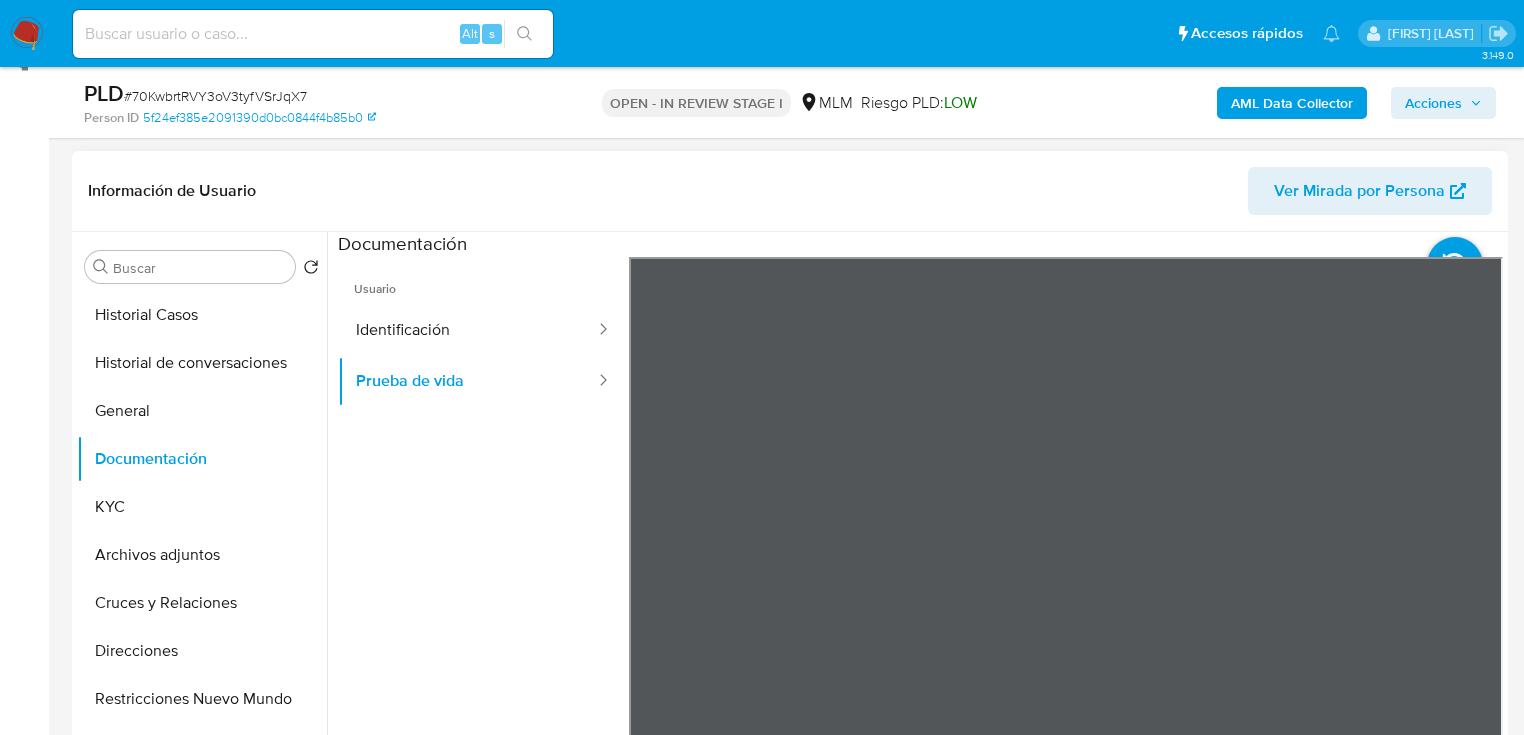 type 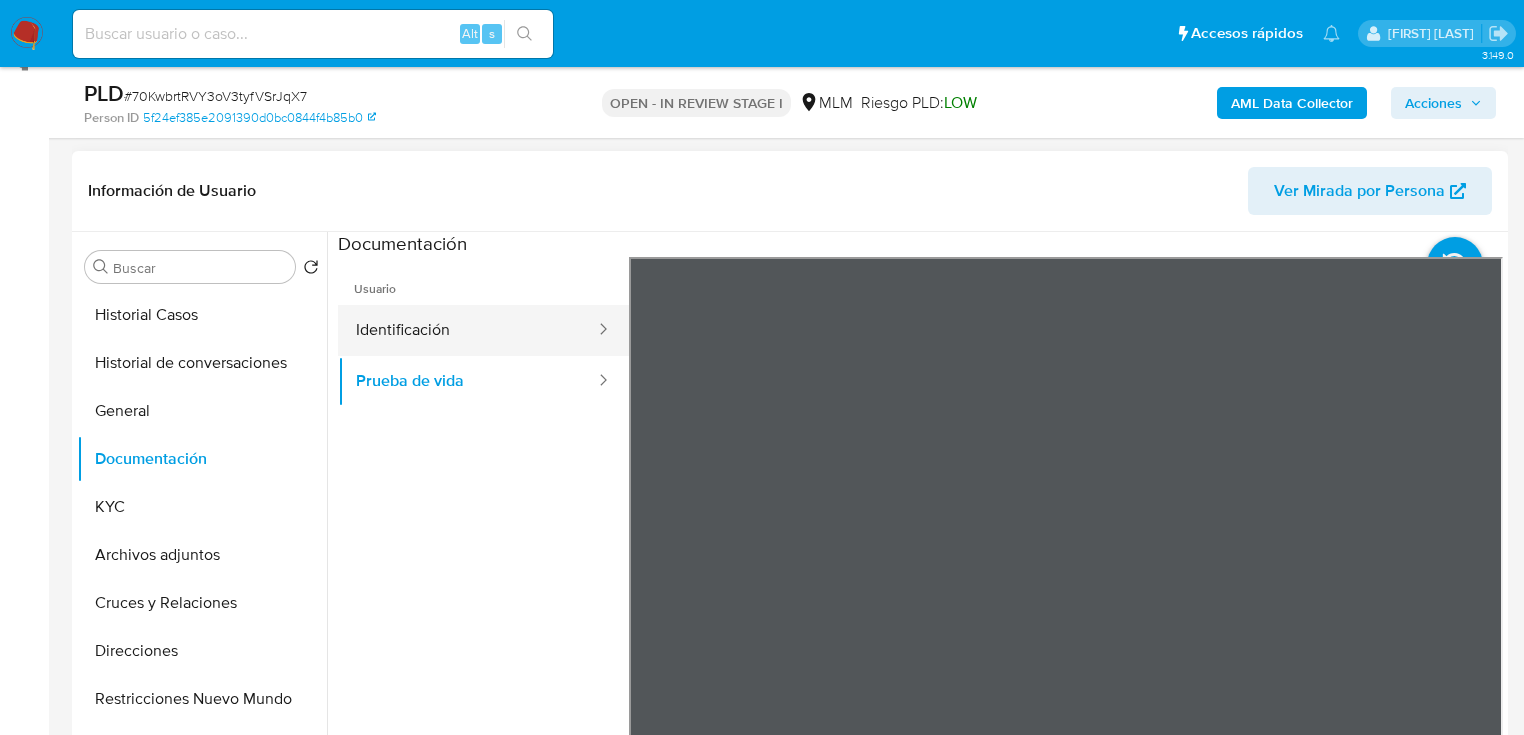 click on "Identificación" at bounding box center (467, 330) 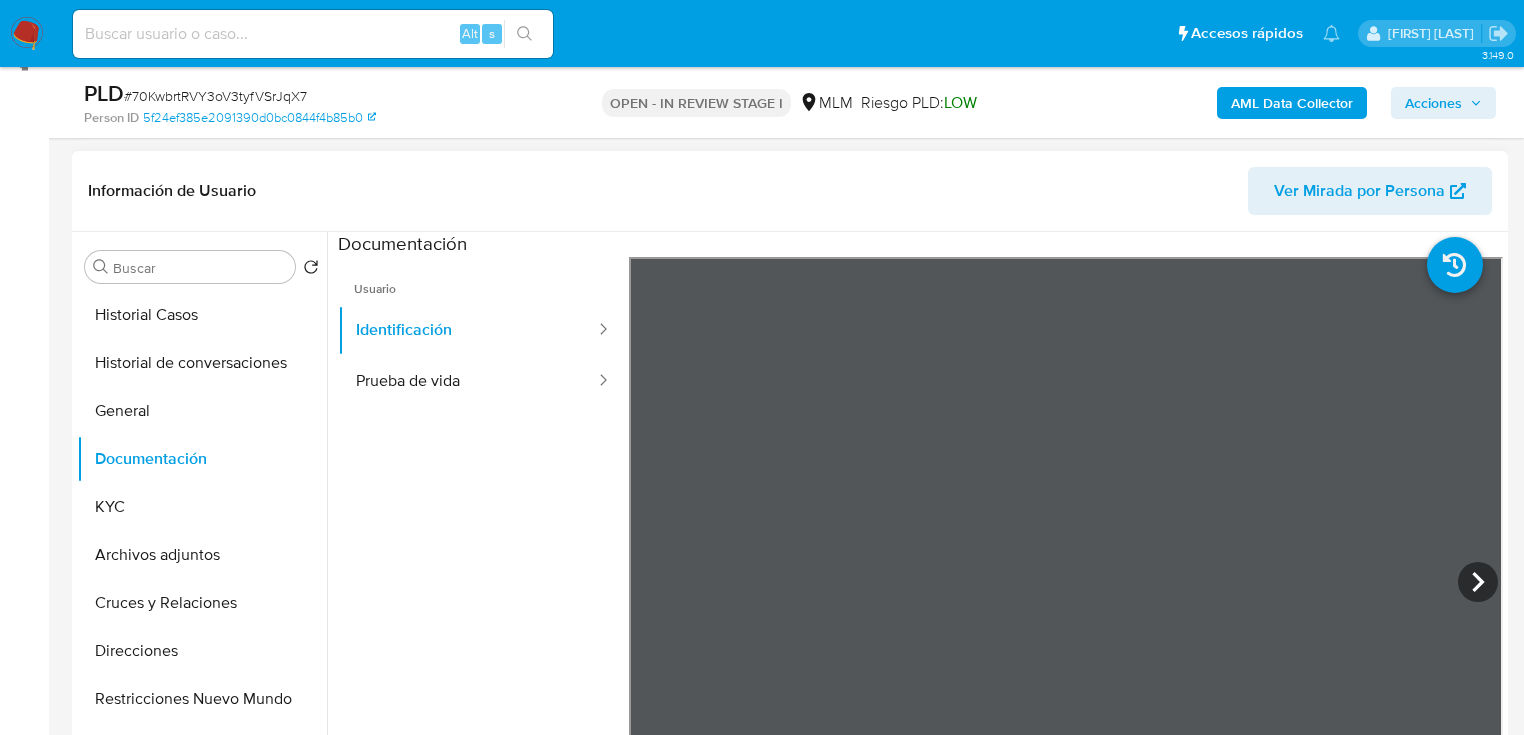 type 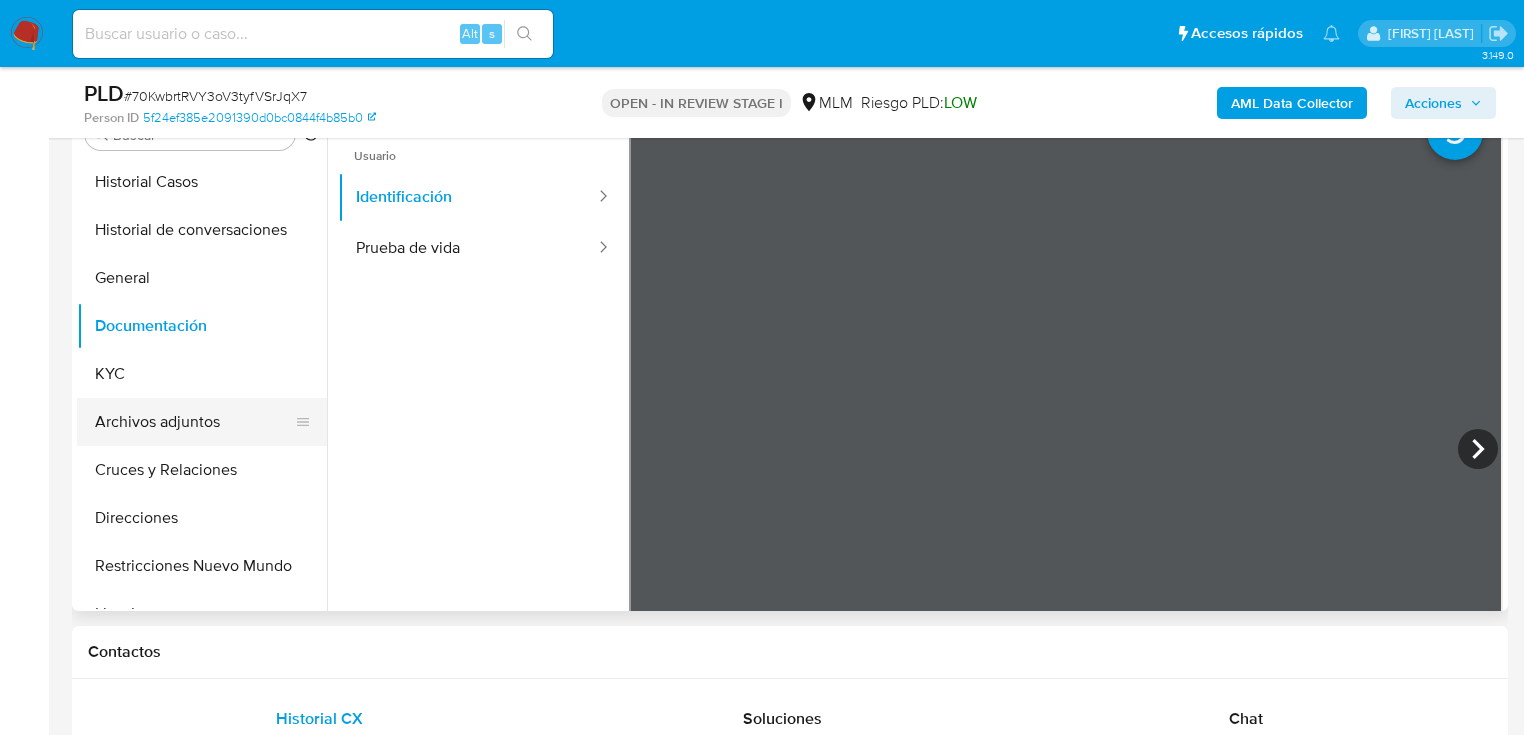 scroll, scrollTop: 447, scrollLeft: 0, axis: vertical 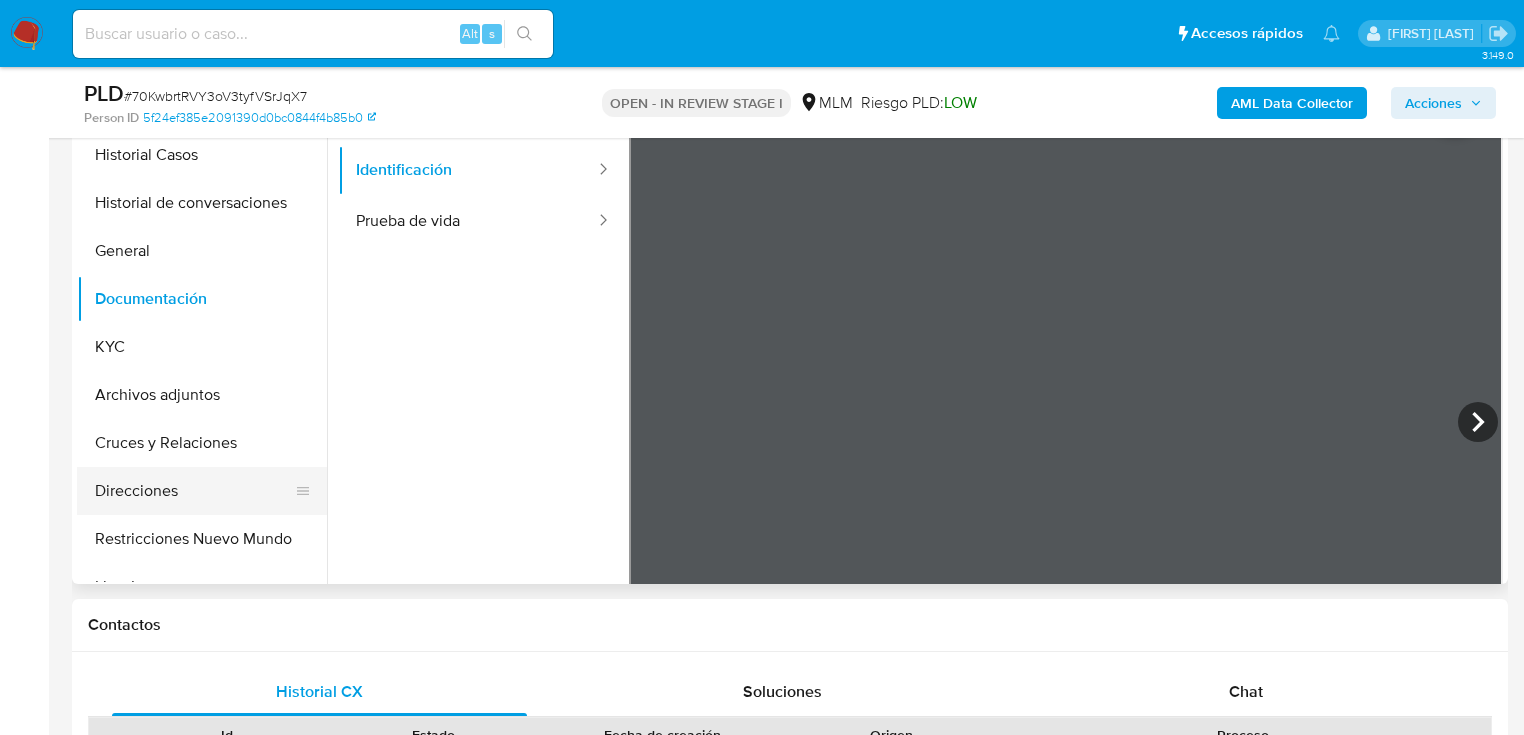 click on "Direcciones" at bounding box center [194, 491] 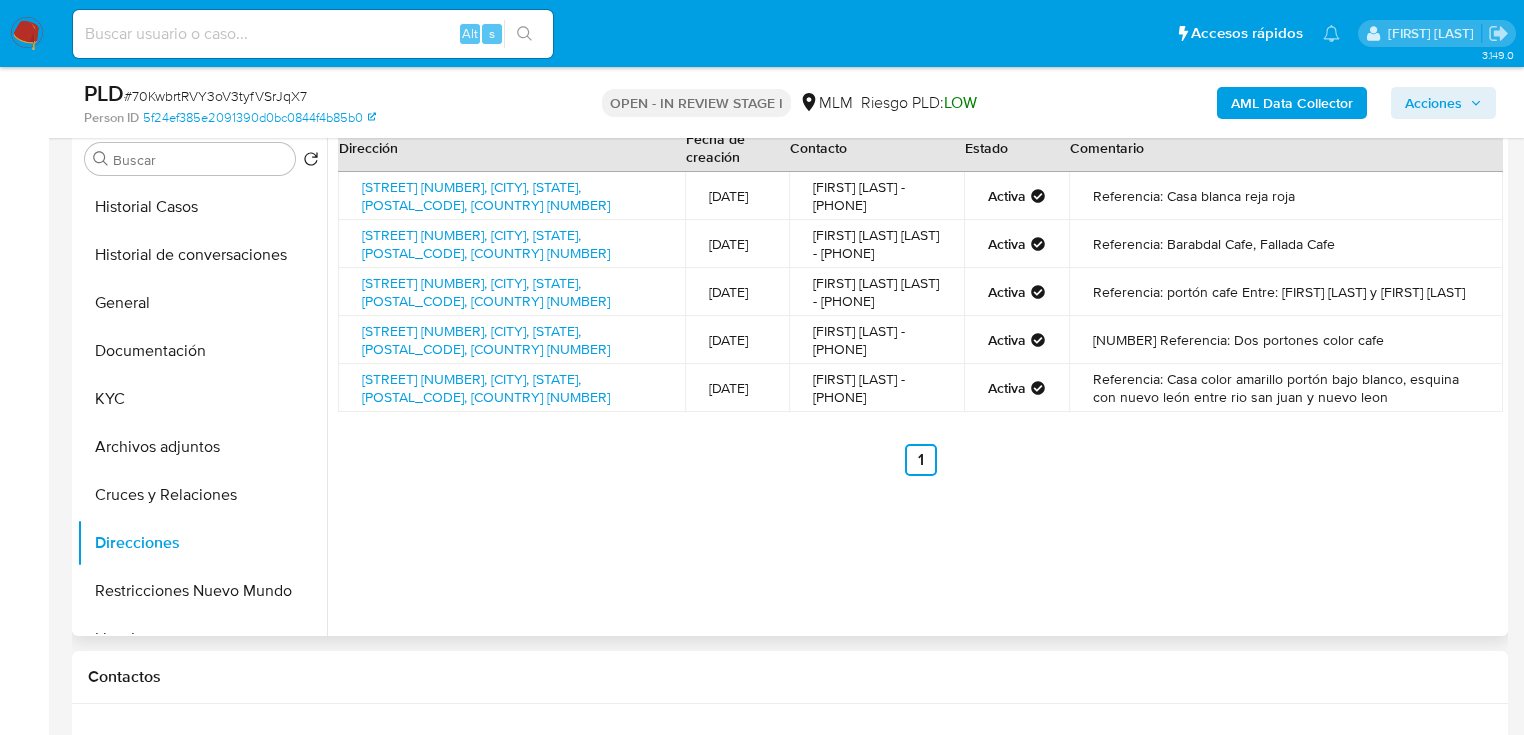 scroll, scrollTop: 367, scrollLeft: 0, axis: vertical 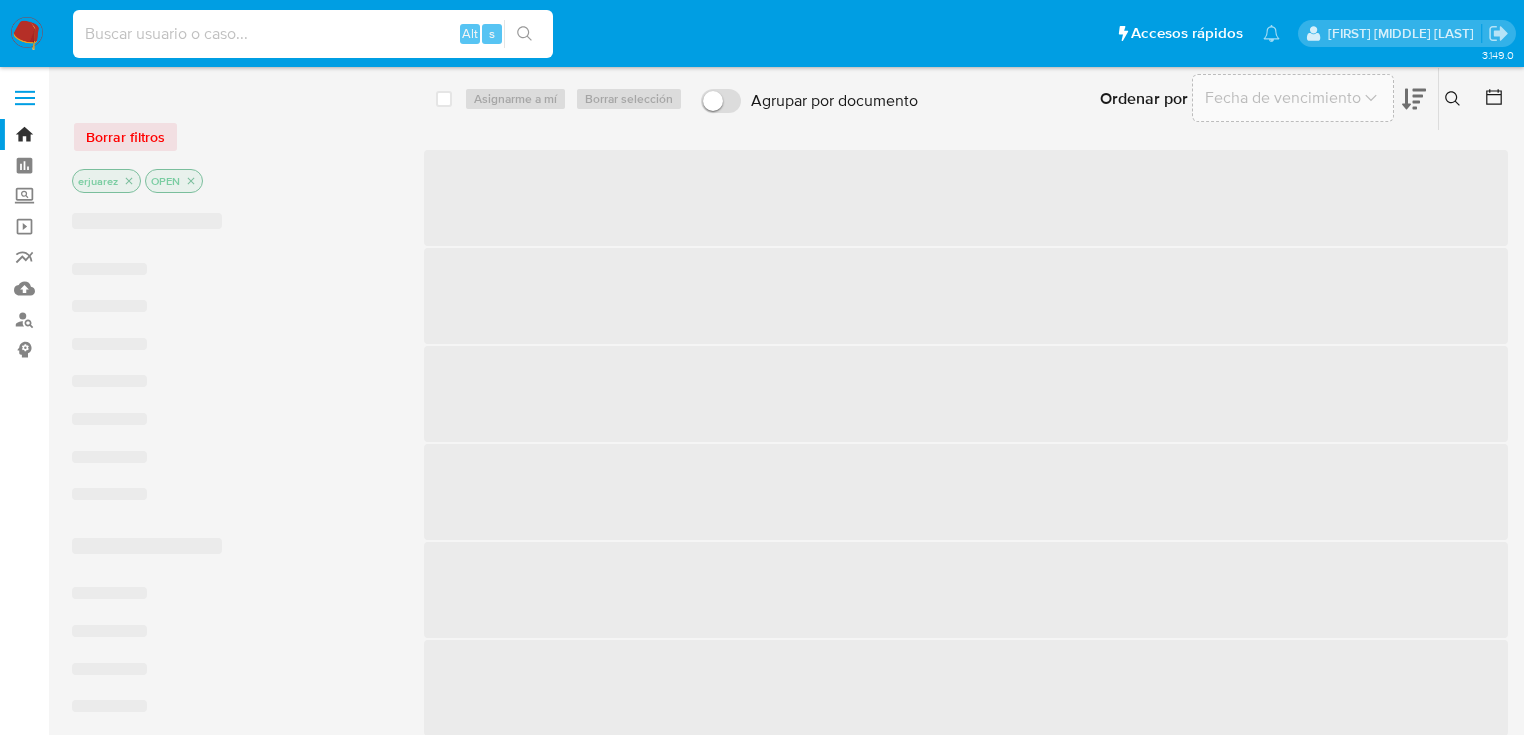 click at bounding box center [313, 34] 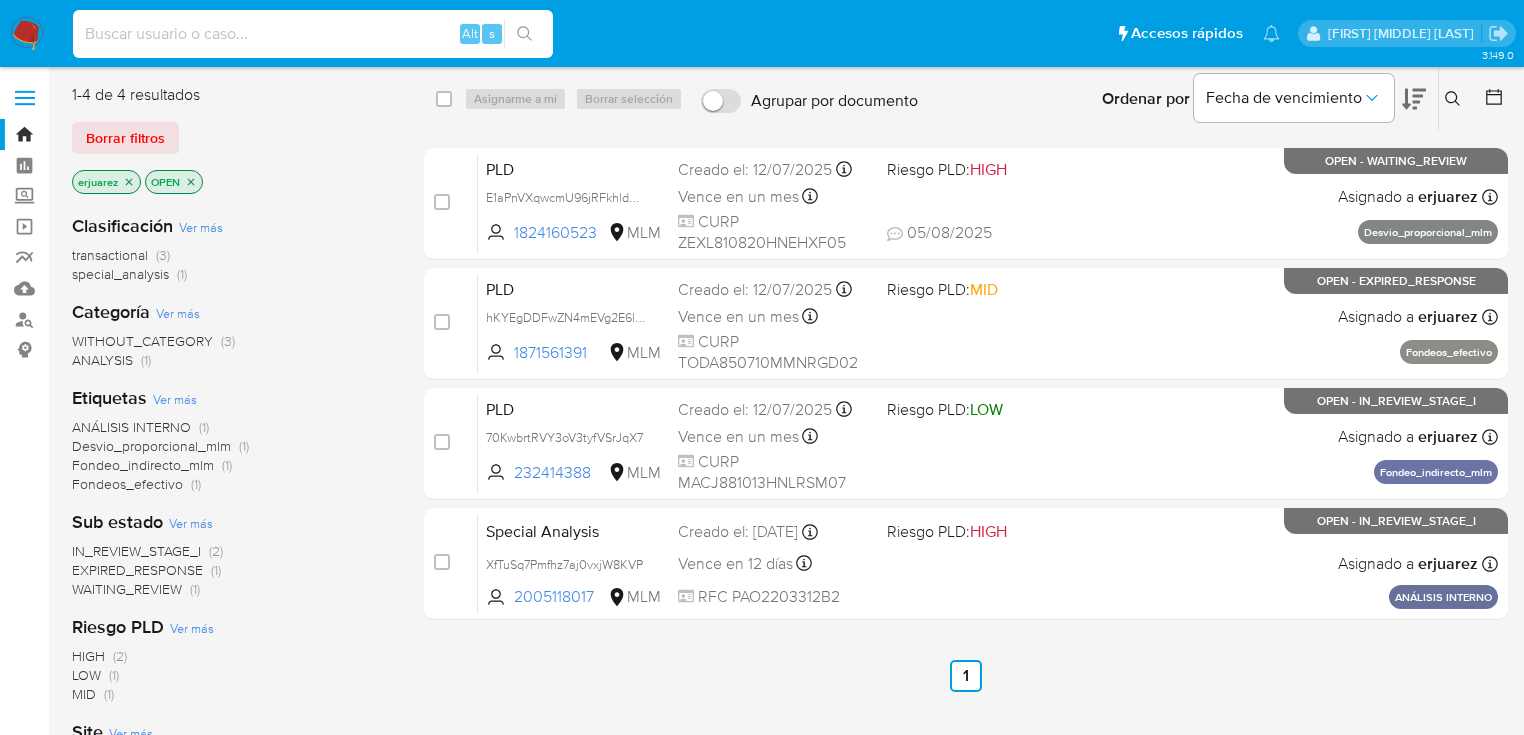 paste on "[NUMBER]" 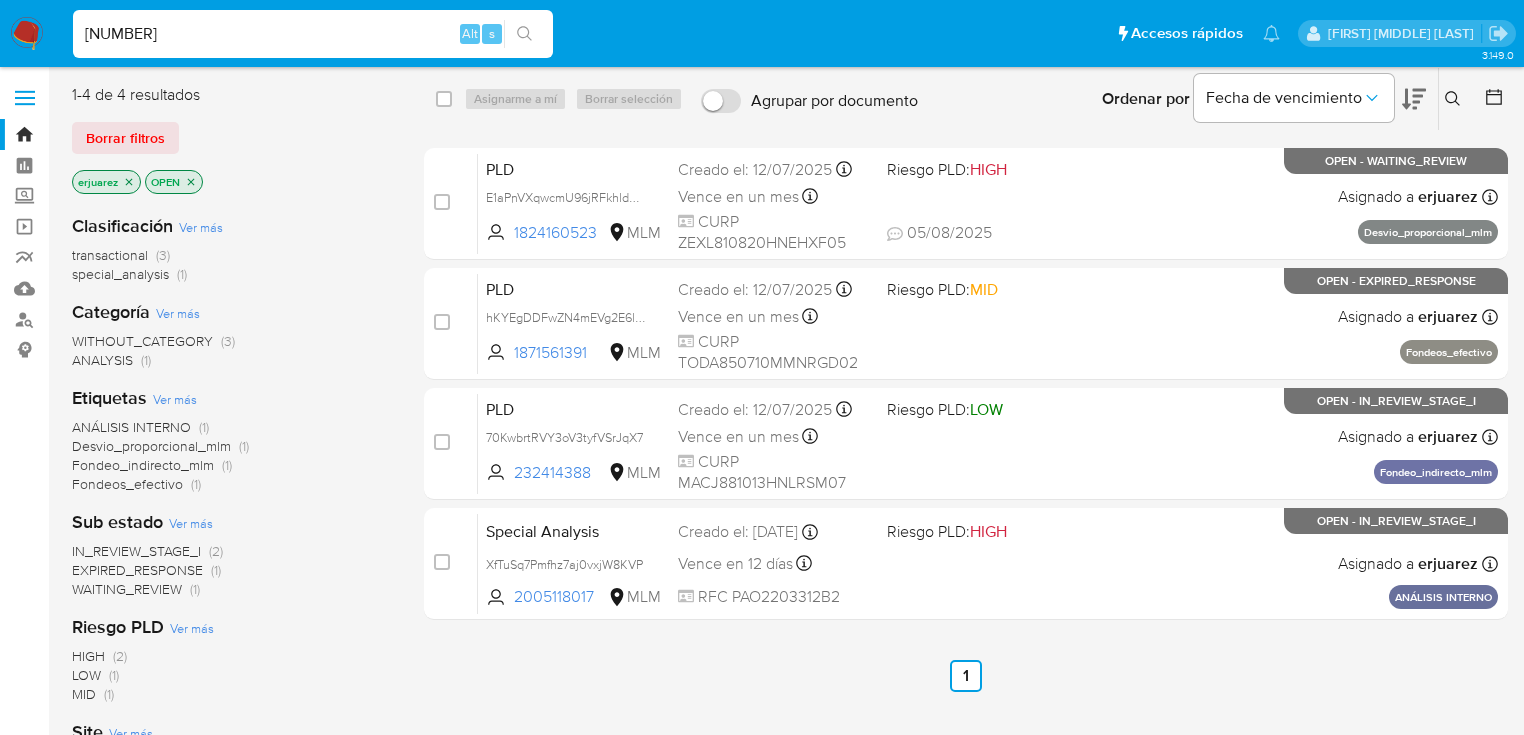 type on "[NUMBER]" 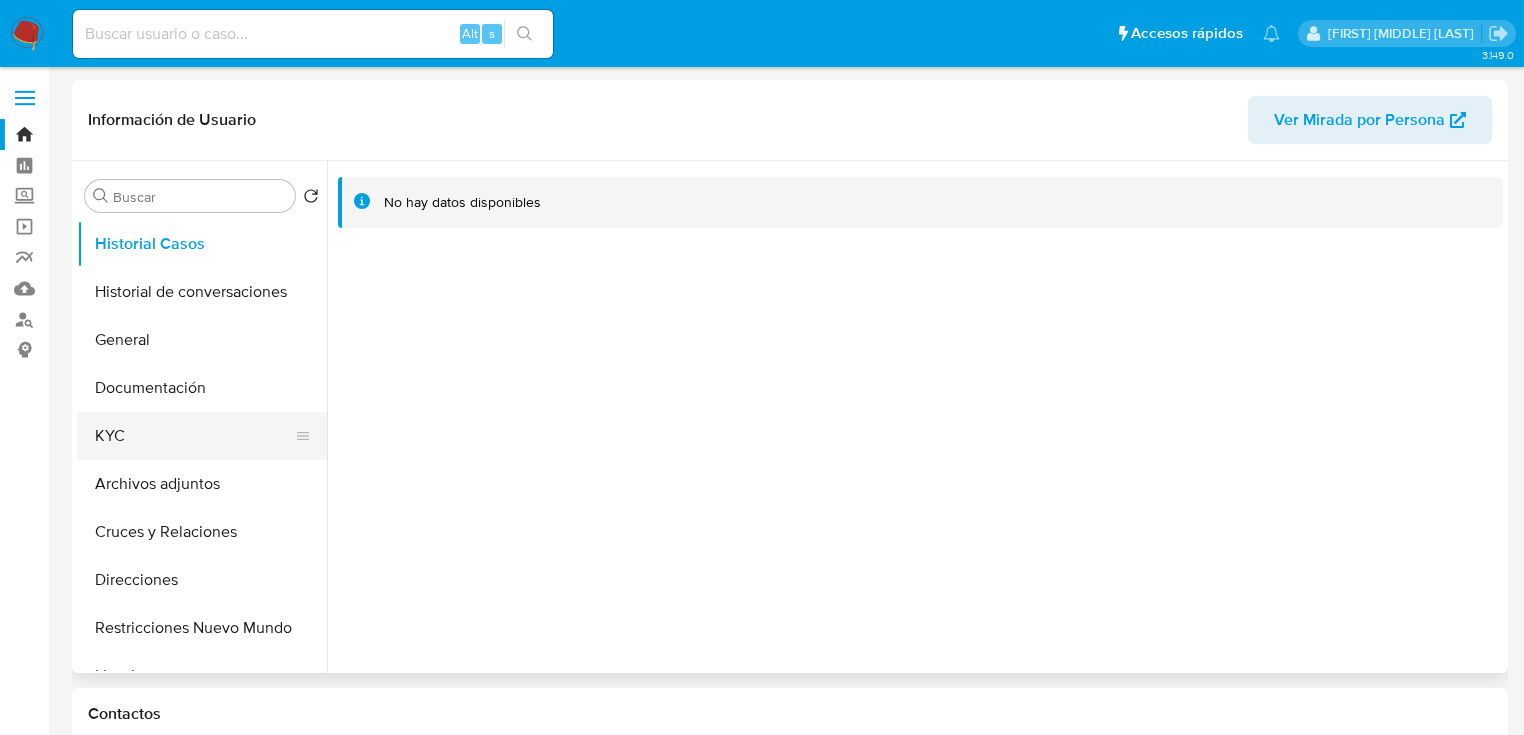 click on "KYC" at bounding box center [194, 436] 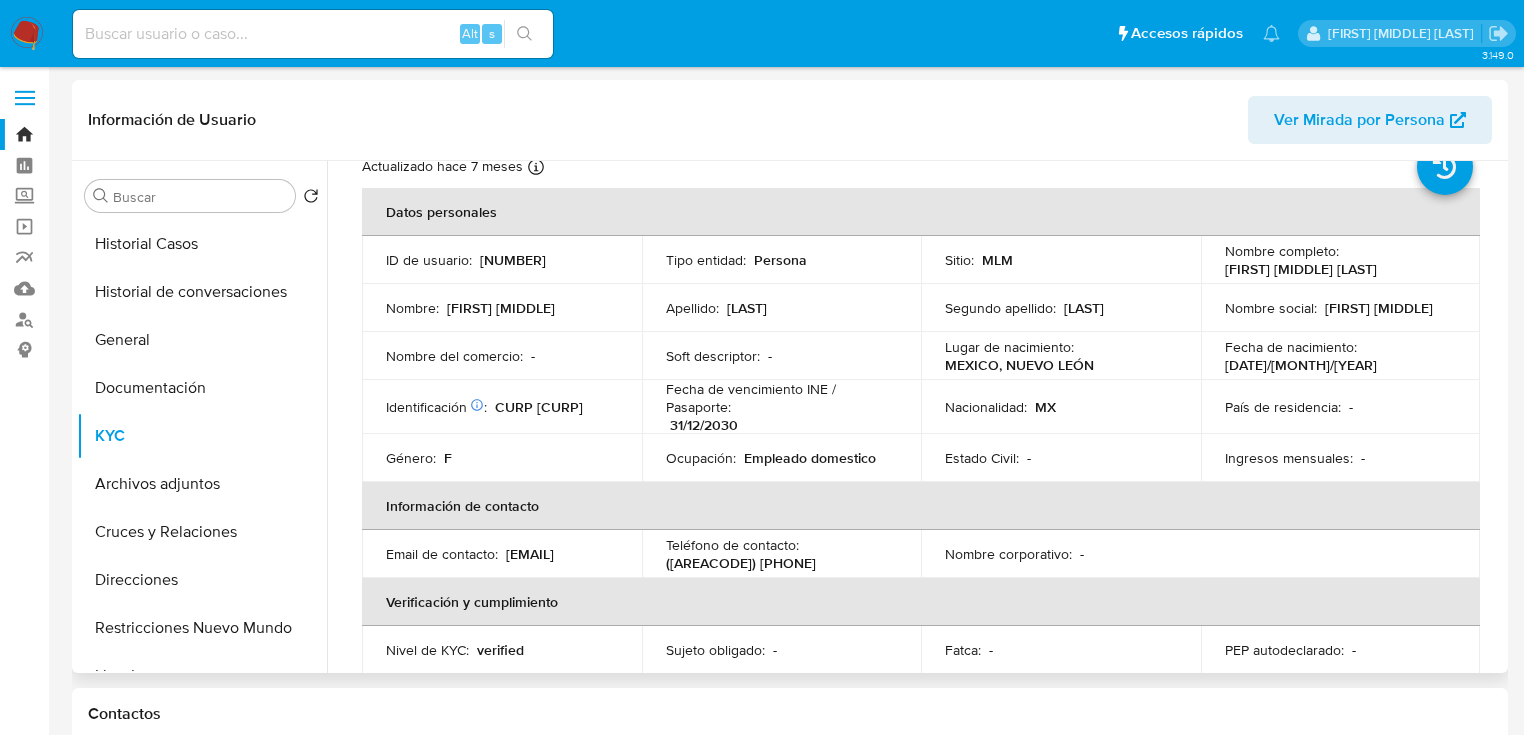 scroll, scrollTop: 68, scrollLeft: 0, axis: vertical 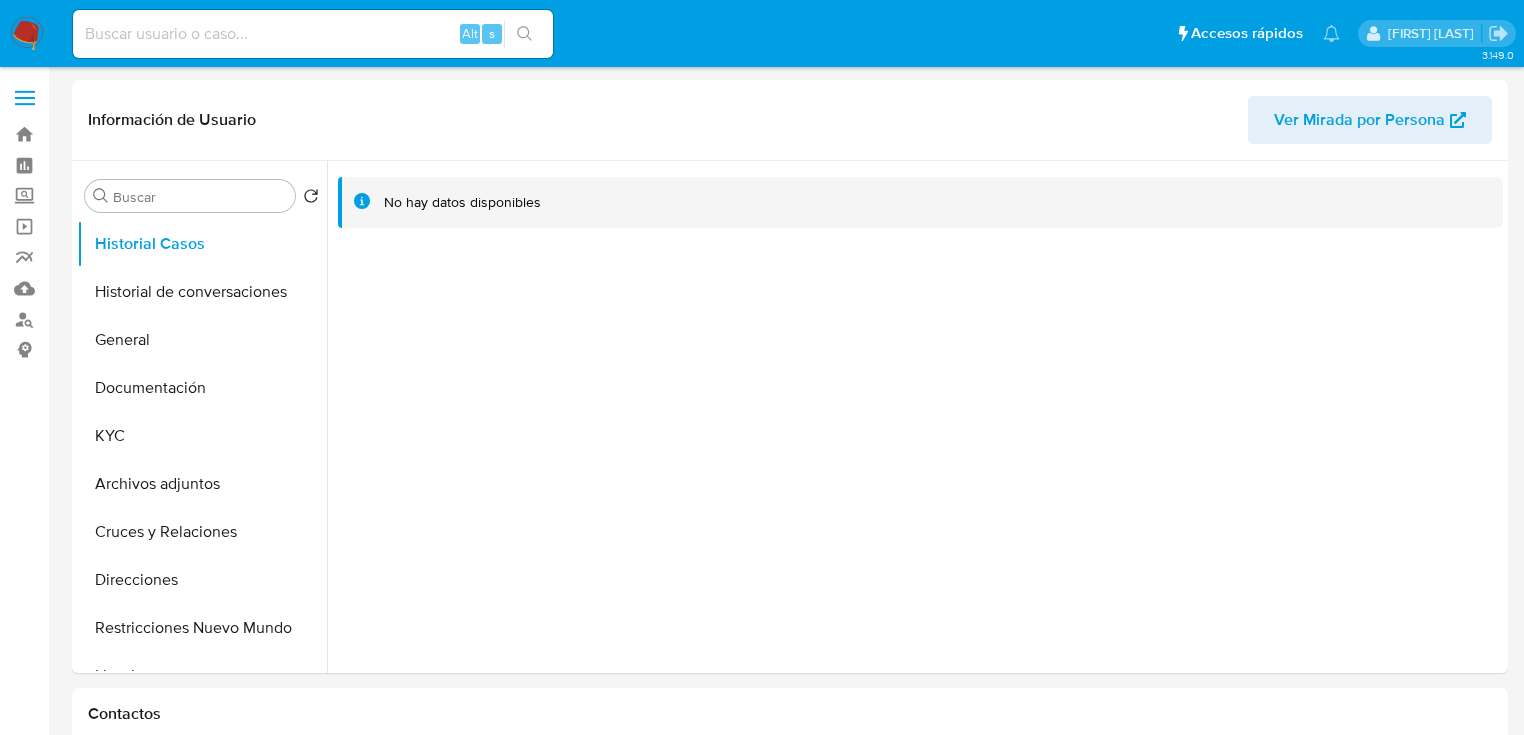 select on "10" 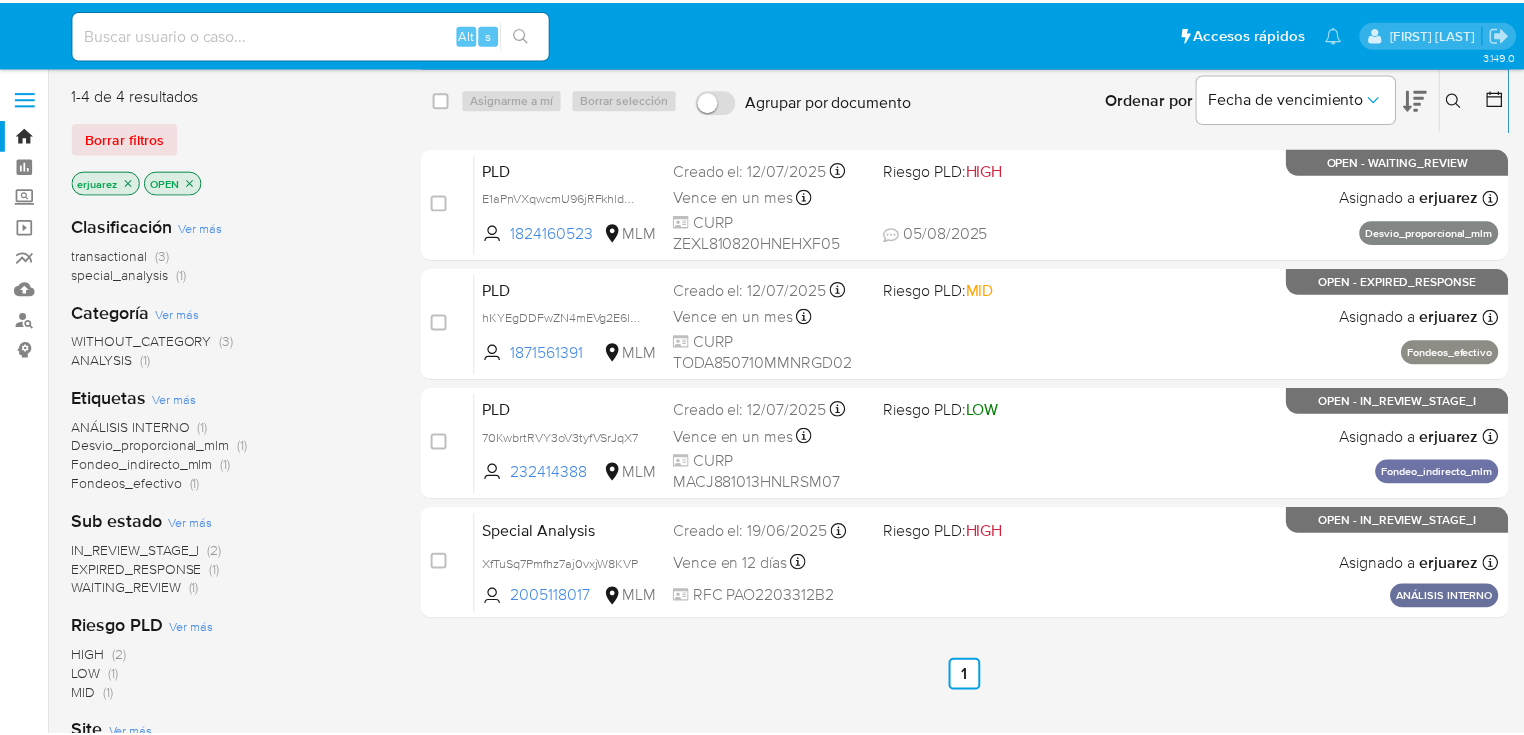 scroll, scrollTop: 0, scrollLeft: 0, axis: both 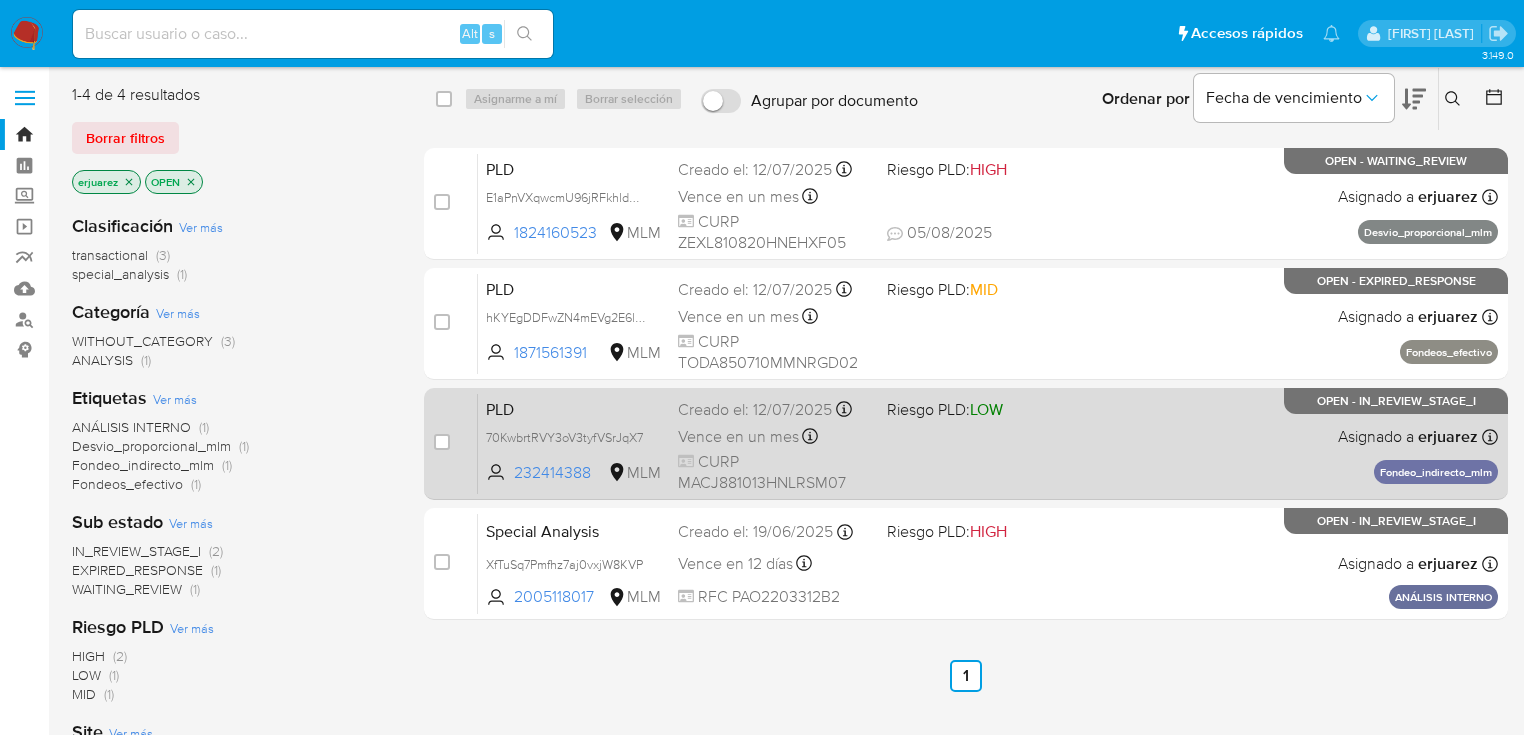 click on "PLD 70KwbrtRVY3oV3tyfVSrJqX7 232414388 MLM Riesgo PLD:  LOW Creado el: [DATE]   Creado el: [DATE] [TIME] Vence en un mes   Vence el [DATE] [TIME] CURP   [CURP] Asignado a   [EMAIL_USER]   Asignado el: [DATE] [TIME] Fondeo_indirecto_mlm OPEN - IN_REVIEW_STAGE_I" at bounding box center [988, 443] 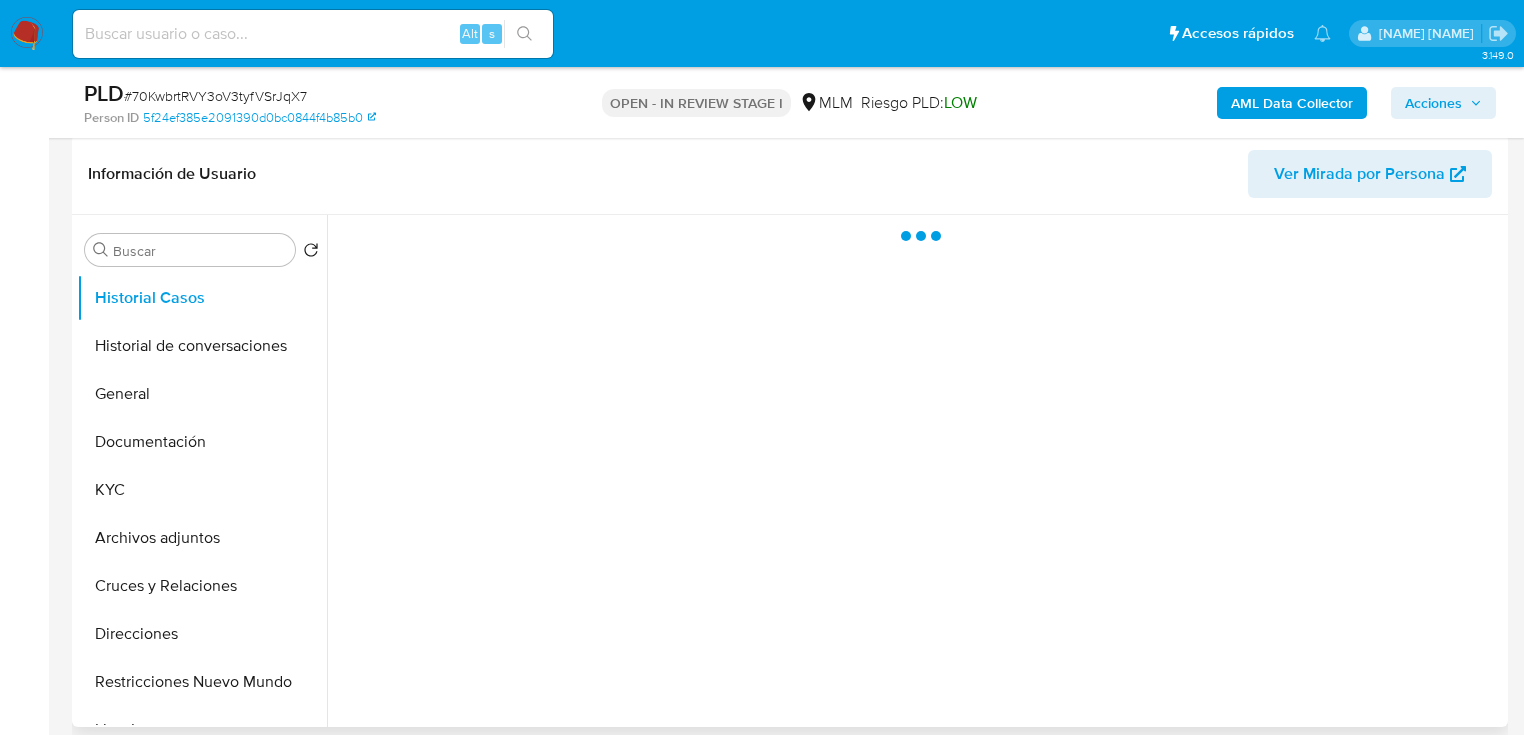 scroll, scrollTop: 480, scrollLeft: 0, axis: vertical 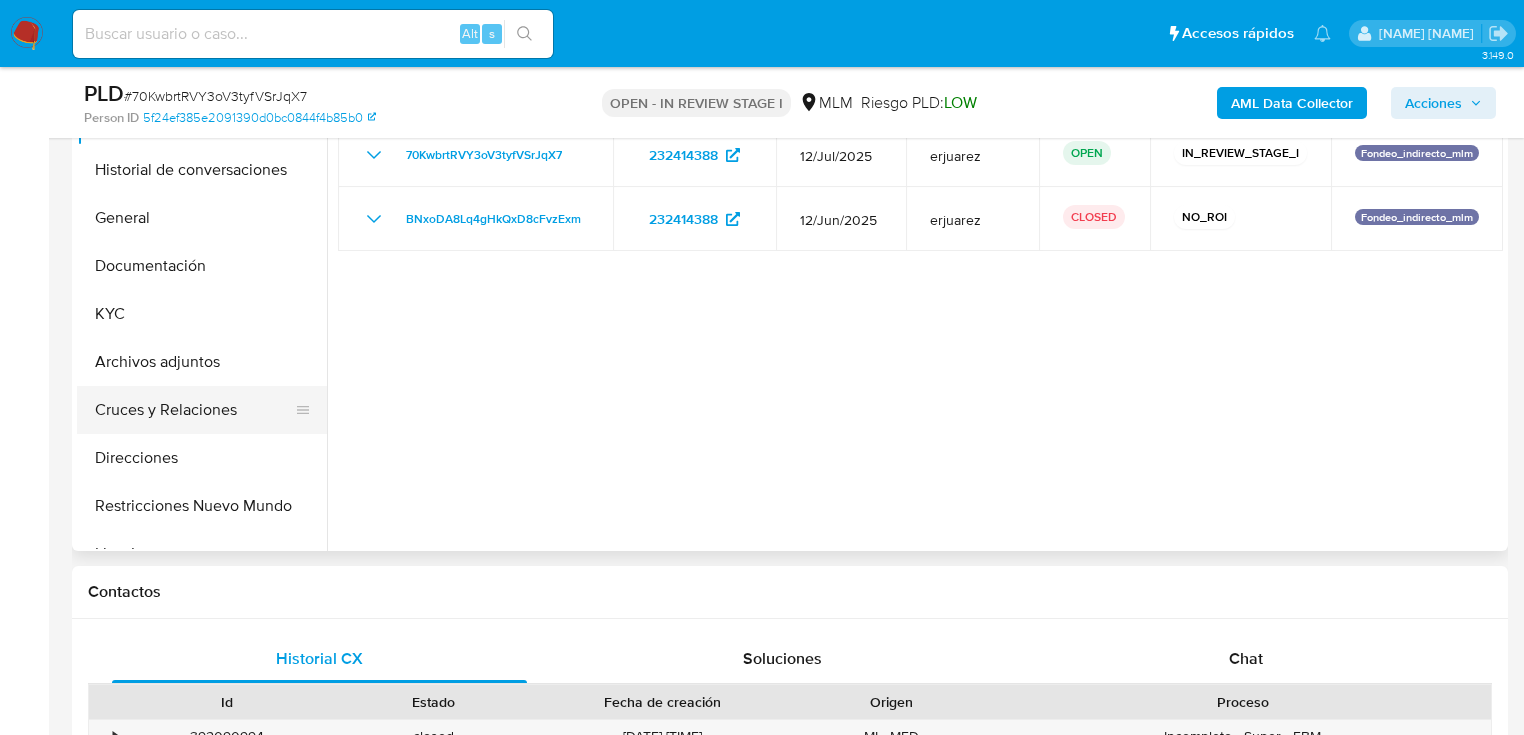 select on "10" 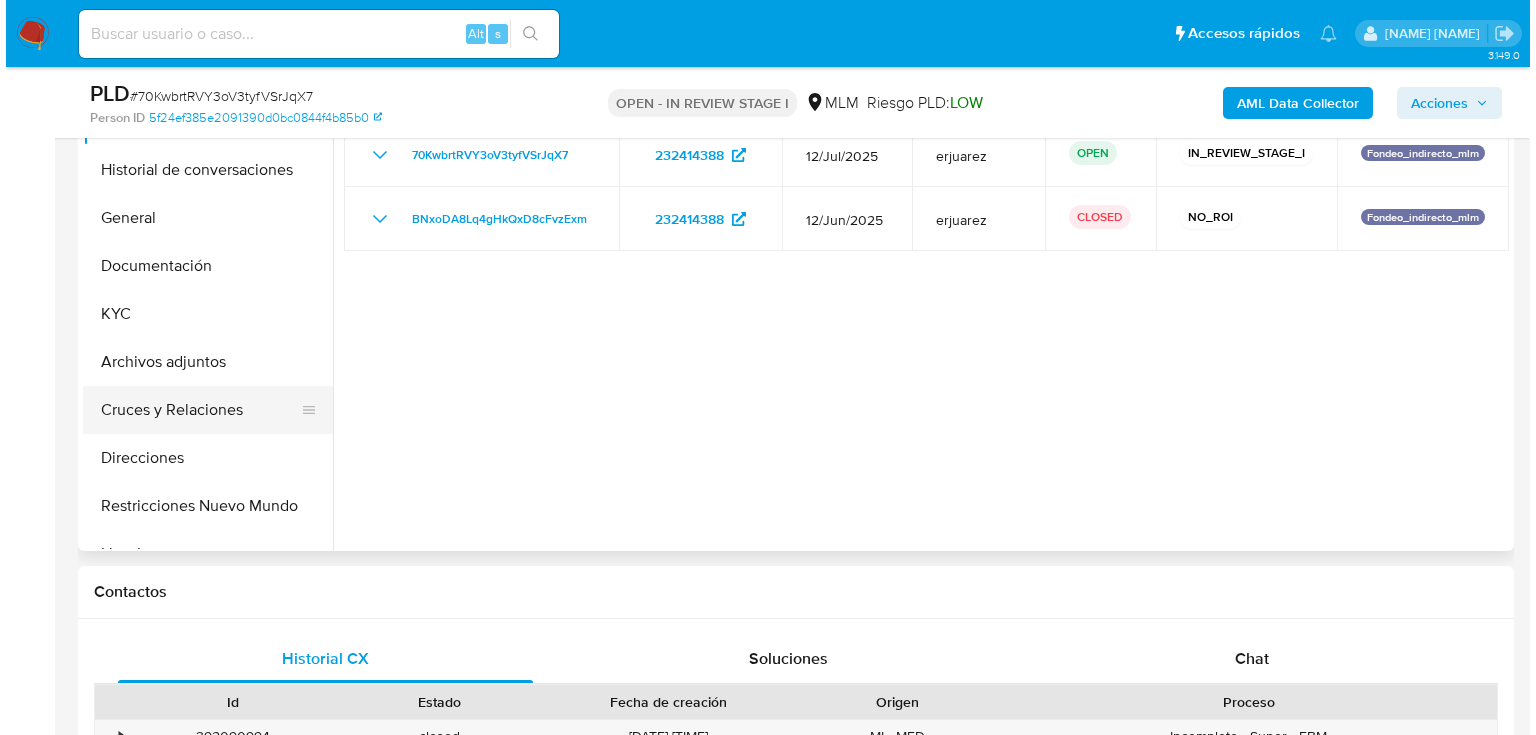 scroll, scrollTop: 400, scrollLeft: 0, axis: vertical 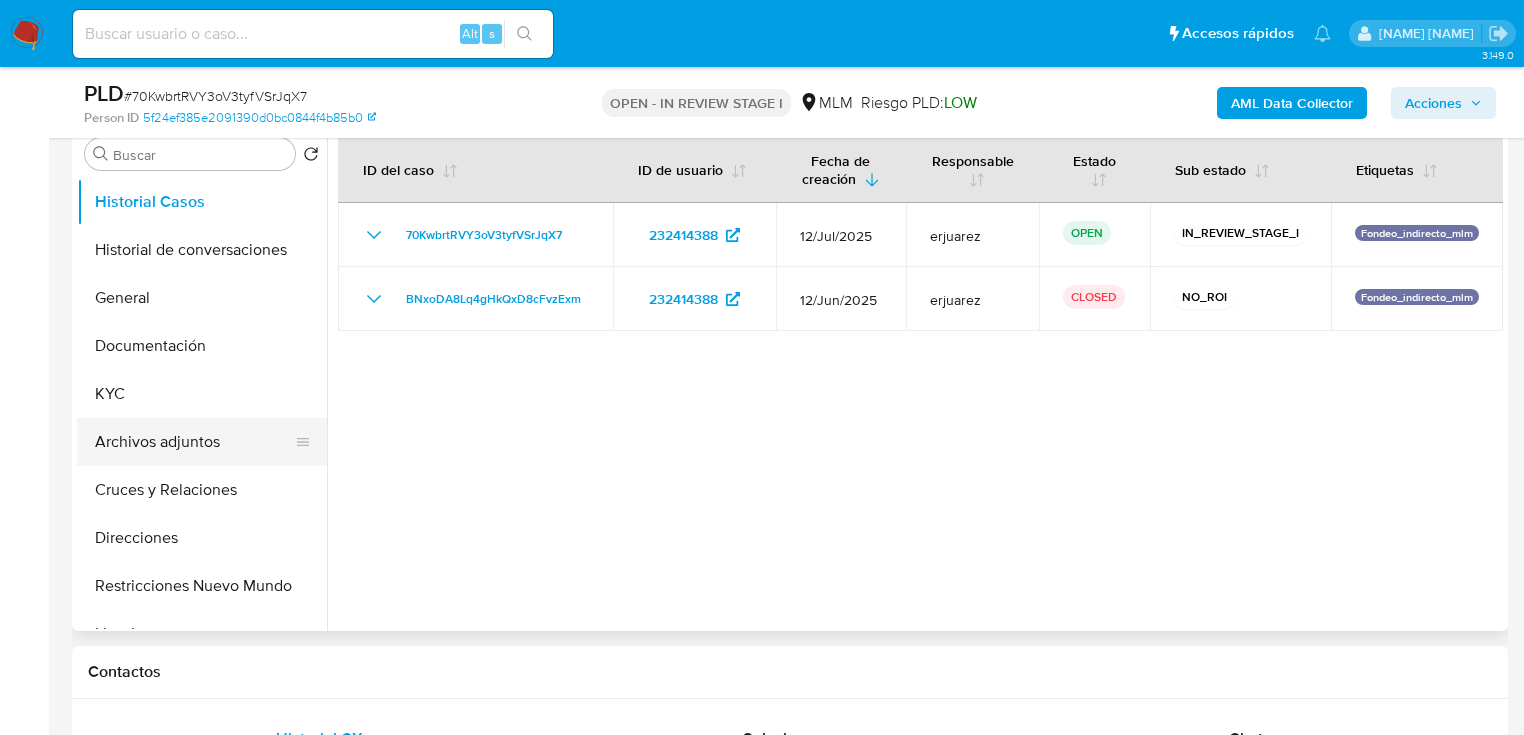 click on "Archivos adjuntos" at bounding box center [194, 442] 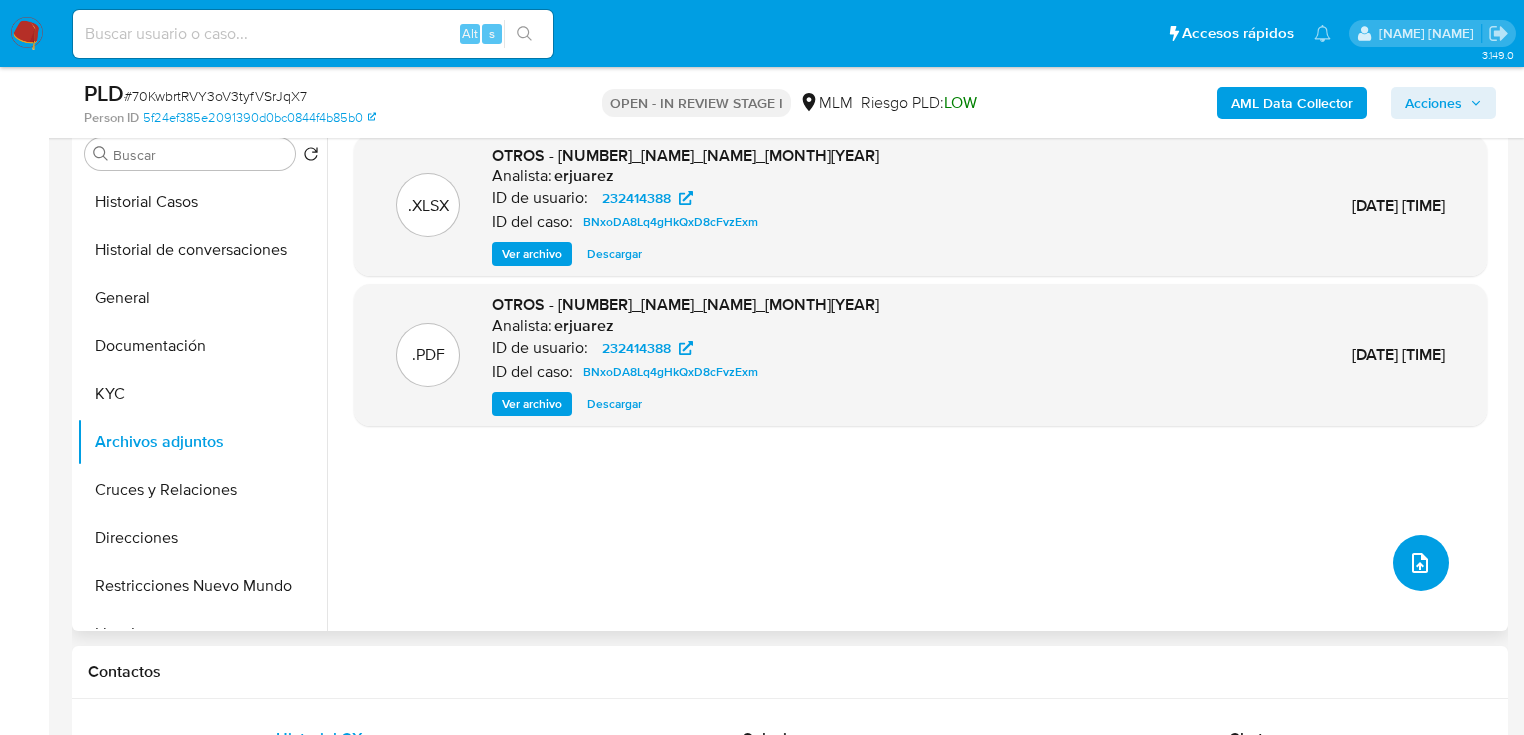 click 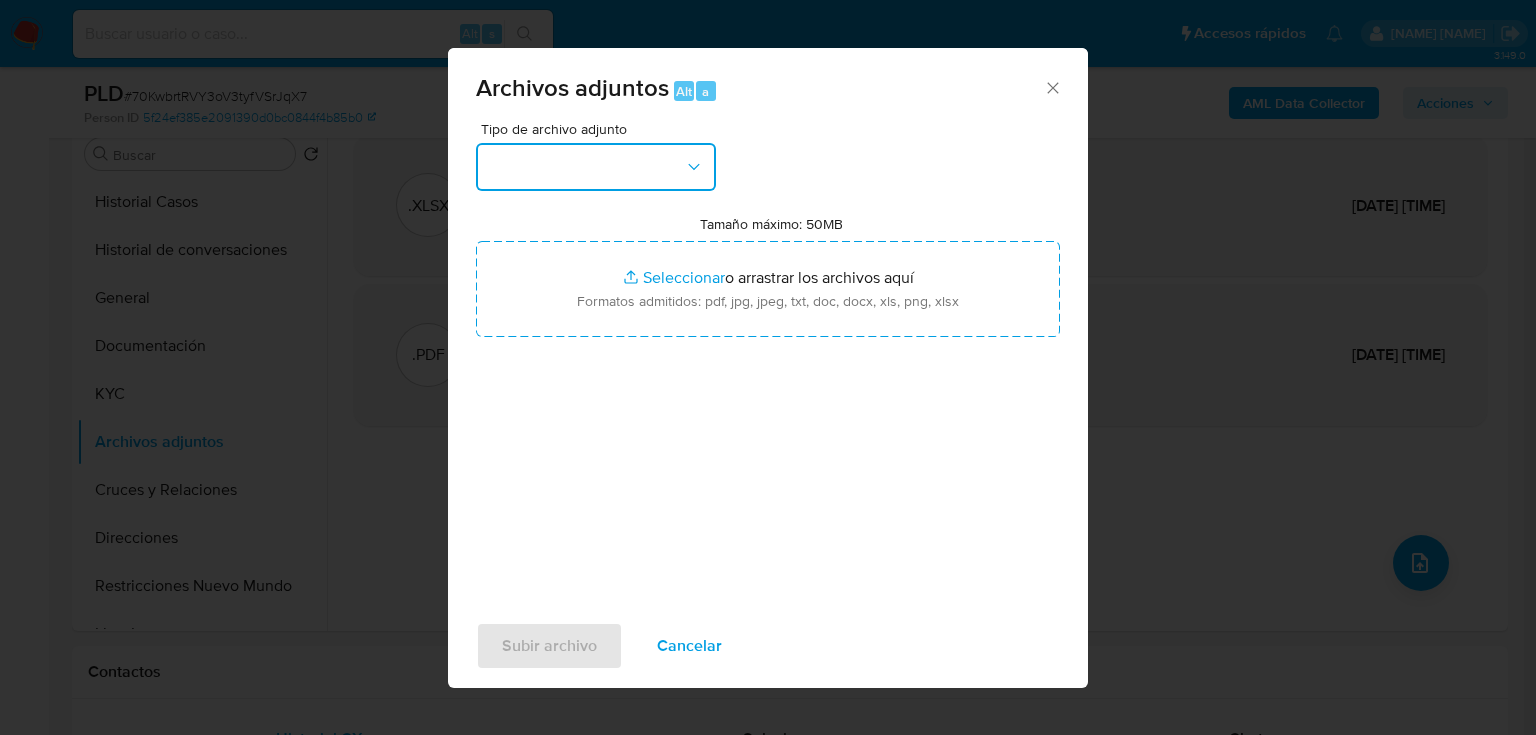 click at bounding box center (596, 167) 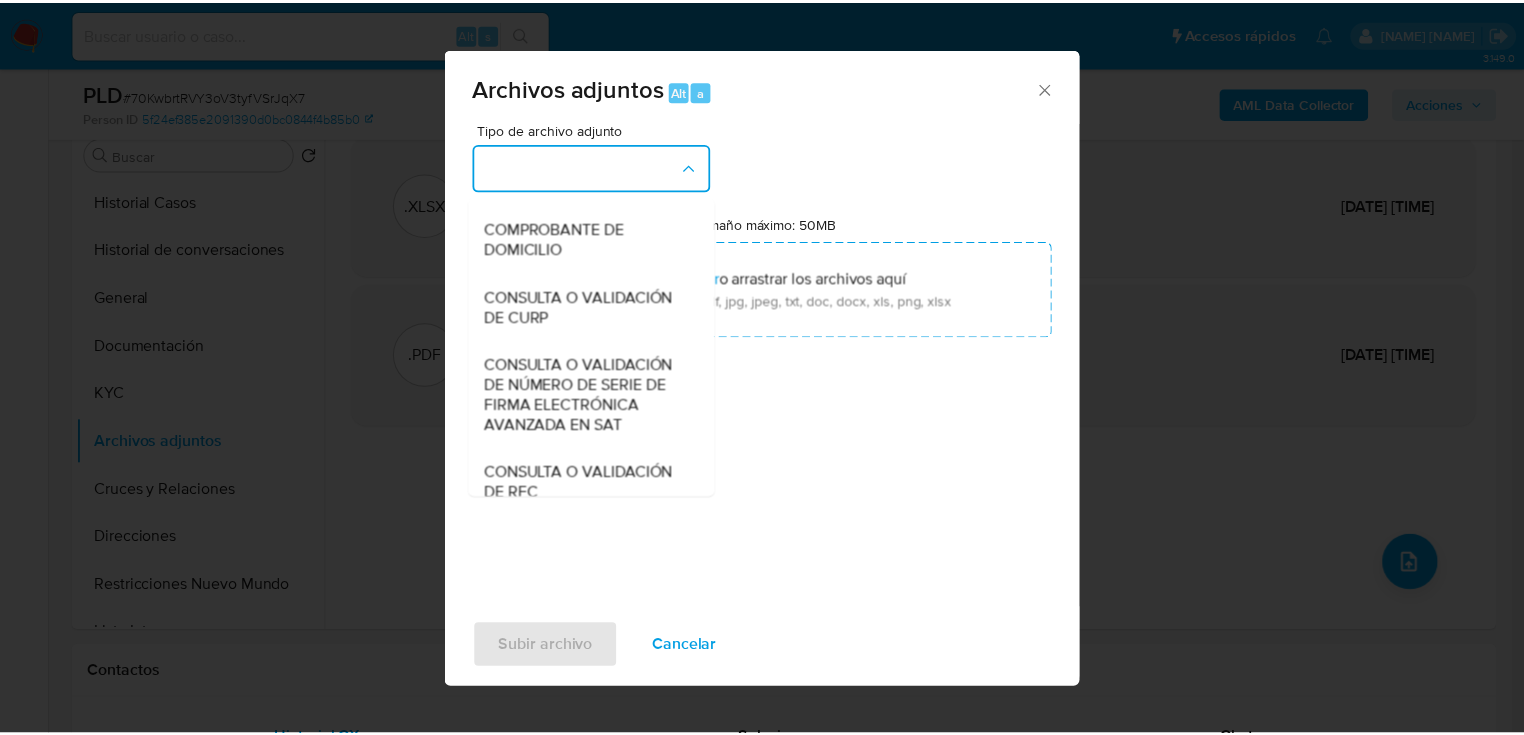 scroll, scrollTop: 352, scrollLeft: 0, axis: vertical 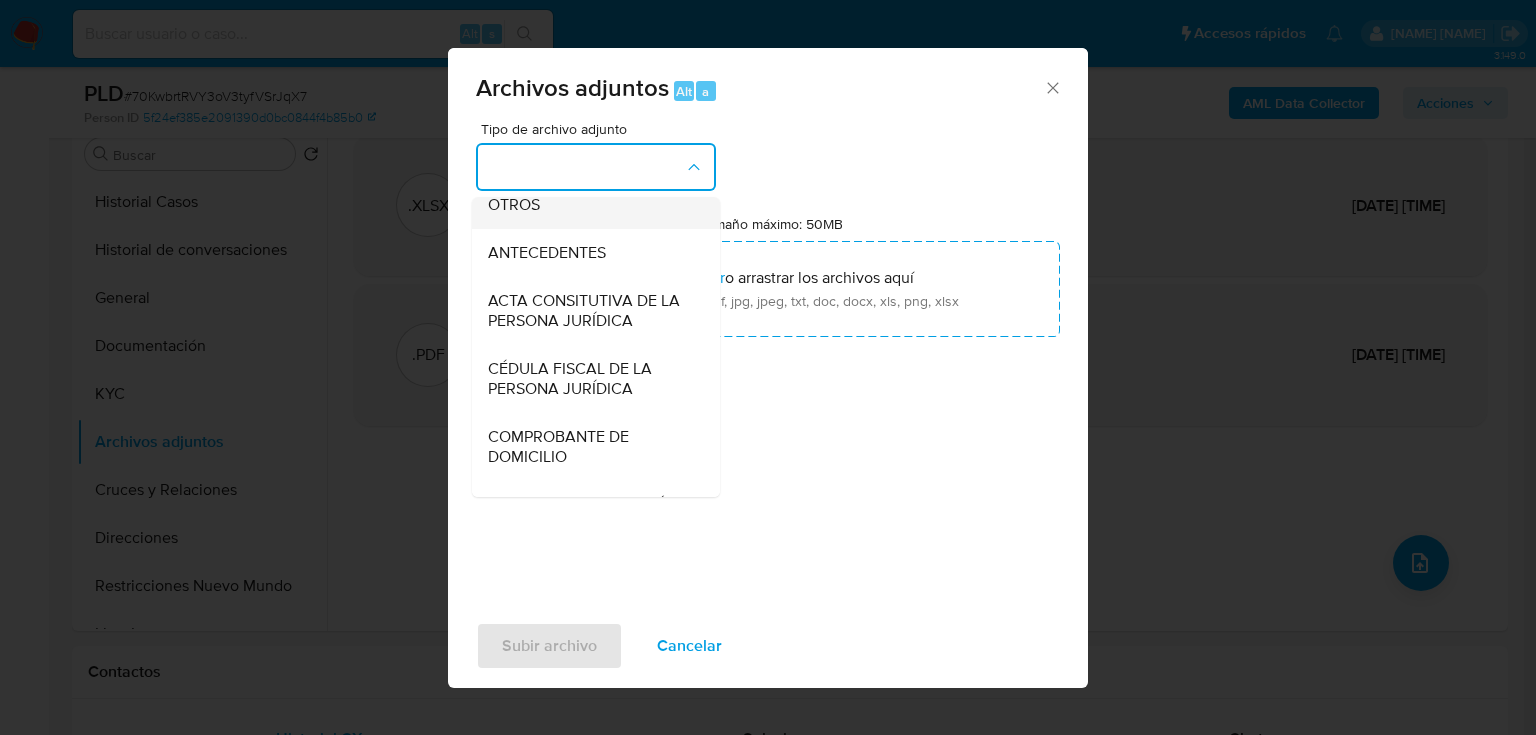 click on "OTROS" at bounding box center (514, 205) 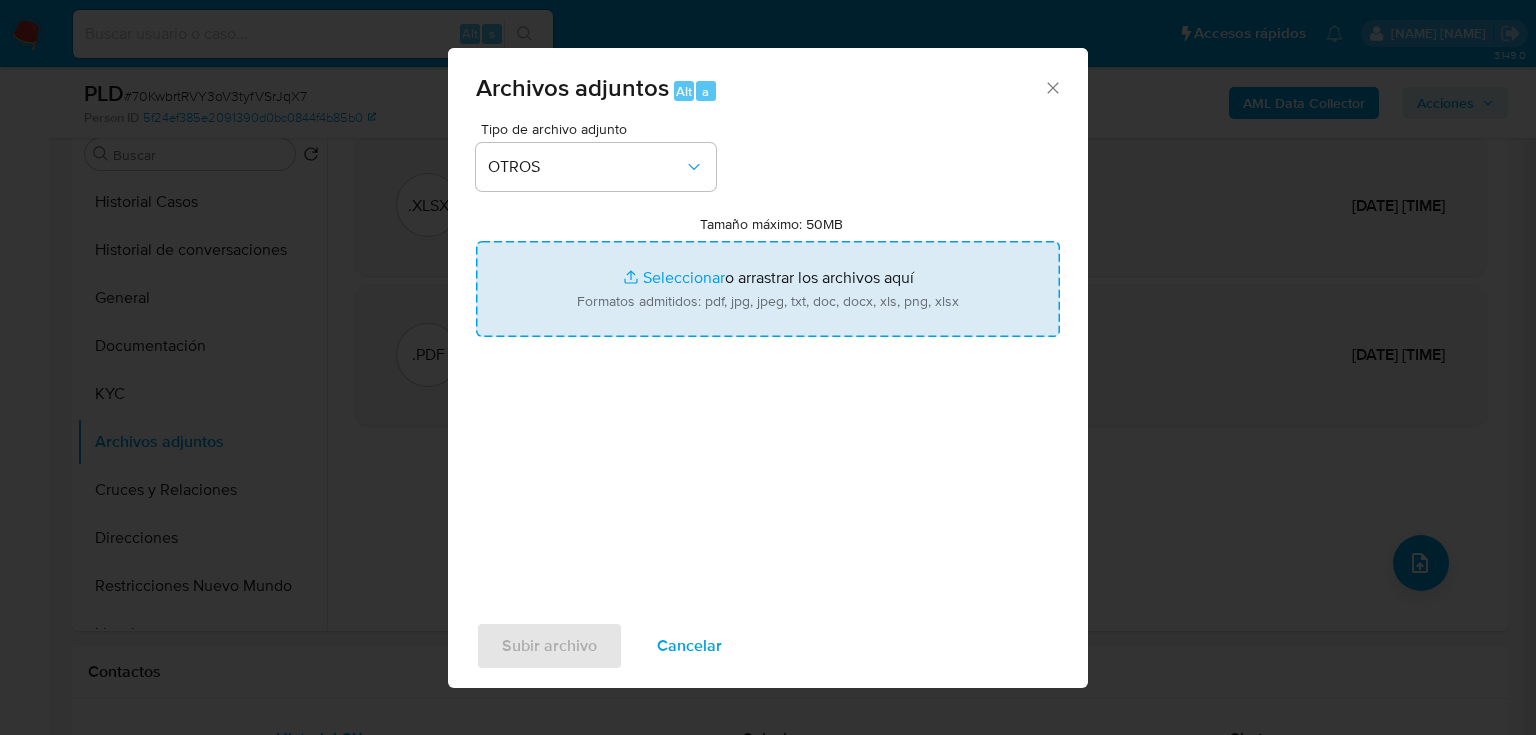 click on "Tamaño máximo: 50MB Seleccionar archivos" at bounding box center (768, 289) 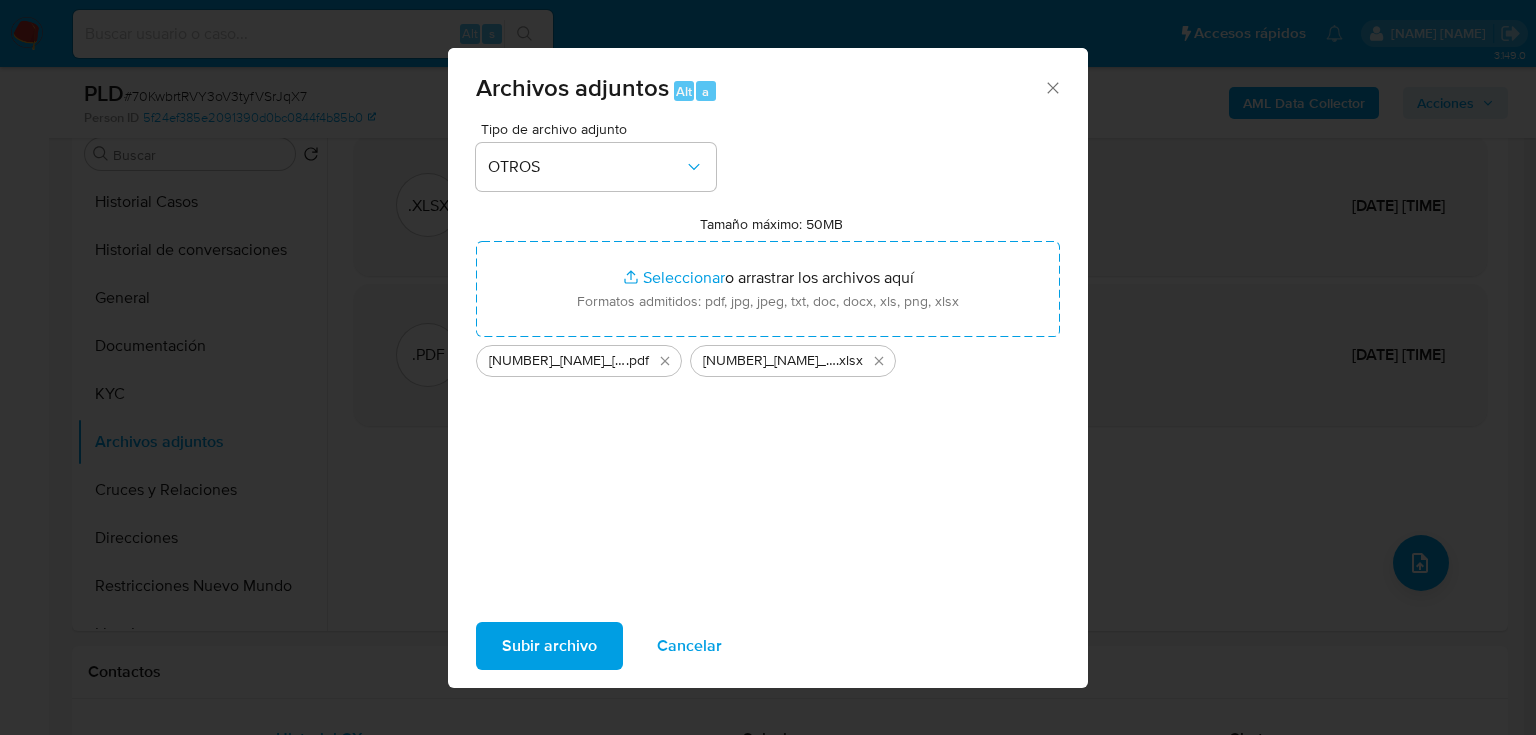 click on "Subir archivo" at bounding box center (549, 646) 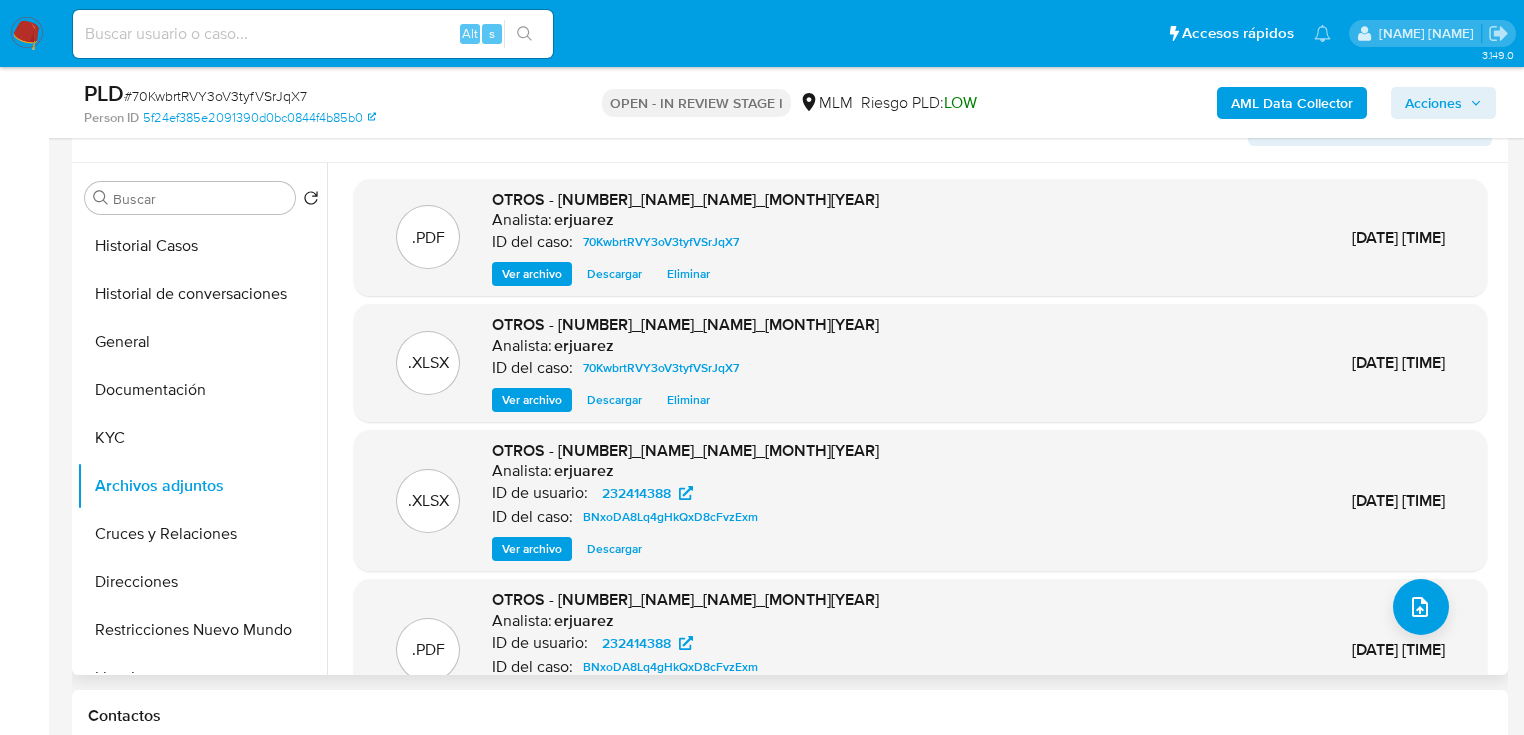 scroll, scrollTop: 320, scrollLeft: 0, axis: vertical 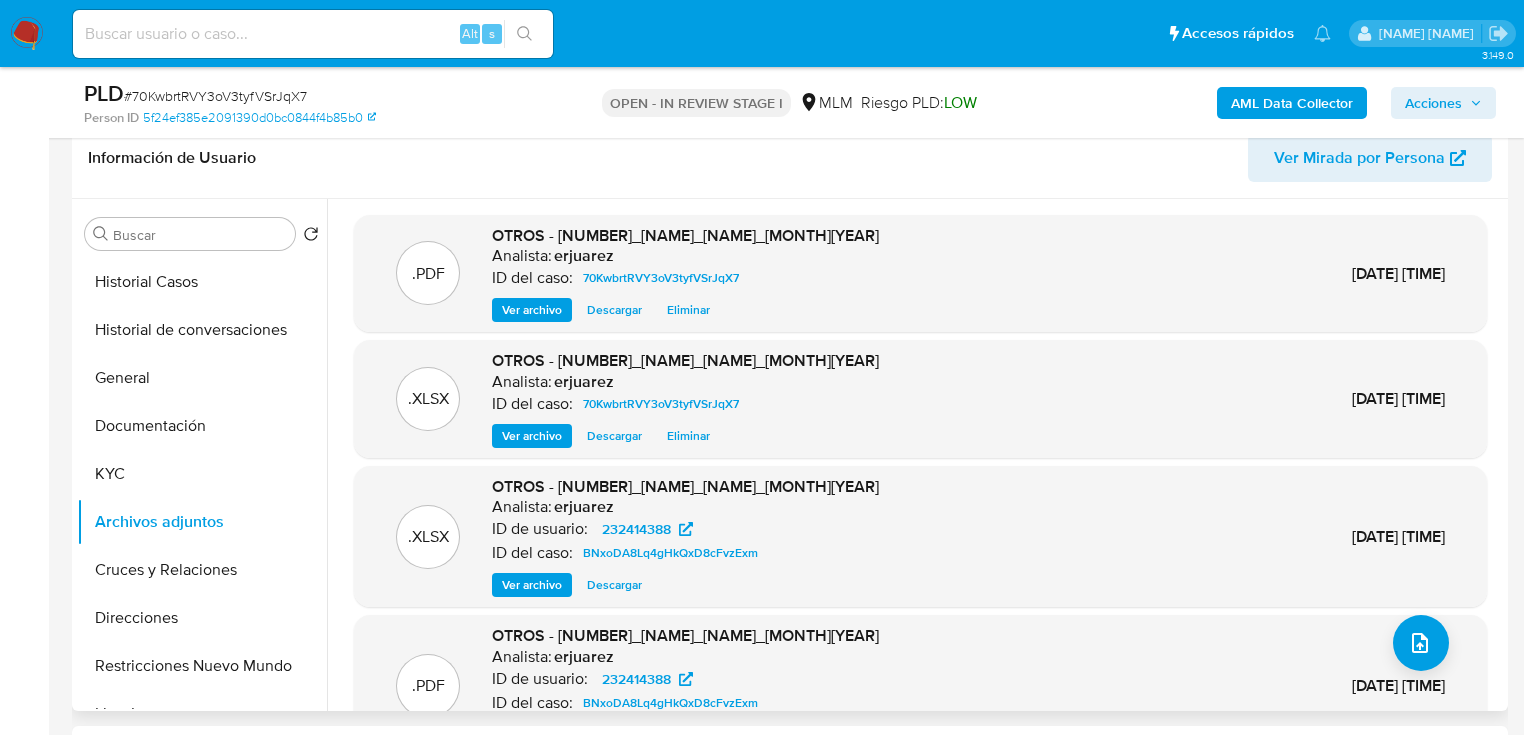 click on "Ver archivo" at bounding box center (532, 310) 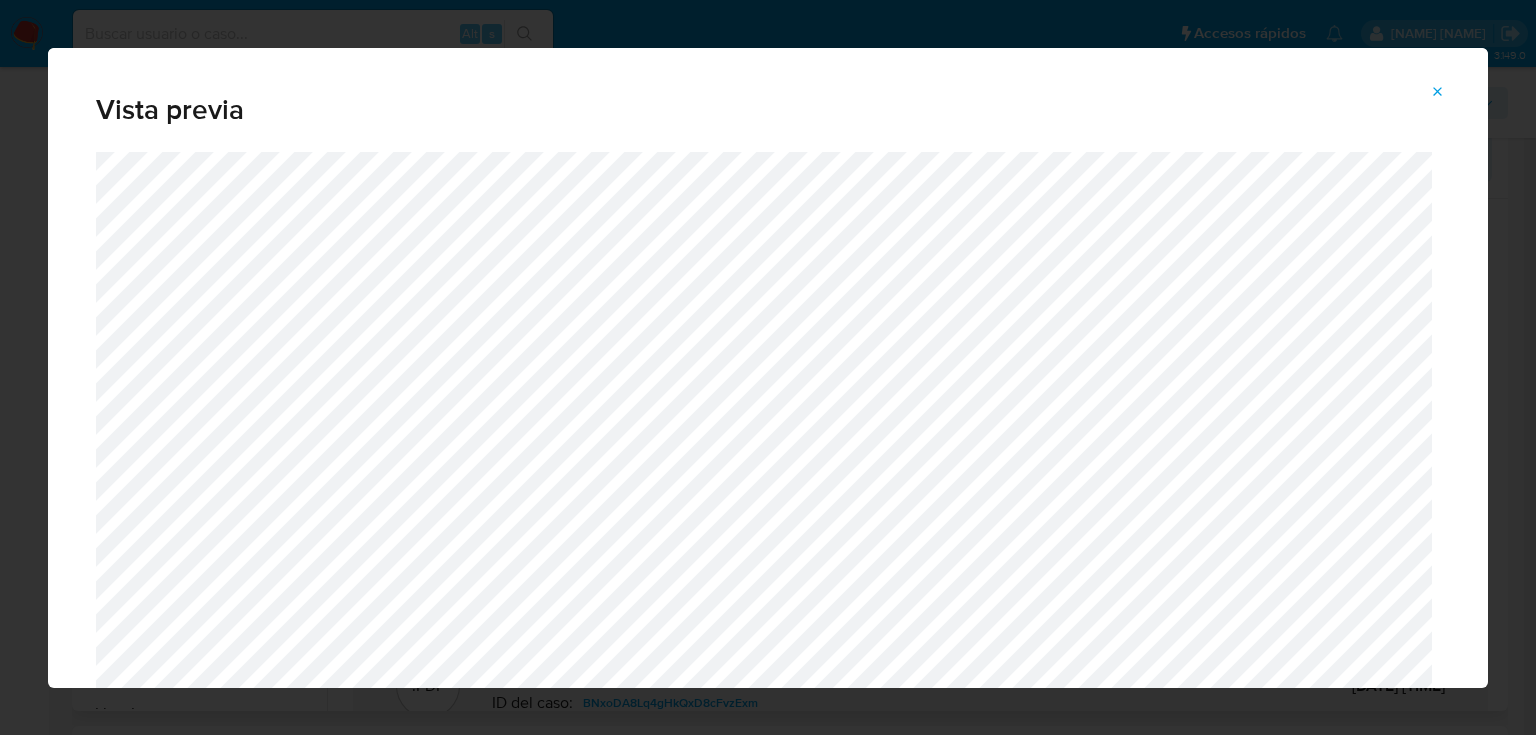 click 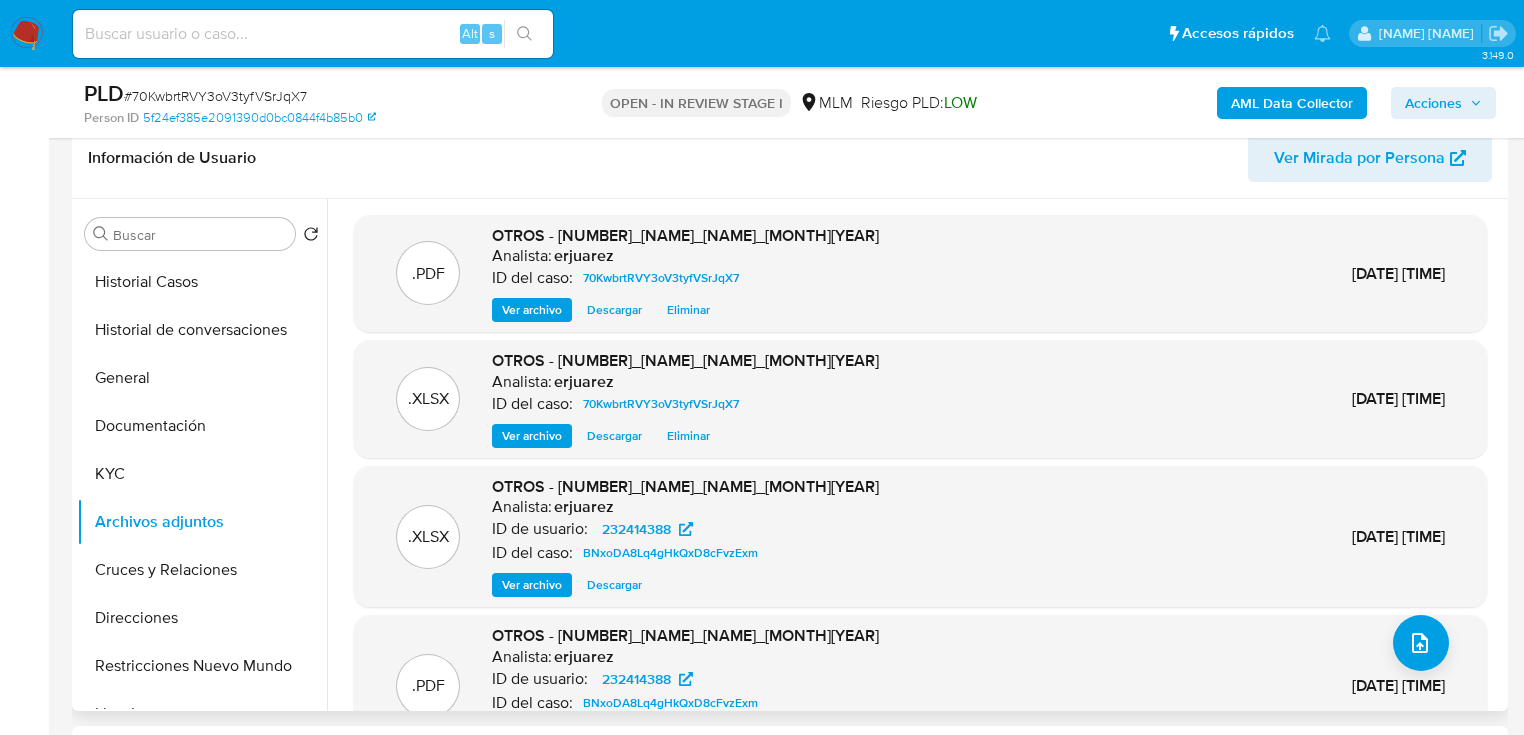 drag, startPoint x: 1438, startPoint y: 103, endPoint x: 1420, endPoint y: 109, distance: 18.973665 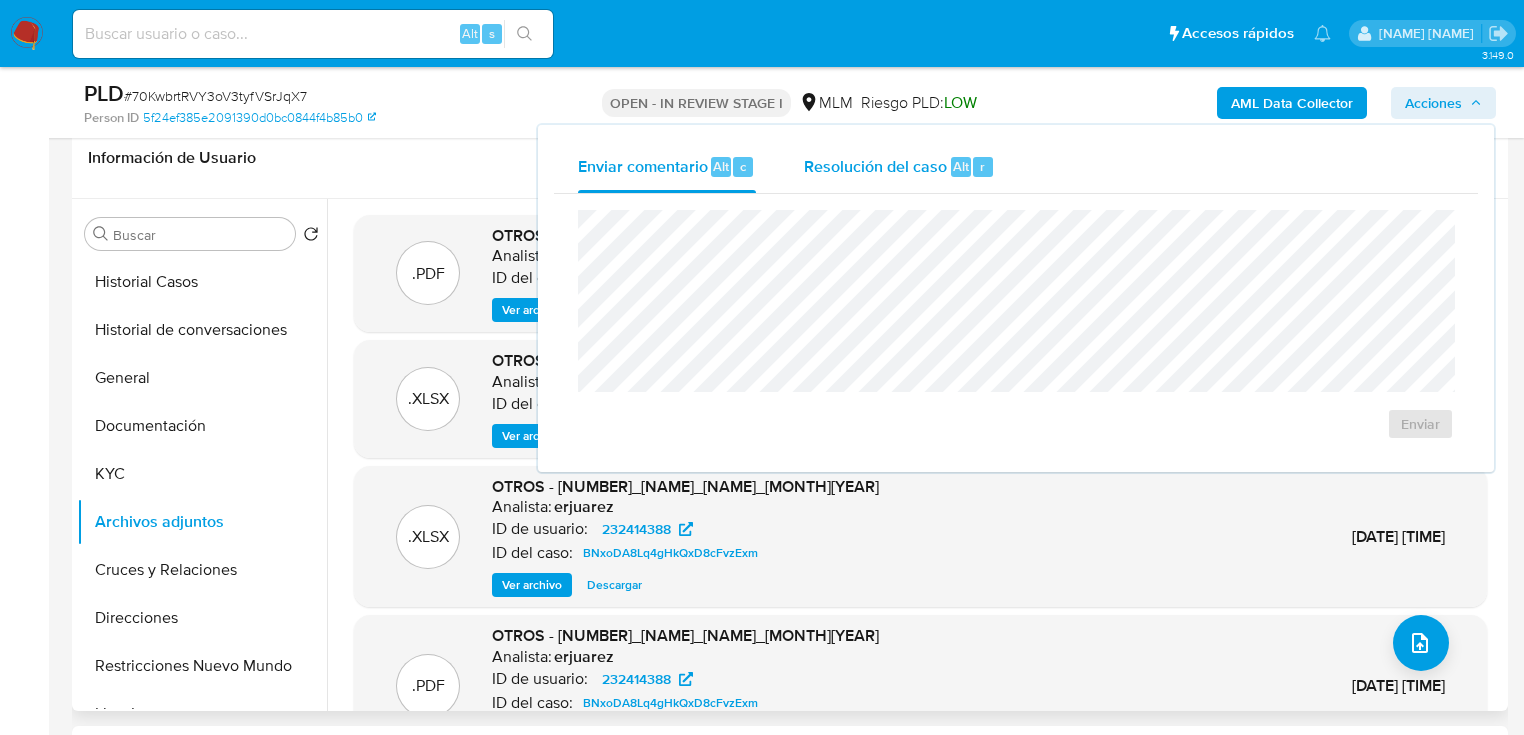drag, startPoint x: 896, startPoint y: 162, endPoint x: 880, endPoint y: 191, distance: 33.12099 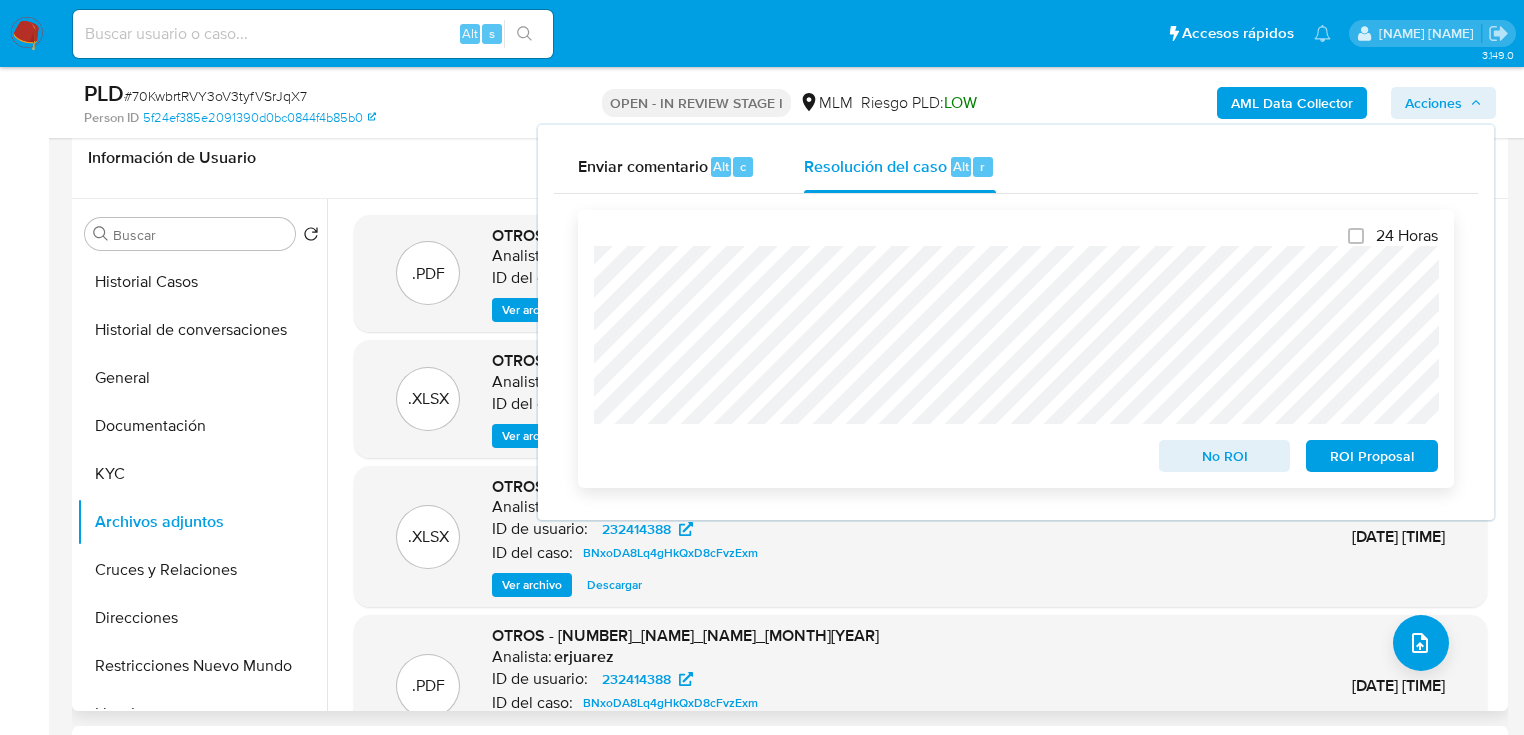 click on "24 Horas No ROI ROI Proposal" at bounding box center [1016, 349] 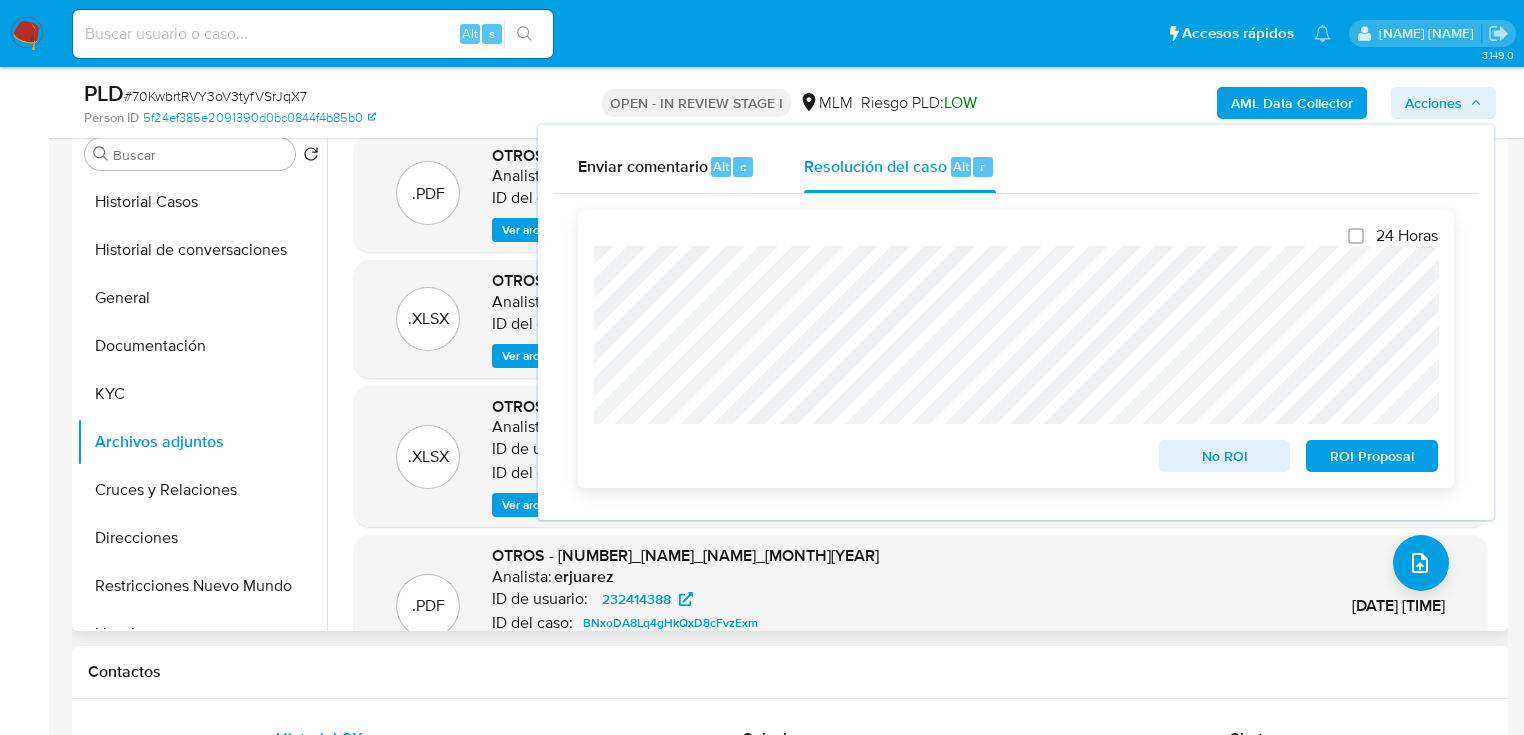 click on "24 Horas No ROI ROI Proposal" at bounding box center [1016, 349] 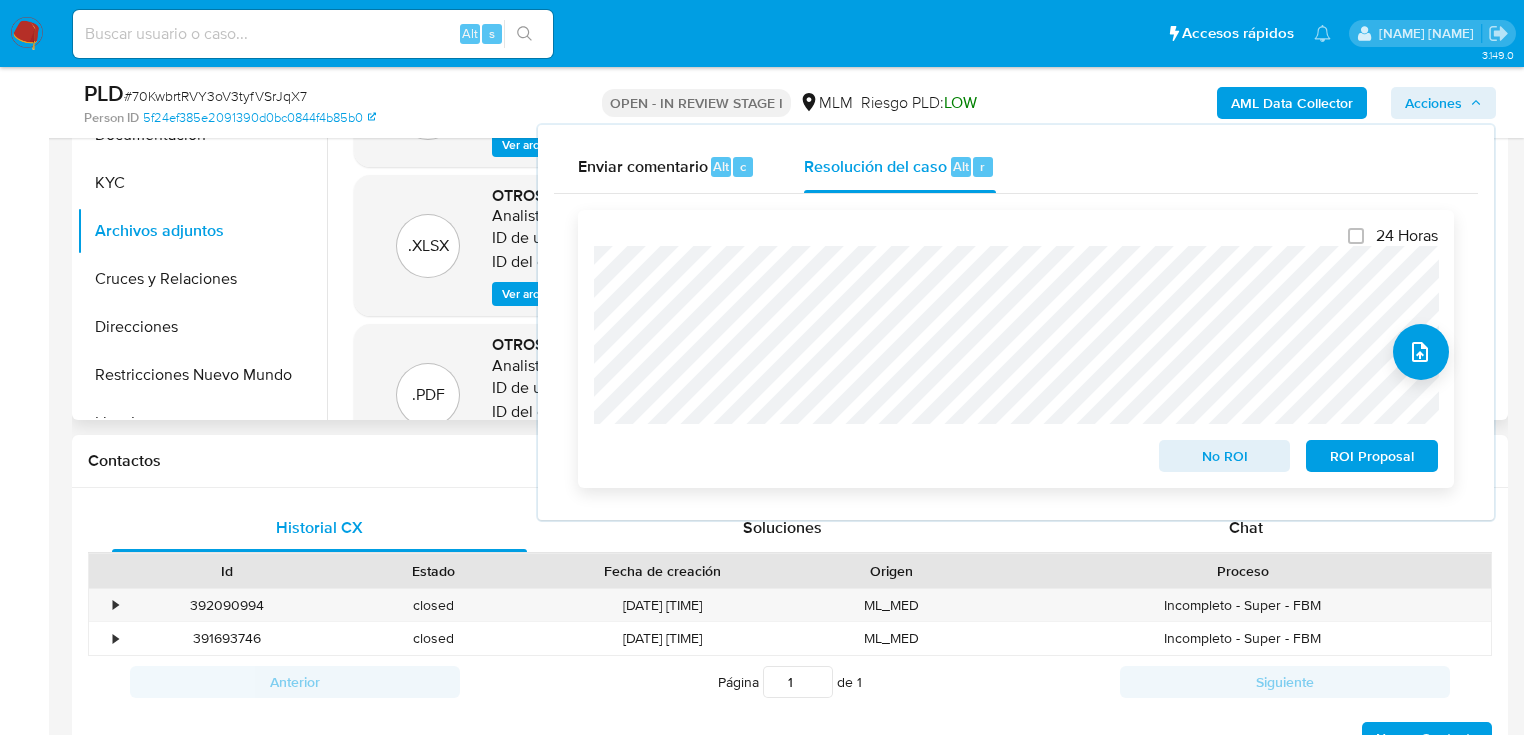 scroll, scrollTop: 640, scrollLeft: 0, axis: vertical 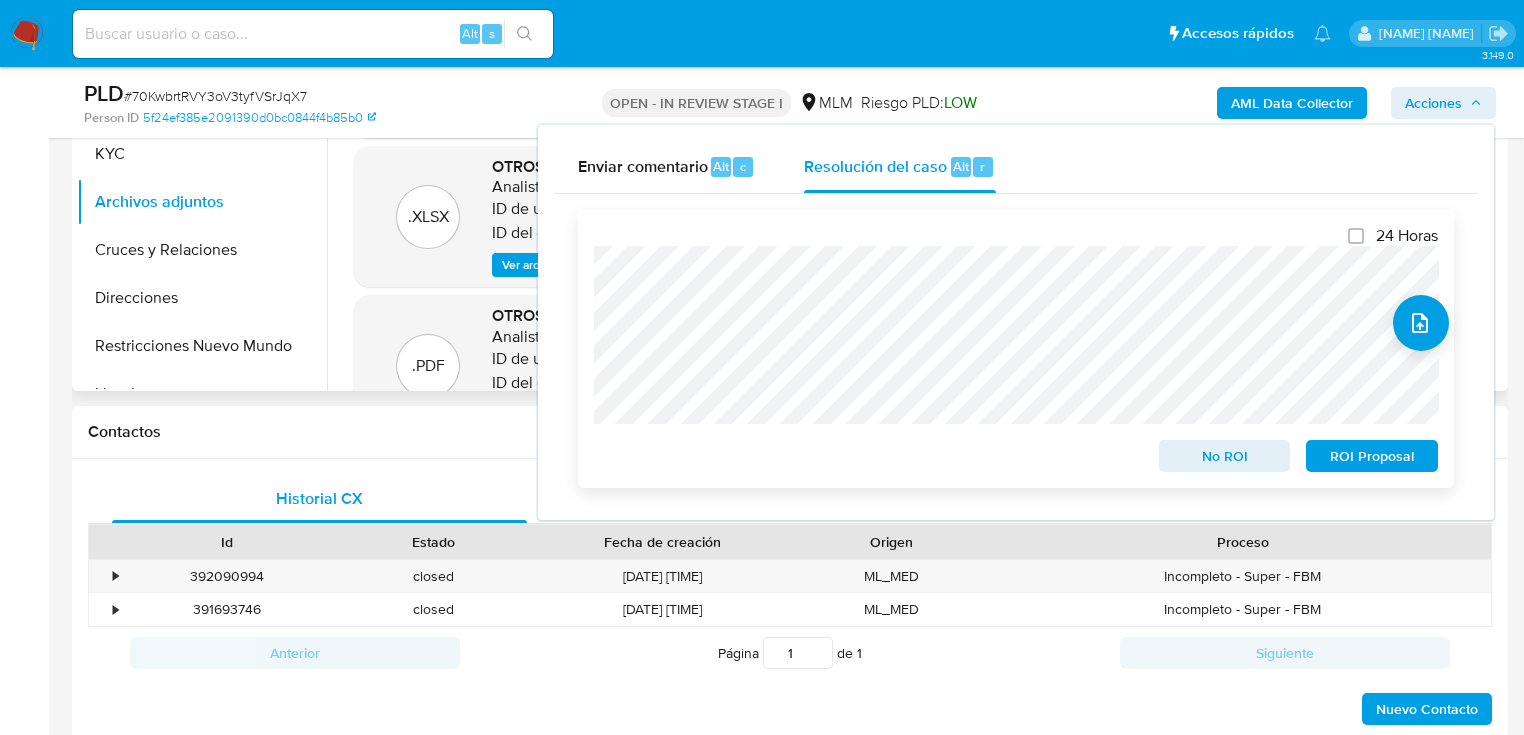 click on "No ROI" at bounding box center (1225, 456) 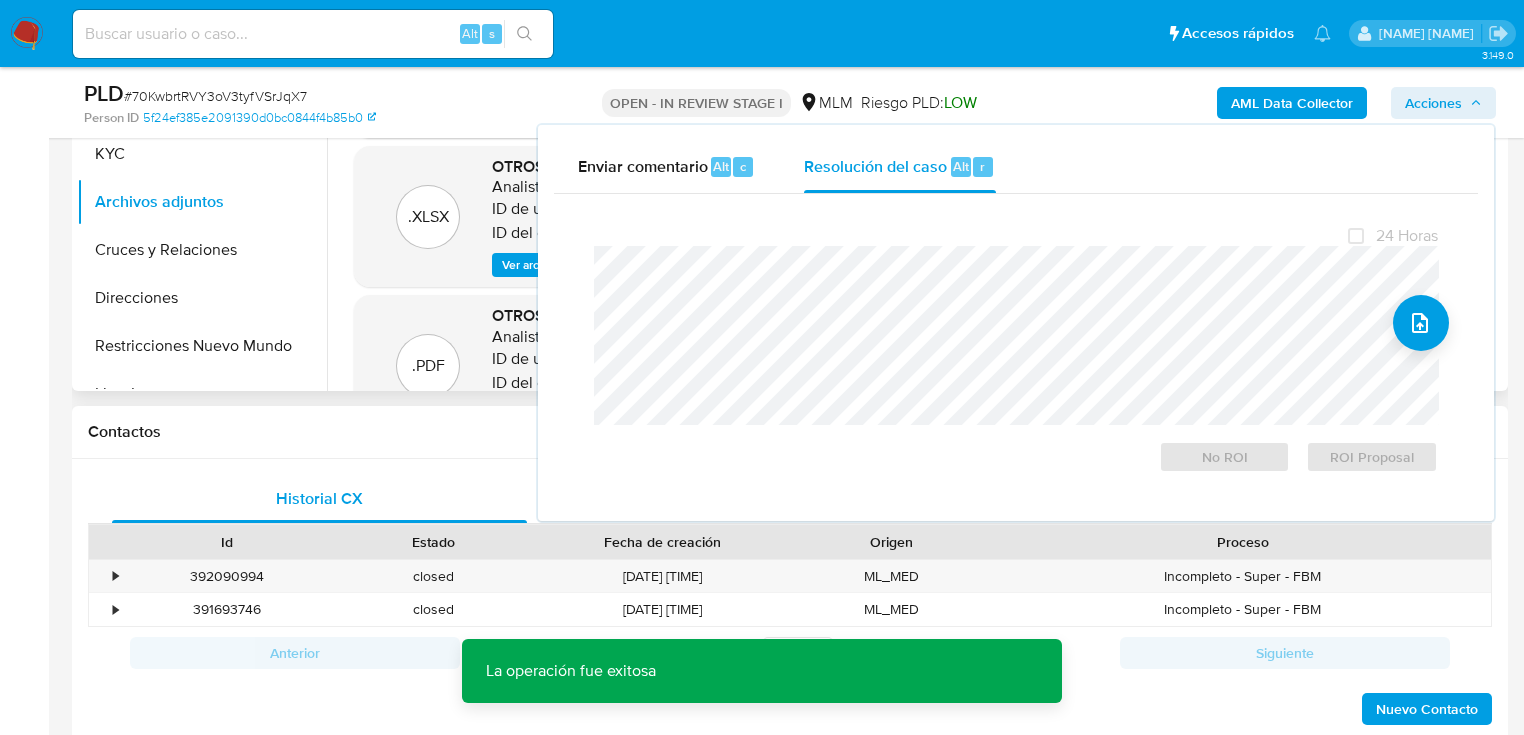 click on "Contactos" at bounding box center [790, 432] 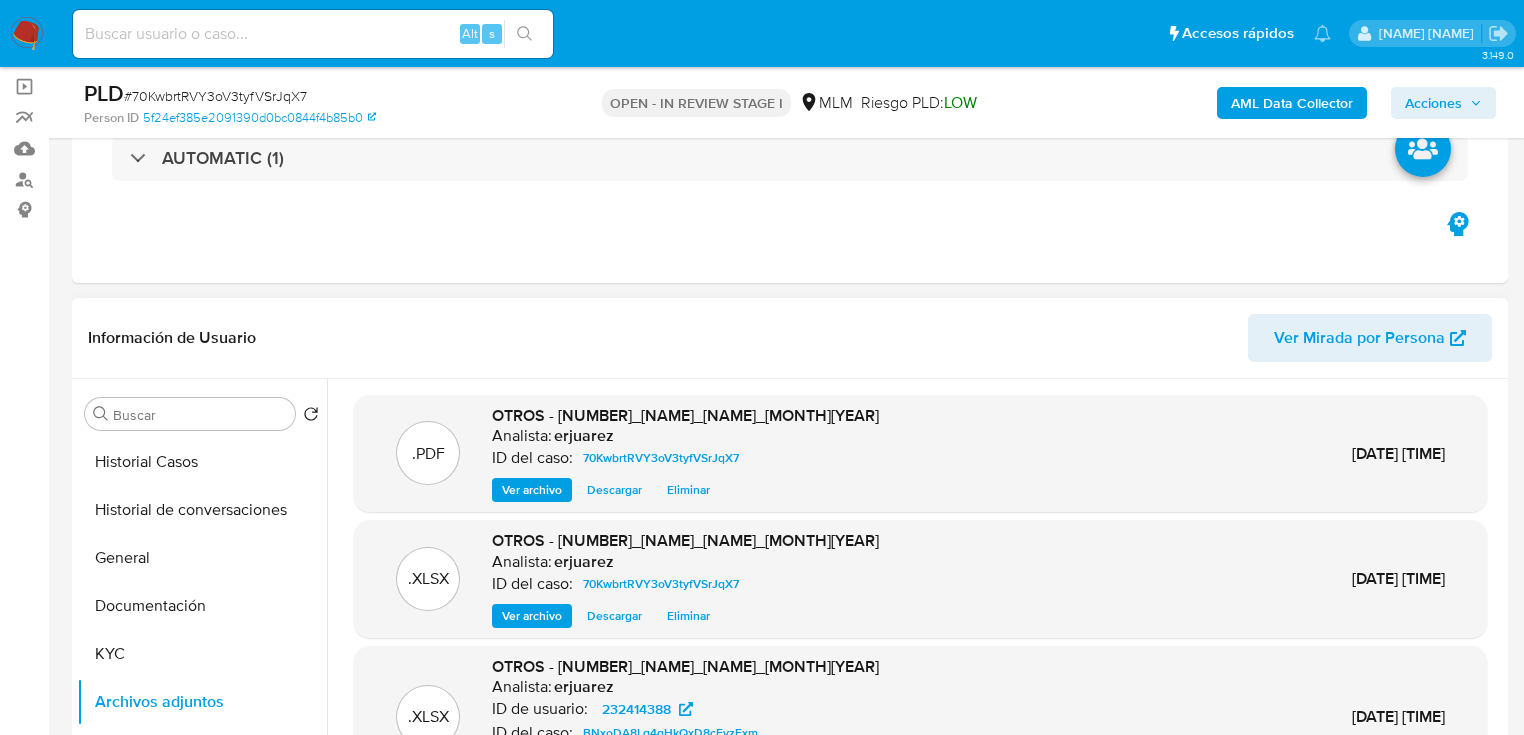 scroll, scrollTop: 0, scrollLeft: 0, axis: both 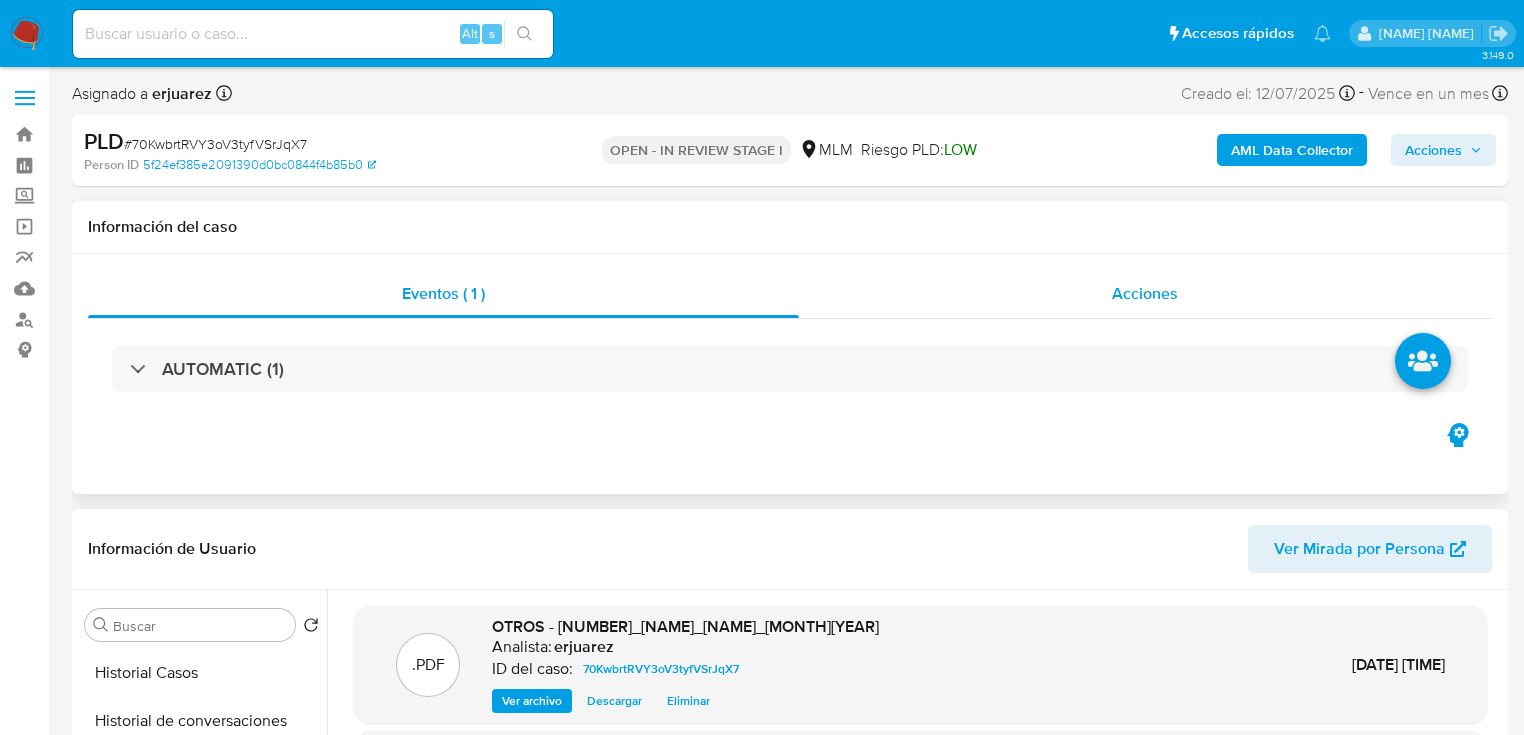 click on "Acciones" at bounding box center (1146, 294) 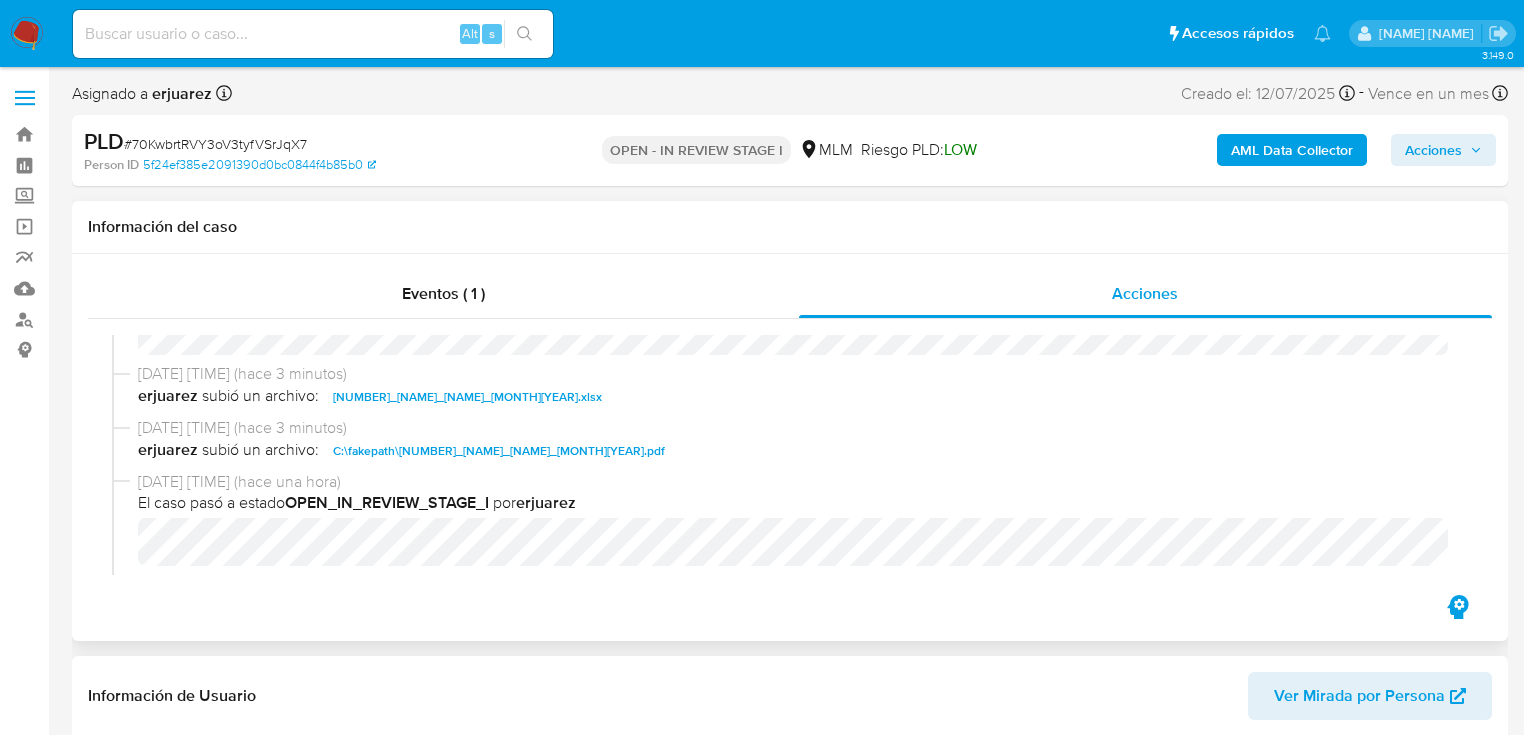 type 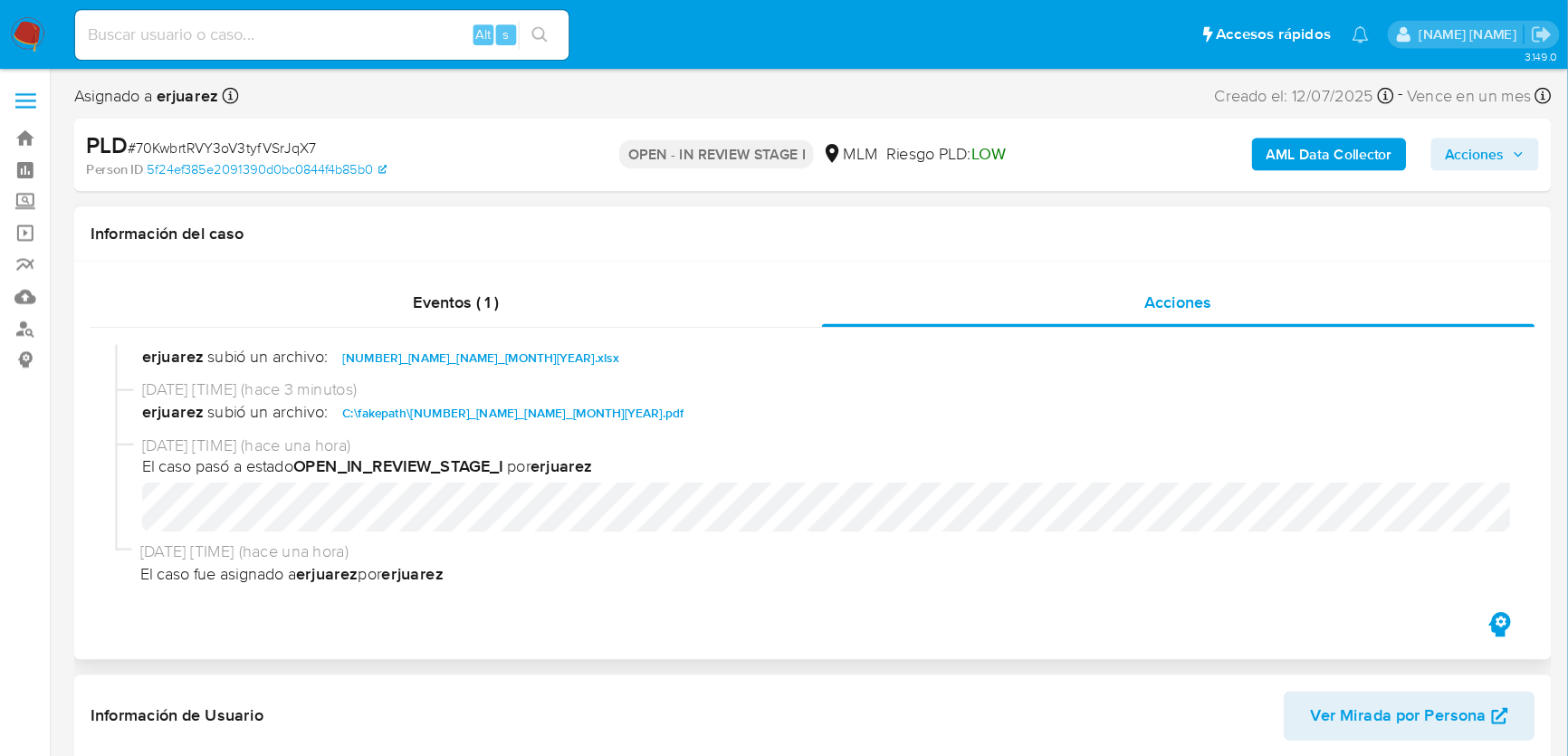 scroll, scrollTop: 435, scrollLeft: 0, axis: vertical 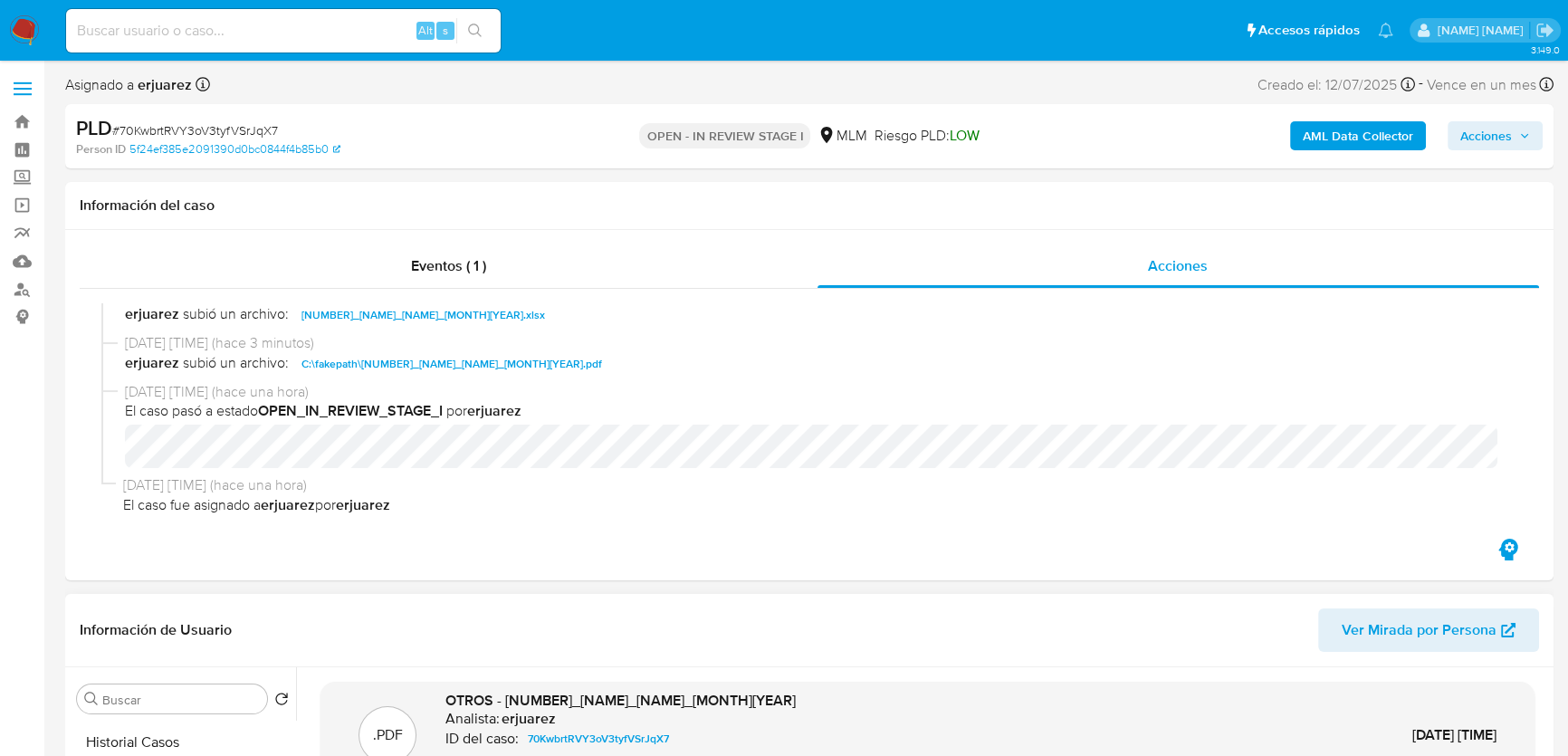 drag, startPoint x: 24, startPoint y: 24, endPoint x: 55, endPoint y: 9, distance: 34.438351 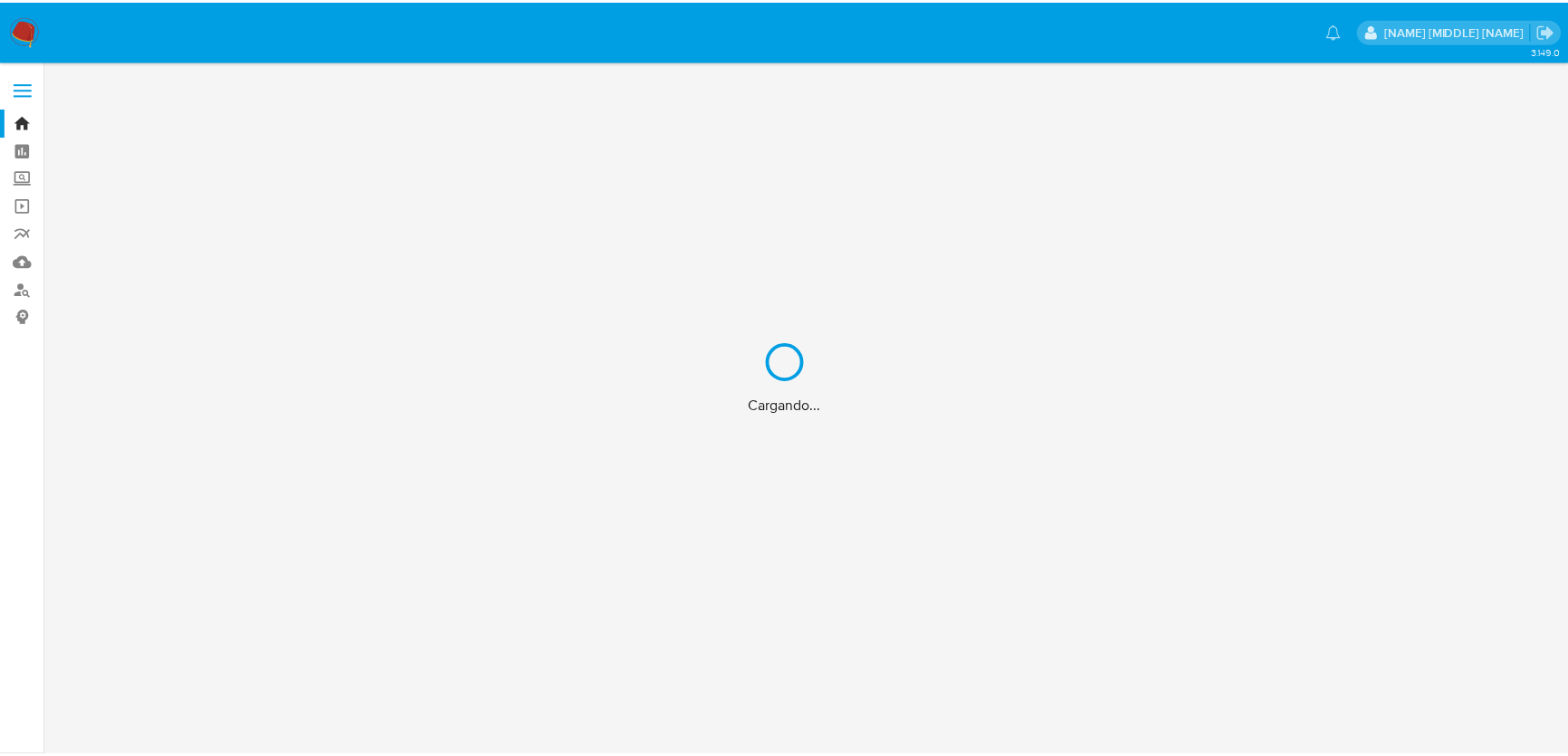 scroll, scrollTop: 0, scrollLeft: 0, axis: both 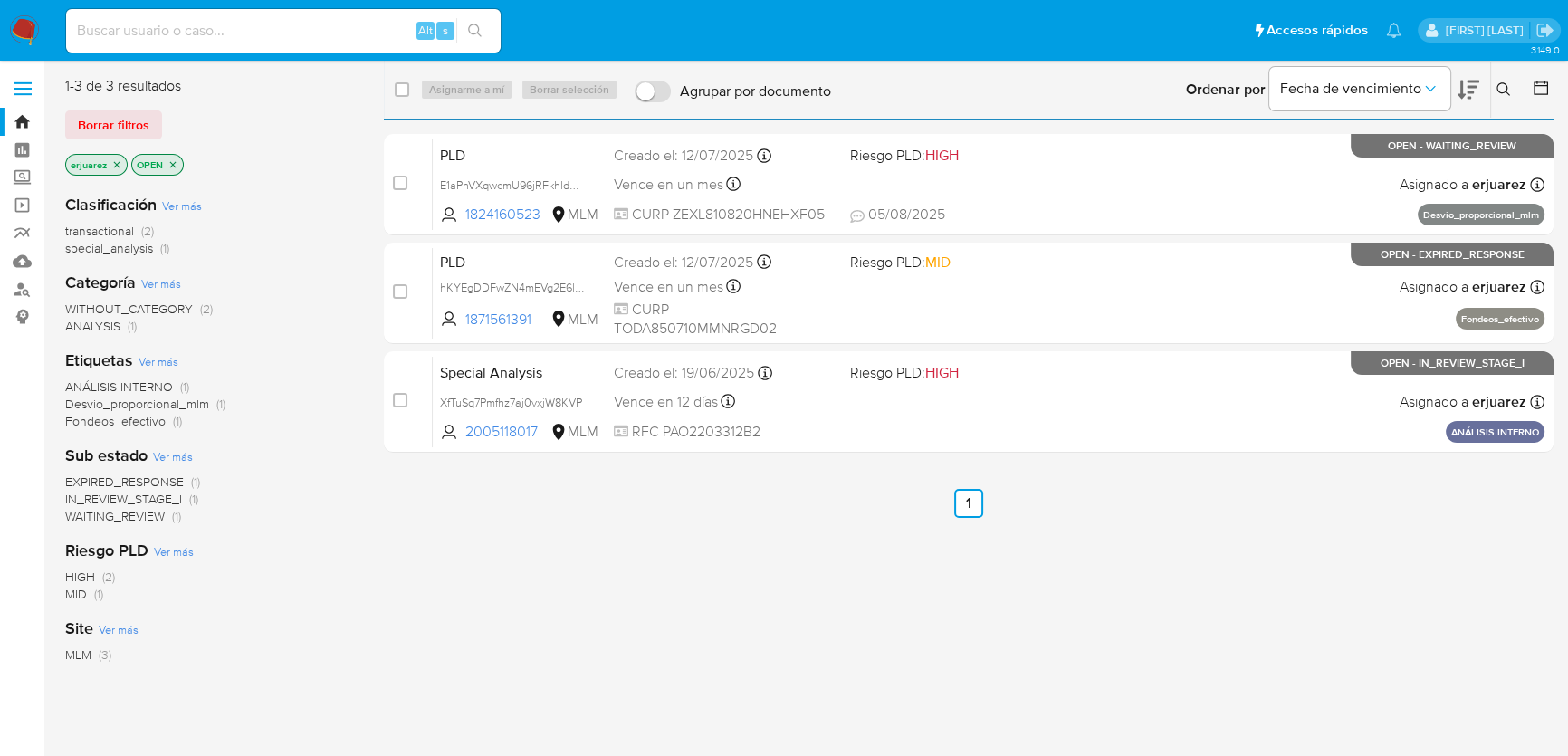 click on "select-all-cases-checkbox Asignarme a mí Borrar selección Agrupar por documento Ordenar por Fecha de vencimiento   No es posible ordenar los resultados mientras se encuentren agrupados. Ingrese ID de usuario o caso Buscar Borrar filtros case-item-checkbox   No es posible asignar el caso PLD E1aPnVXqwcmU96jRFkhldQwJ 1824160523 MLM Riesgo PLD:  HIGH Creado el: [DATE]   Creado el: [DATE] [TIME] Vence en un mes   Vence el [DATE] [TIME] CURP   ZEXL810820HNEHXF05 [DATE]   [DATE] [TIME] Asignado a   [EMAIL]   Asignado el: [DATE] [TIME] Desvio_proporcional_mlm OPEN - WAITING_REVIEW  case-item-checkbox   No es posible asignar el caso PLD hKYEgDDFwZN4mEVg2E6lTrPV 1871561391 MLM Riesgo PLD:  MID Creado el: [DATE]   Creado el: [DATE] [TIME] Vence en un mes   Vence el [DATE] [TIME] CURP   TODA850710MMNRGD02 Asignado a   [EMAIL]   Asignado el: [DATE] [TIME] Fondeos_efectivo OPEN - EXPIRED_RESPONSE  case-item-checkbox   No es posible asignar el caso Special Analysis MLM" at bounding box center [969, 479] 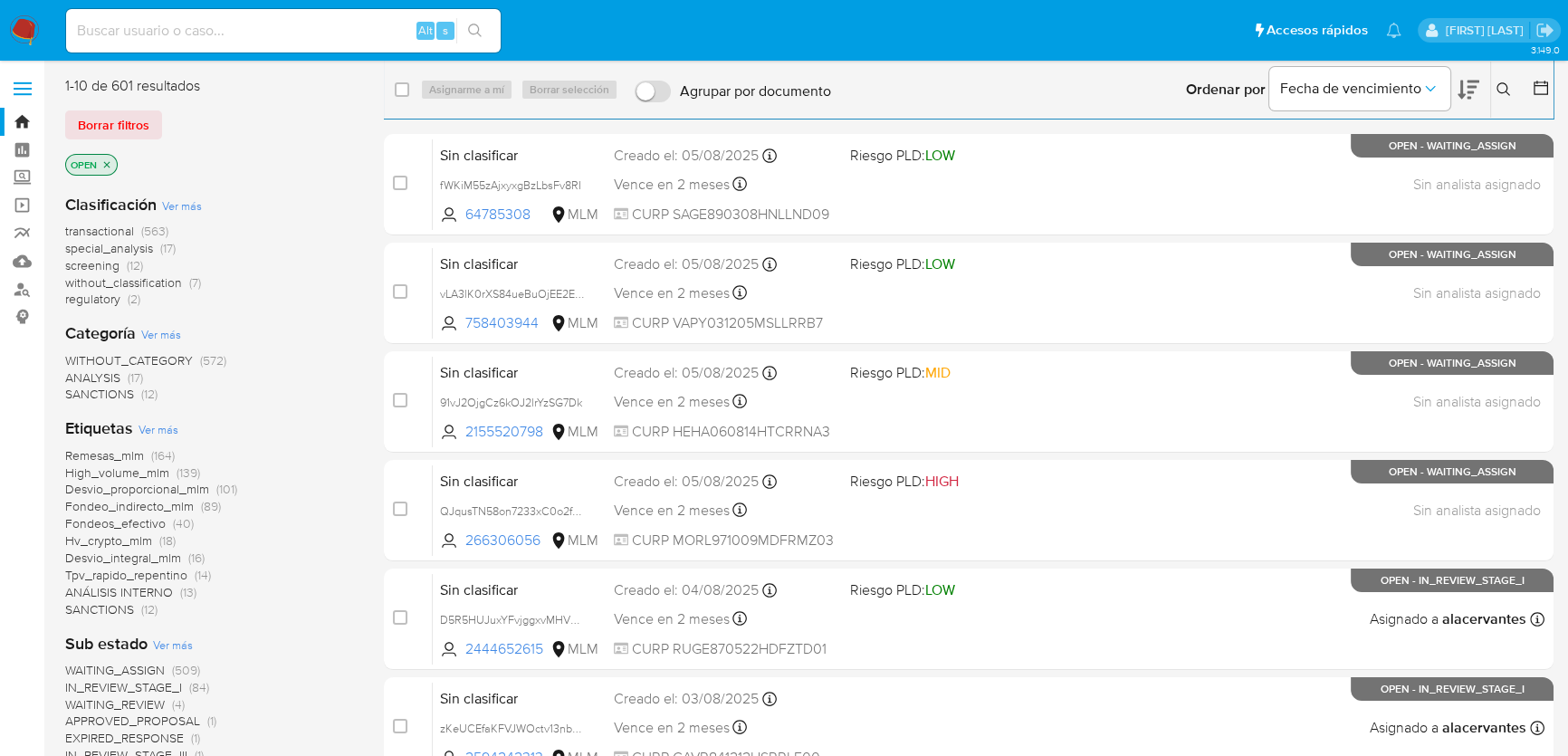 click 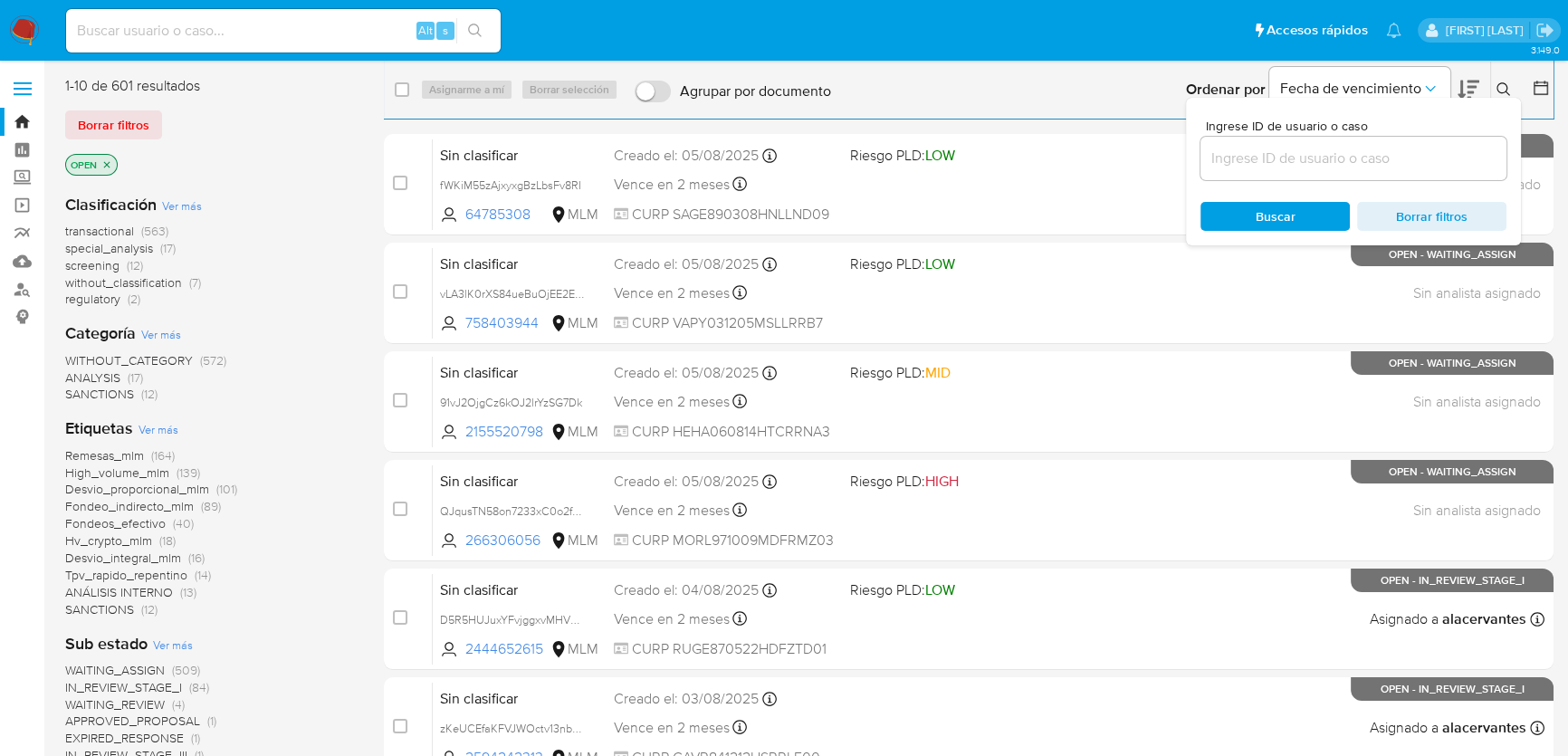 click at bounding box center [1353, 158] 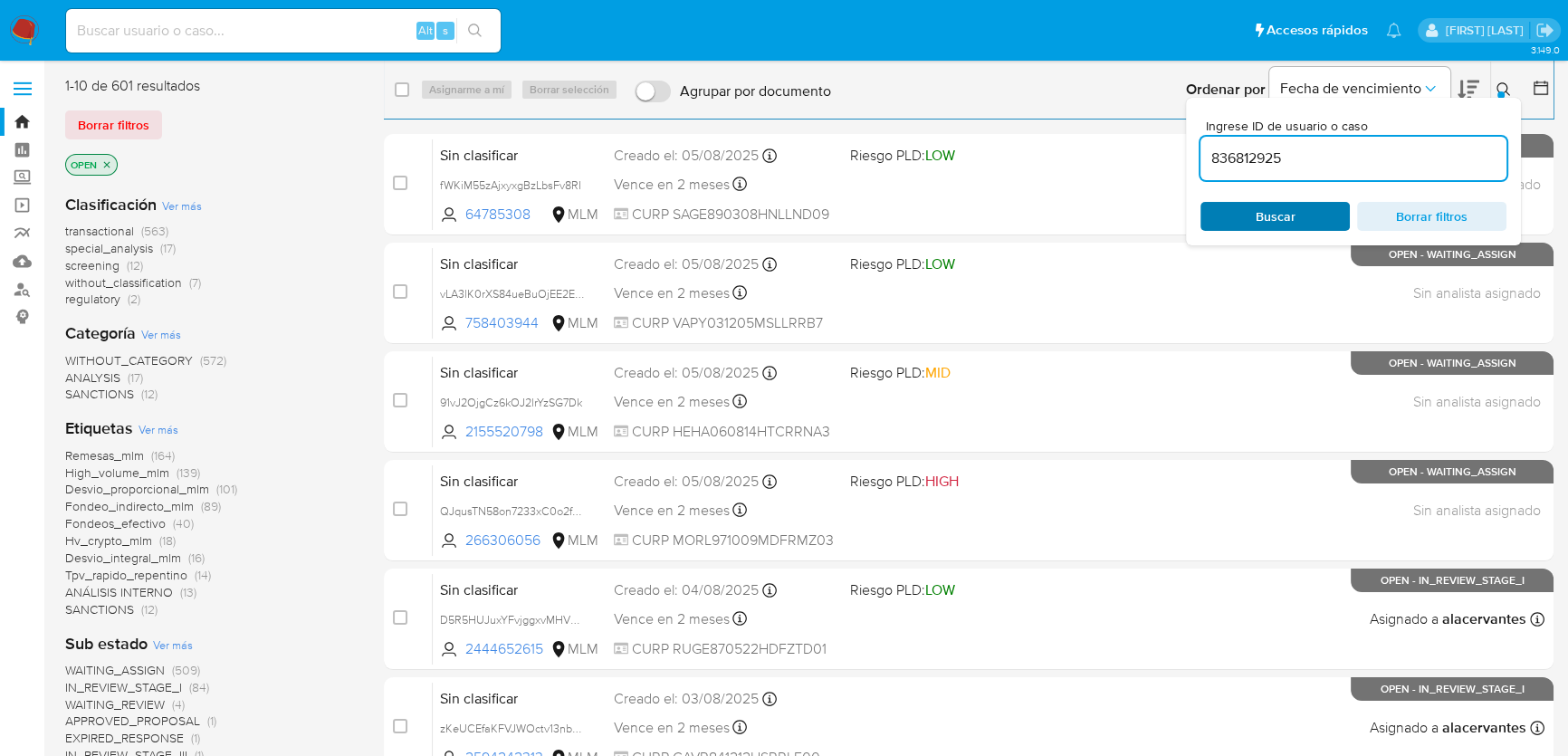 type on "836812925" 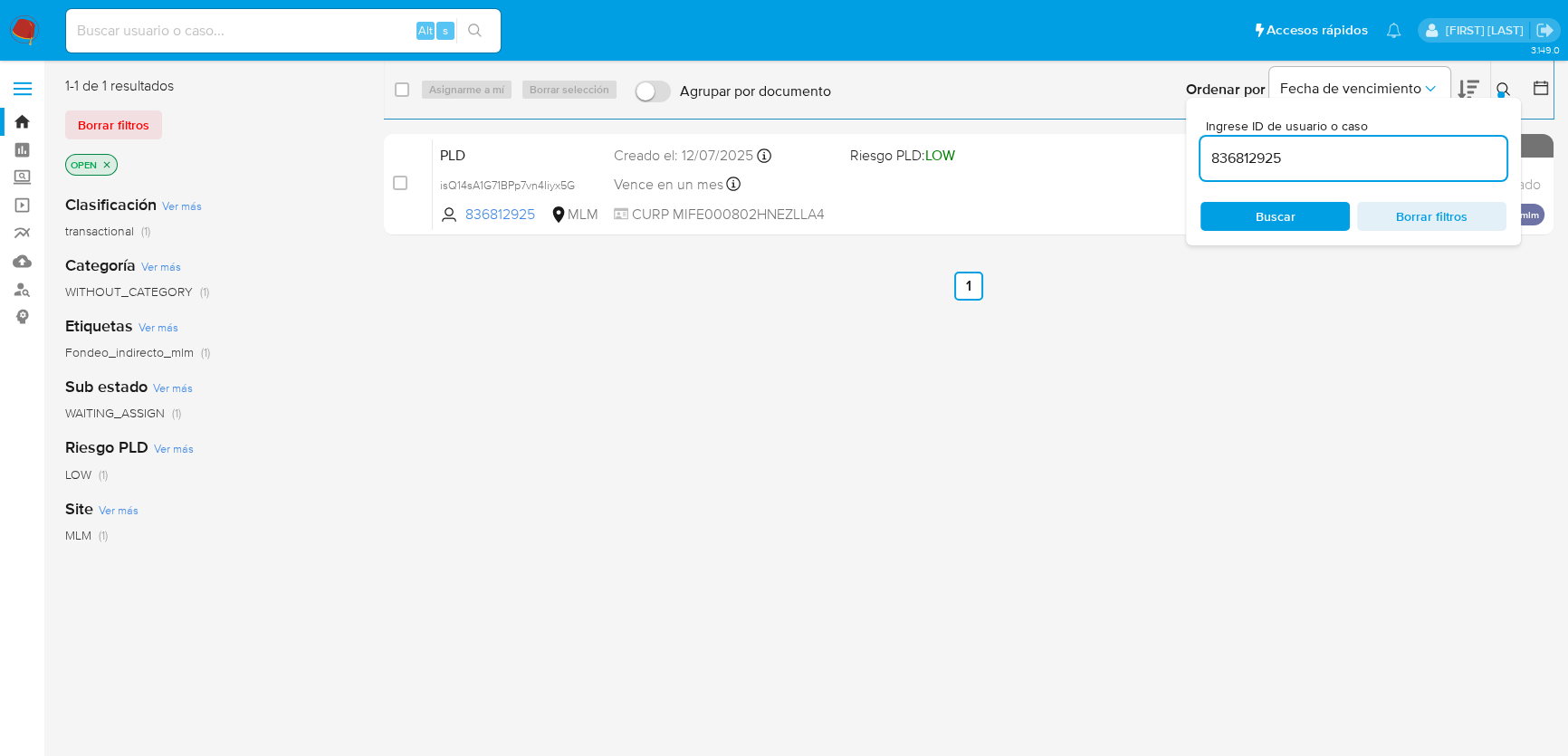 drag, startPoint x: 396, startPoint y: 182, endPoint x: 495, endPoint y: 41, distance: 172.28465 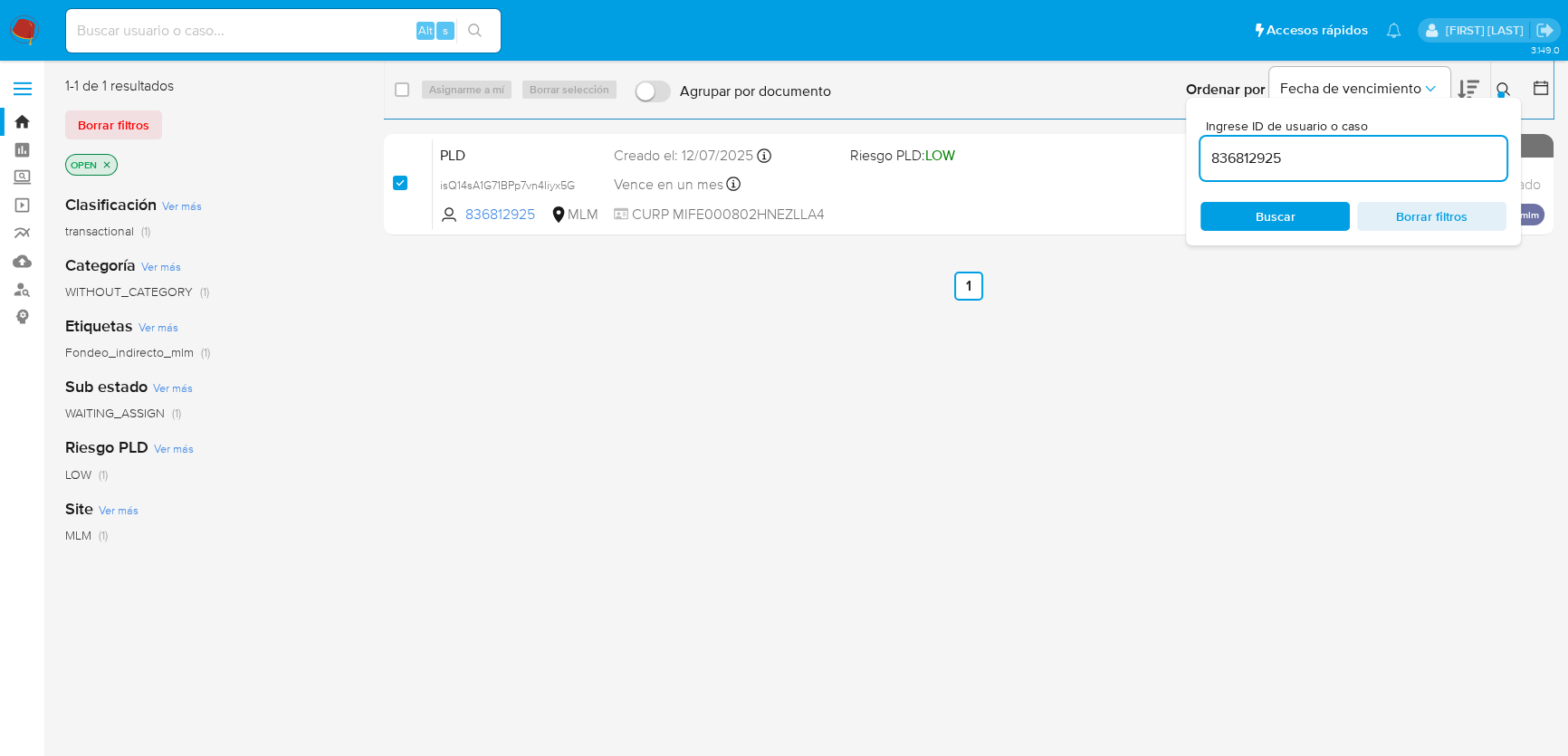 checkbox on "true" 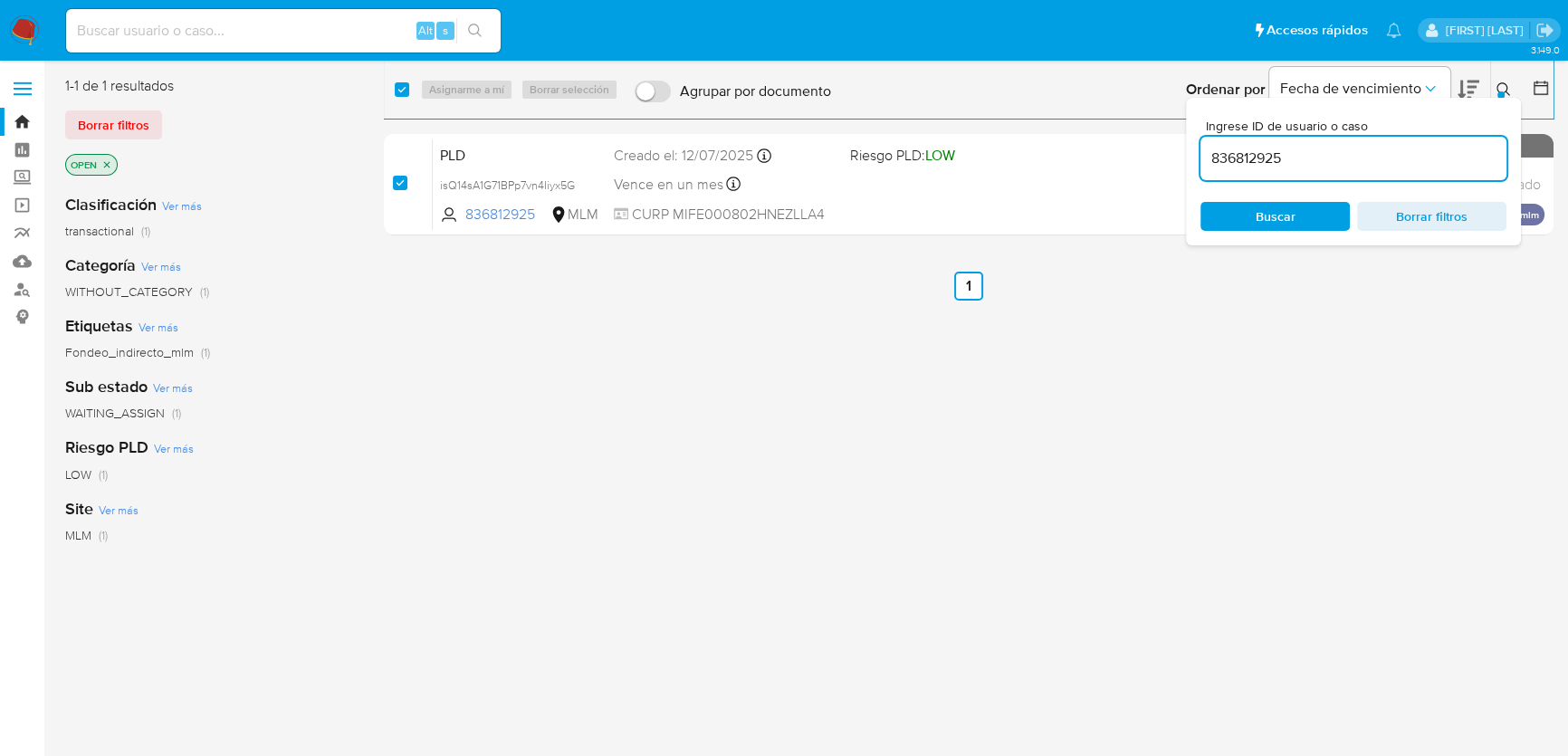 checkbox on "true" 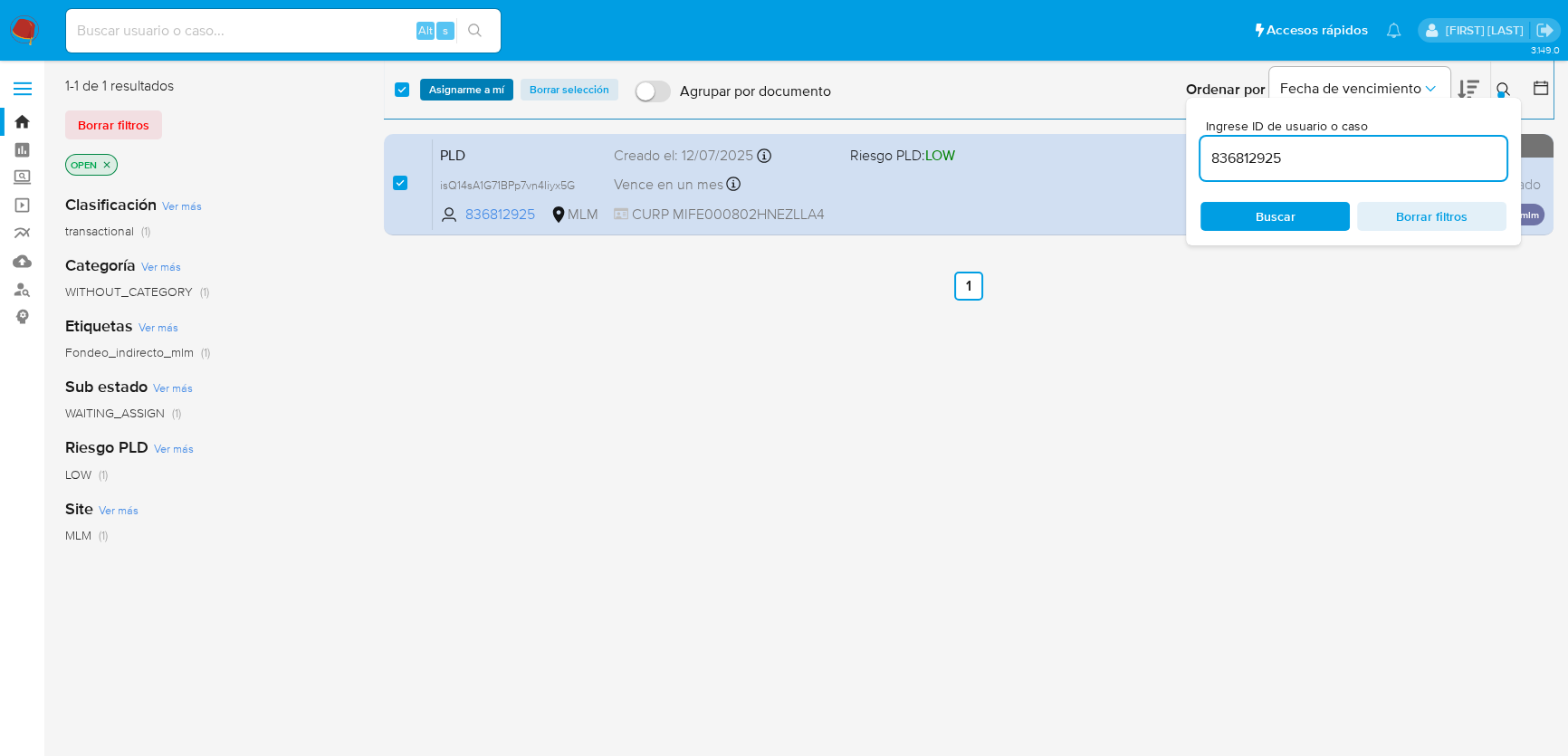 click on "Asignarme a mí" at bounding box center (466, 90) 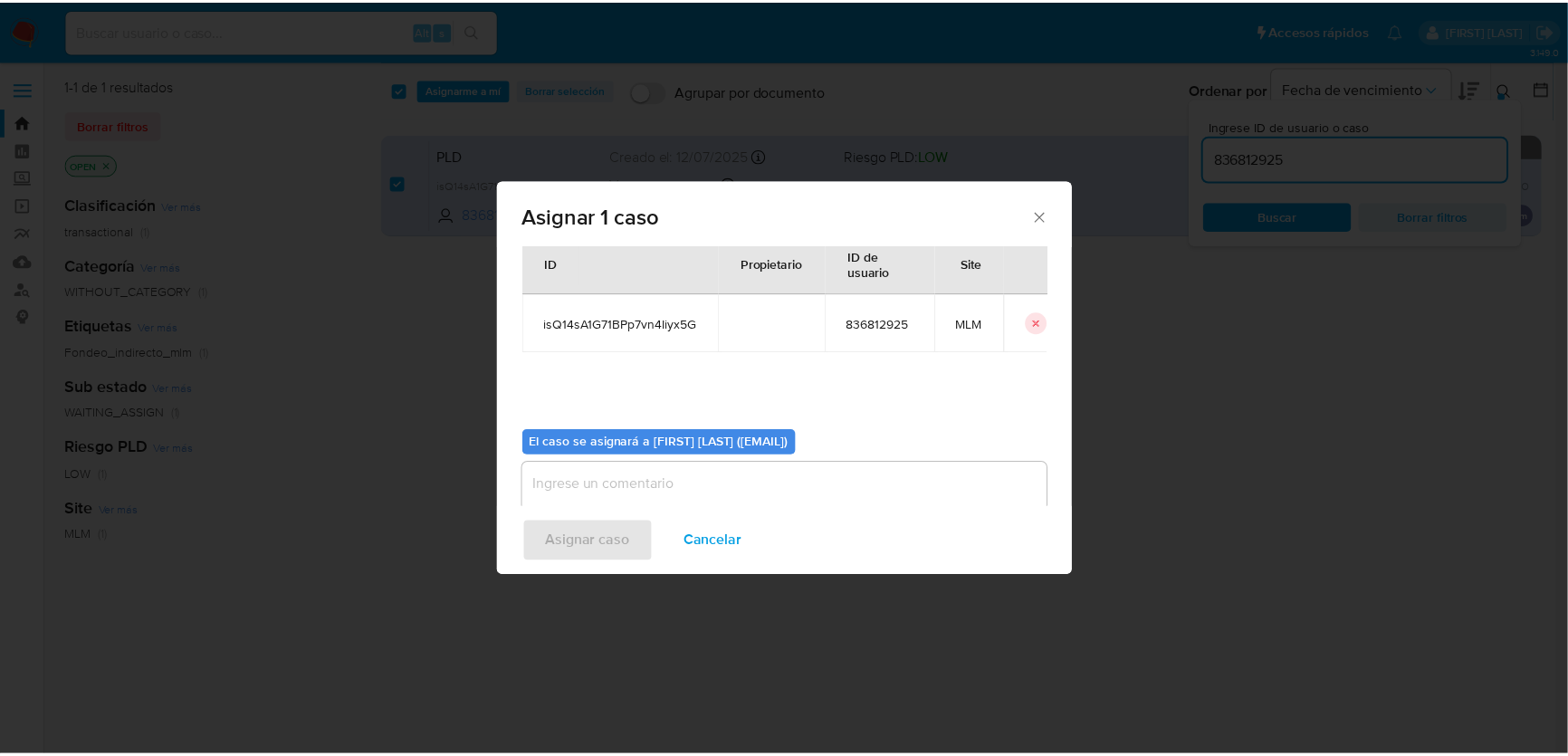 scroll, scrollTop: 92, scrollLeft: 0, axis: vertical 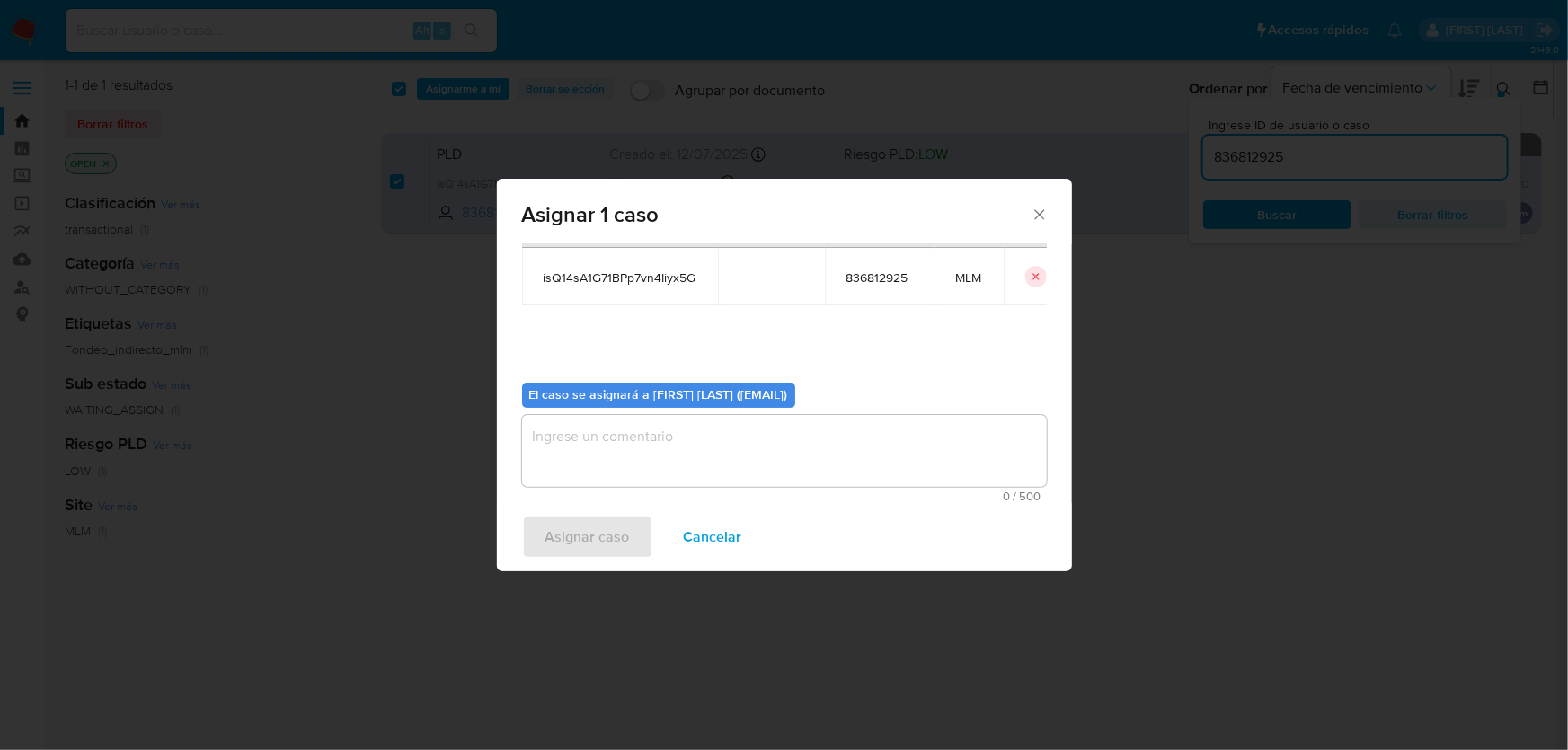 click on "Casos a asignar: ID Propietario ID de usuario Site isQ14sA1G71BPp7vn4Iiyx5G 836812925 MLM     El caso se asignará a
Erika Paulina Juarez (erjuarez) 0 / 500 500 caracteres restantes" at bounding box center [784, 374] 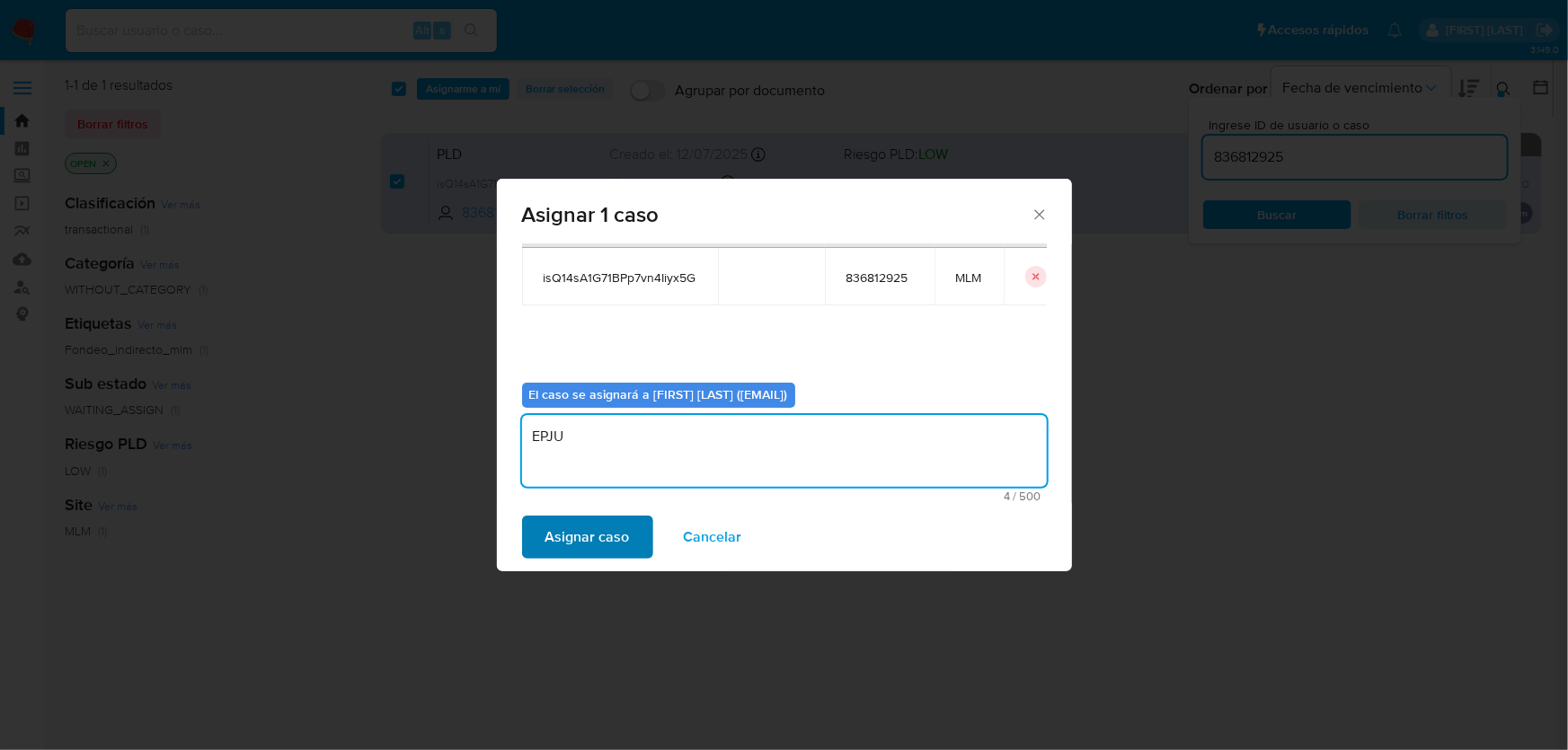 type on "EPJU" 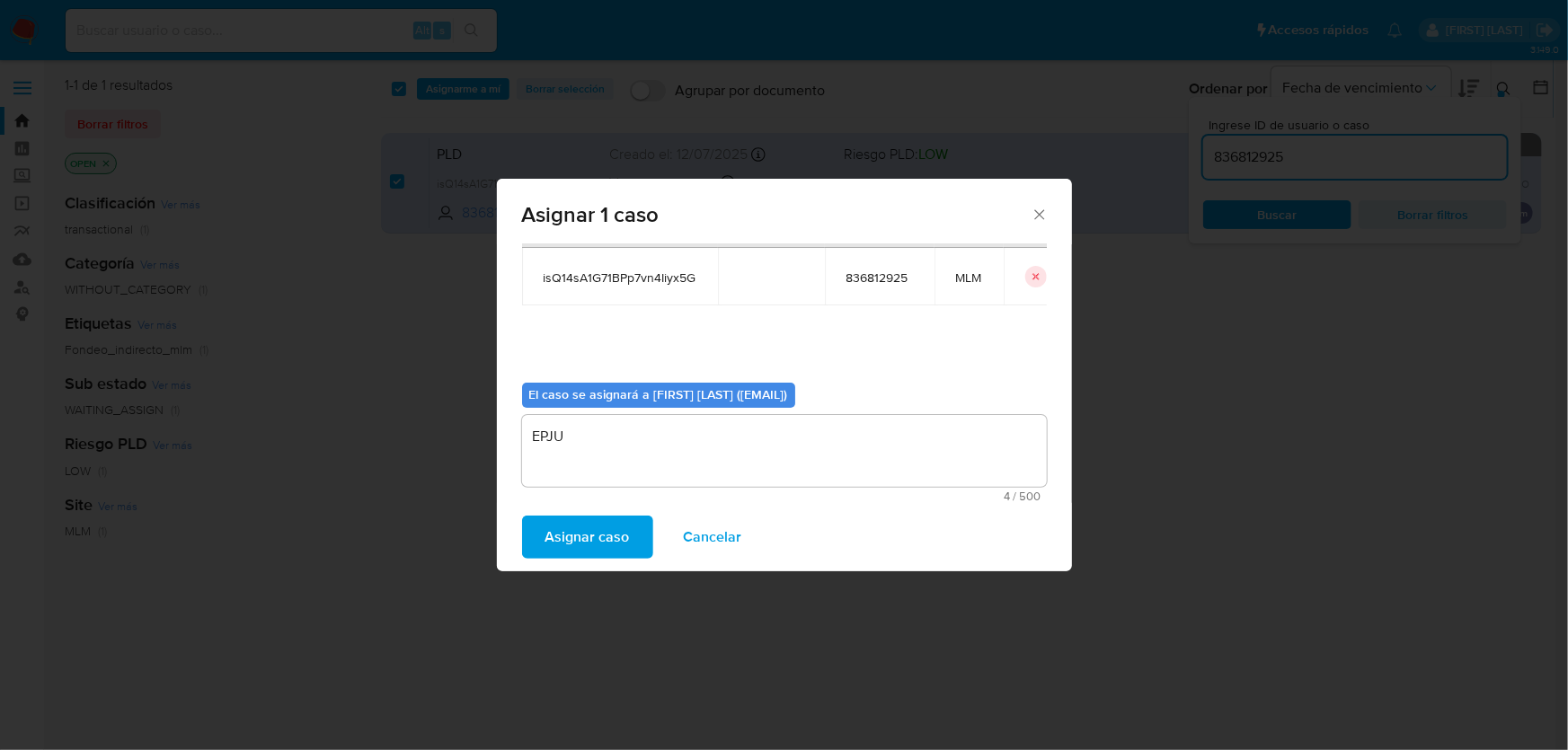 drag, startPoint x: 575, startPoint y: 516, endPoint x: 45, endPoint y: 529, distance: 530.1594 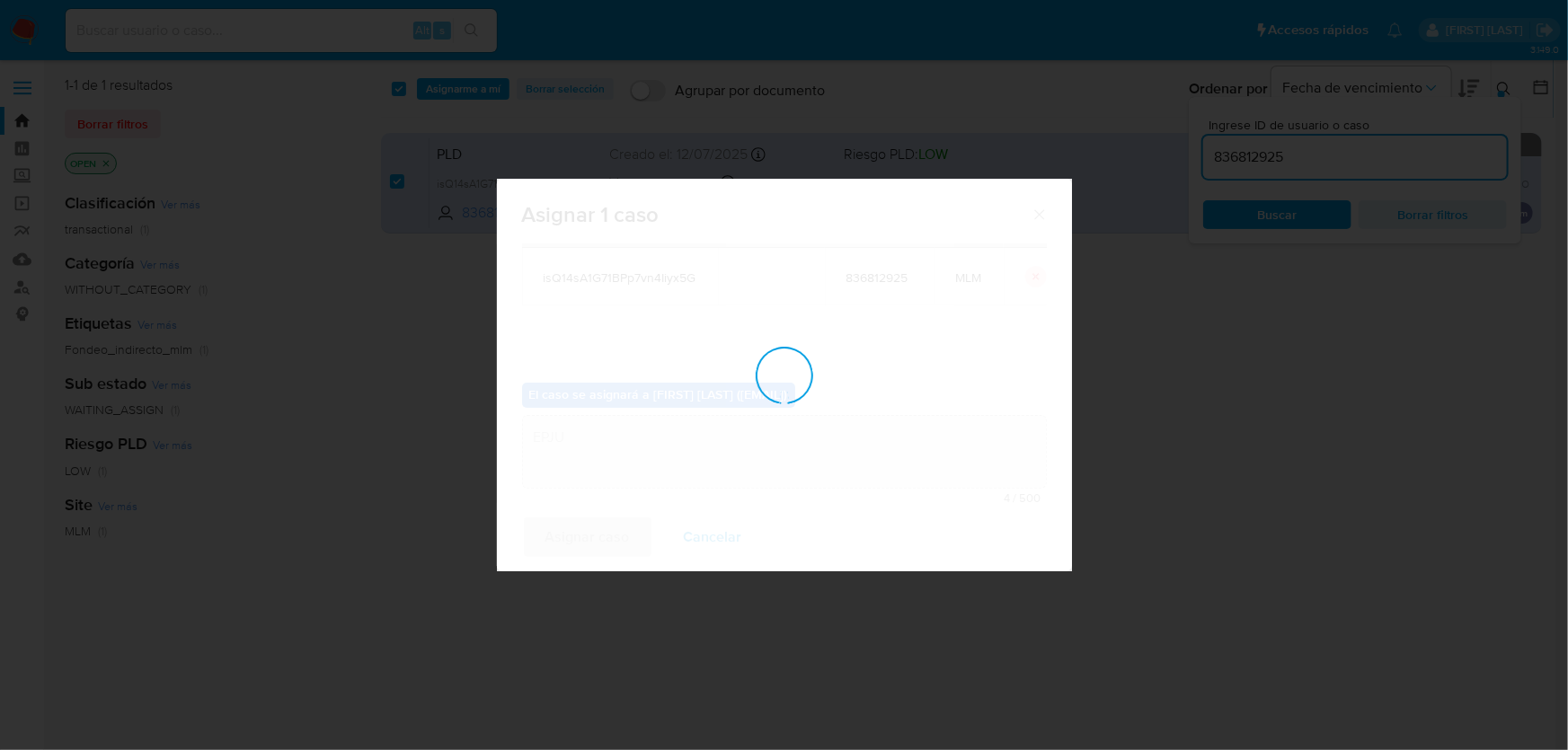 type 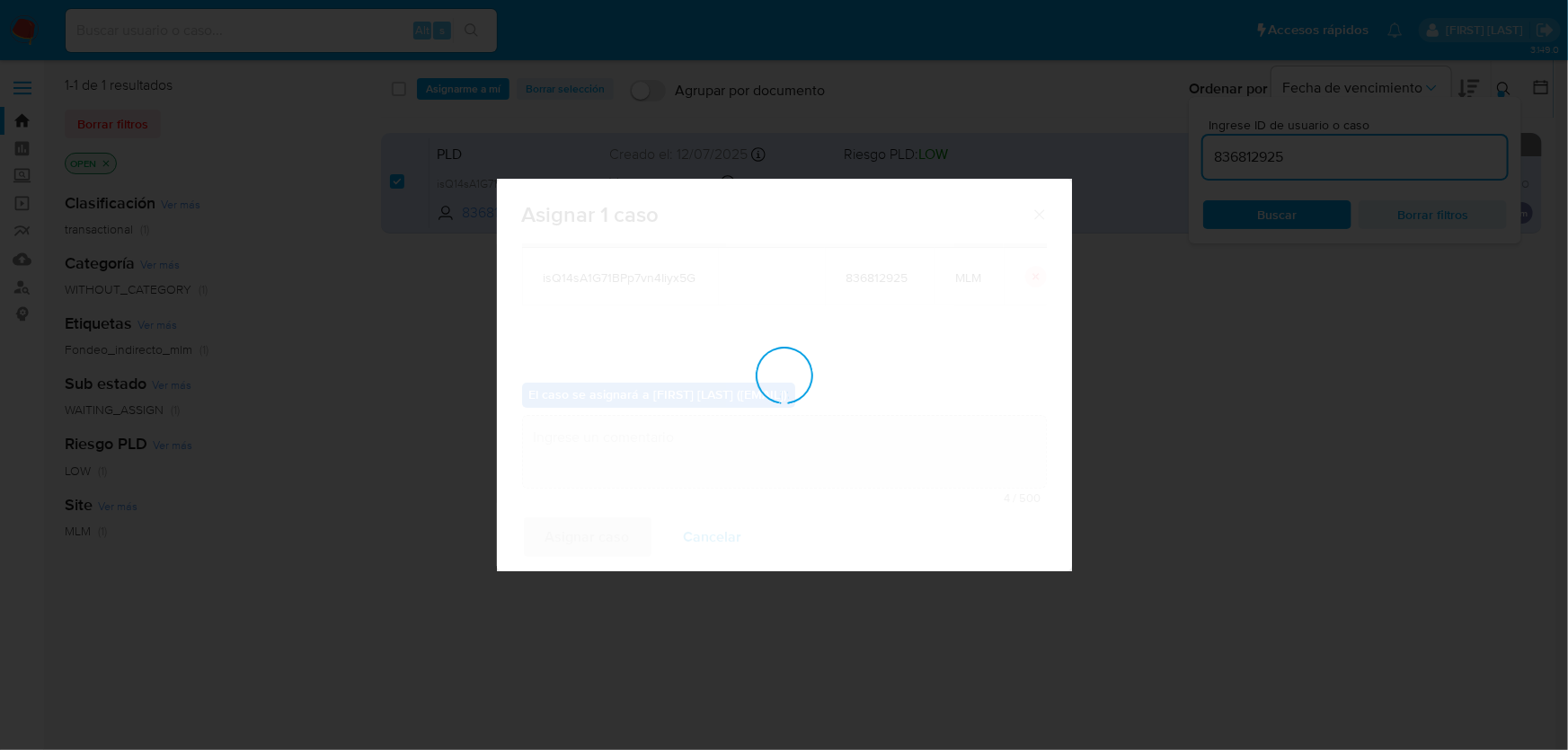 checkbox on "false" 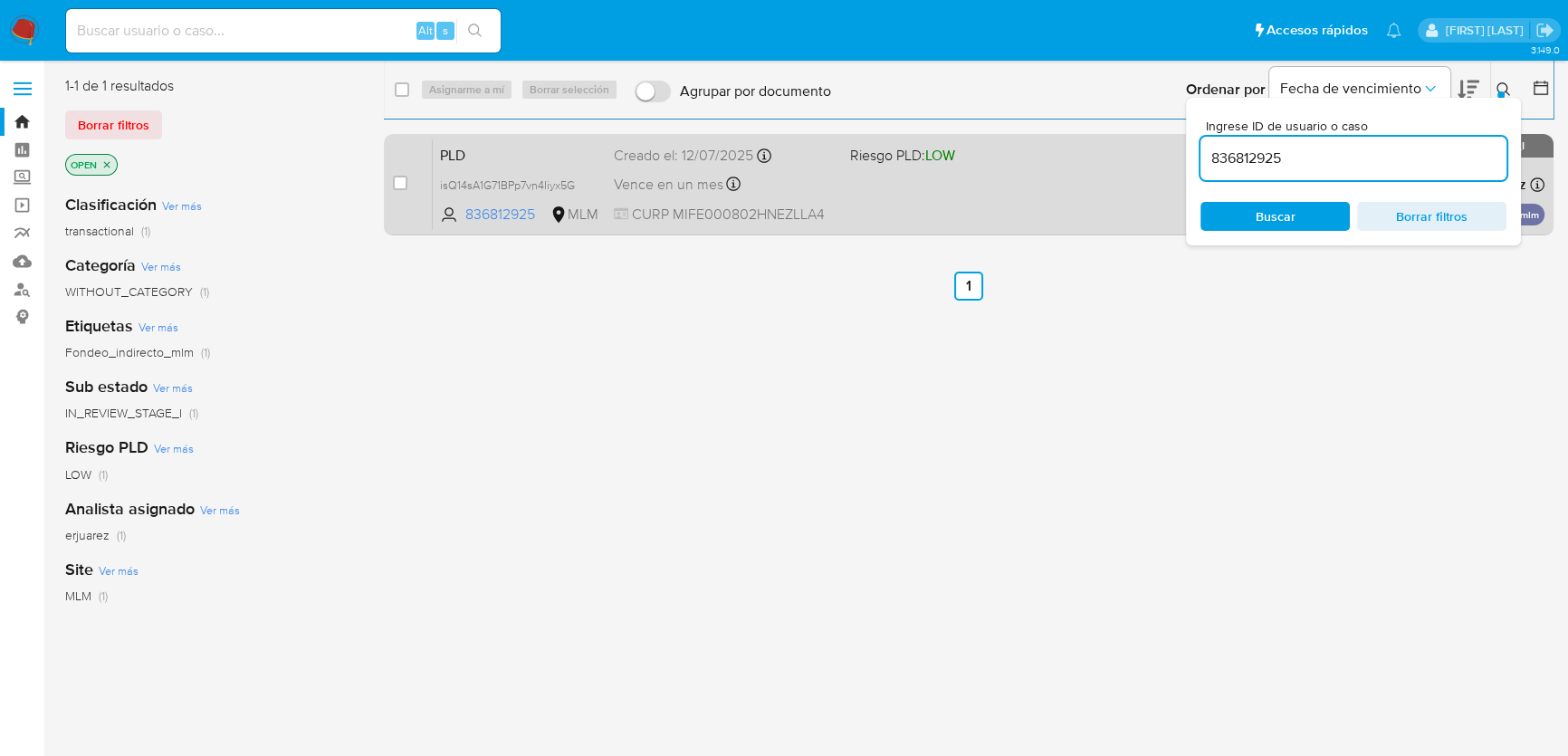 click on "PLD isQ14sA1G71BPp7vn4Iiyx5G 836812925 MLM Riesgo PLD:  LOW Creado el: 12/07/2025   Creado el: 12/07/2025 02:05:11 Vence en un mes   Vence el 10/09/2025 02:05:12 CURP   MIFE000802HNEZLLA4 Asignado a   erjuarez   Asignado el: 06/08/2025 09:07:01 Fondeo_indirecto_mlm OPEN - IN_REVIEW_STAGE_I" at bounding box center (989, 184) 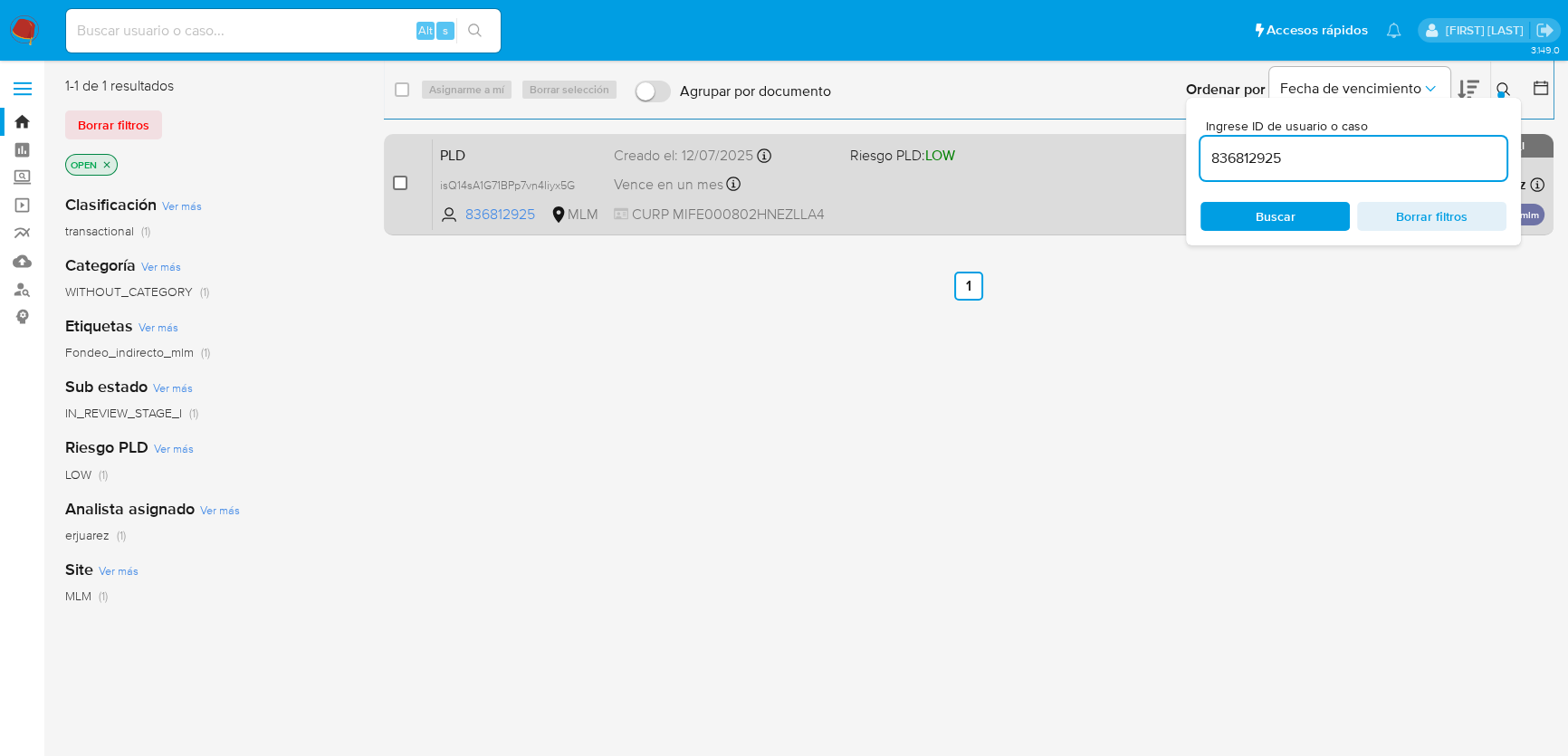click at bounding box center (400, 183) 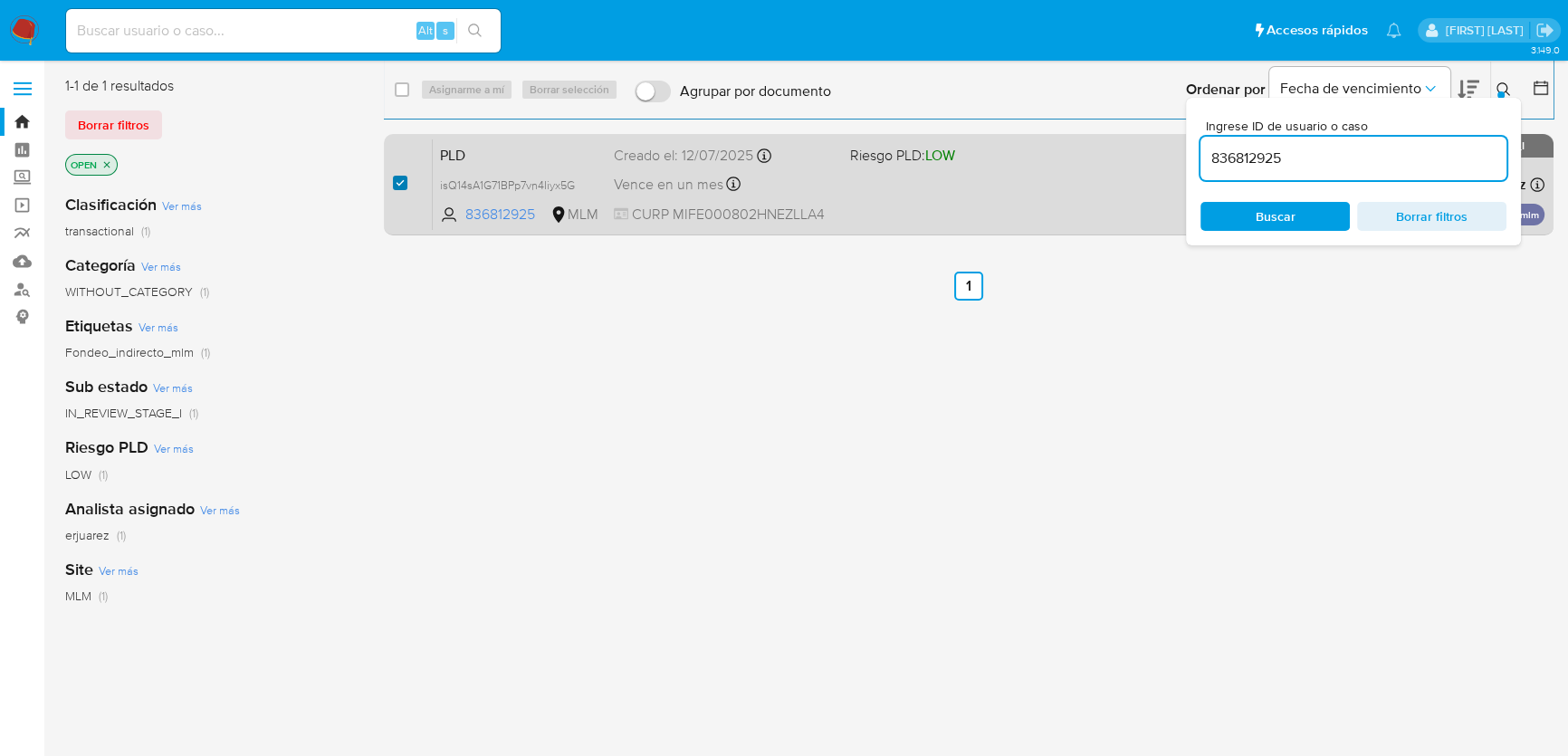 checkbox on "true" 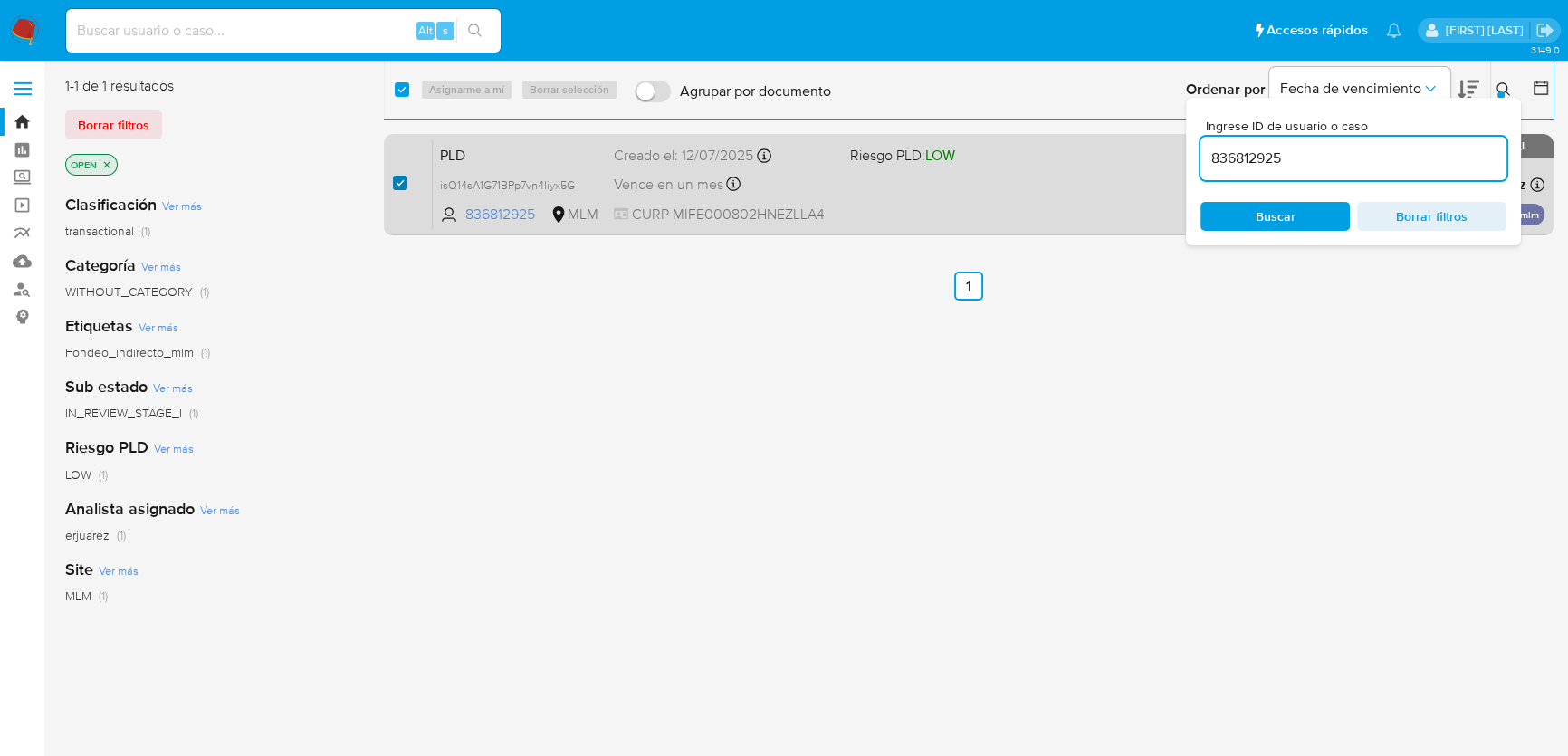 checkbox on "true" 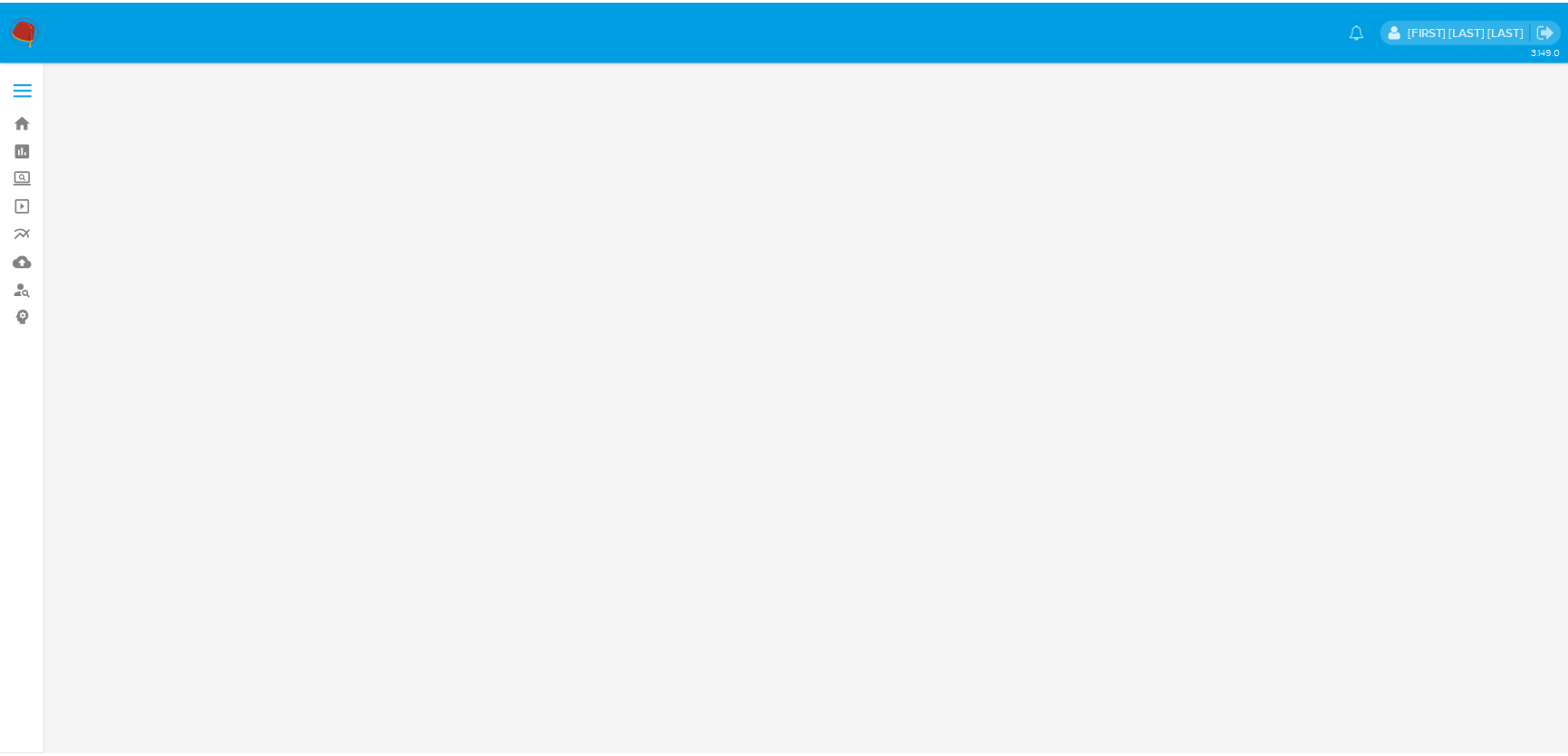 scroll, scrollTop: 0, scrollLeft: 0, axis: both 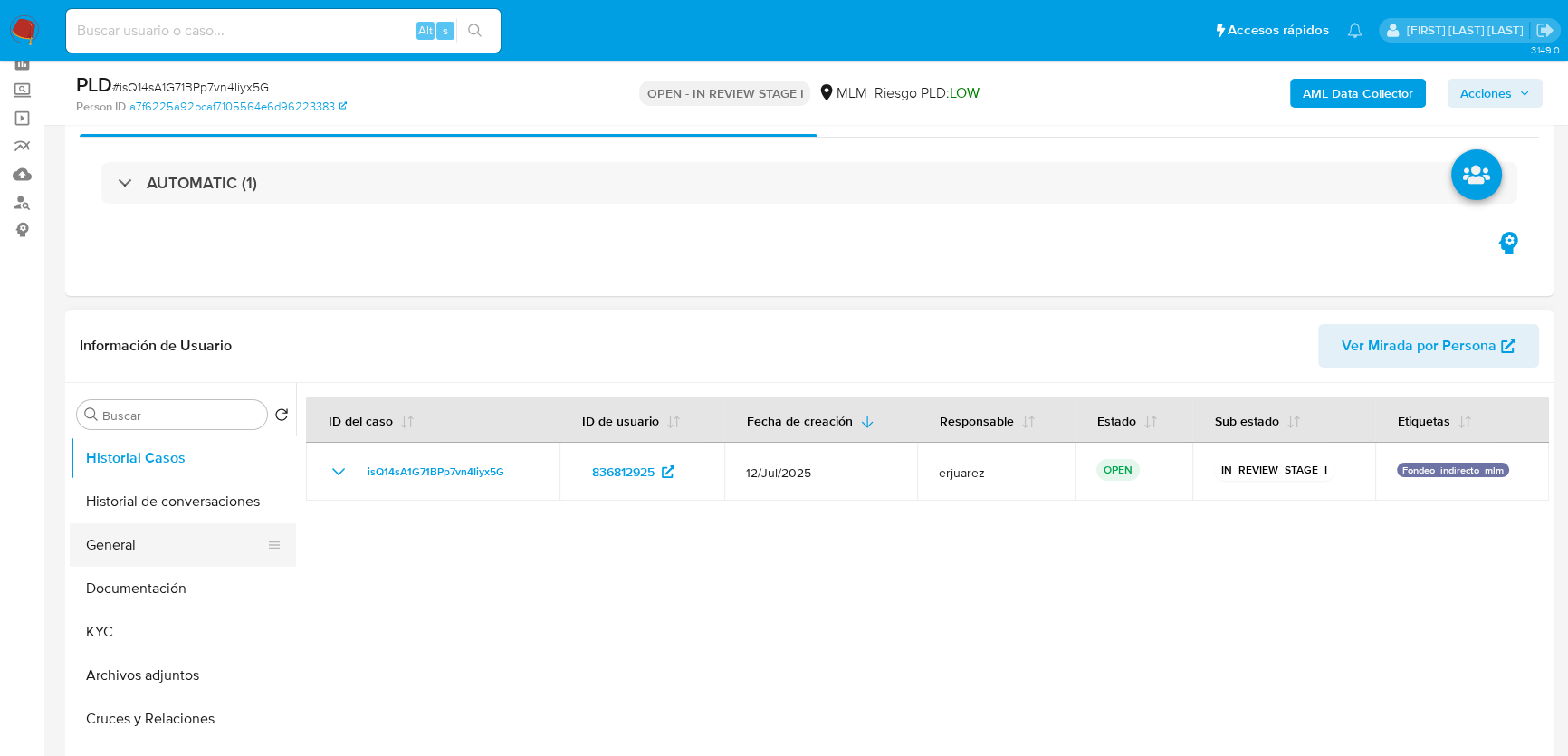 select on "10" 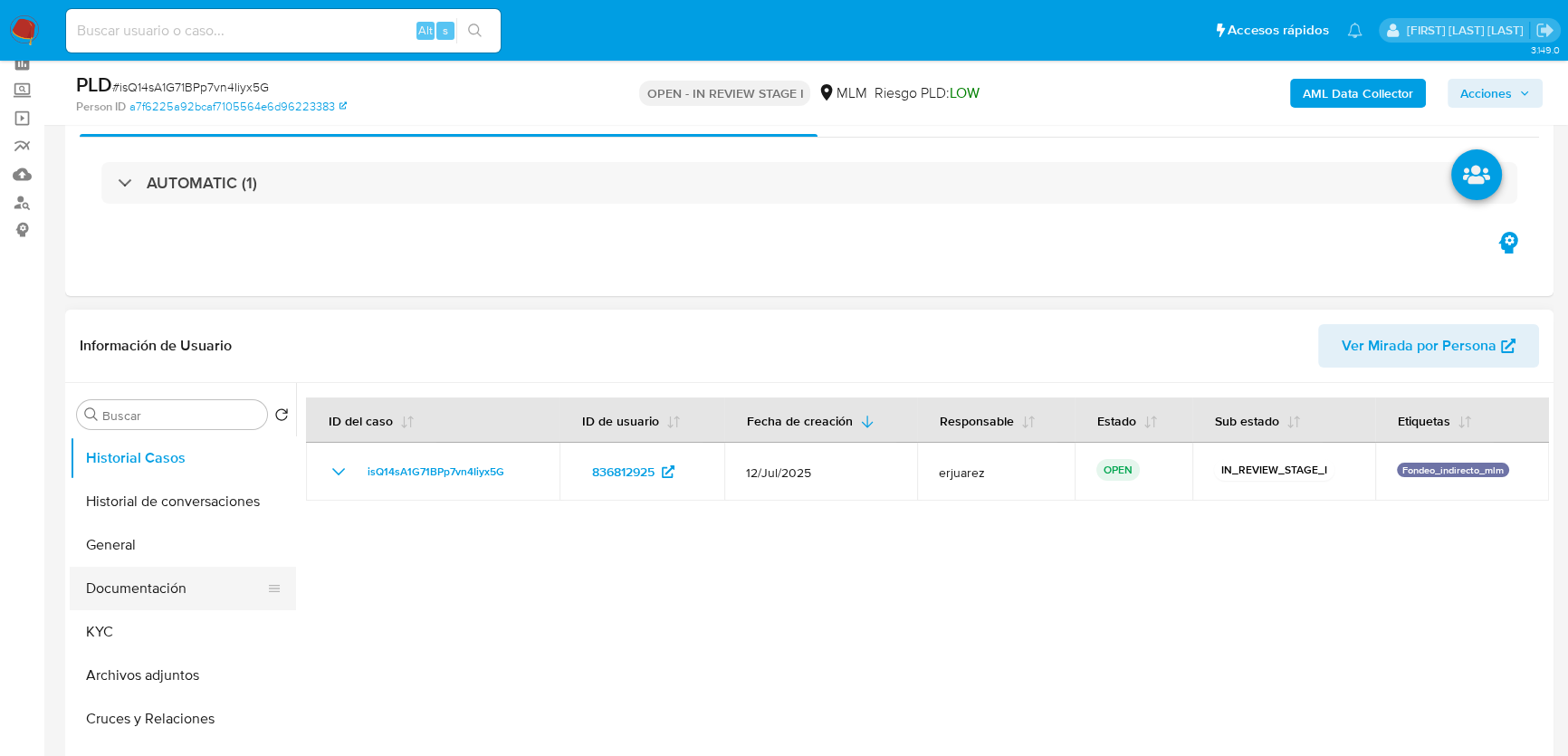scroll, scrollTop: 164, scrollLeft: 0, axis: vertical 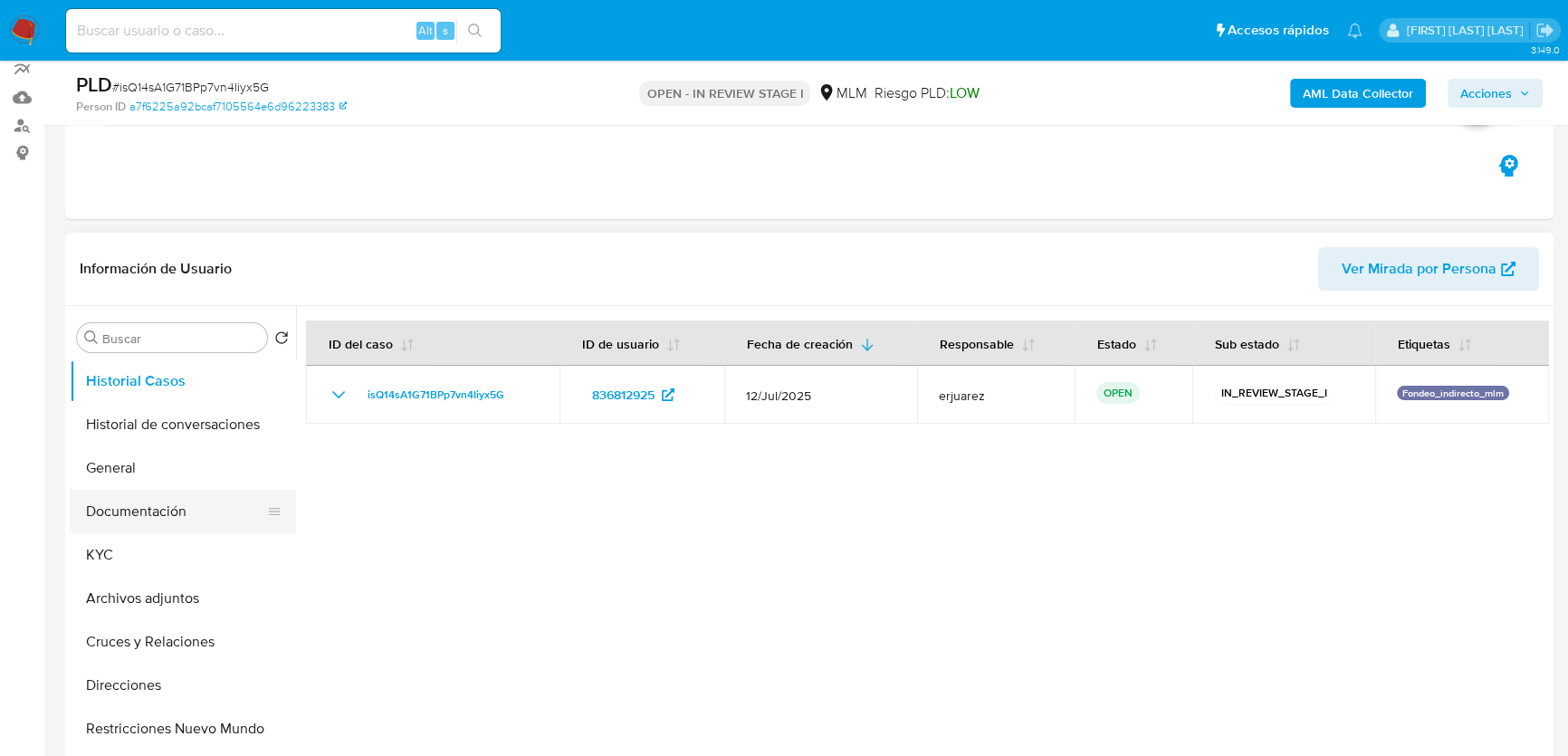 click on "Documentación" at bounding box center (176, 512) 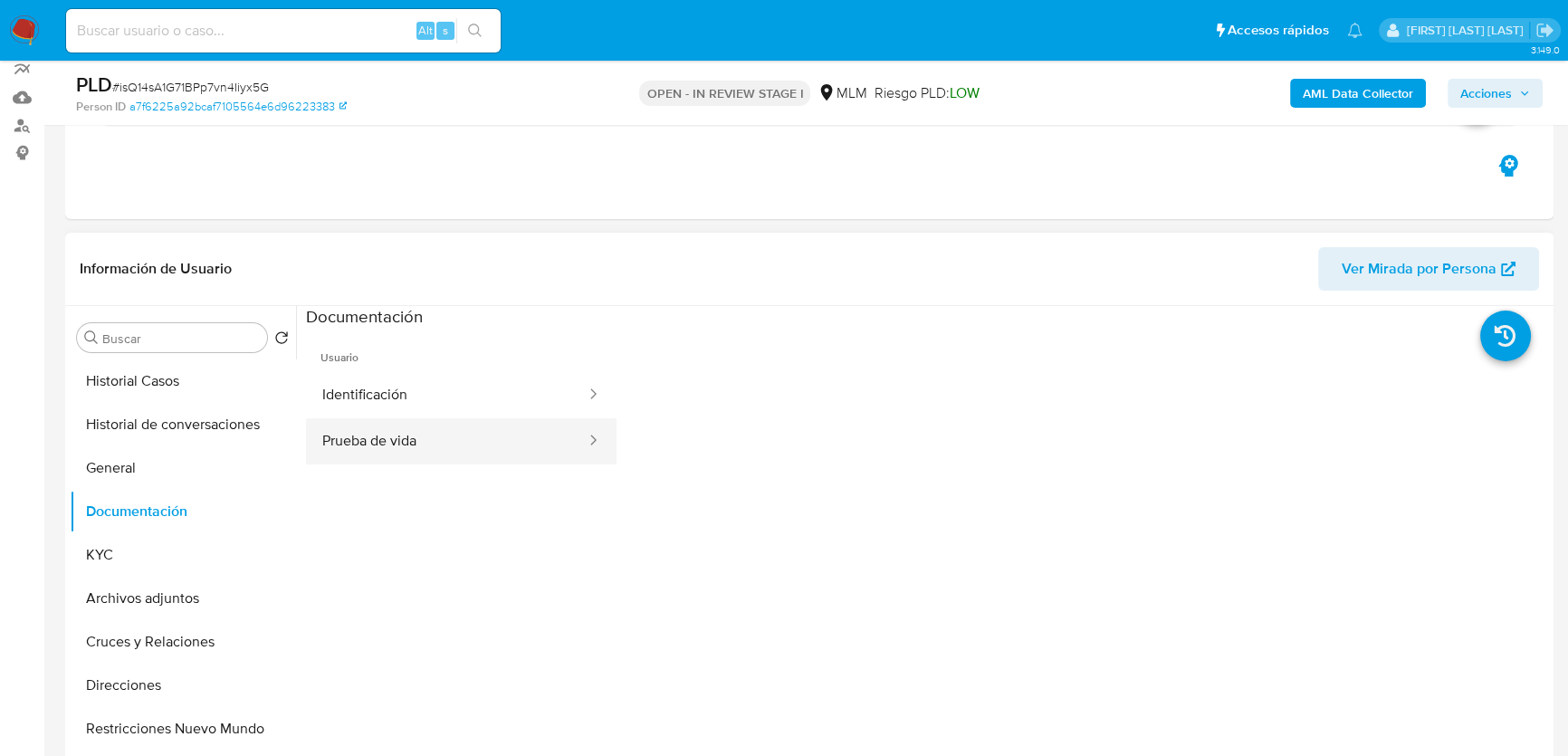 drag, startPoint x: 408, startPoint y: 436, endPoint x: 406, endPoint y: 416, distance: 20.099751 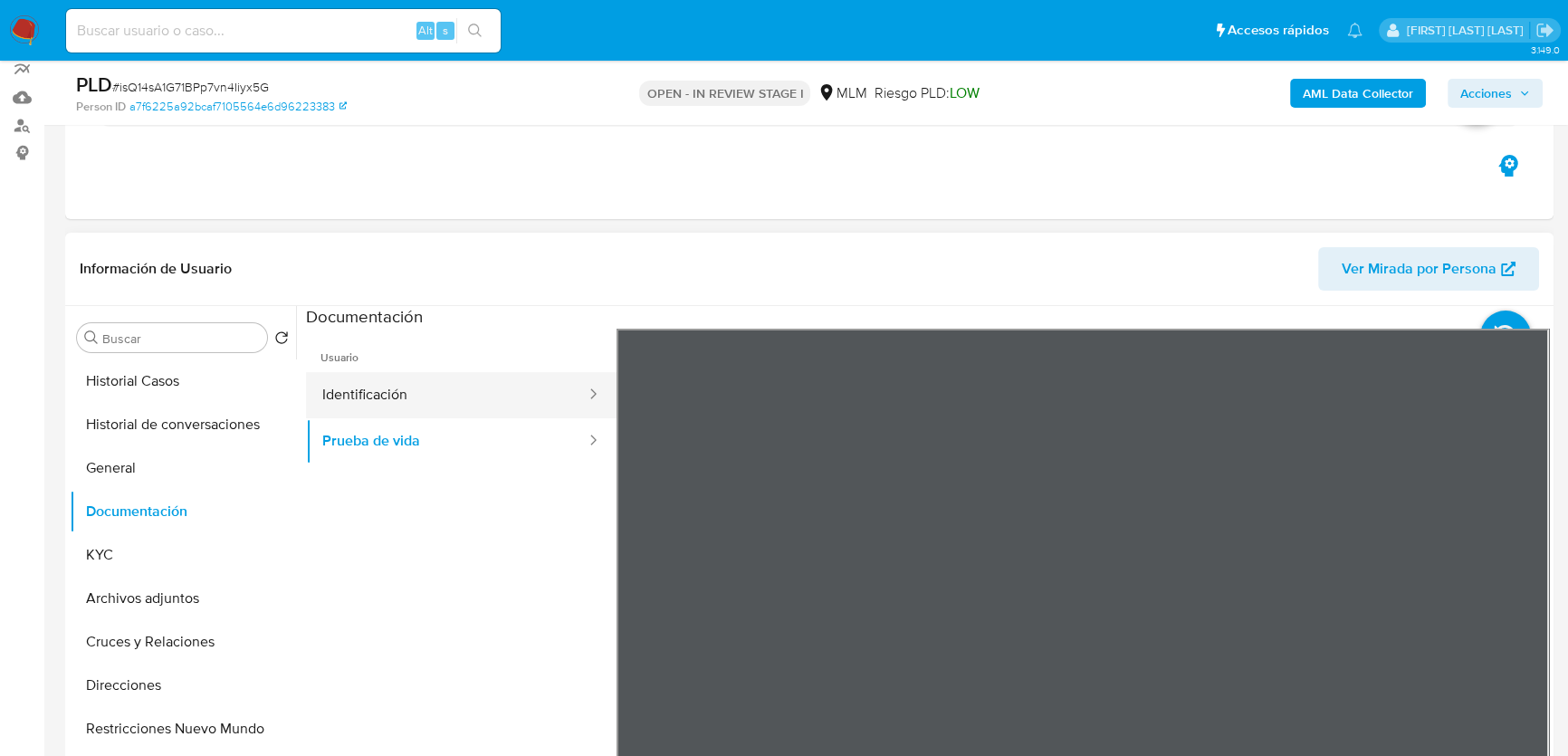 click on "Identificación" at bounding box center [446, 395] 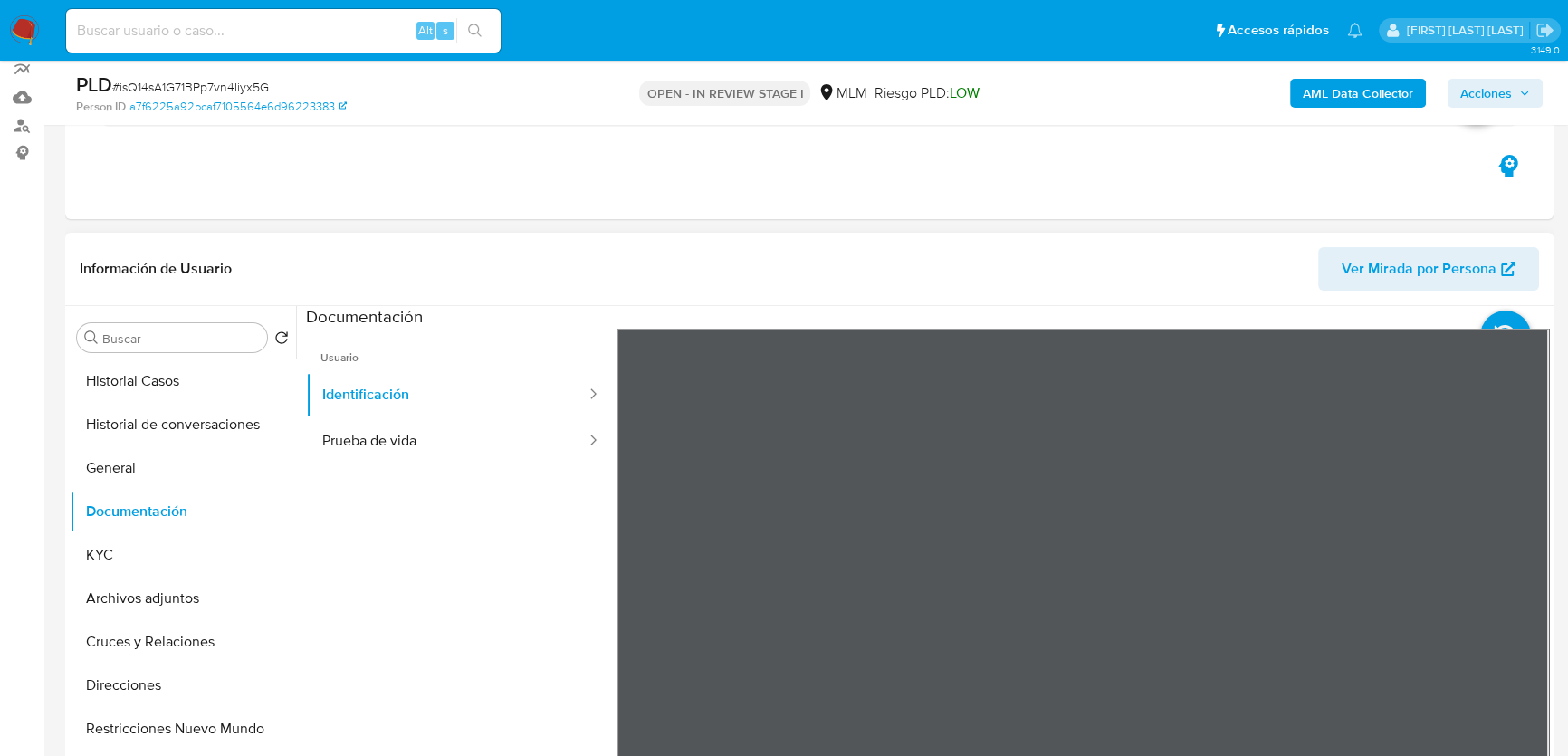 click on "Información de Usuario Ver Mirada por Persona" at bounding box center (809, 269) 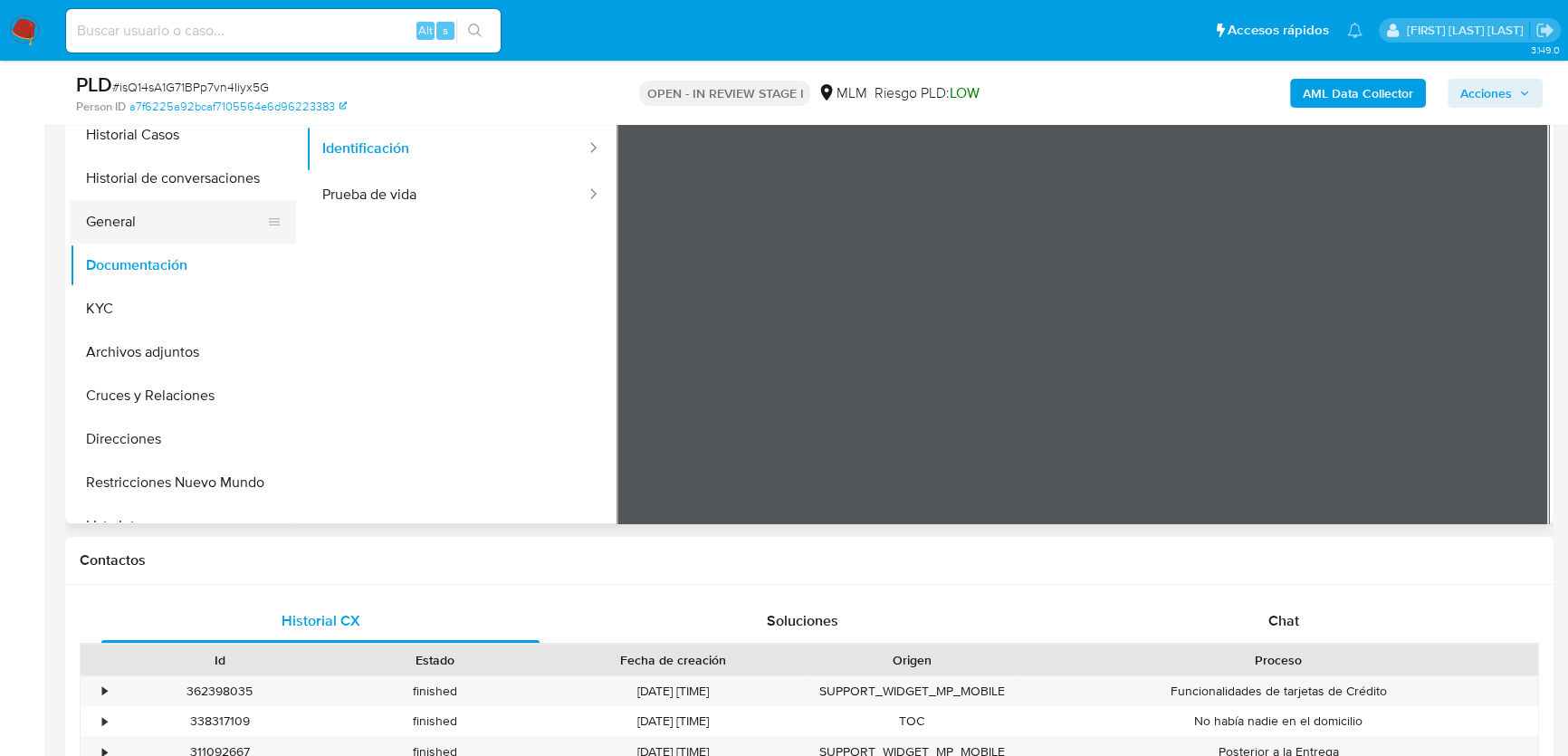 scroll, scrollTop: 411, scrollLeft: 0, axis: vertical 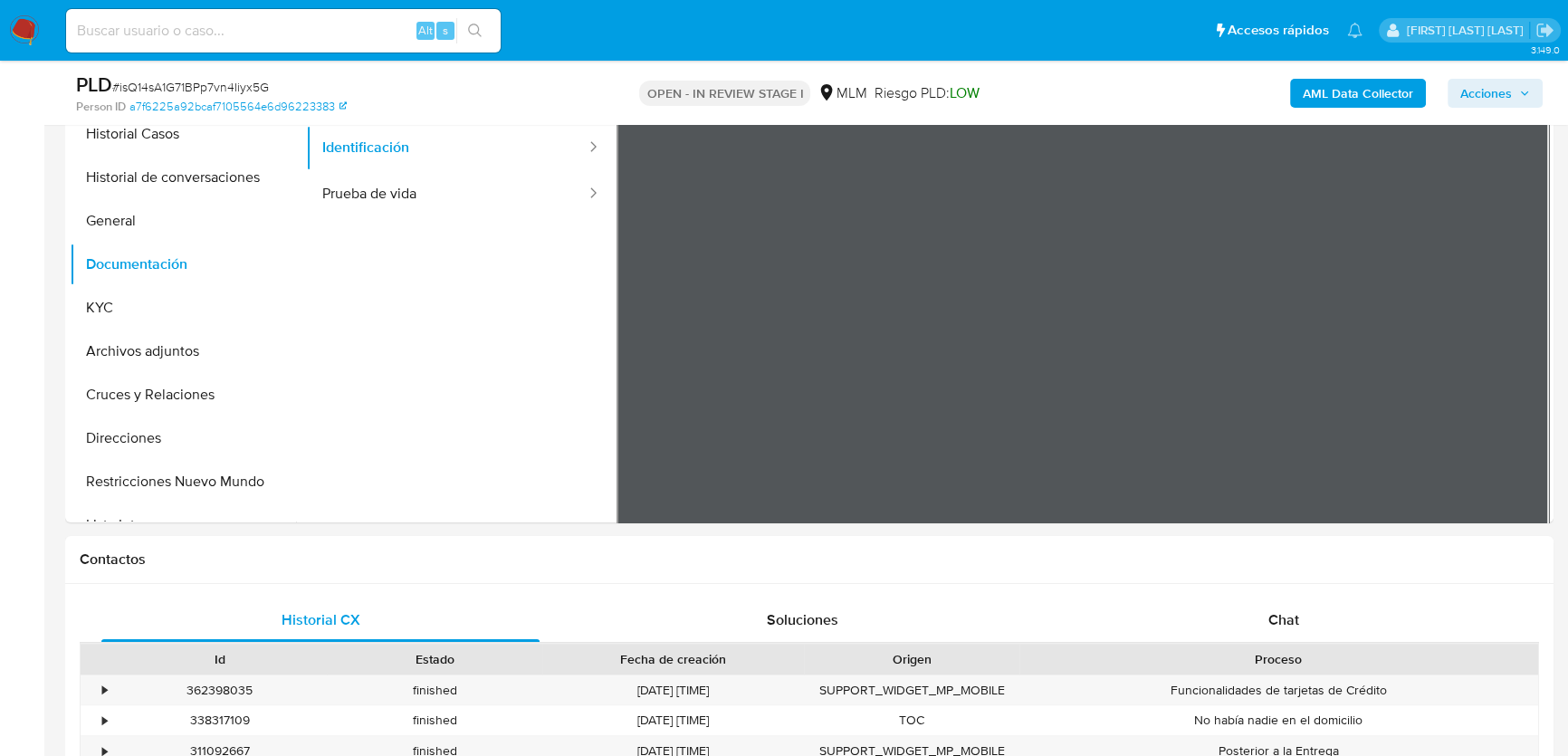 drag, startPoint x: 109, startPoint y: 221, endPoint x: 11, endPoint y: 330, distance: 146.57762 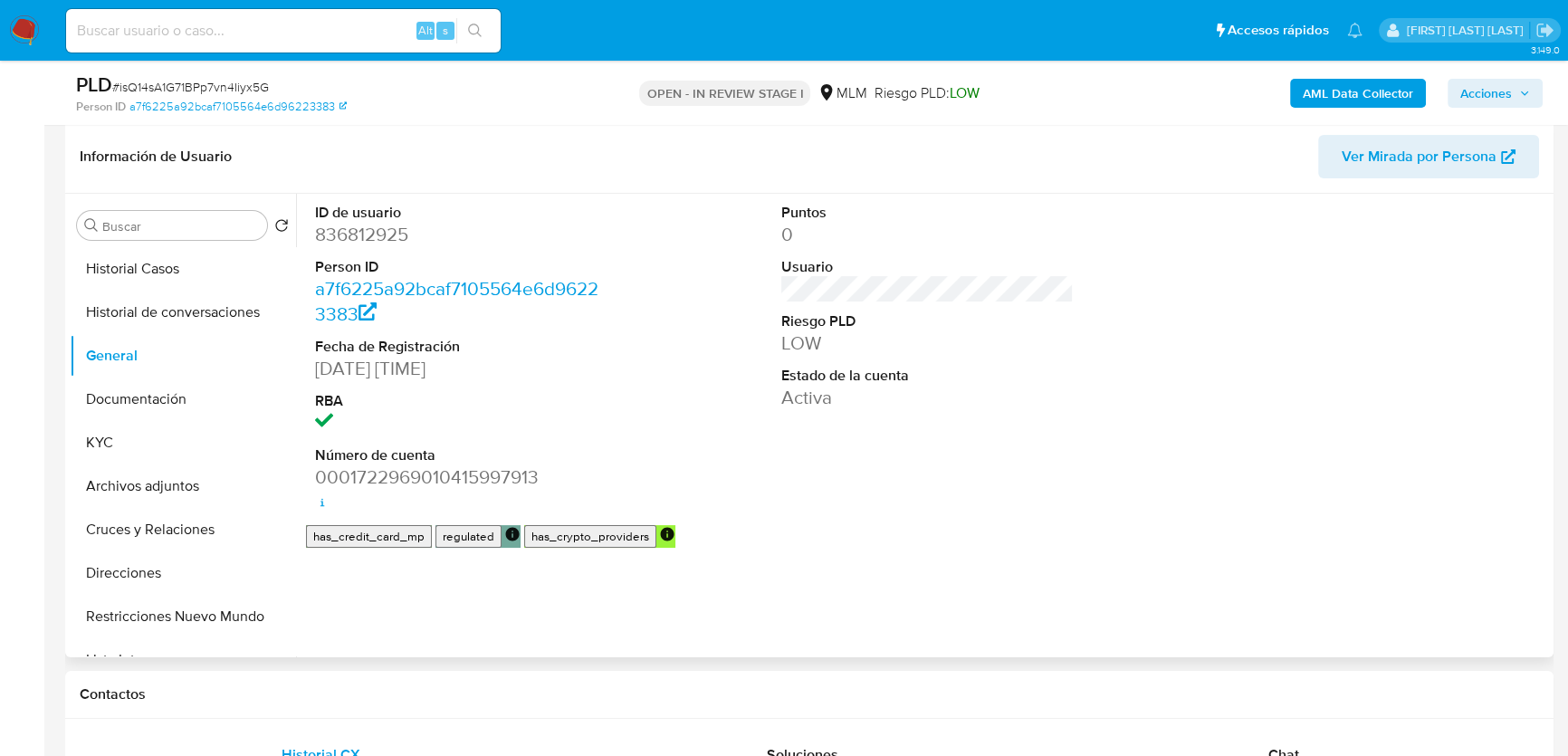 scroll, scrollTop: 329, scrollLeft: 0, axis: vertical 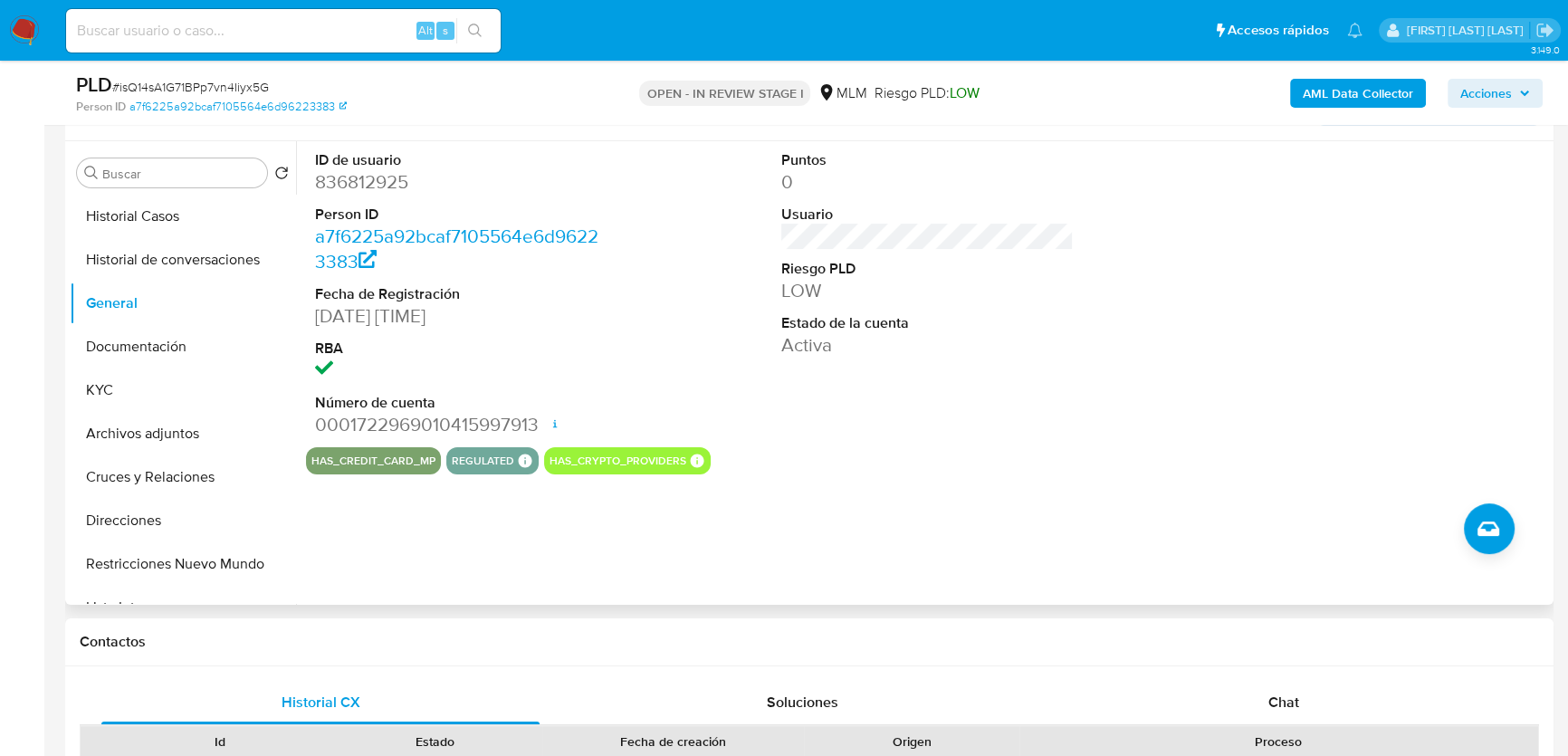 drag, startPoint x: 1315, startPoint y: 429, endPoint x: 832, endPoint y: 312, distance: 496.96881 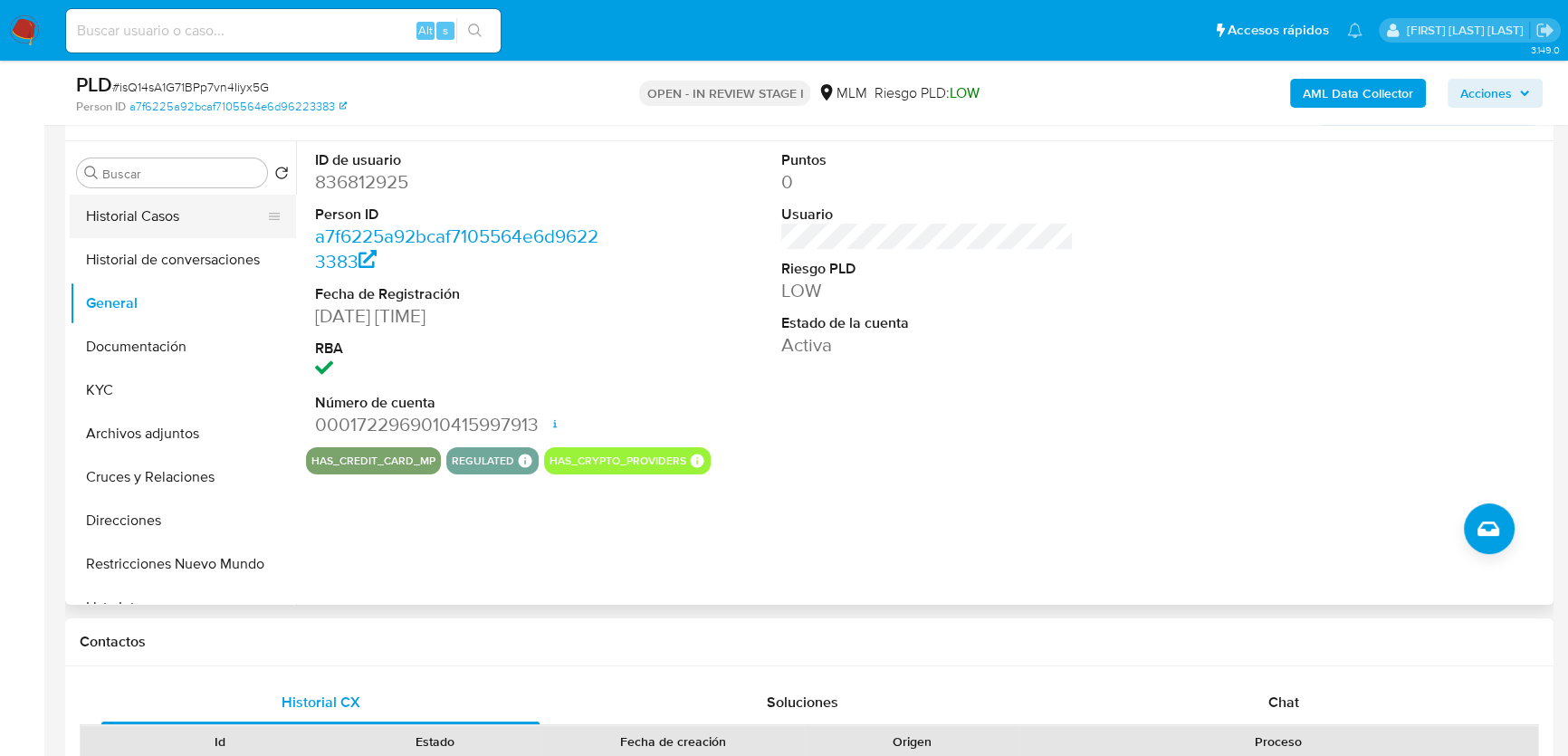 click on "Historial Casos" at bounding box center (176, 216) 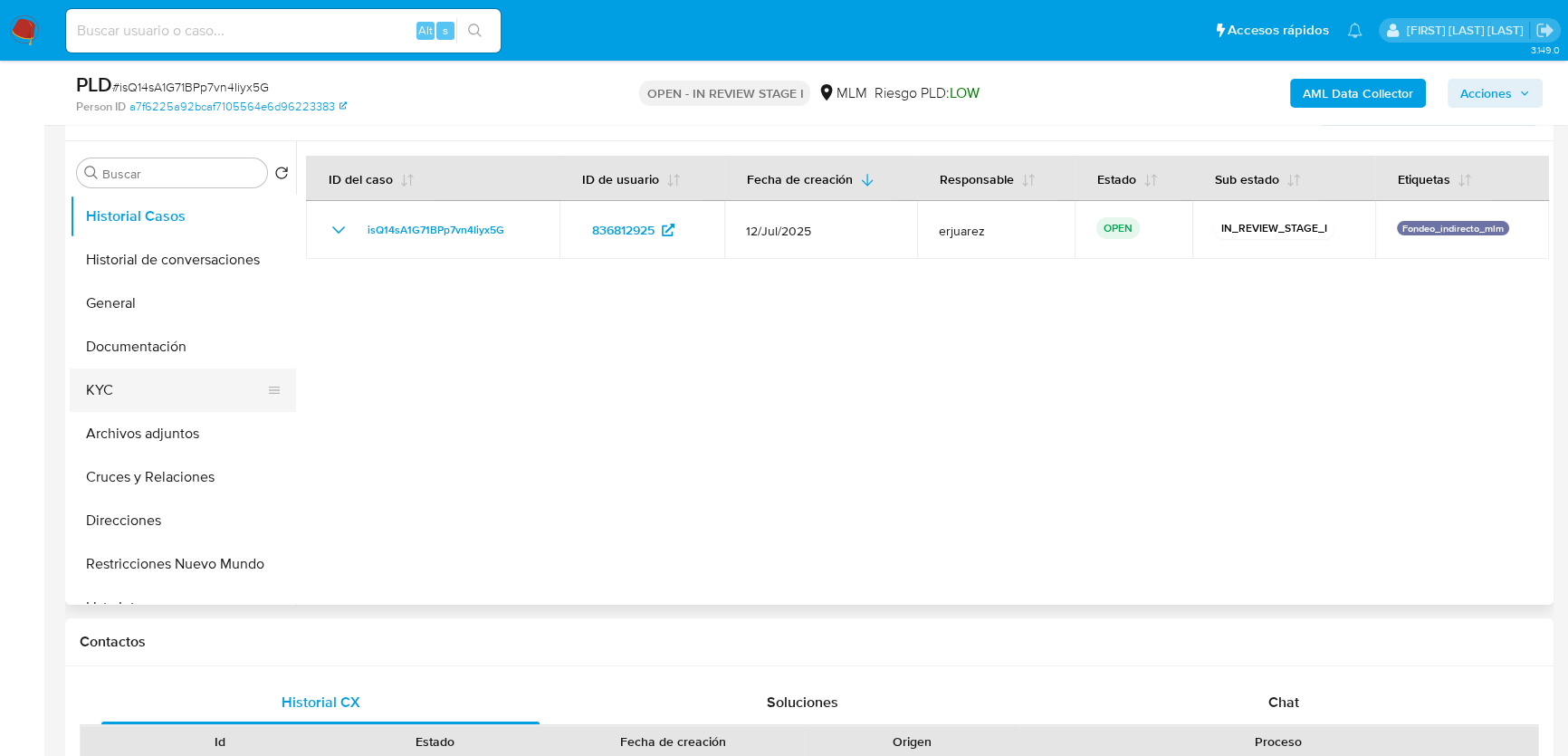 drag, startPoint x: 109, startPoint y: 387, endPoint x: 203, endPoint y: 387, distance: 94 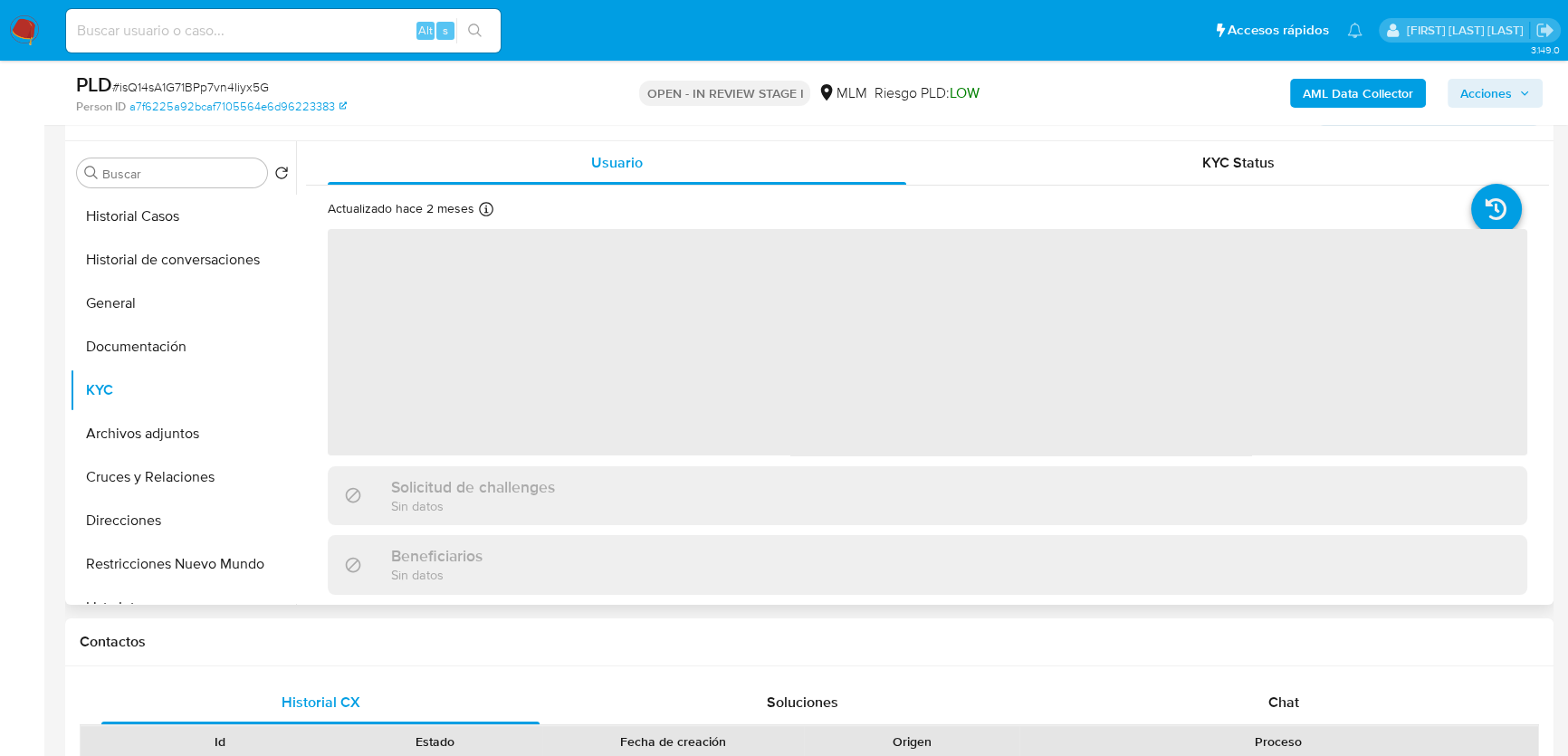 type 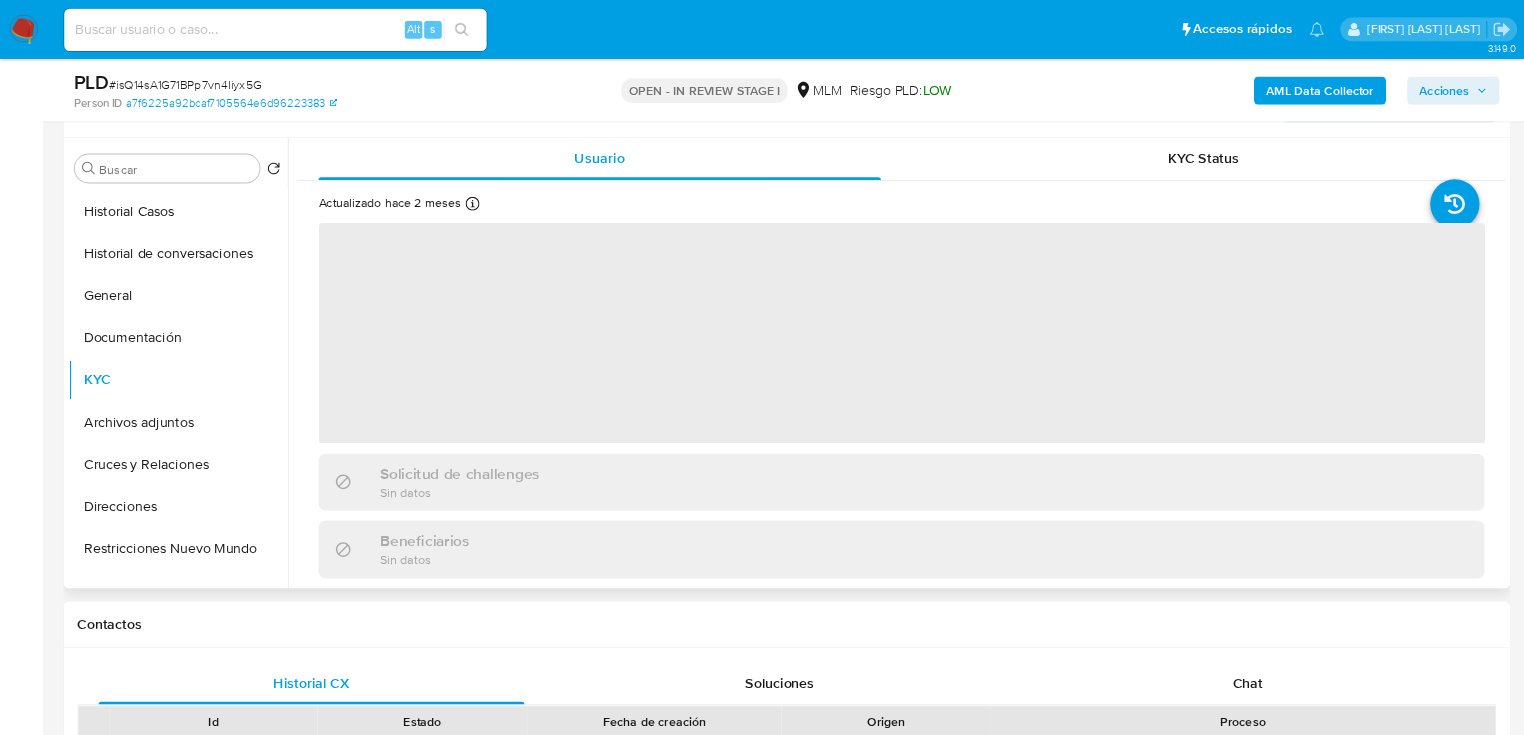 scroll, scrollTop: 364, scrollLeft: 0, axis: vertical 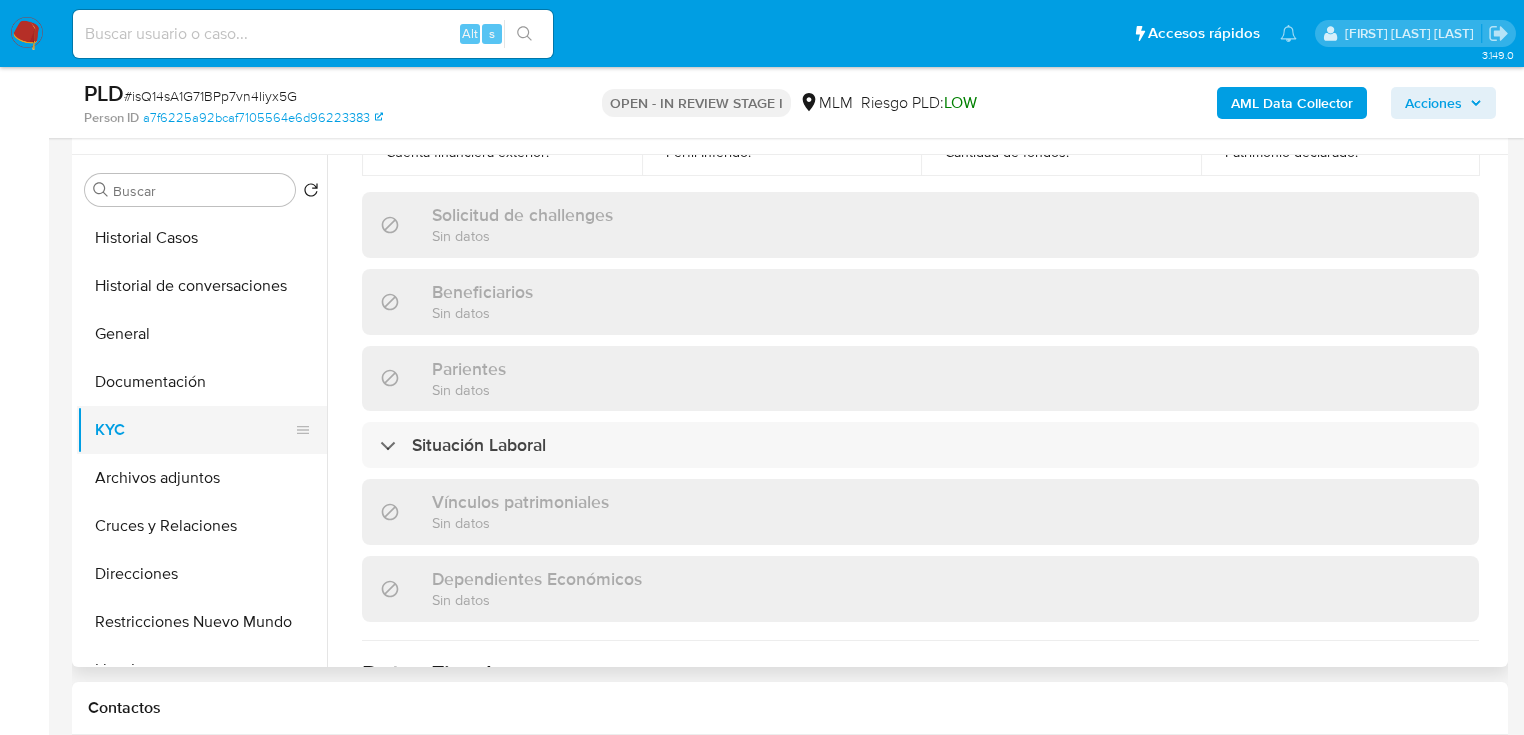 click on "KYC" at bounding box center [194, 430] 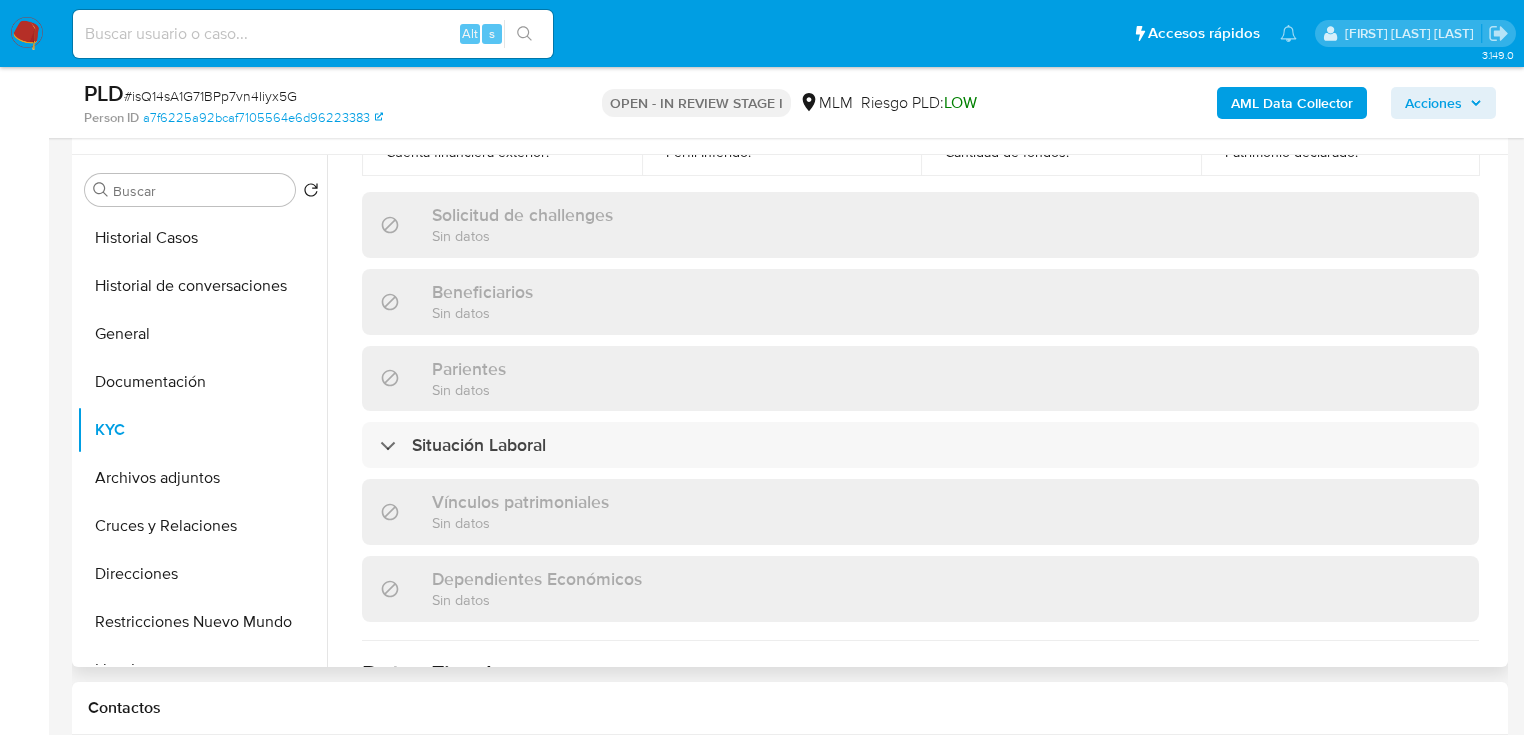 scroll, scrollTop: 1262, scrollLeft: 0, axis: vertical 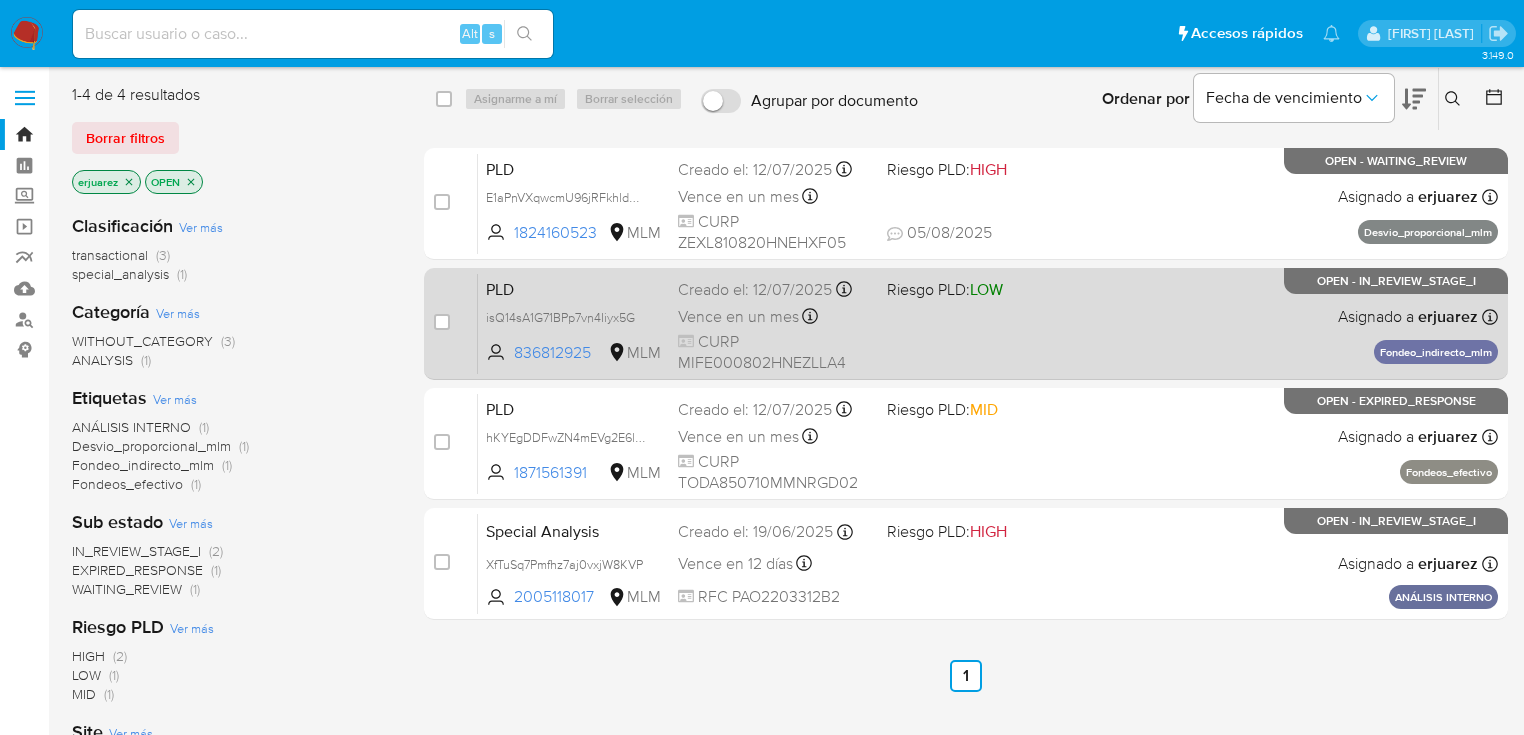 click on "PLD isQ14sA1G71BPp7vn4Iiyx5G 836812925 MLM Riesgo PLD:  LOW Creado el: 12/07/2025   Creado el: 12/07/2025 02:05:11 Vence en un mes   Vence el 10/09/2025 02:05:12 CURP   MIFE000802HNEZLLA4 Asignado a   erjuarez   Asignado el: 06/08/2025 09:07:01 Fondeo_indirecto_mlm OPEN - IN_REVIEW_STAGE_I" at bounding box center [988, 323] 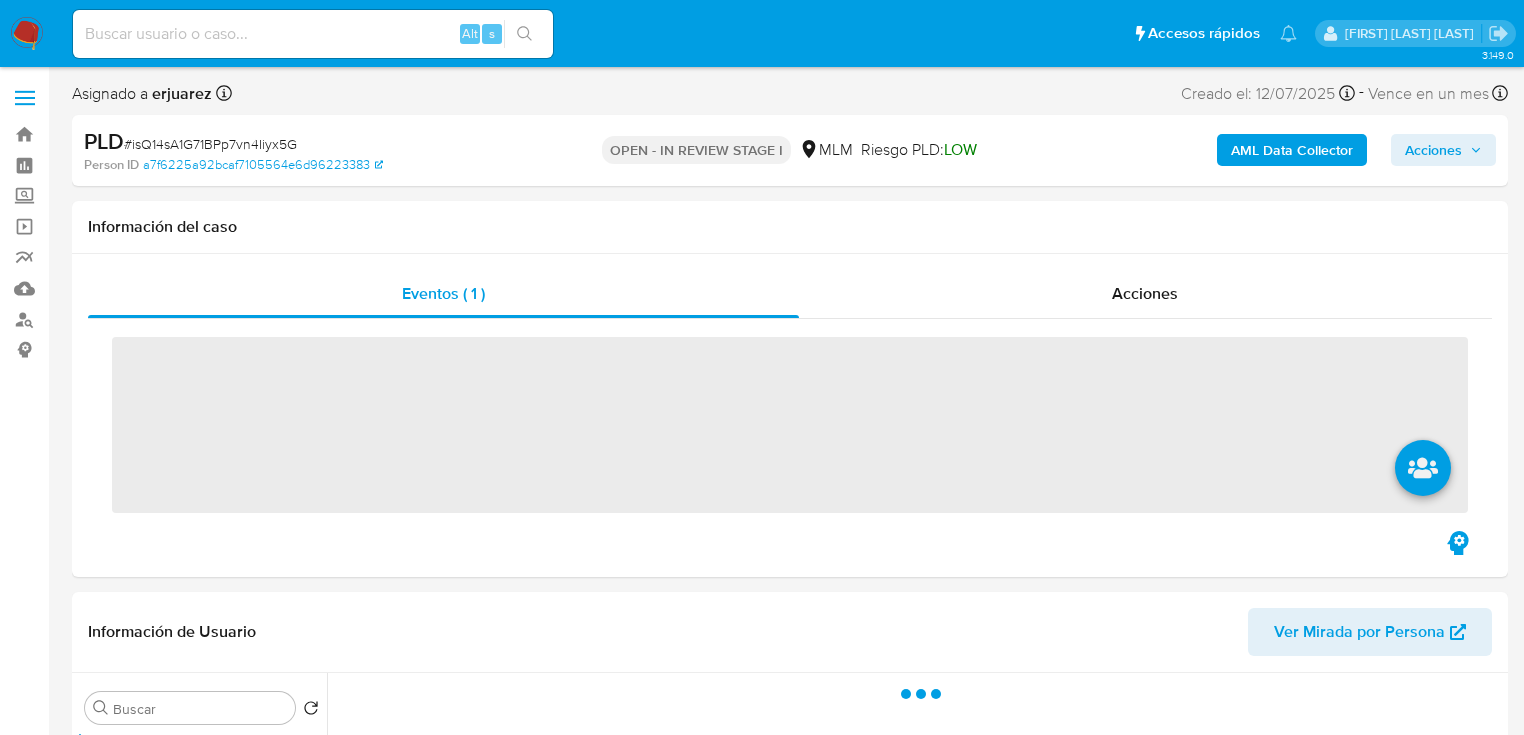 scroll, scrollTop: 320, scrollLeft: 0, axis: vertical 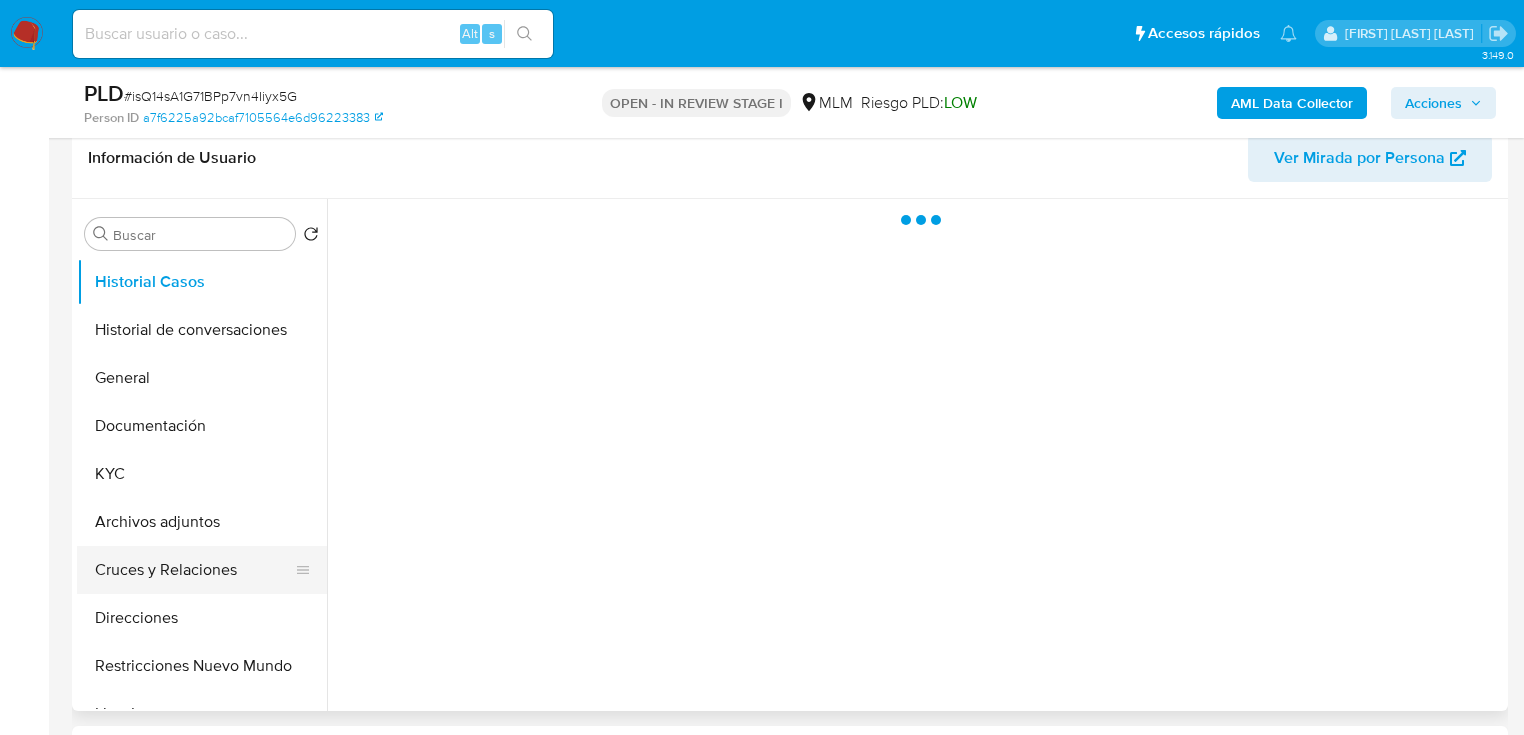 click on "Cruces y Relaciones" at bounding box center [194, 570] 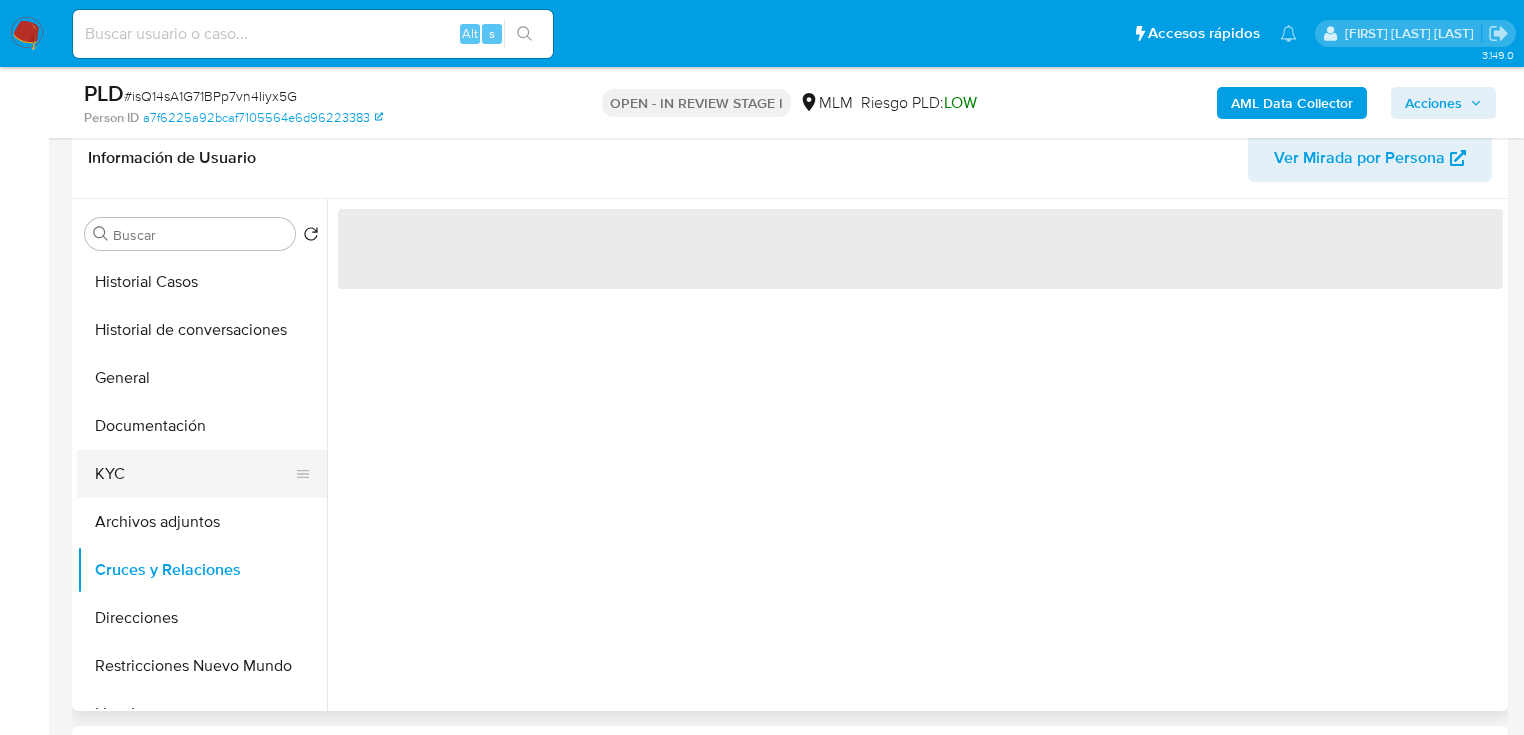 click on "KYC" at bounding box center (194, 474) 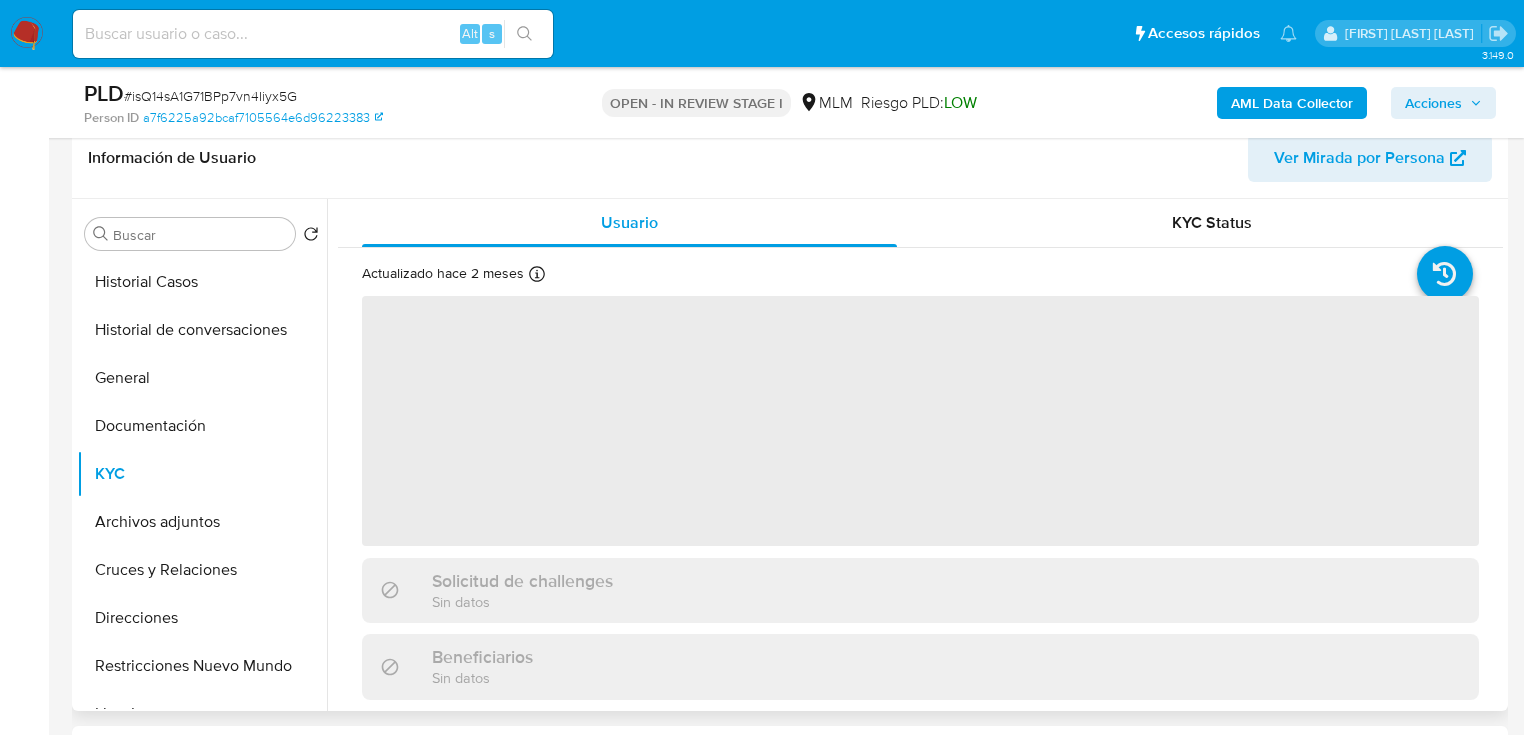 select on "10" 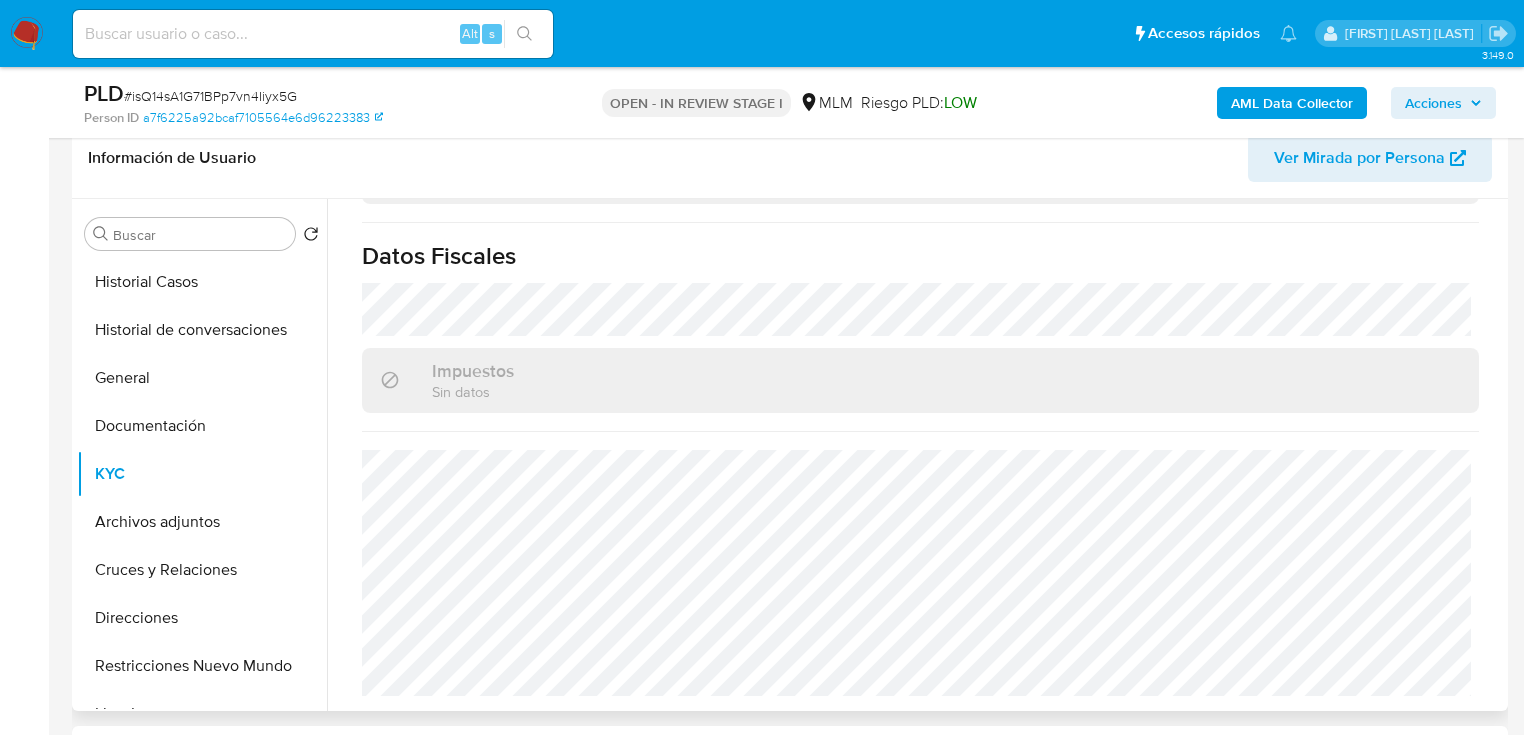 scroll, scrollTop: 1262, scrollLeft: 0, axis: vertical 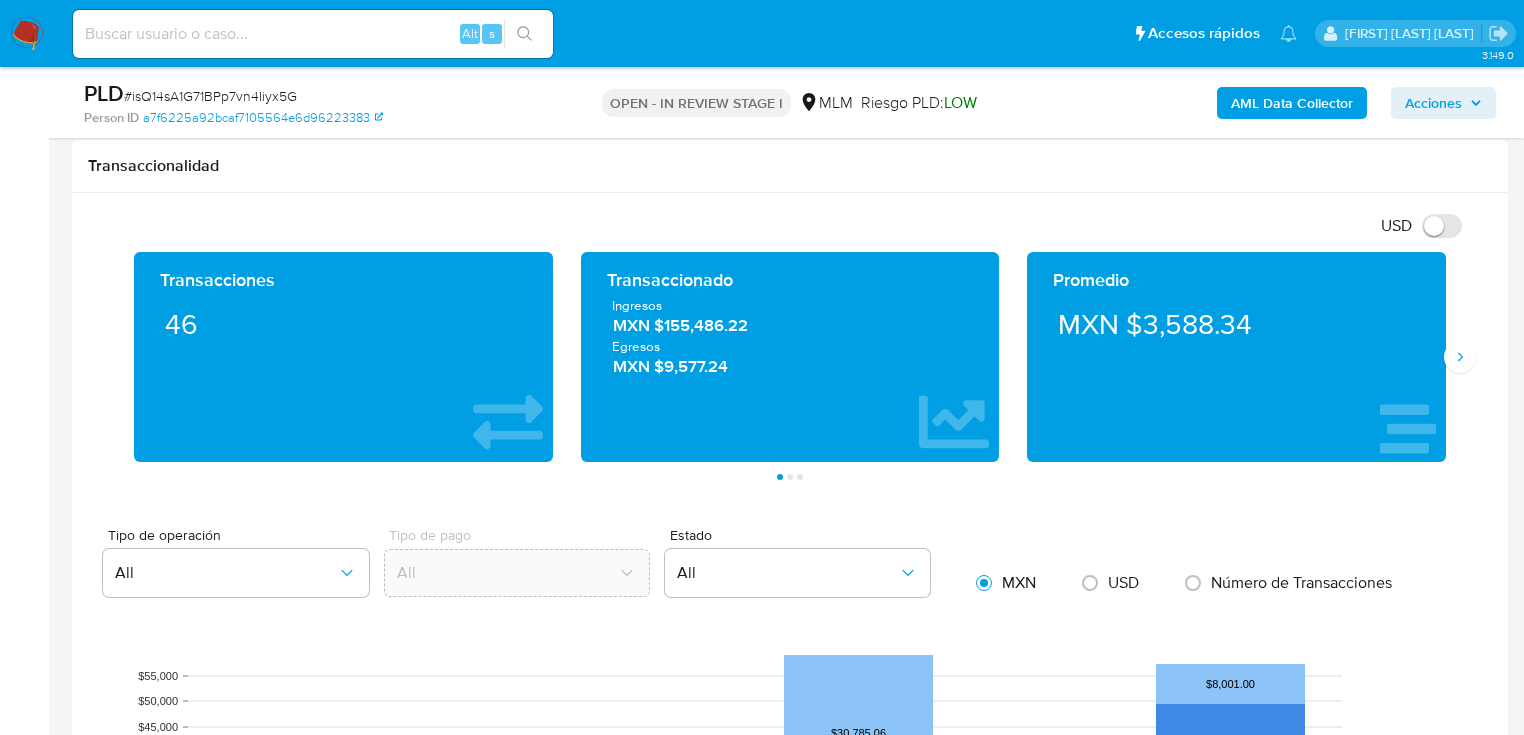 click at bounding box center (1460, 357) 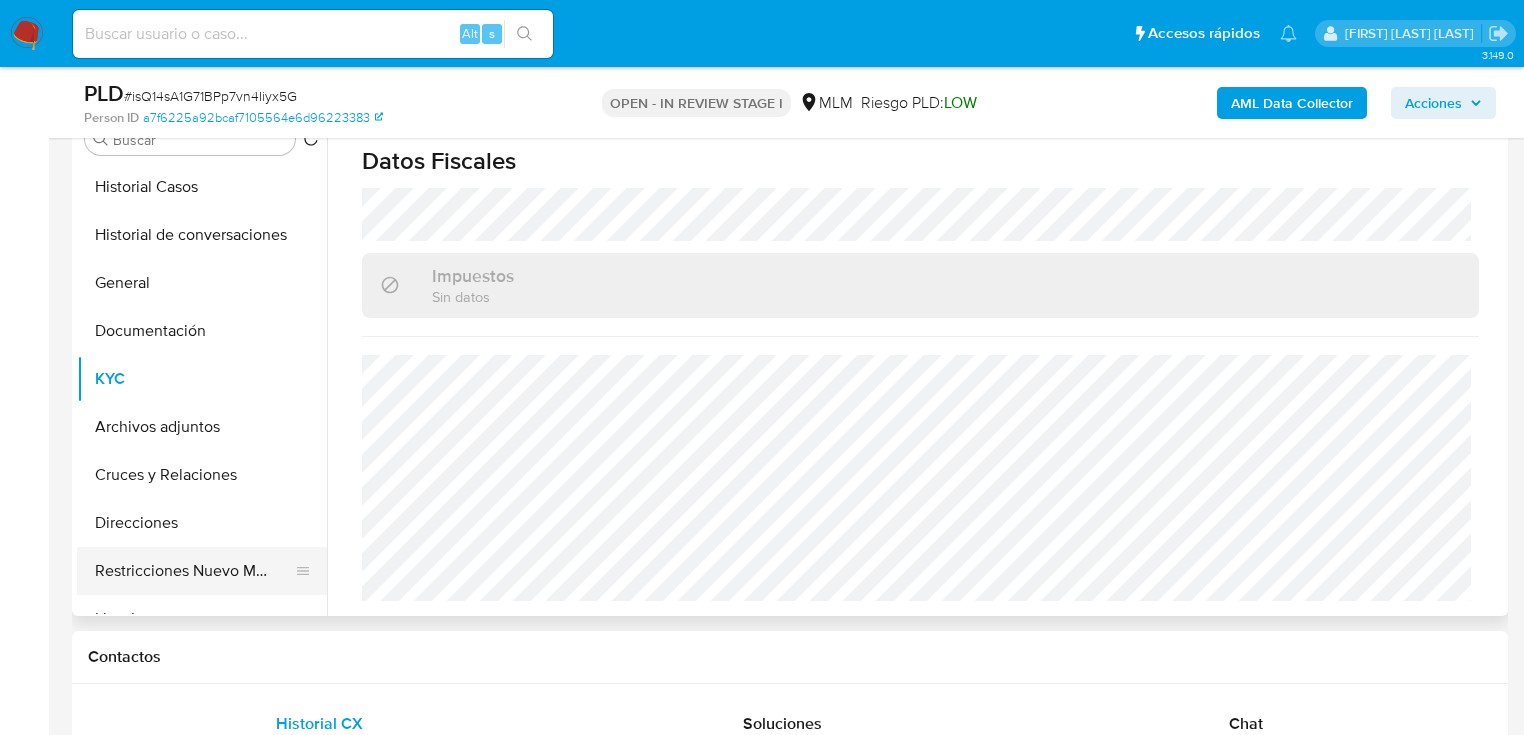 scroll, scrollTop: 196, scrollLeft: 0, axis: vertical 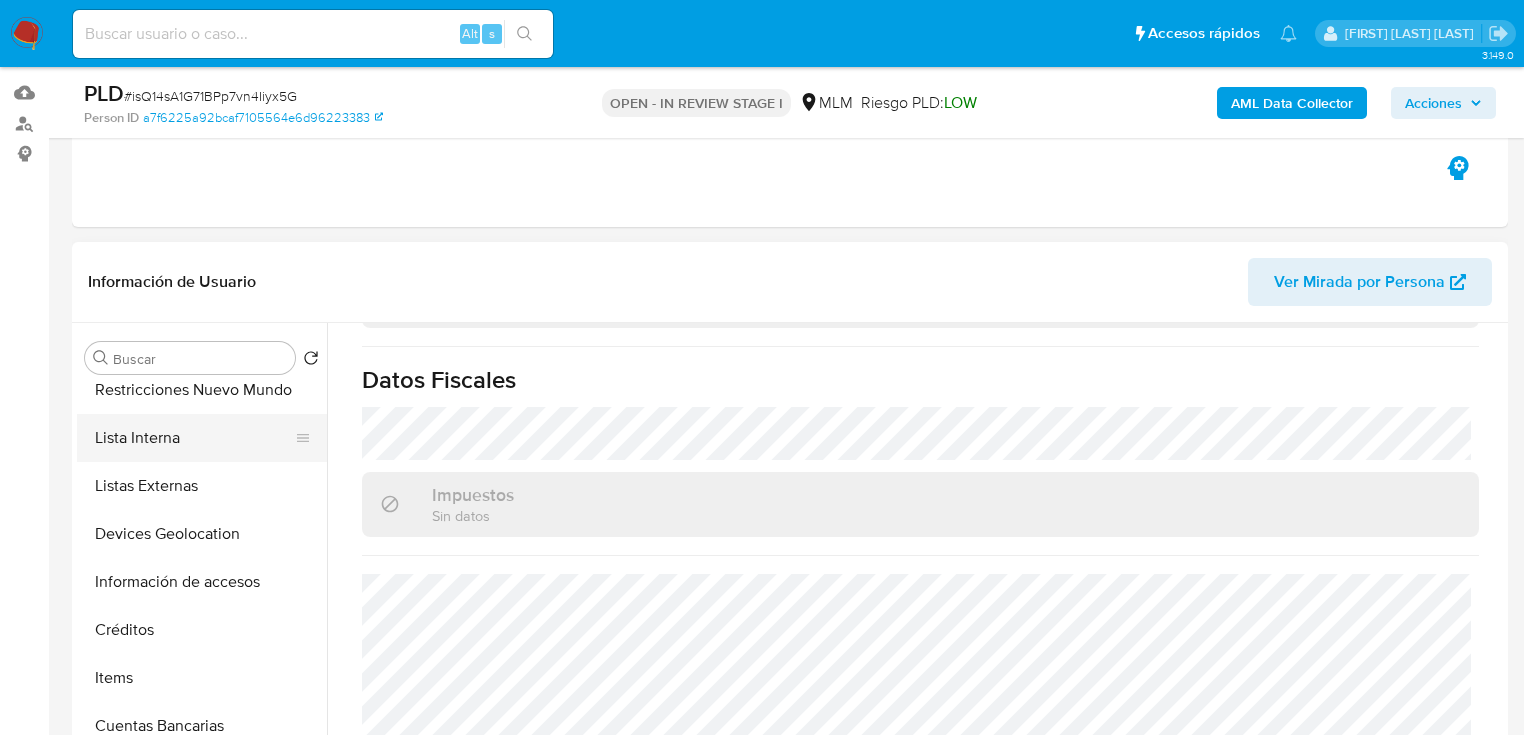 click on "Lista Interna" at bounding box center [194, 438] 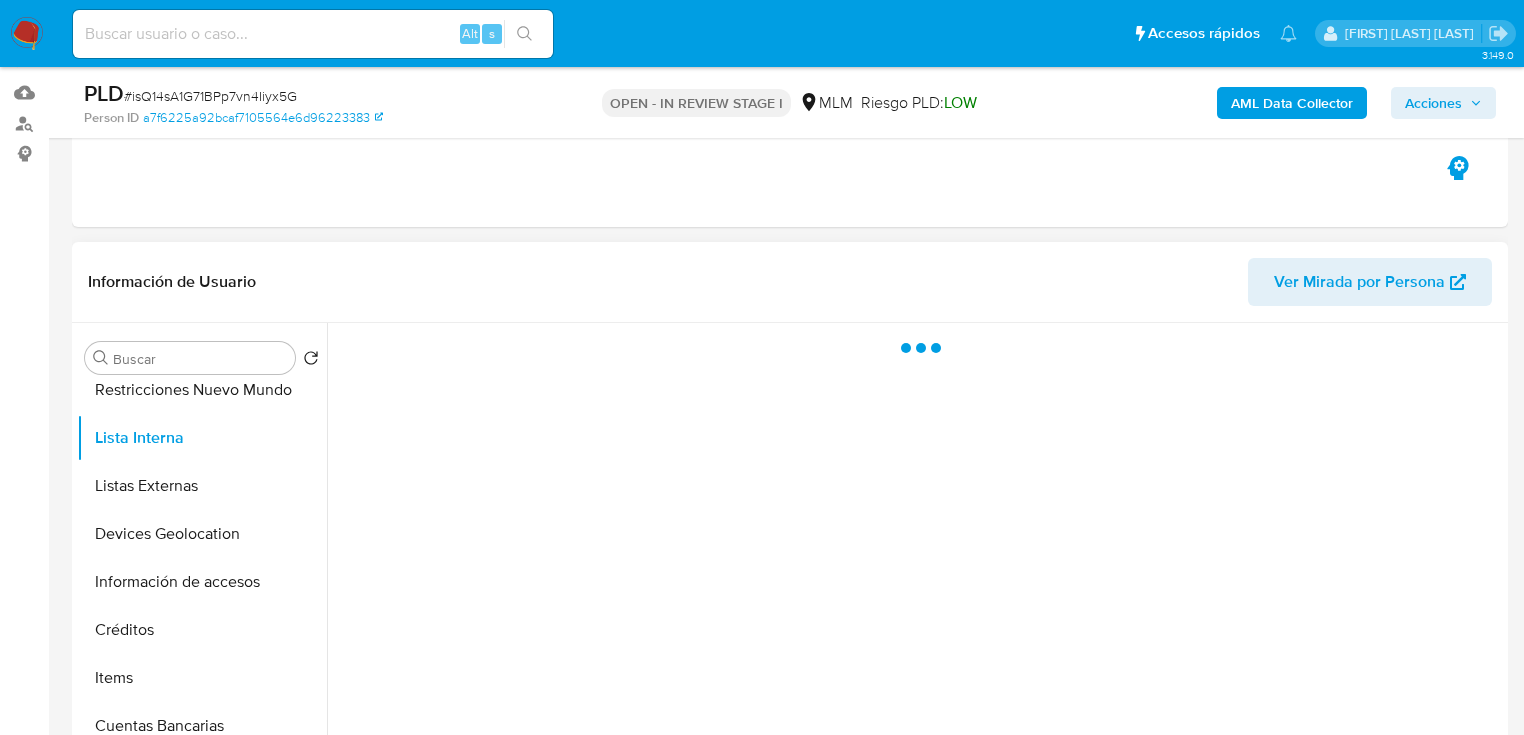 scroll, scrollTop: 0, scrollLeft: 0, axis: both 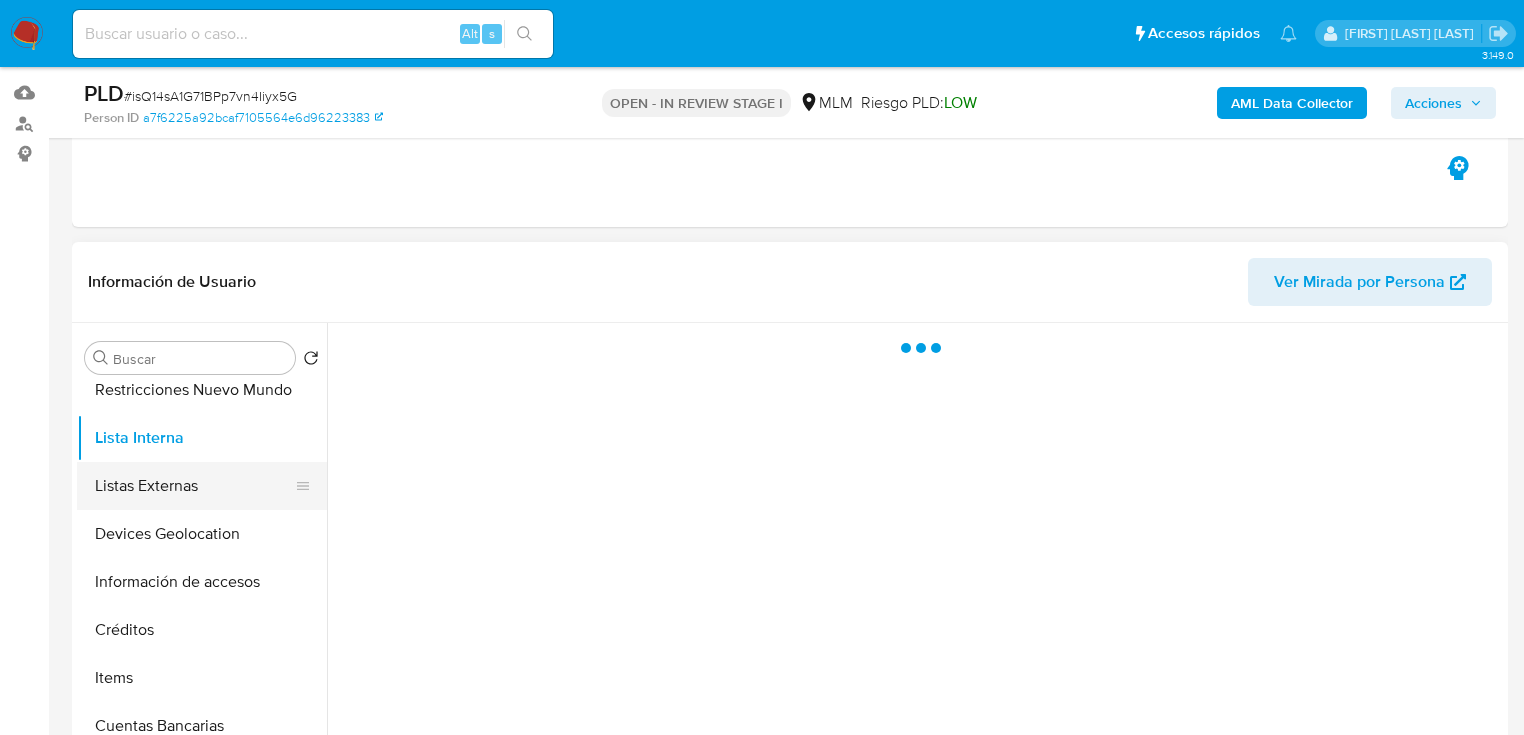 click on "Listas Externas" at bounding box center (194, 486) 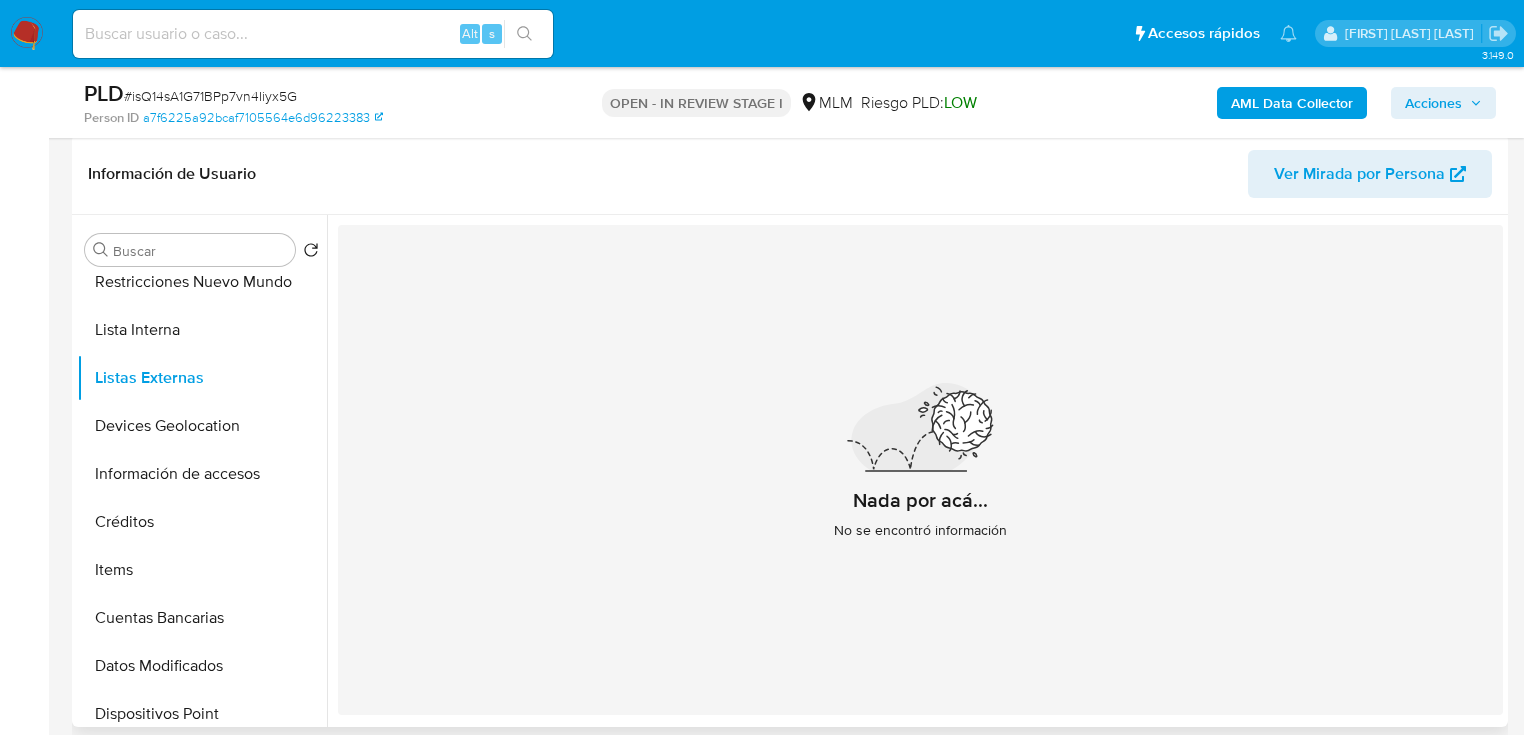 scroll, scrollTop: 276, scrollLeft: 0, axis: vertical 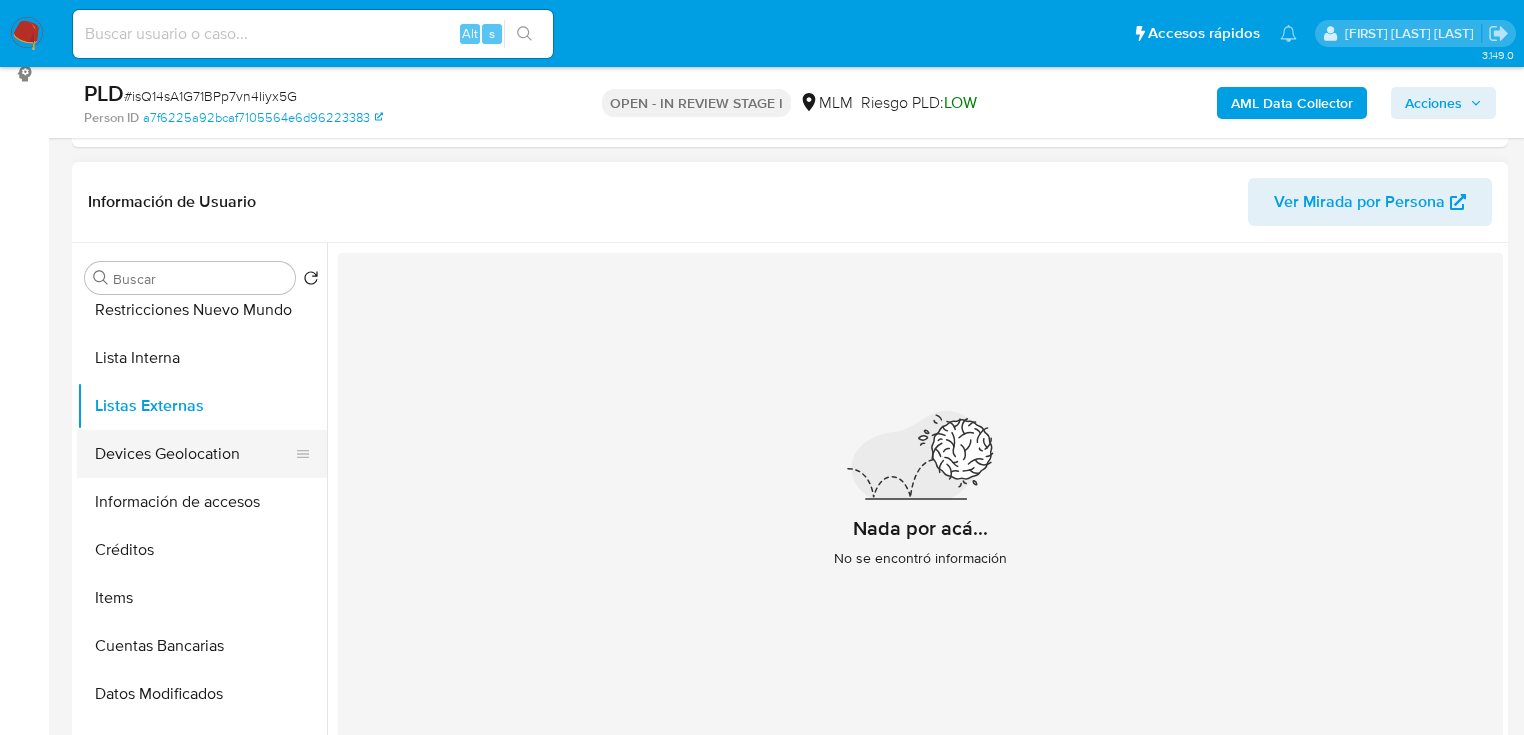click on "Devices Geolocation" at bounding box center (194, 454) 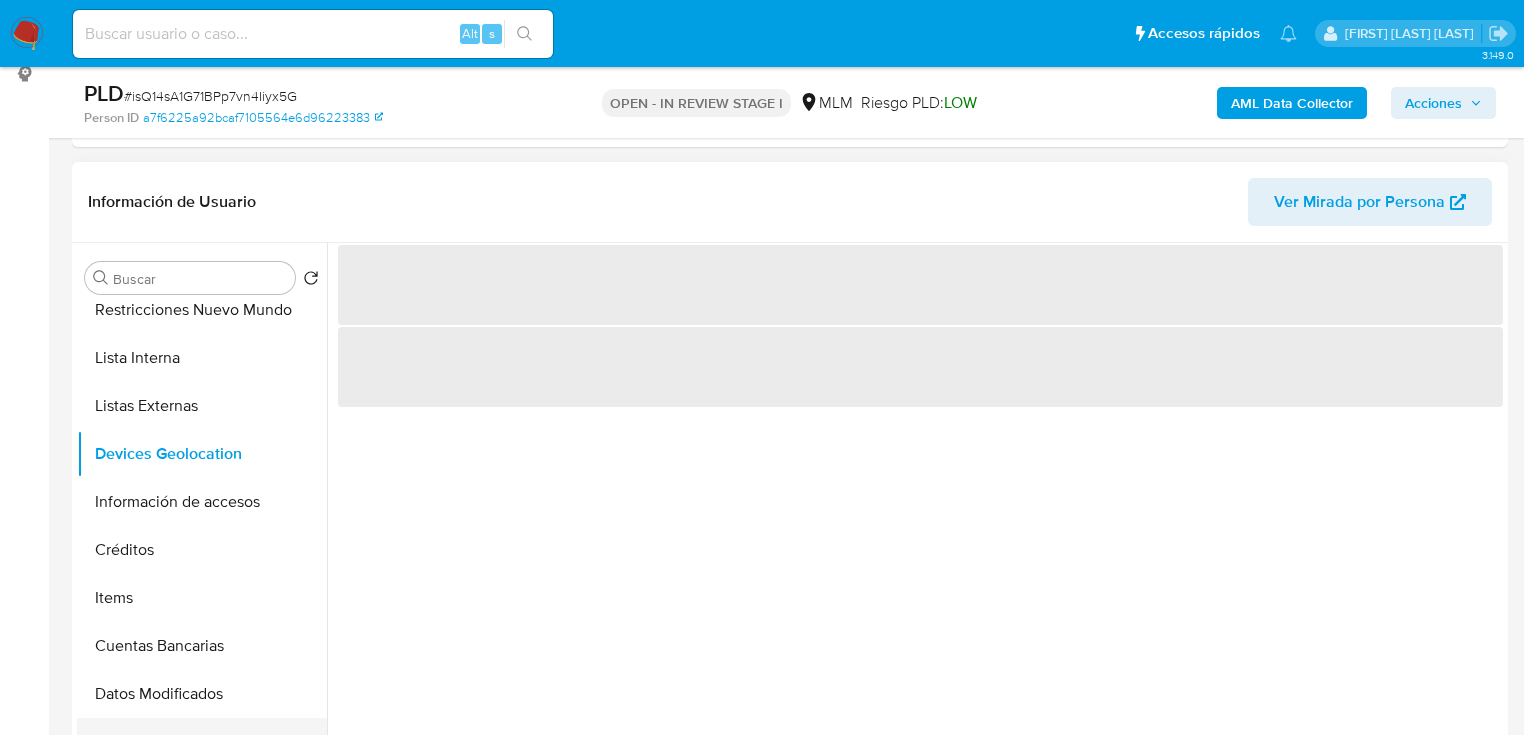 type 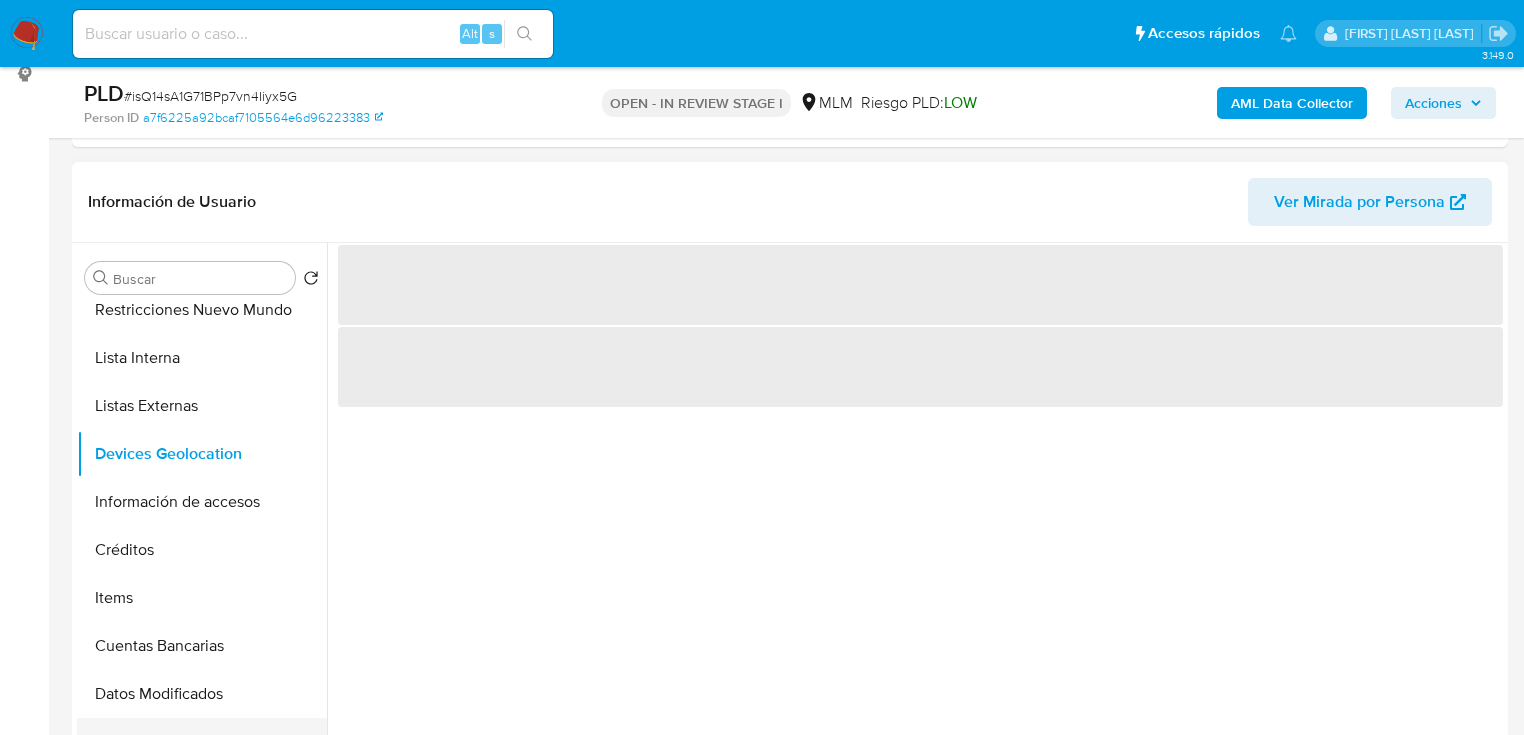 click on "Devices Geolocation" at bounding box center [202, 454] 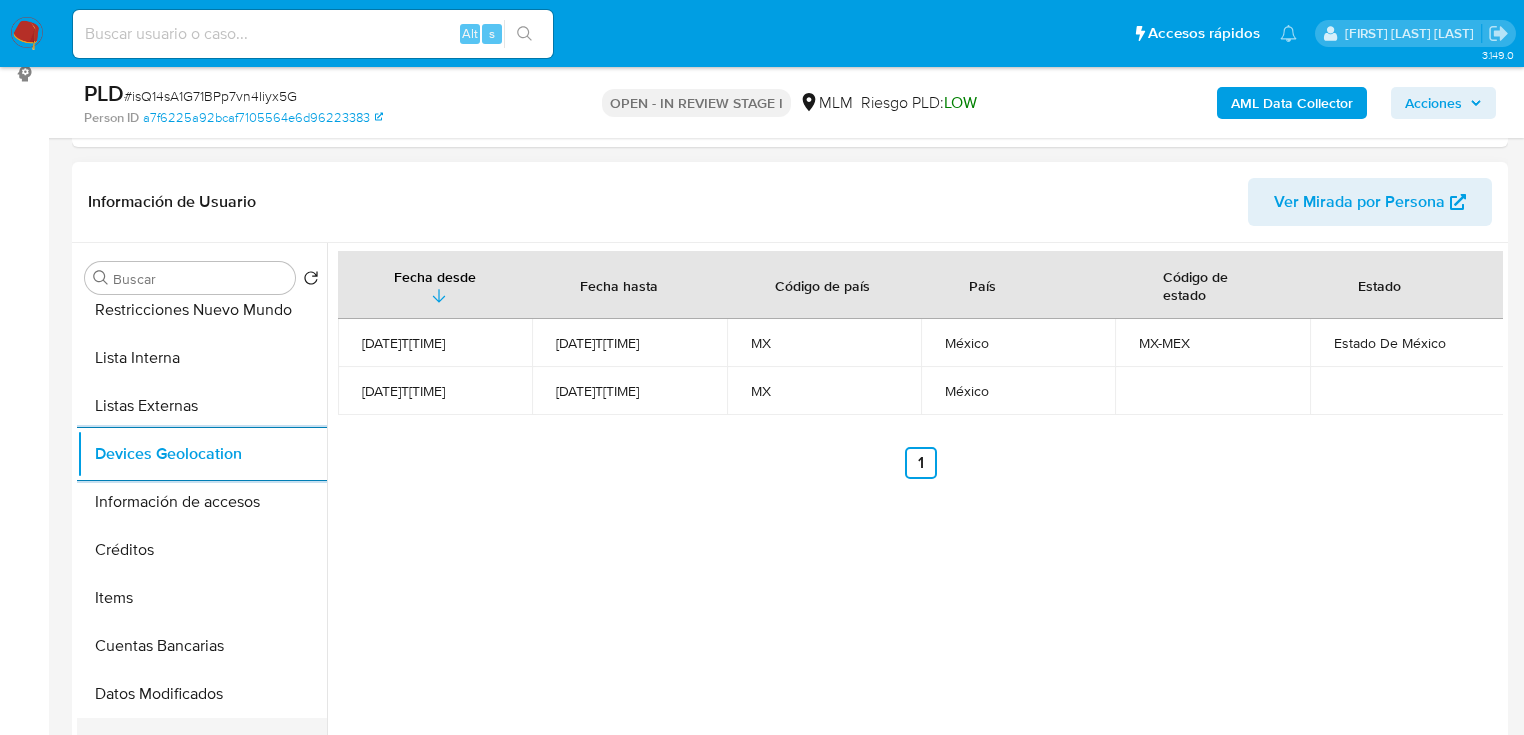click on "Devices Geolocation" at bounding box center (202, 454) 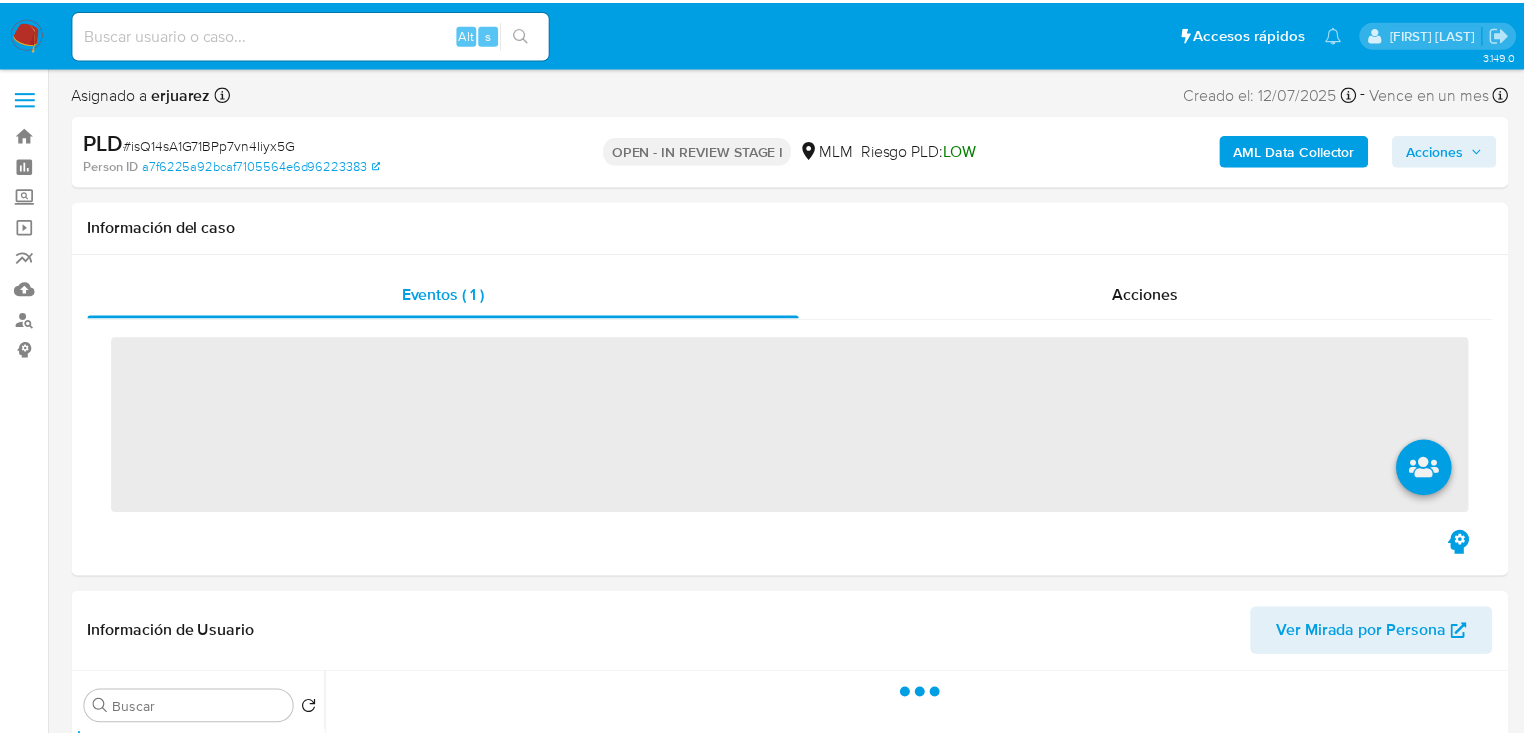 scroll, scrollTop: 0, scrollLeft: 0, axis: both 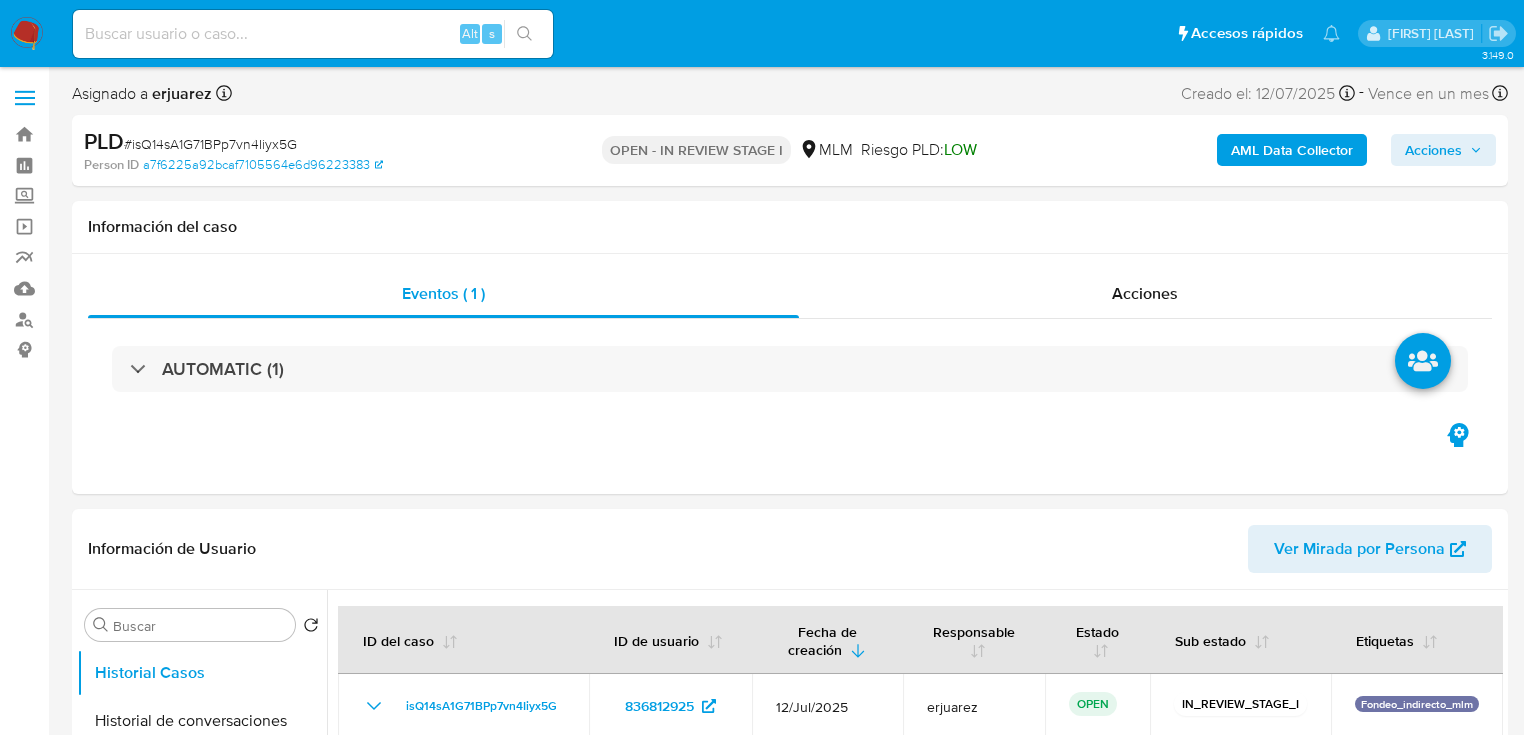 select on "10" 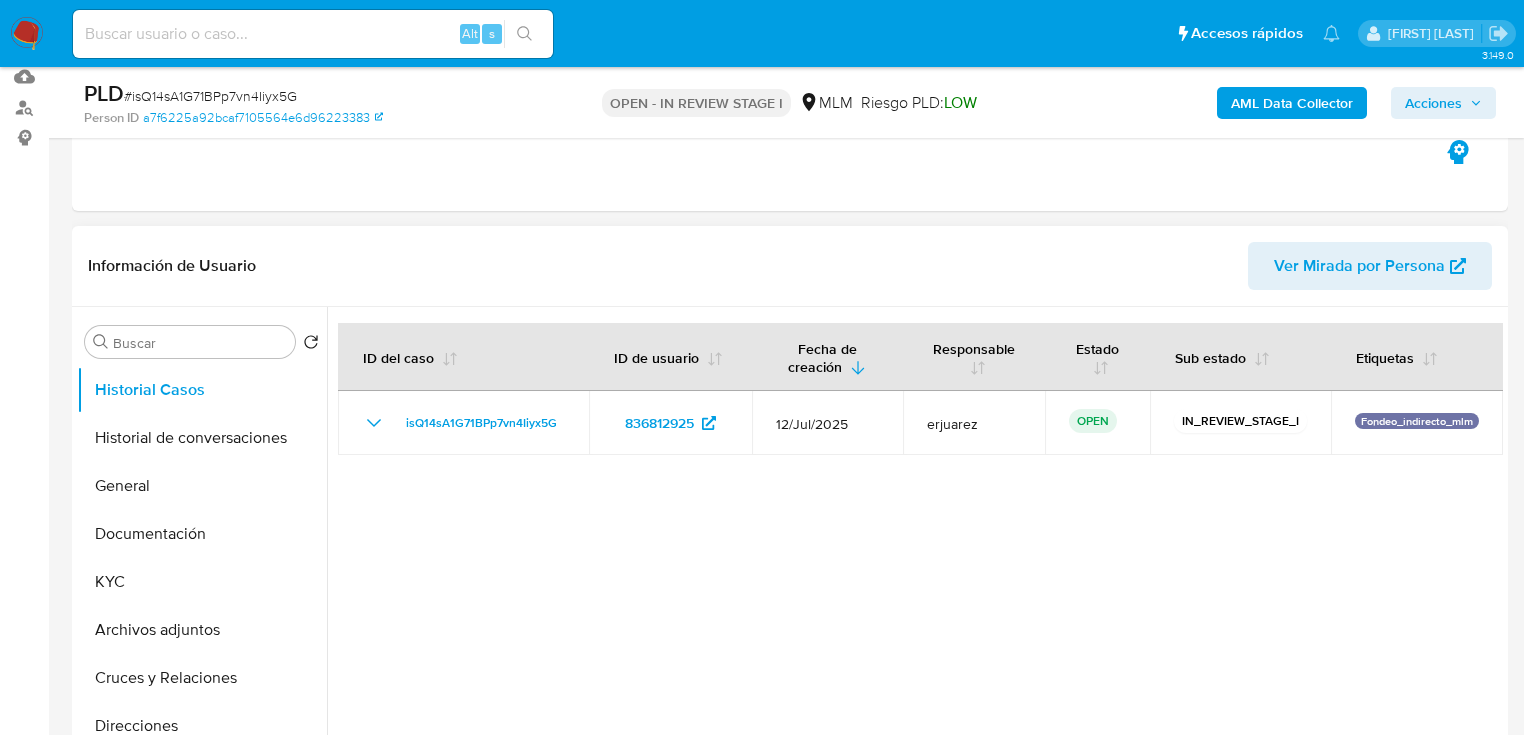 scroll, scrollTop: 320, scrollLeft: 0, axis: vertical 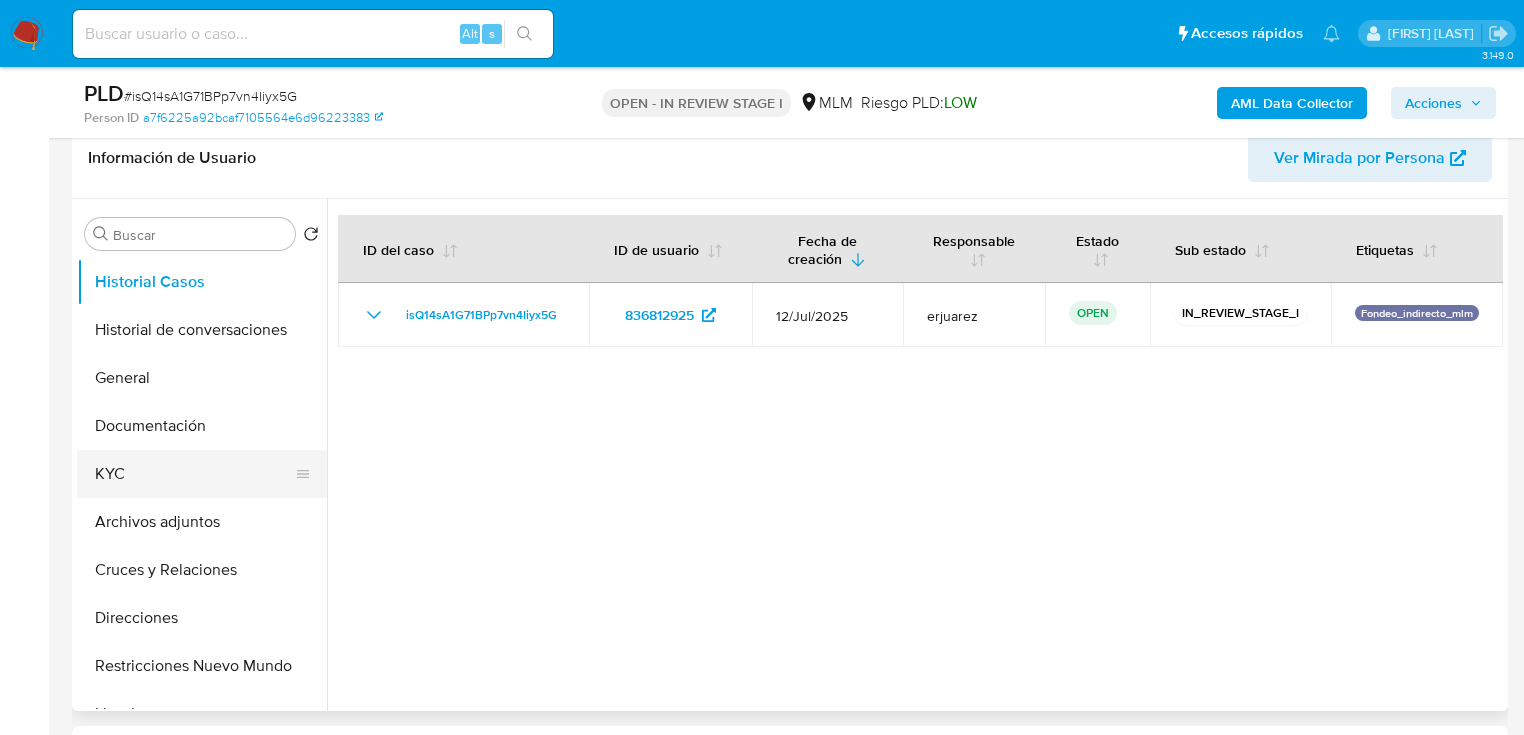 click on "KYC" at bounding box center (194, 474) 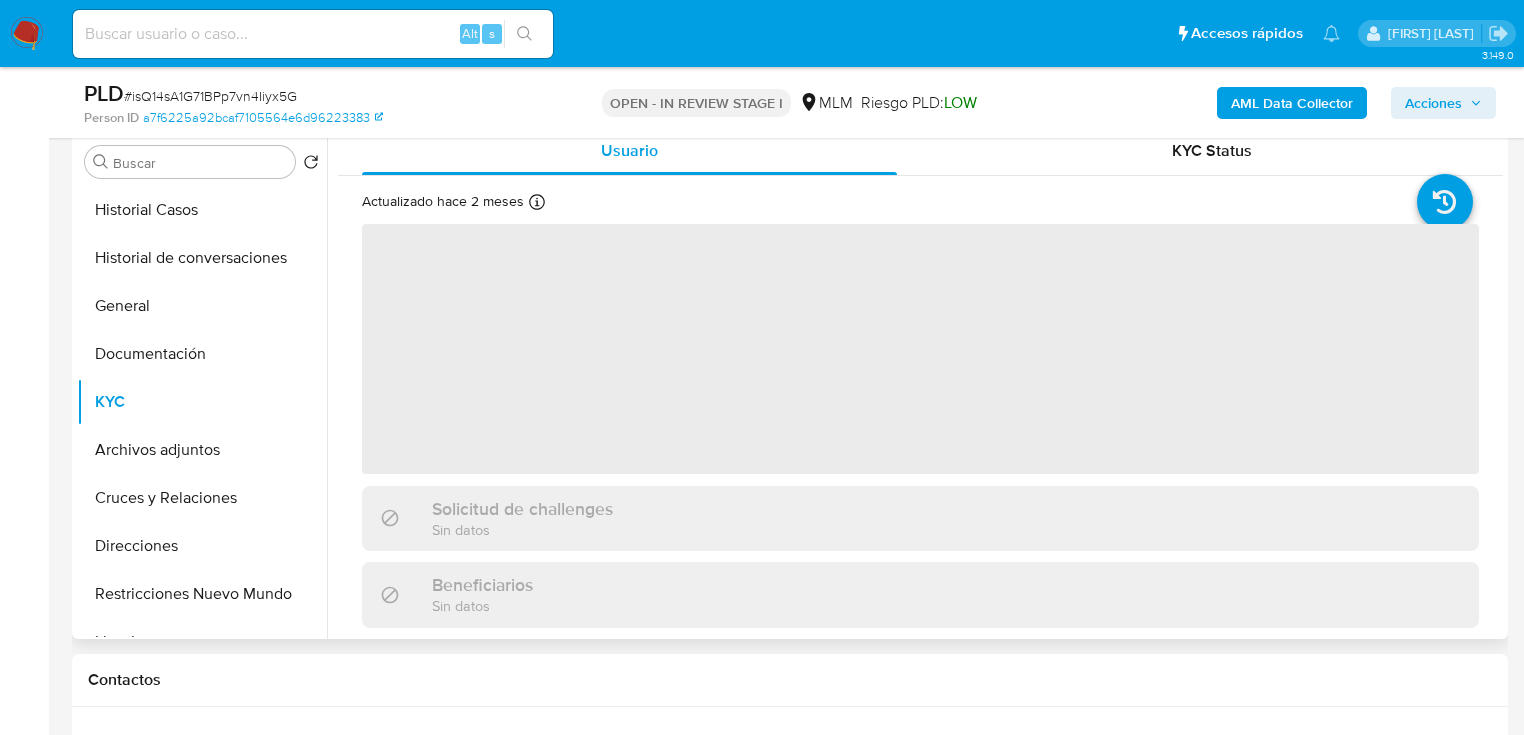scroll, scrollTop: 480, scrollLeft: 0, axis: vertical 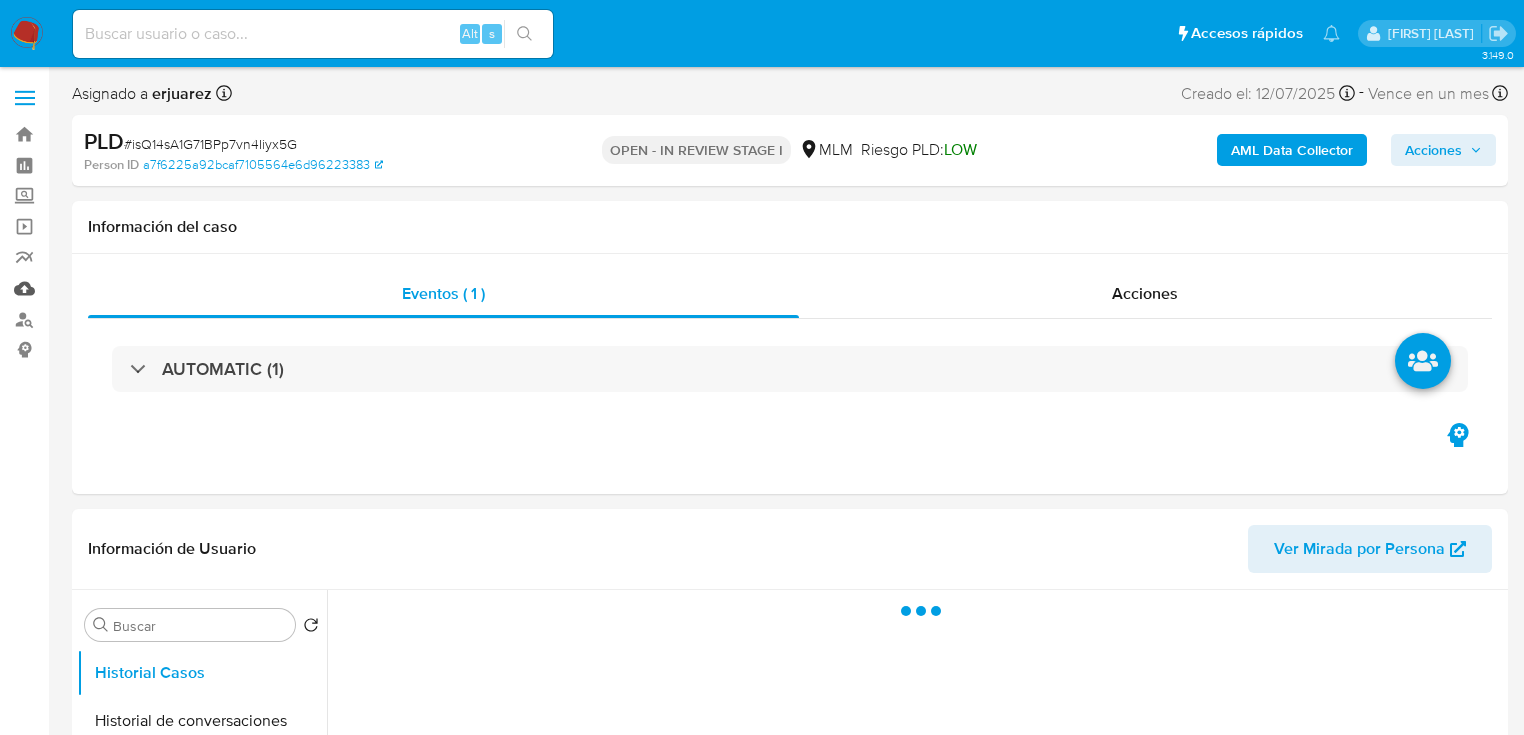click on "Mulan" at bounding box center (119, 288) 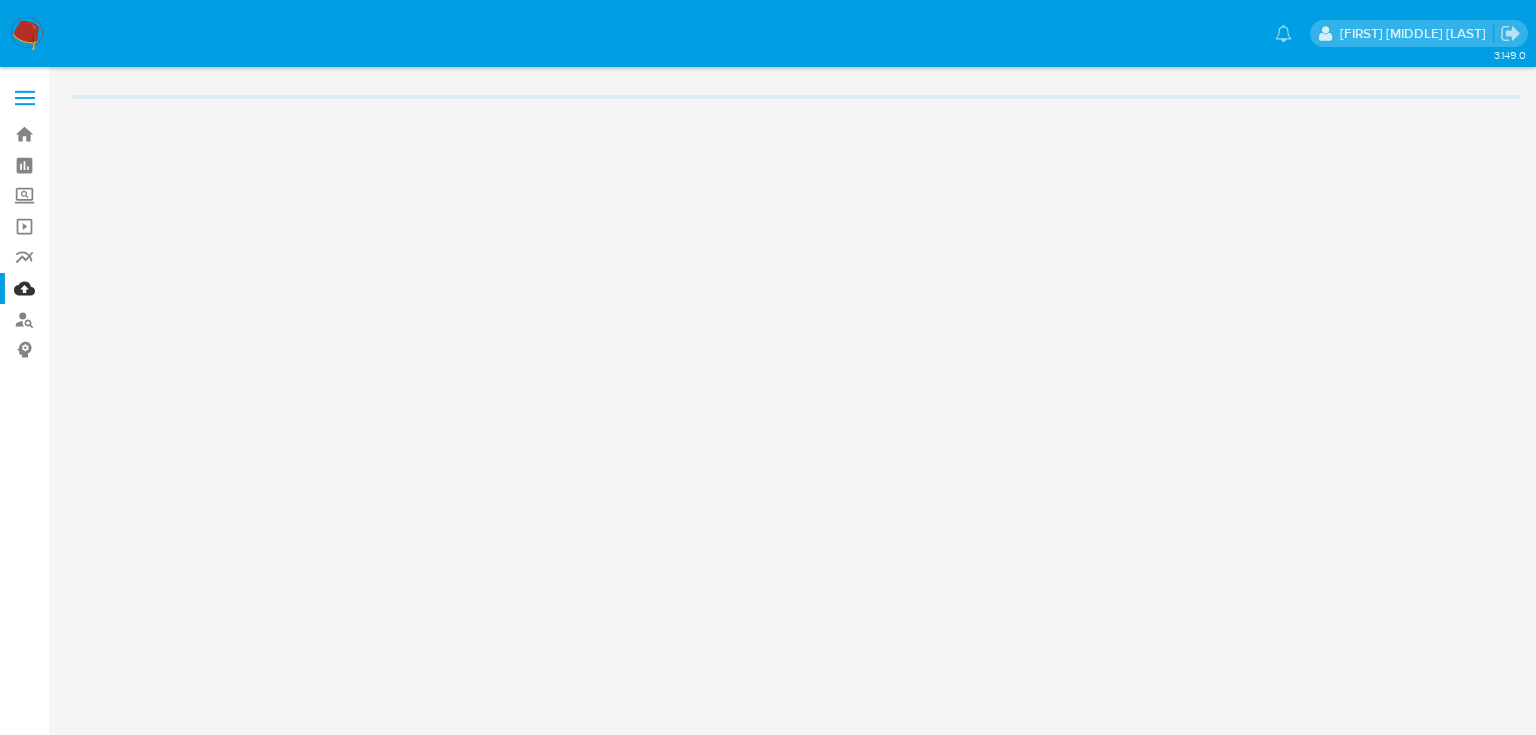 scroll, scrollTop: 0, scrollLeft: 0, axis: both 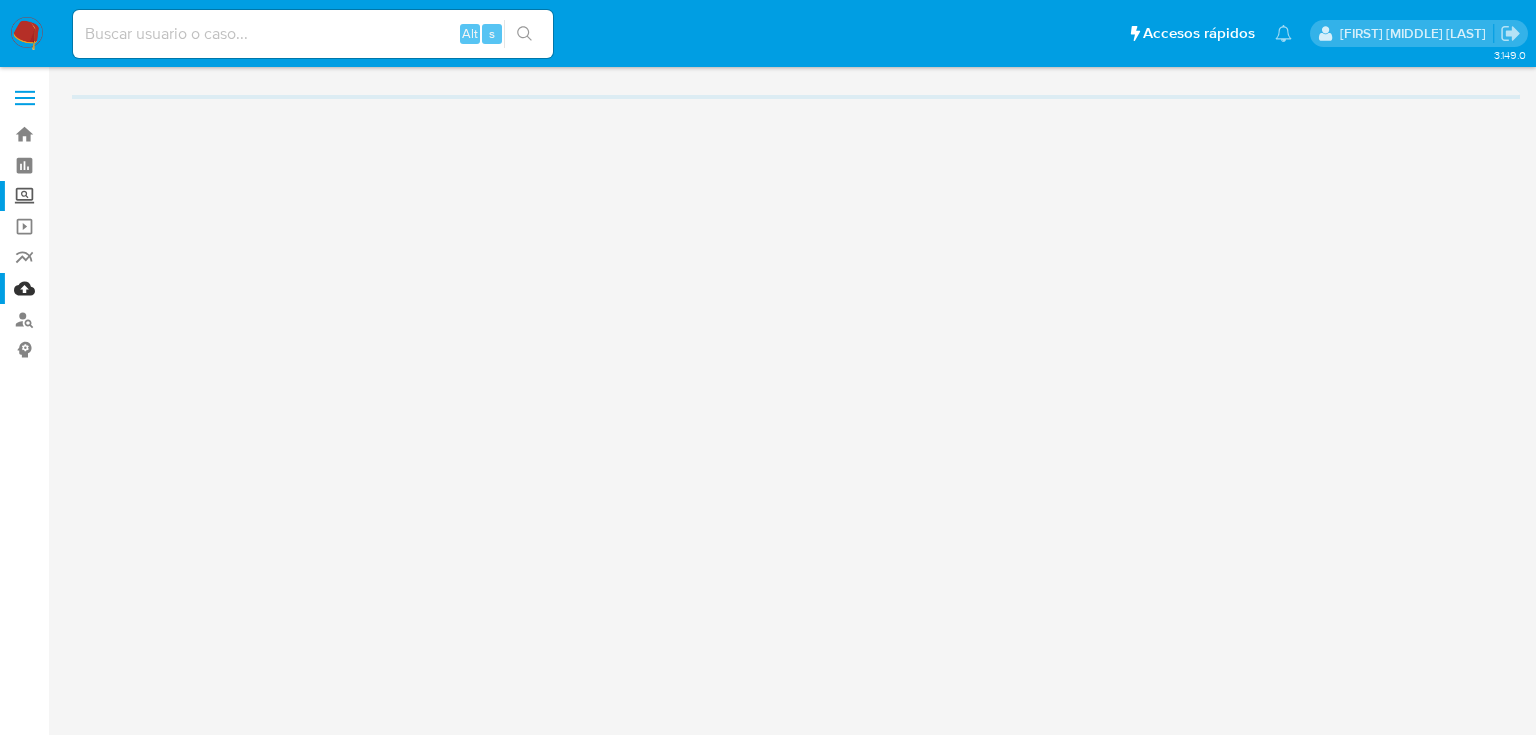 drag, startPoint x: 30, startPoint y: 193, endPoint x: 76, endPoint y: 204, distance: 47.296936 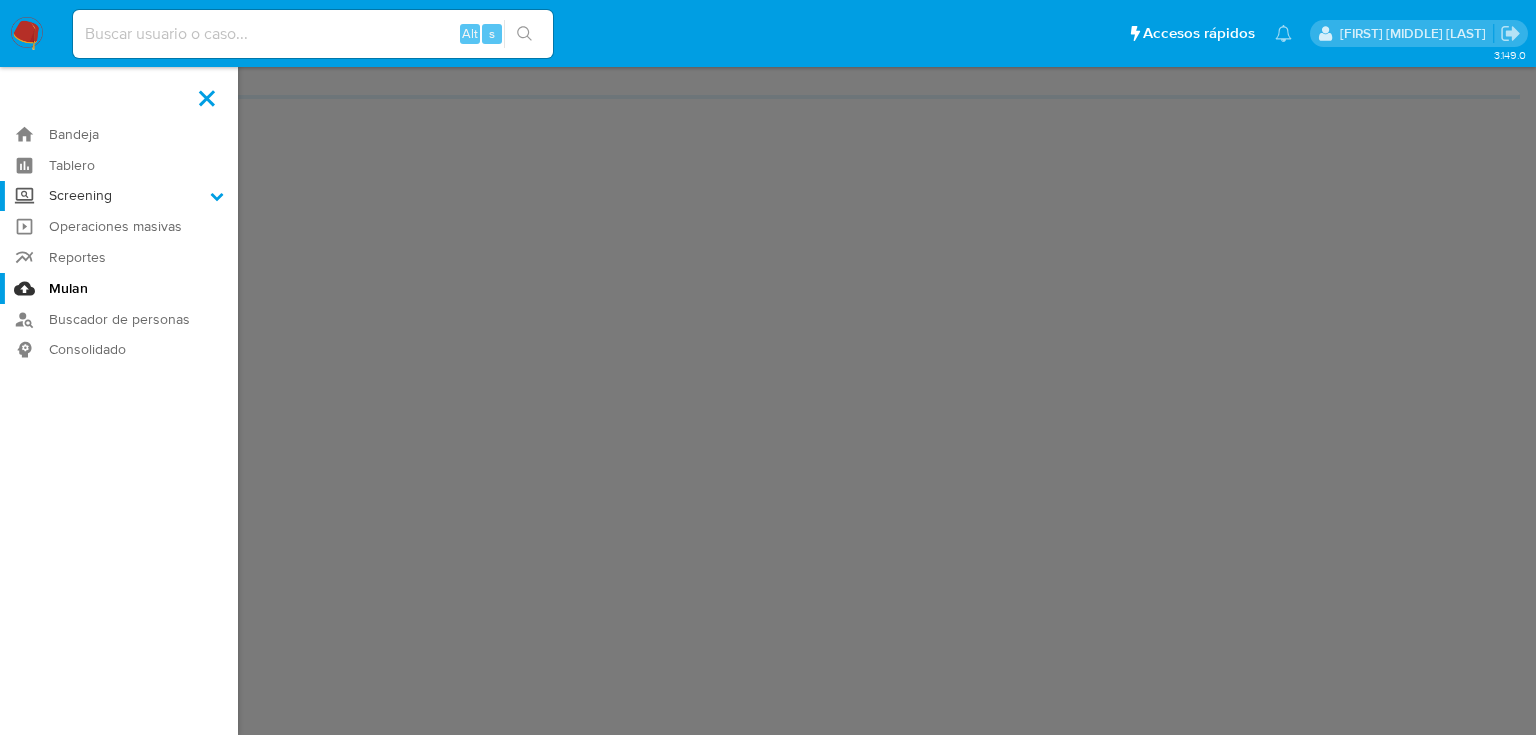 click on "Screening" at bounding box center [0, 0] 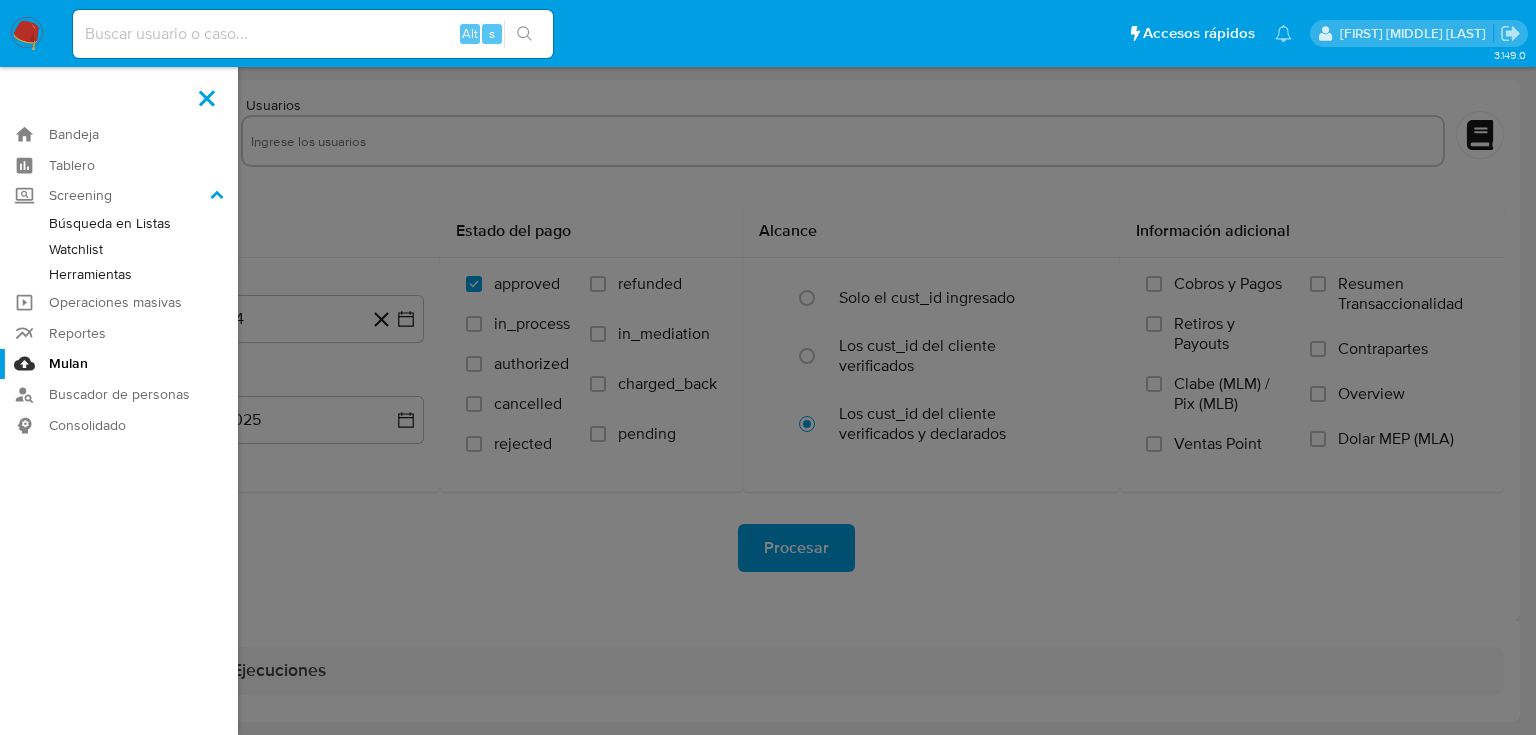 click on "Herramientas" at bounding box center [119, 274] 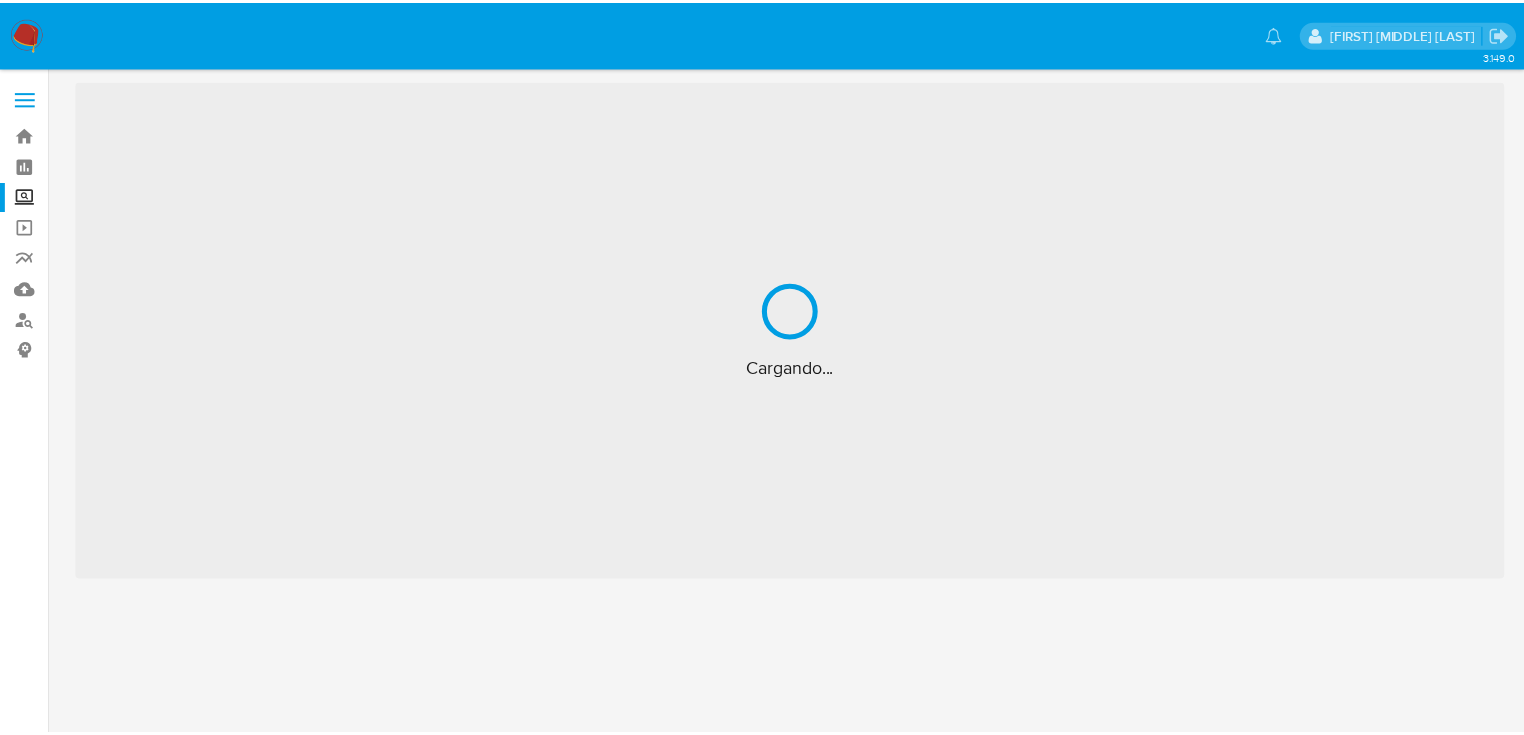scroll, scrollTop: 0, scrollLeft: 0, axis: both 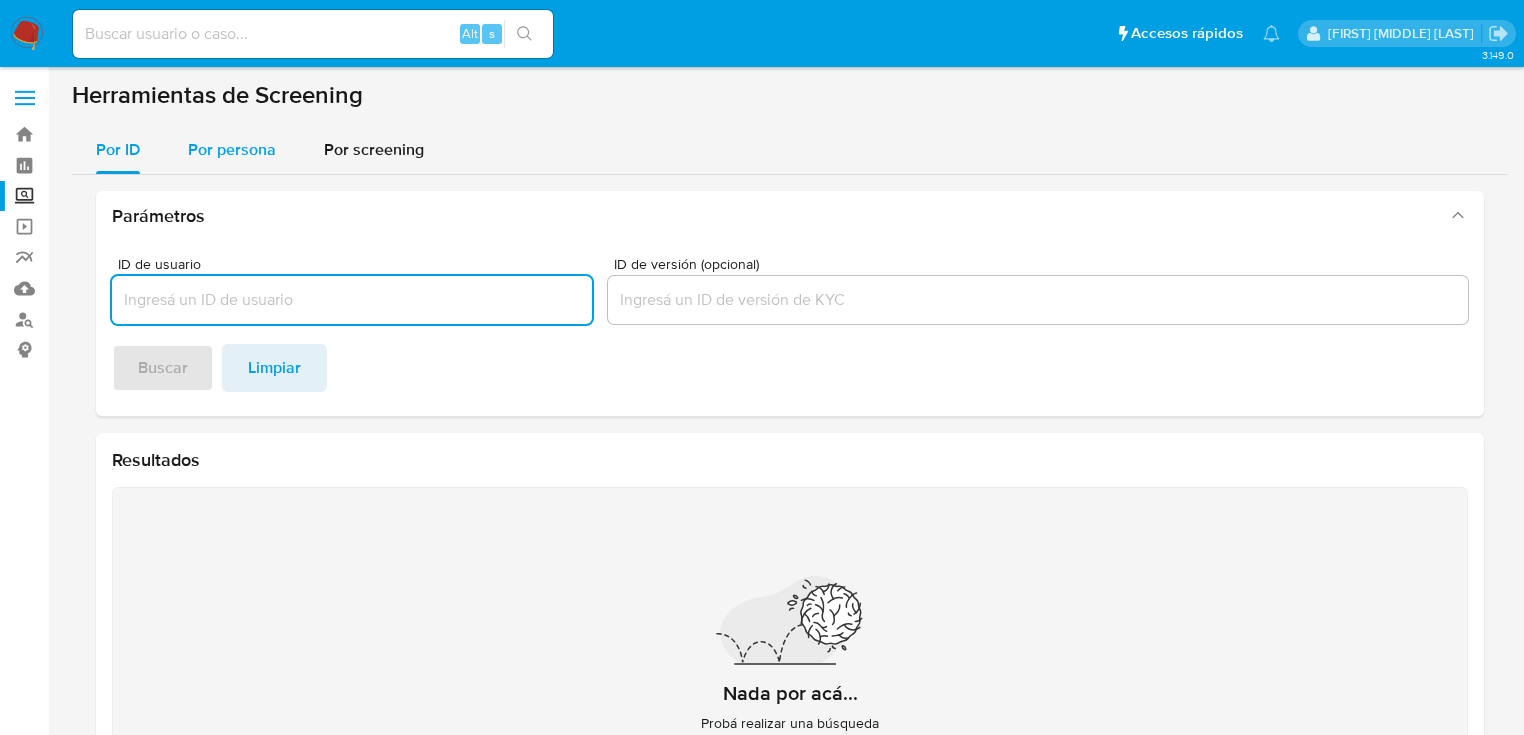 click on "Por persona" at bounding box center (232, 149) 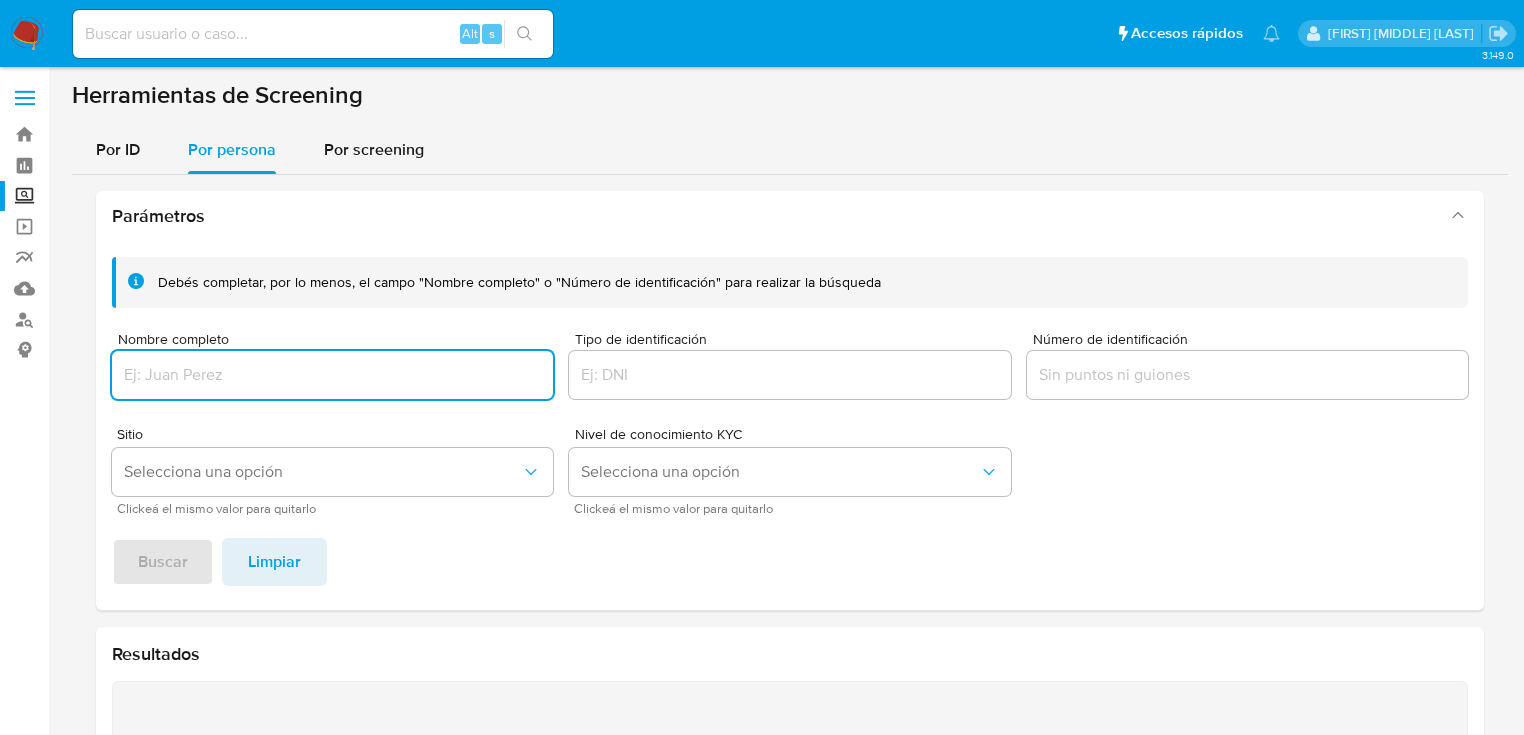 click at bounding box center [332, 375] 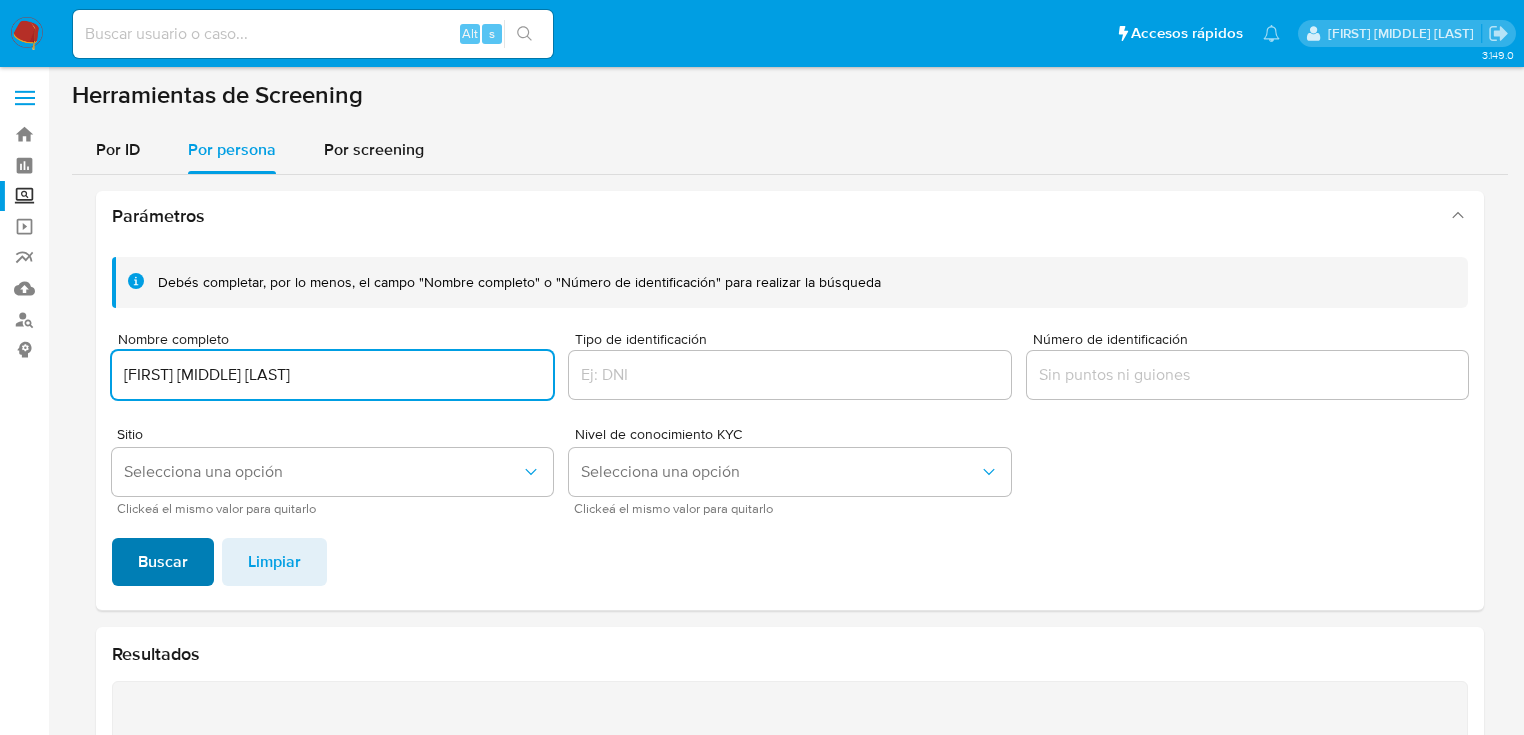 click on "Buscar" at bounding box center [163, 562] 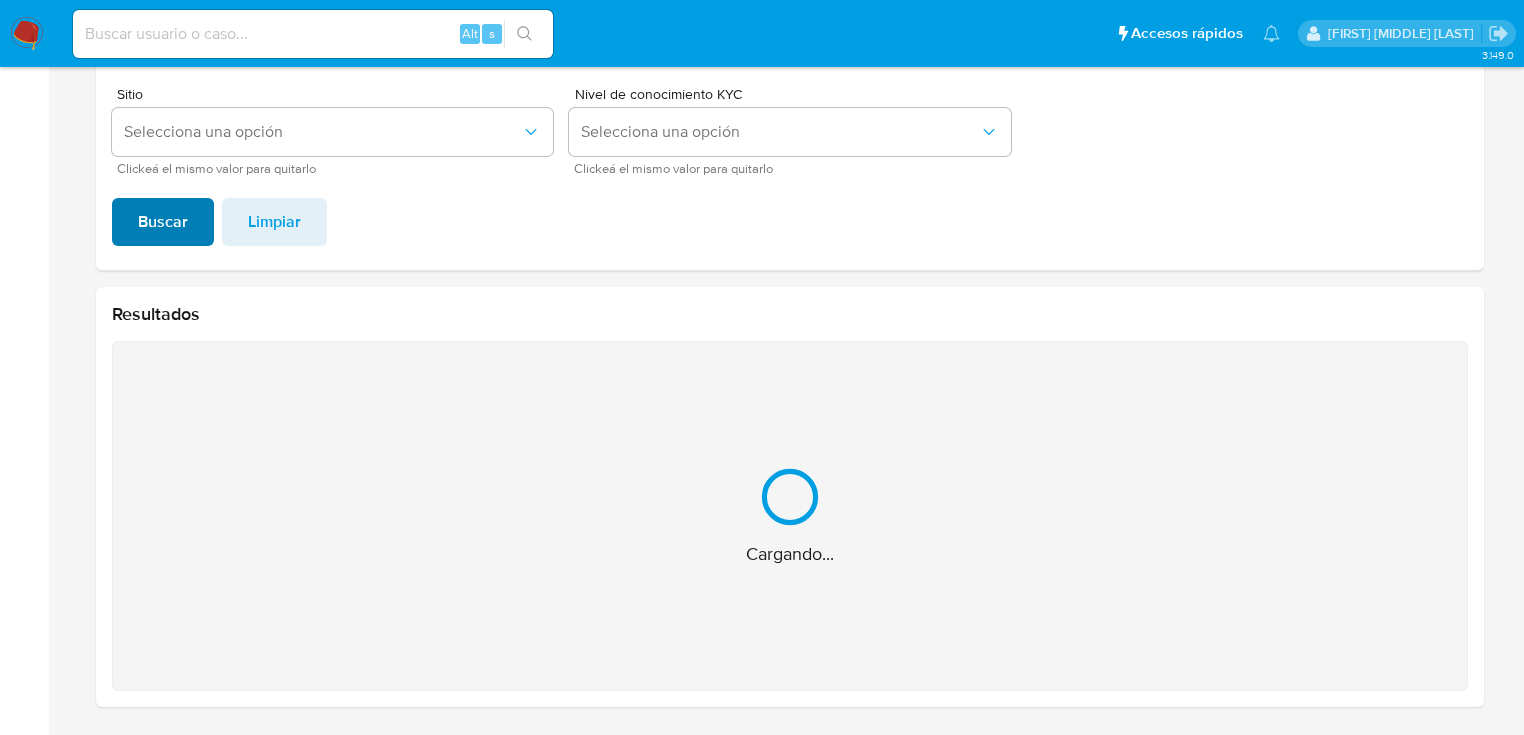 scroll, scrollTop: 22, scrollLeft: 0, axis: vertical 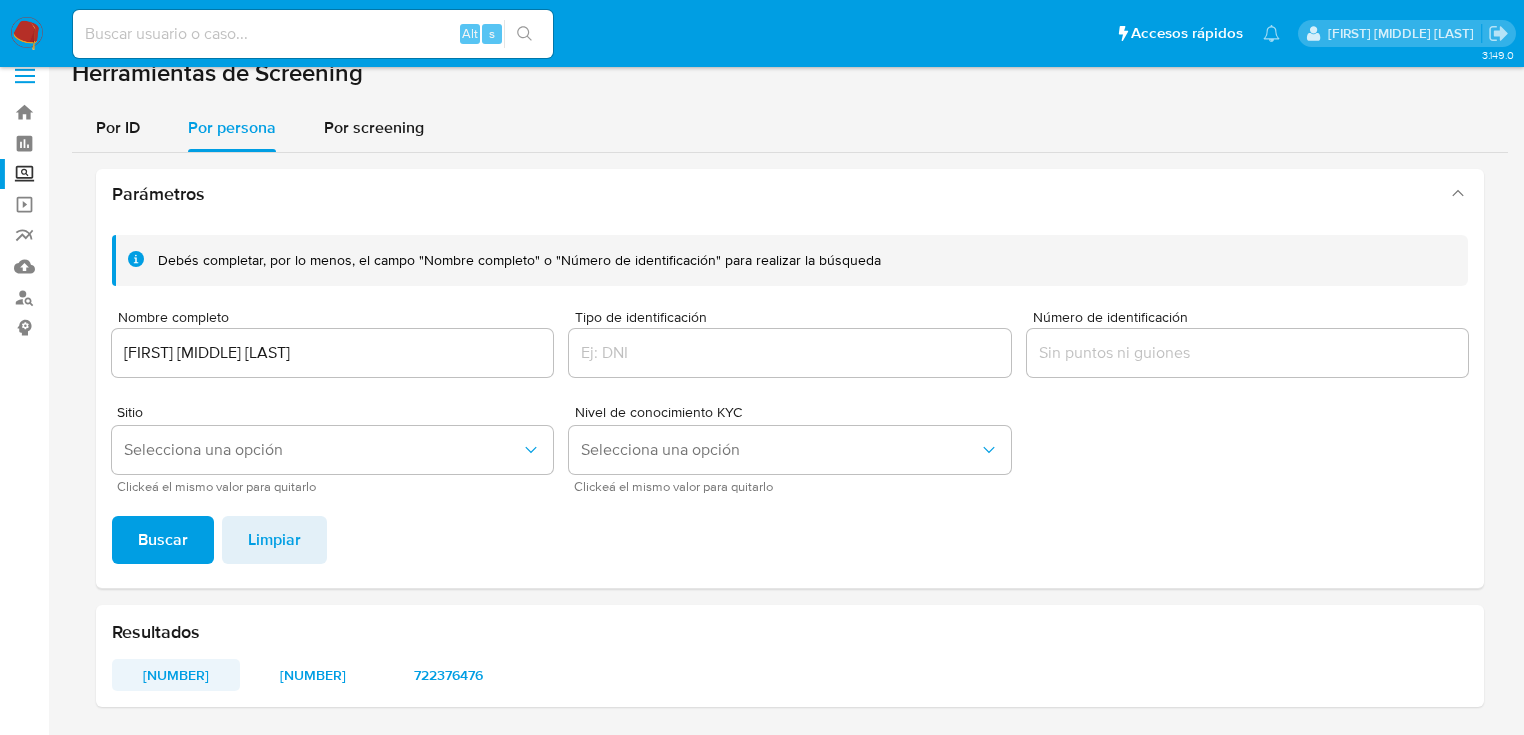 click on "[NUMBER]" at bounding box center [176, 675] 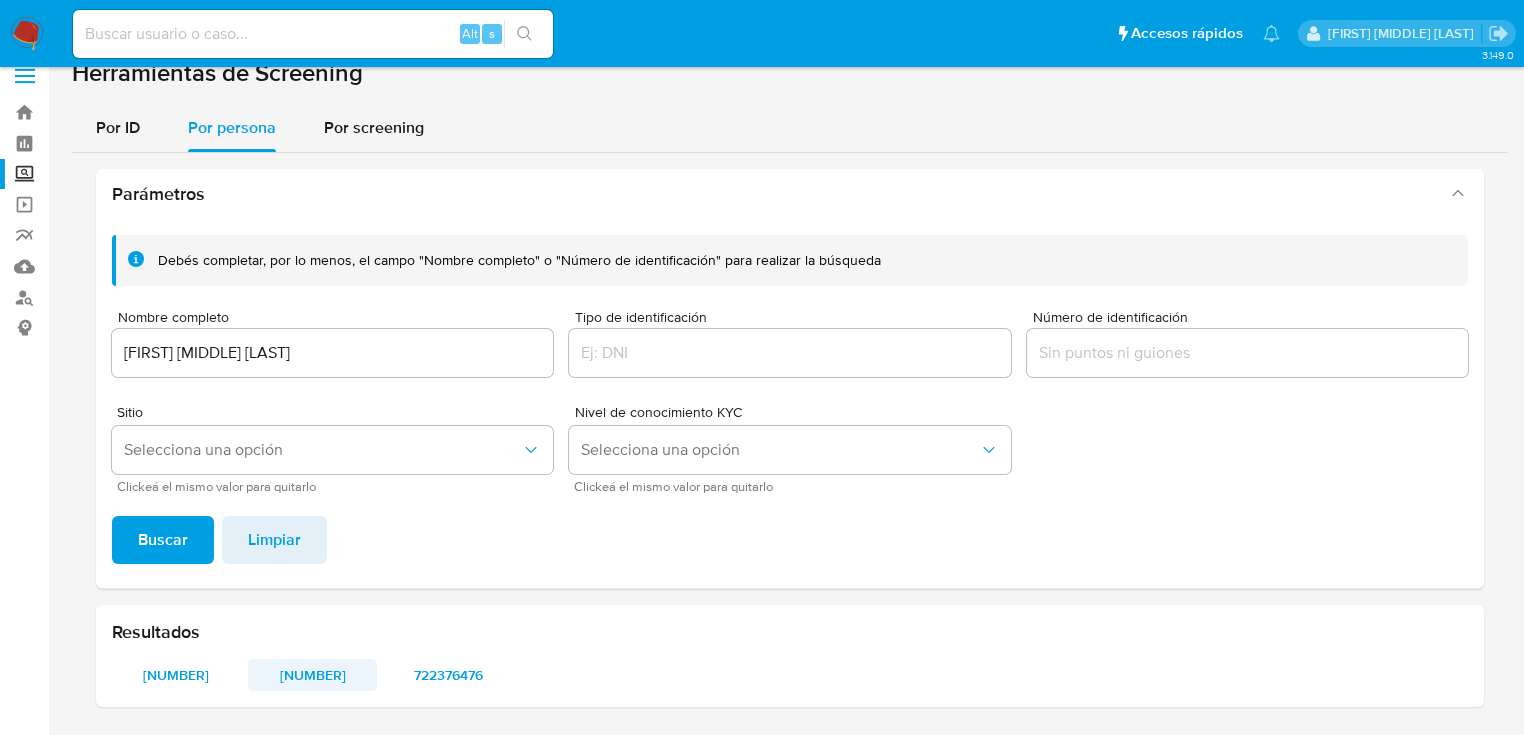 click on "[NUMBER]" at bounding box center [312, 675] 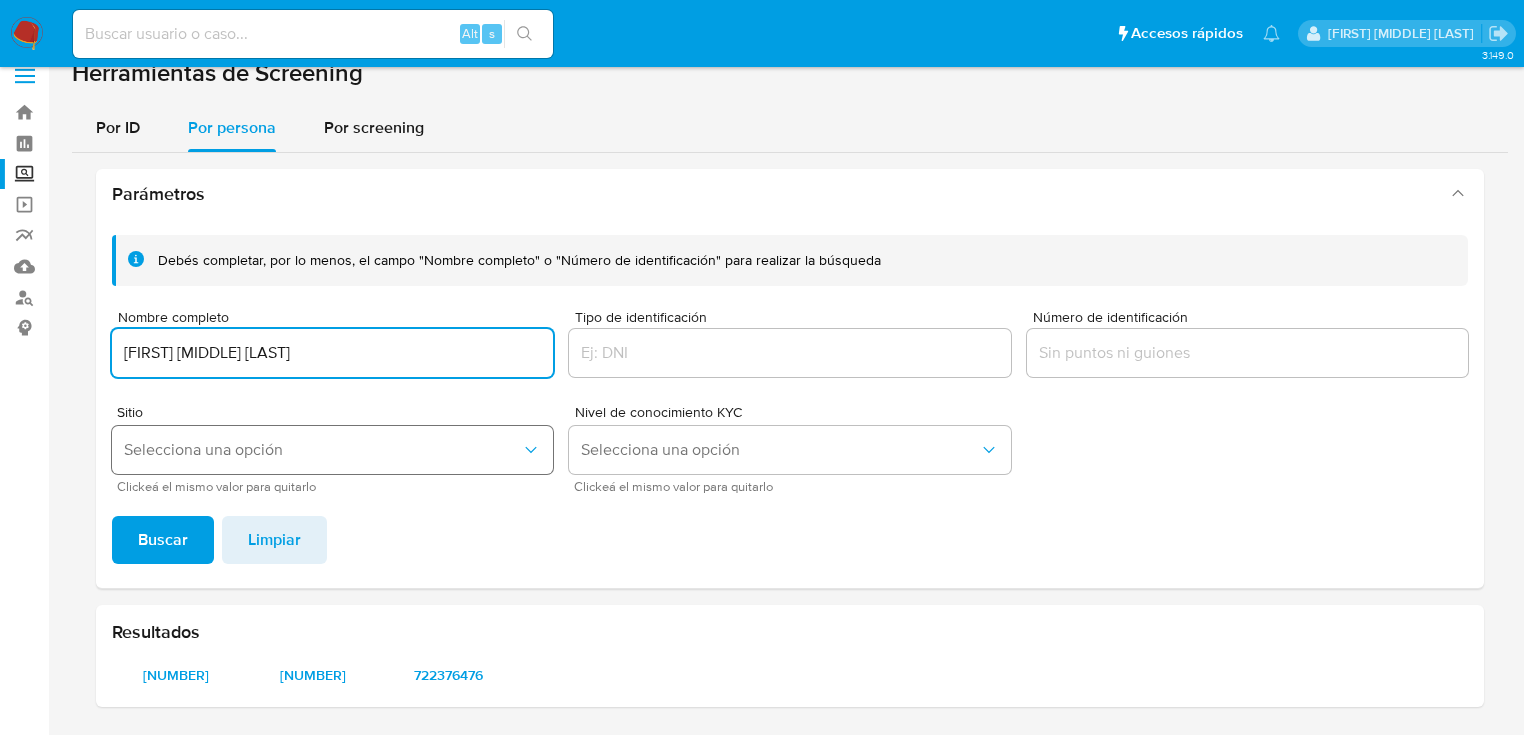 drag, startPoint x: 349, startPoint y: 360, endPoint x: 135, endPoint y: 446, distance: 230.63391 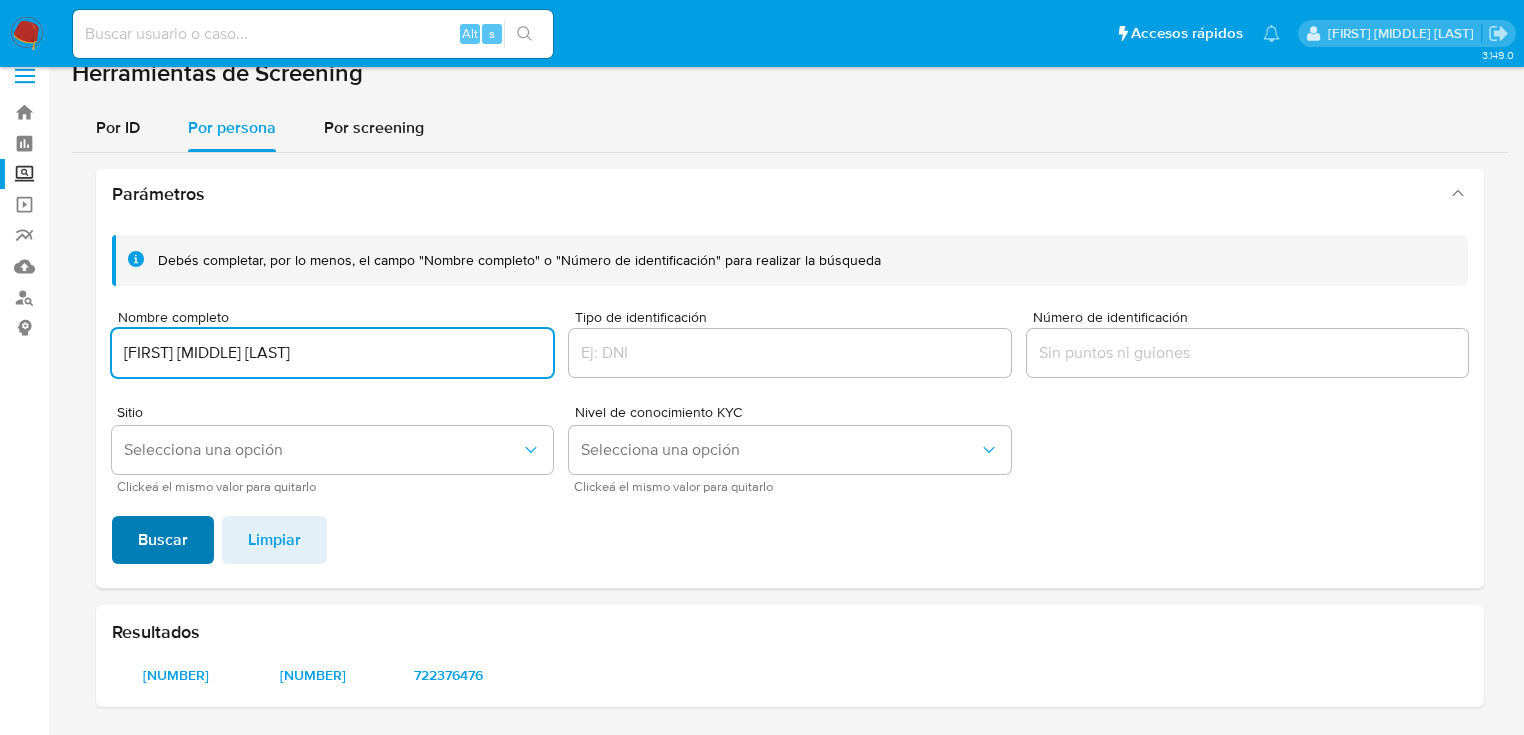 type on "[FIRST] [MIDDLE] [LAST]" 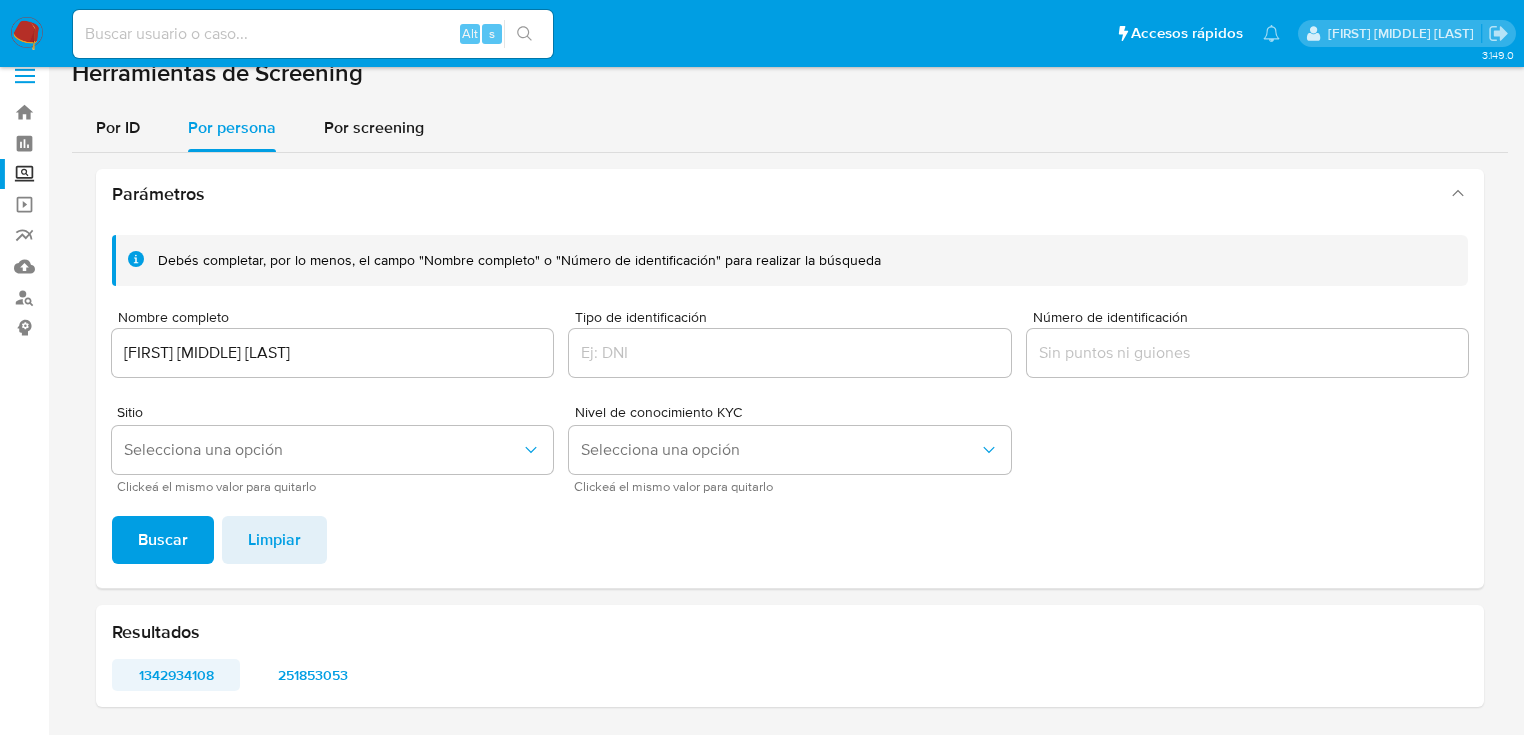 click on "1342934108" at bounding box center (176, 675) 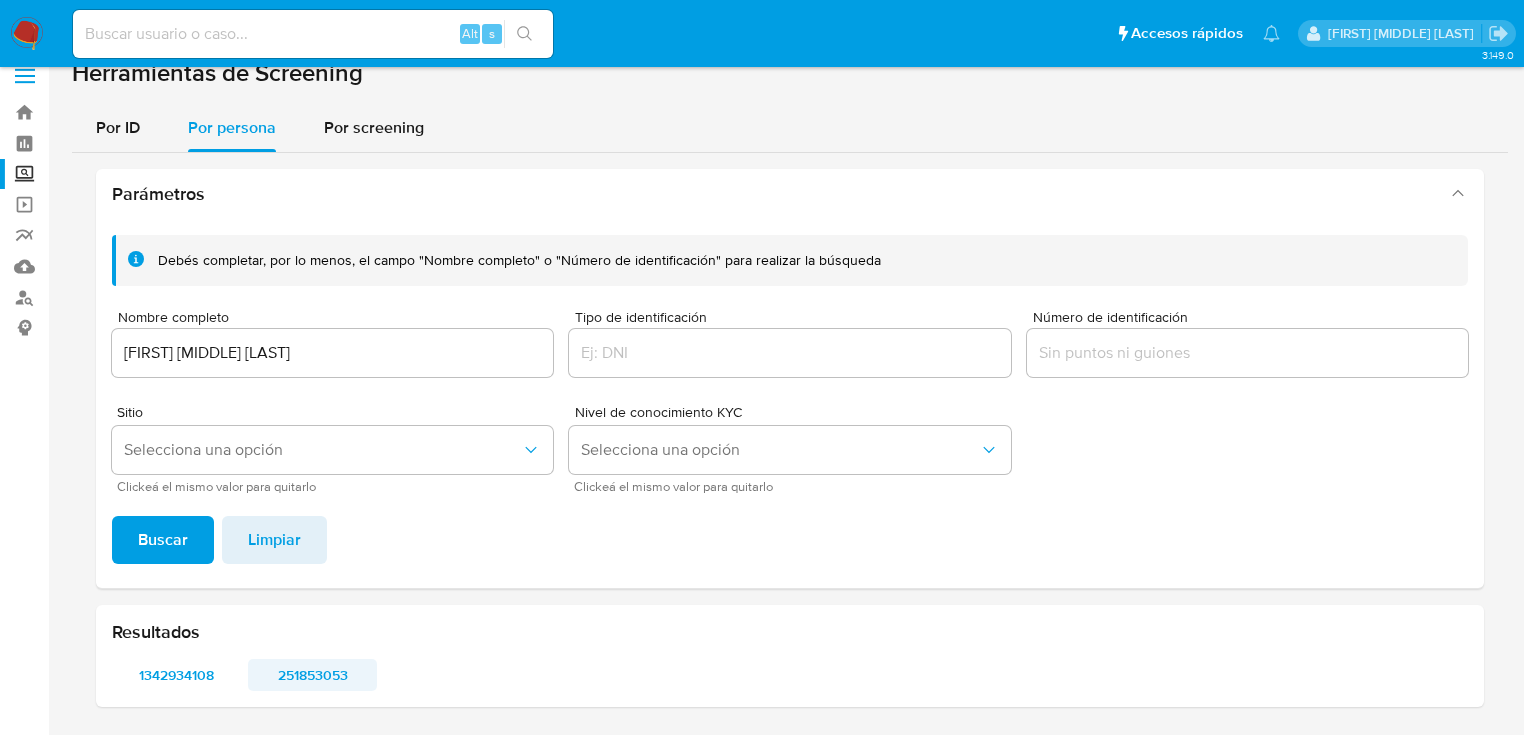 click on "251853053" at bounding box center (312, 675) 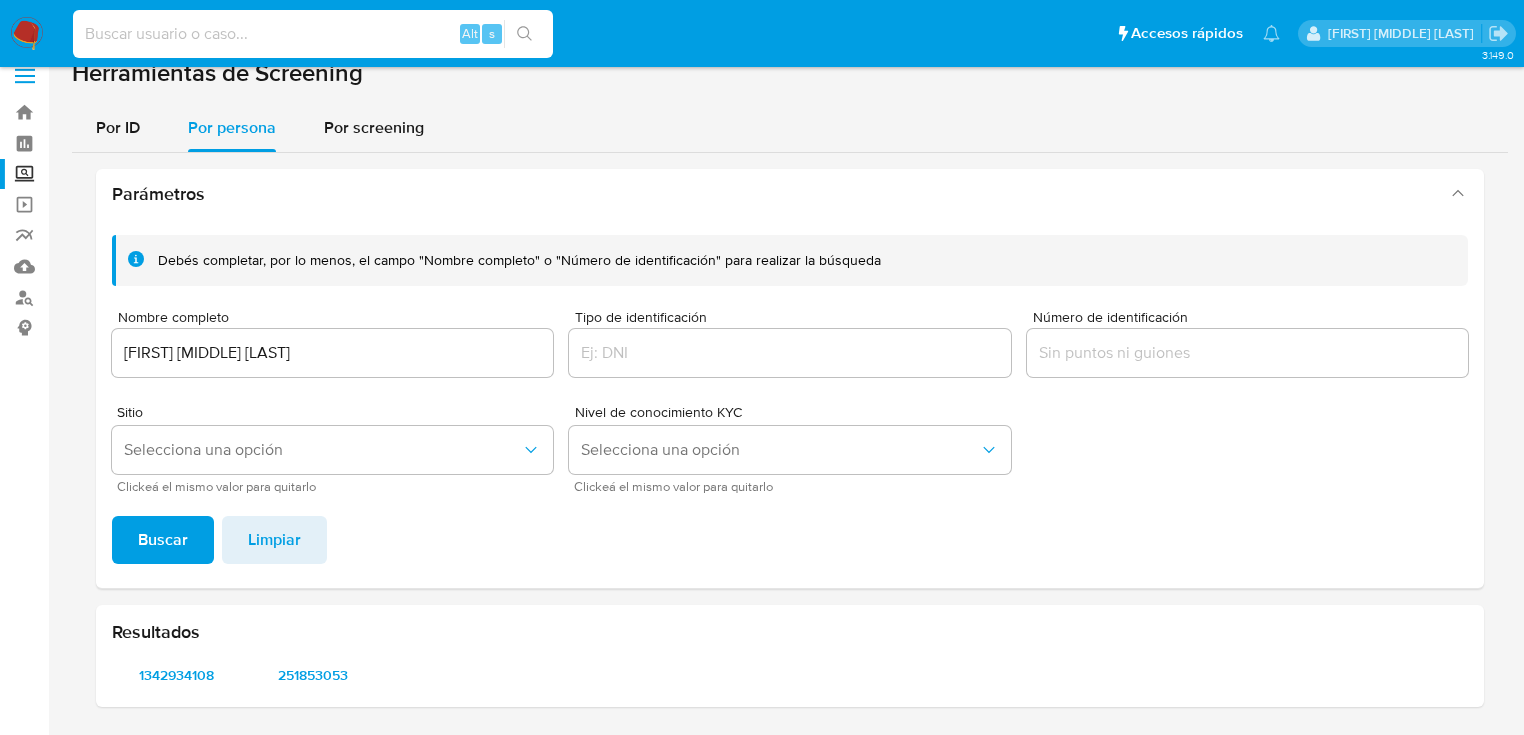 click at bounding box center (313, 34) 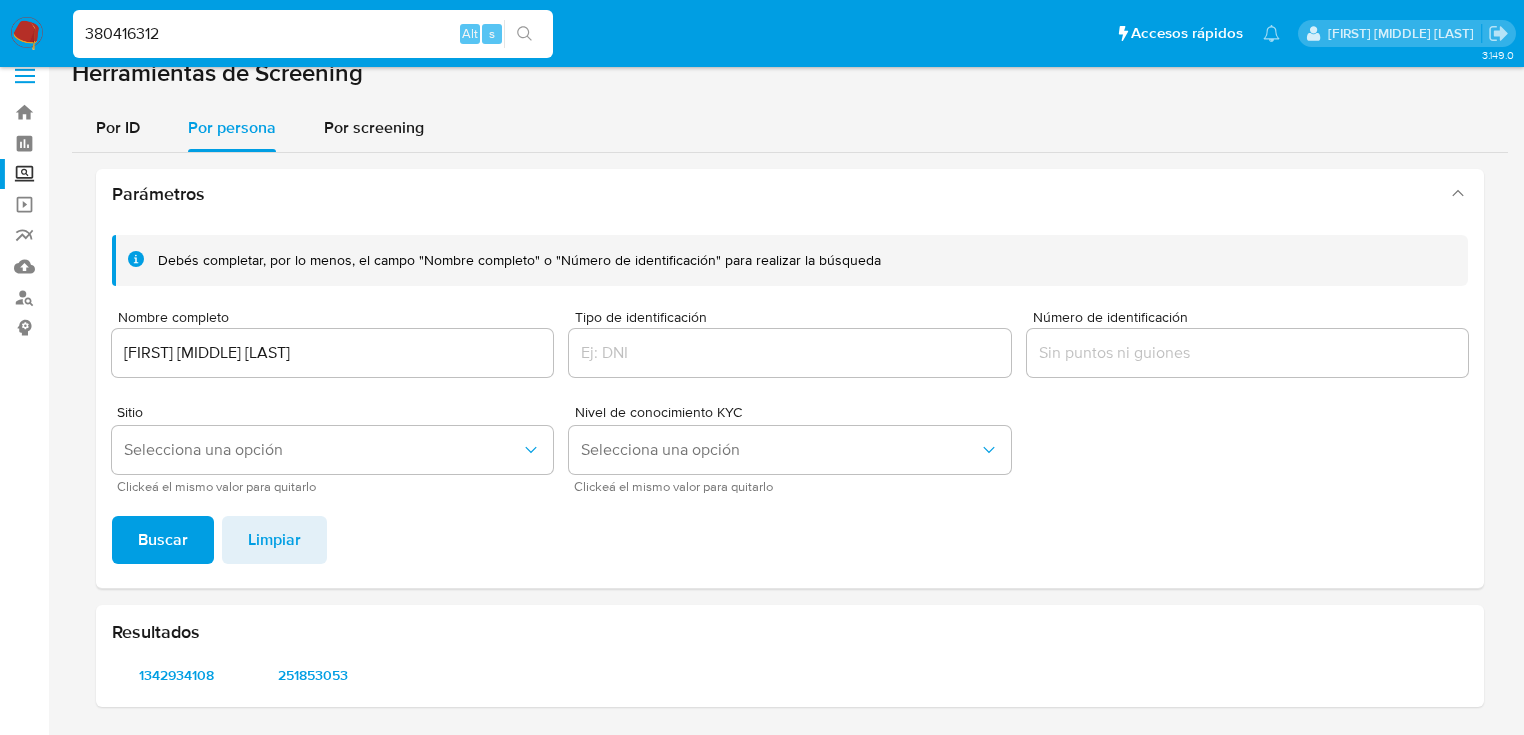 type on "380416312" 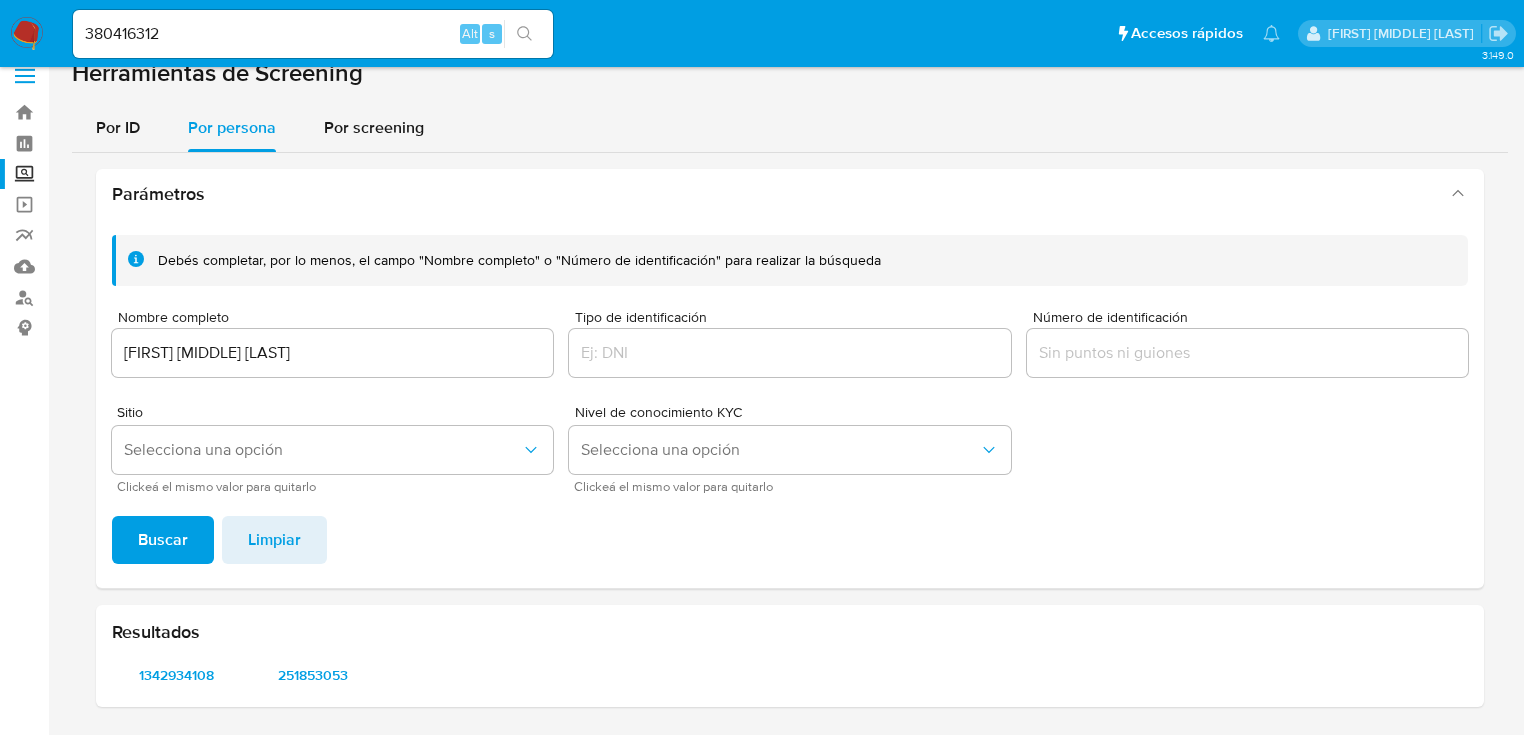 click 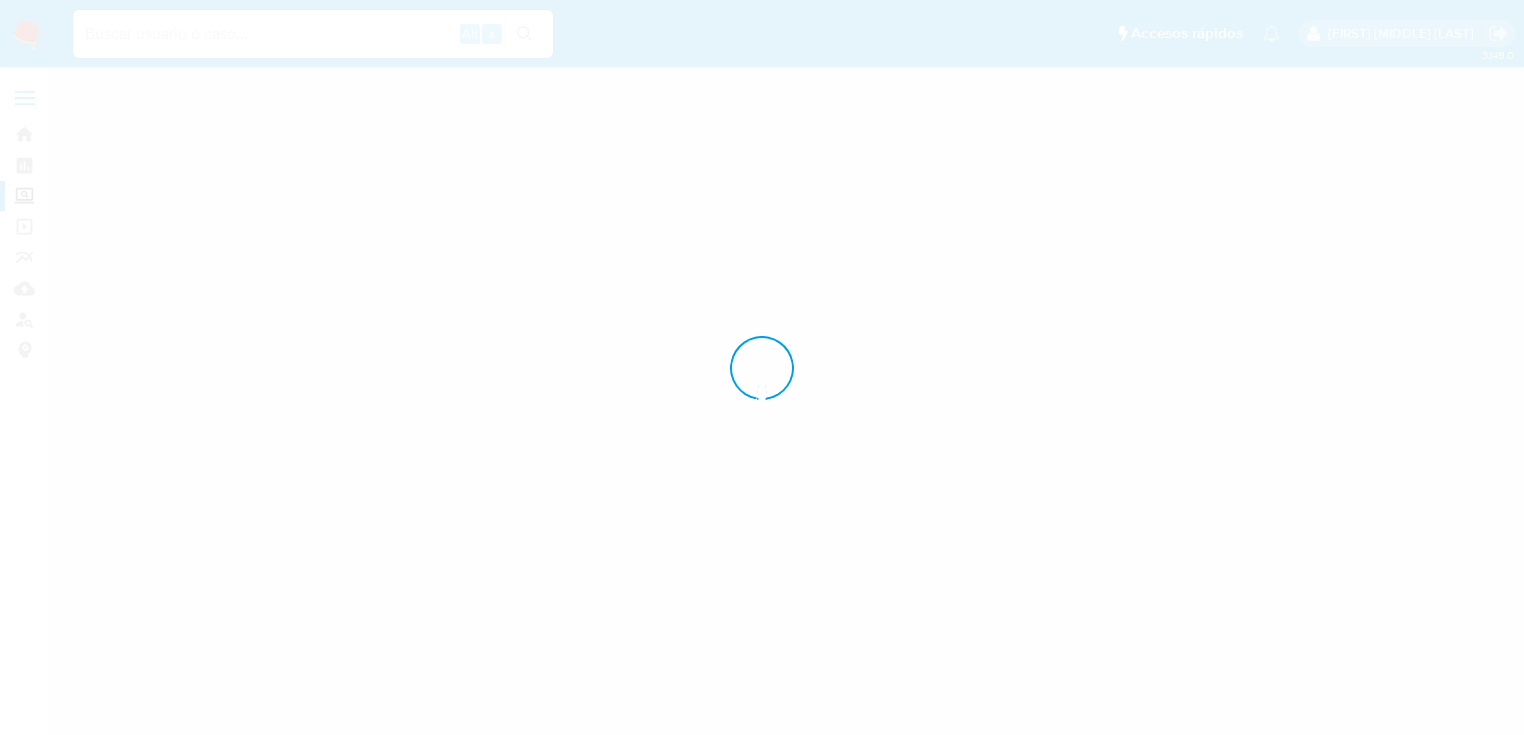 scroll, scrollTop: 0, scrollLeft: 0, axis: both 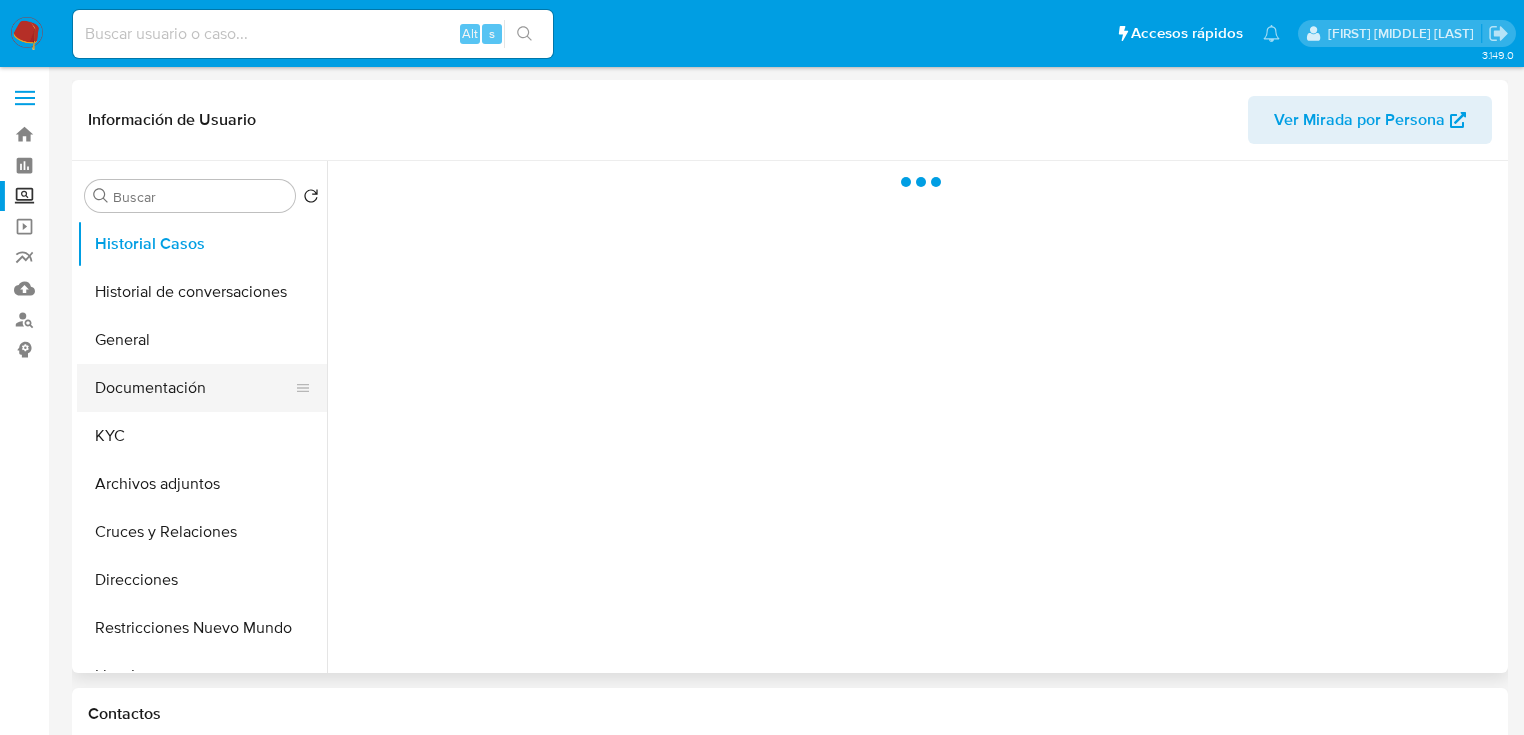 click on "Documentación" at bounding box center (194, 388) 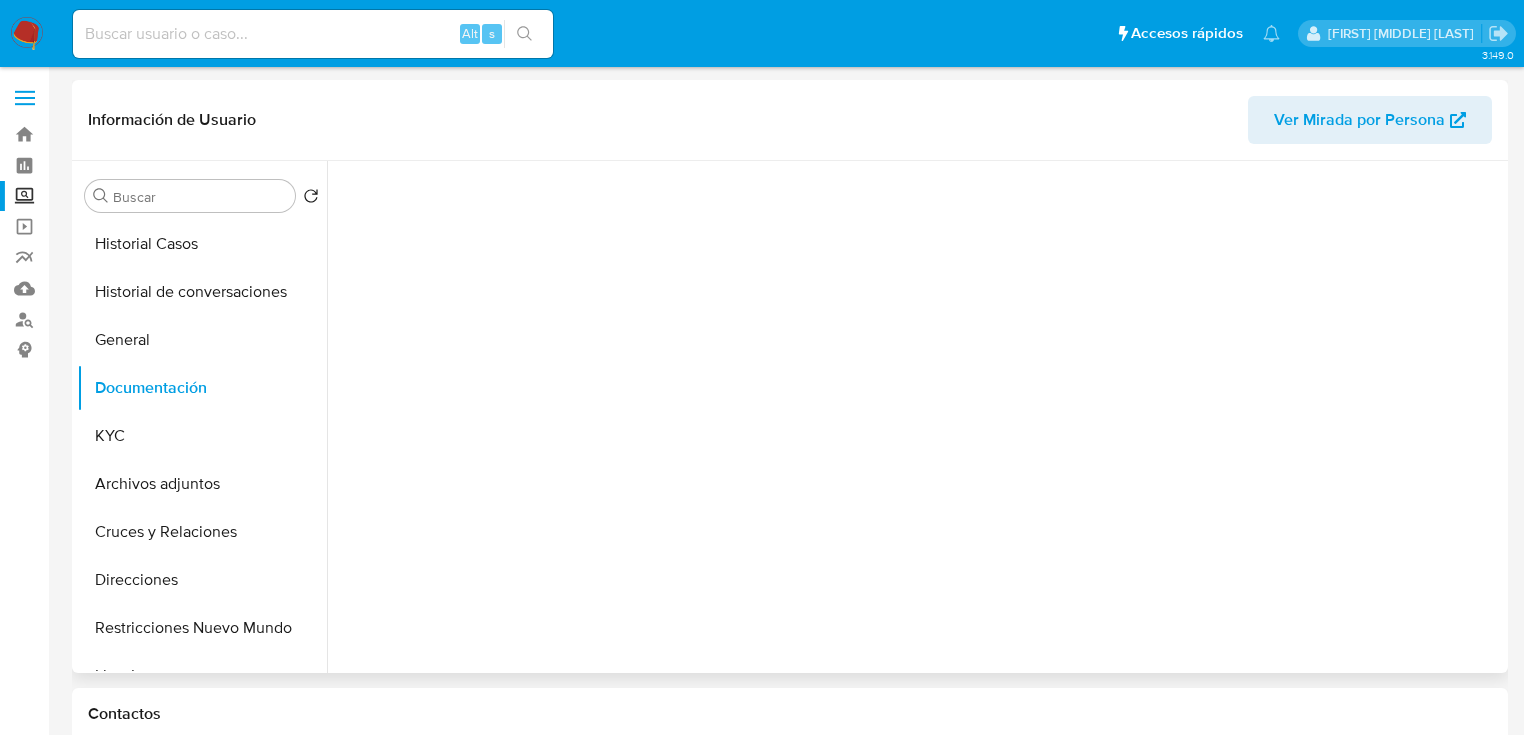 select on "10" 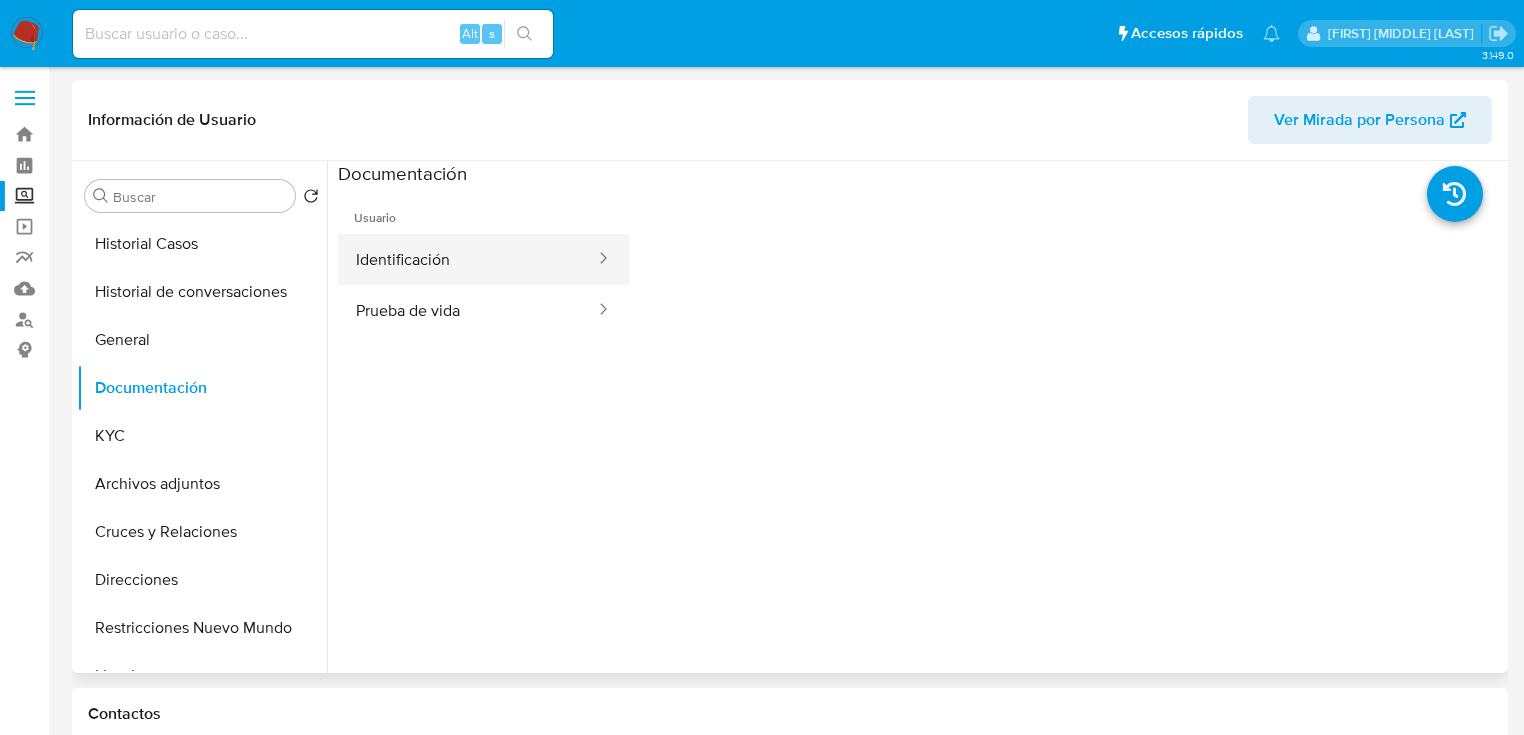 click on "Identificación" at bounding box center (467, 259) 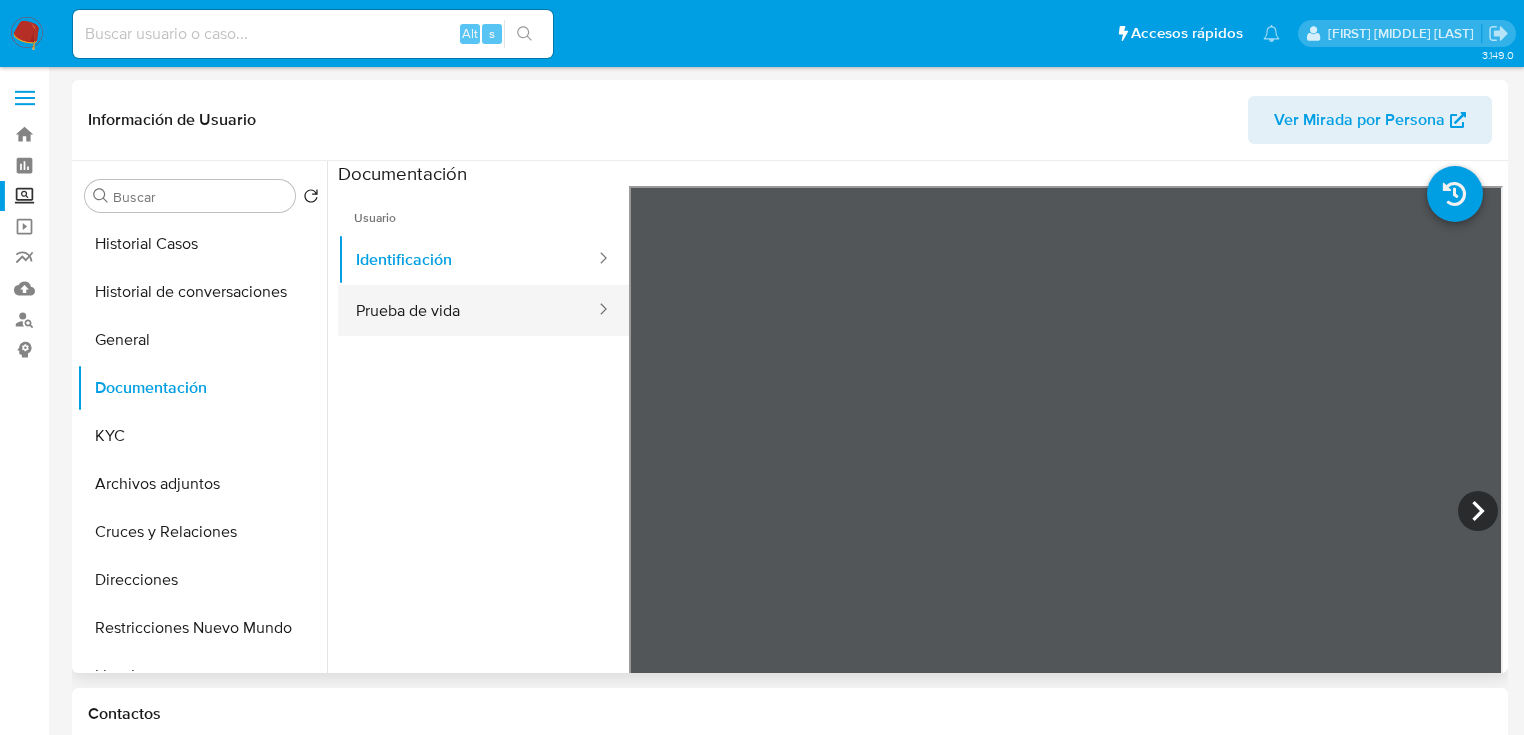 click on "Prueba de vida" at bounding box center (467, 310) 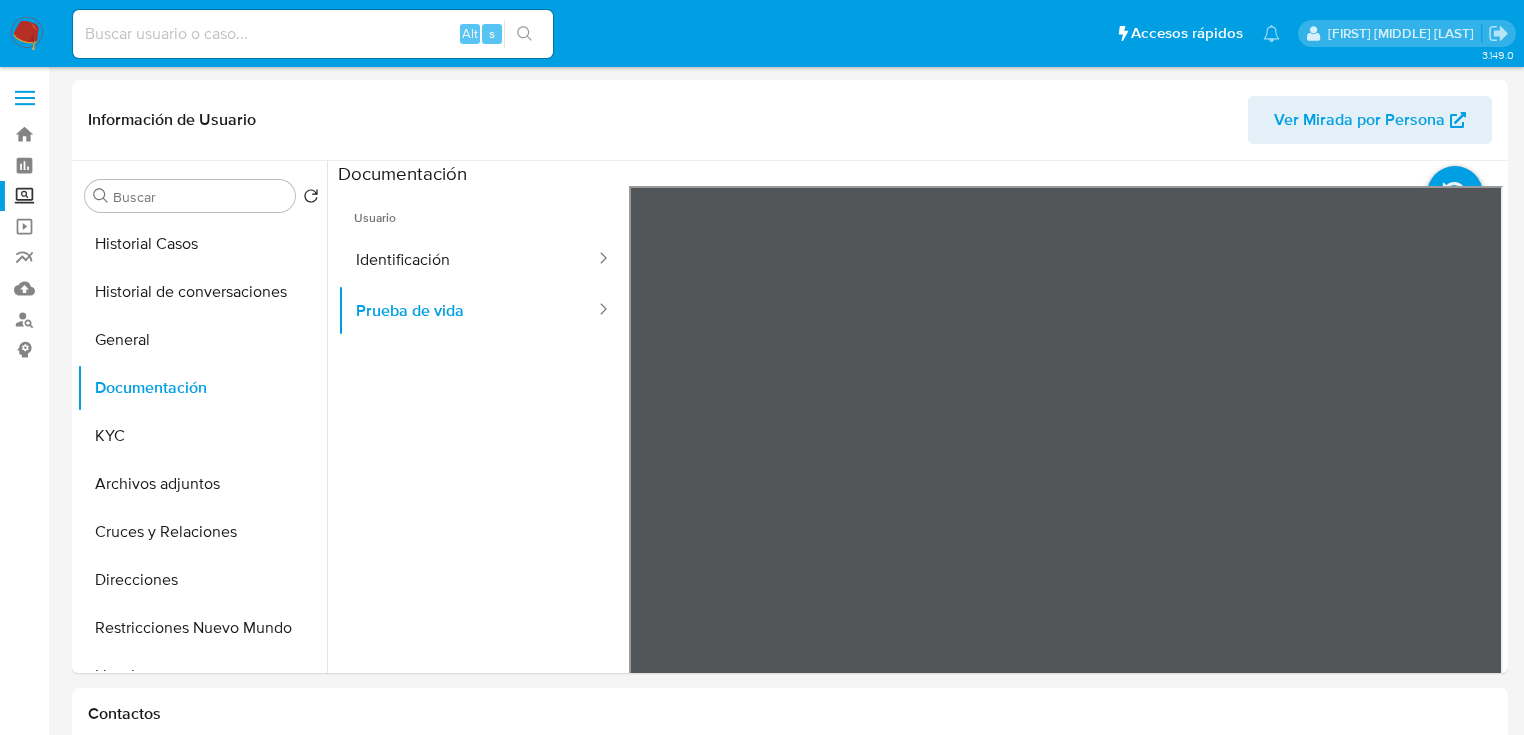 click at bounding box center (313, 34) 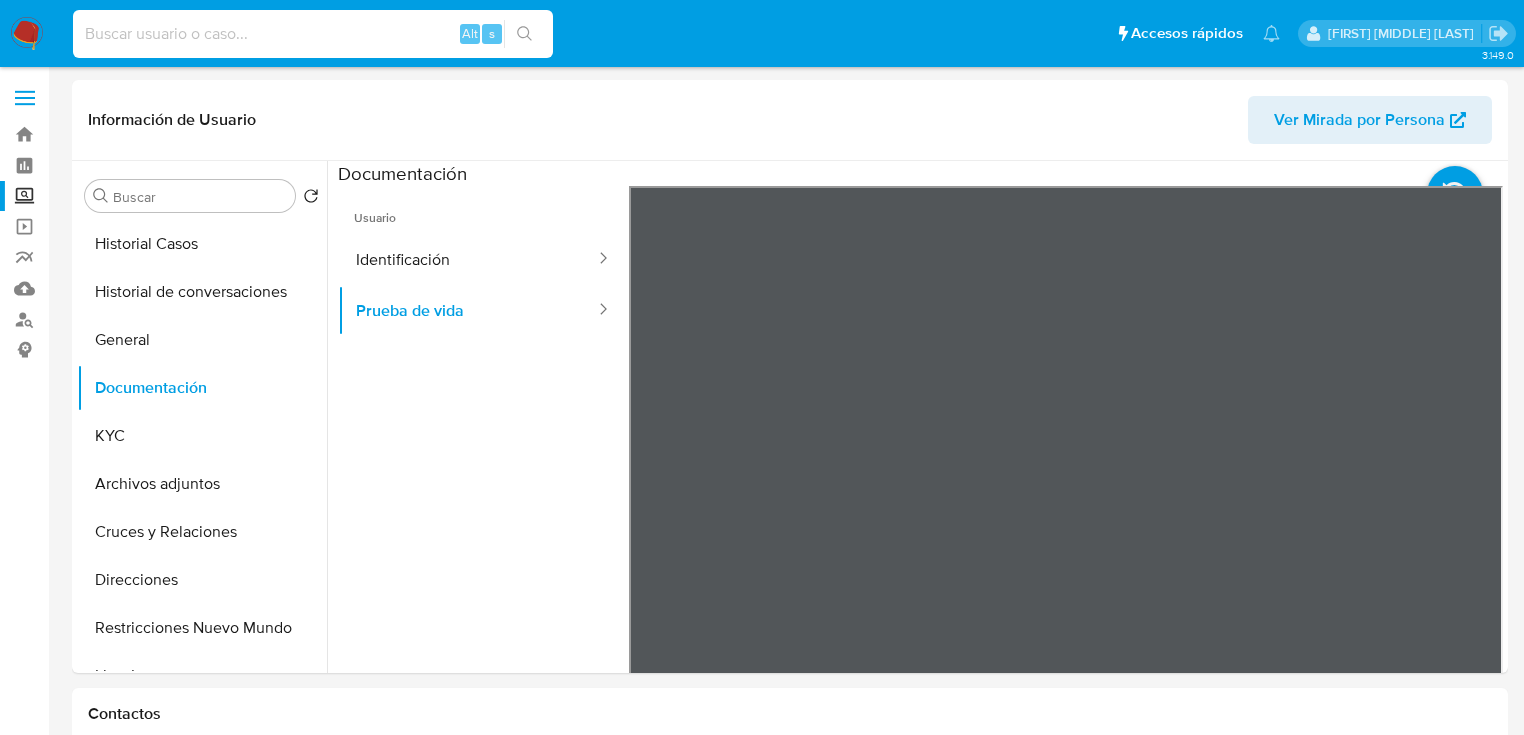 paste on "[NUMBER]" 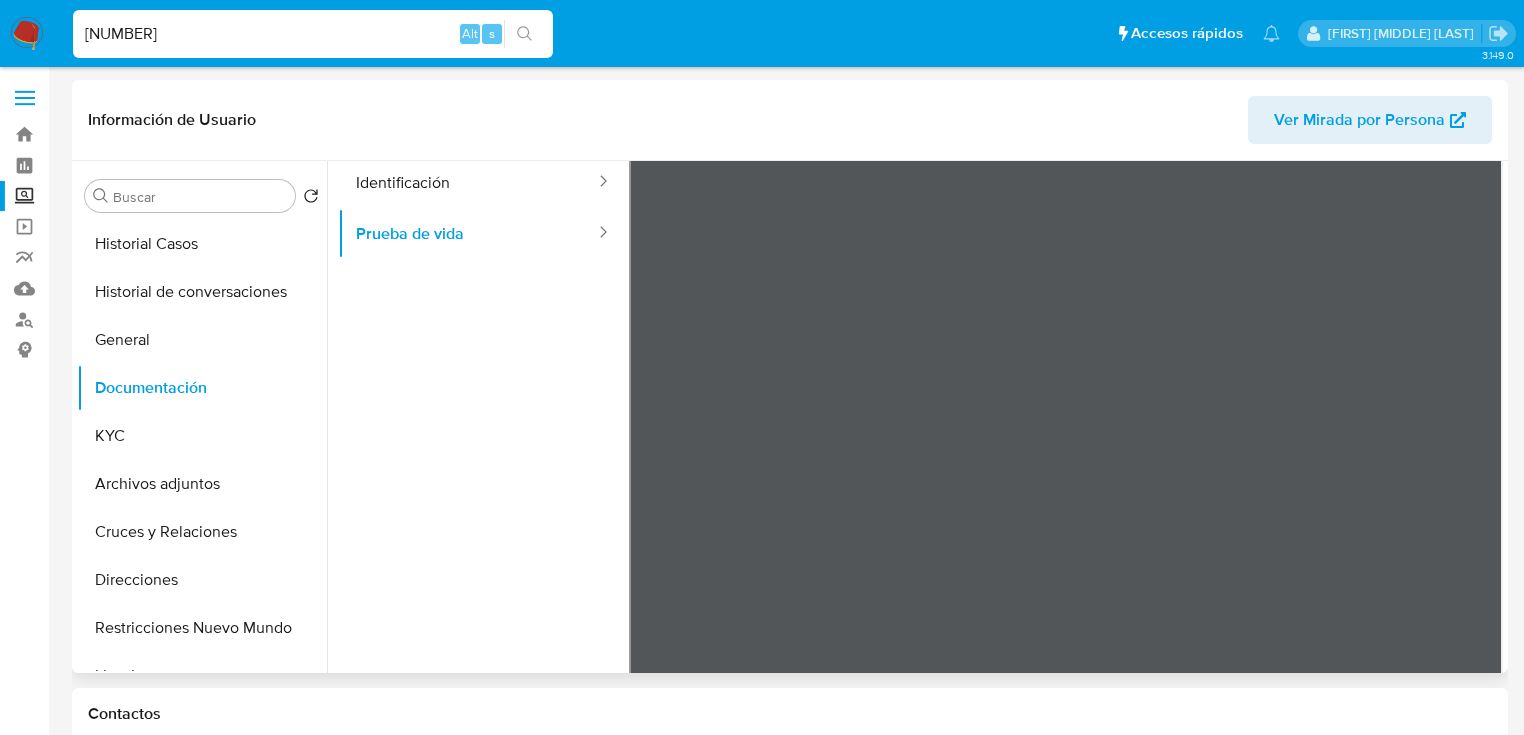 scroll, scrollTop: 168, scrollLeft: 0, axis: vertical 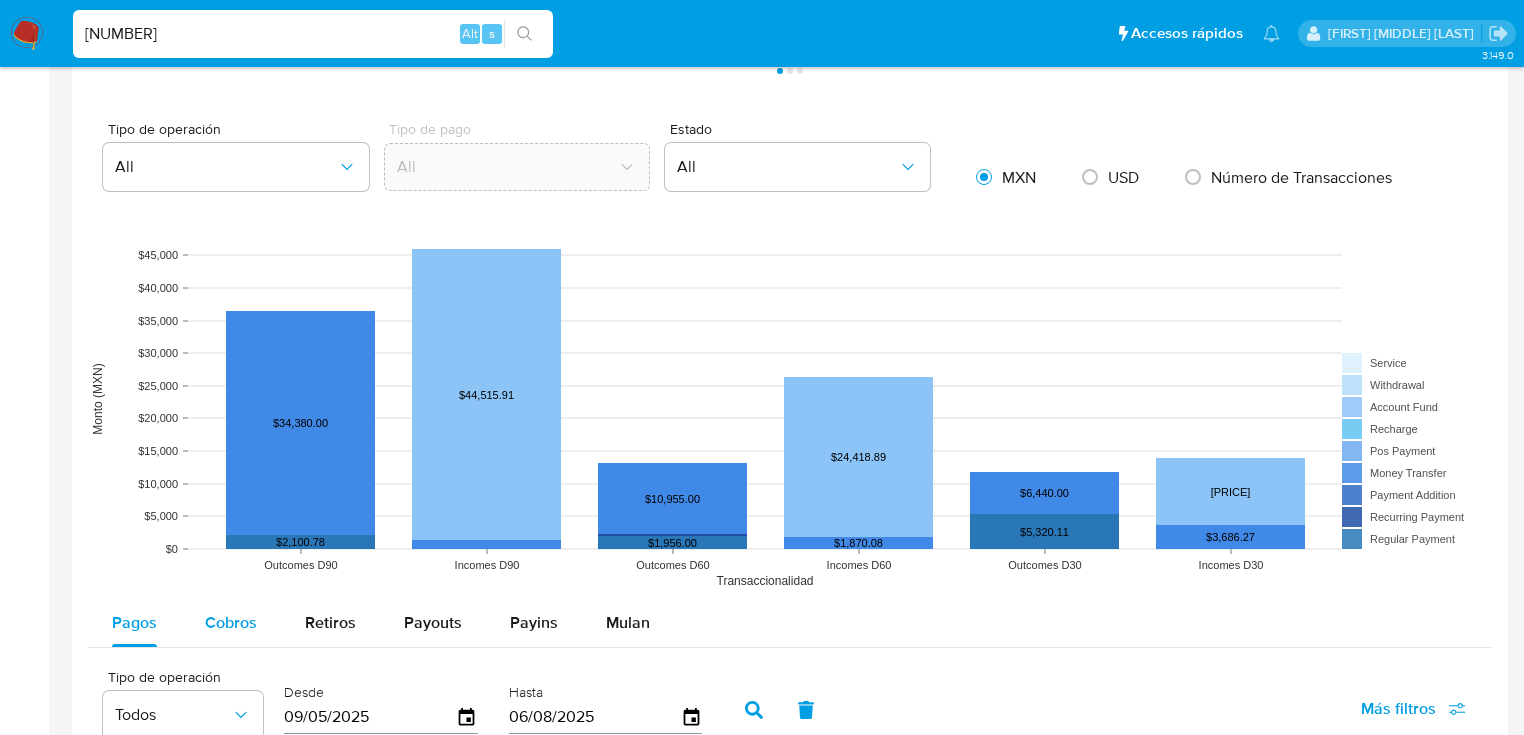 type on "[NUMBER]" 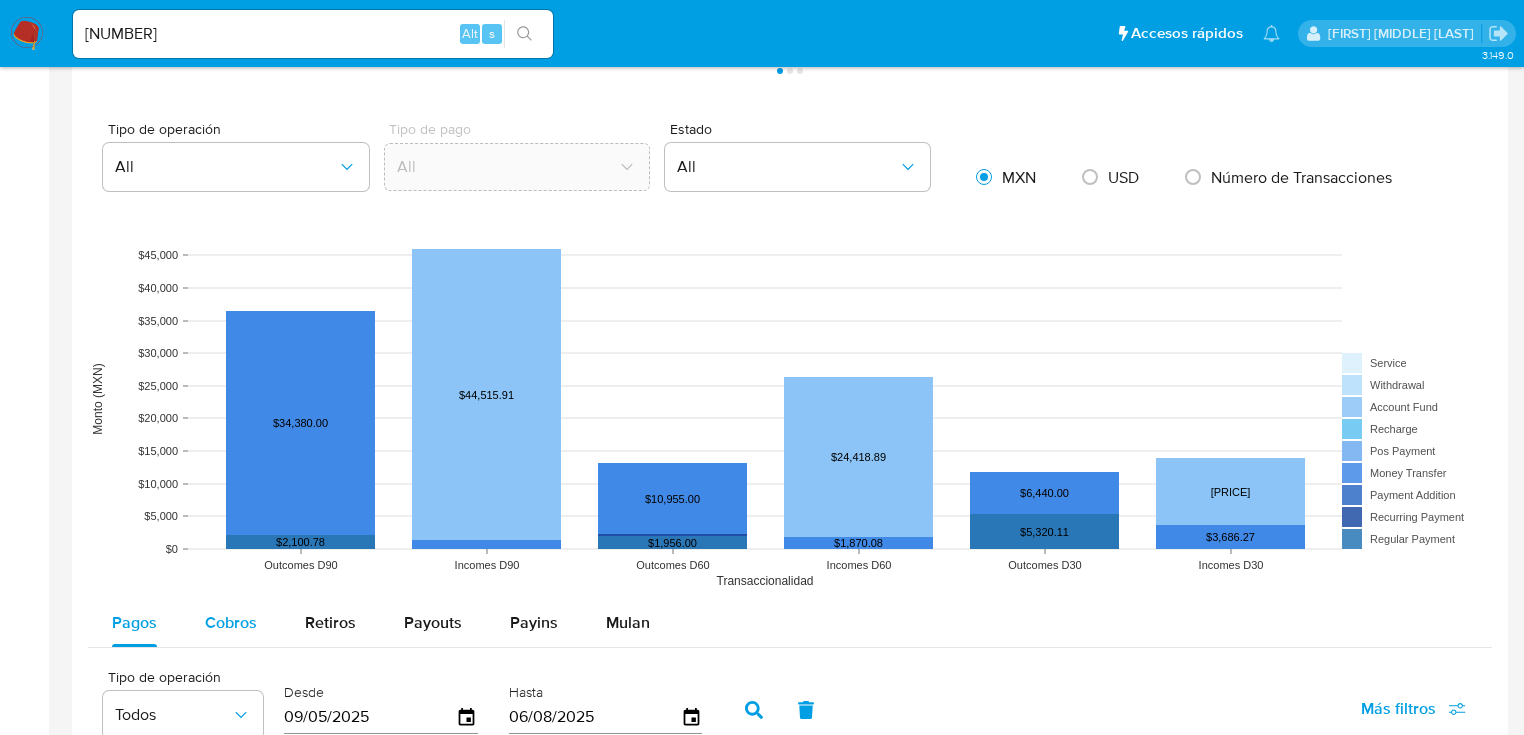 click on "Cobros" at bounding box center (231, 623) 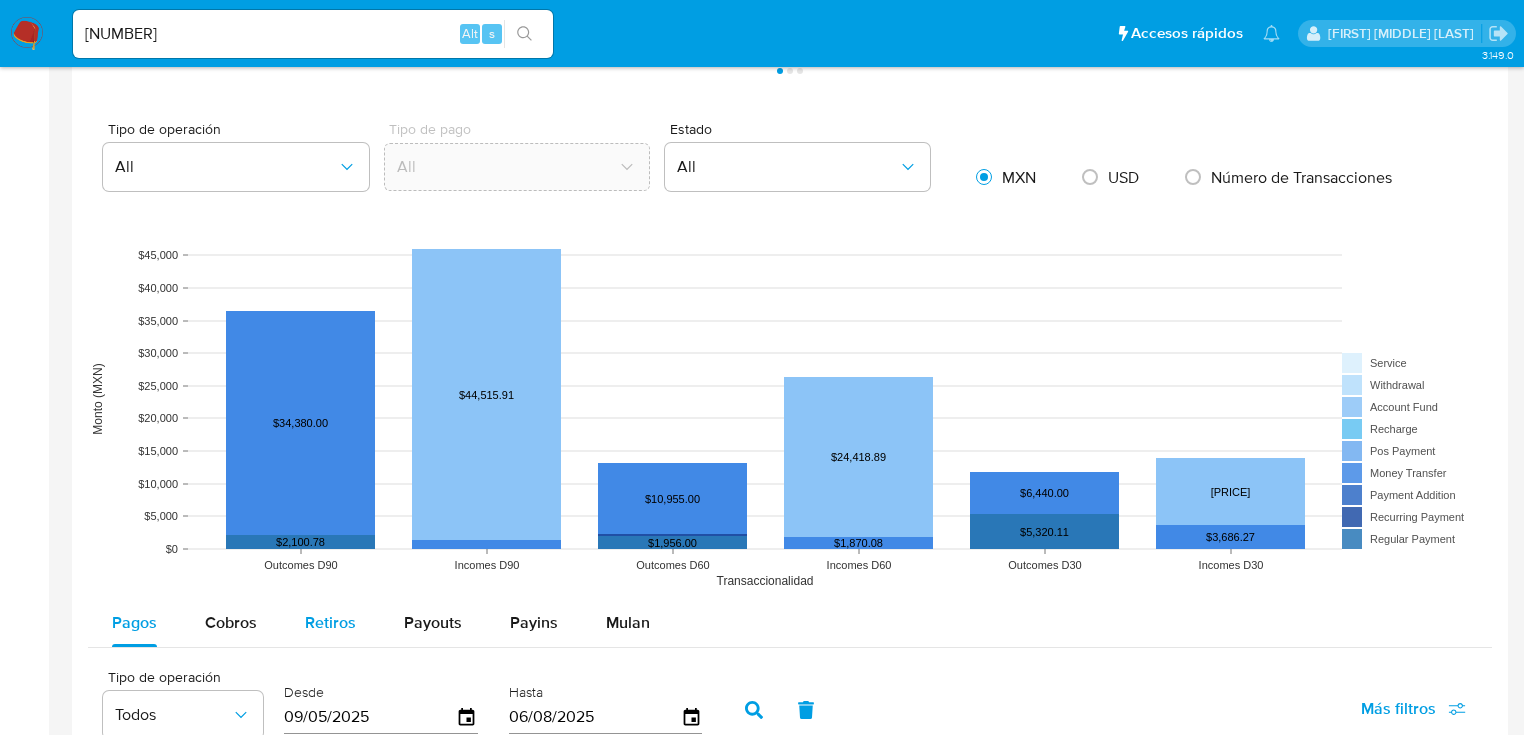 select on "10" 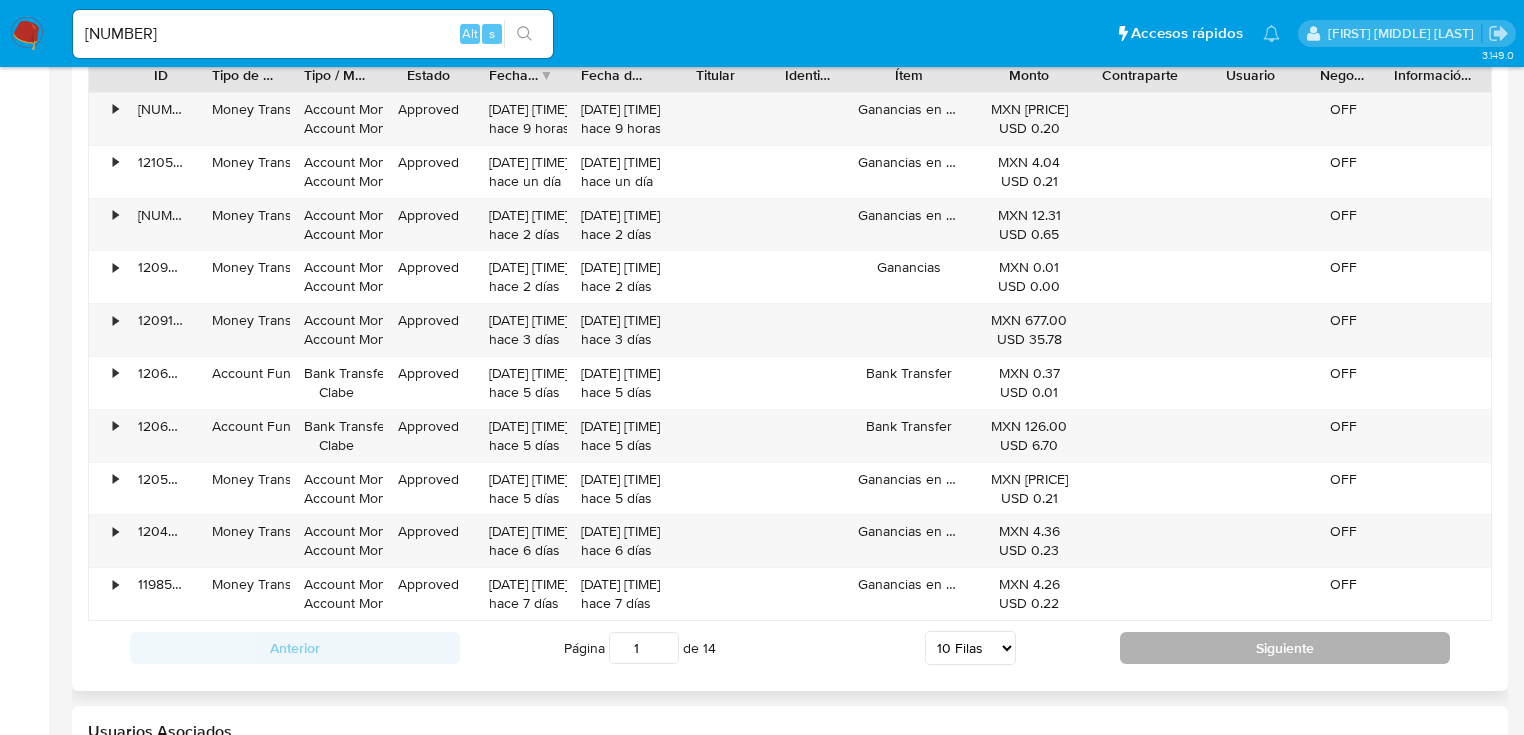 scroll, scrollTop: 2080, scrollLeft: 0, axis: vertical 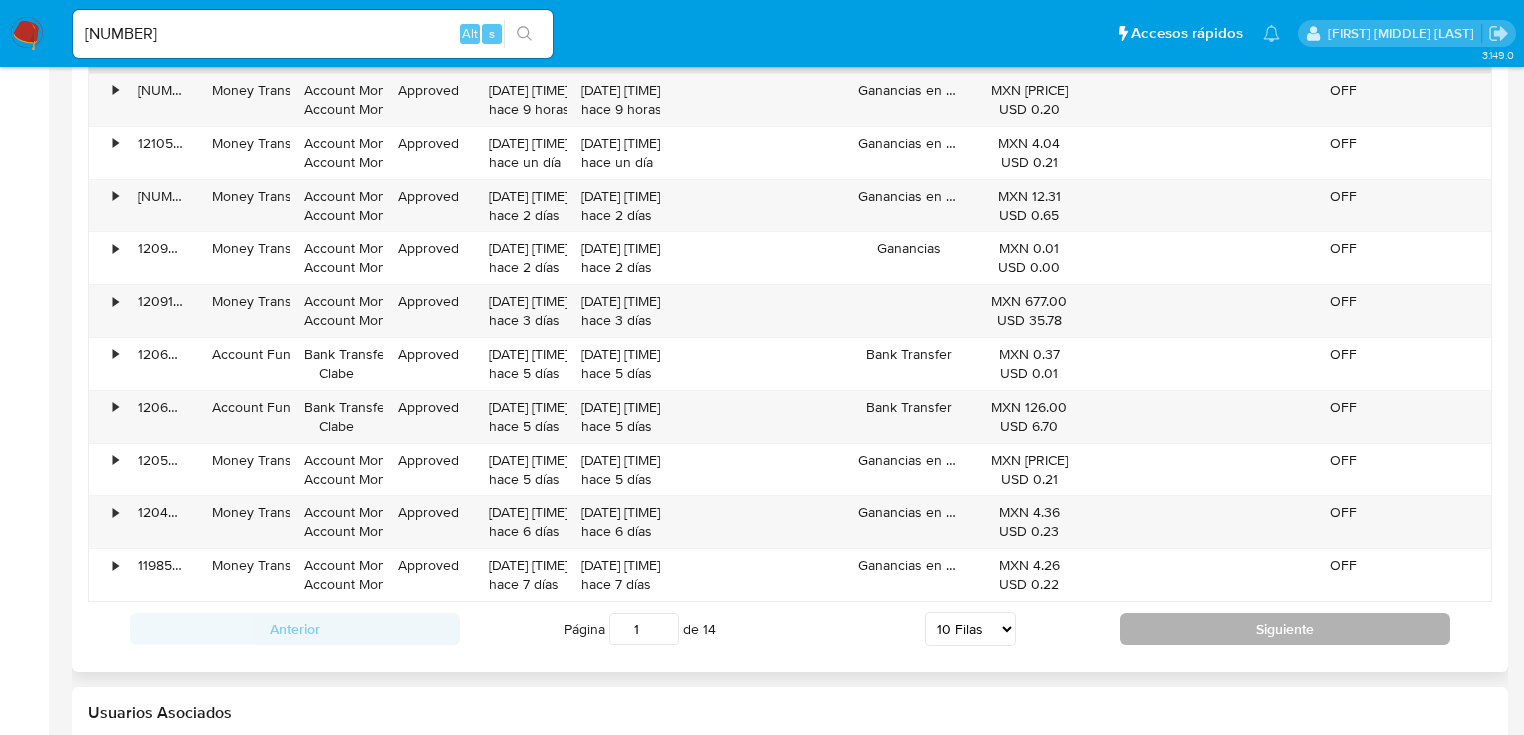 click on "Siguiente" at bounding box center [1285, 629] 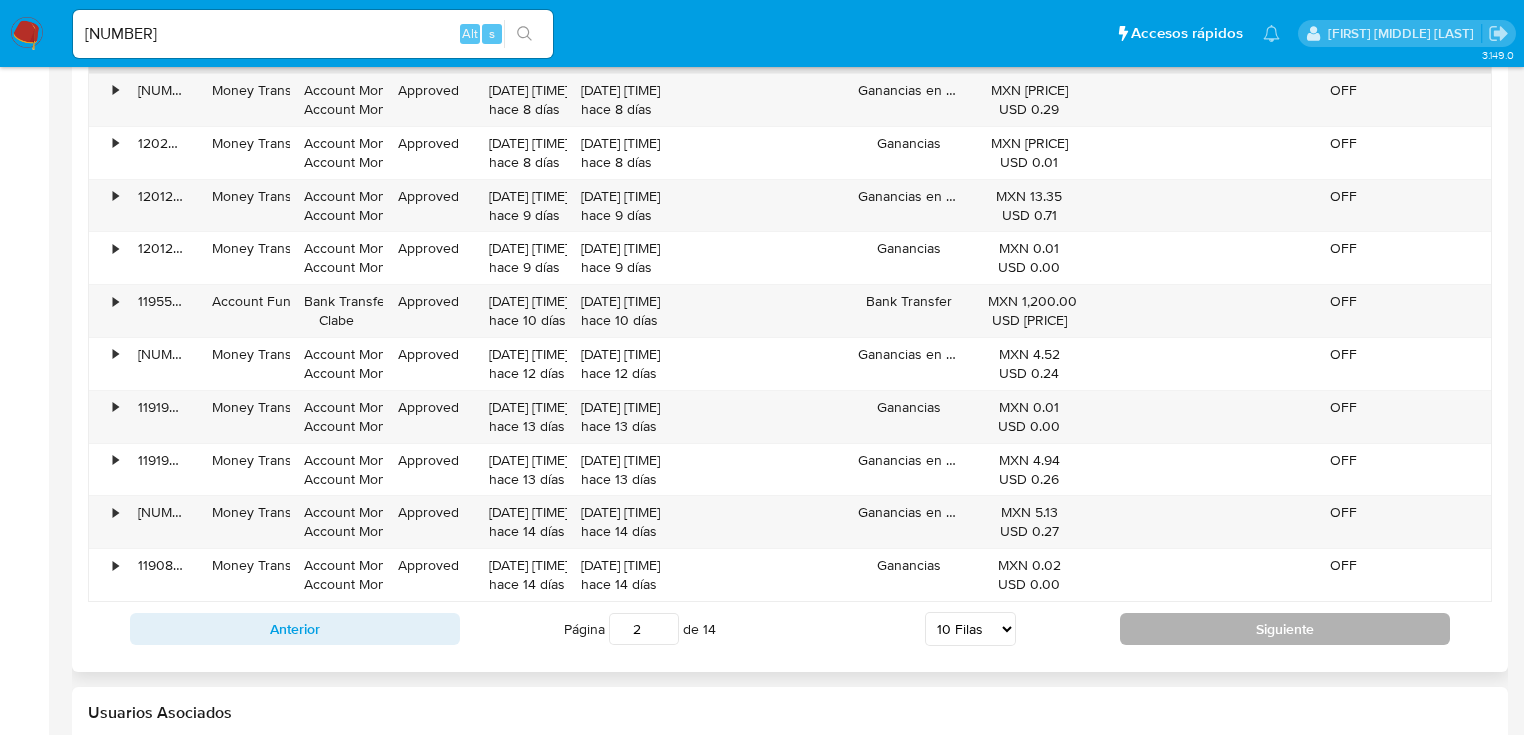 click on "Siguiente" at bounding box center [1285, 629] 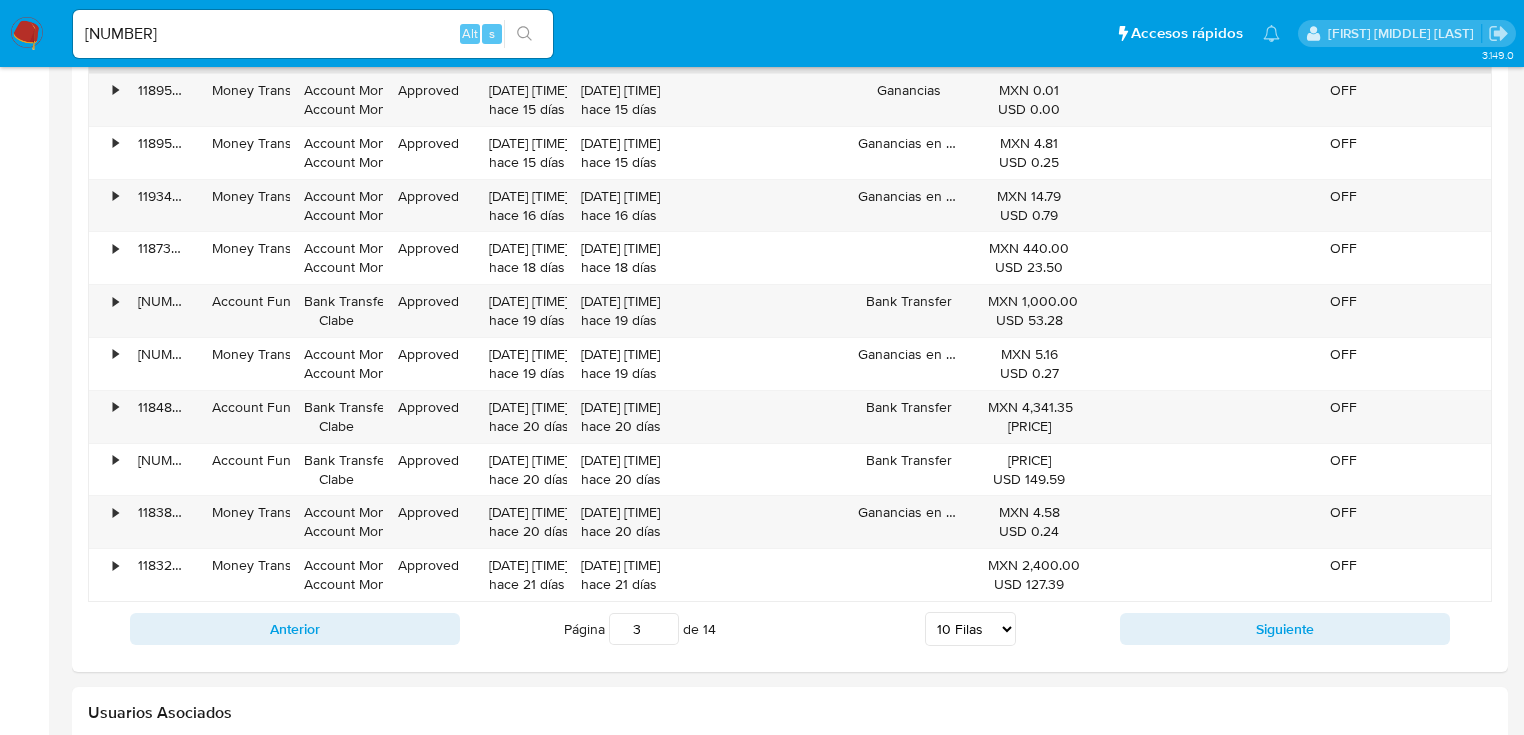 click on "Siguiente" at bounding box center [1285, 629] 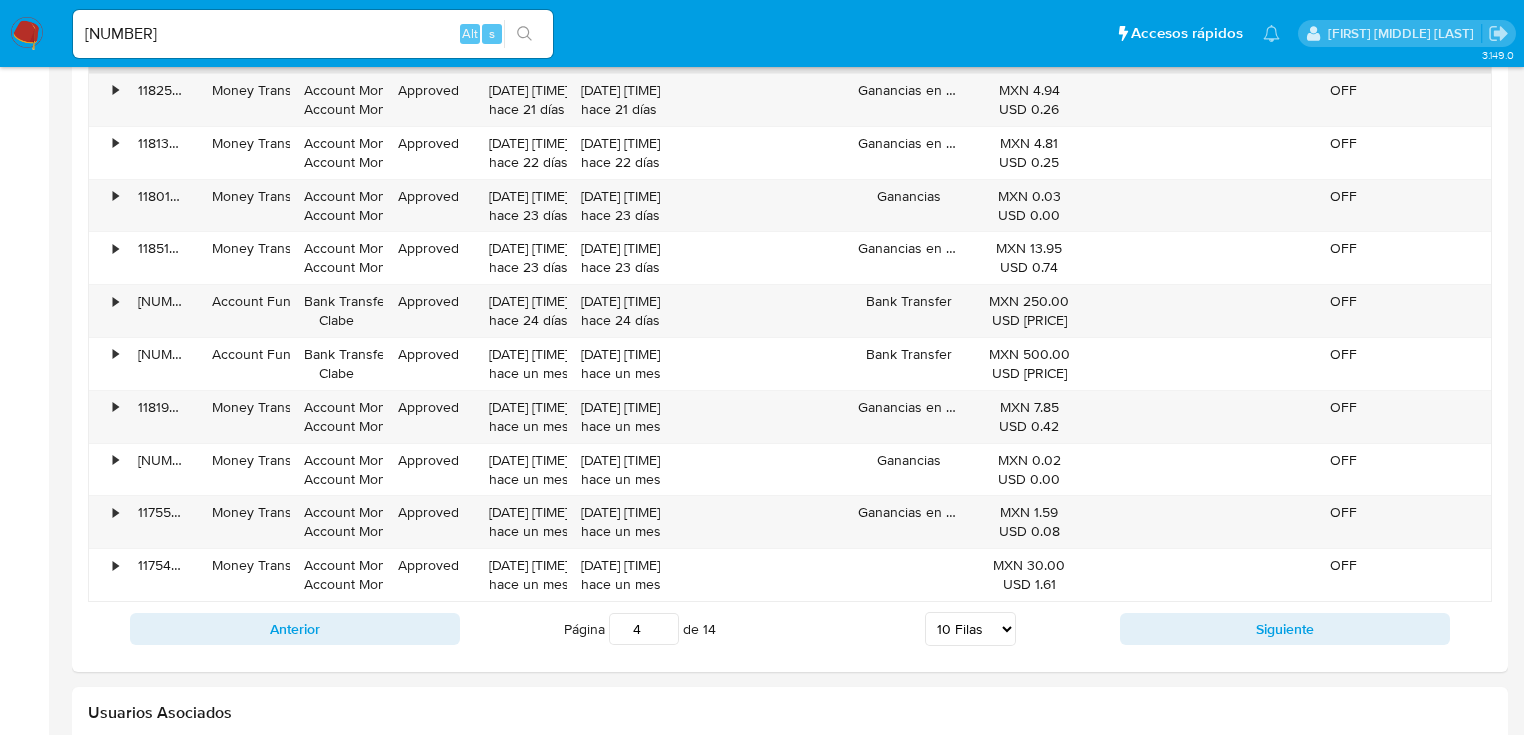click on "Siguiente" at bounding box center [1285, 629] 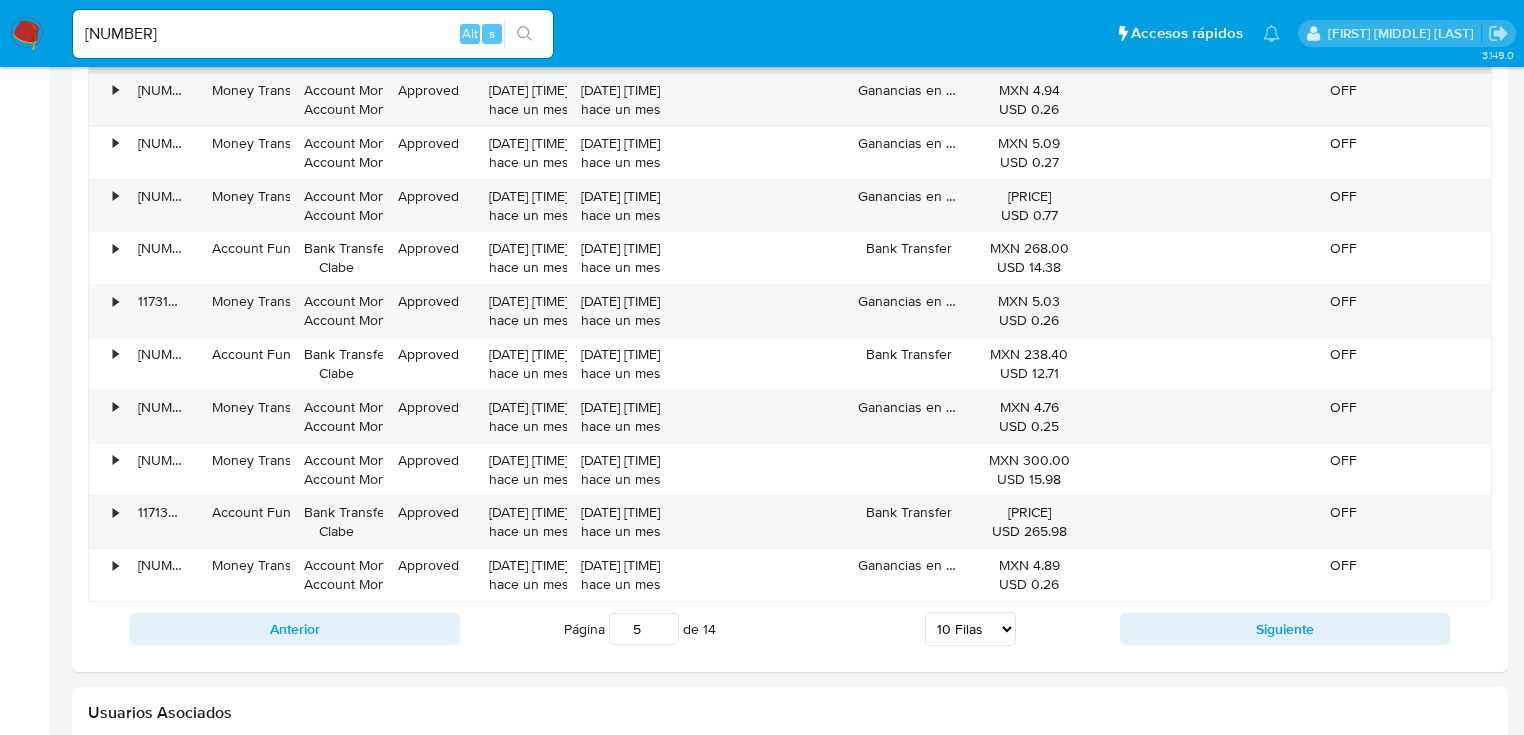 click on "Siguiente" at bounding box center (1285, 629) 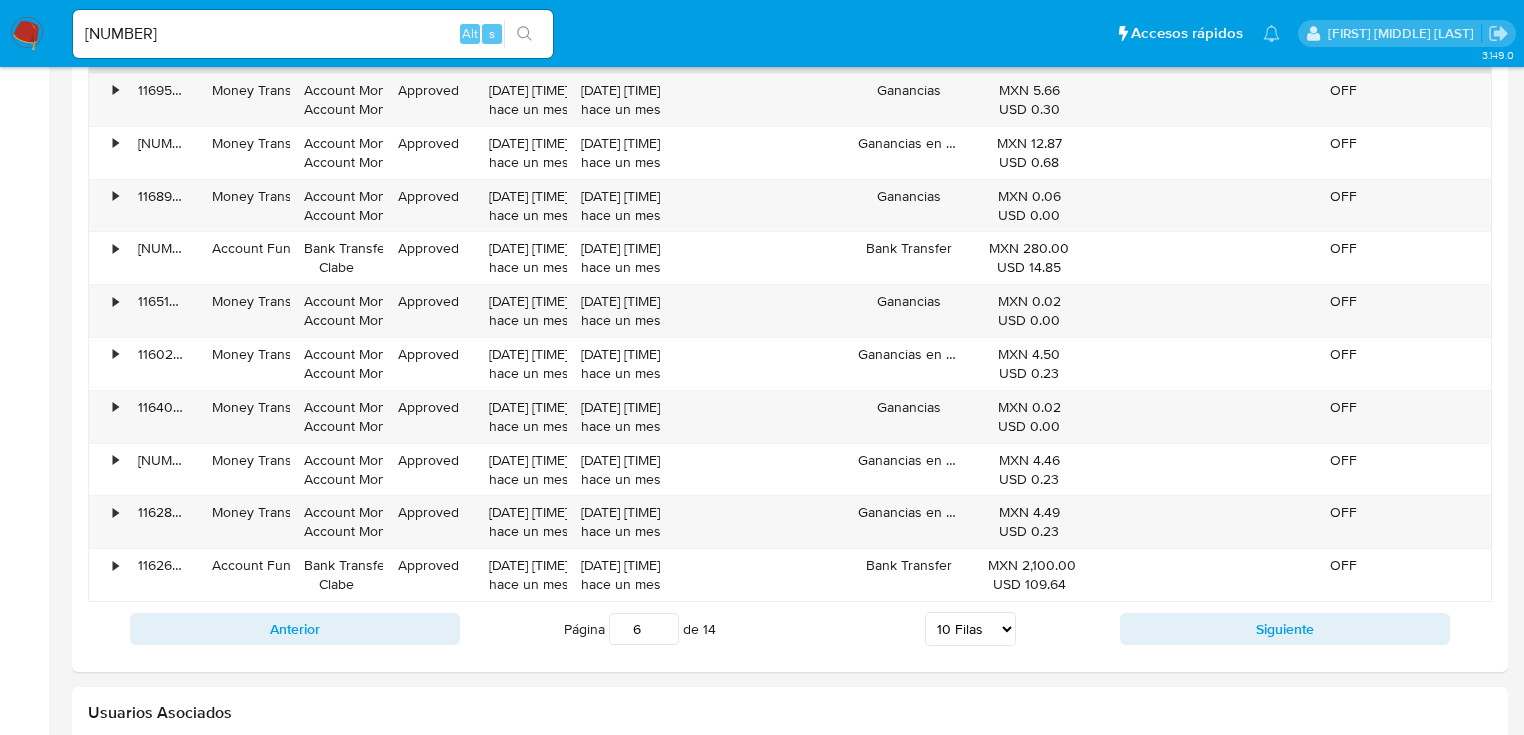 click on "Siguiente" at bounding box center (1285, 629) 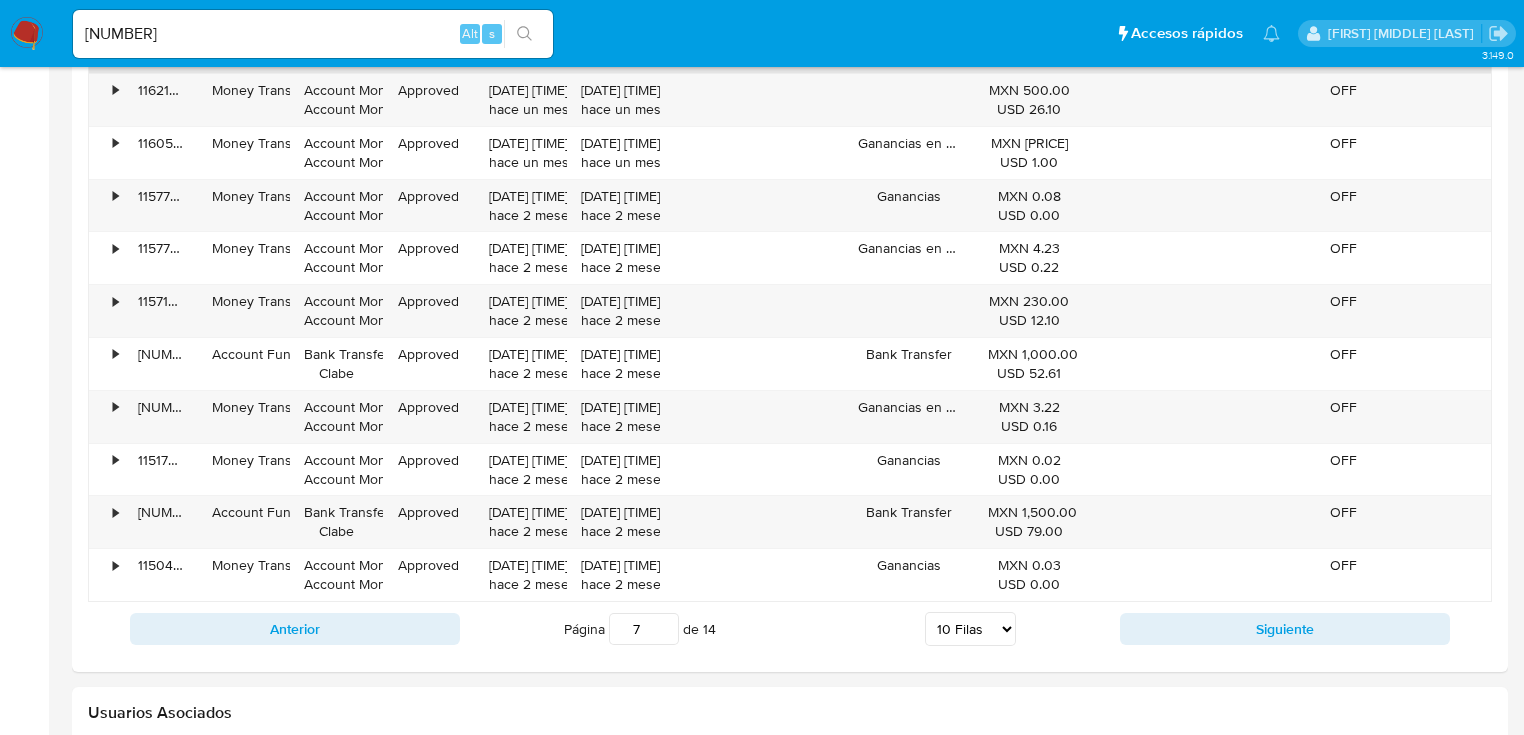click on "Siguiente" at bounding box center (1285, 629) 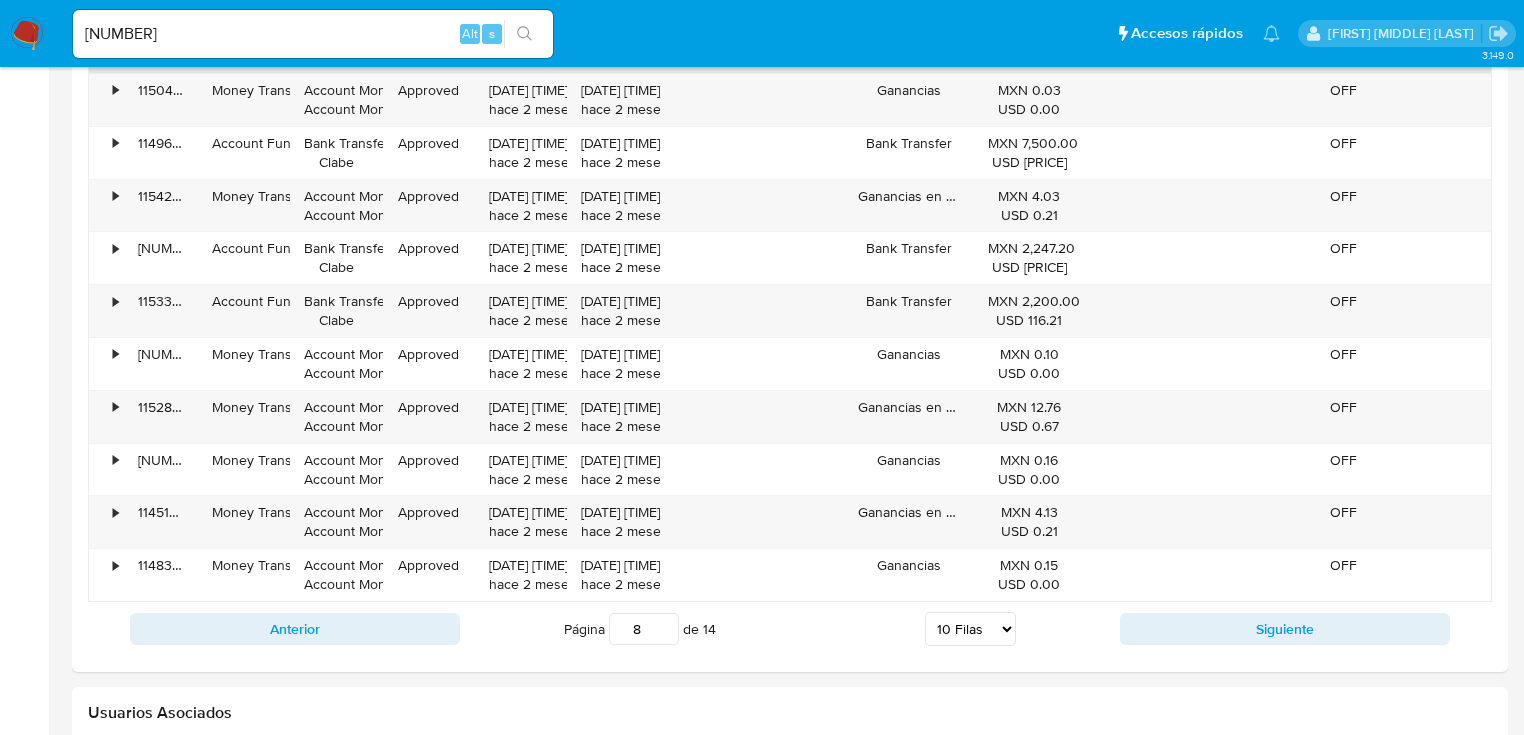 click on "Siguiente" at bounding box center (1285, 629) 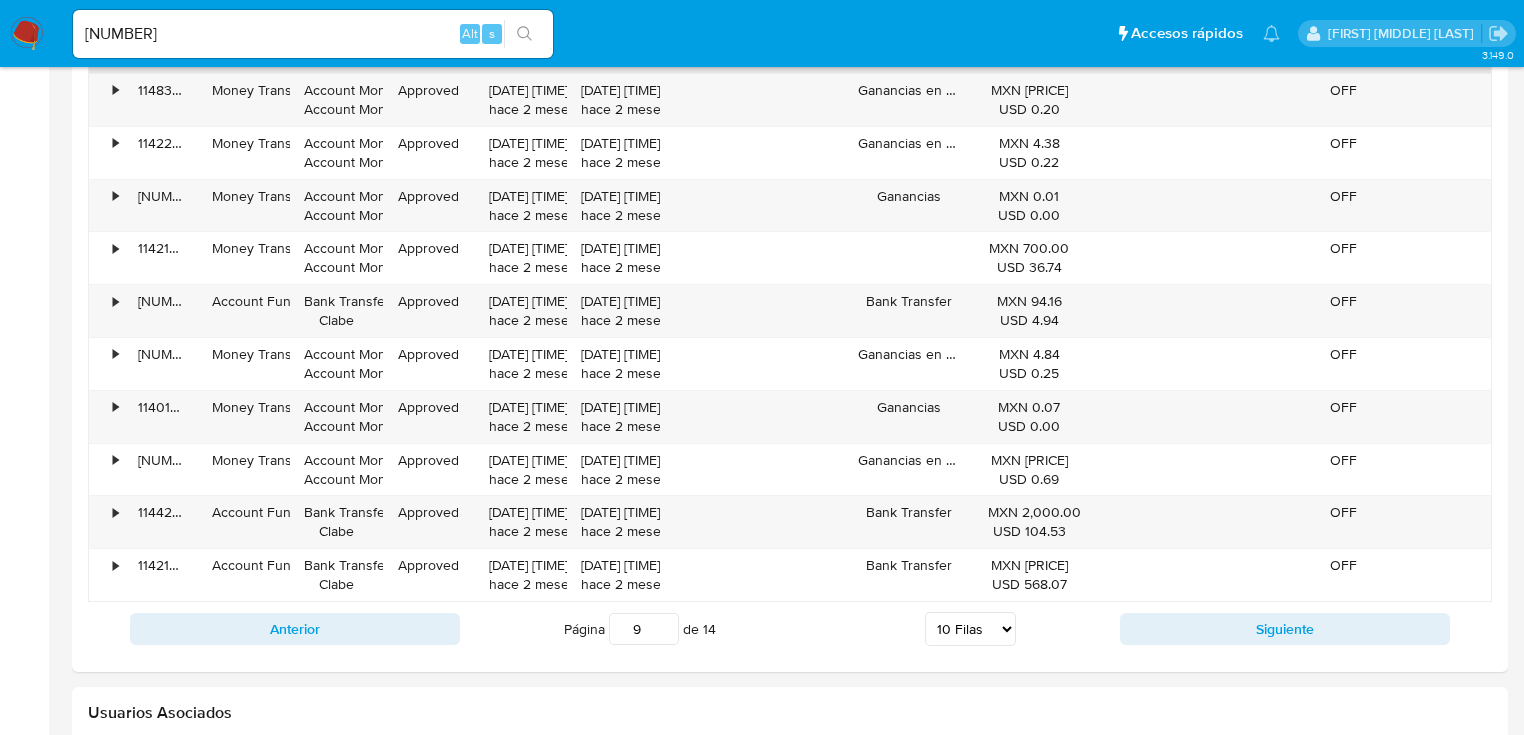click on "Siguiente" at bounding box center (1285, 629) 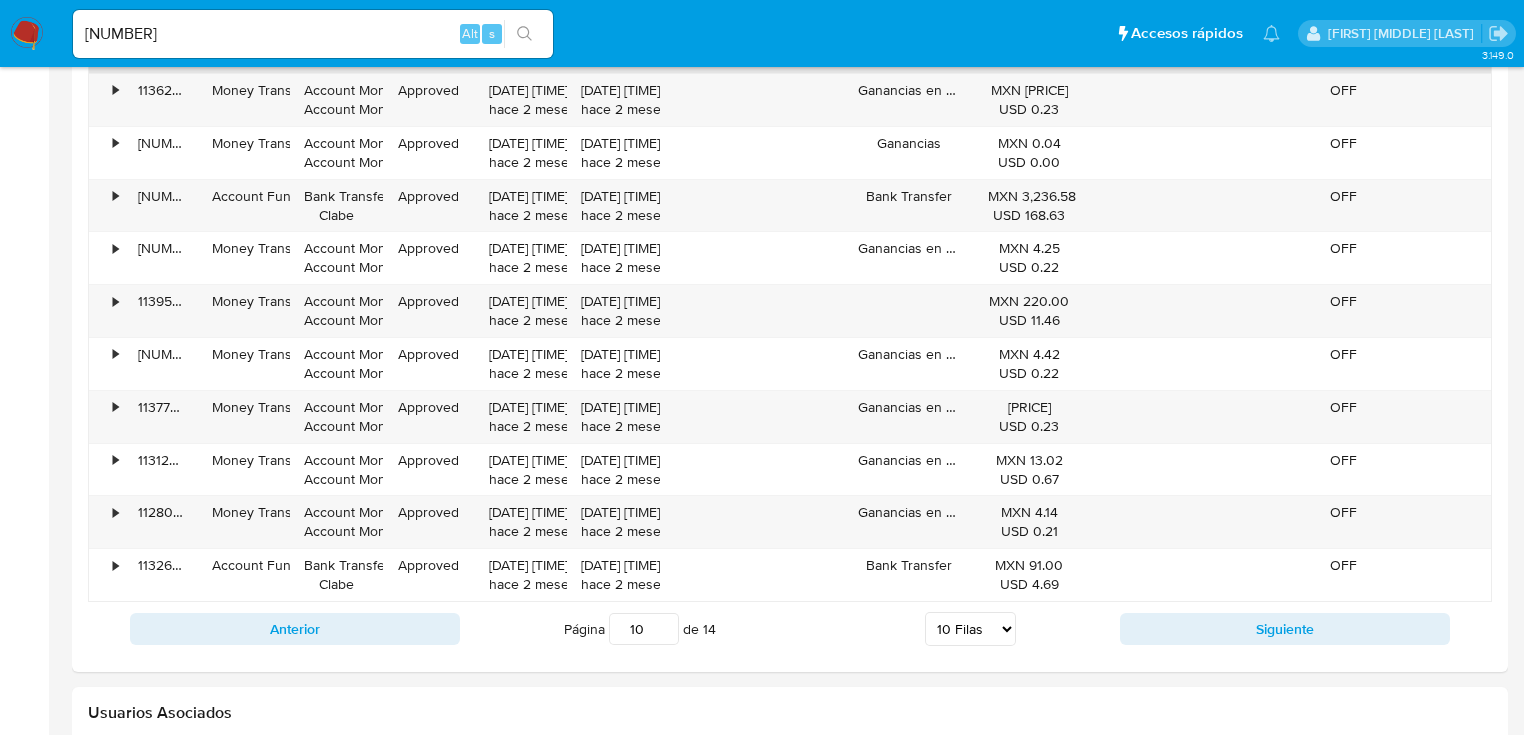 click on "Siguiente" at bounding box center [1285, 629] 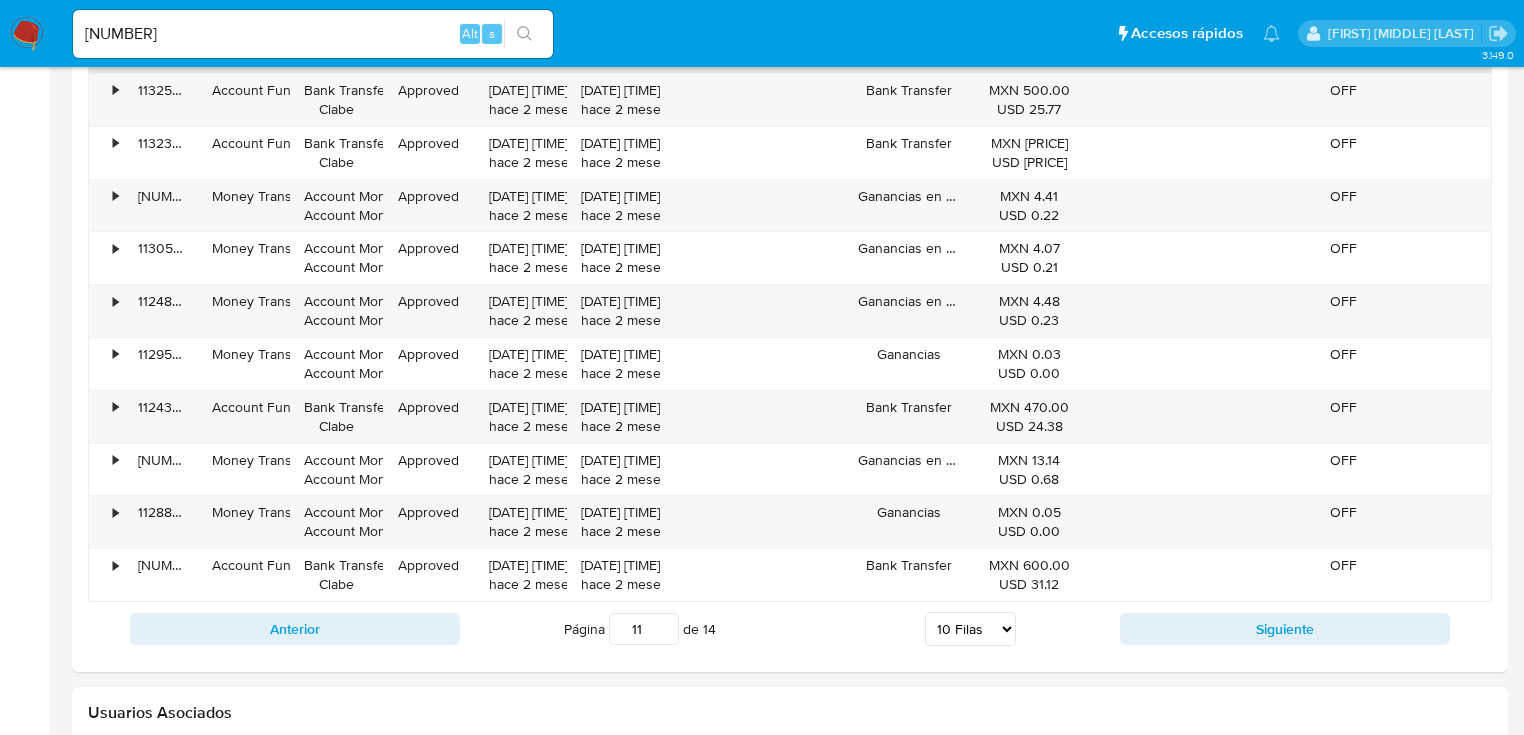 click on "Siguiente" at bounding box center [1285, 629] 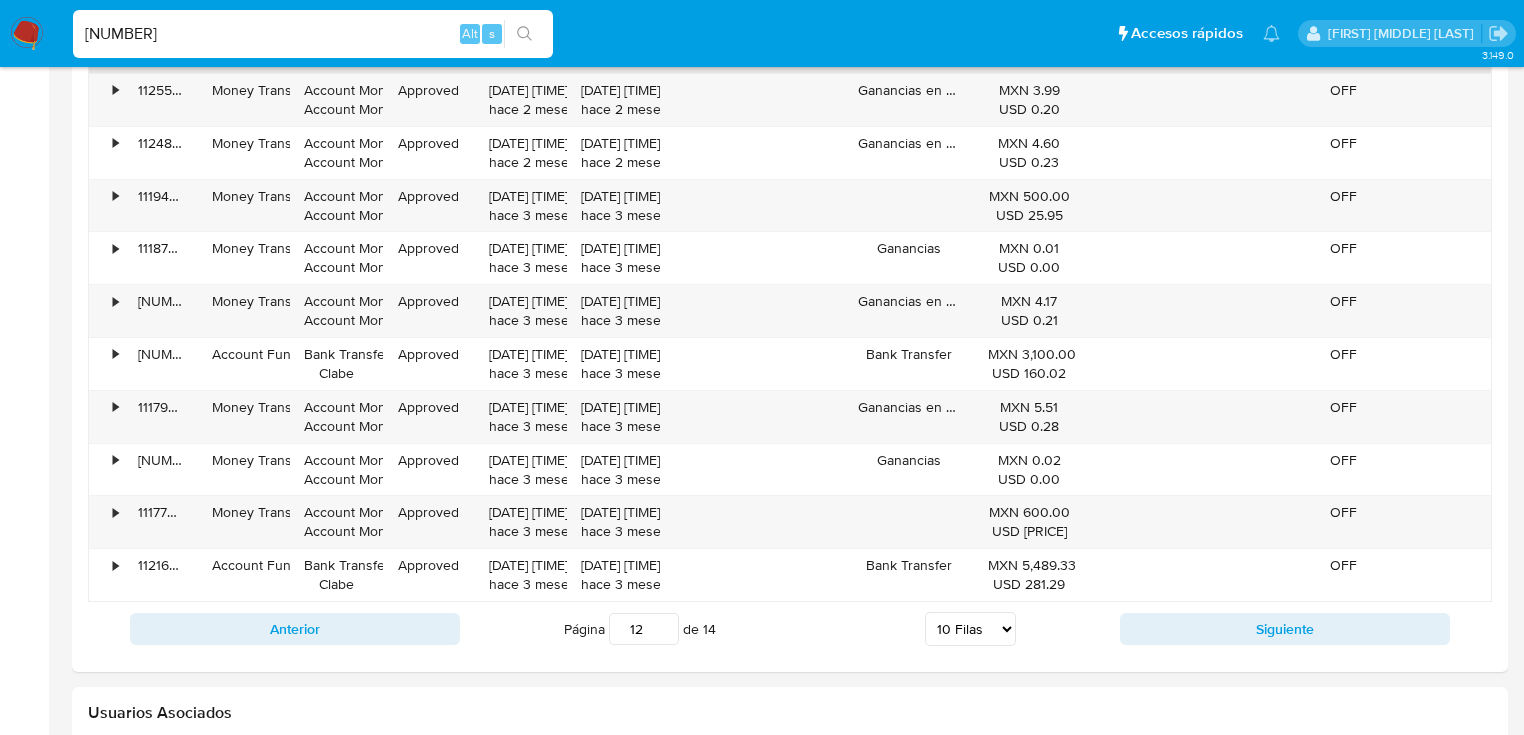 drag, startPoint x: 196, startPoint y: 28, endPoint x: 122, endPoint y: 60, distance: 80.622574 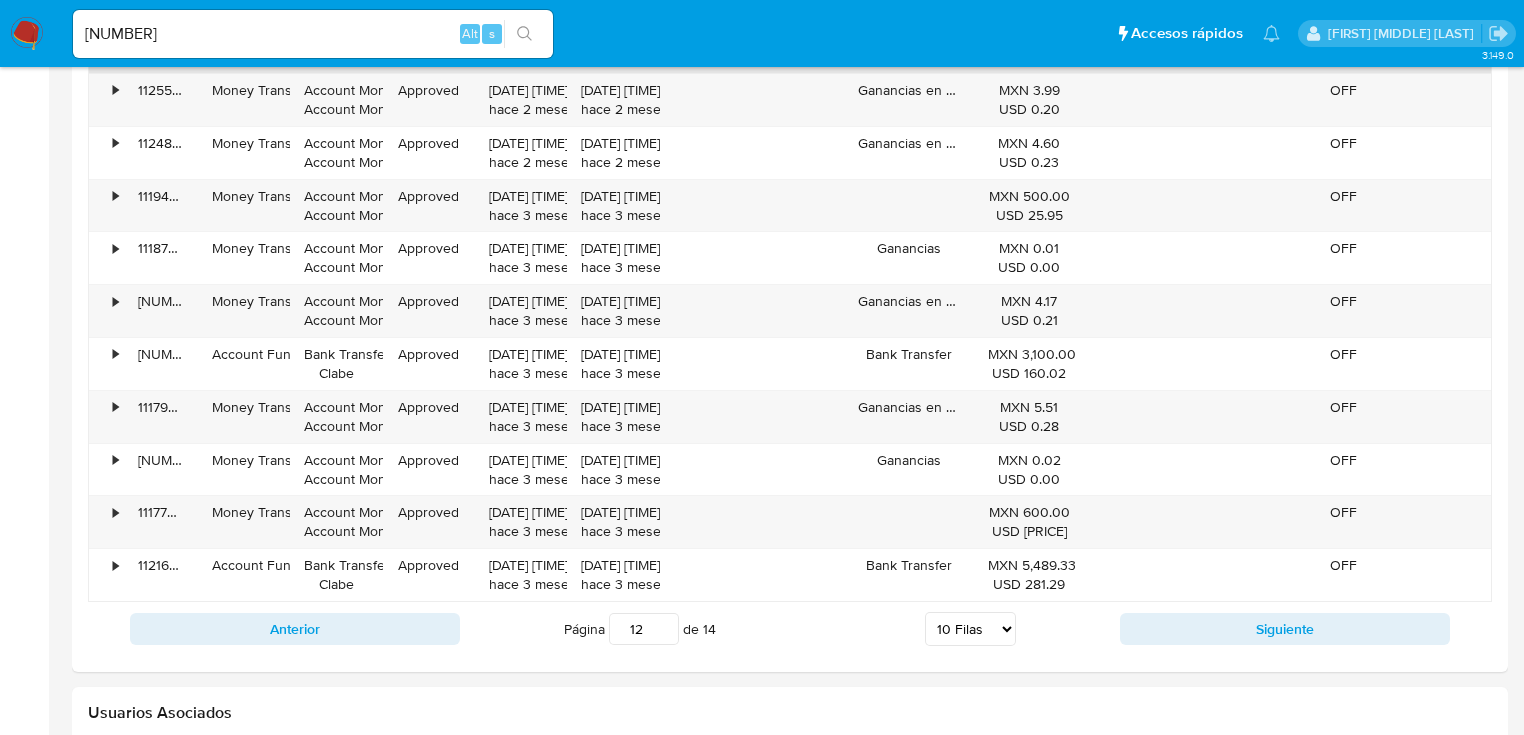 click 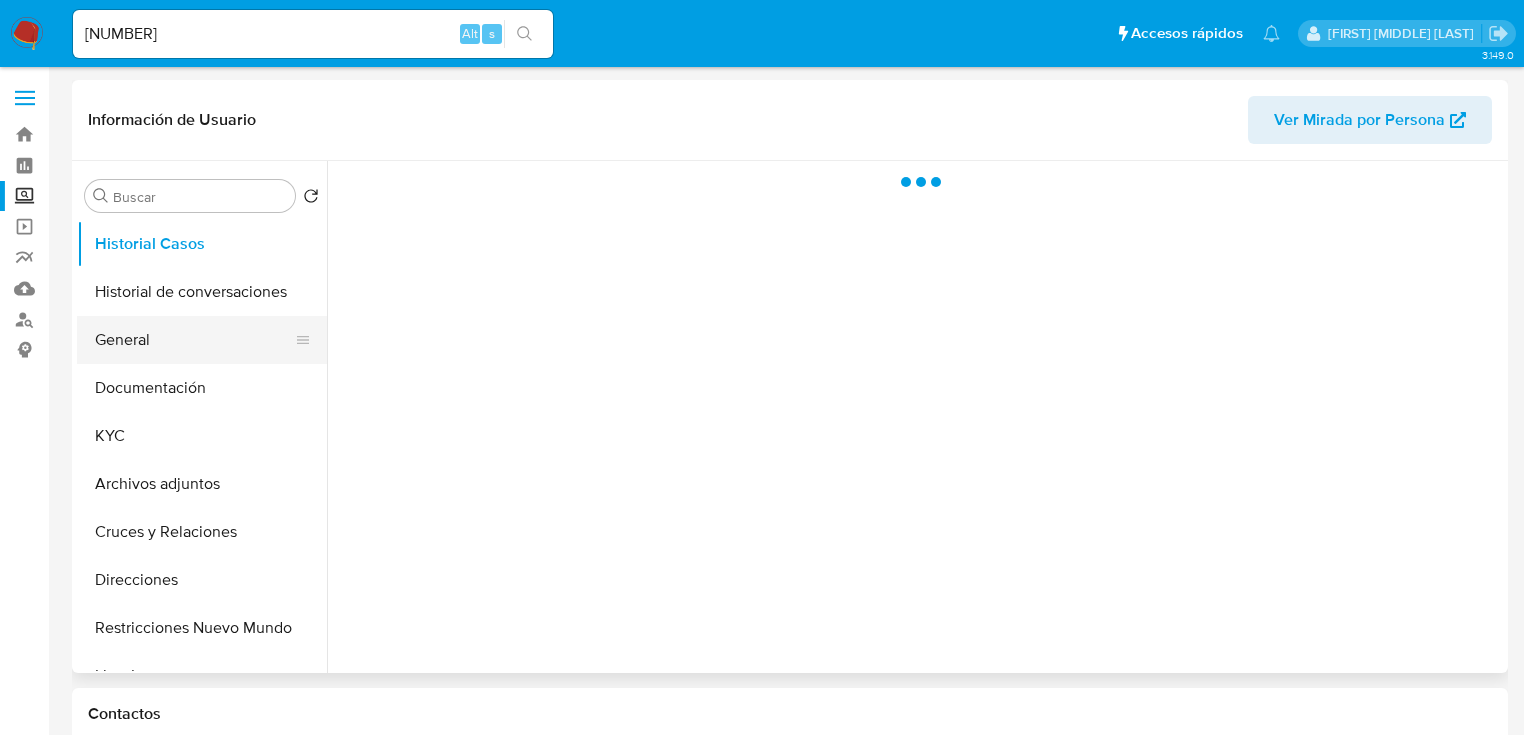 click on "General" at bounding box center [194, 340] 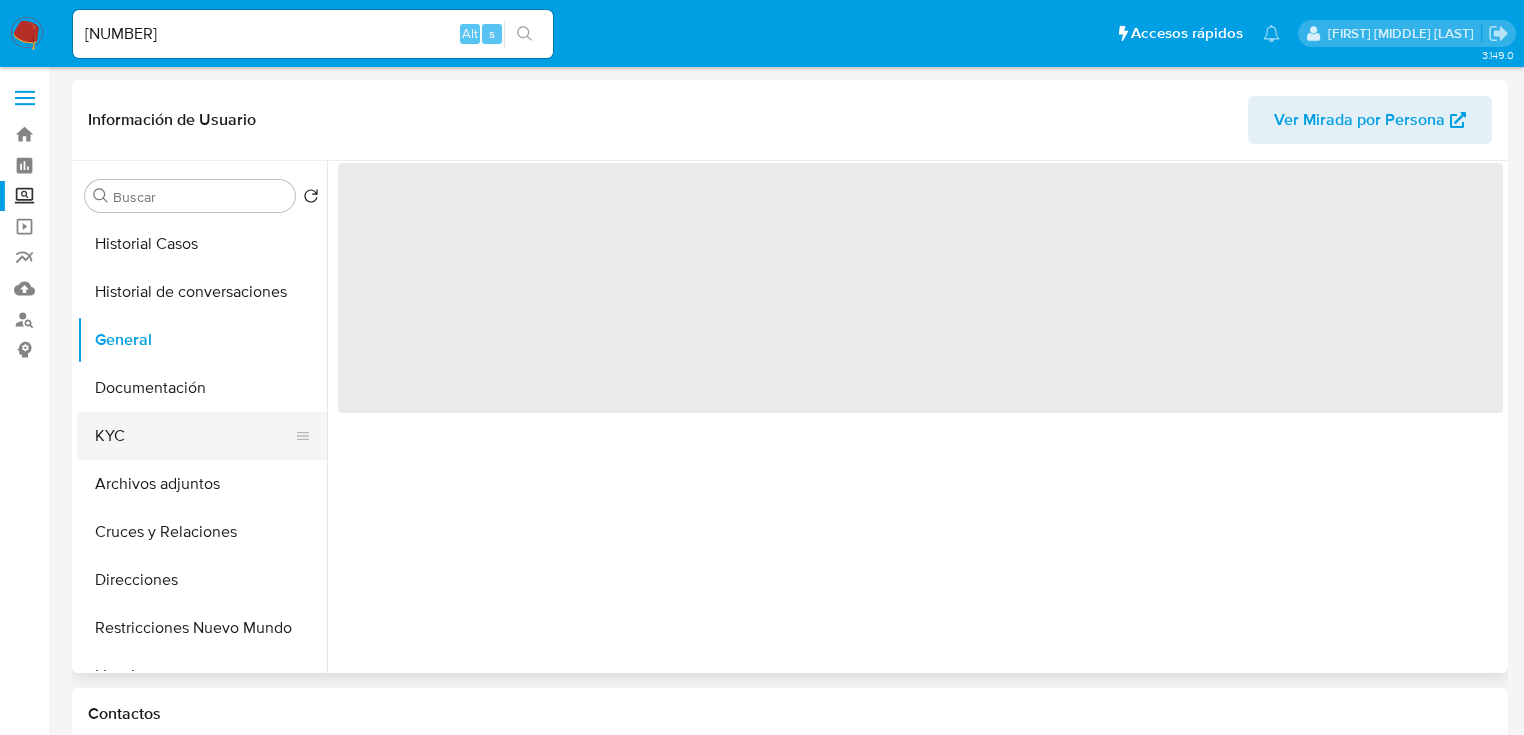 select on "10" 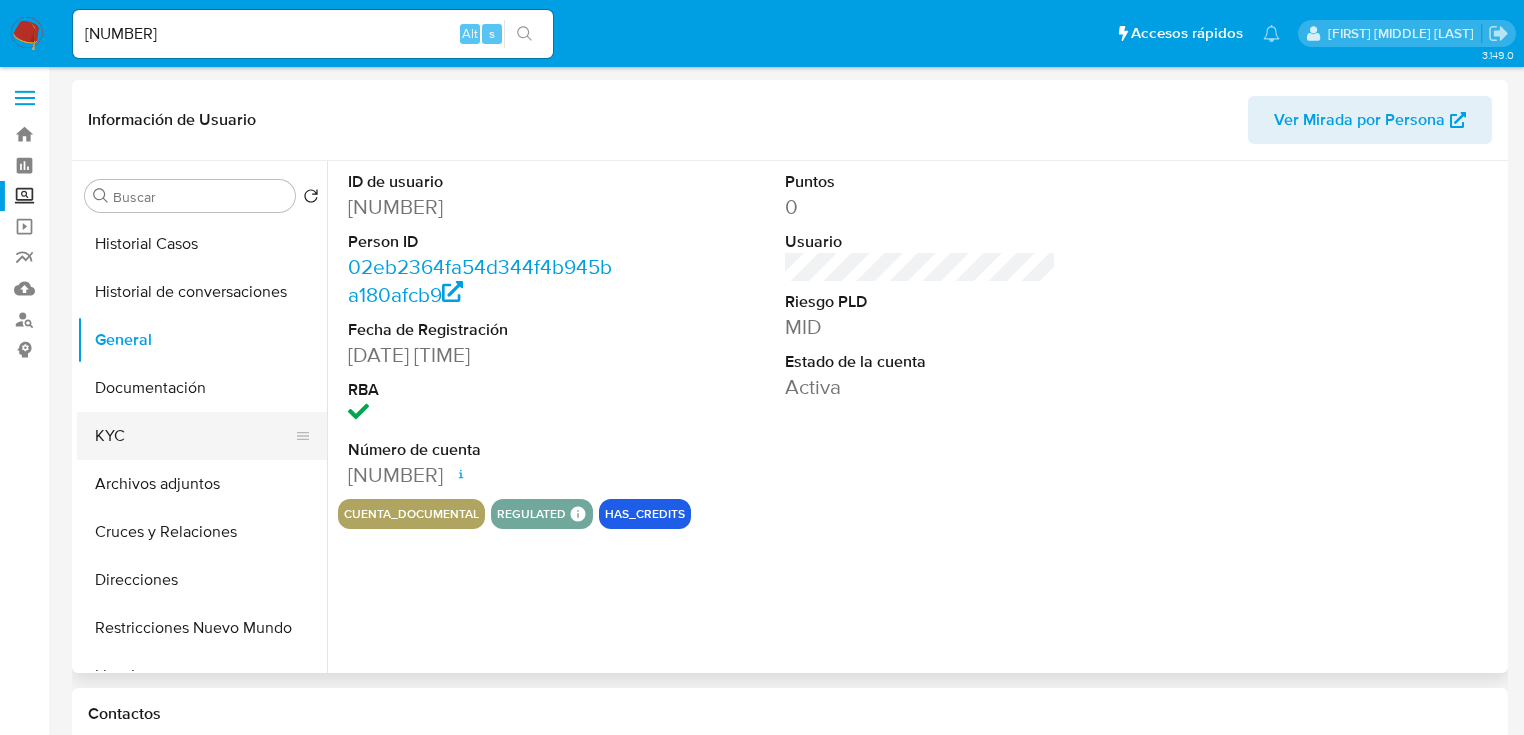 click on "KYC" at bounding box center (194, 436) 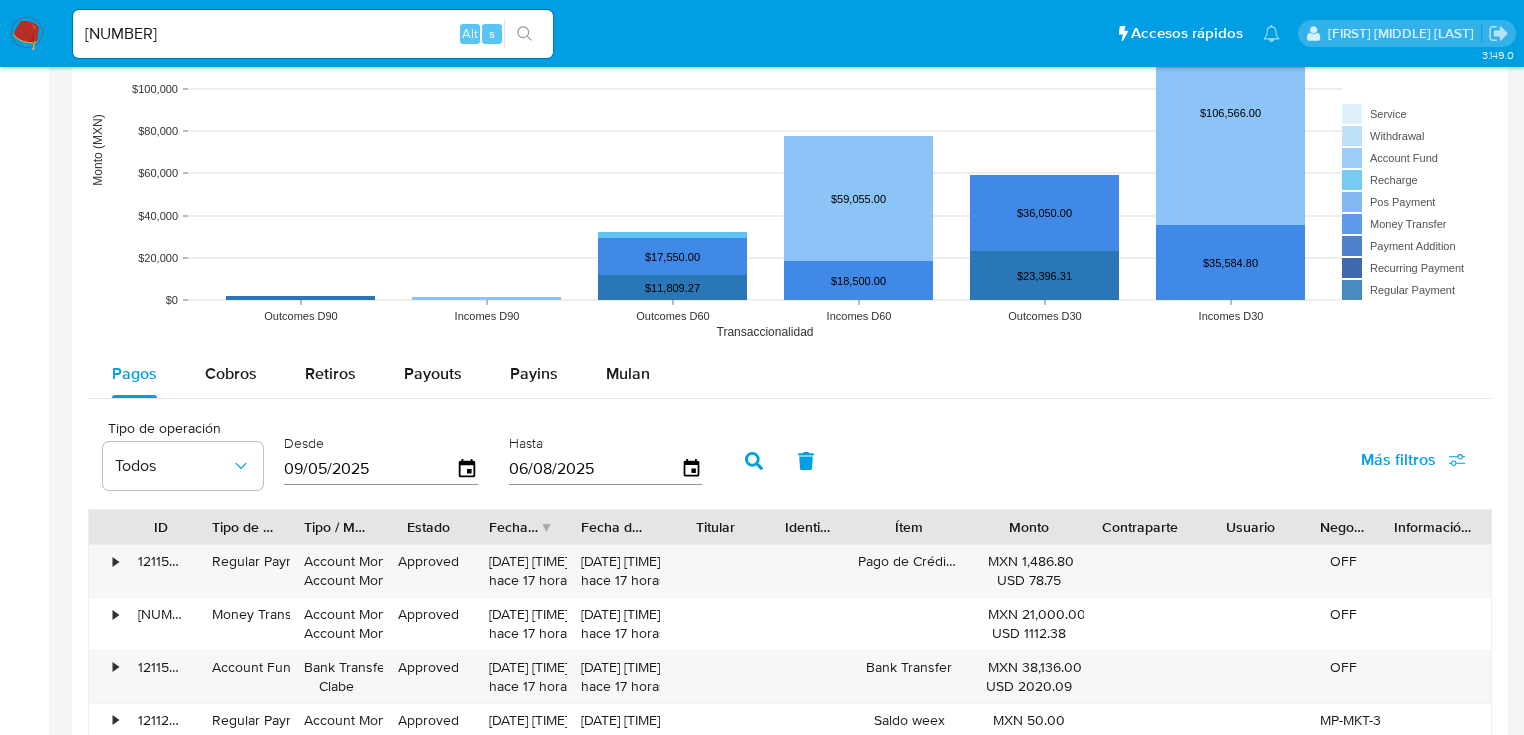 scroll, scrollTop: 1520, scrollLeft: 0, axis: vertical 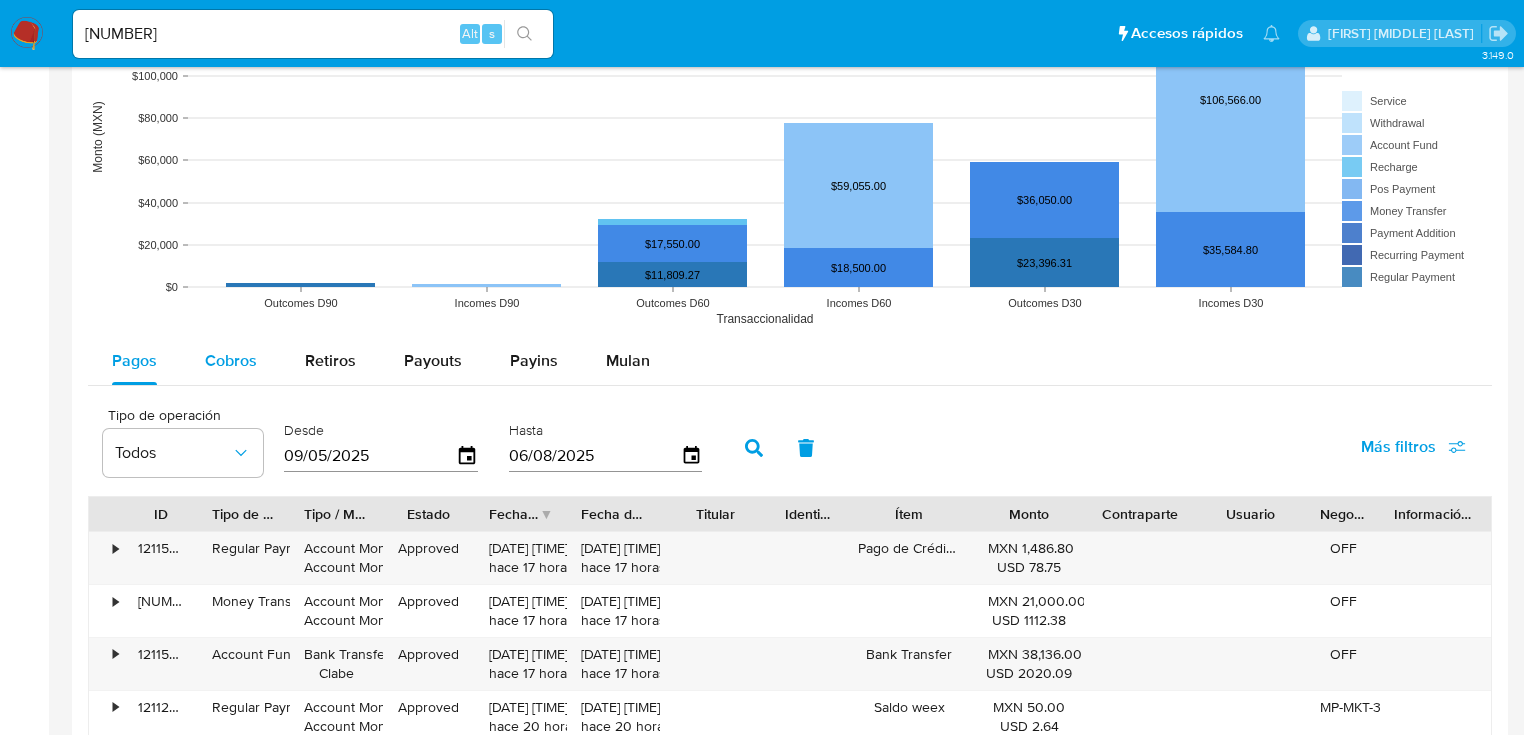 click on "Cobros" at bounding box center [231, 360] 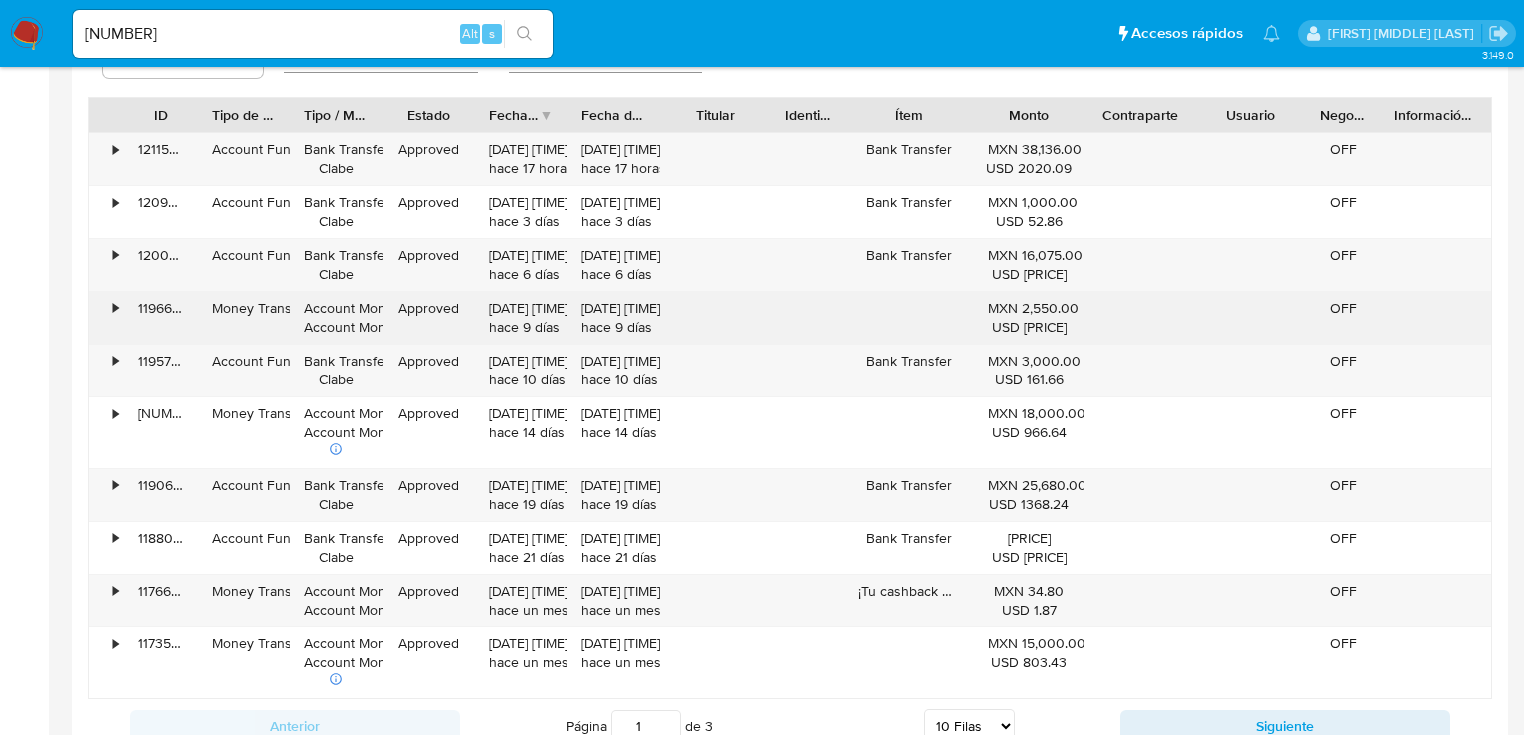 scroll, scrollTop: 1920, scrollLeft: 0, axis: vertical 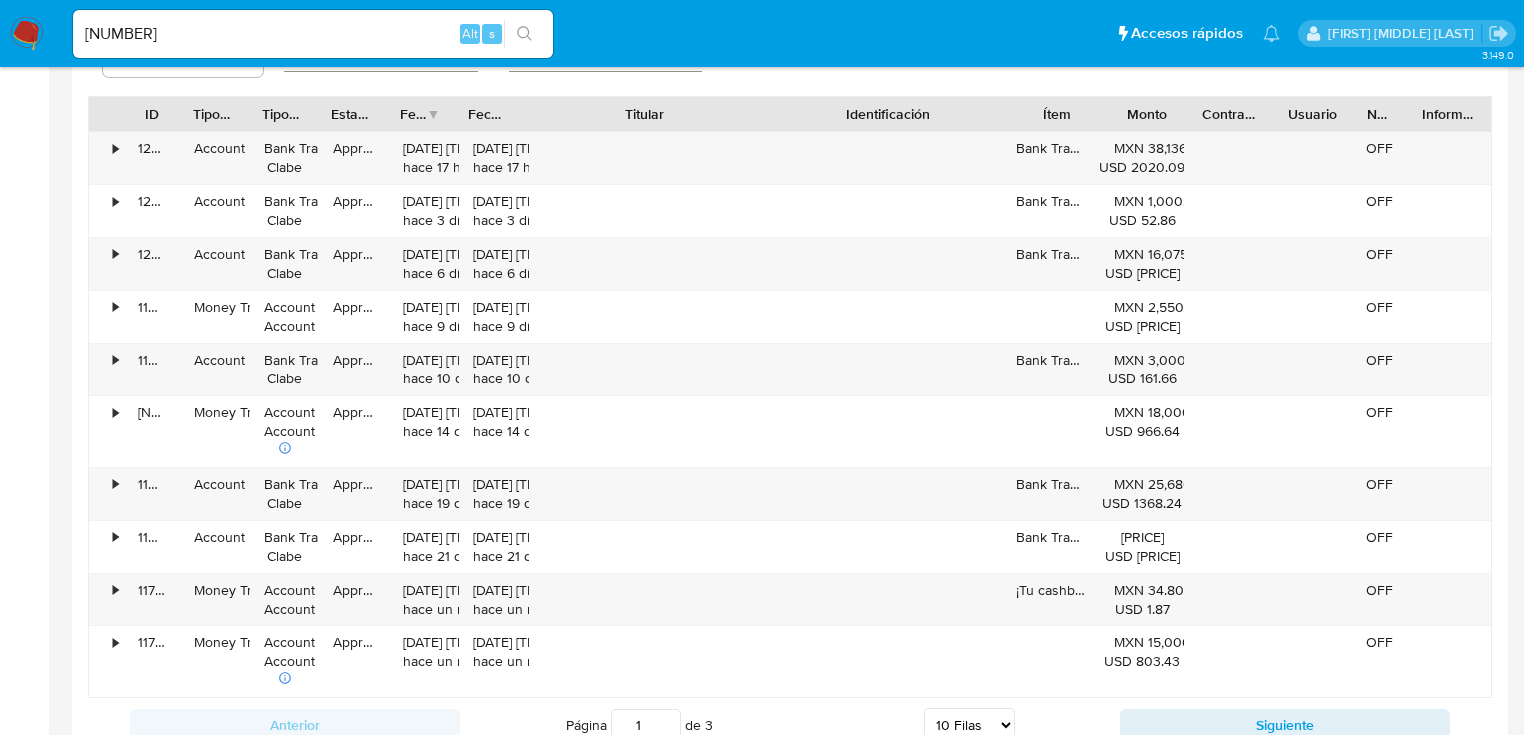 drag, startPoint x: 759, startPoint y: 103, endPoint x: 891, endPoint y: 103, distance: 132 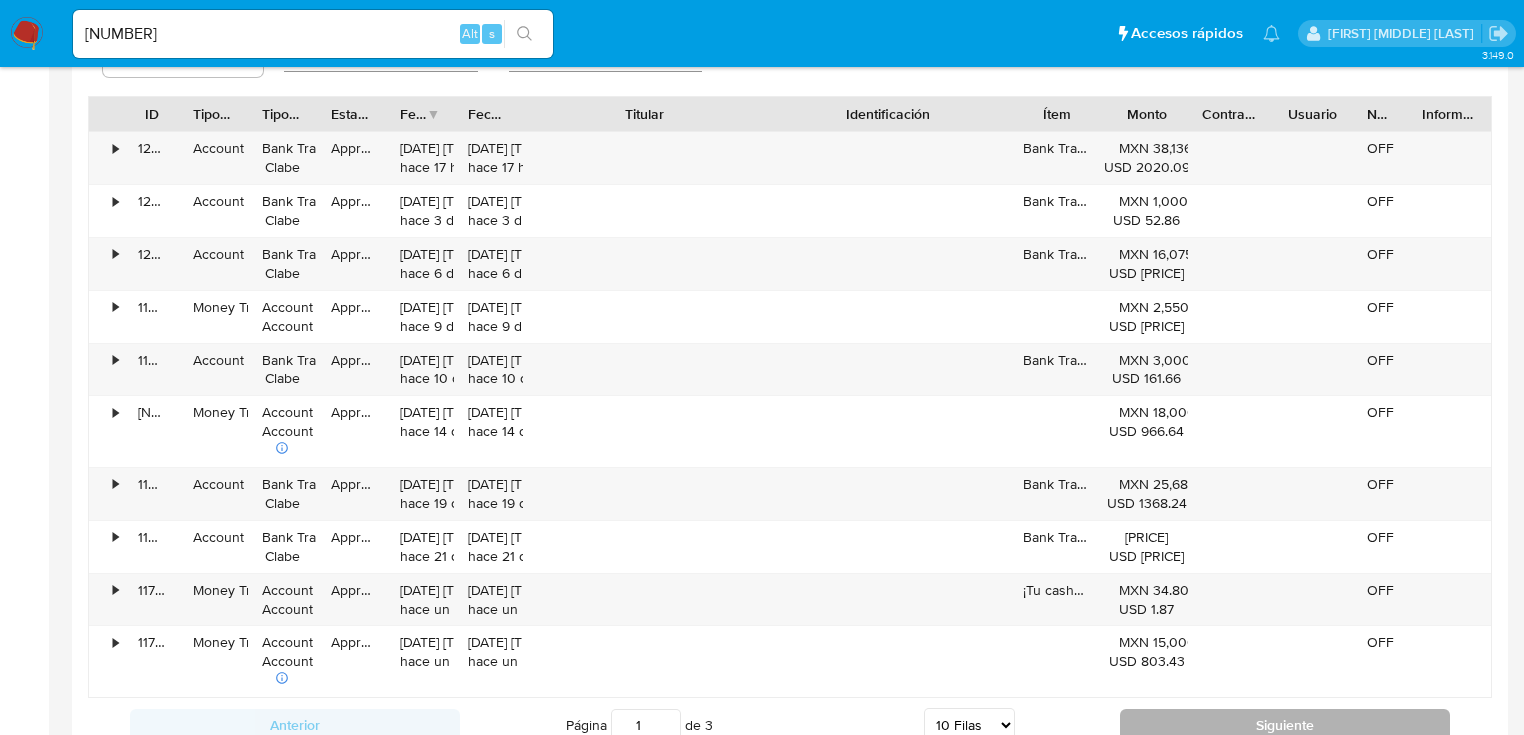 click on "Siguiente" at bounding box center [1285, 725] 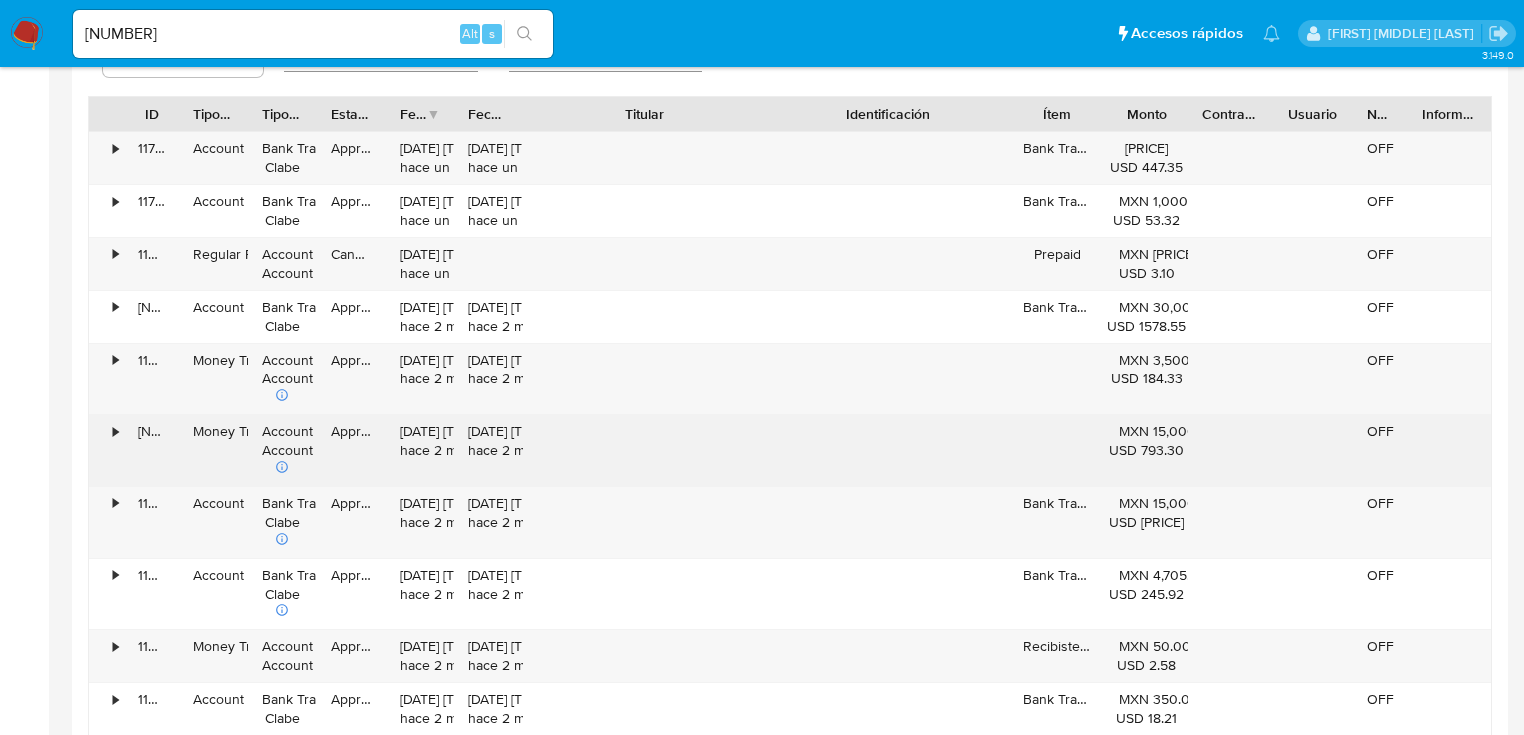 click on "• 117378264484 Account Fund Bank Transfer Clabe Approved 04/07/2025 12:55:46 hace un mes 04/07/2025 12:55:46 hace un mes Bank Transfer MXN 8,350.00 USD 447.35 OFF • 117190786920 Account Fund Bank Transfer Clabe Approved 03/07/2025 00:43:33 hace un mes 03/07/2025 00:43:33 hace un mes Bank Transfer MXN 1,000.00 USD 53.32 OFF • 116919591856 Regular Payment Account Money Account Money Cancelled 30/06/2025 19:28:44 hace un mes Prepaid MXN 58.00 USD 3.10 OFF • 115657578686 Account Fund Bank Transfer Clabe Approved 19/06/2025 09:19:16 hace 2 meses 19/06/2025 09:19:16 hace 2 meses Bank Transfer MXN 30,000.00 USD 1578.55 OFF • 115611063534 Money Transfer Account Money Account Money Approved 18/06/2025 19:50:40 hace 2 meses 18/06/2025 19:50:40 hace 2 meses MXN 3,500.00 USD 184.33 OFF • 114931045613 Money Transfer Account Money Account Money Approved 17/06/2025 09:52:38 hace 2 meses 17/06/2025 09:52:38 hace 2 meses MXN 15,000.00 USD 793.30 OFF • 114008409291 Account Fund Bank Transfer Clabe Approved" at bounding box center (790, 433) 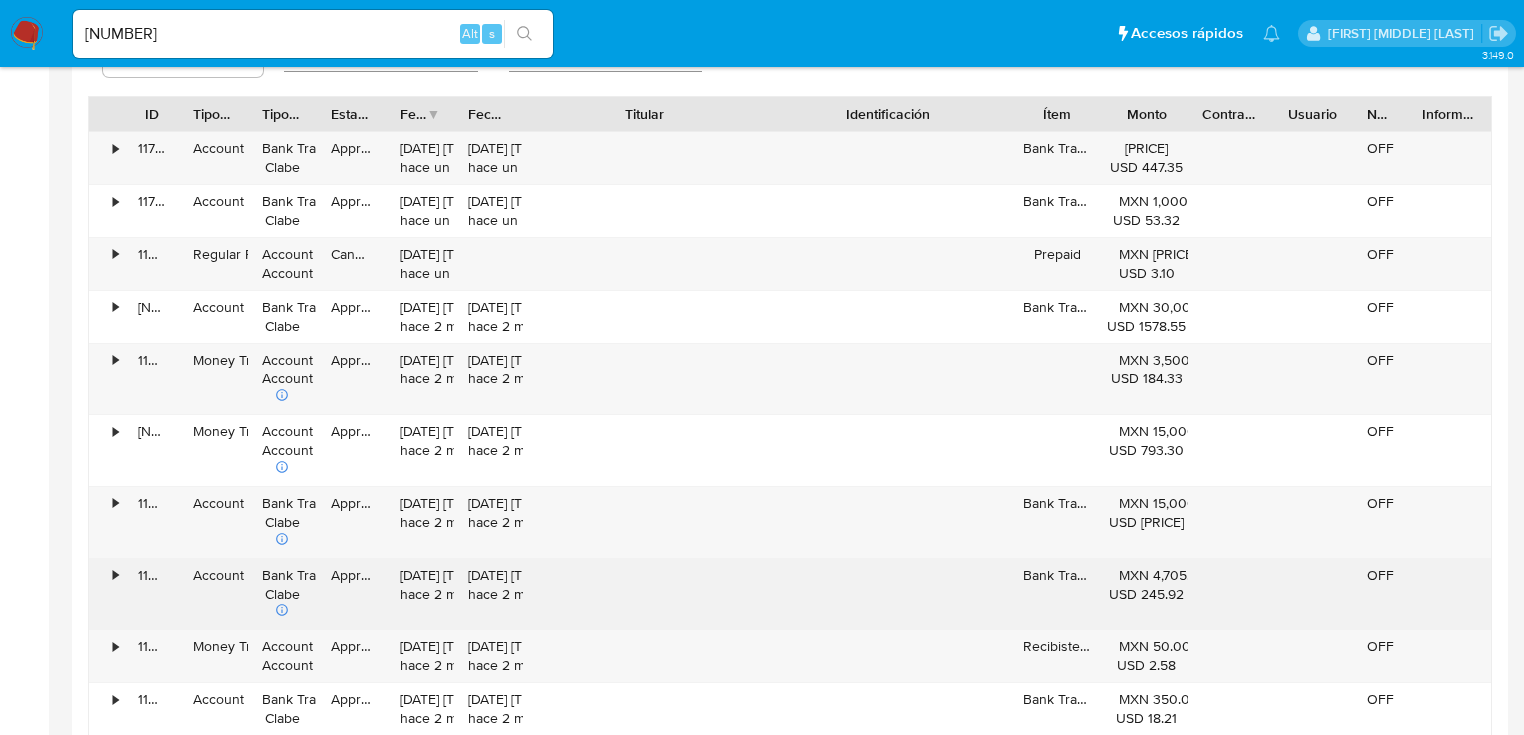 click on "• 117378264484 Account Fund Bank Transfer Clabe Approved 04/07/2025 12:55:46 hace un mes 04/07/2025 12:55:46 hace un mes Bank Transfer MXN 8,350.00 USD 447.35 OFF • 117190786920 Account Fund Bank Transfer Clabe Approved 03/07/2025 00:43:33 hace un mes 03/07/2025 00:43:33 hace un mes Bank Transfer MXN 1,000.00 USD 53.32 OFF • 116919591856 Regular Payment Account Money Account Money Cancelled 30/06/2025 19:28:44 hace un mes Prepaid MXN 58.00 USD 3.10 OFF • 115657578686 Account Fund Bank Transfer Clabe Approved 19/06/2025 09:19:16 hace 2 meses 19/06/2025 09:19:16 hace 2 meses Bank Transfer MXN 30,000.00 USD 1578.55 OFF • 115611063534 Money Transfer Account Money Account Money Approved 18/06/2025 19:50:40 hace 2 meses 18/06/2025 19:50:40 hace 2 meses MXN 3,500.00 USD 184.33 OFF • 114931045613 Money Transfer Account Money Account Money Approved 17/06/2025 09:52:38 hace 2 meses 17/06/2025 09:52:38 hace 2 meses MXN 15,000.00 USD 793.30 OFF • 114008409291 Account Fund Bank Transfer Clabe Approved" at bounding box center [790, 433] 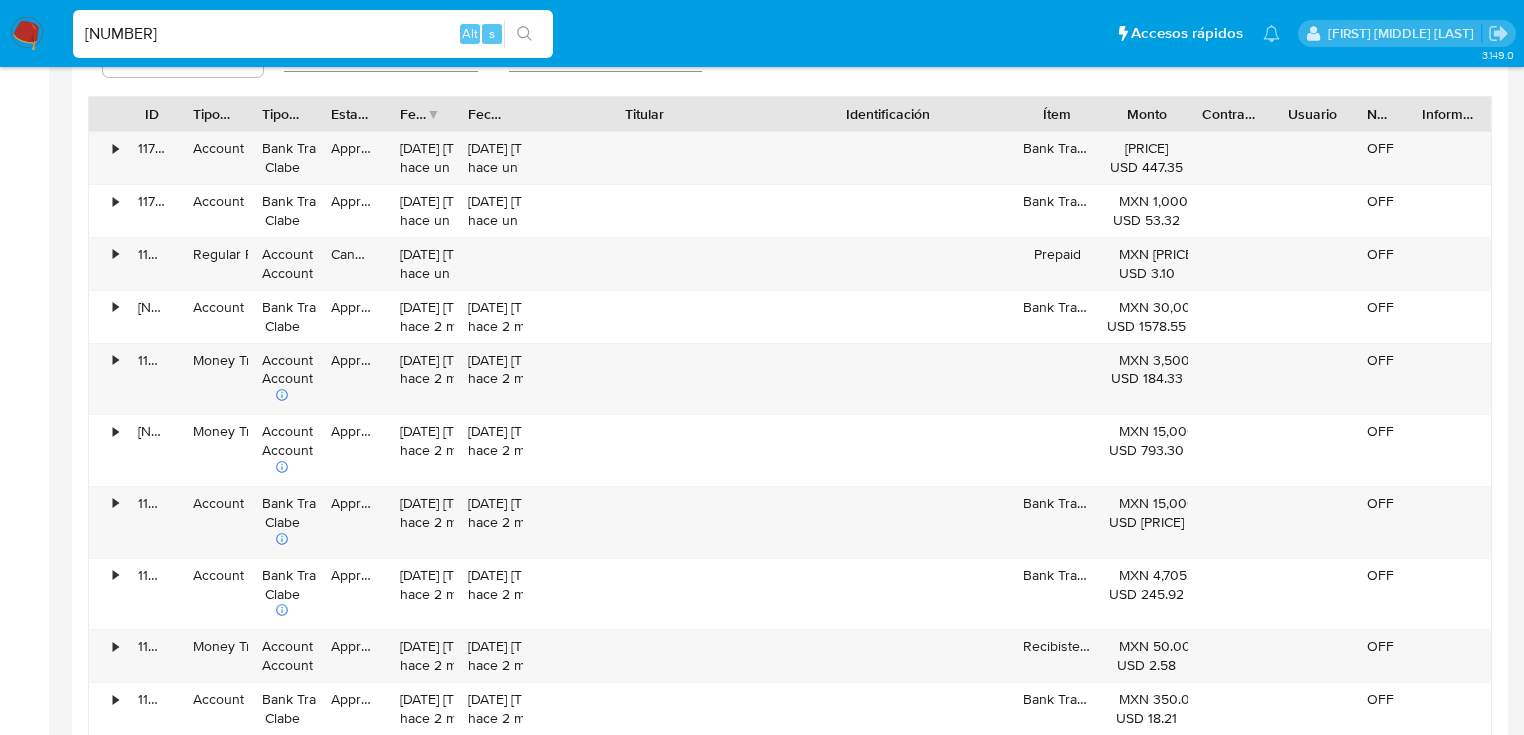 drag, startPoint x: 40, startPoint y: 36, endPoint x: 32, endPoint y: 44, distance: 11.313708 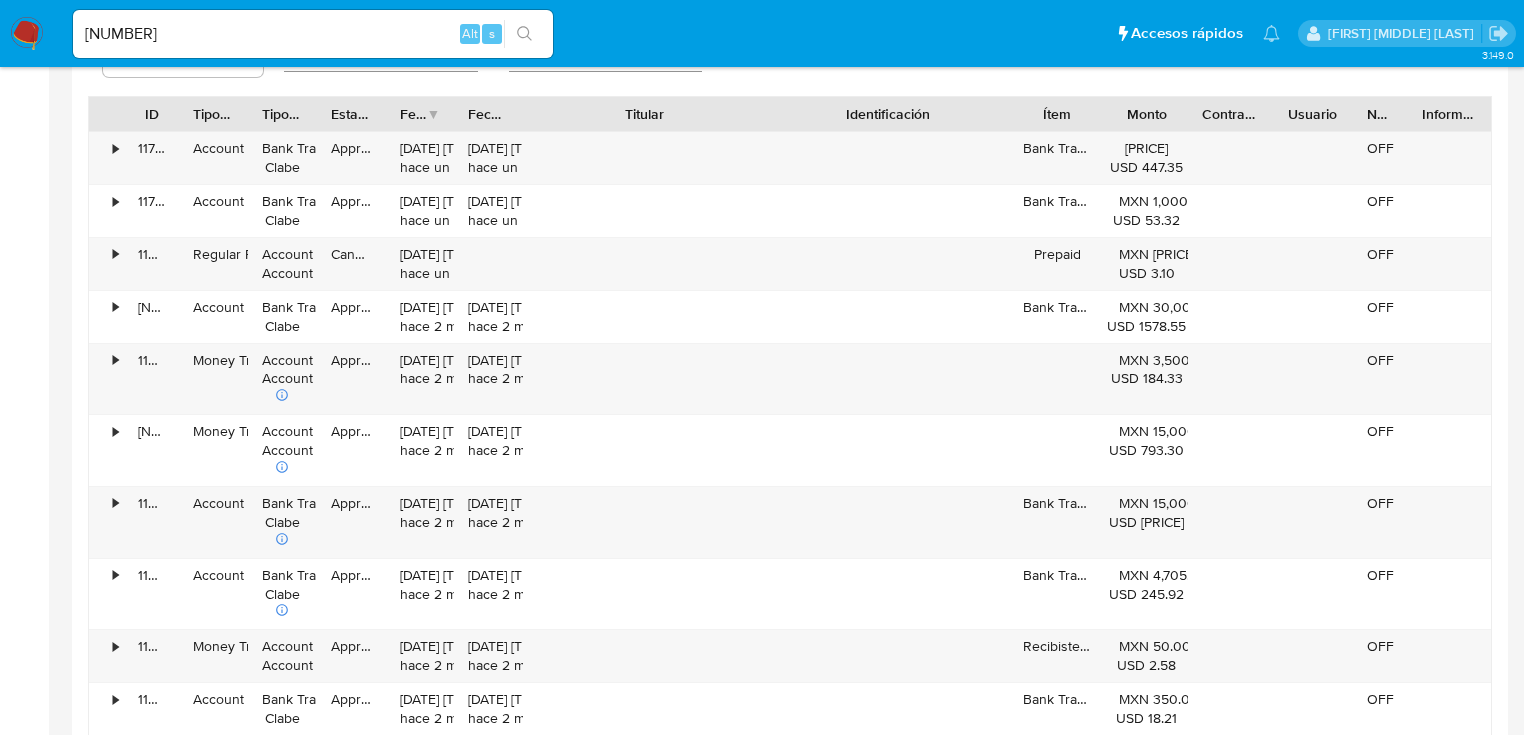 click 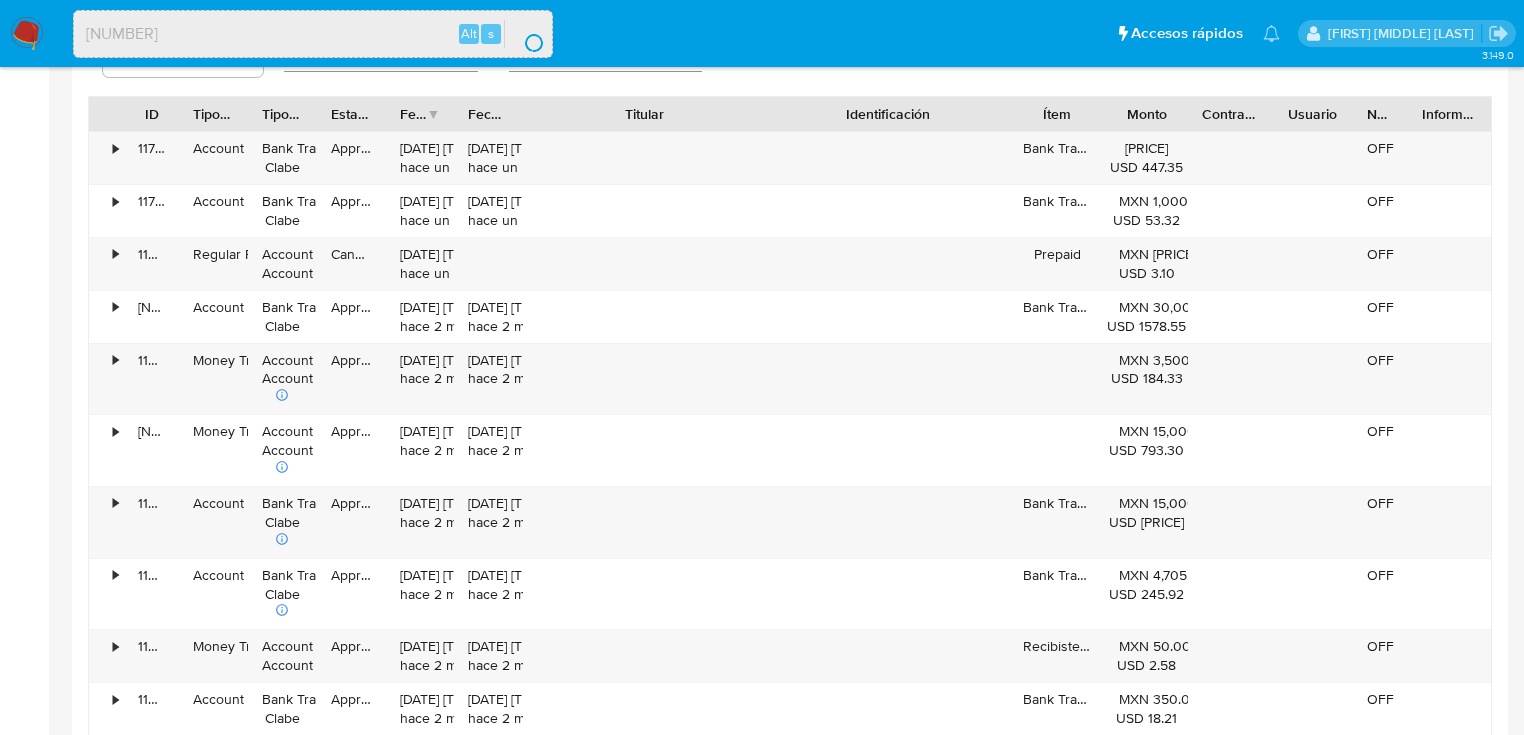 scroll, scrollTop: 0, scrollLeft: 0, axis: both 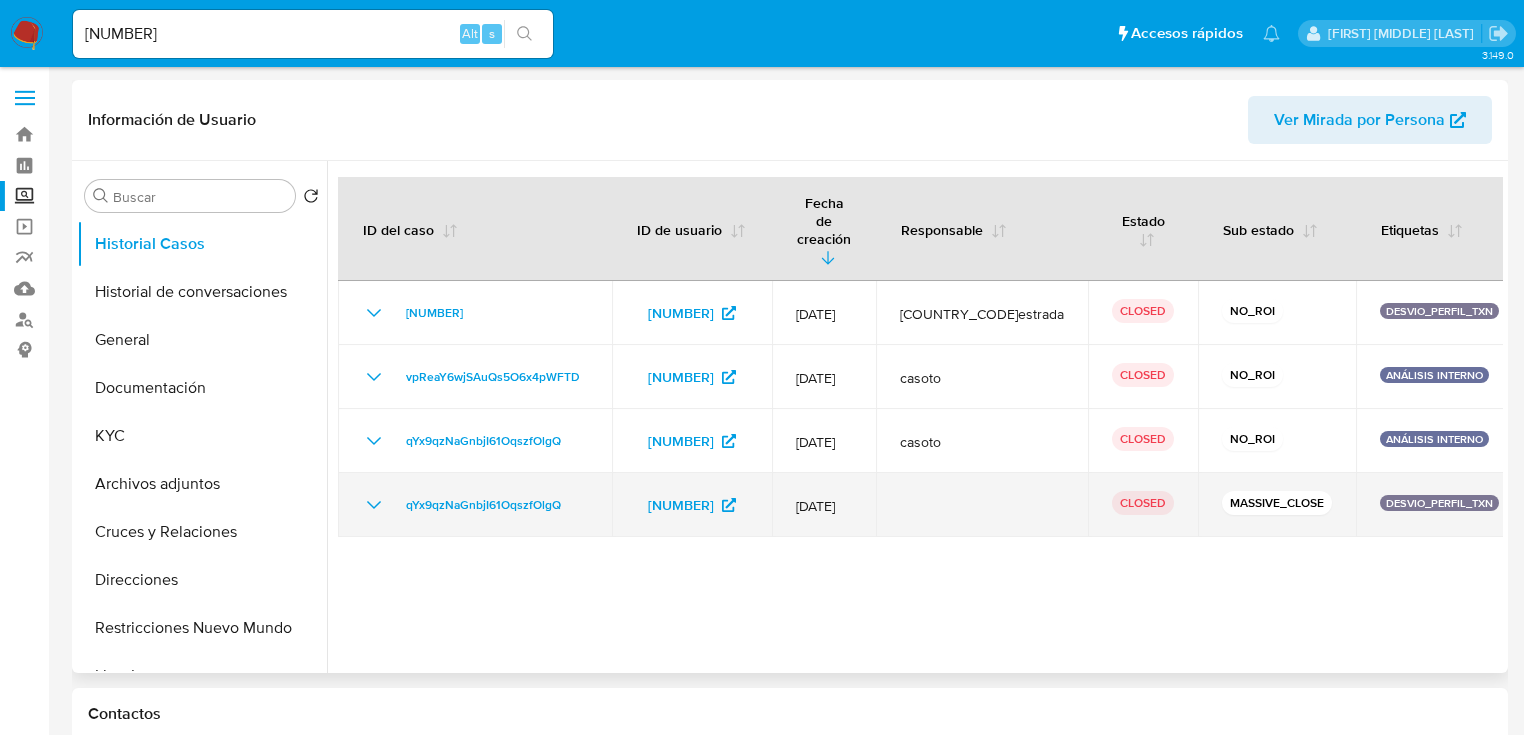 select on "10" 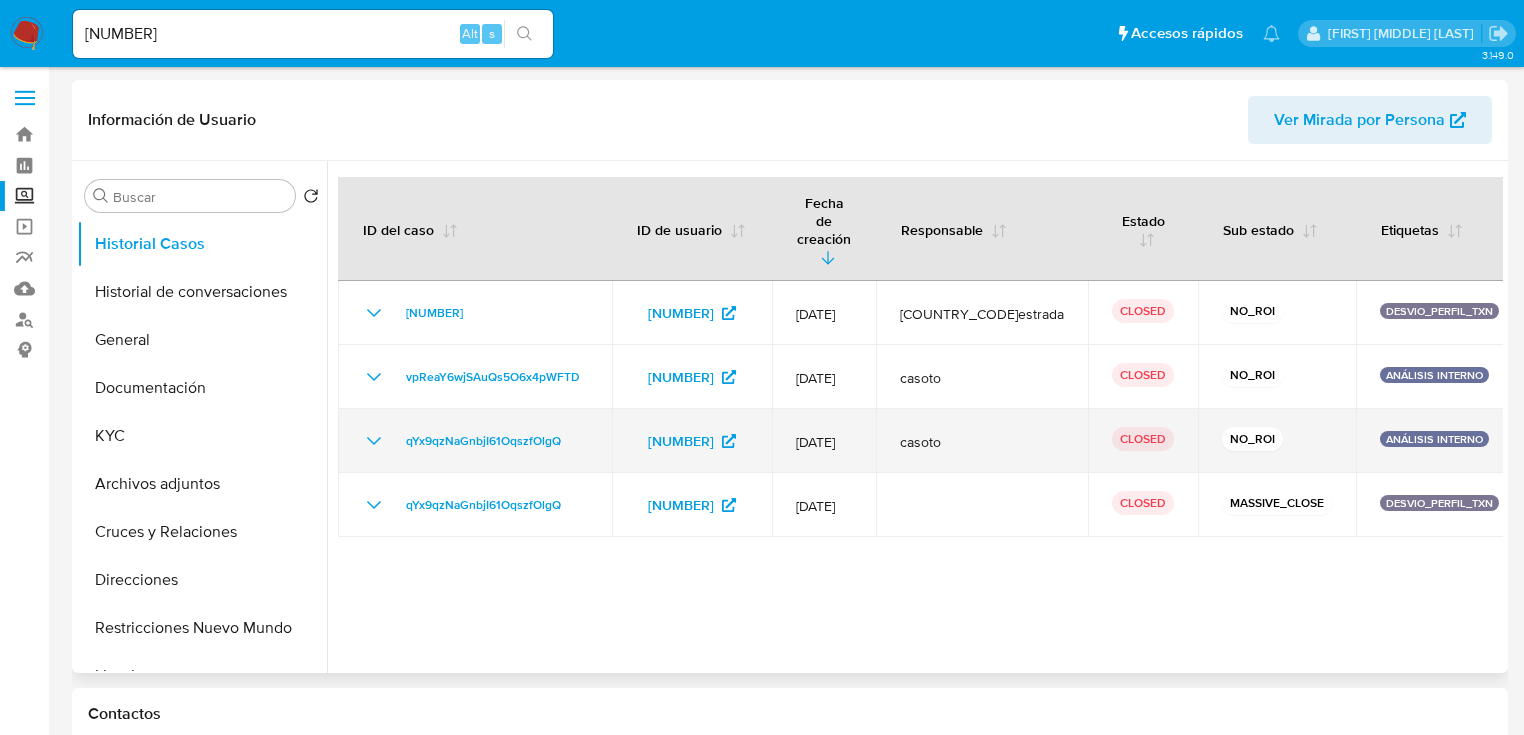 click 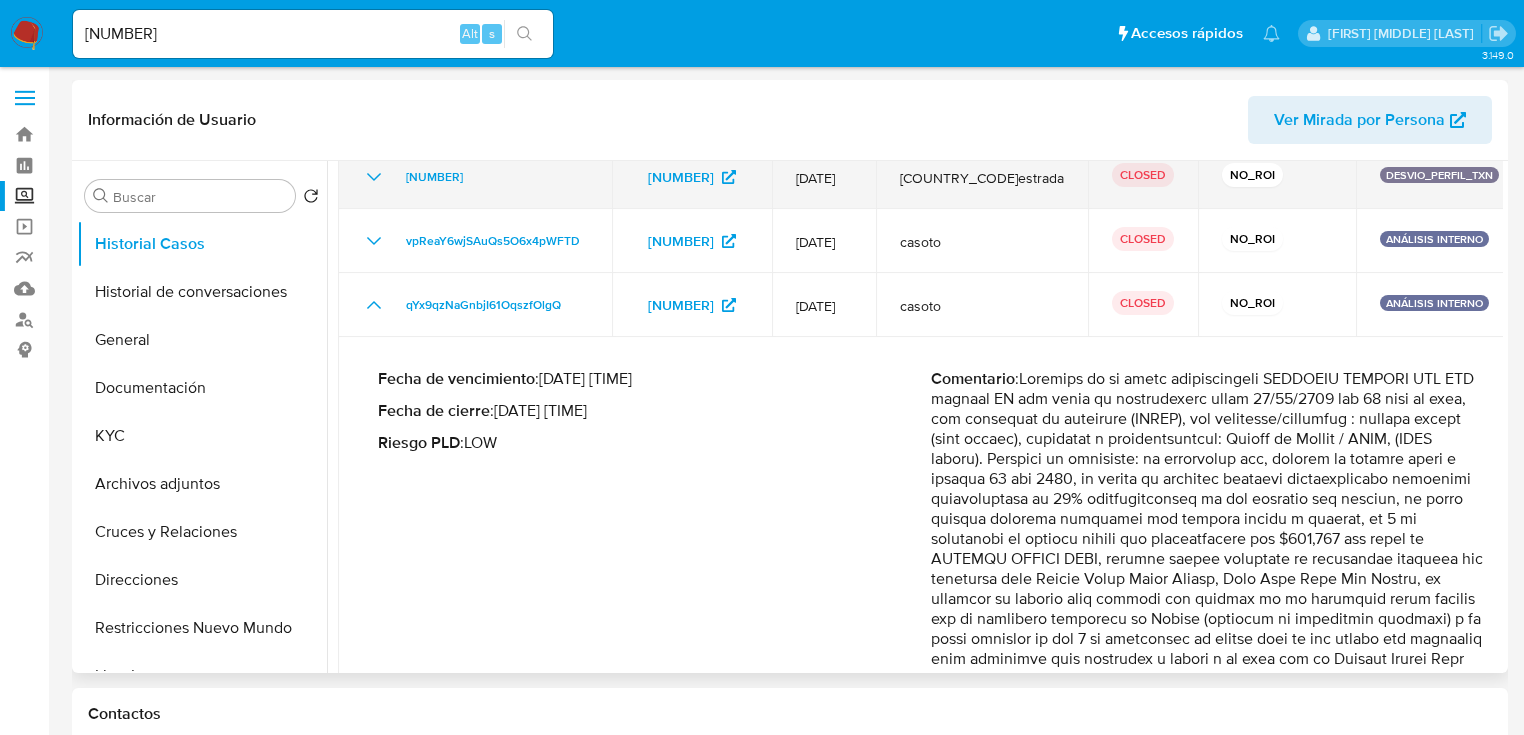 scroll, scrollTop: 80, scrollLeft: 0, axis: vertical 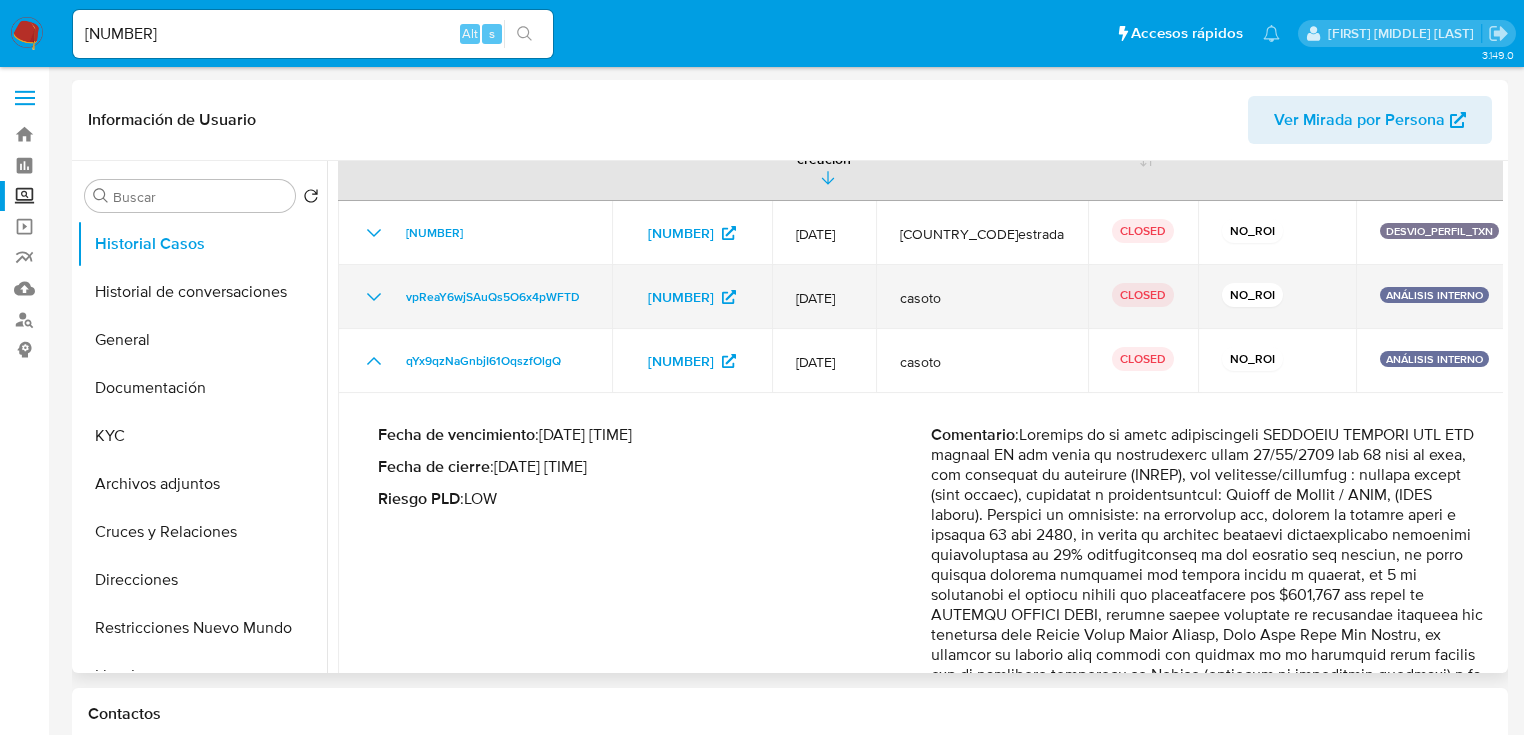 click on "vpReaY6wjSAuQs5O6x4pWFTD" at bounding box center [475, 297] 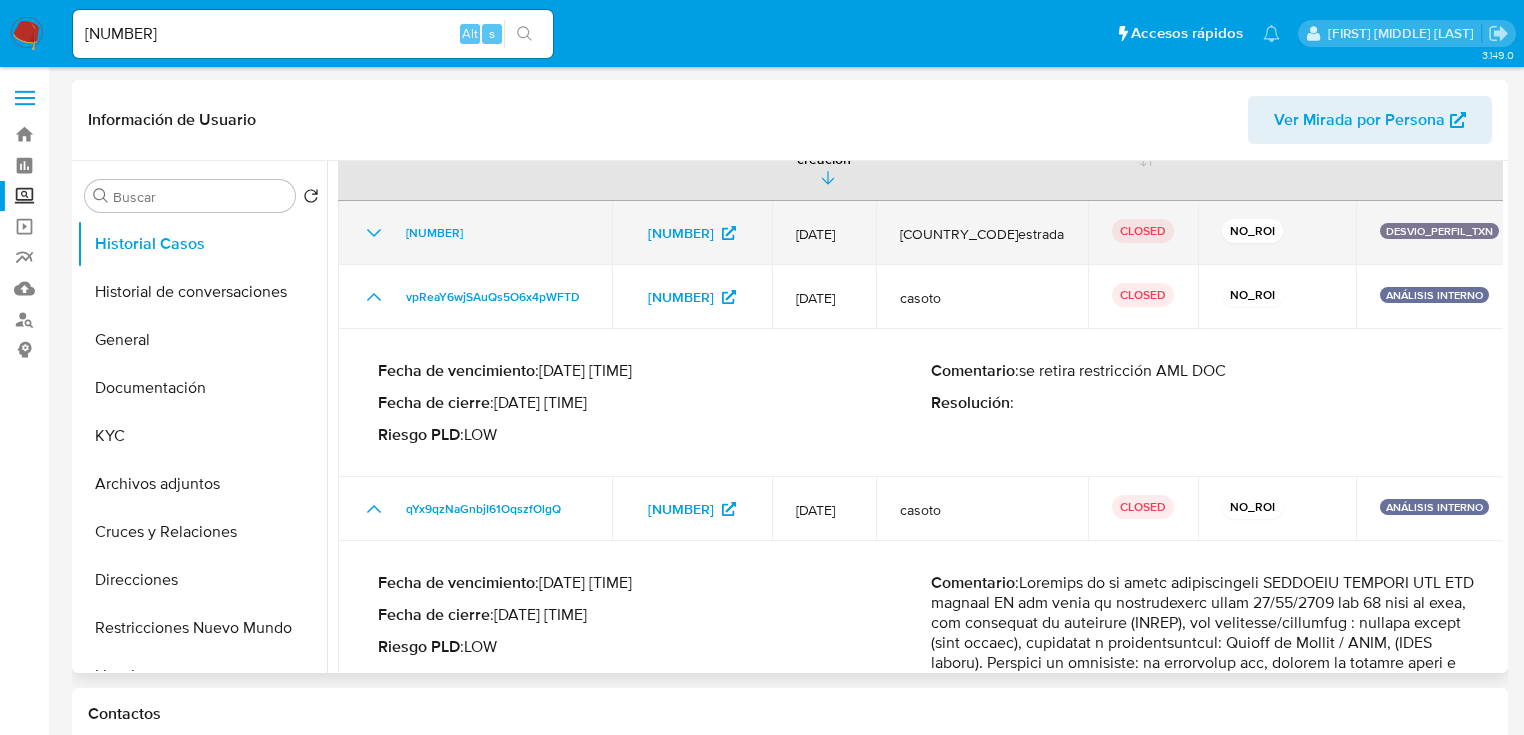 click 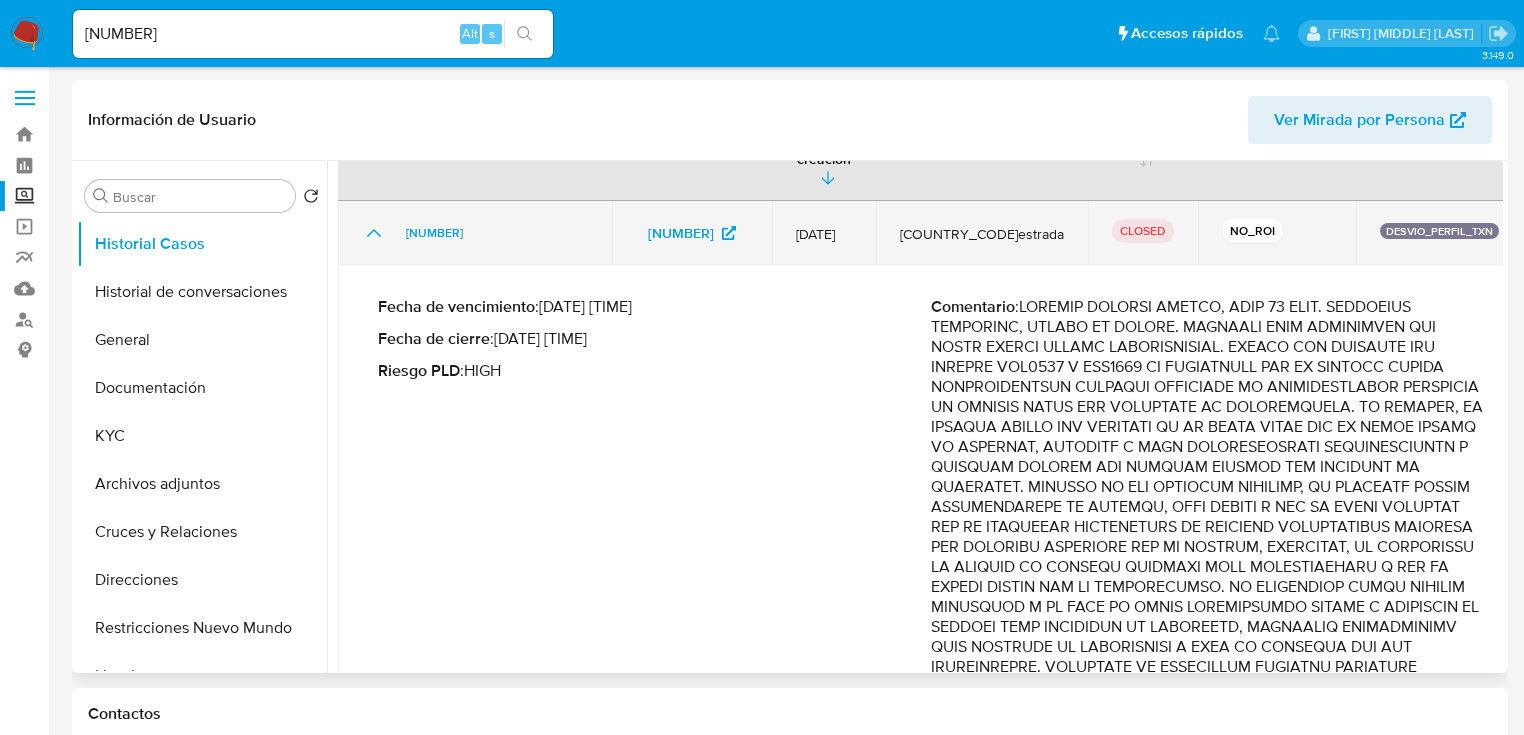 click 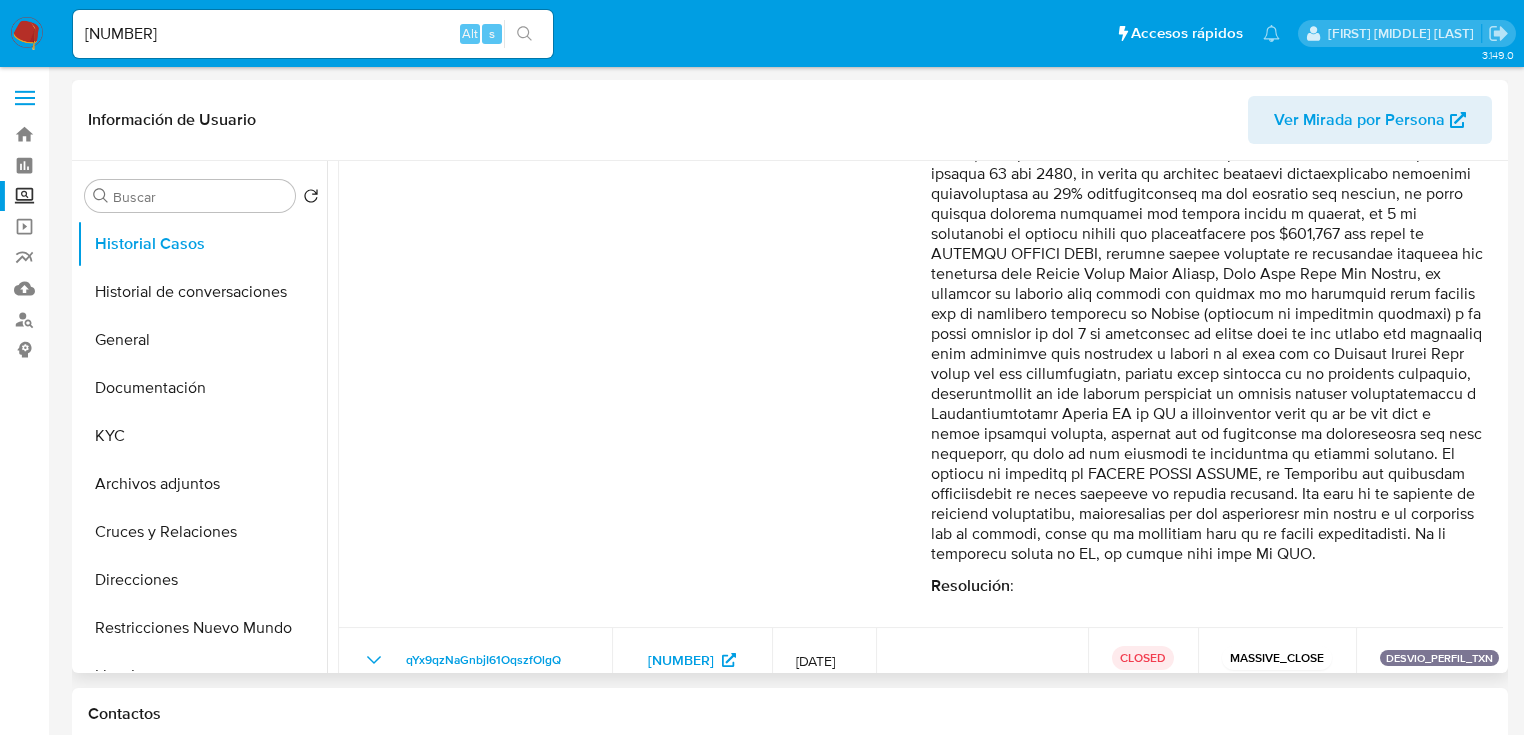scroll, scrollTop: 606, scrollLeft: 0, axis: vertical 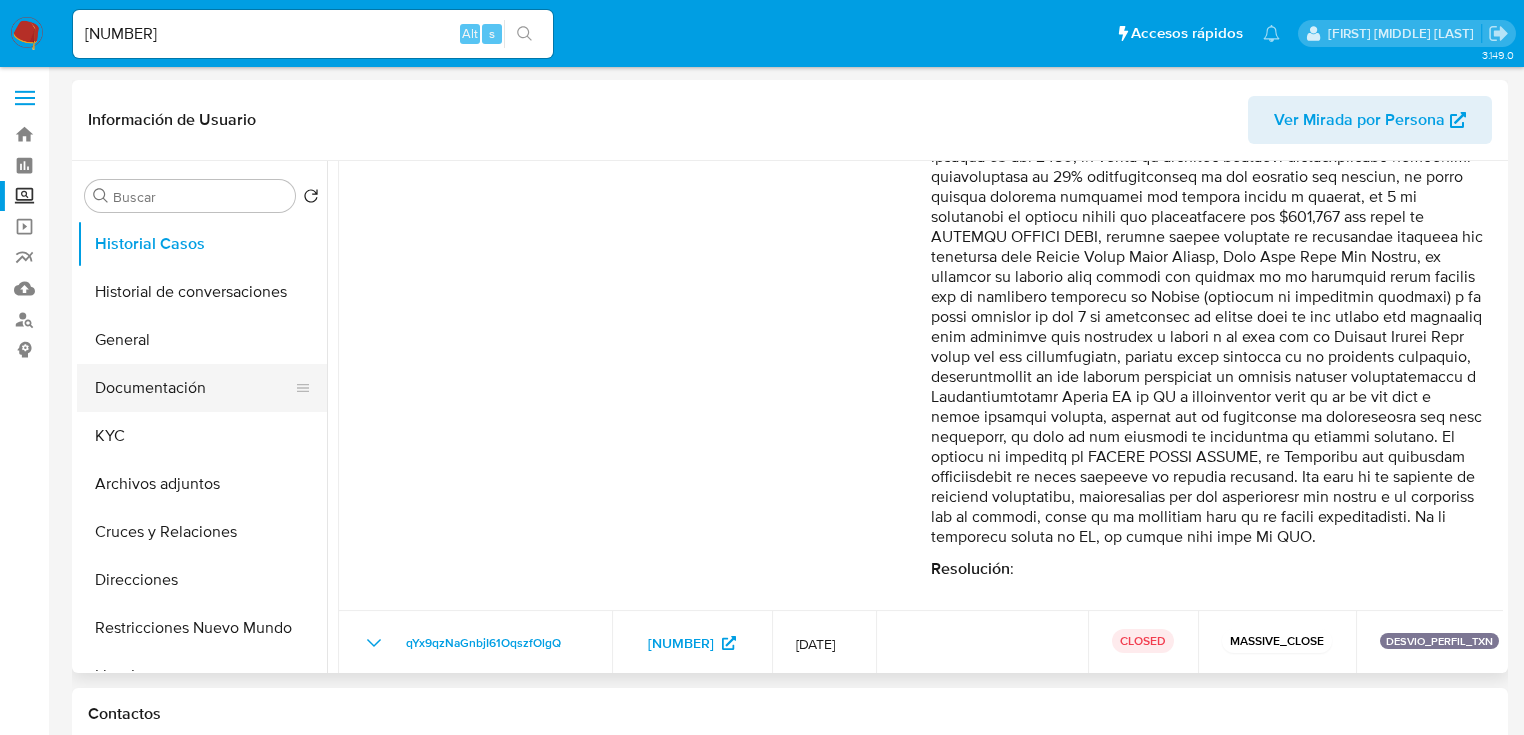 drag, startPoint x: 131, startPoint y: 385, endPoint x: 141, endPoint y: 381, distance: 10.770329 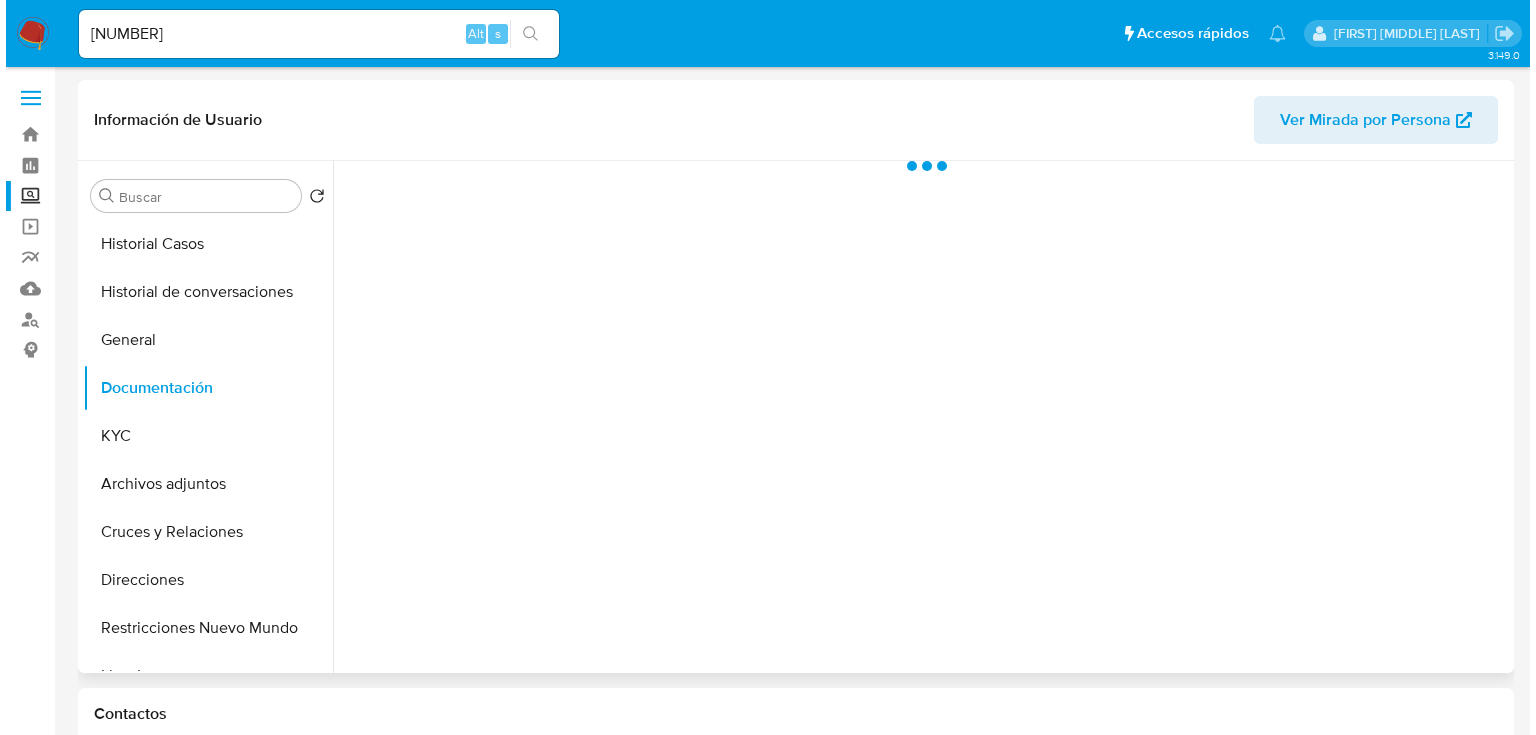 scroll, scrollTop: 0, scrollLeft: 0, axis: both 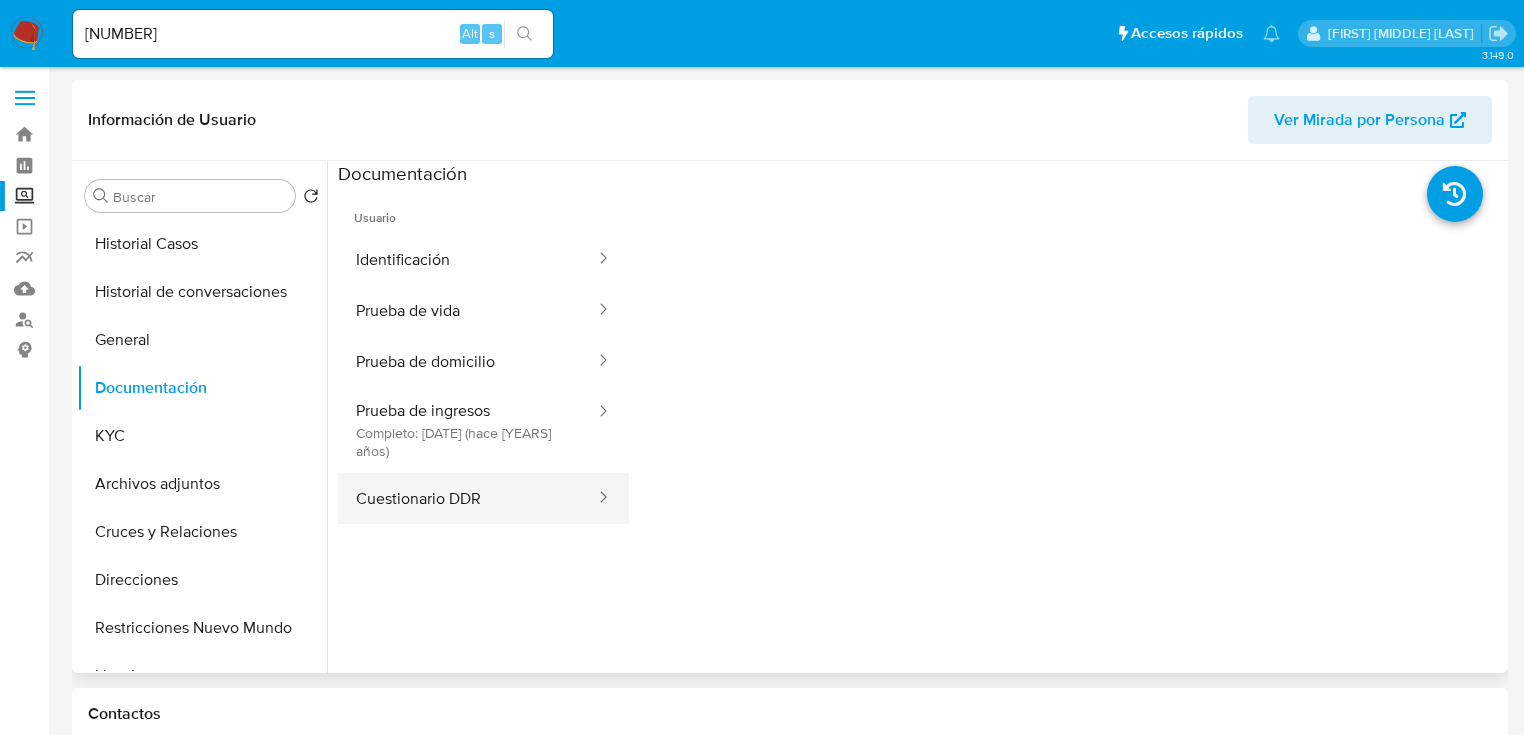 click on "Cuestionario DDR" at bounding box center [467, 498] 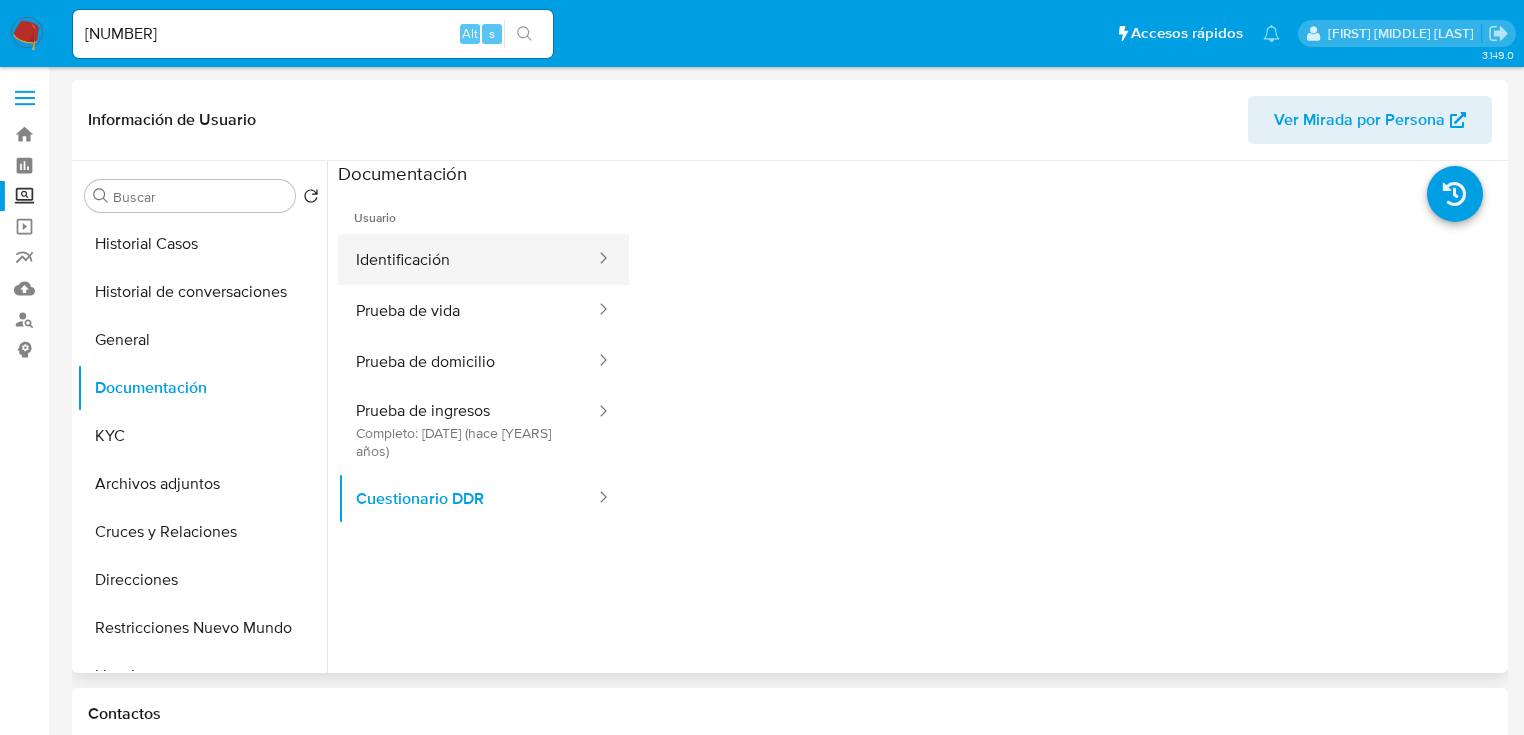 click on "Identificación" at bounding box center (467, 259) 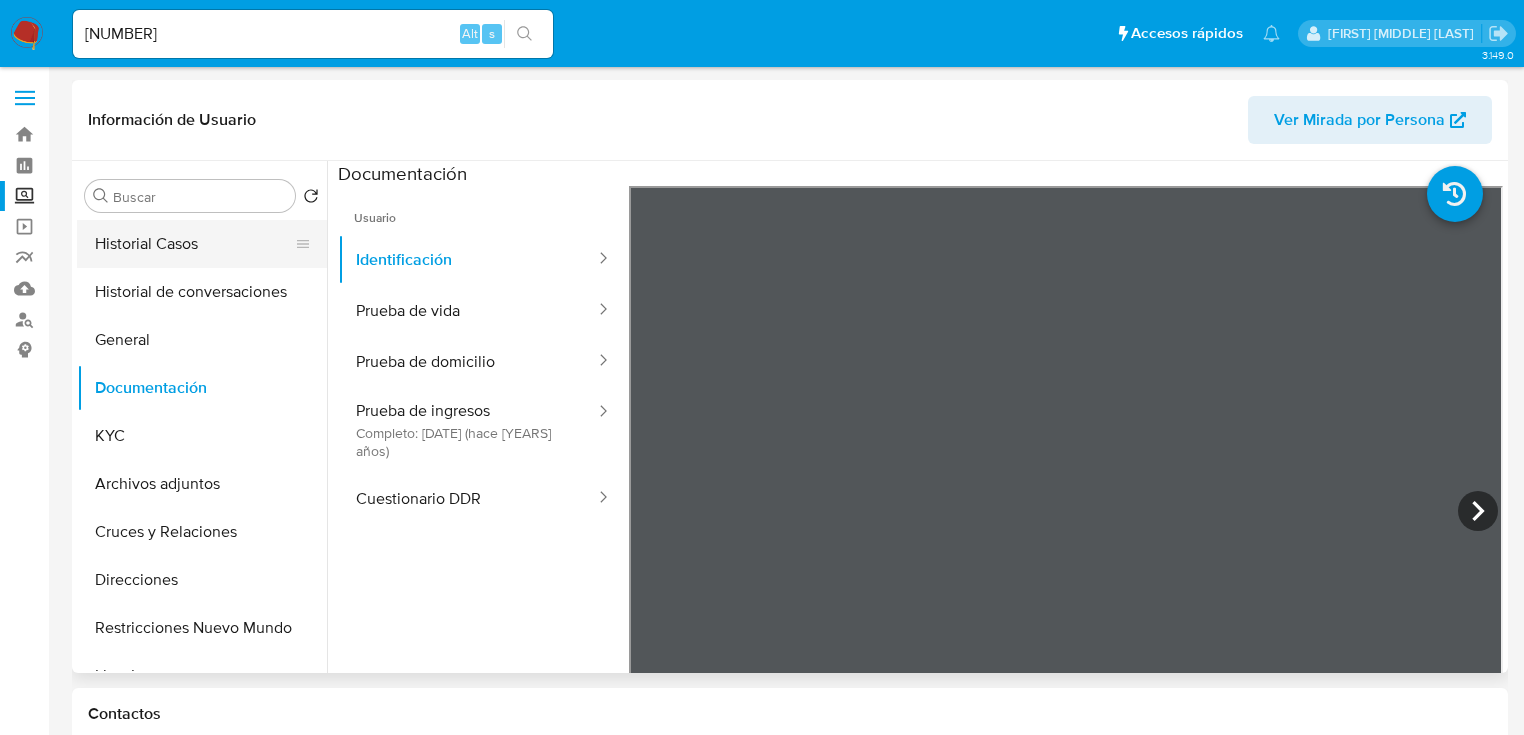 drag, startPoint x: 165, startPoint y: 238, endPoint x: 176, endPoint y: 238, distance: 11 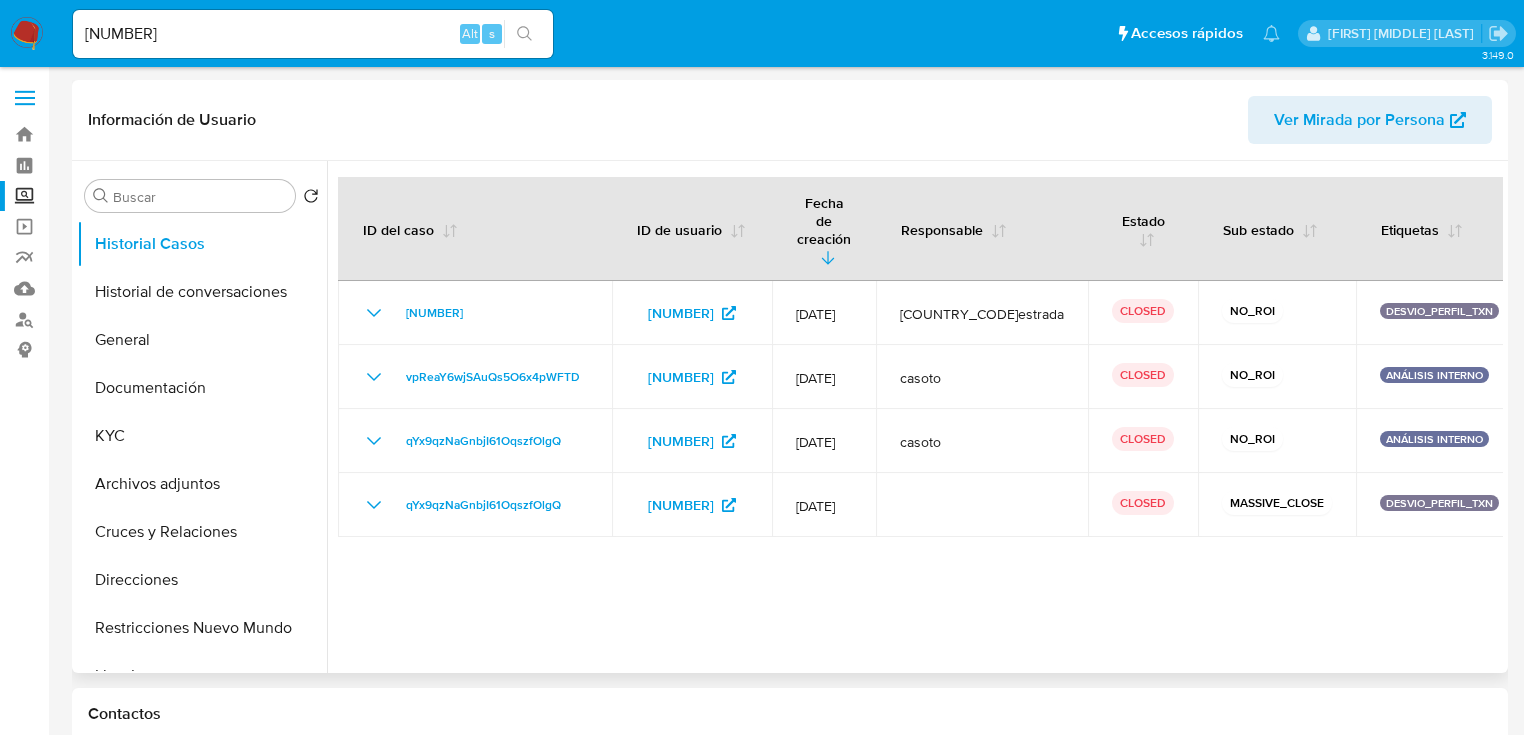 drag, startPoint x: 224, startPoint y: 293, endPoint x: 1139, endPoint y: 306, distance: 915.09235 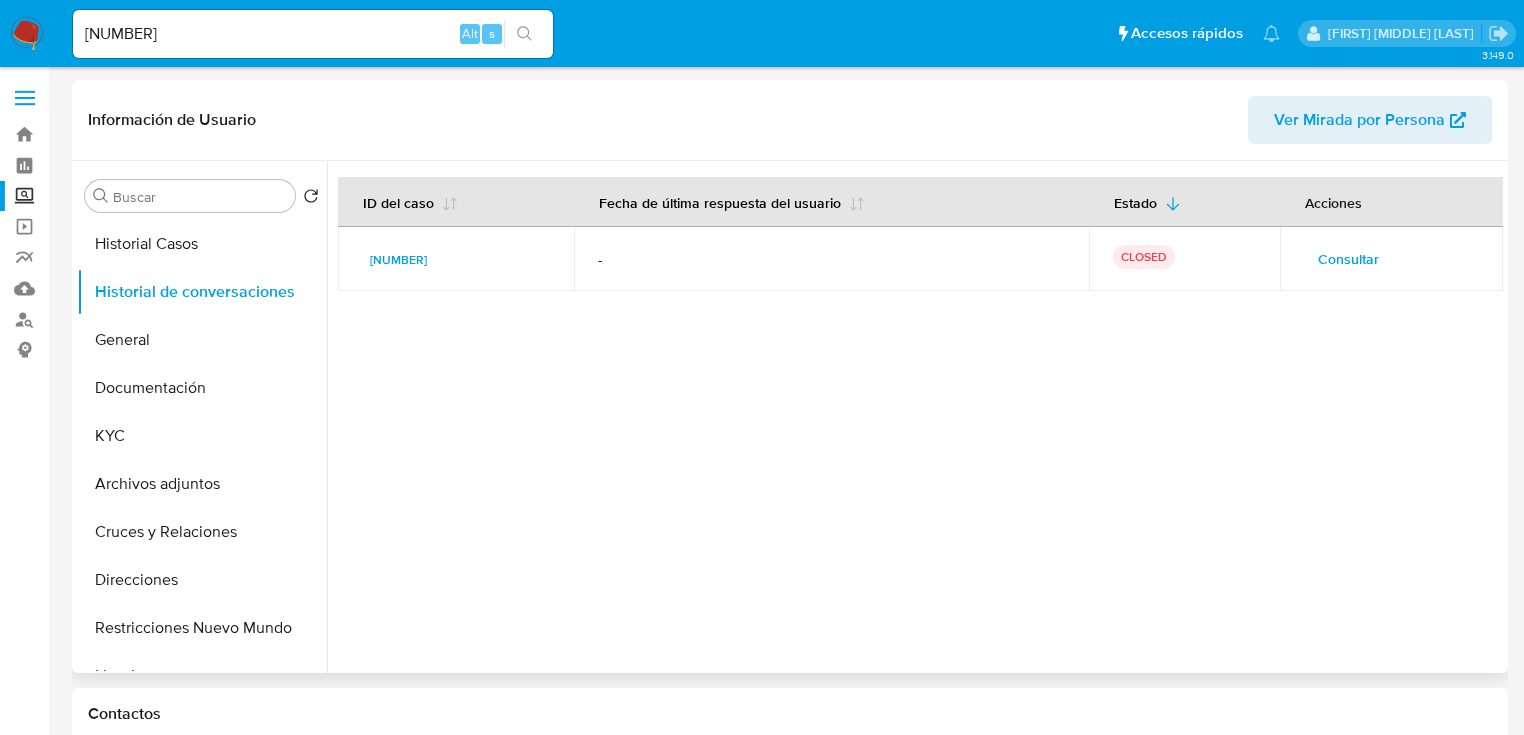 click on "Consultar" at bounding box center (1348, 259) 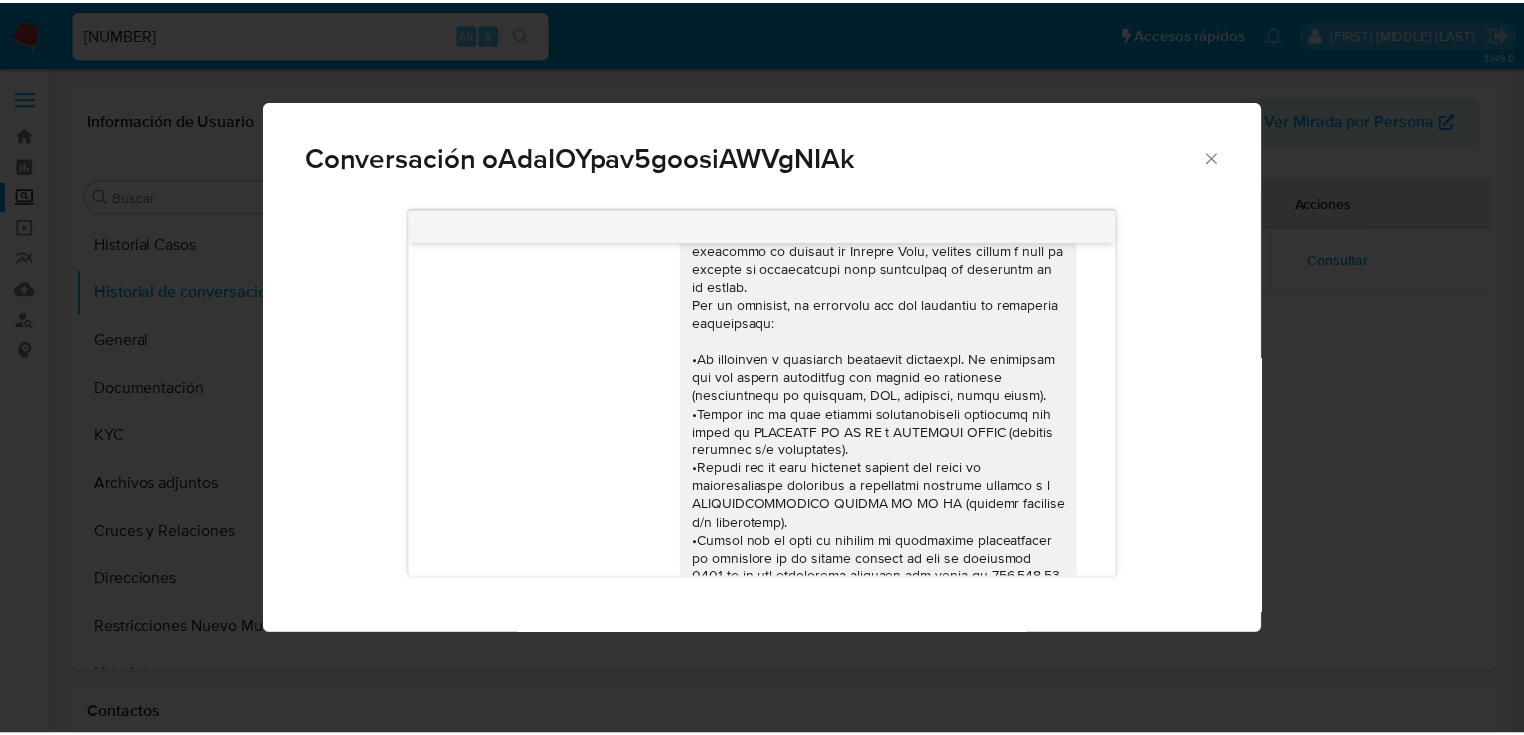 scroll, scrollTop: 0, scrollLeft: 0, axis: both 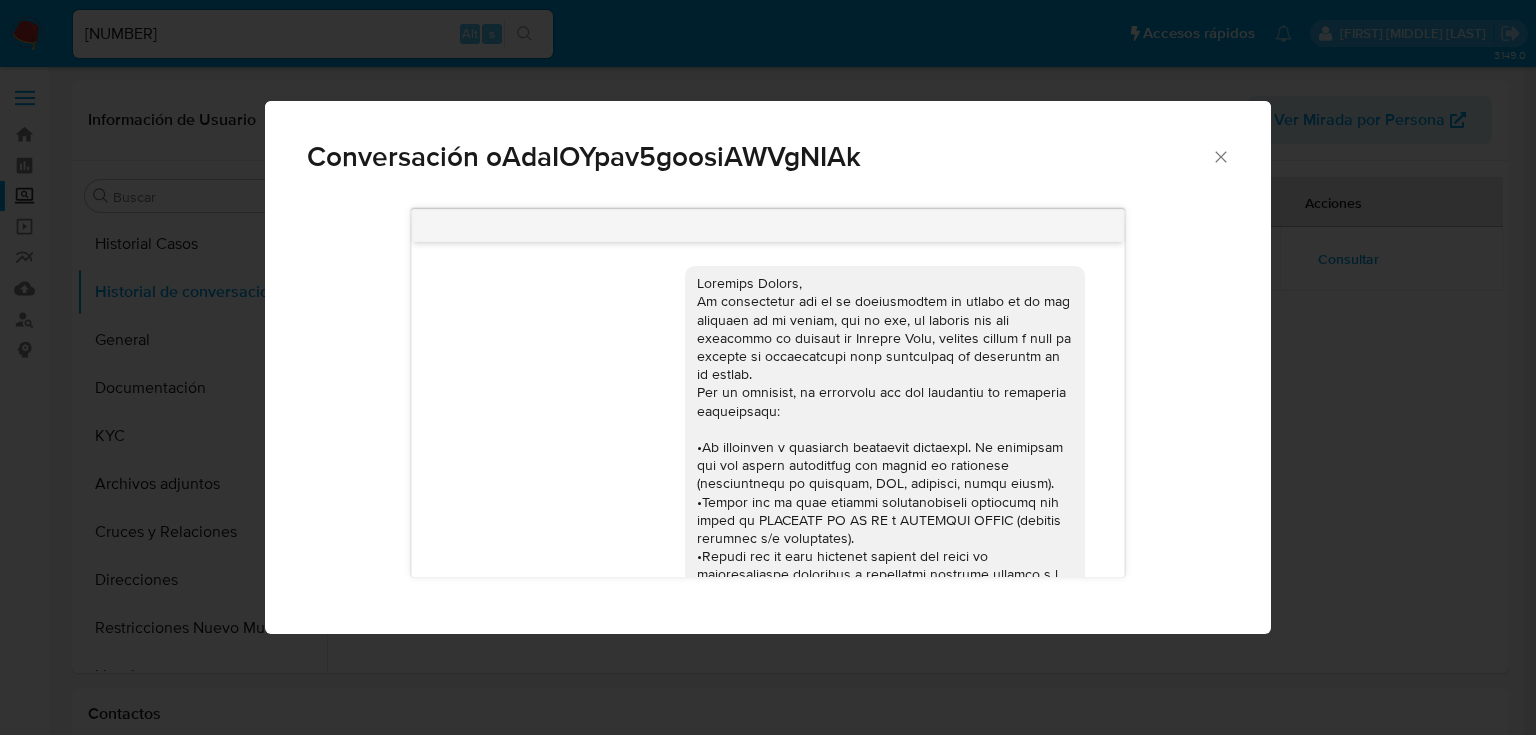 click on "Conversación oAdaIOYpav5goosiAWVgNIAk 27/12/2023 00:59:46" at bounding box center (768, 367) 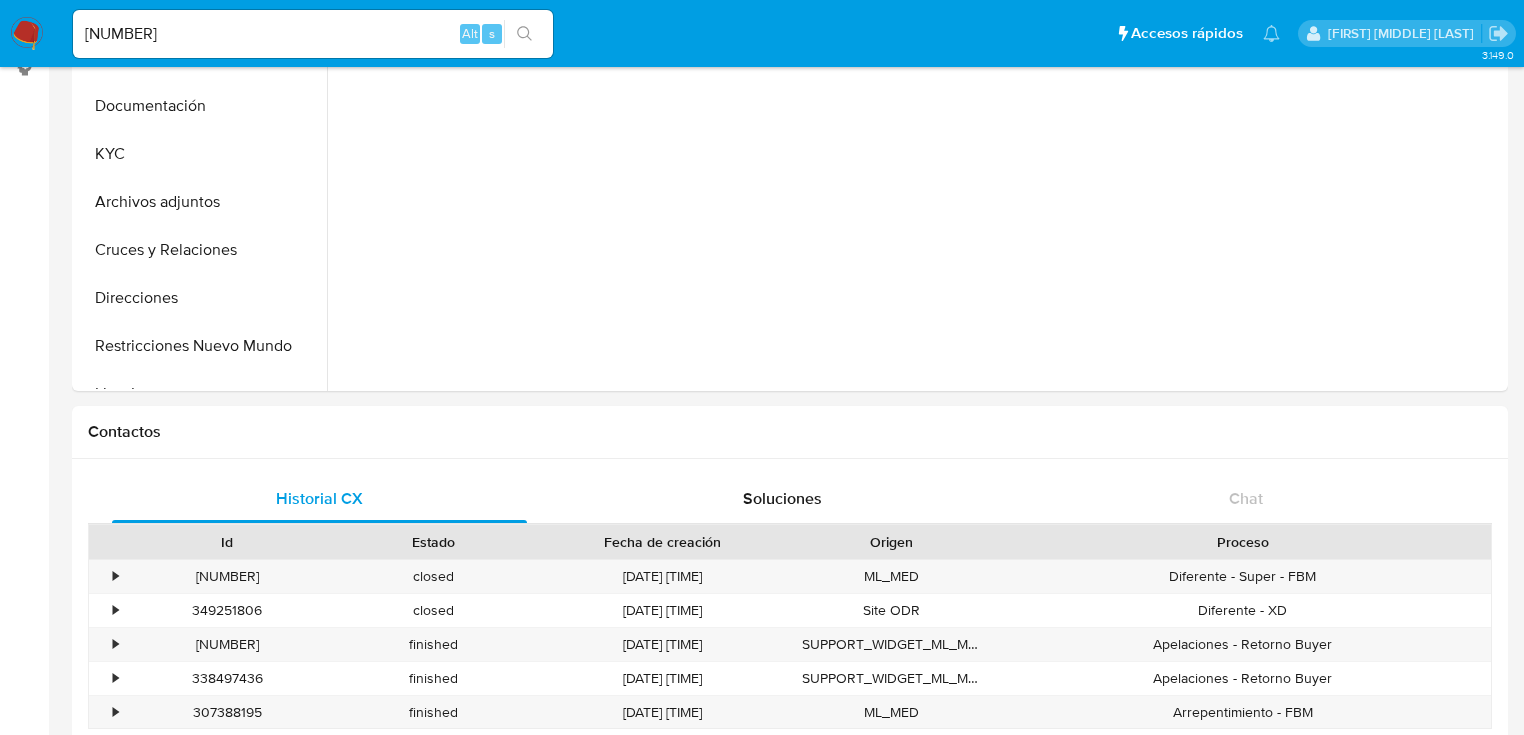 scroll, scrollTop: 560, scrollLeft: 0, axis: vertical 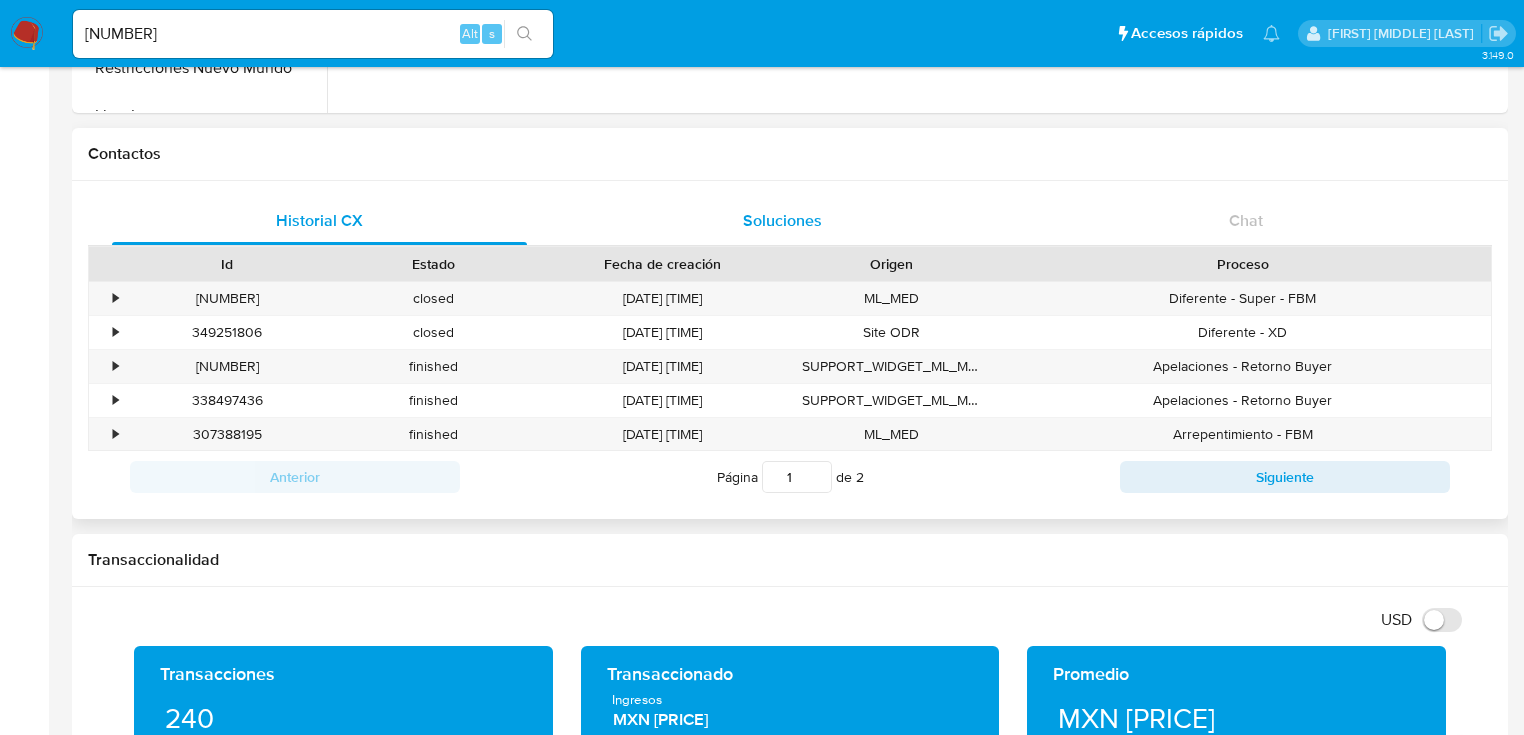 click on "Soluciones" at bounding box center (782, 221) 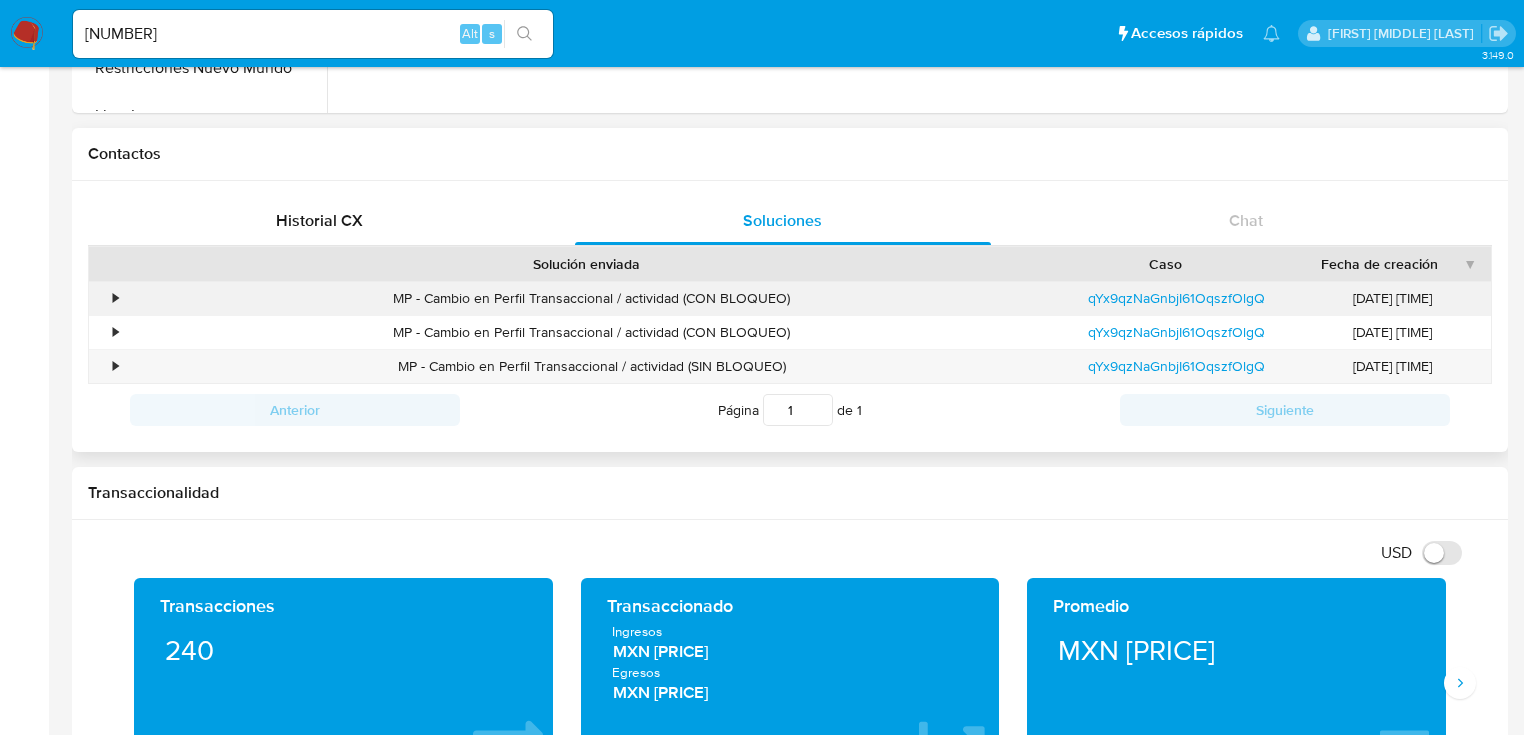 click on "•" at bounding box center (106, 298) 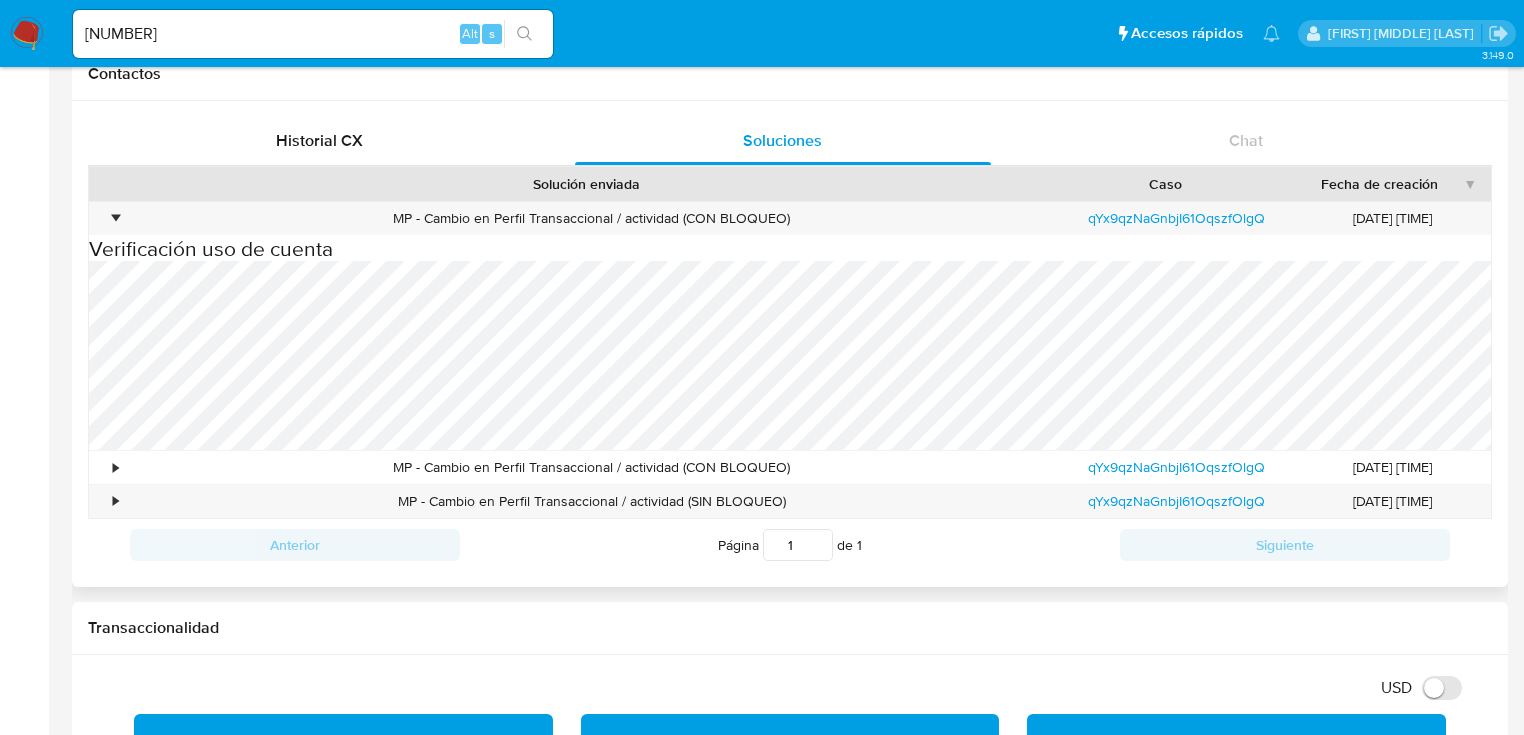 scroll, scrollTop: 720, scrollLeft: 0, axis: vertical 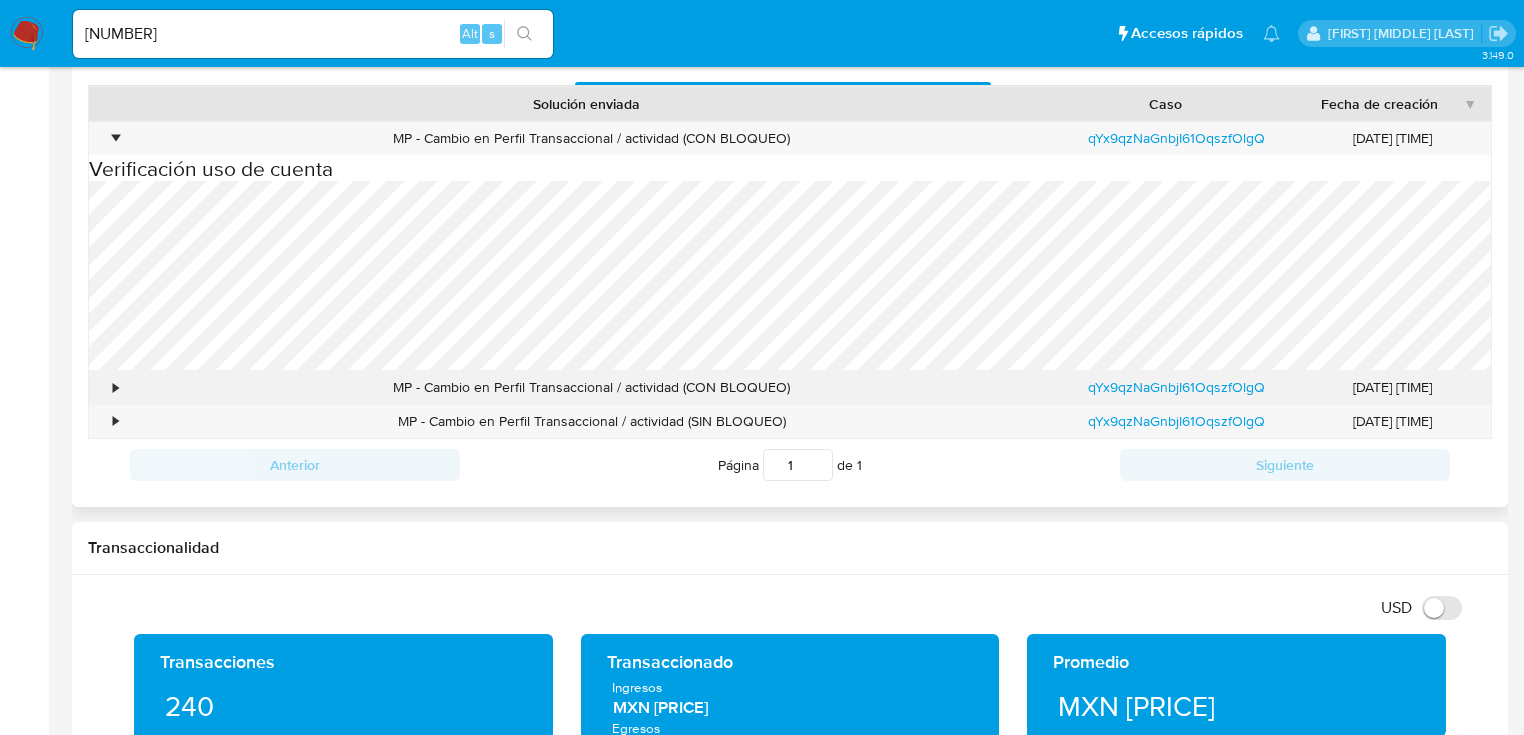 click on "•" at bounding box center [106, 387] 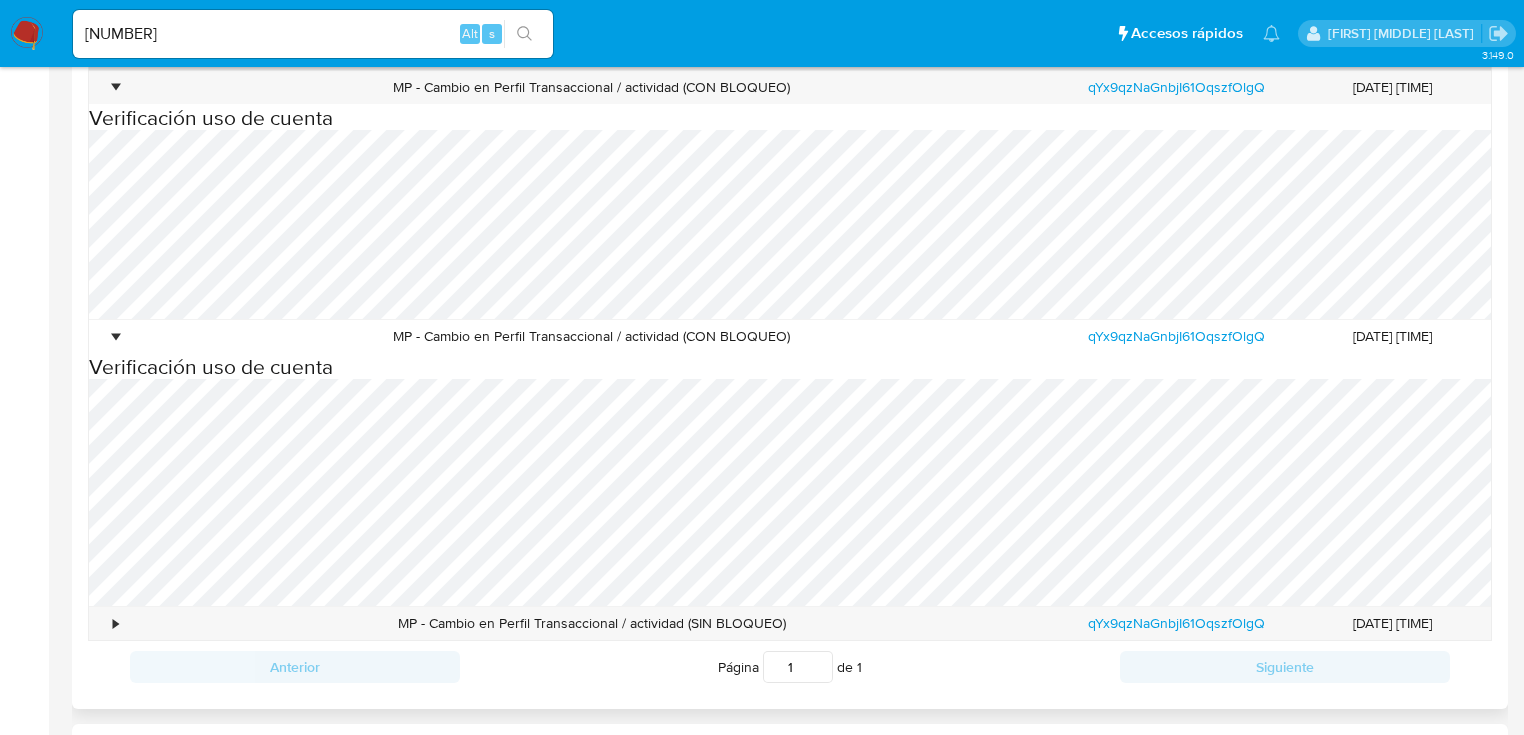 scroll, scrollTop: 800, scrollLeft: 0, axis: vertical 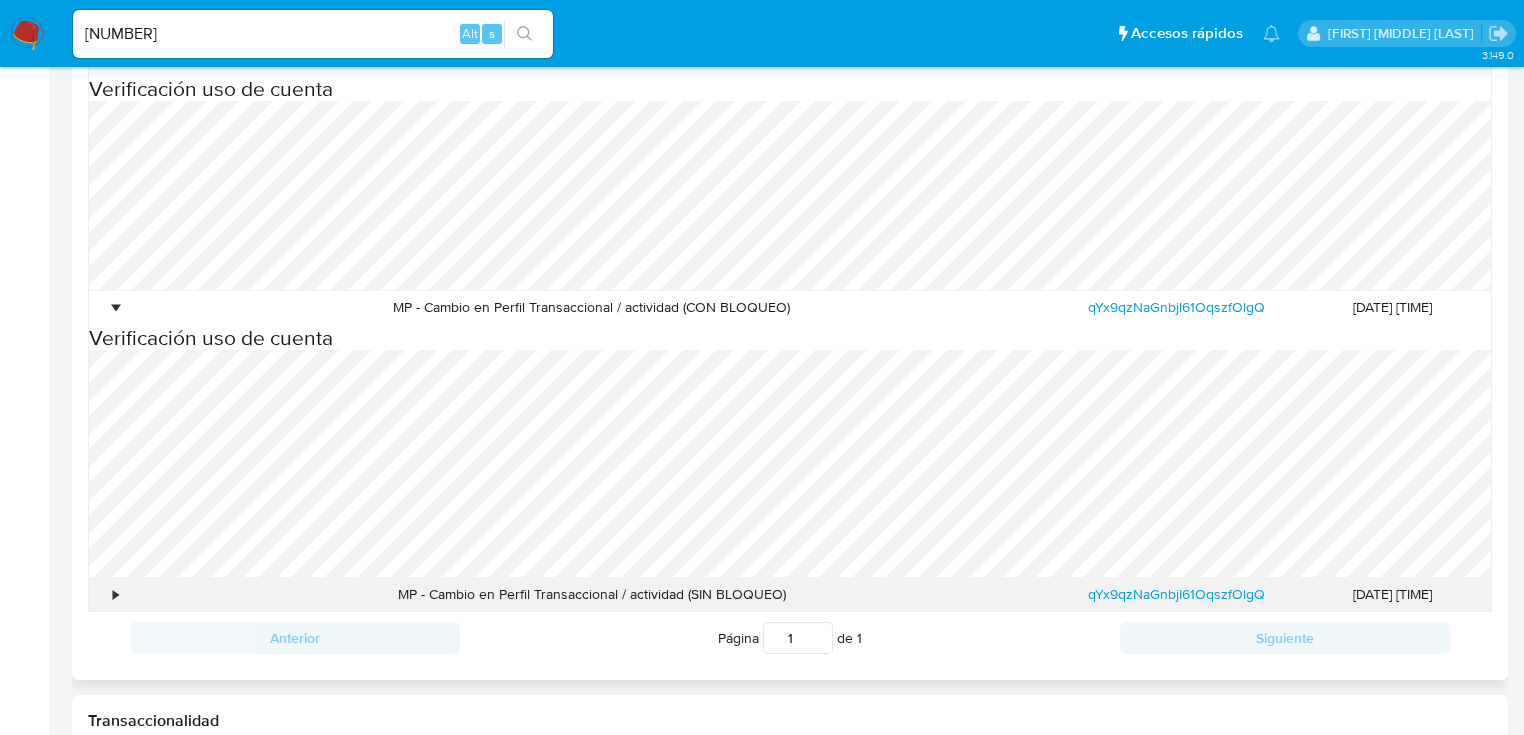 click on "•" at bounding box center (106, 594) 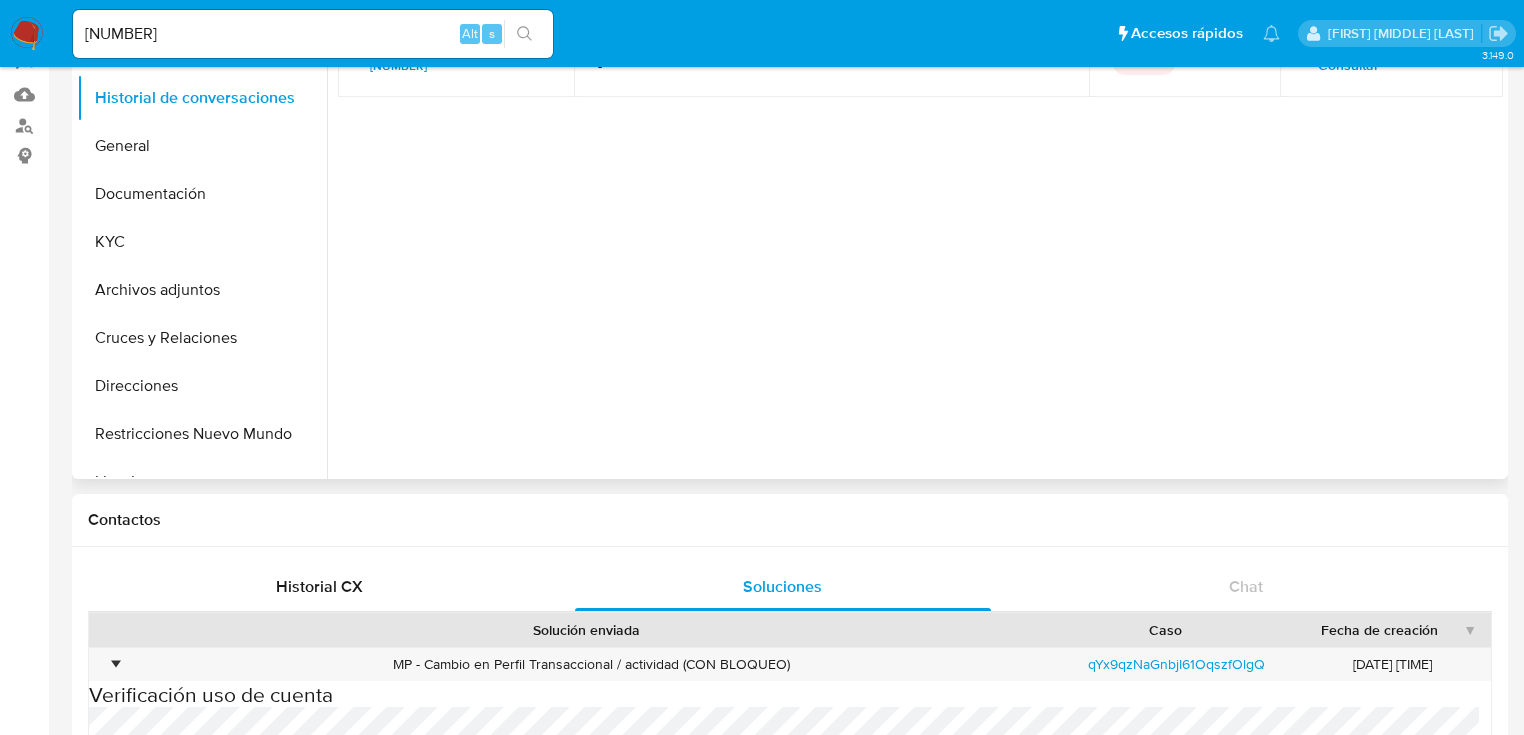 scroll, scrollTop: 0, scrollLeft: 0, axis: both 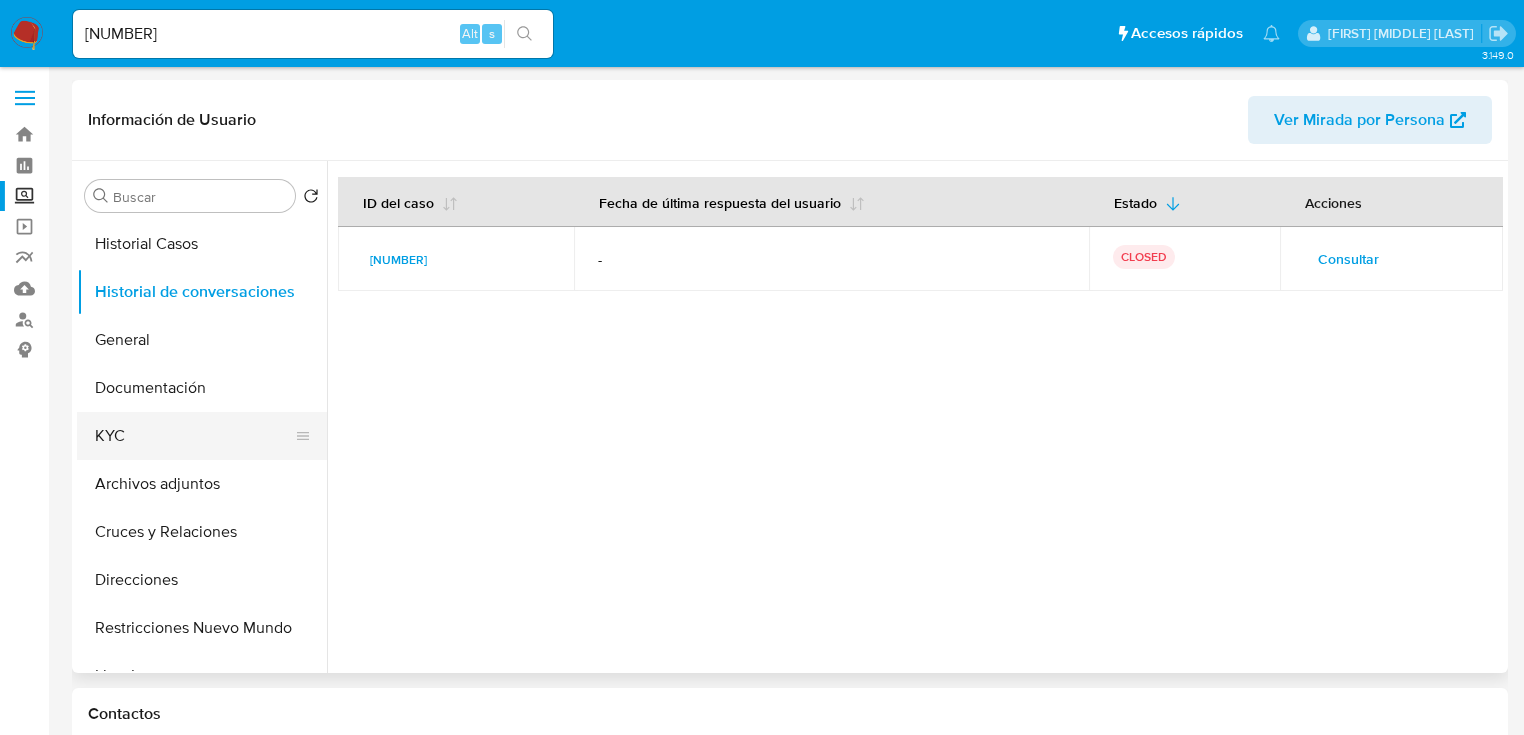 click on "KYC" at bounding box center [194, 436] 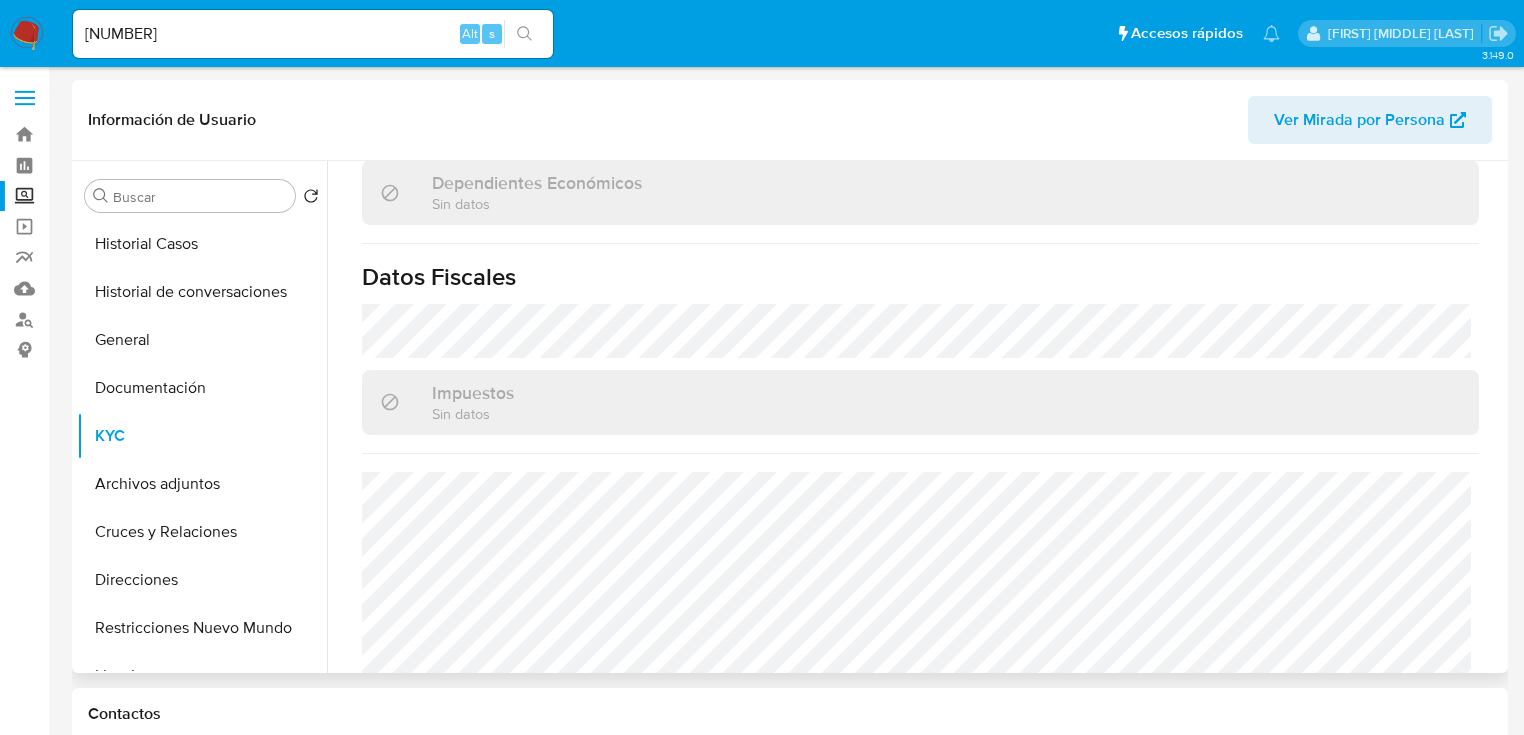 scroll, scrollTop: 1243, scrollLeft: 0, axis: vertical 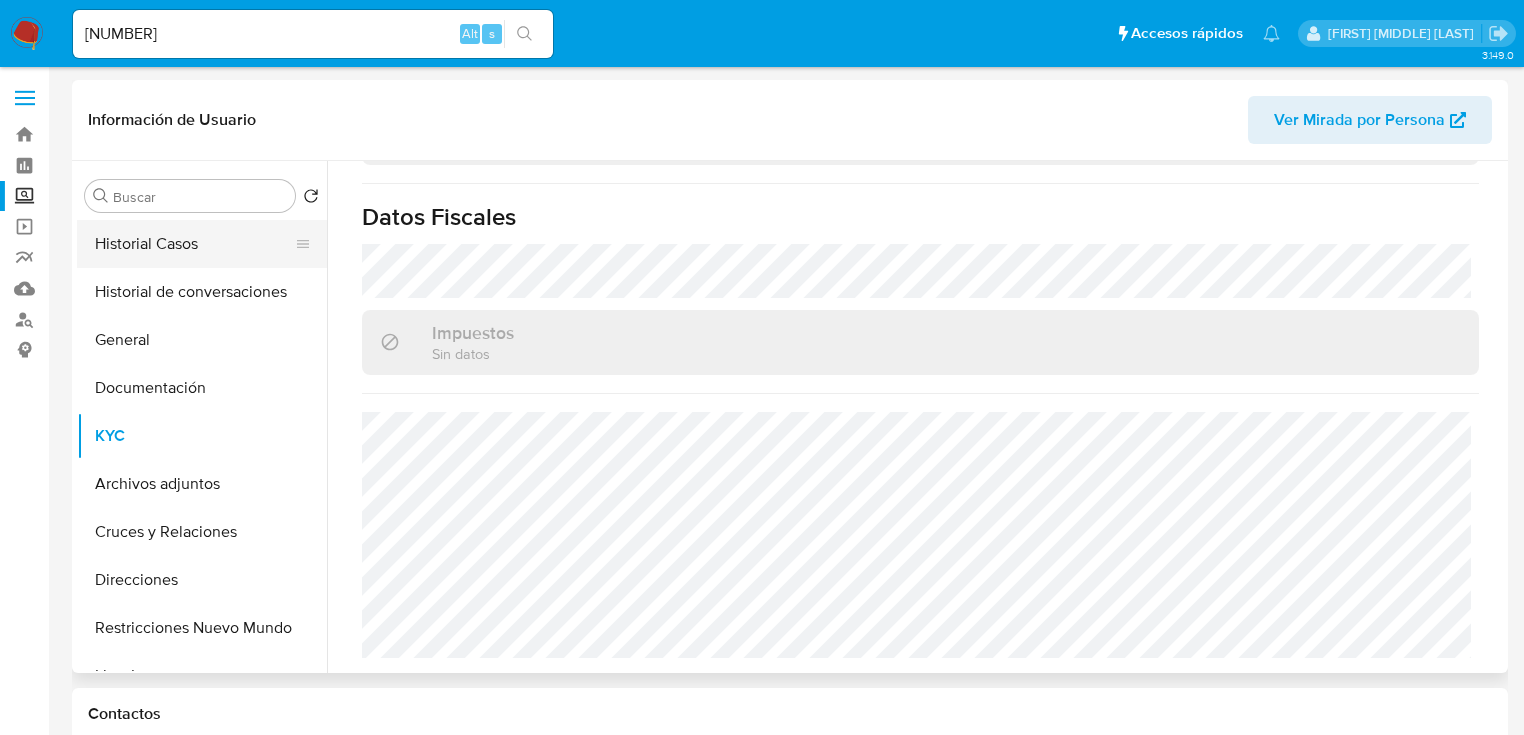 click on "Historial Casos" at bounding box center [194, 244] 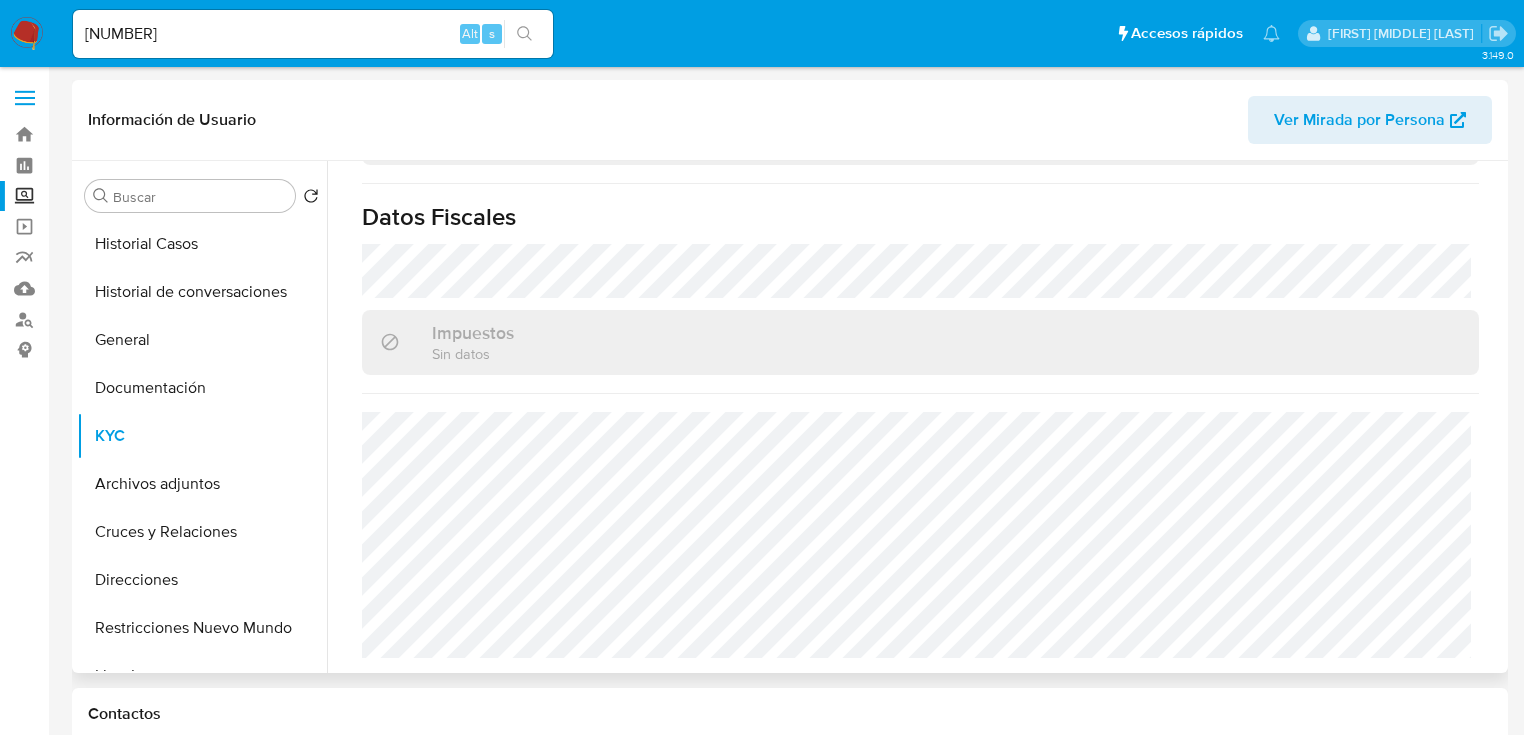 scroll, scrollTop: 0, scrollLeft: 0, axis: both 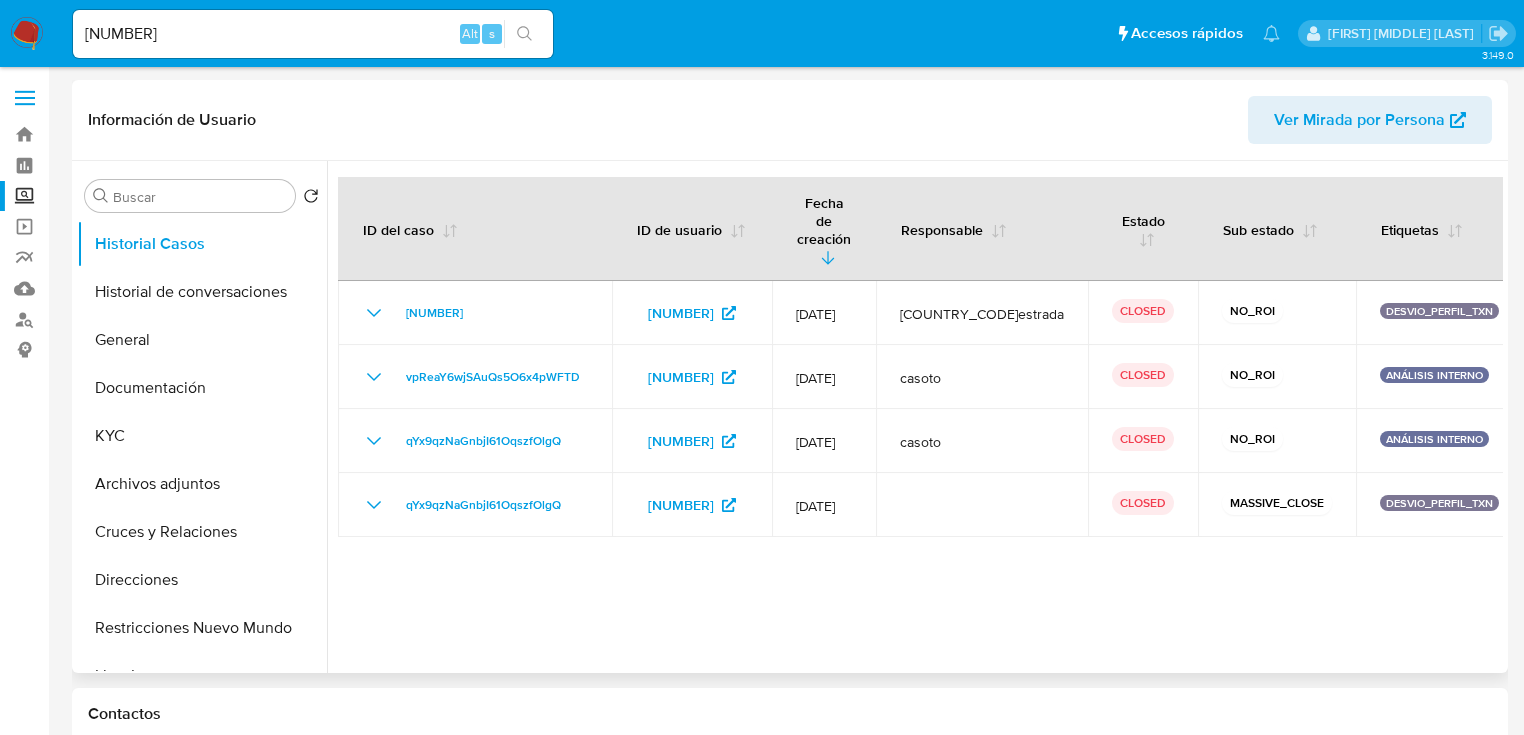type 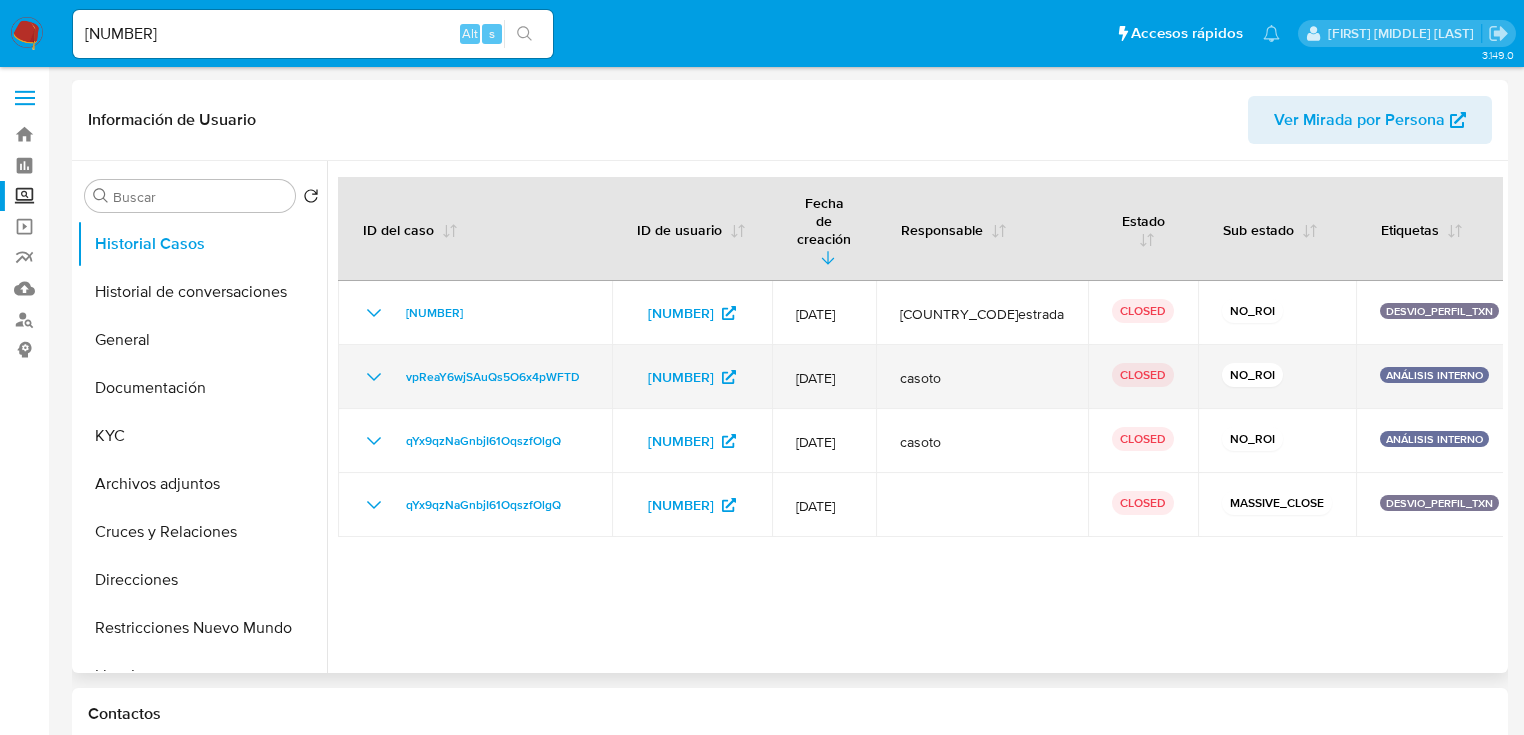 click 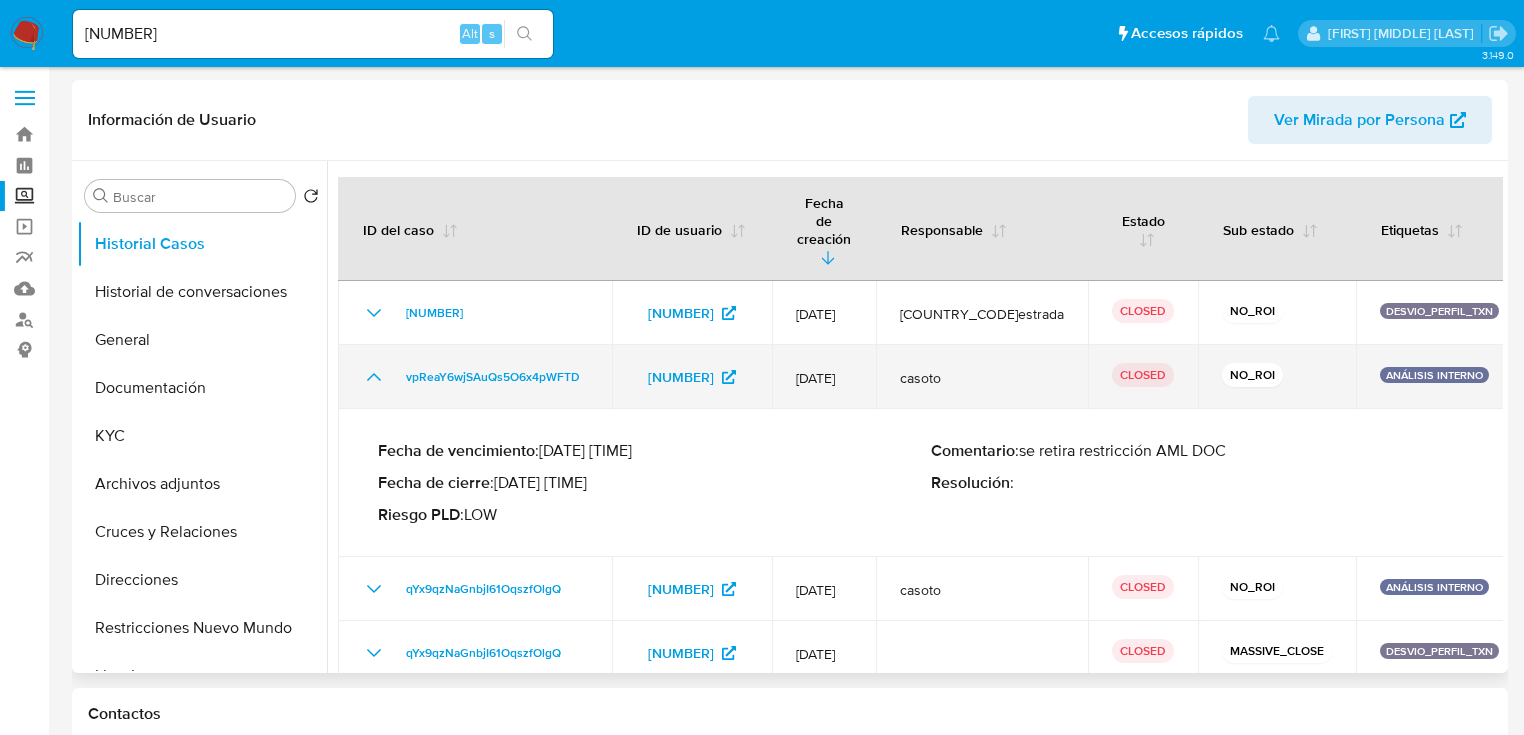 click 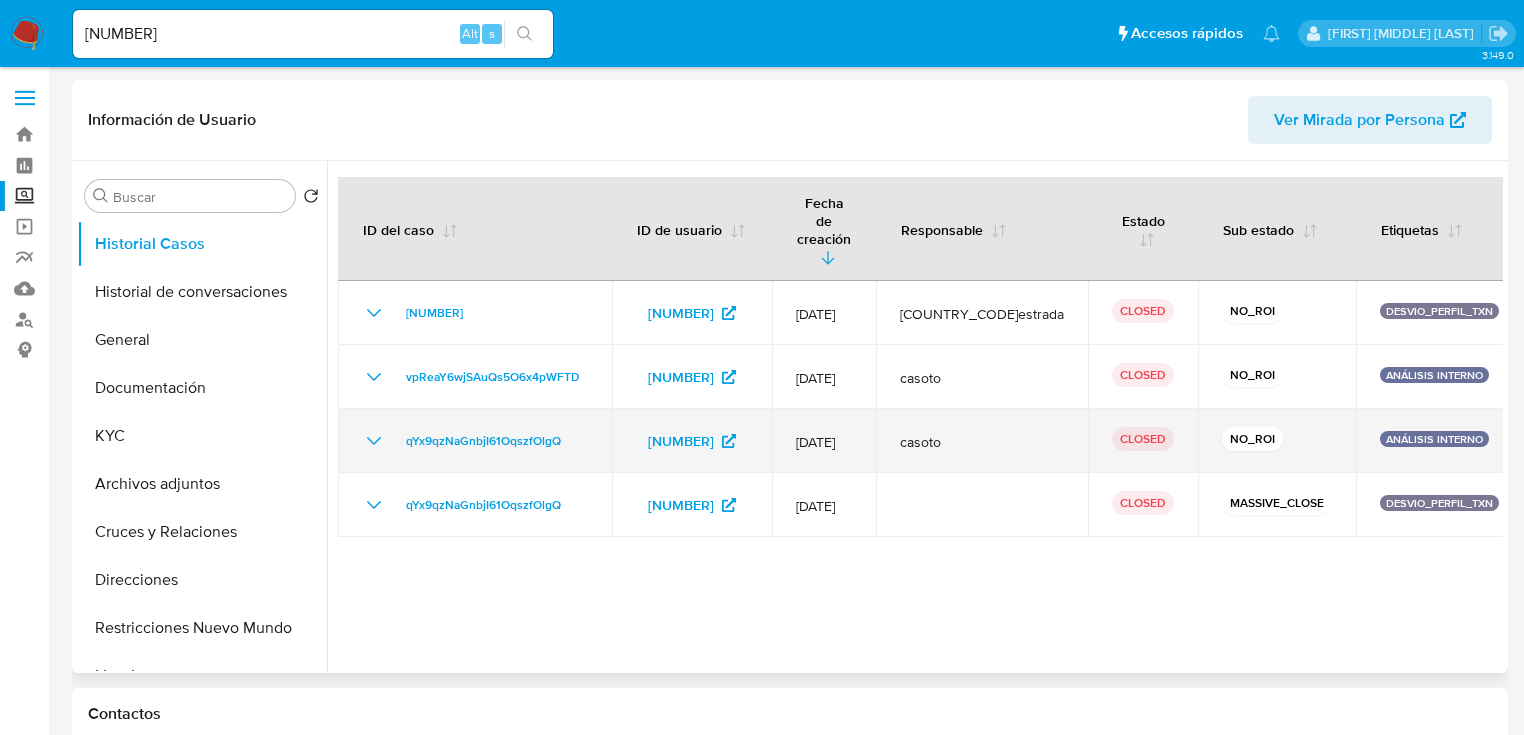 drag, startPoint x: 369, startPoint y: 408, endPoint x: 506, endPoint y: 428, distance: 138.45216 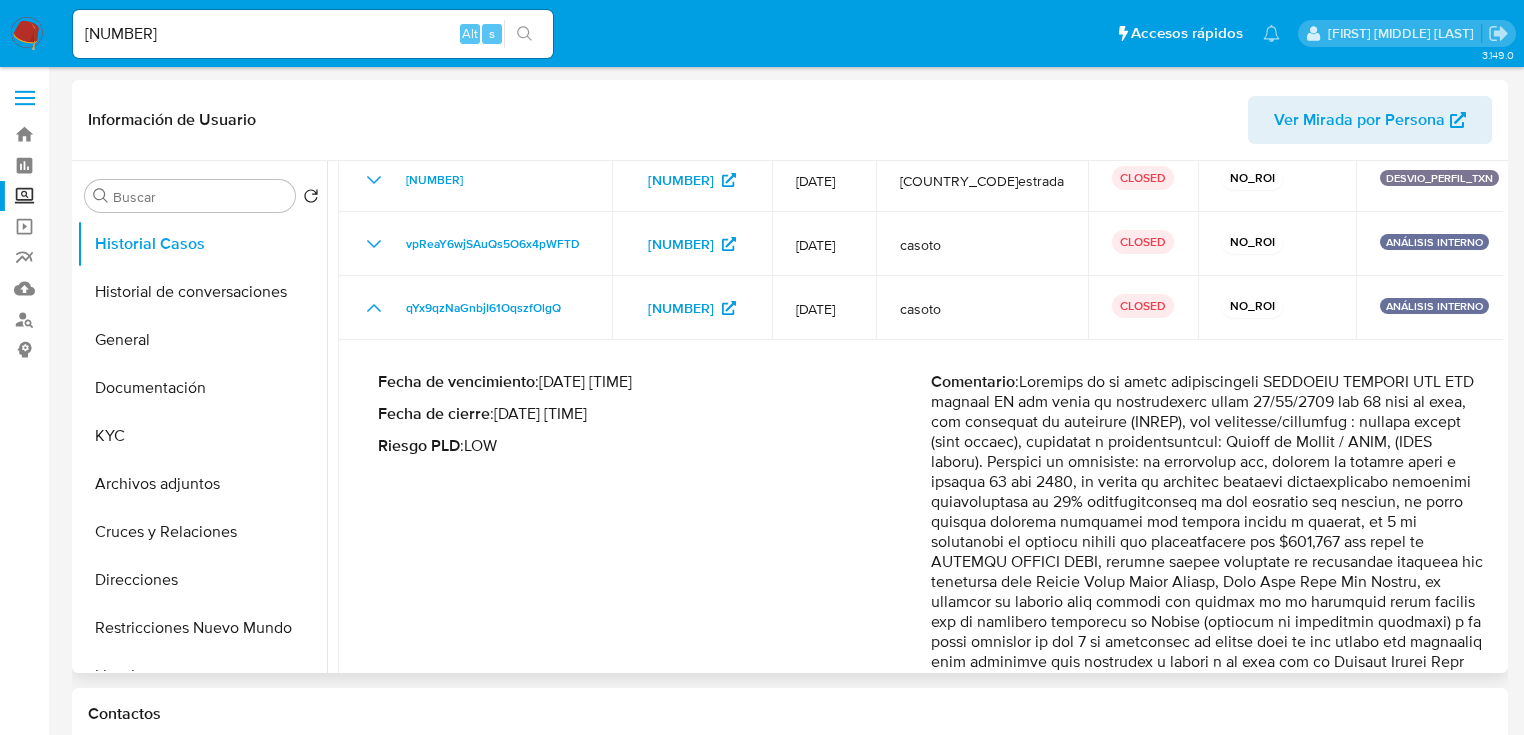 scroll, scrollTop: 160, scrollLeft: 0, axis: vertical 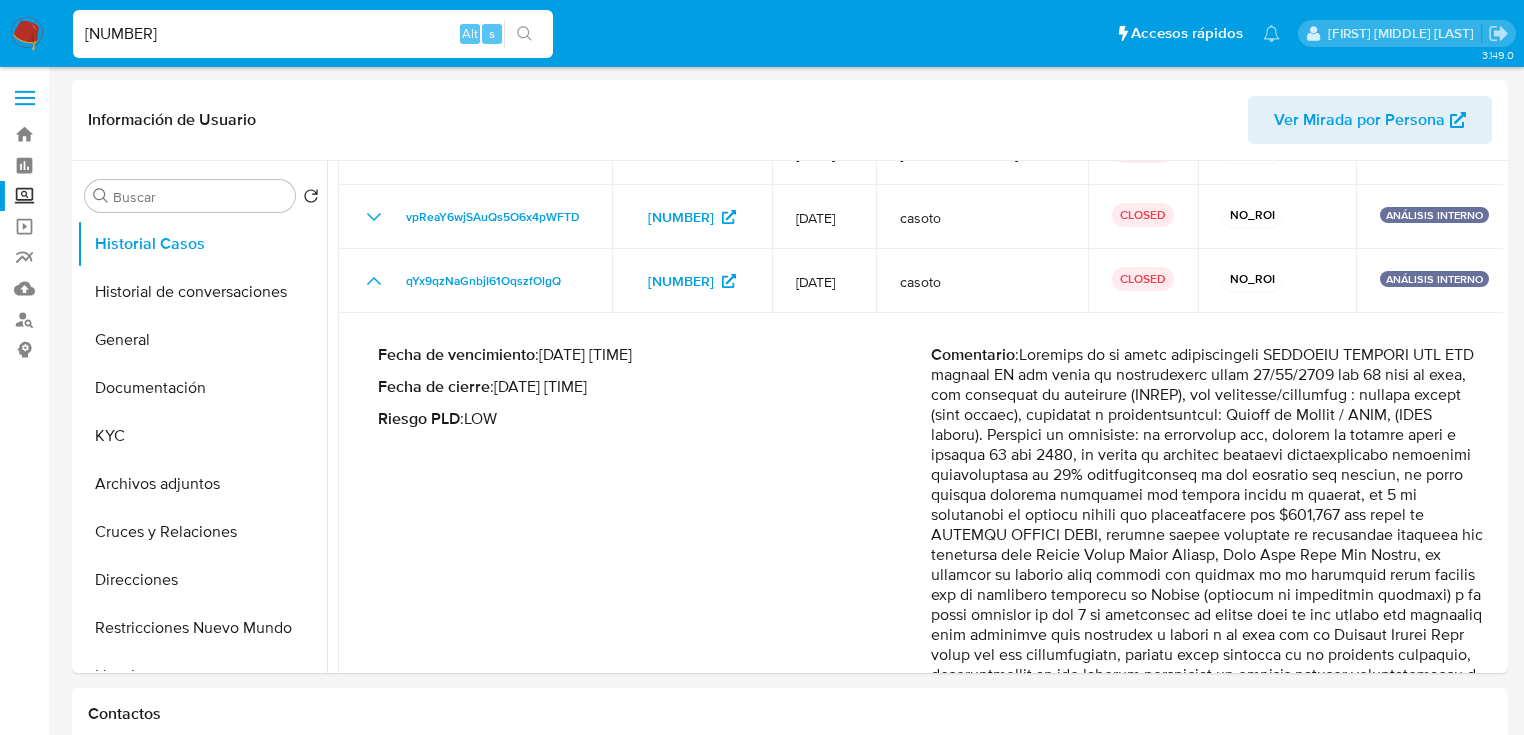 drag, startPoint x: 216, startPoint y: 32, endPoint x: -104, endPoint y: 14, distance: 320.50586 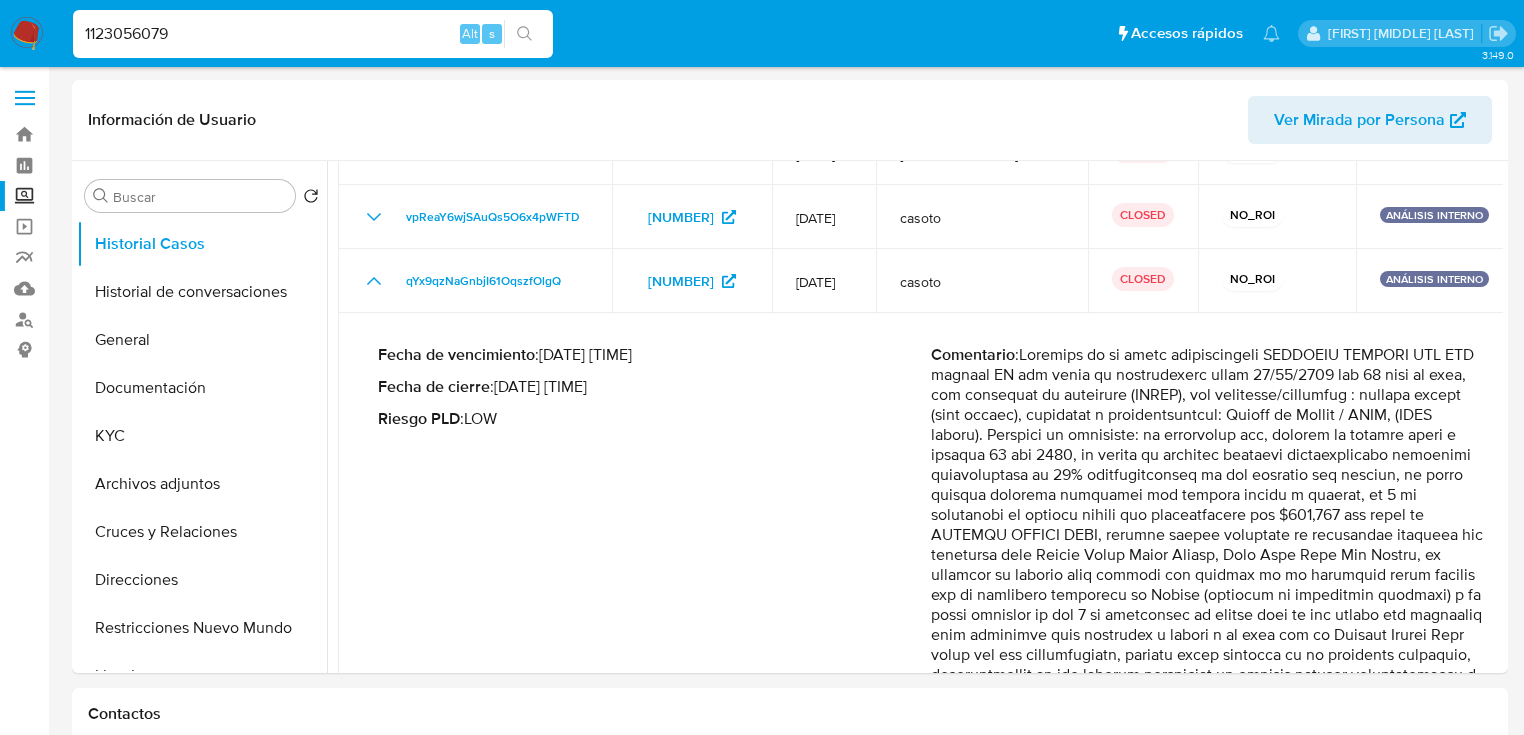 type on "1123056079" 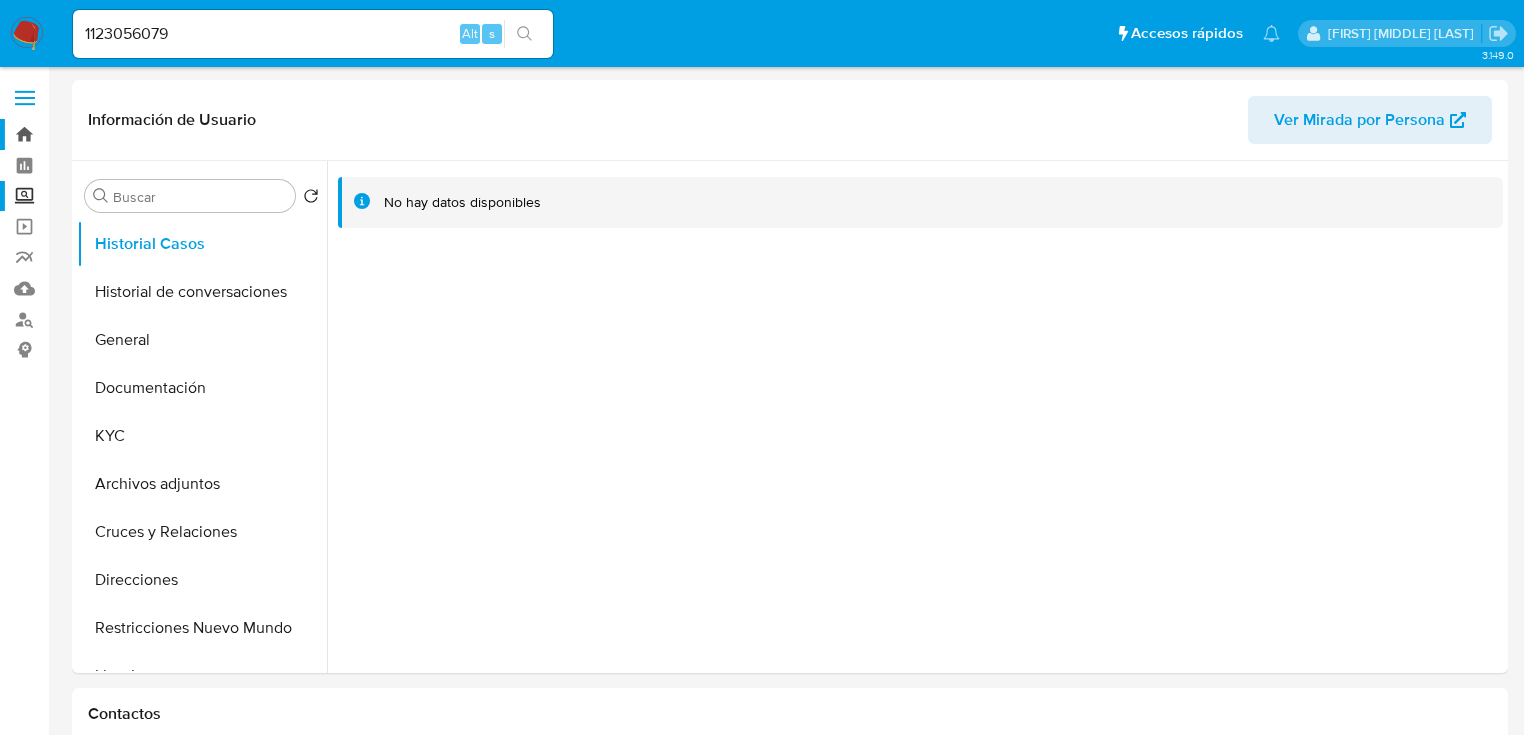 select on "10" 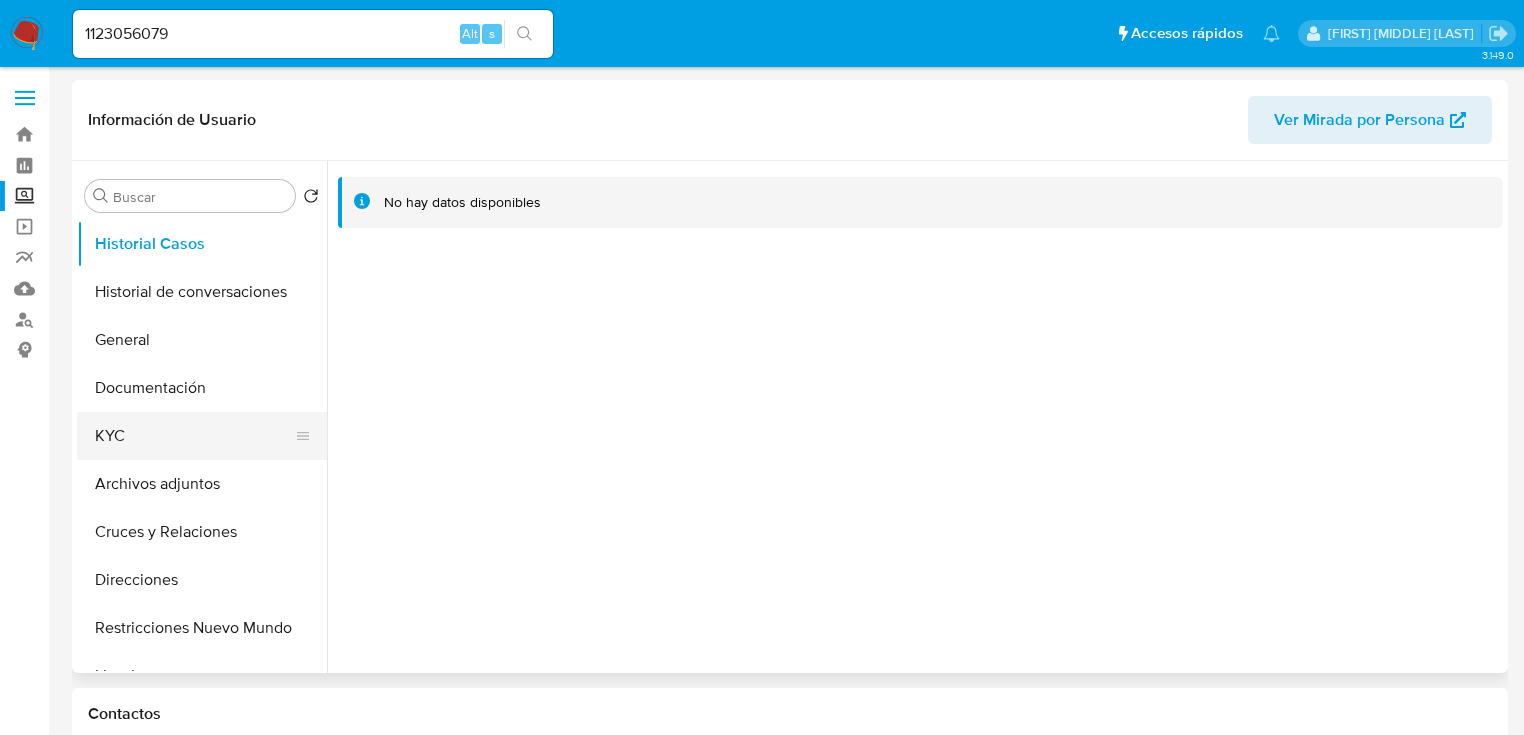 click on "KYC" at bounding box center [194, 436] 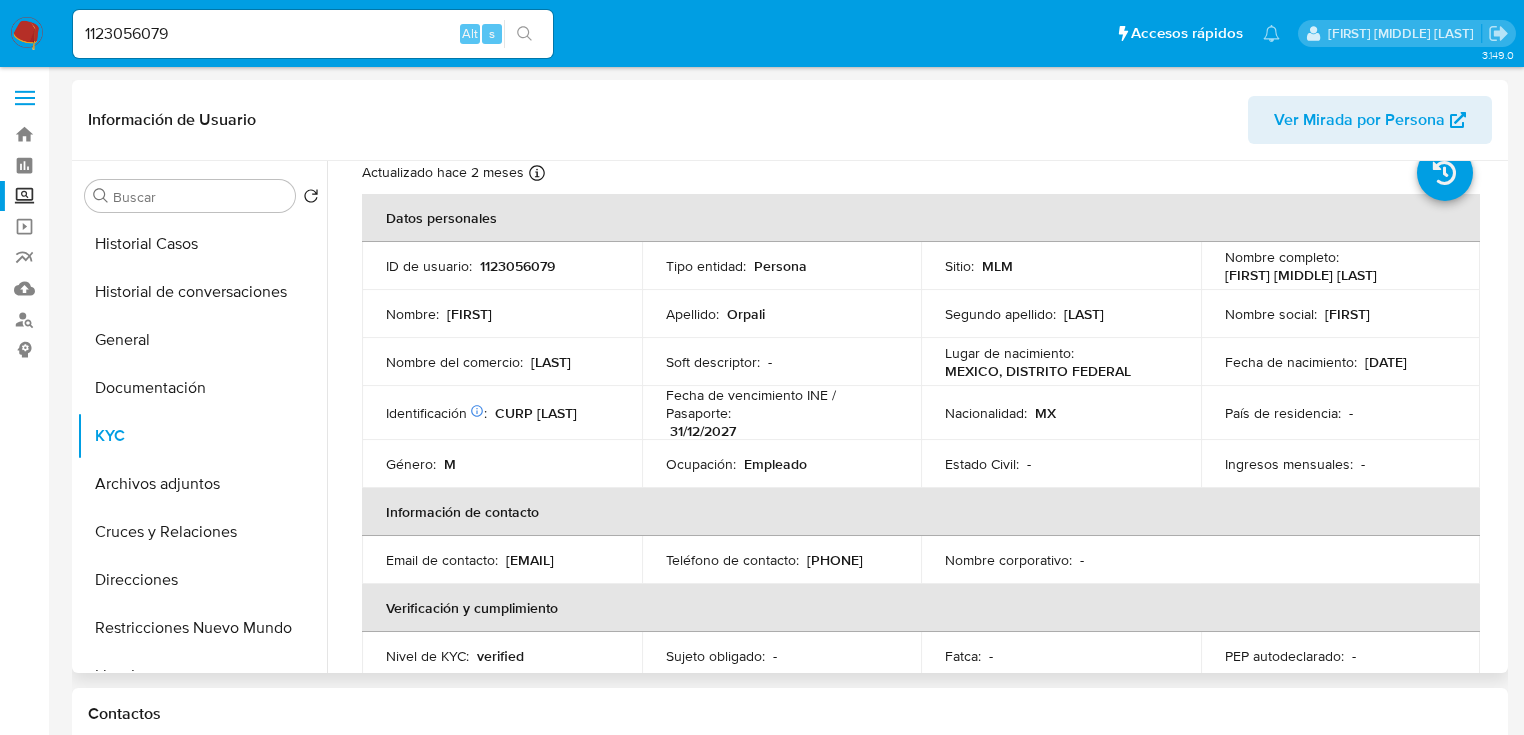 scroll, scrollTop: 0, scrollLeft: 0, axis: both 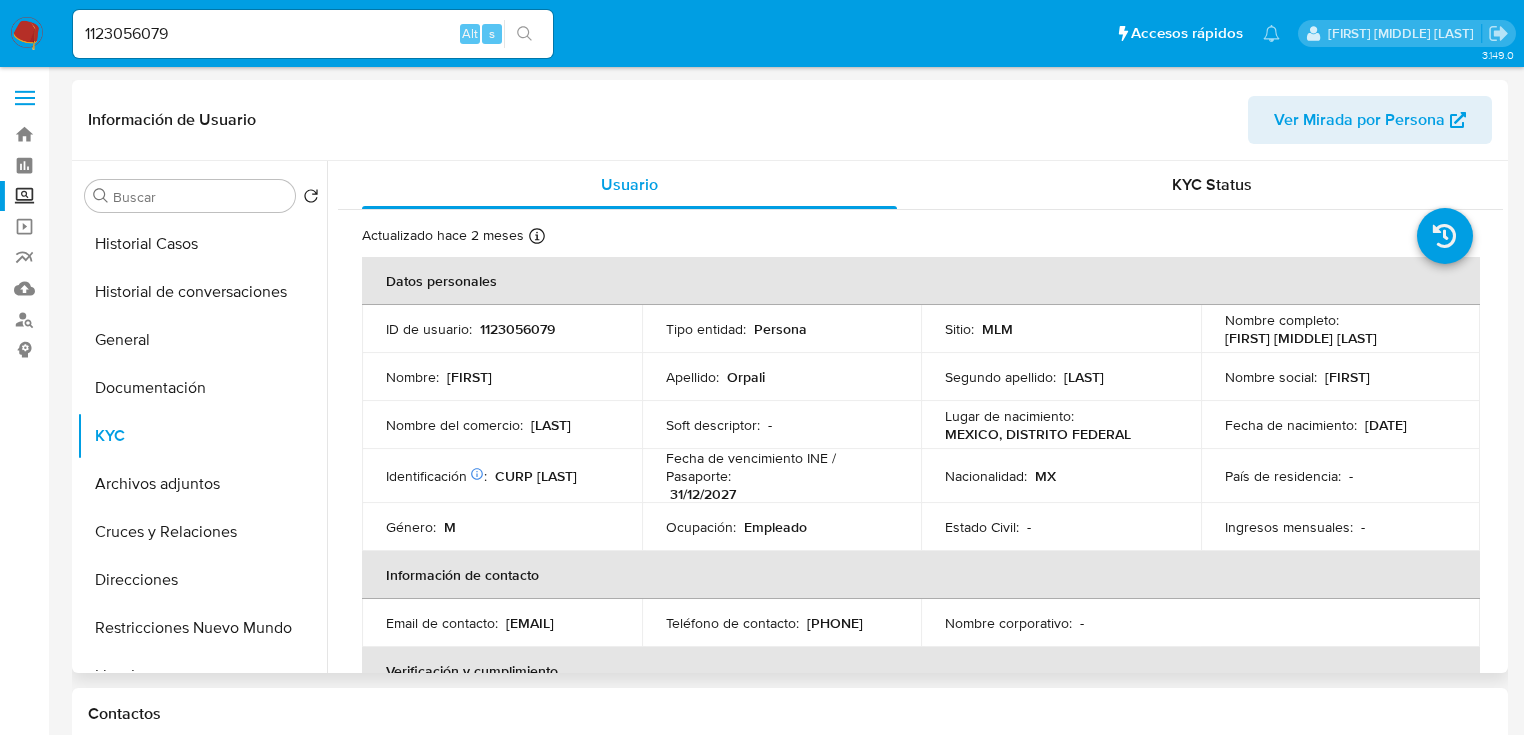 drag, startPoint x: 223, startPoint y: 402, endPoint x: 321, endPoint y: 371, distance: 102.78619 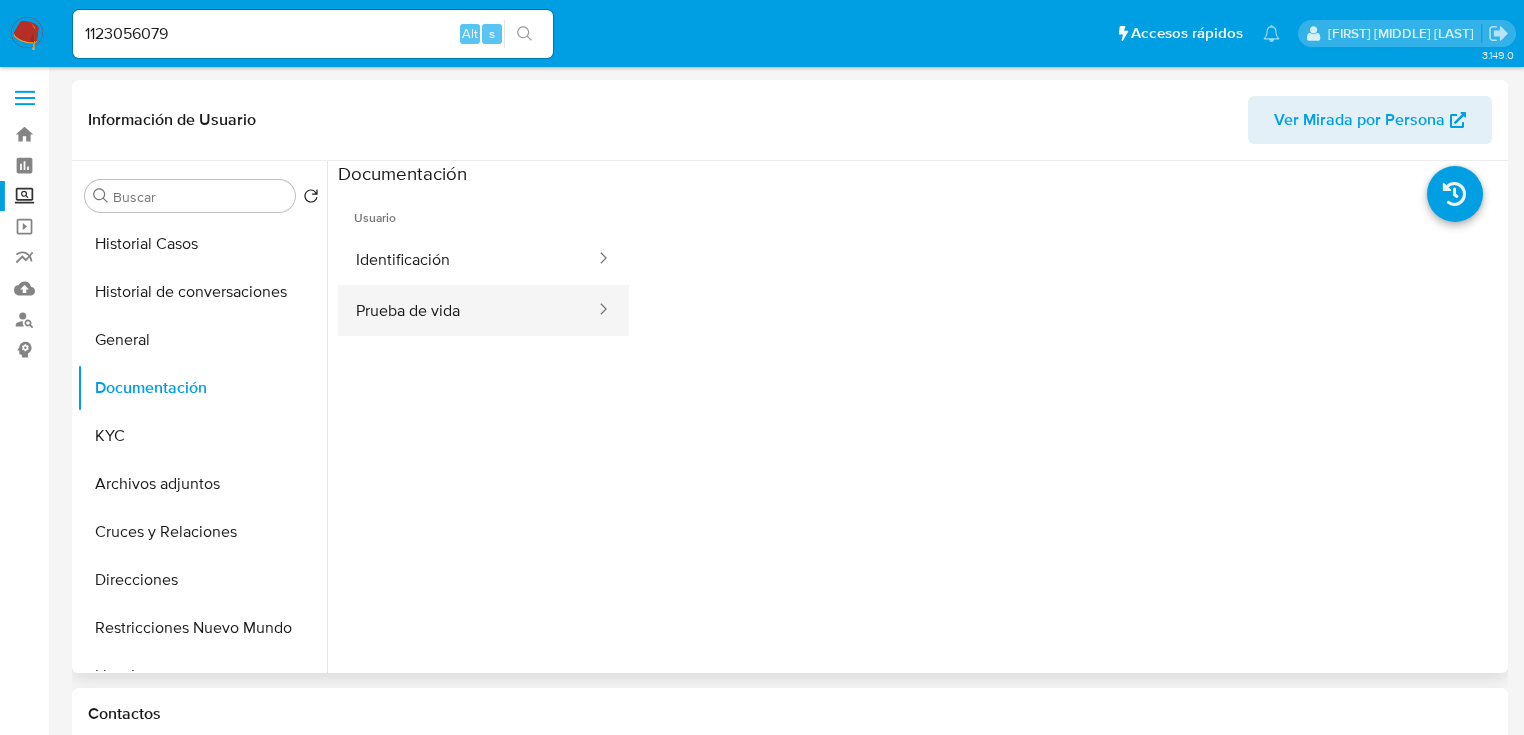 click on "Prueba de vida" at bounding box center (467, 310) 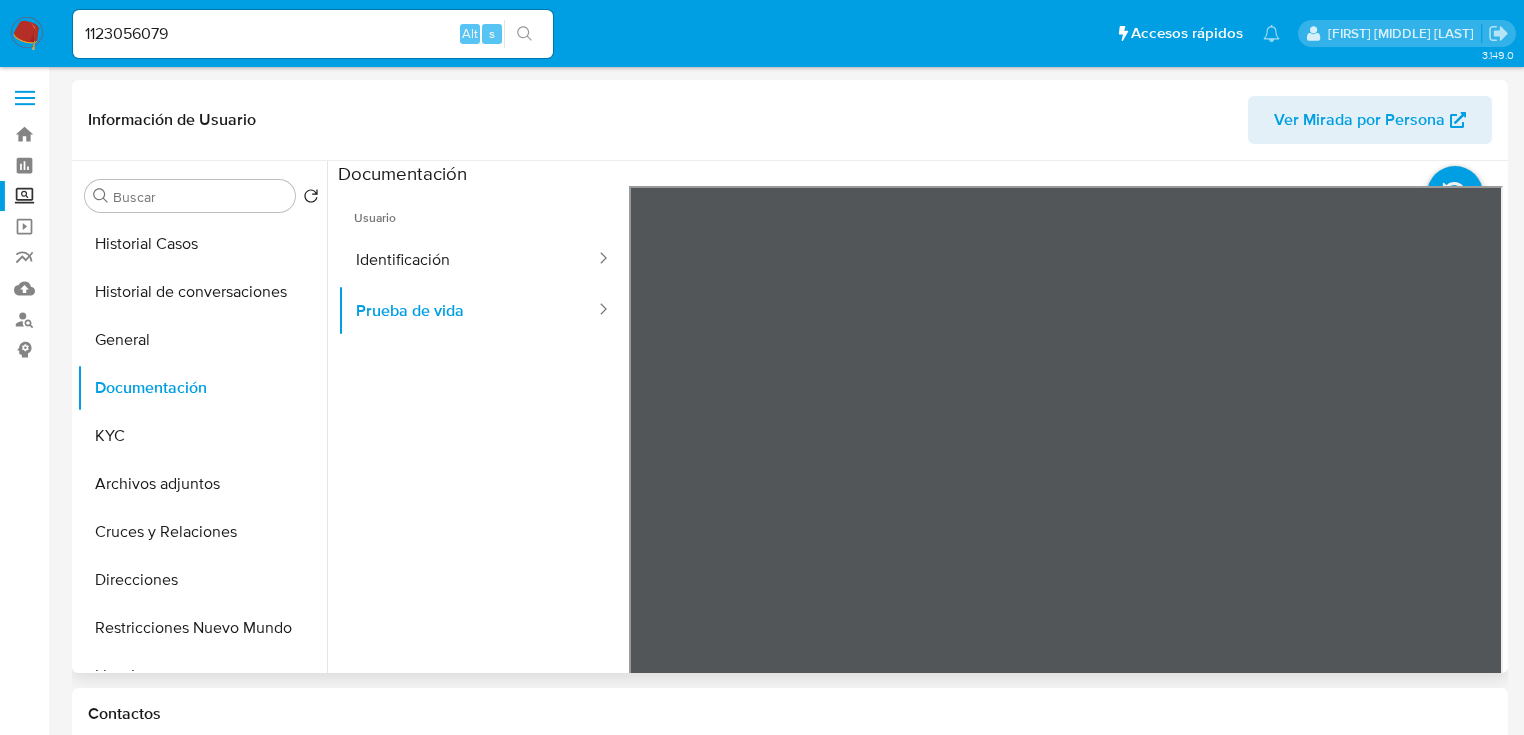 click on "Identificación" at bounding box center (467, 259) 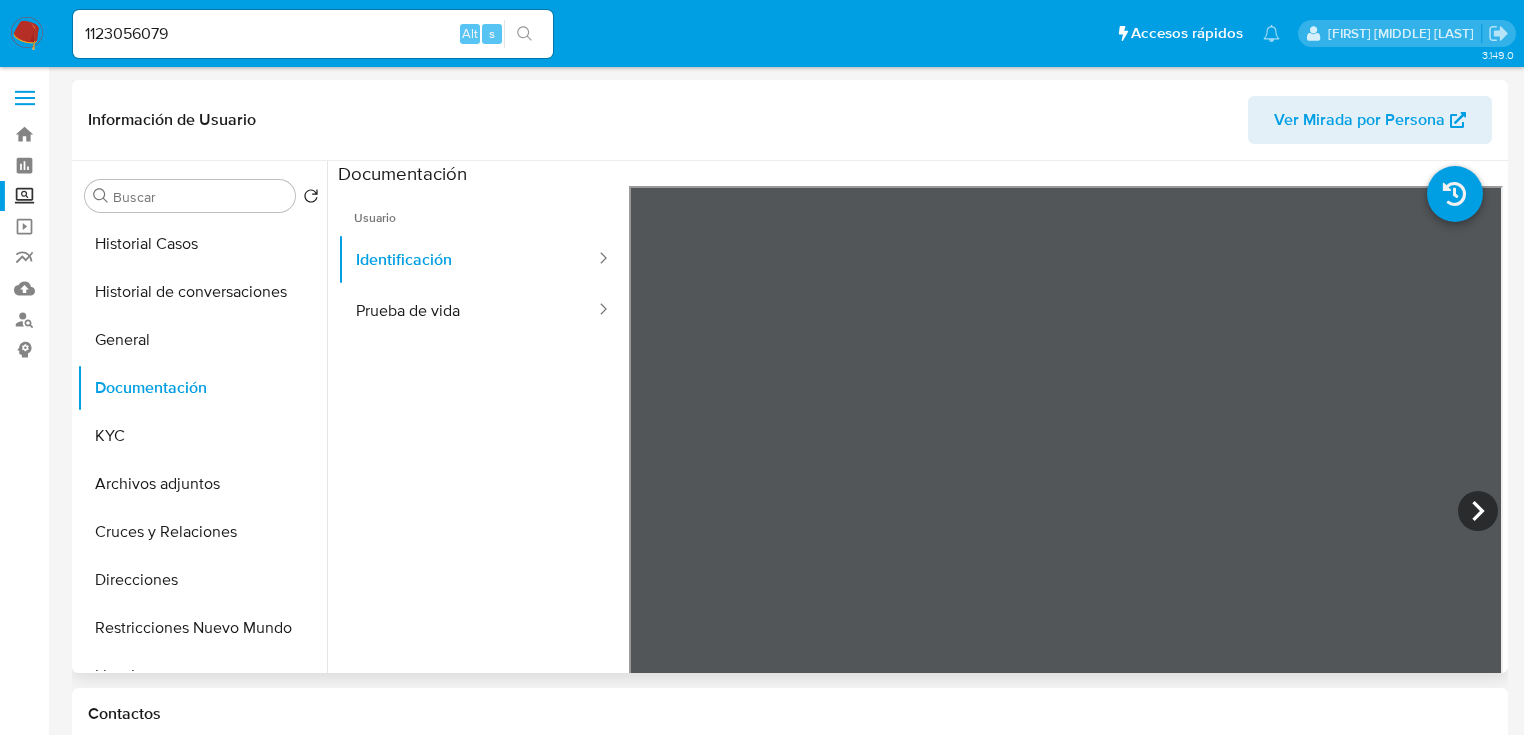 scroll, scrollTop: 946, scrollLeft: 0, axis: vertical 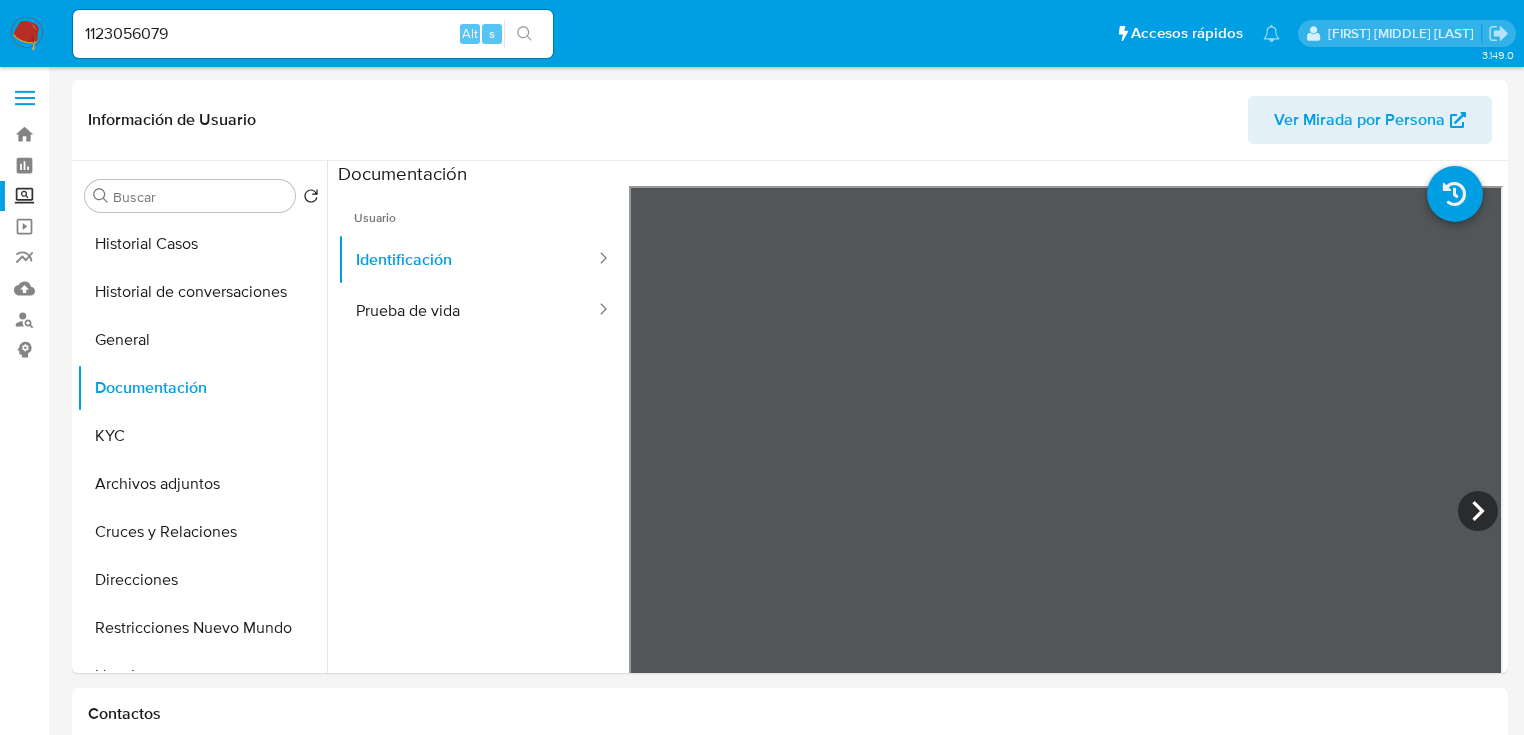 click on "Pausado Ver notificaciones 1123056079 Alt s Accesos rápidos   Presiona las siguientes teclas para acceder a algunas de las funciones Buscar caso o usuario Alt s Volver al home Alt h Agregar un archivo adjunto Alt a Erika Paulina Juarez Bandeja Tablero Screening Búsqueda en Listas Watchlist Herramientas Operaciones masivas Reportes Mulan Buscador de personas Consolidado 3.149.0 Información de Usuario Ver Mirada por Persona Buscar   Volver al orden por defecto Historial Casos Historial de conversaciones General Documentación KYC Archivos adjuntos Cruces y Relaciones Direcciones Restricciones Nuevo Mundo Lista Interna Listas Externas Devices Geolocation Información de accesos Créditos Items Cuentas Bancarias Datos Modificados Dispositivos Point IV Challenges Fecha Compliant Historial Riesgo PLD Insurtech Marcas AML Perfiles Tarjetas Anticipos de dinero Contactos Historial CX Soluciones Chat Id Estado Fecha de creación Origen Proceso • 397335301 closed 27/07/2025 17:36:37 Site ODR MED - PDD Low cost •" at bounding box center (762, 1562) 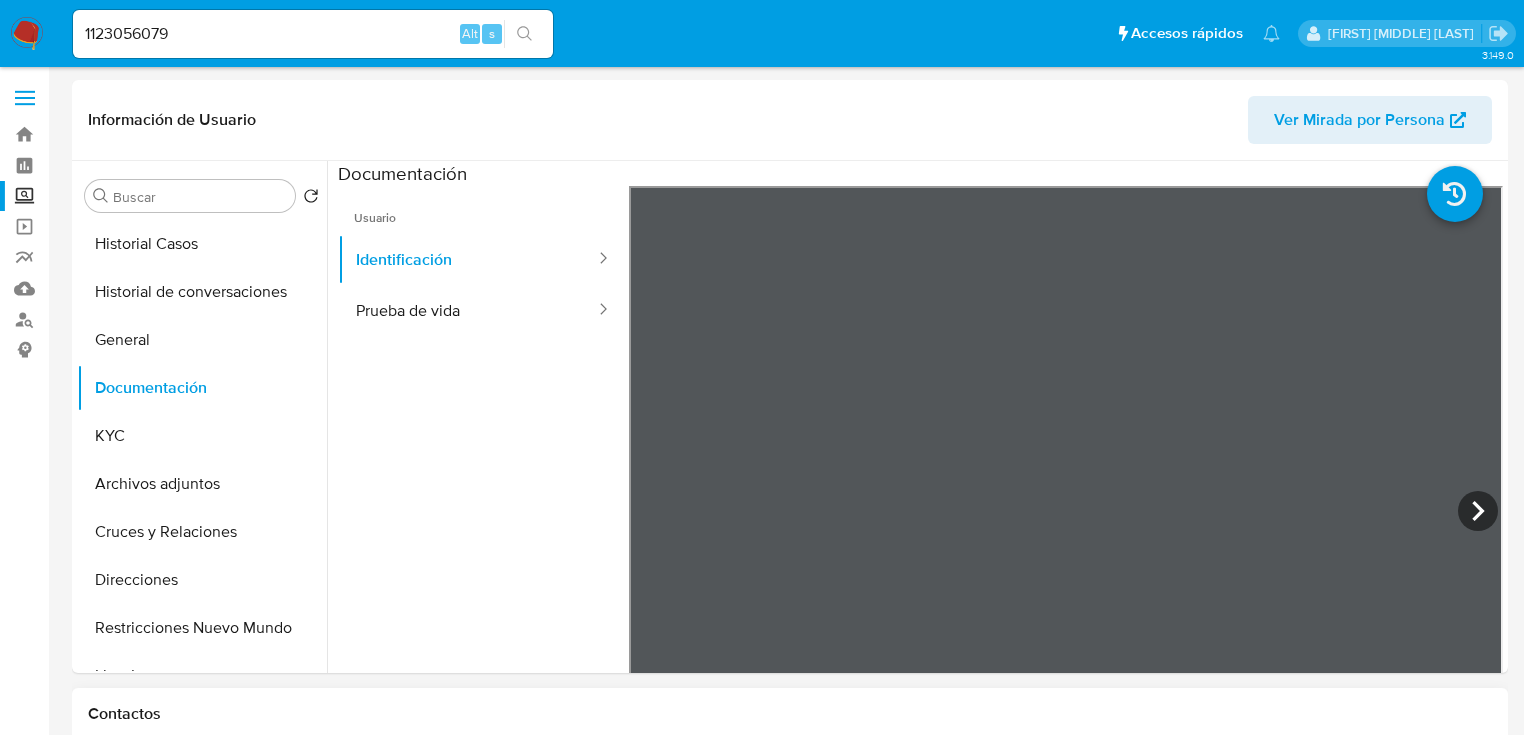 click on "Información de Usuario Ver Mirada por Persona Buscar   Volver al orden por defecto Historial Casos Historial de conversaciones General Documentación KYC Archivos adjuntos Cruces y Relaciones Direcciones Restricciones Nuevo Mundo Lista Interna Listas Externas Devices Geolocation Información de accesos Créditos Items Cuentas Bancarias Datos Modificados Dispositivos Point IV Challenges Fecha Compliant Historial Riesgo PLD Insurtech Marcas AML Perfiles Tarjetas Anticipos de dinero Contactos Historial CX Soluciones Chat Id Estado Fecha de creación Origen Proceso • 397335301 closed 27/07/2025 17:36:37 Site ODR MED - PDD Low cost • 396929431 closed 24/07/2025 14:08:17 Site ODR MED - PDD Low cost • 339603870 finished 06/09/2024 15:38:51 SUPPORT_WIDGET_ML_MOBILE Pre Compra • 339451457 finished 05/09/2024 23:19:08 SUPPORT_WIDGET_ML_MOBILE Pre Compra • 339451130 finished 05/09/2024 23:15:32 SUPPORT_WIDGET_ML_MOBILE Pre Compra Anterior Página   1   de   3 Siguiente Cargando... Transaccionalidad" at bounding box center (790, 1588) 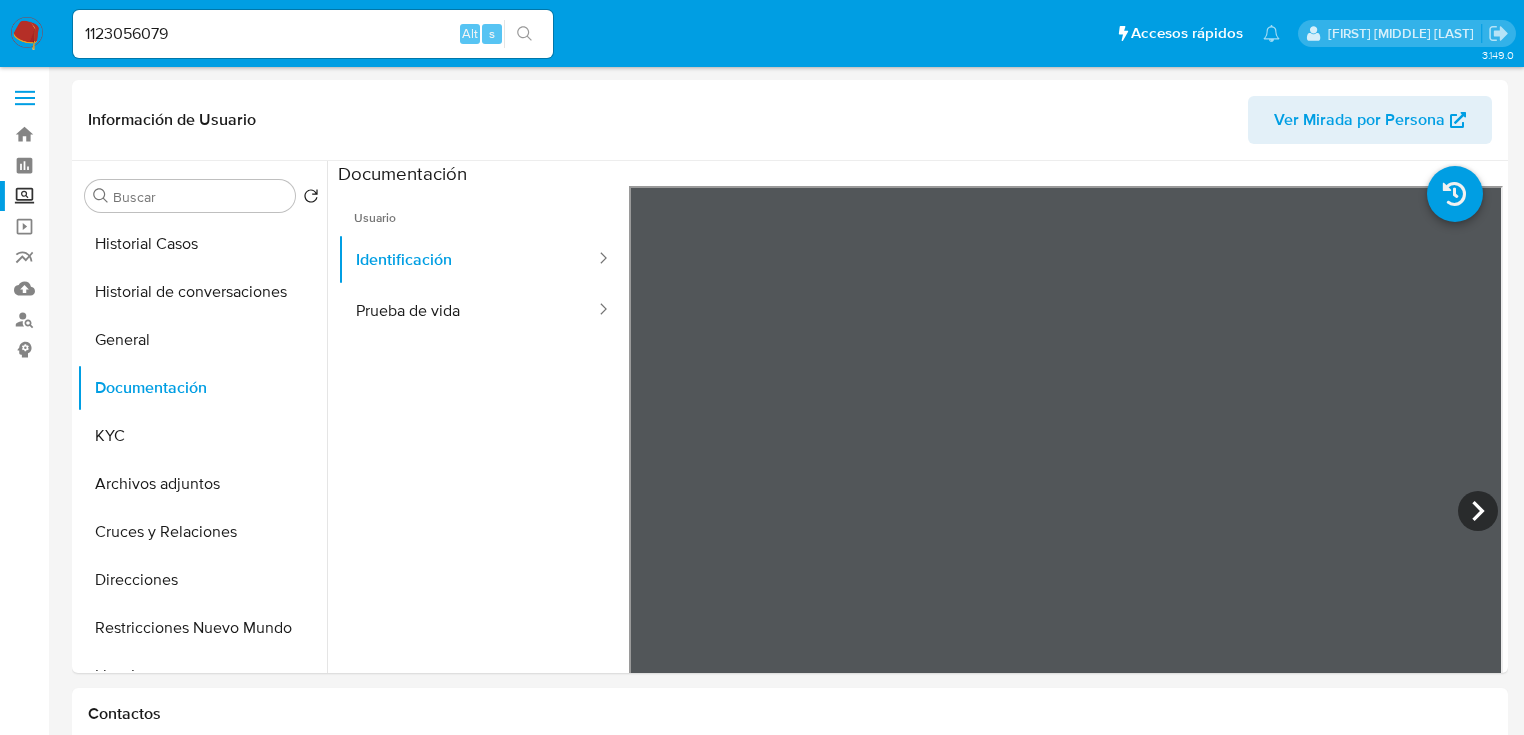 click on "Pausado Ver notificaciones 1123056079 Alt s Accesos rápidos   Presiona las siguientes teclas para acceder a algunas de las funciones Buscar caso o usuario Alt s Volver al home Alt h Agregar un archivo adjunto Alt a Erika Paulina Juarez Bandeja Tablero Screening Búsqueda en Listas Watchlist Herramientas Operaciones masivas Reportes Mulan Buscador de personas Consolidado 3.149.0 Información de Usuario Ver Mirada por Persona Buscar   Volver al orden por defecto Historial Casos Historial de conversaciones General Documentación KYC Archivos adjuntos Cruces y Relaciones Direcciones Restricciones Nuevo Mundo Lista Interna Listas Externas Devices Geolocation Información de accesos Créditos Items Cuentas Bancarias Datos Modificados Dispositivos Point IV Challenges Fecha Compliant Historial Riesgo PLD Insurtech Marcas AML Perfiles Tarjetas Anticipos de dinero Contactos Historial CX Soluciones Chat Id Estado Fecha de creación Origen Proceso • 397335301 closed 27/07/2025 17:36:37 Site ODR MED - PDD Low cost •" at bounding box center (762, 1562) 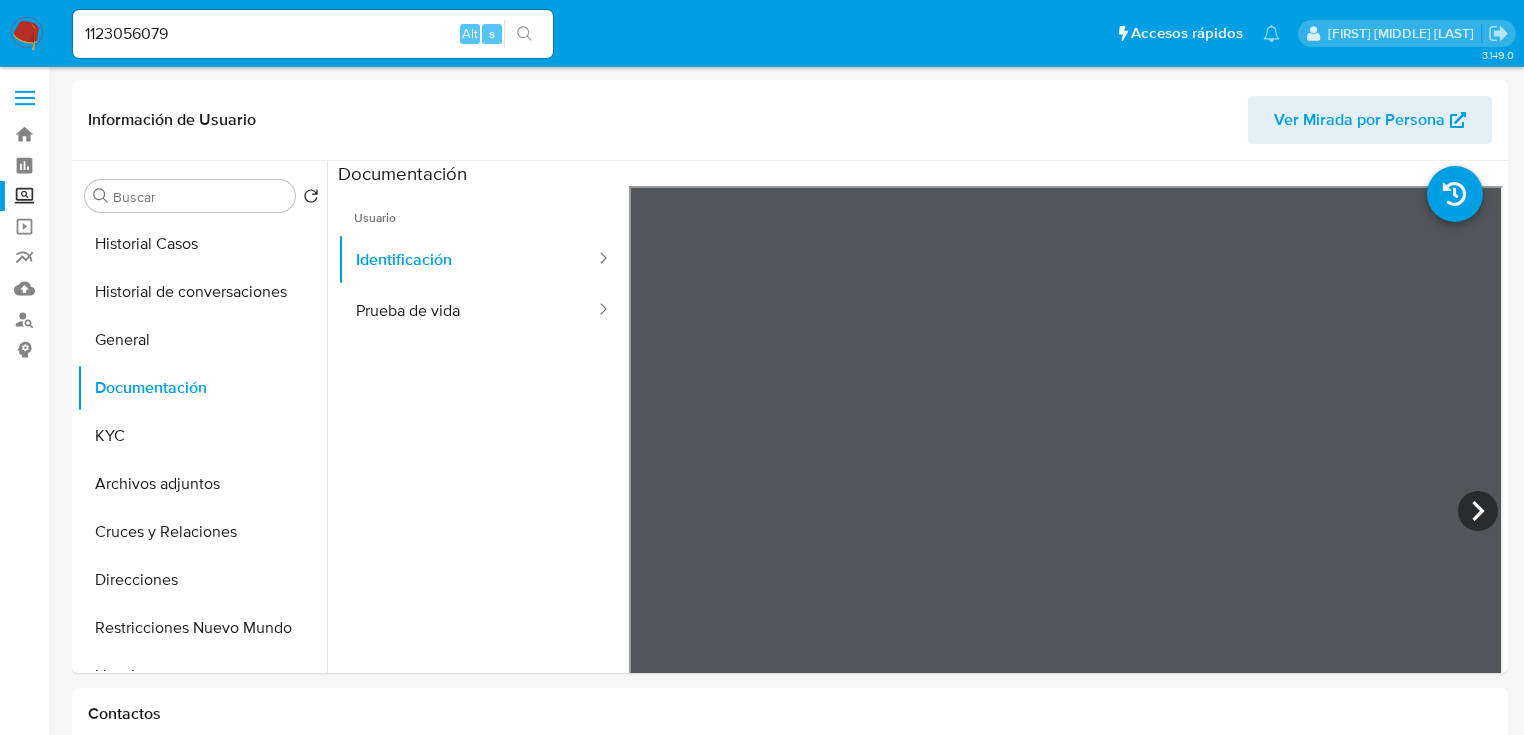 drag, startPoint x: 32, startPoint y: 19, endPoint x: 7, endPoint y: 30, distance: 27.313 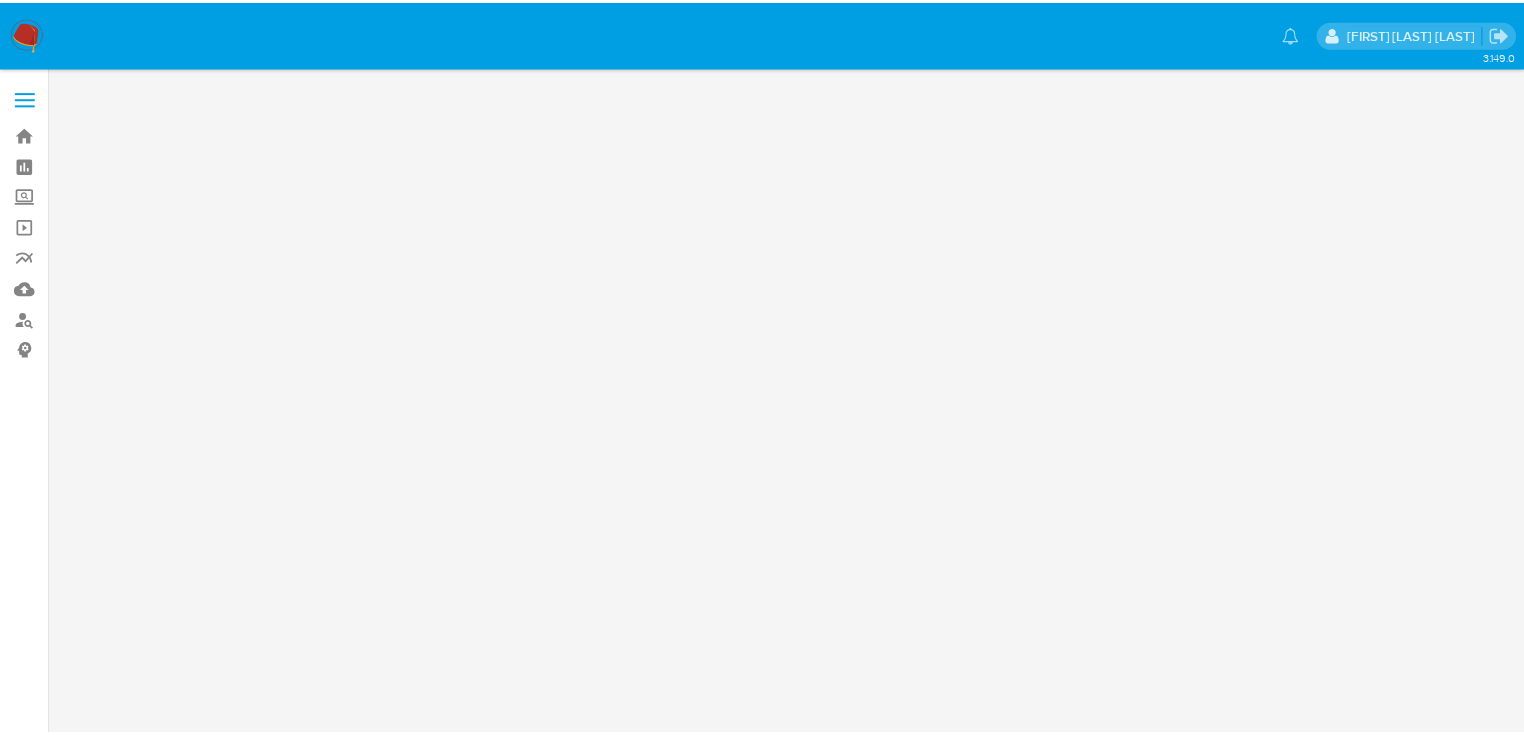 scroll, scrollTop: 0, scrollLeft: 0, axis: both 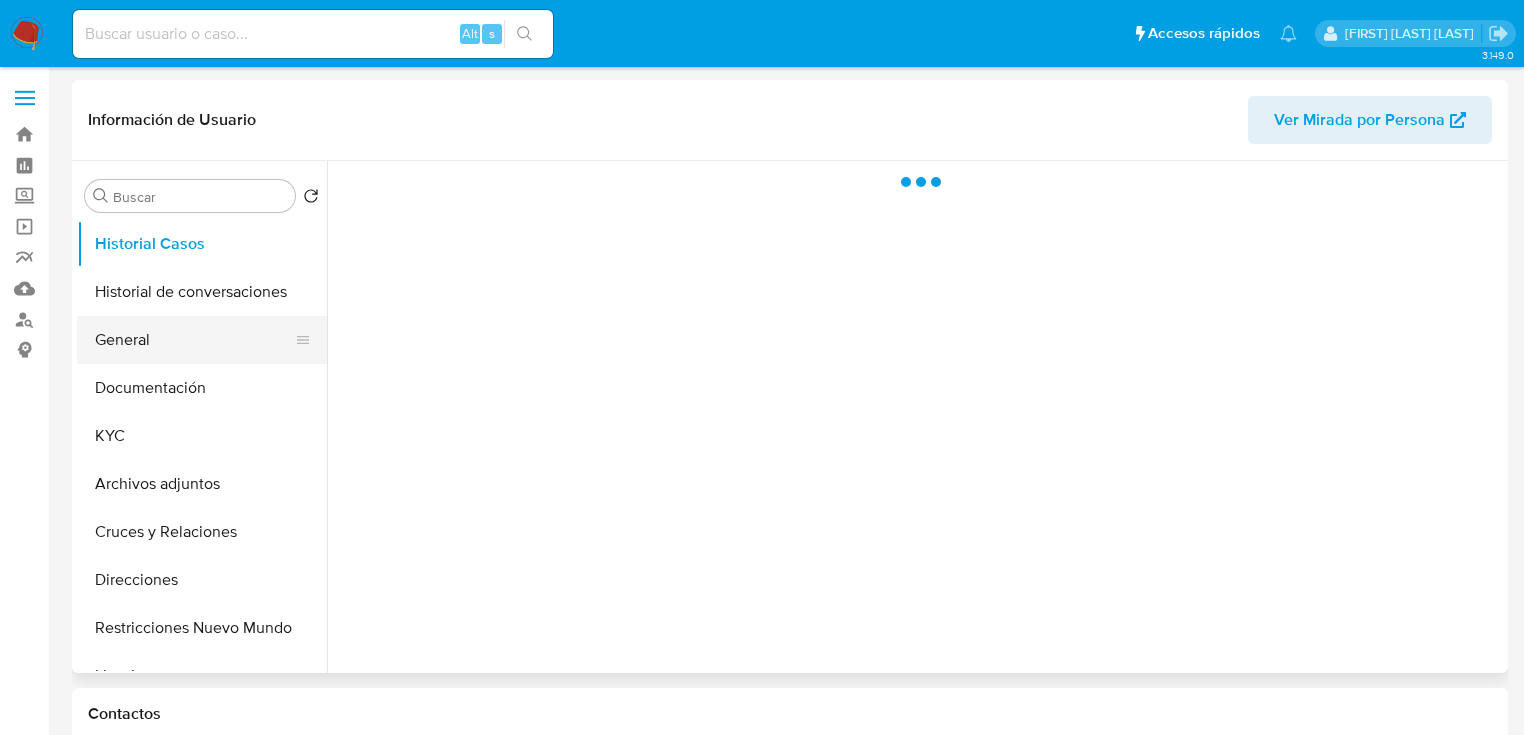 drag, startPoint x: 158, startPoint y: 344, endPoint x: 197, endPoint y: 349, distance: 39.319206 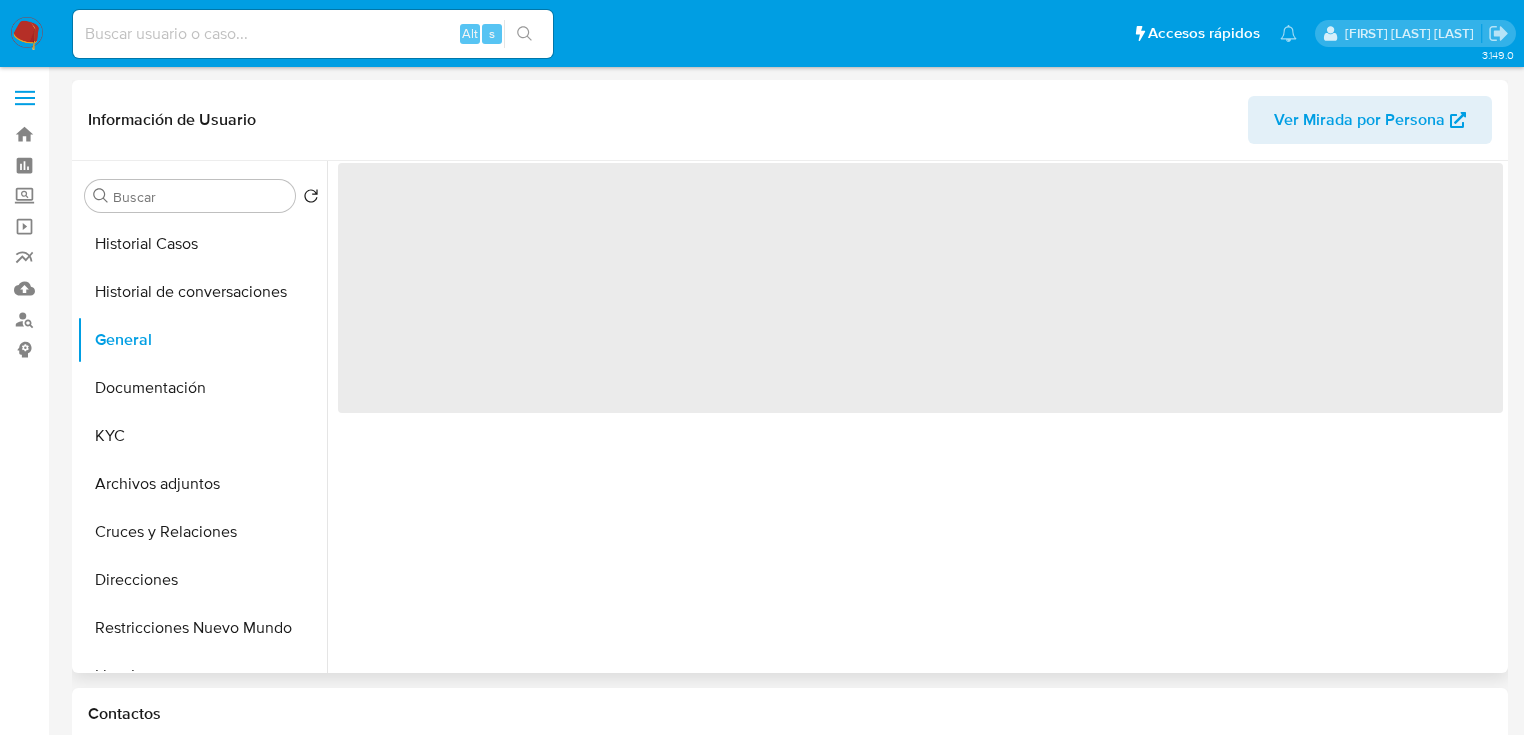 select on "10" 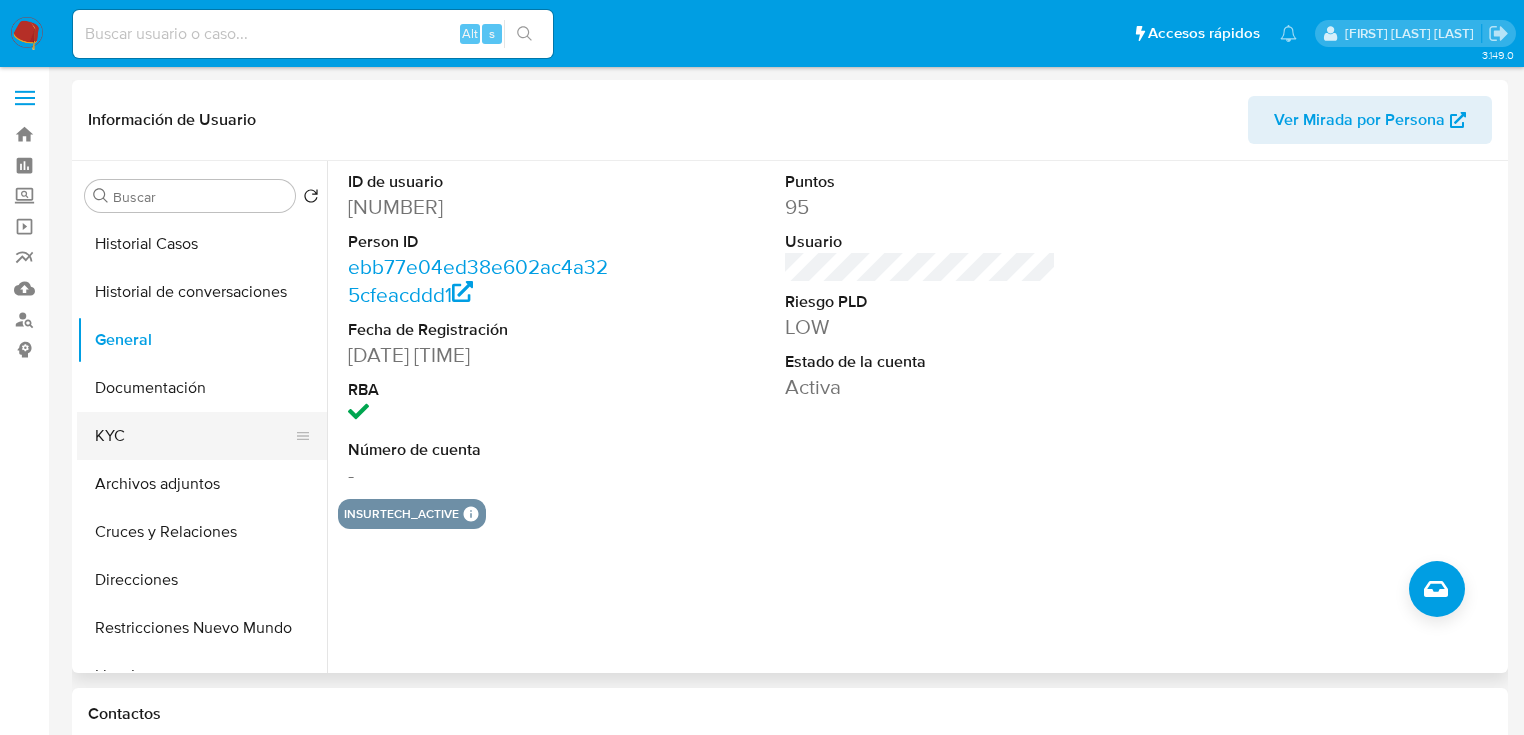 click on "KYC" at bounding box center (194, 436) 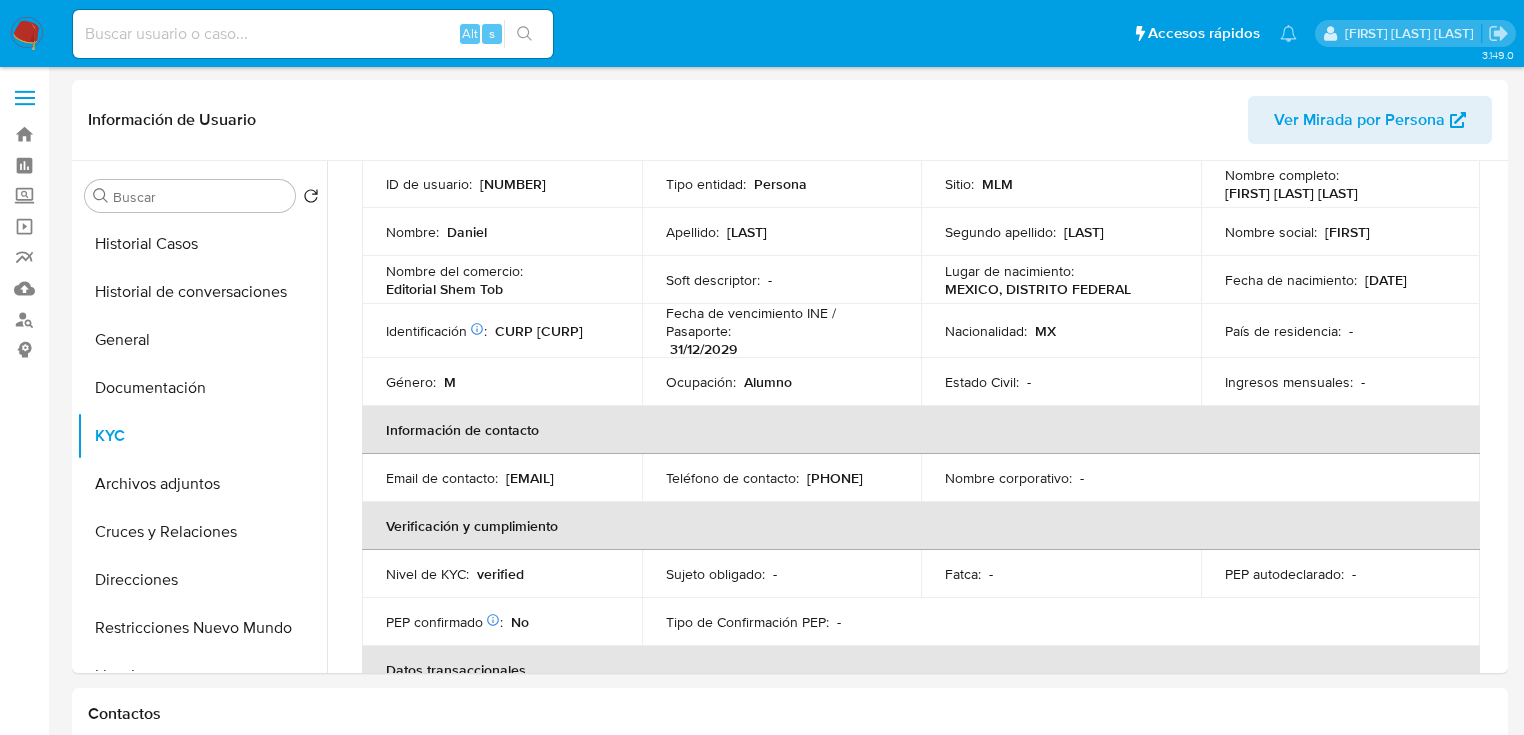 scroll, scrollTop: 160, scrollLeft: 0, axis: vertical 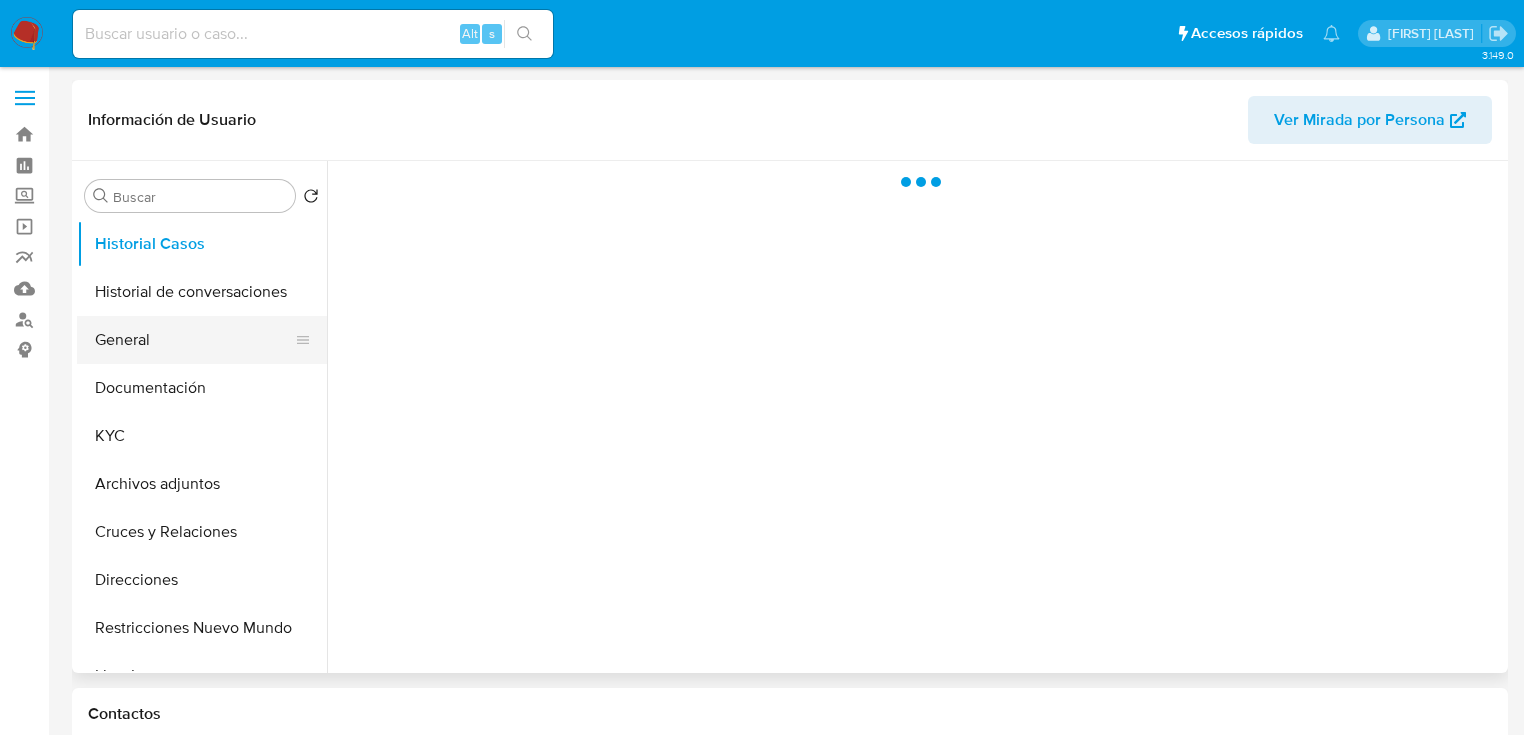 drag, startPoint x: 138, startPoint y: 368, endPoint x: 136, endPoint y: 354, distance: 14.142136 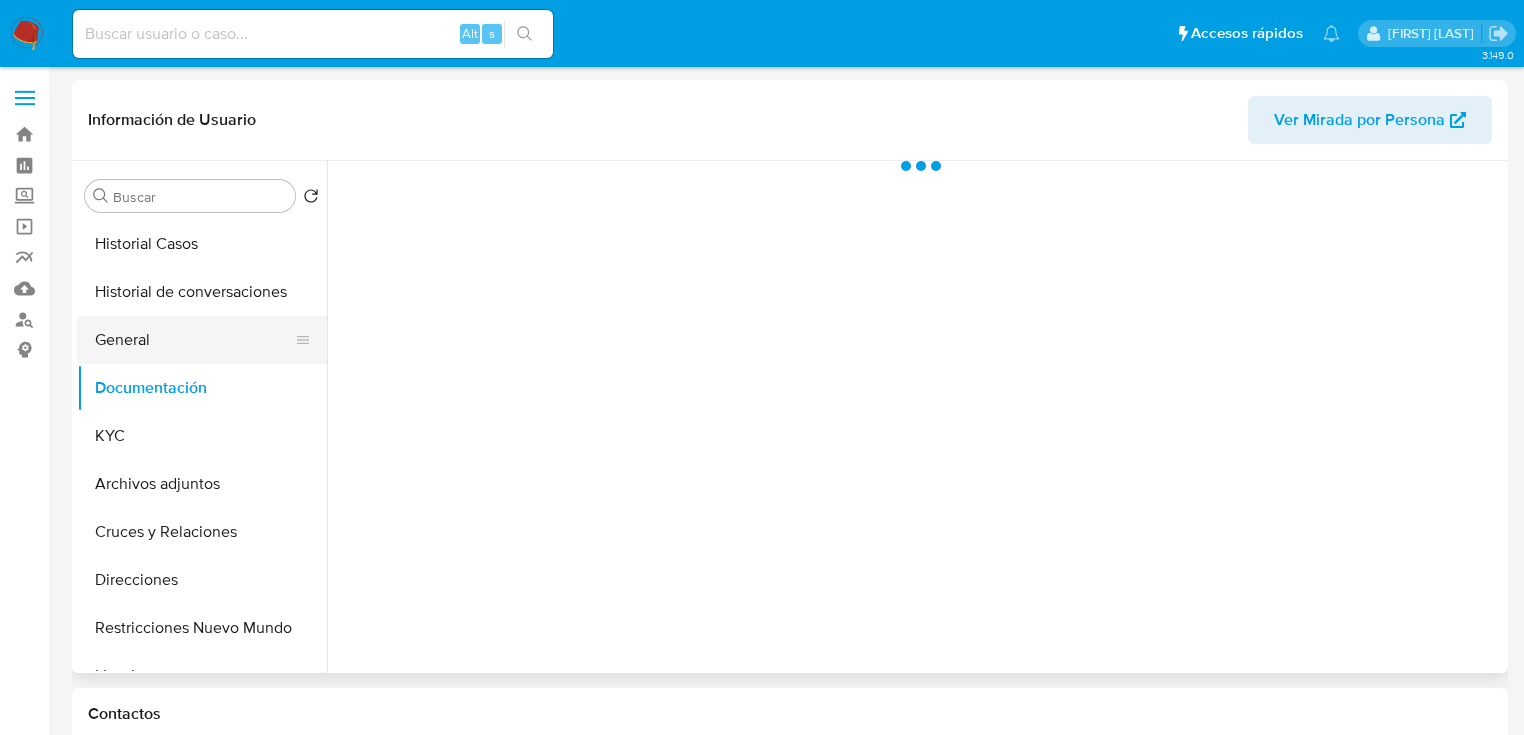 click on "General" at bounding box center [194, 340] 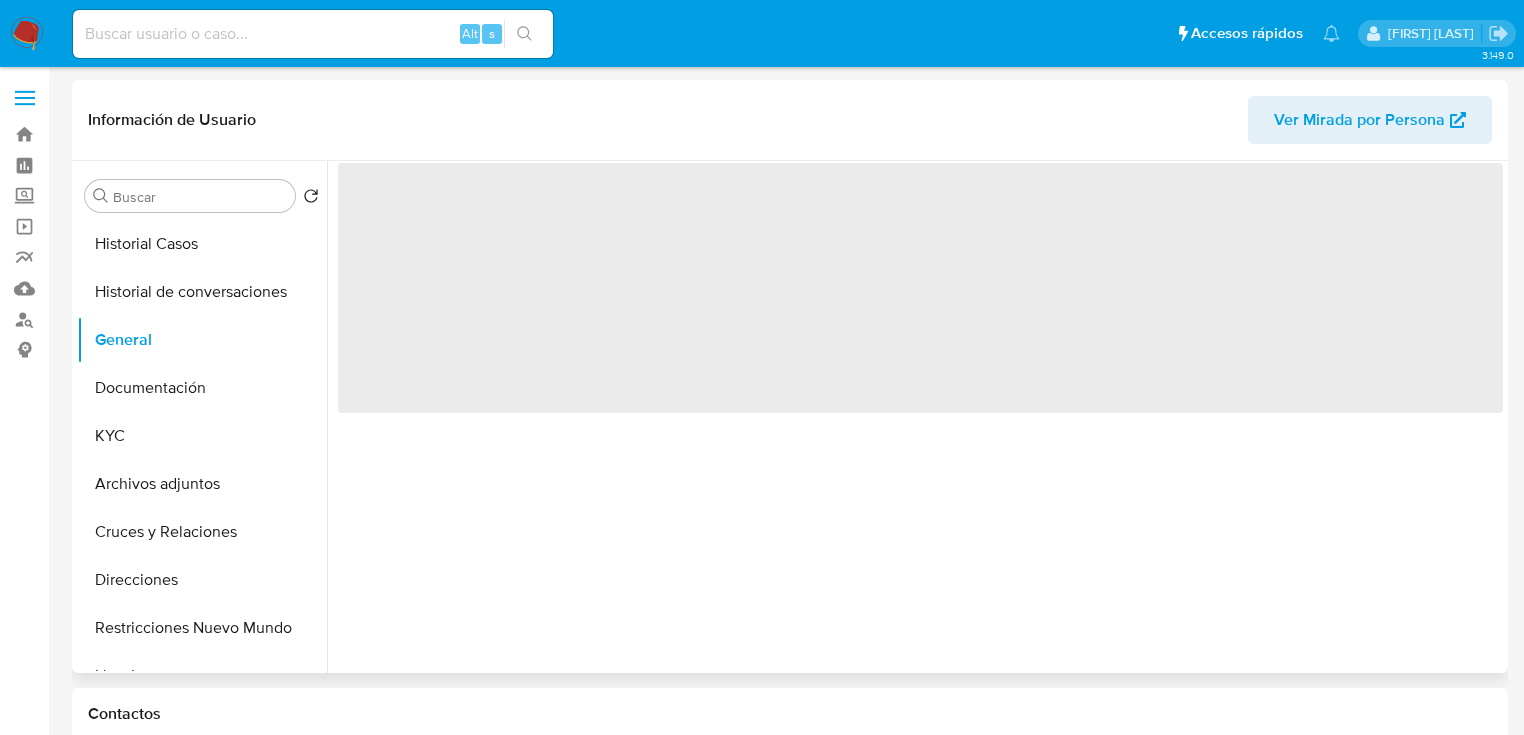 select on "10" 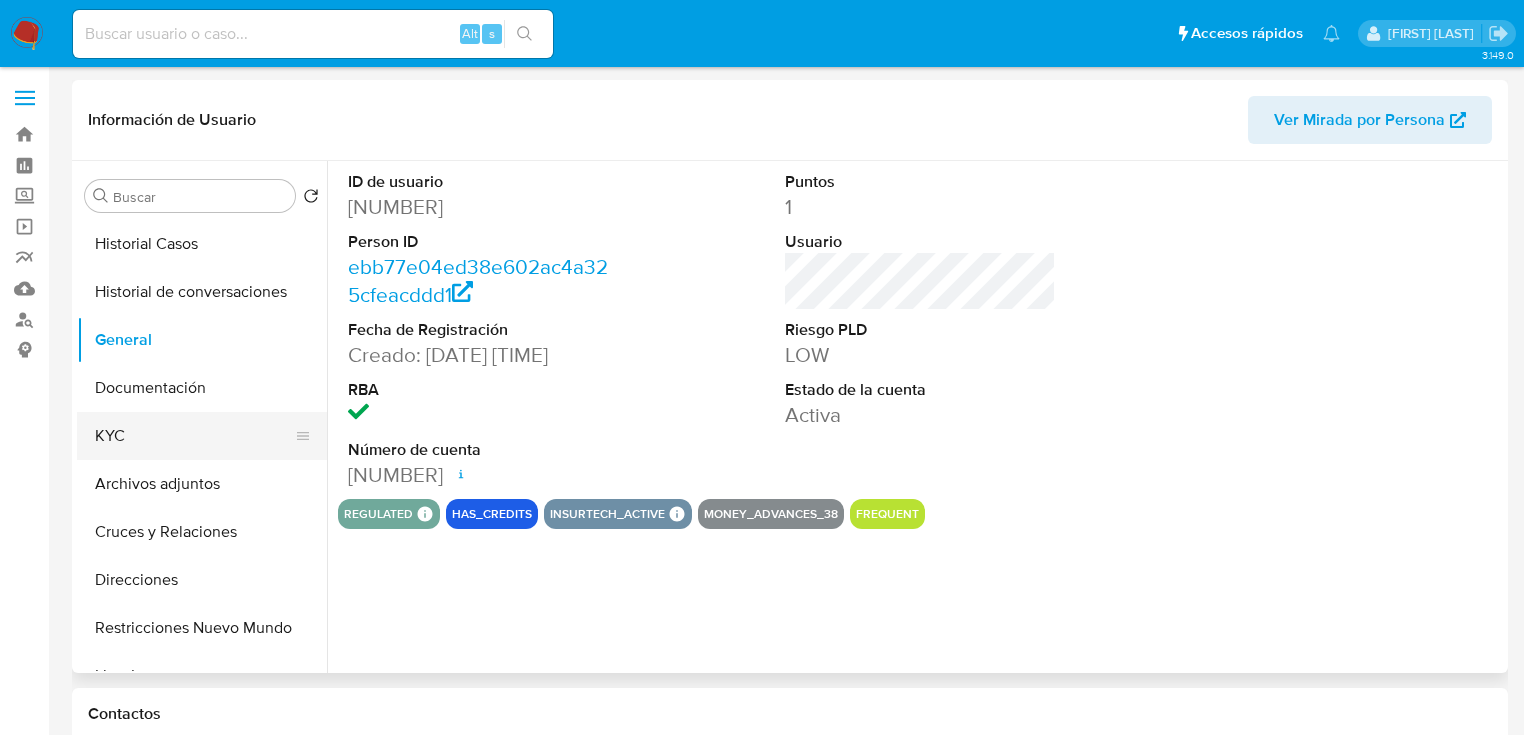 click on "KYC" at bounding box center (194, 436) 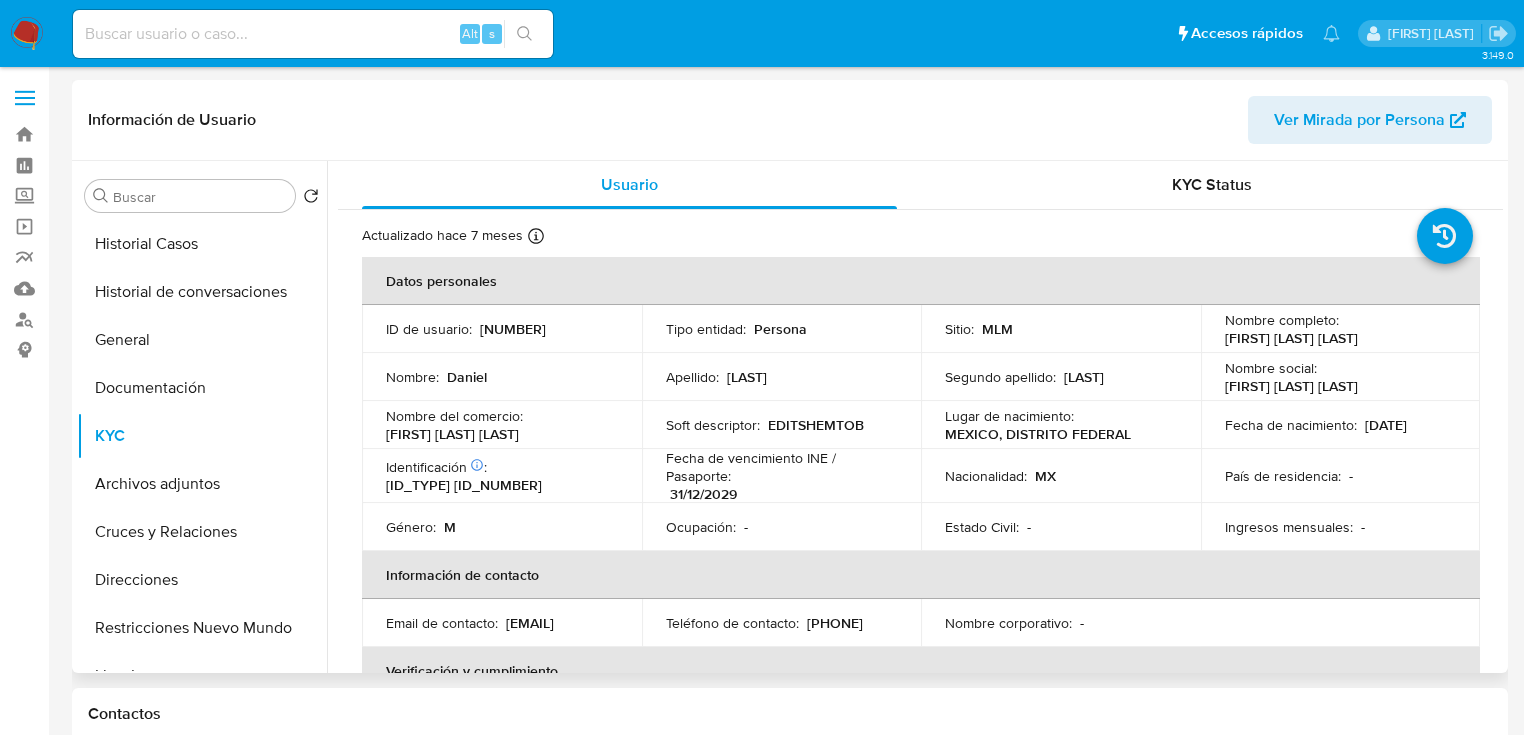 drag, startPoint x: 480, startPoint y: 328, endPoint x: 581, endPoint y: 329, distance: 101.00495 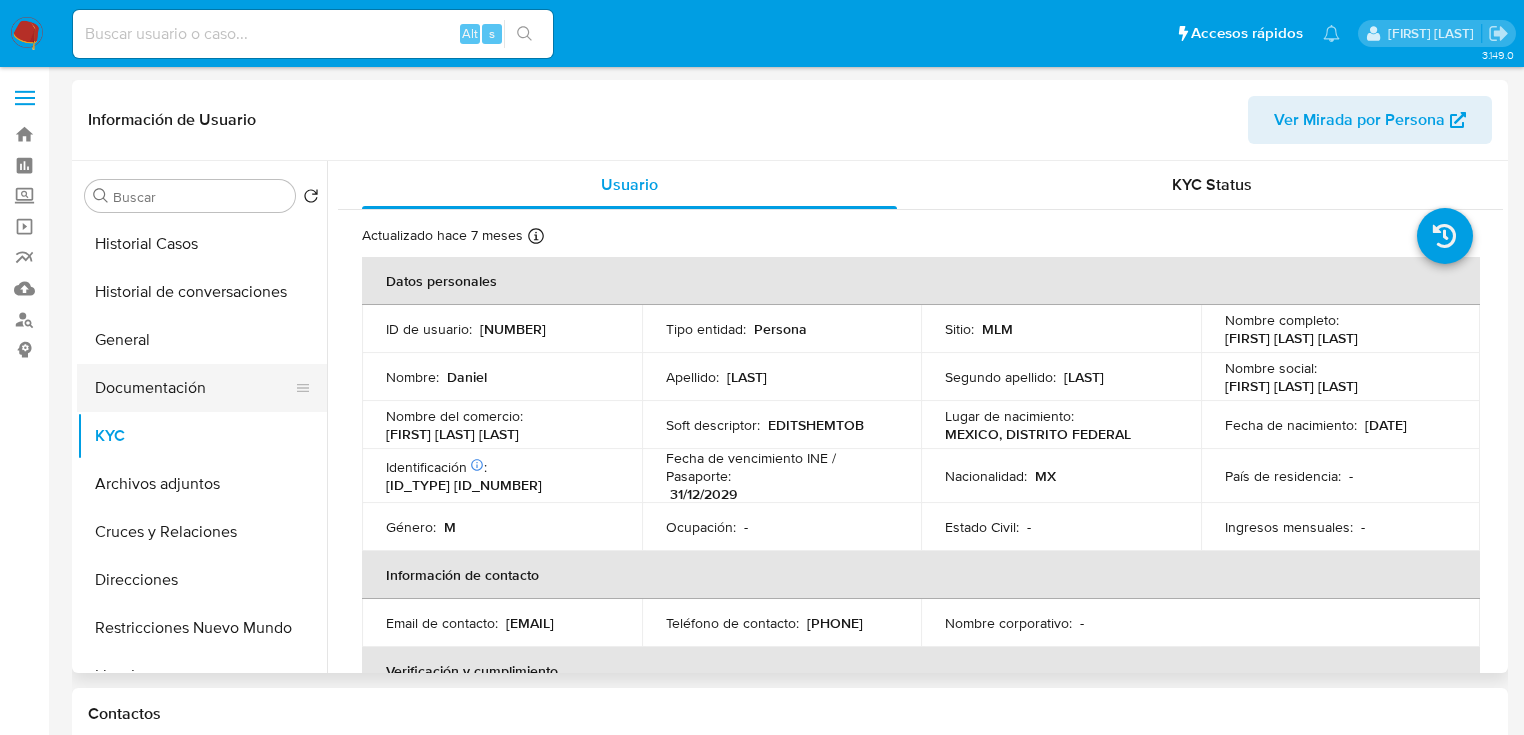 copy on "[NUMBER]" 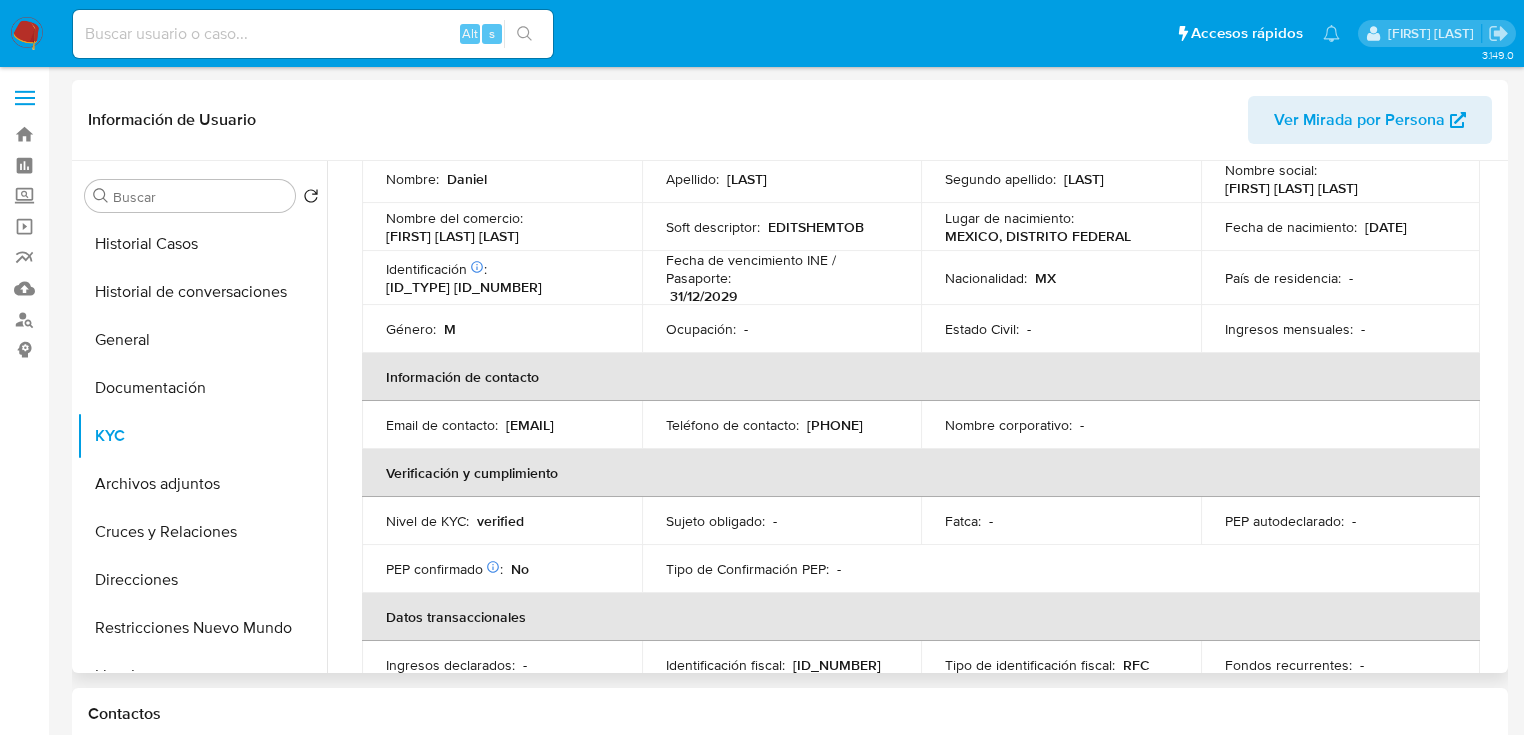 scroll, scrollTop: 0, scrollLeft: 0, axis: both 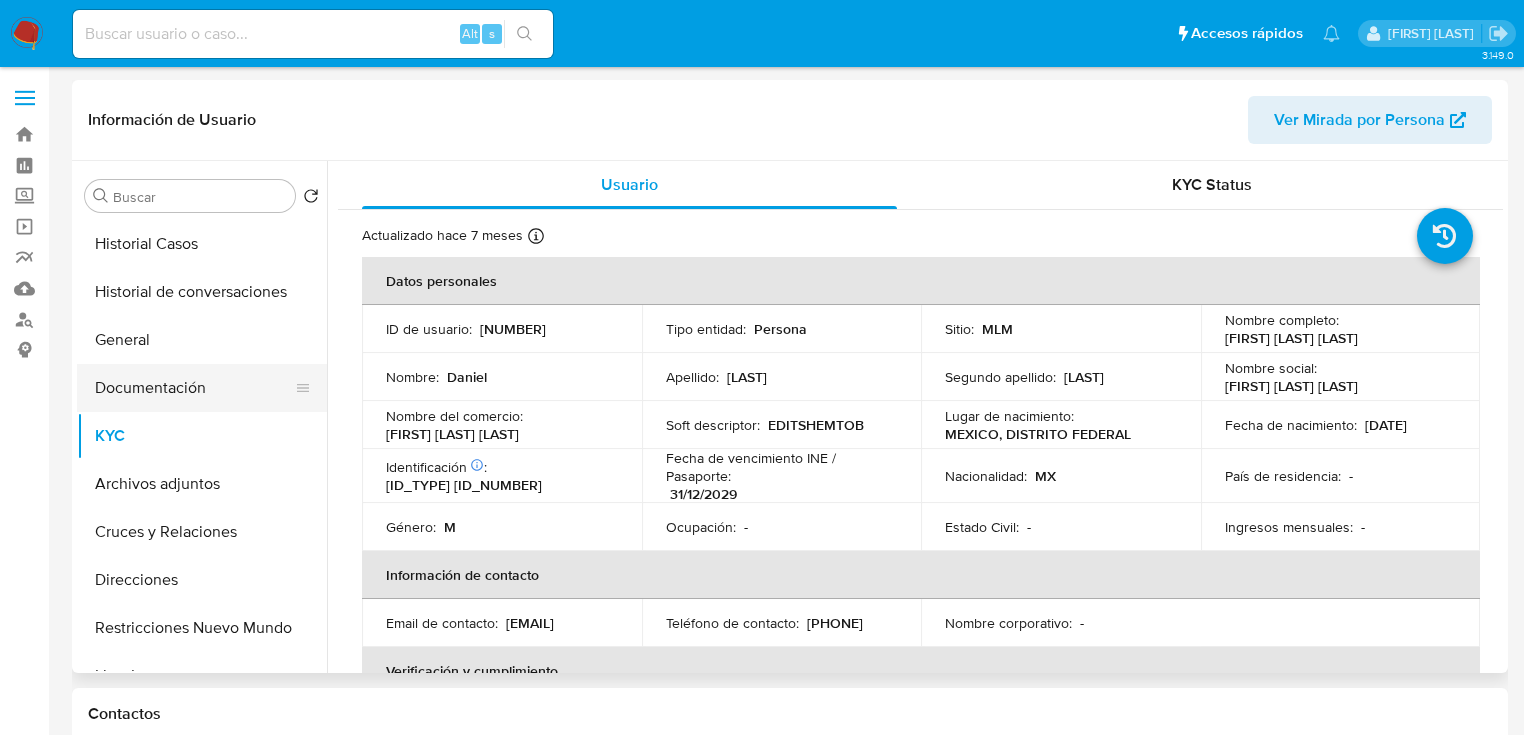 click on "Documentación" at bounding box center [194, 388] 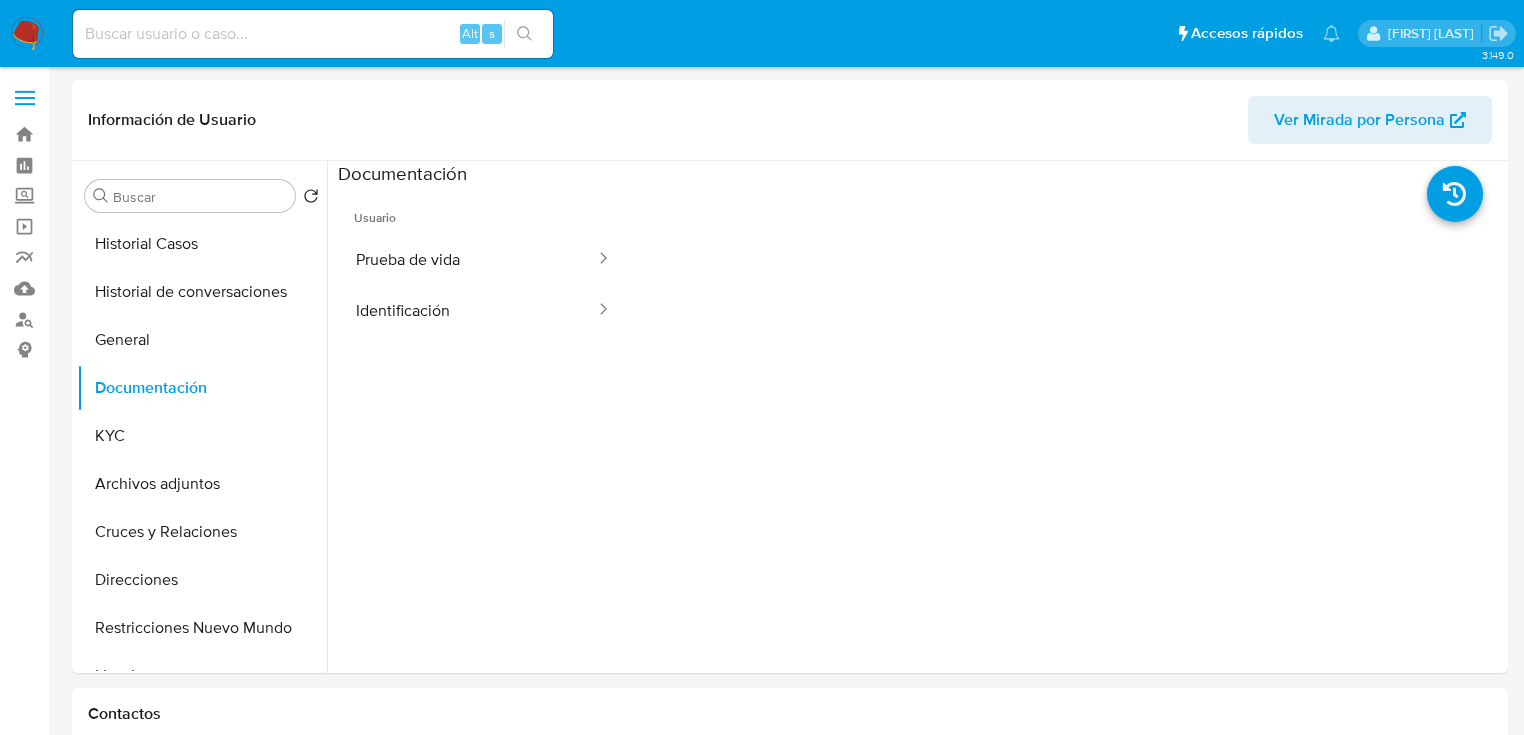 click on "Identificación" at bounding box center [467, 310] 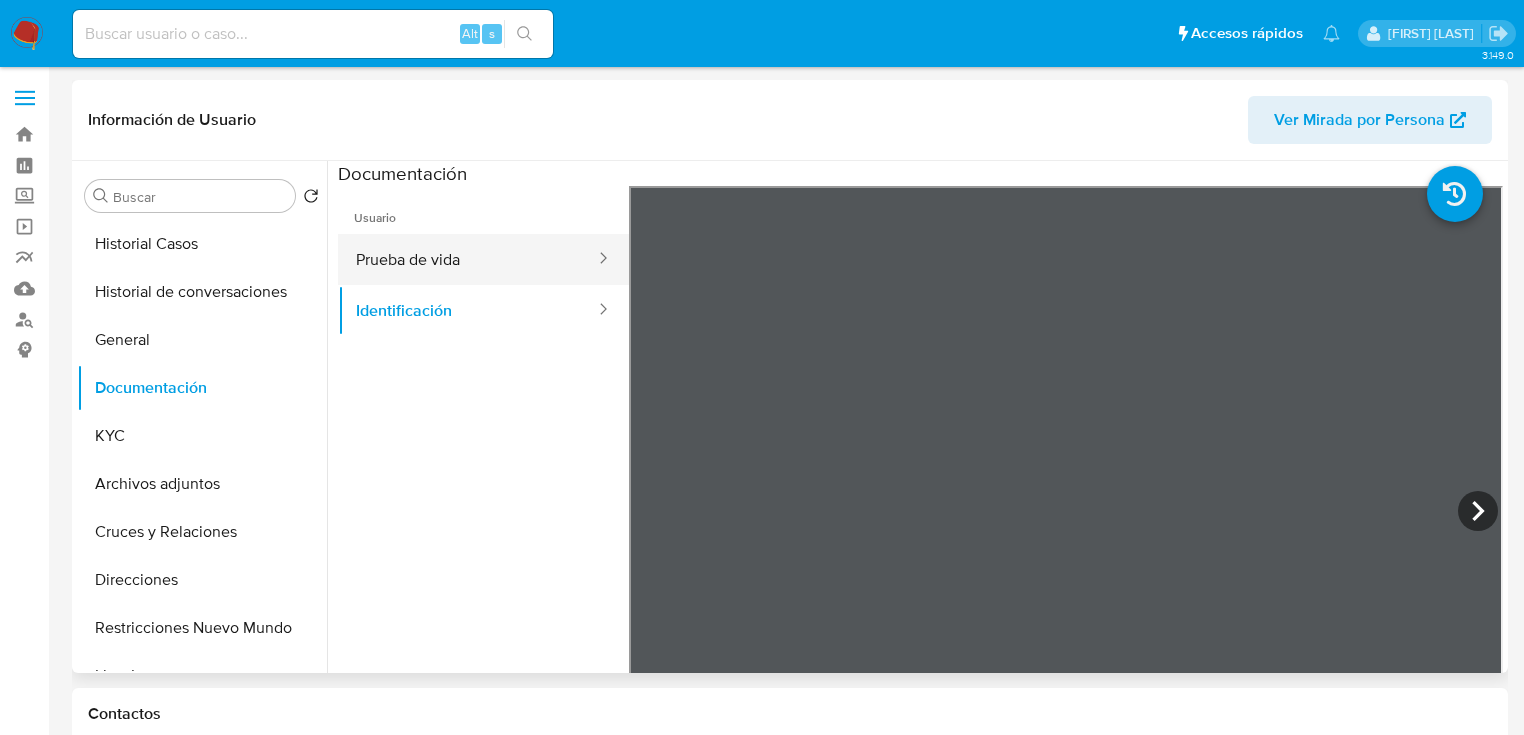 click on "Prueba de vida" at bounding box center (467, 259) 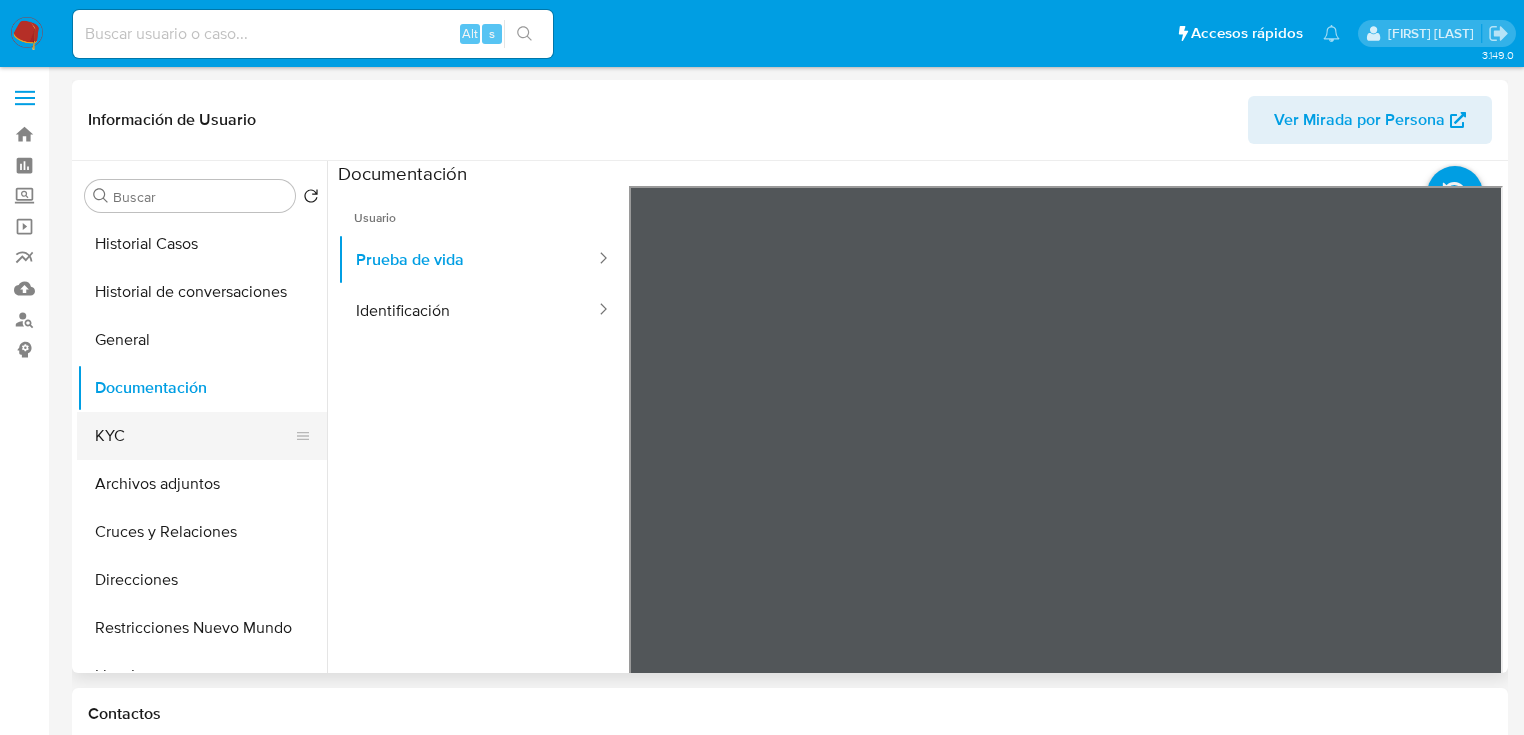 drag, startPoint x: 120, startPoint y: 449, endPoint x: 304, endPoint y: 456, distance: 184.1331 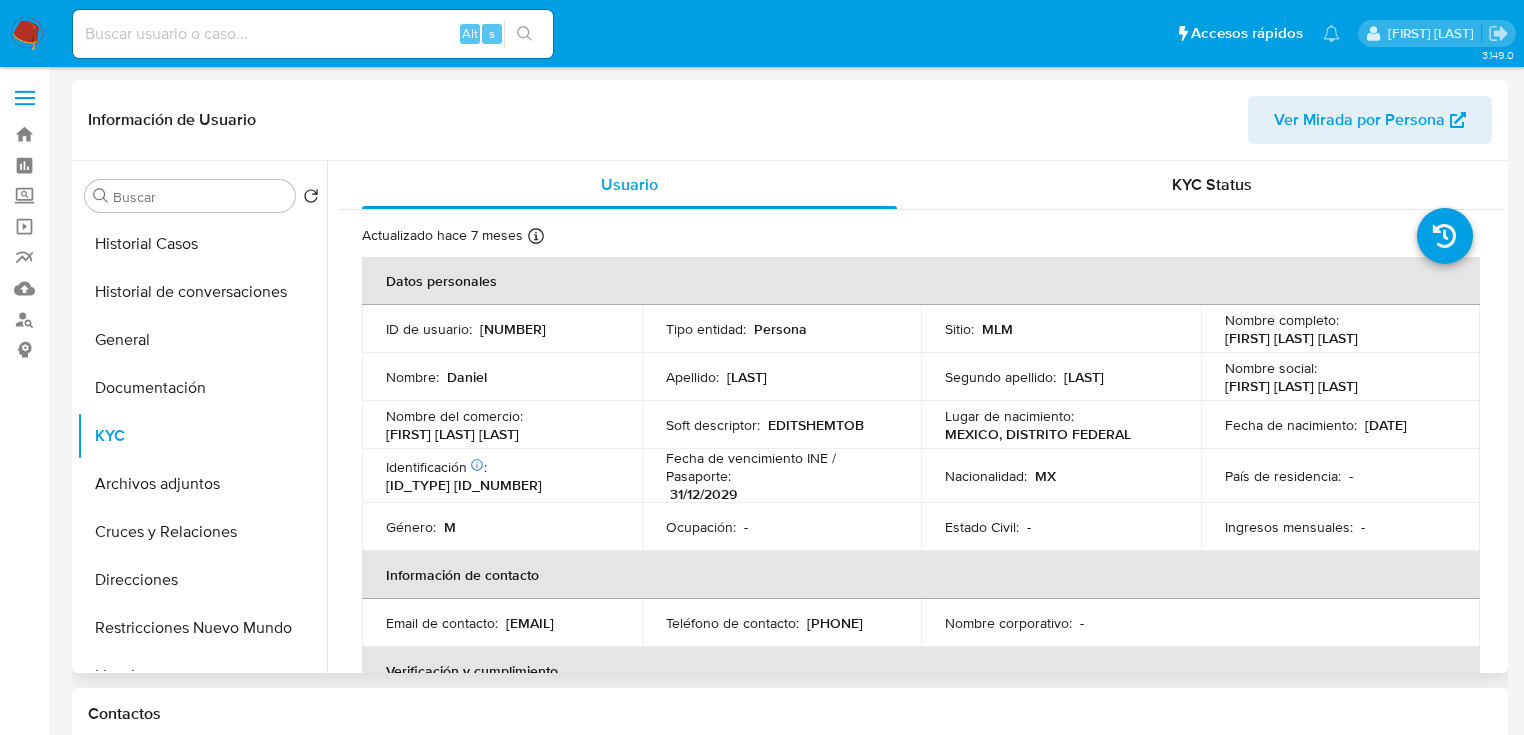 click on "Información de contacto" at bounding box center [921, 575] 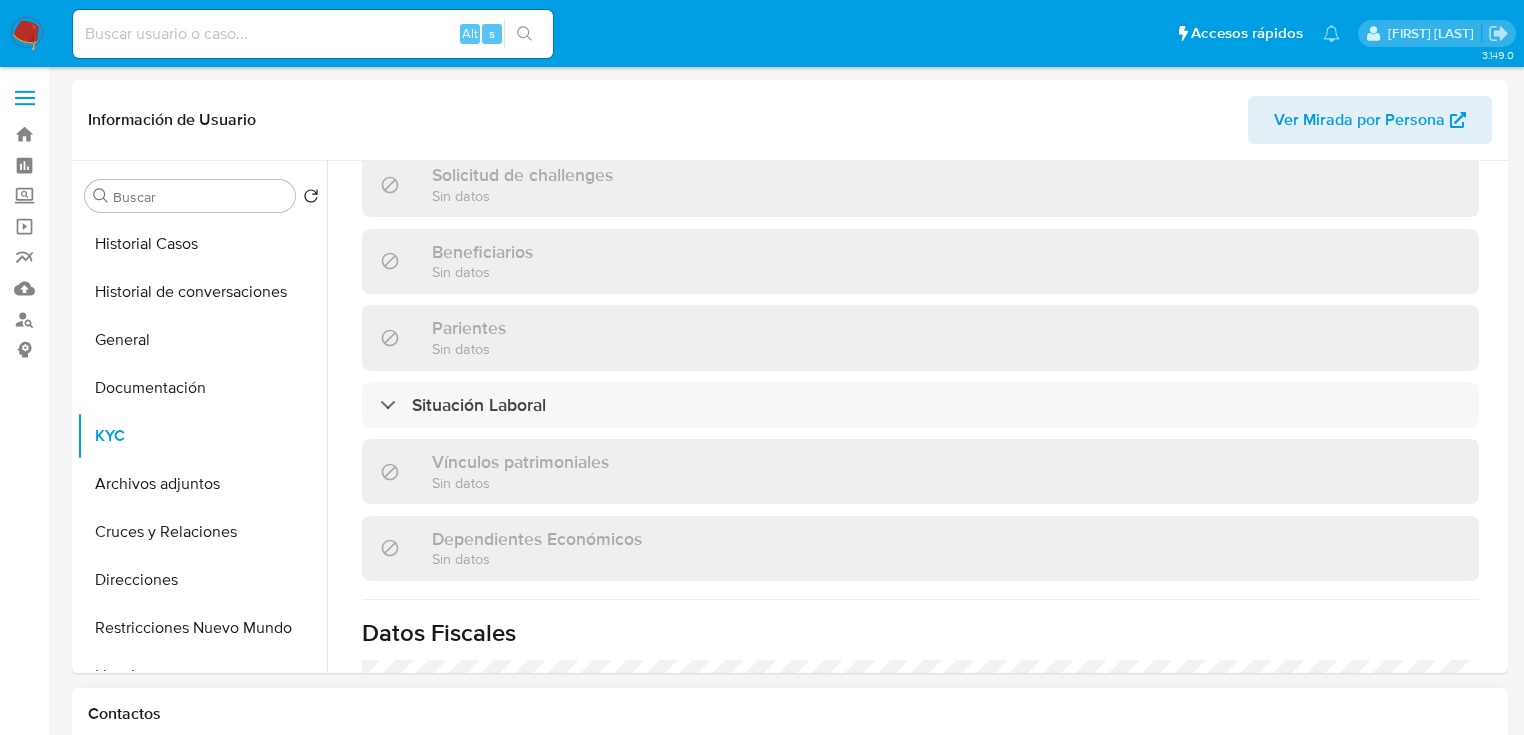 scroll, scrollTop: 1040, scrollLeft: 0, axis: vertical 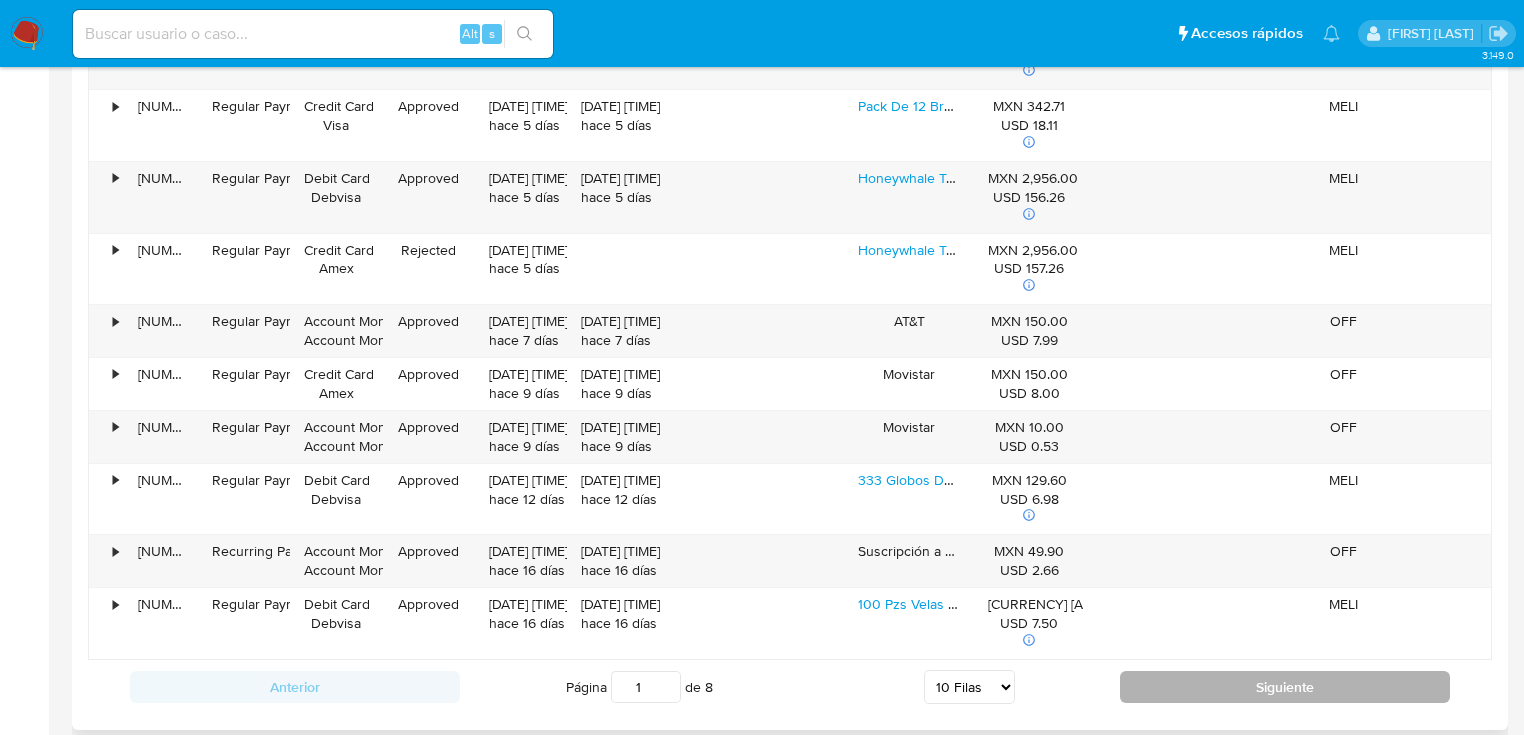 click on "Siguiente" at bounding box center (1285, 687) 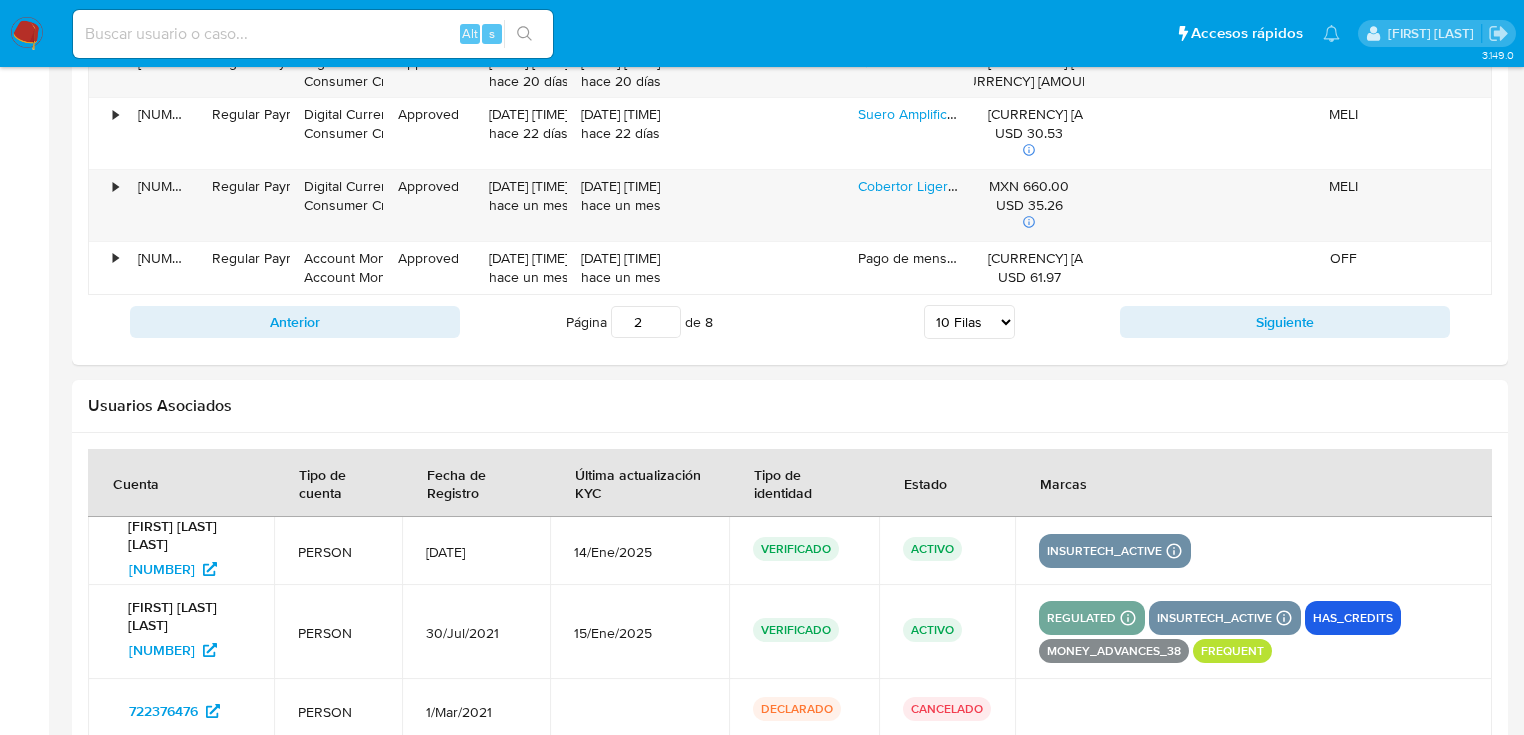 scroll, scrollTop: 2240, scrollLeft: 0, axis: vertical 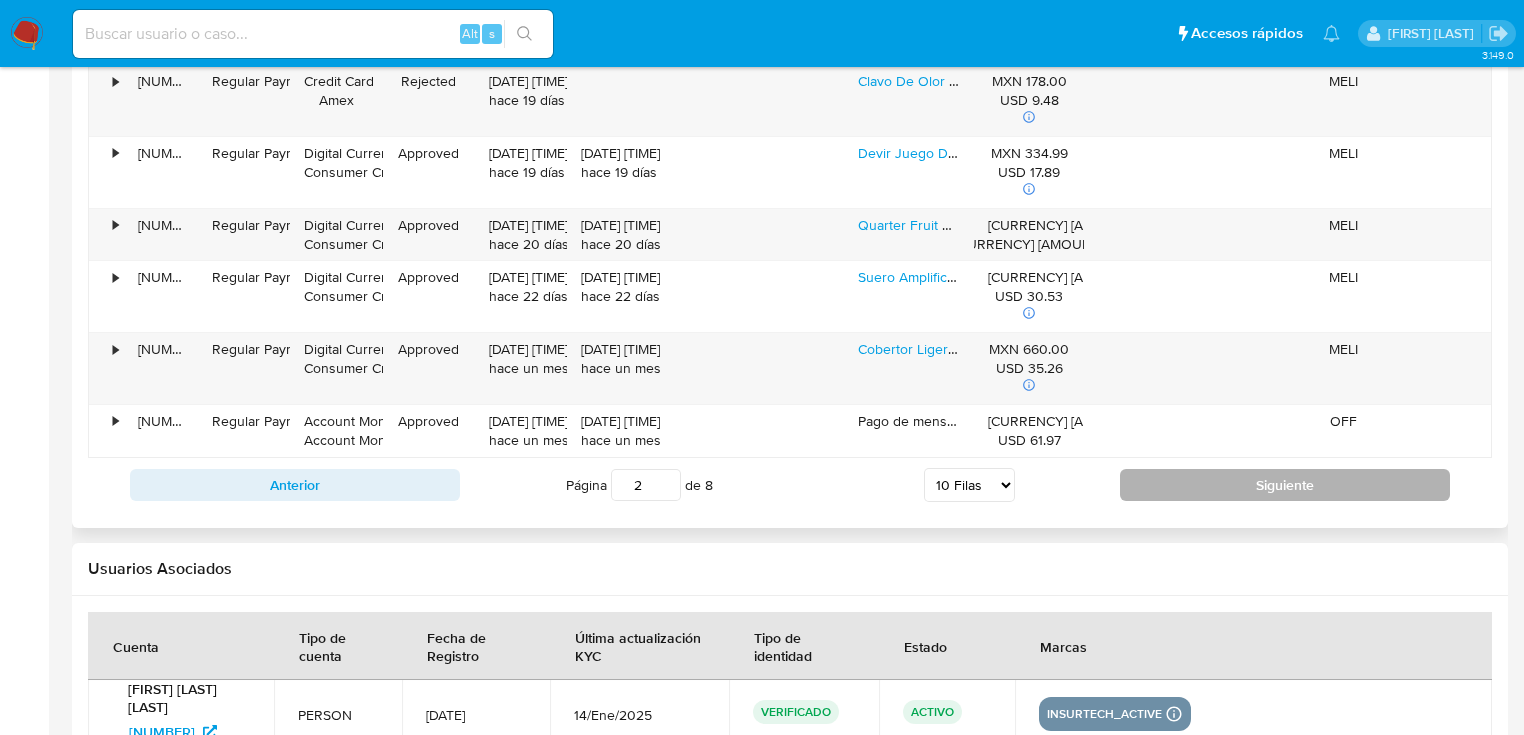 click on "Siguiente" at bounding box center (1285, 485) 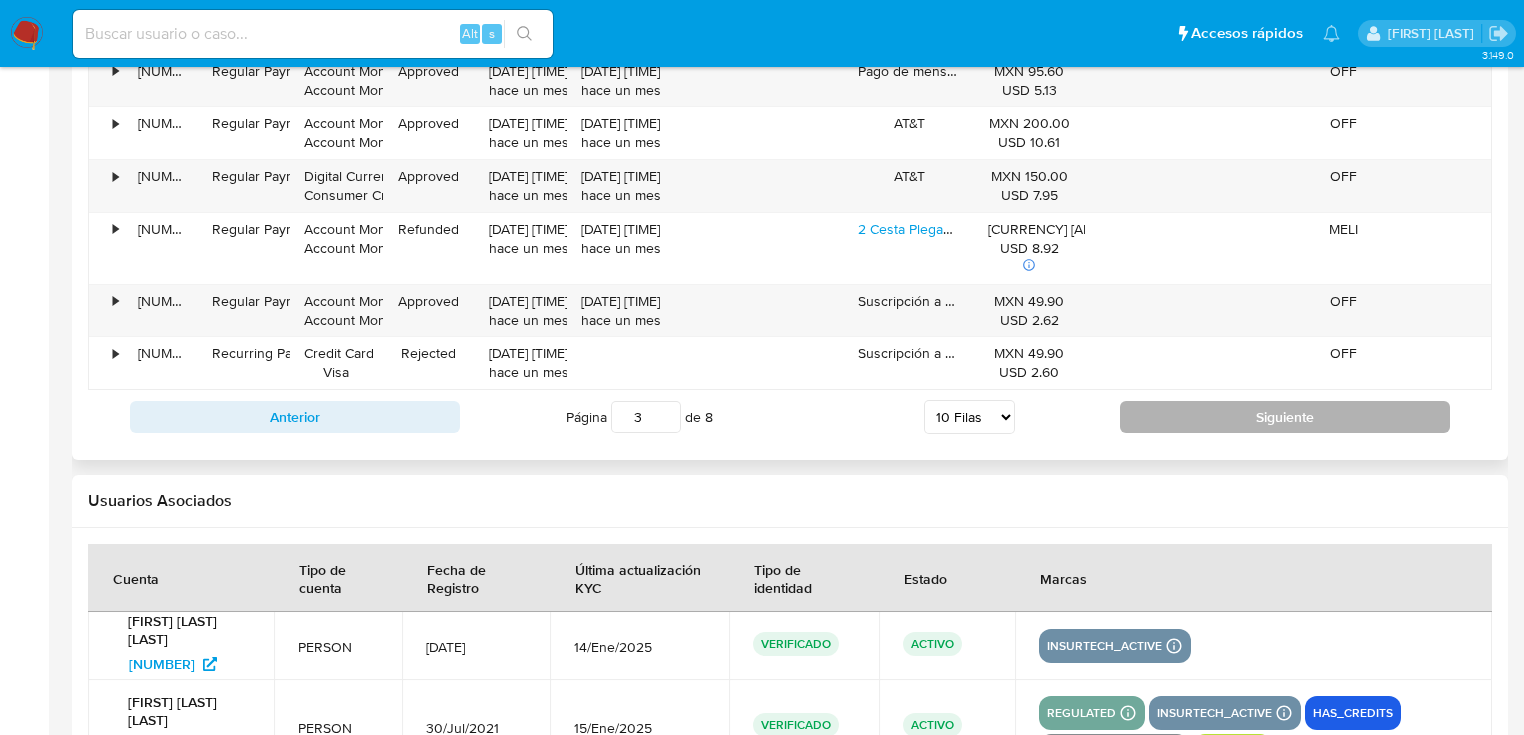 scroll, scrollTop: 2240, scrollLeft: 0, axis: vertical 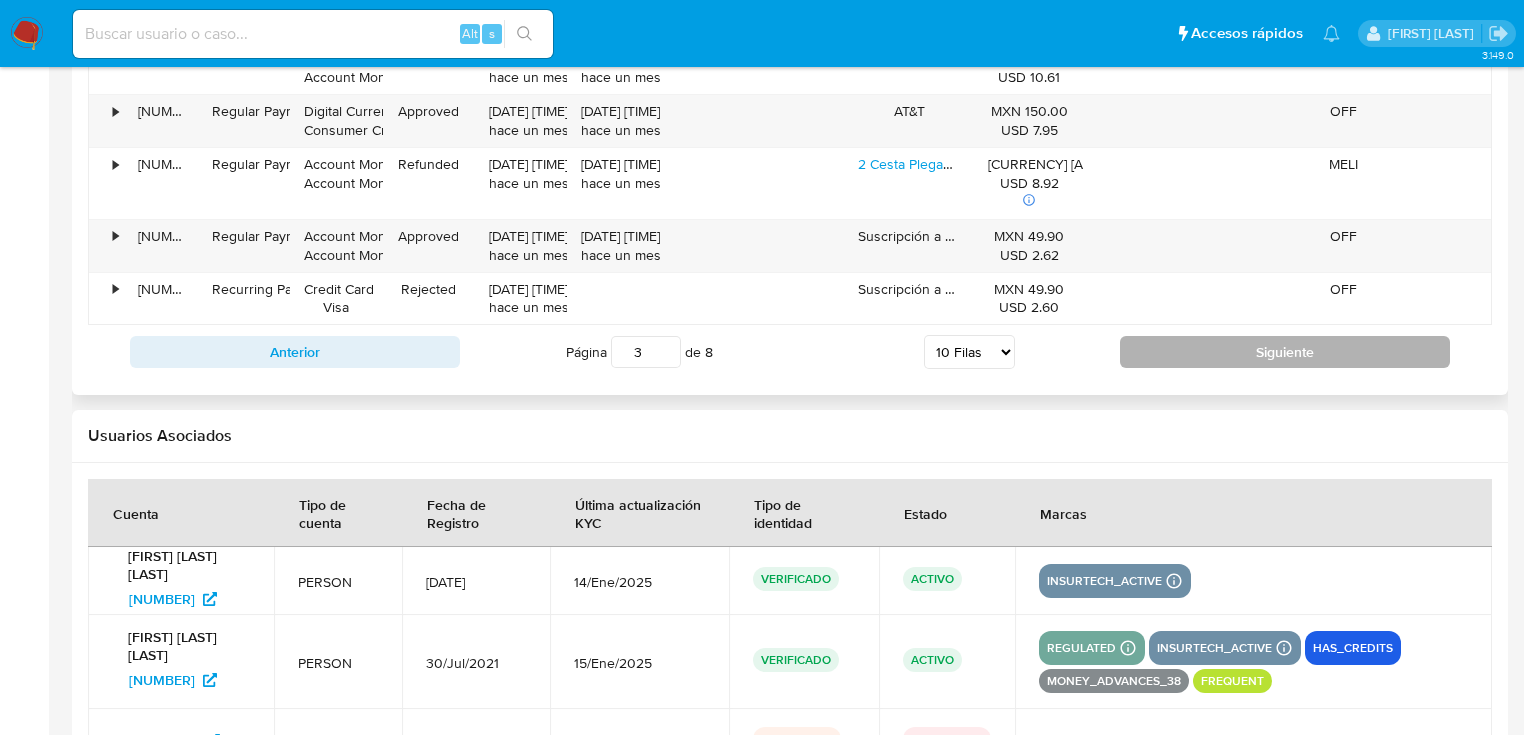 click on "Siguiente" at bounding box center (1285, 352) 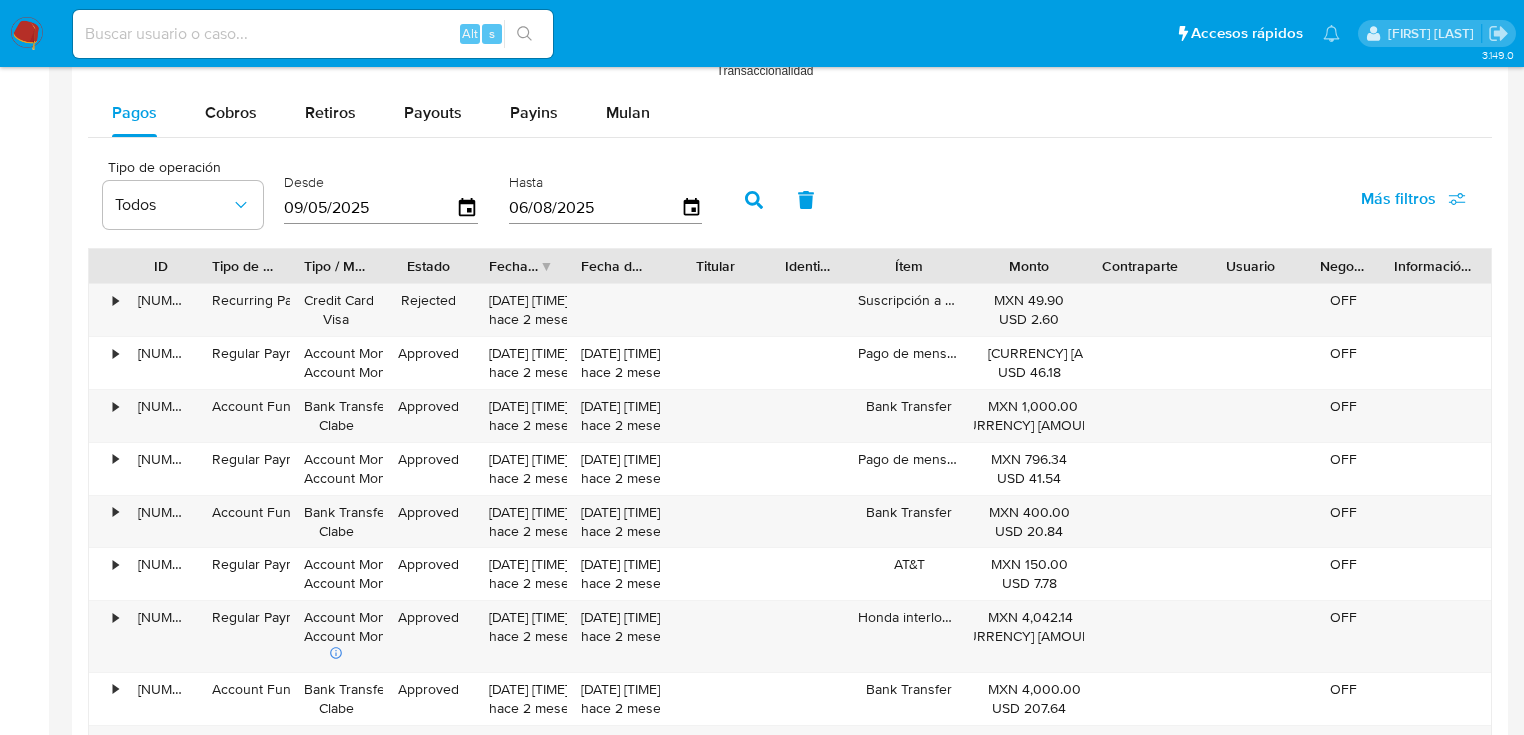 scroll, scrollTop: 1695, scrollLeft: 0, axis: vertical 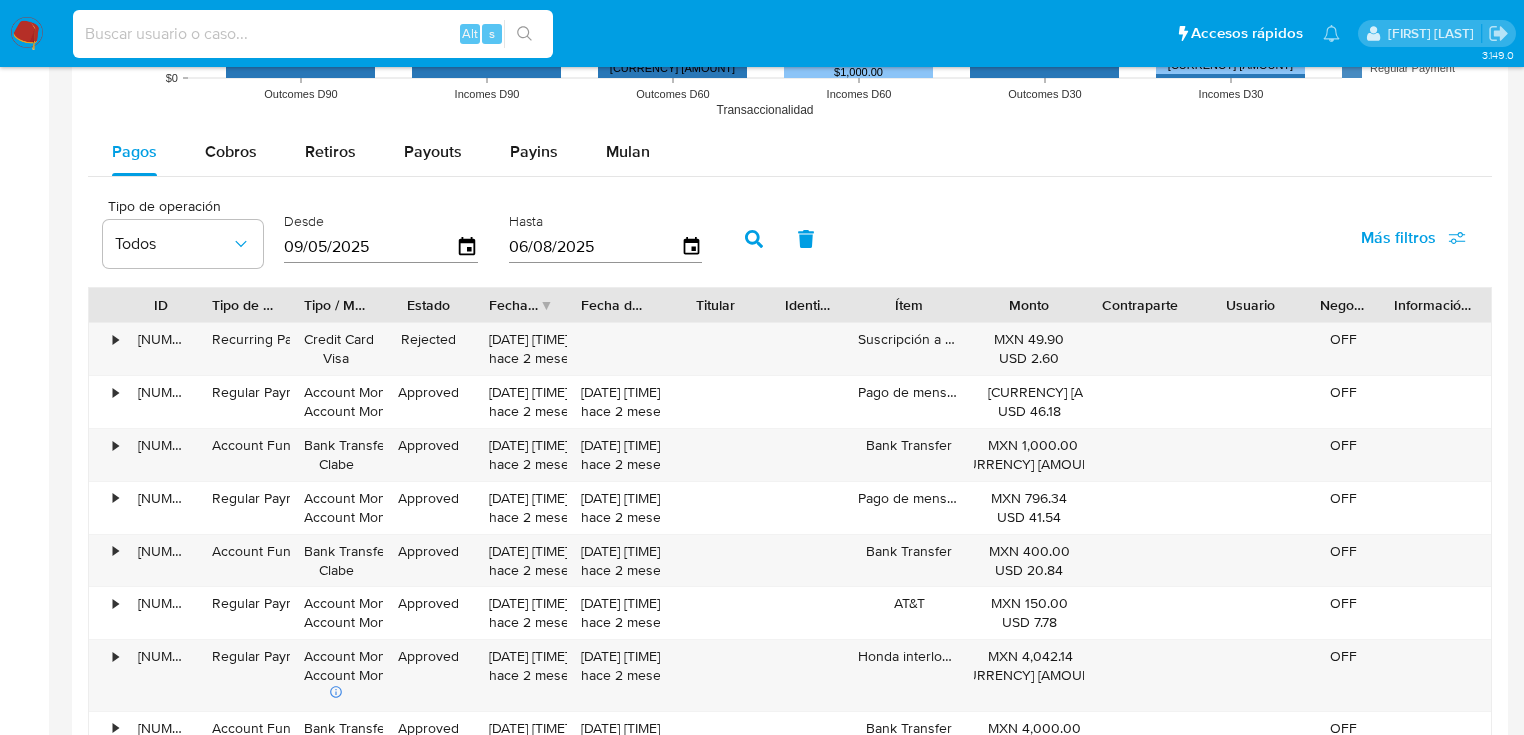 drag, startPoint x: 256, startPoint y: 23, endPoint x: 253, endPoint y: 39, distance: 16.27882 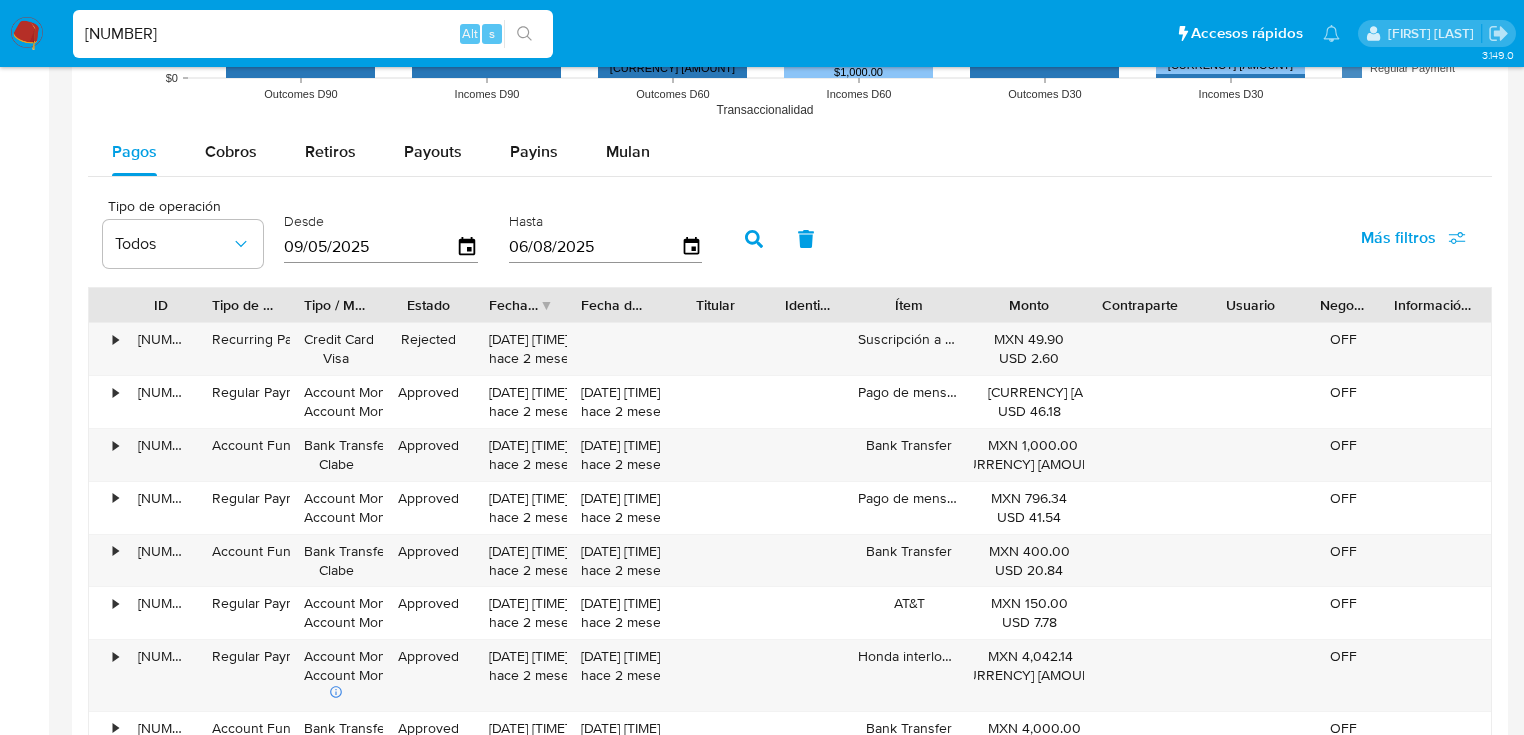 click on "[NUMBER]" at bounding box center (313, 34) 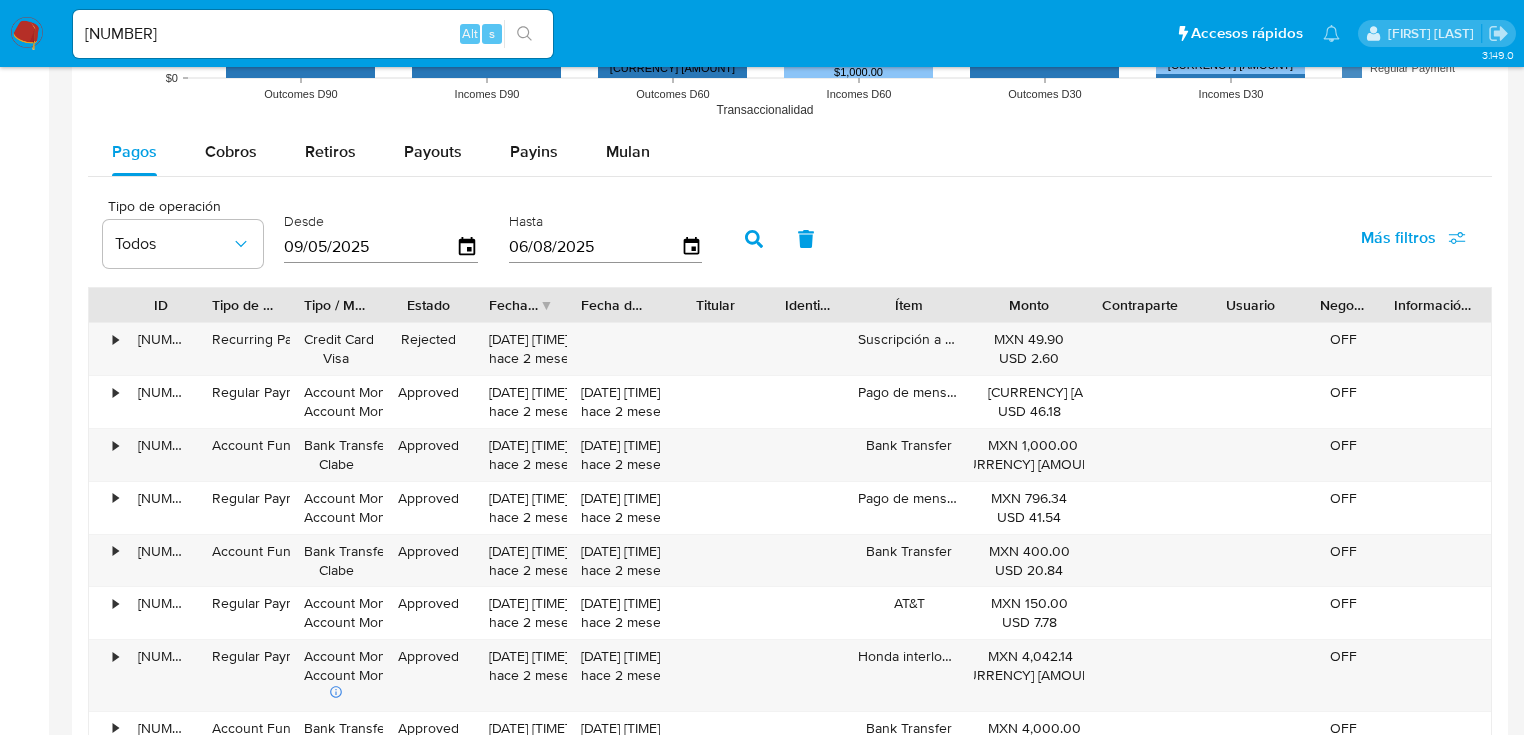 click 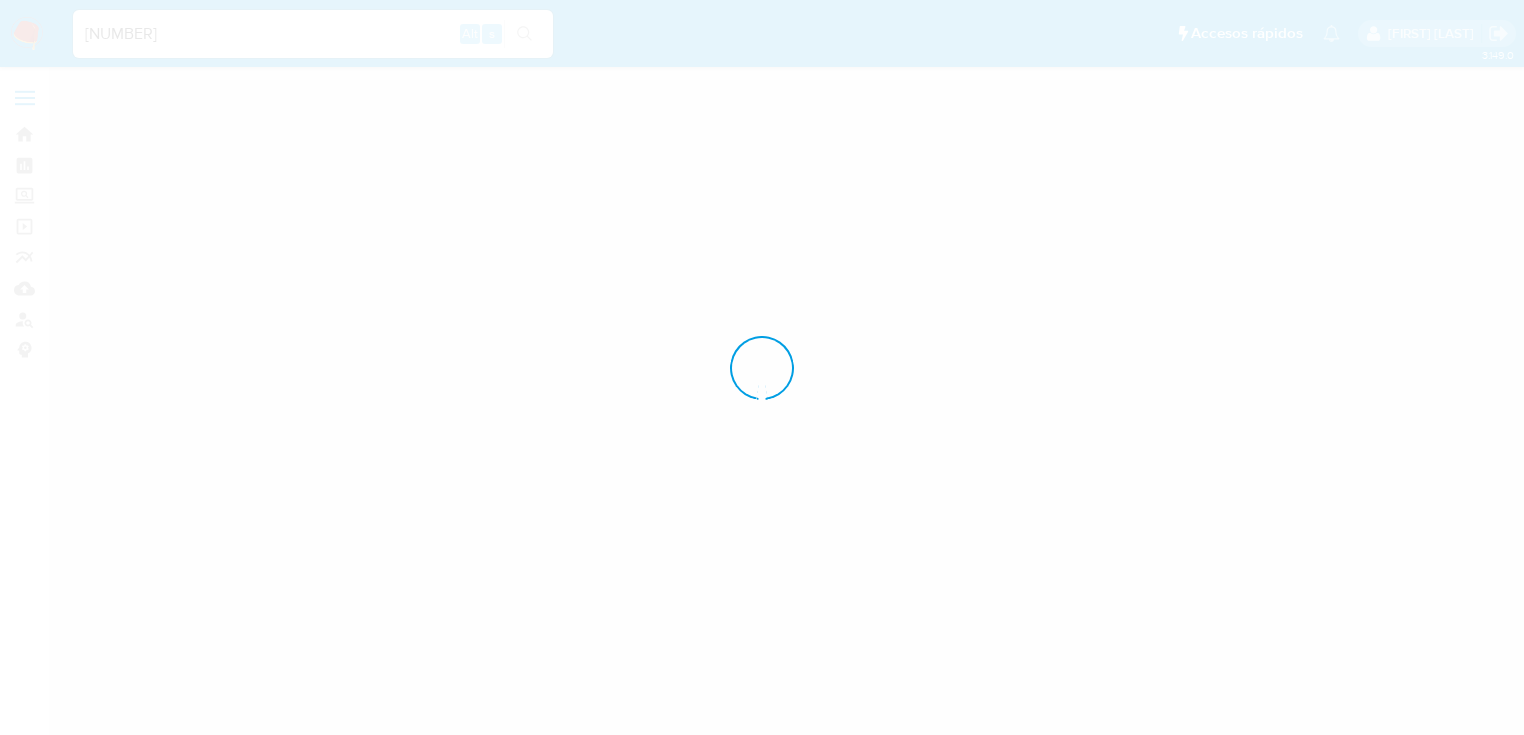 scroll, scrollTop: 0, scrollLeft: 0, axis: both 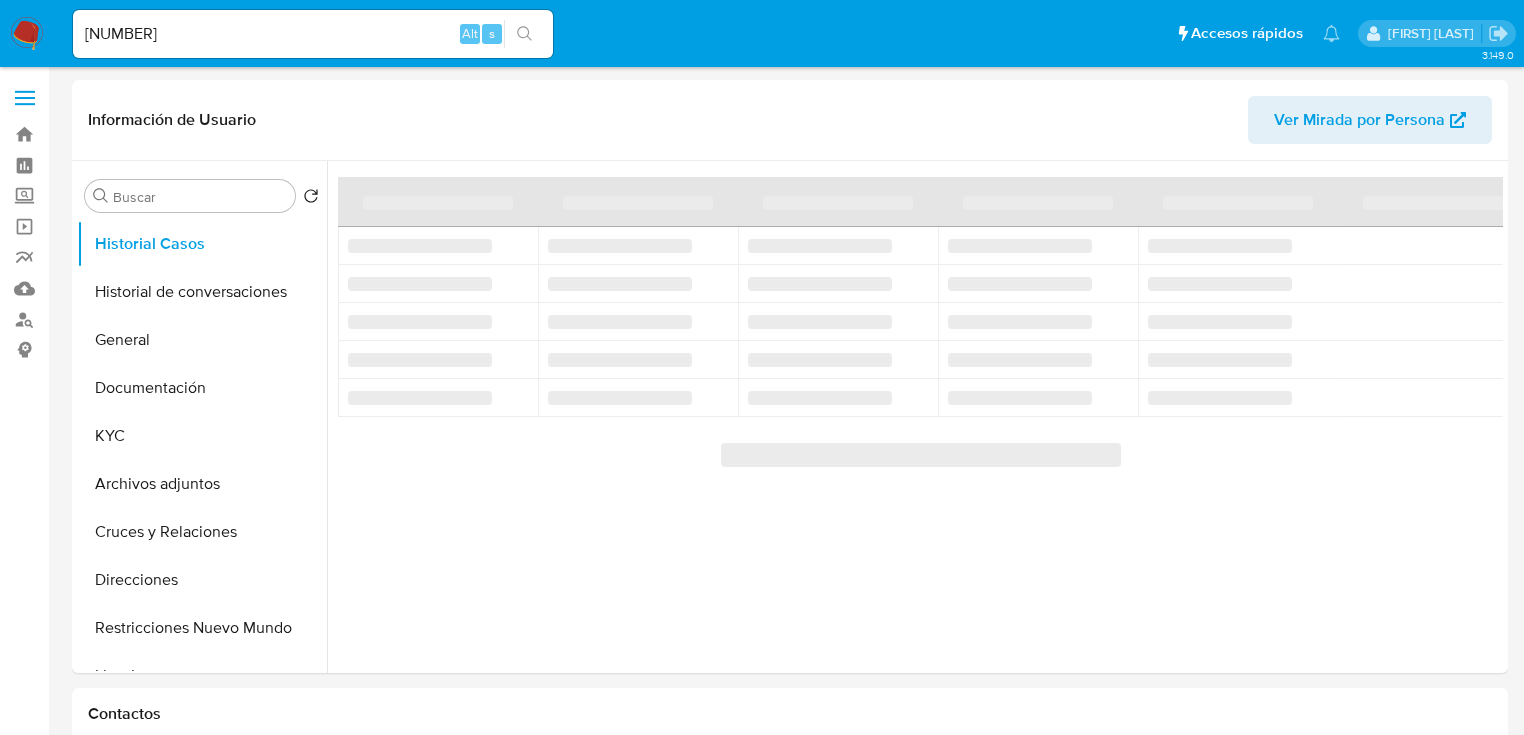 select on "10" 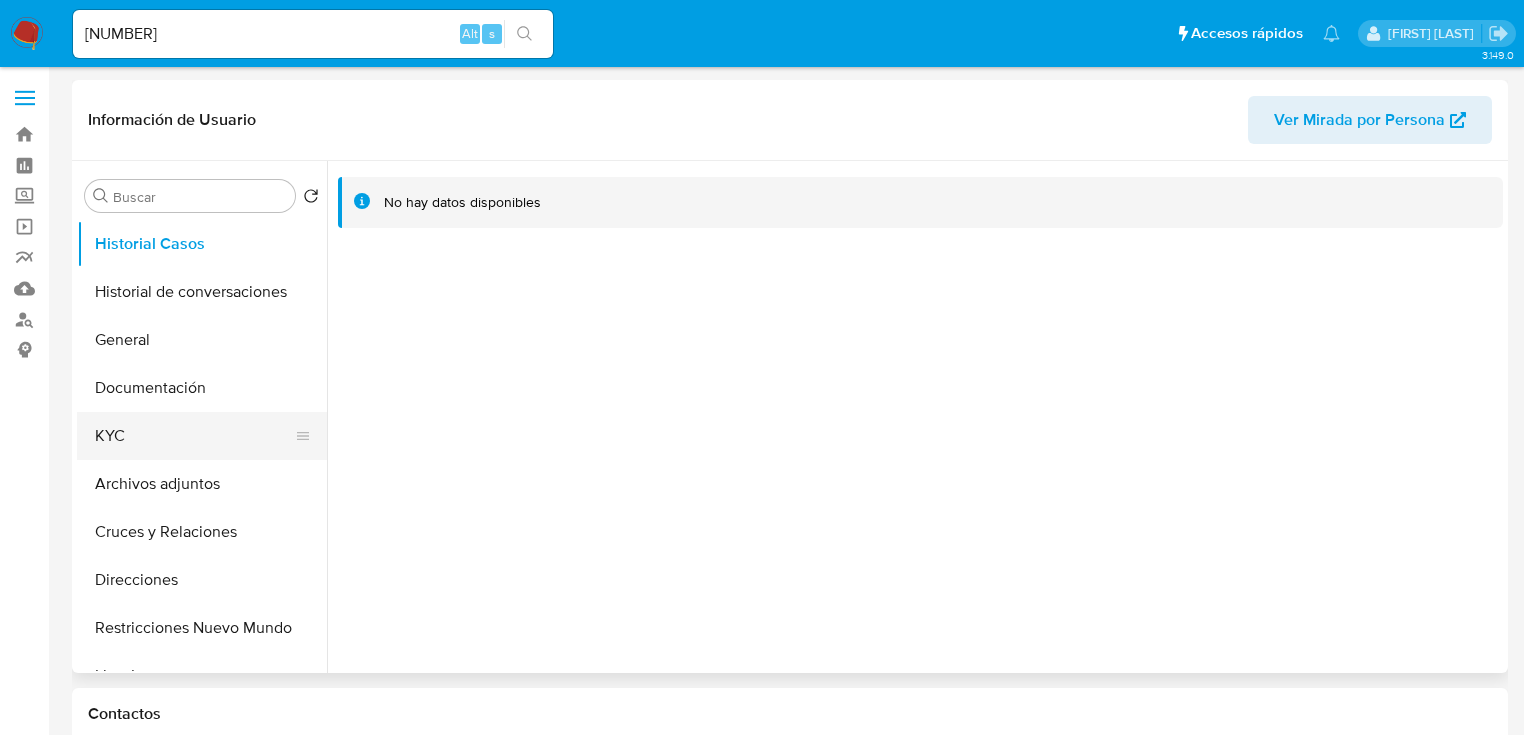 click on "KYC" at bounding box center (194, 436) 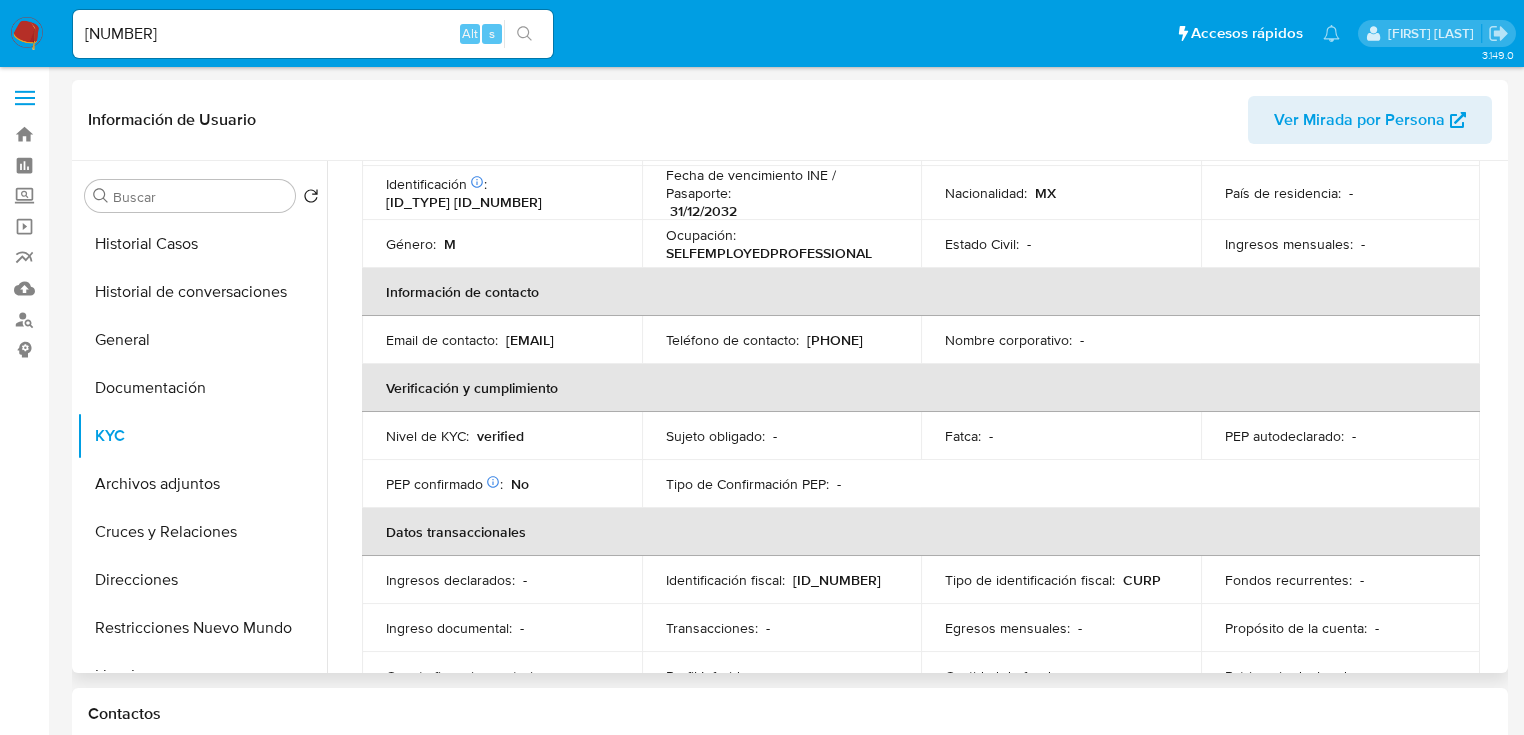 scroll, scrollTop: 0, scrollLeft: 0, axis: both 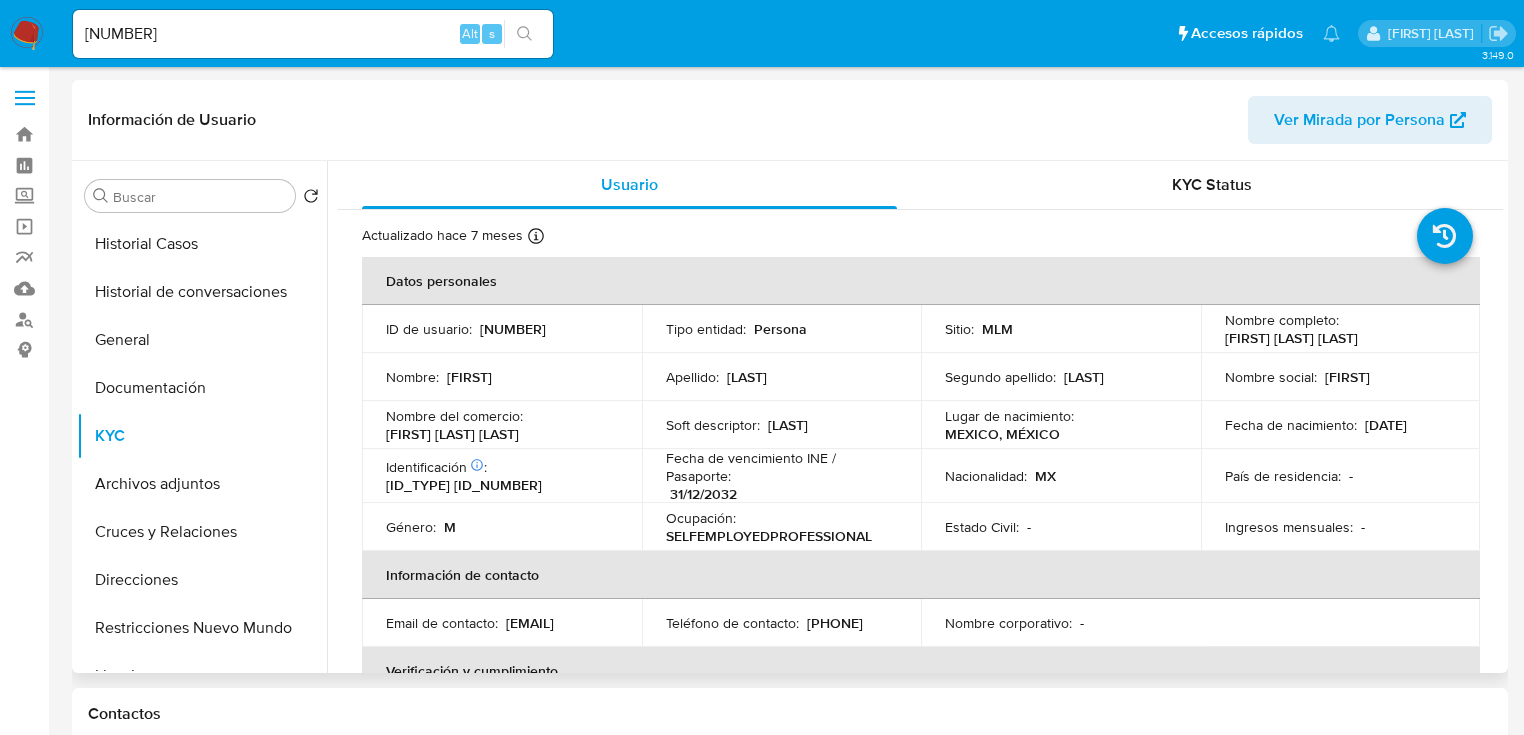 click on "Actualizado hace 7 meses   Creado: [DATE] [TIME] Actualizado: [DATE] [TIME]" at bounding box center (895, 239) 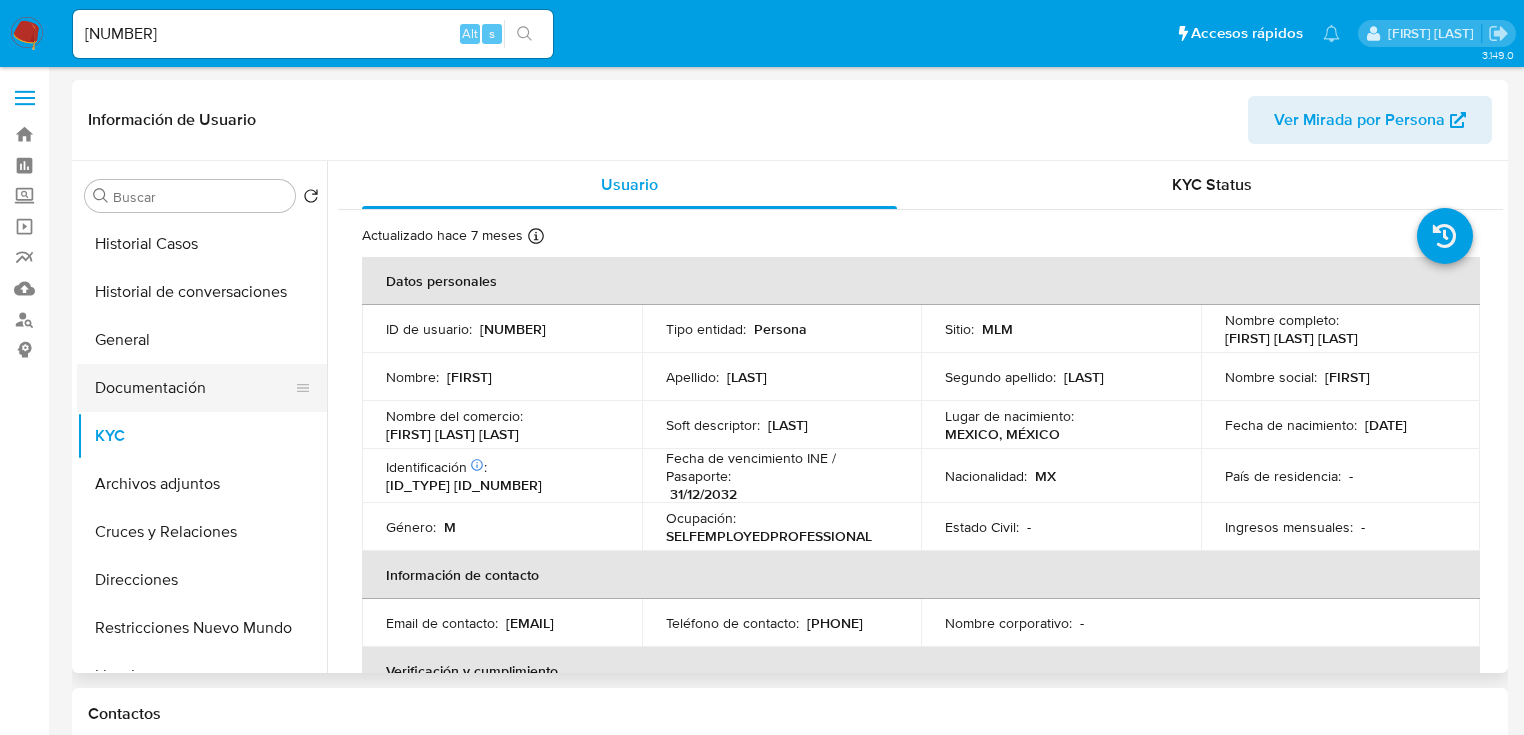 drag, startPoint x: 168, startPoint y: 406, endPoint x: 205, endPoint y: 405, distance: 37.01351 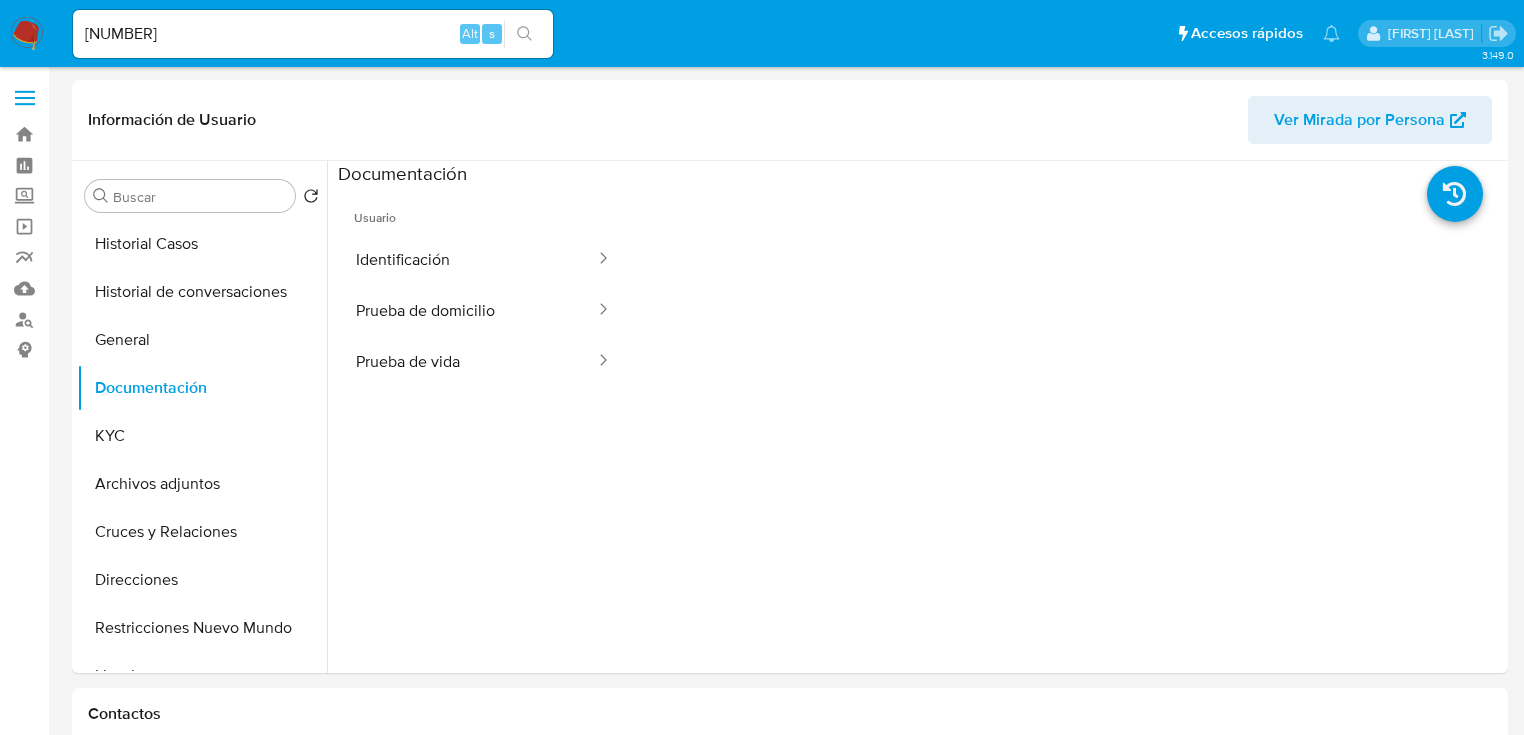click on "Prueba de domicilio" at bounding box center (467, 310) 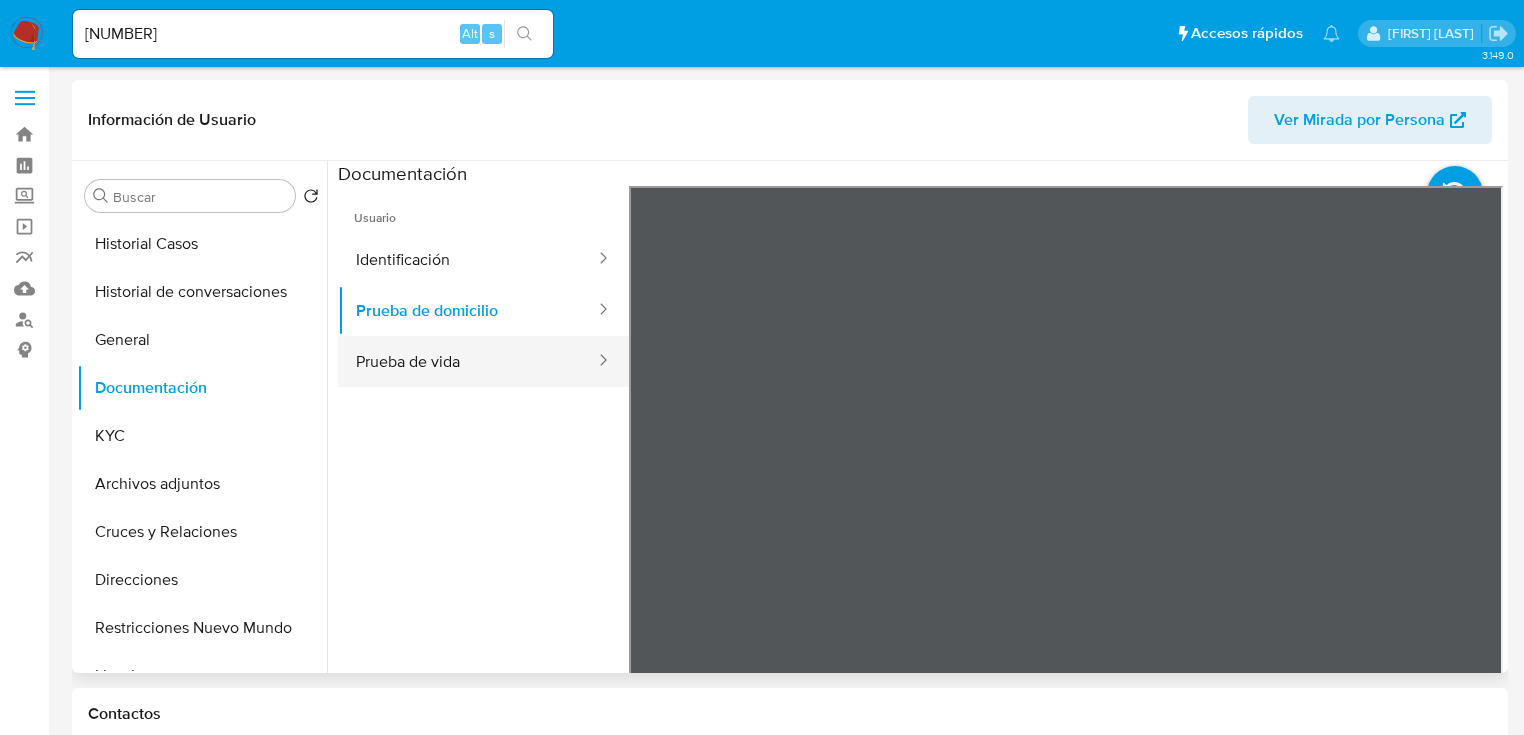 click on "Prueba de vida" at bounding box center [467, 361] 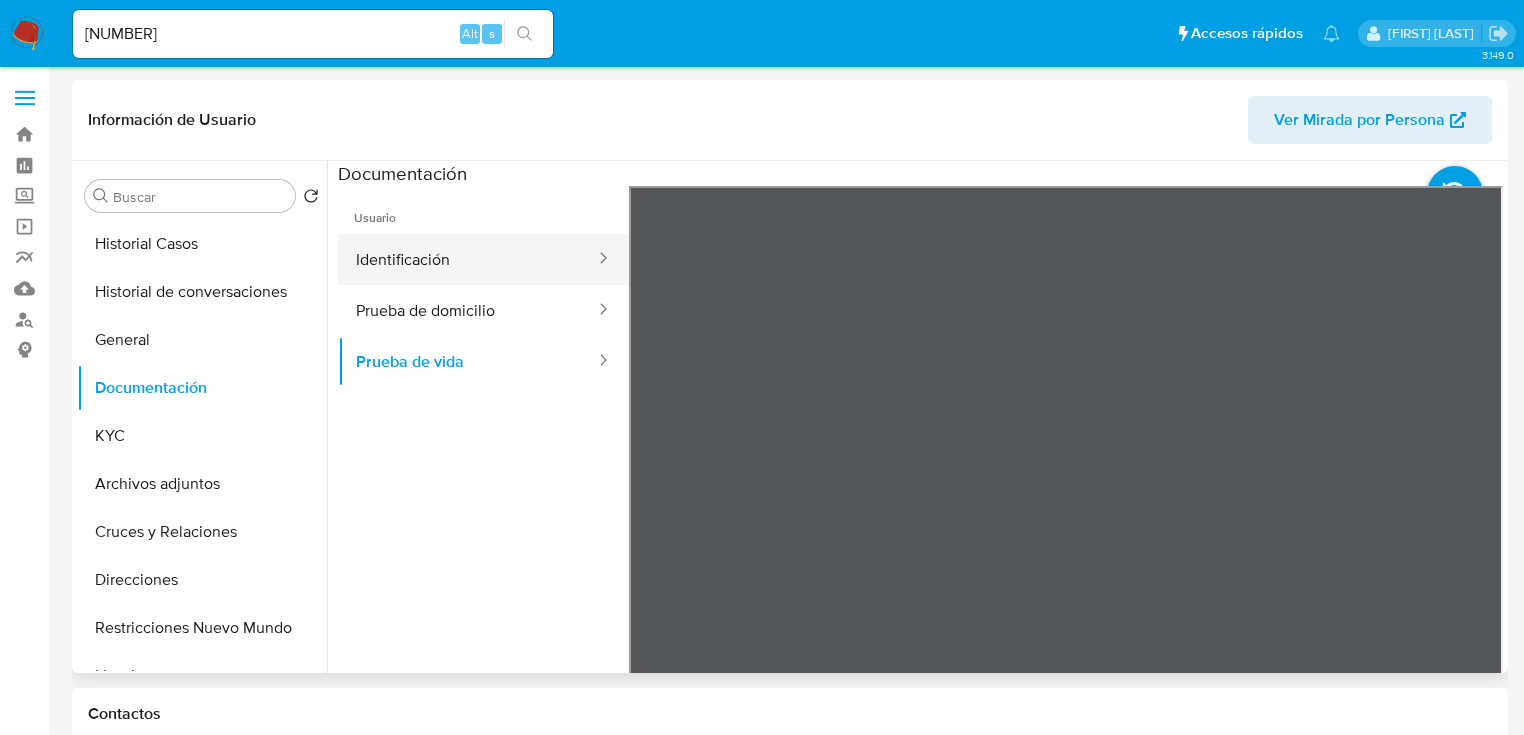 drag, startPoint x: 465, startPoint y: 266, endPoint x: 606, endPoint y: 252, distance: 141.69333 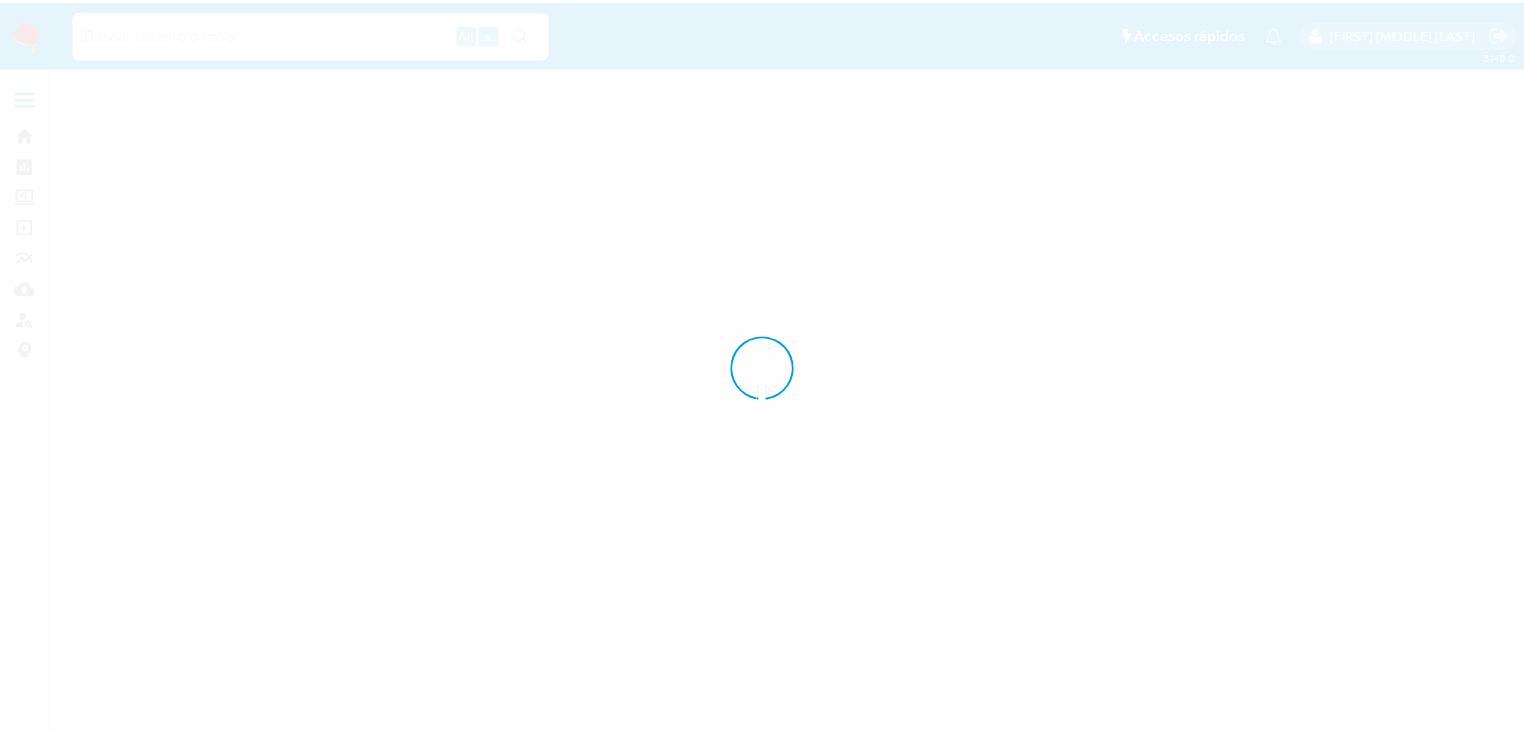 scroll, scrollTop: 0, scrollLeft: 0, axis: both 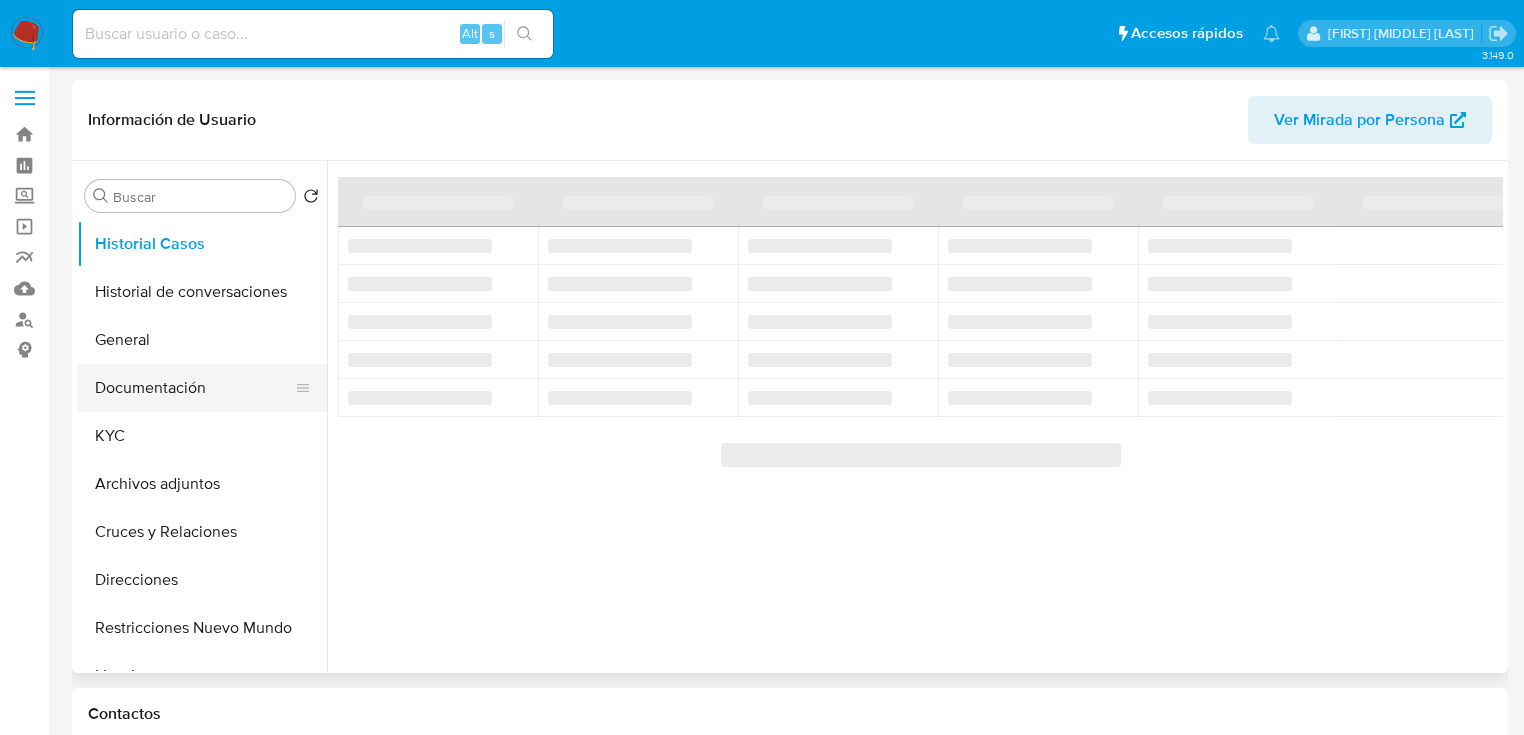 click on "Documentación" at bounding box center (194, 388) 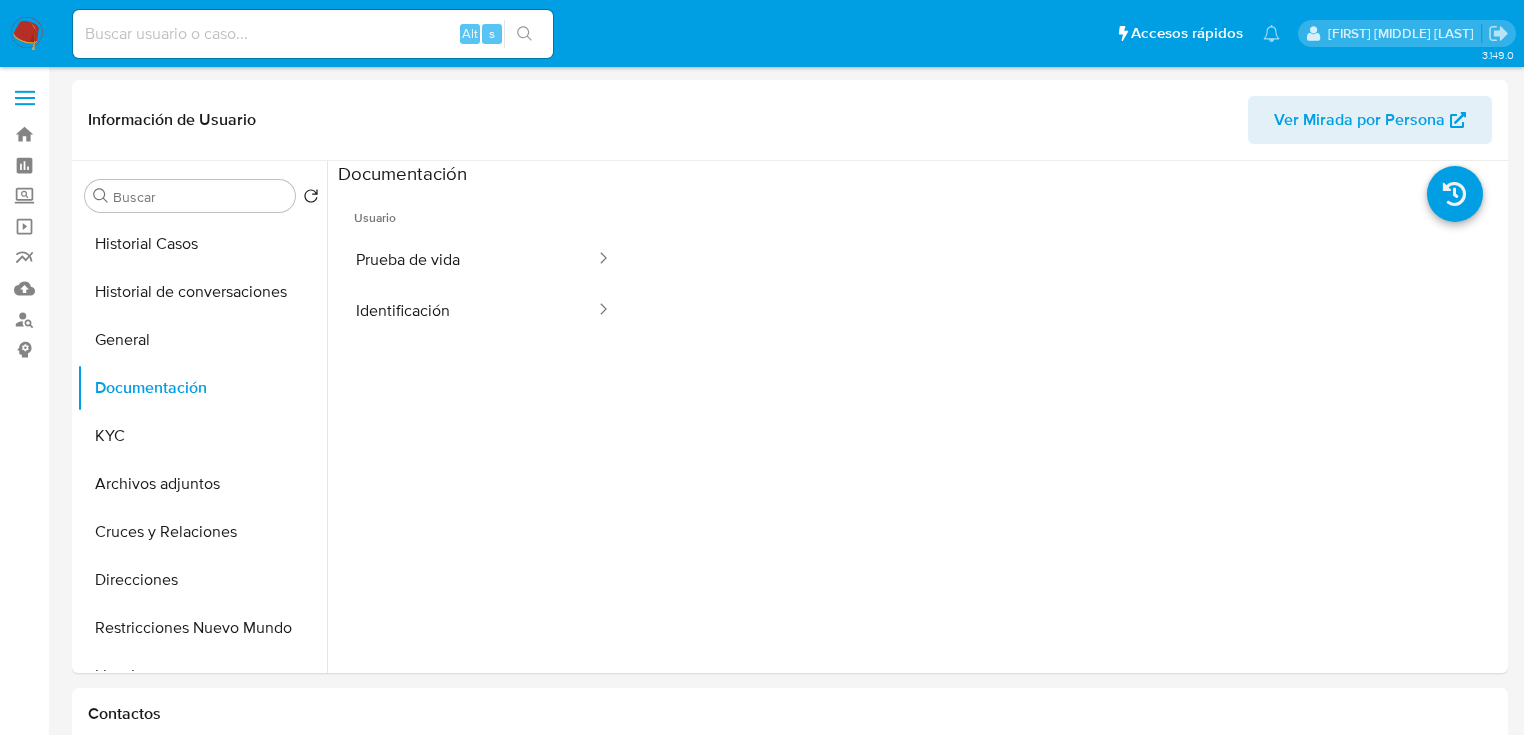 click on "Identificación" at bounding box center [467, 310] 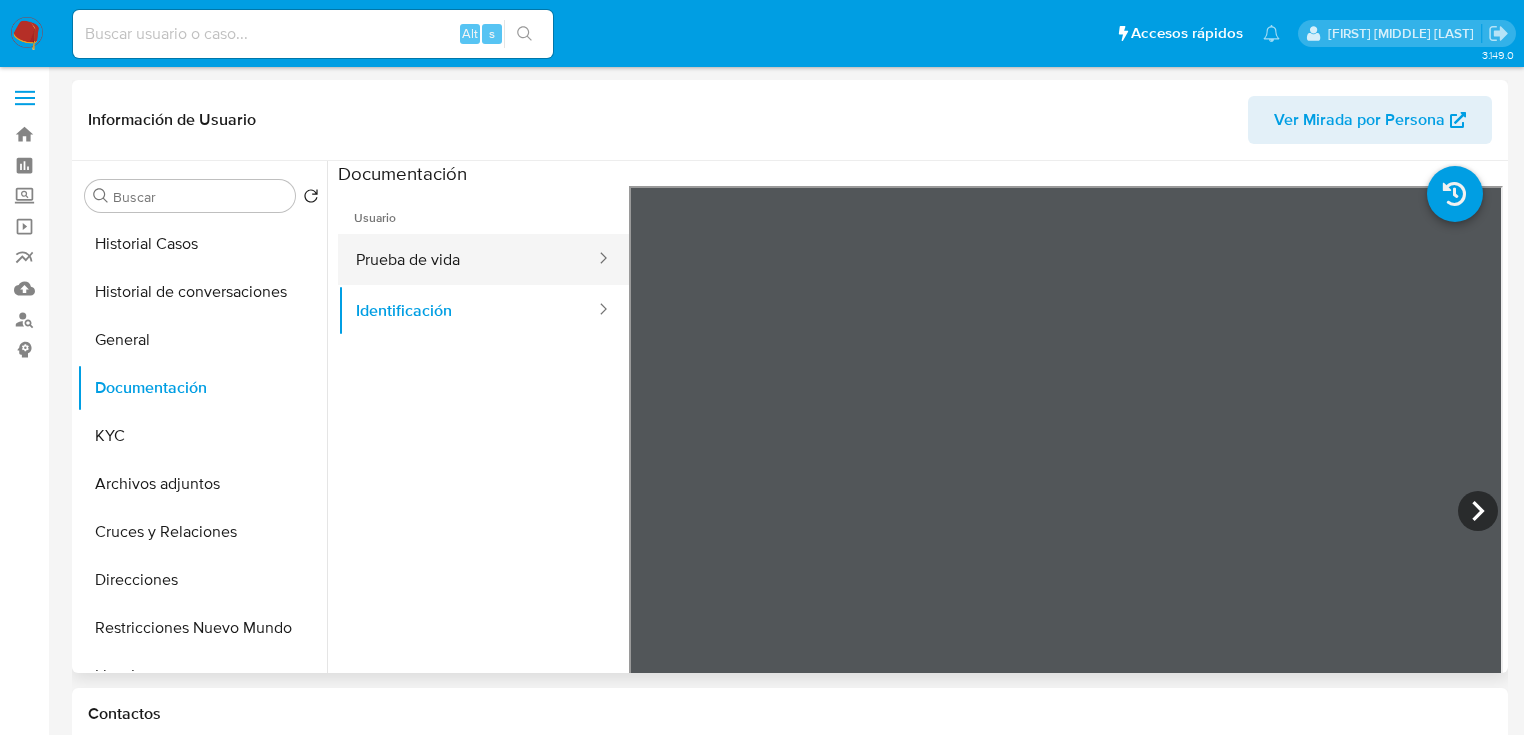 click on "Prueba de vida" at bounding box center (467, 259) 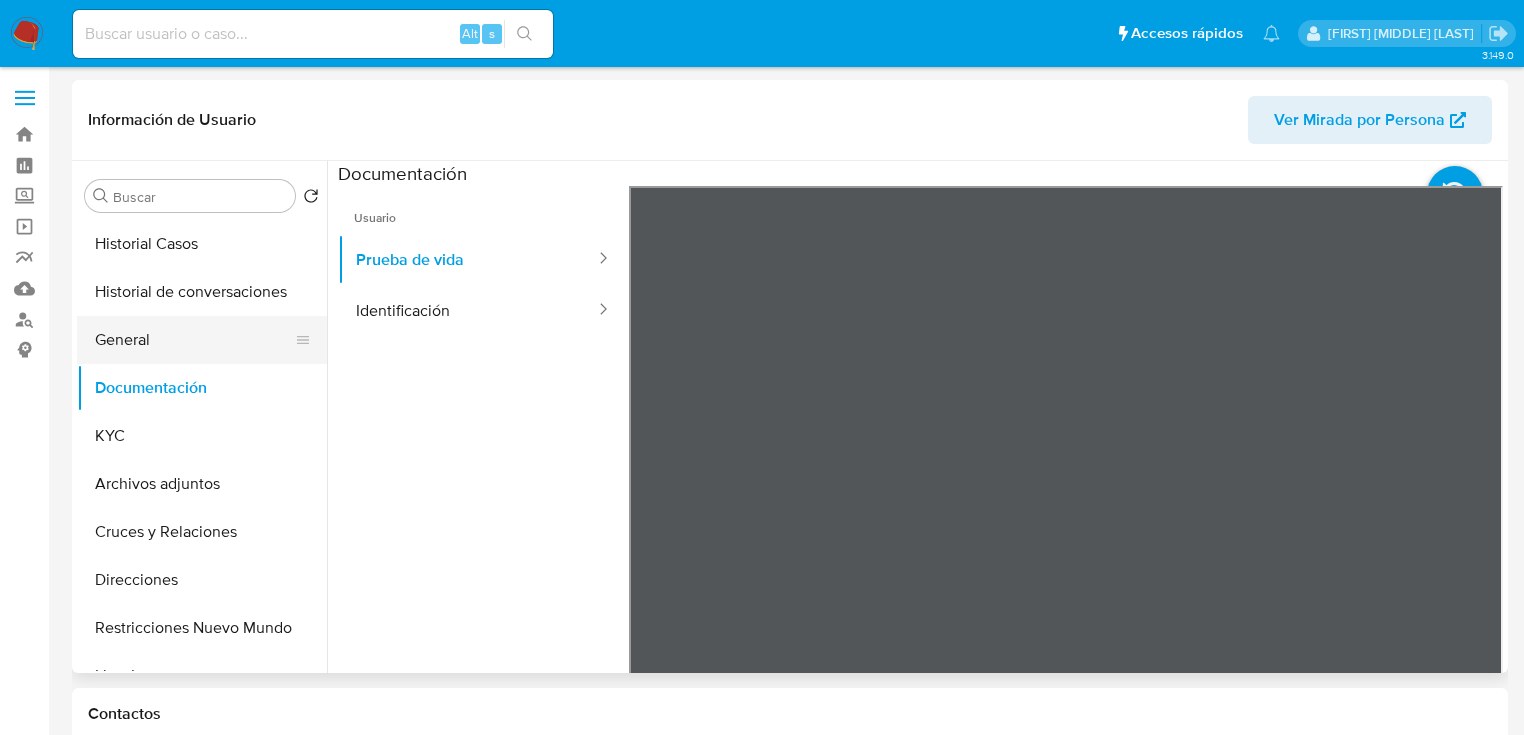drag, startPoint x: 137, startPoint y: 328, endPoint x: 207, endPoint y: 325, distance: 70.064255 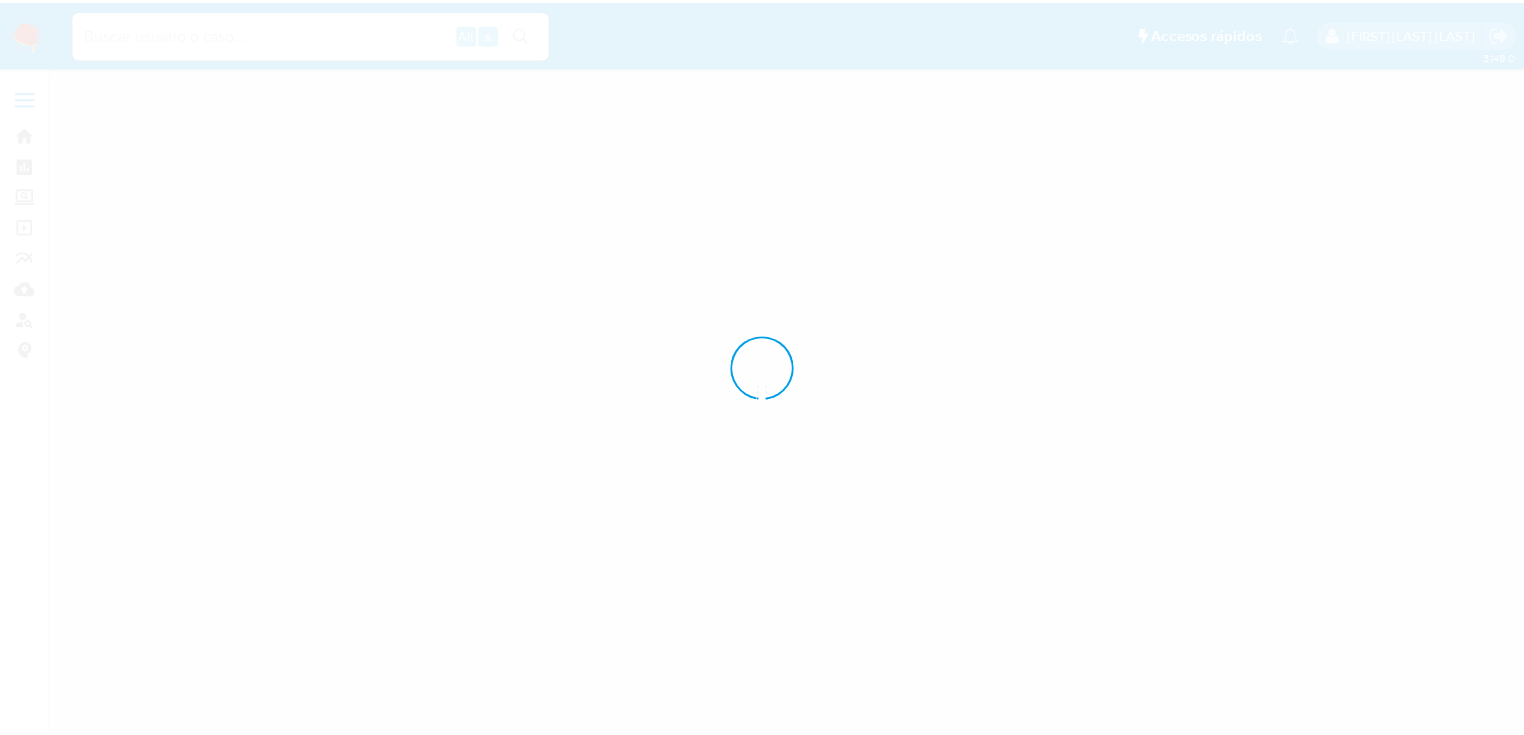 scroll, scrollTop: 0, scrollLeft: 0, axis: both 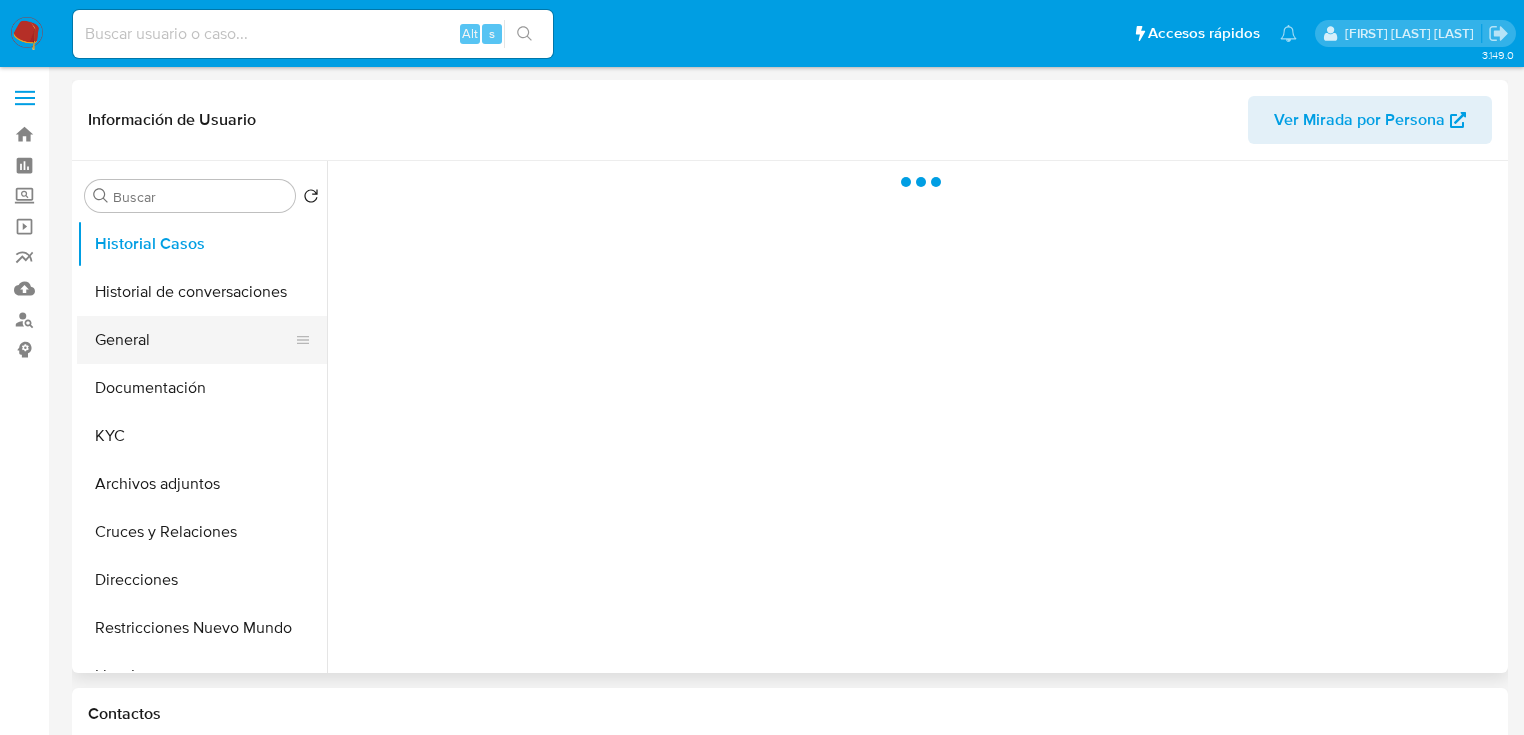 click on "General" at bounding box center (194, 340) 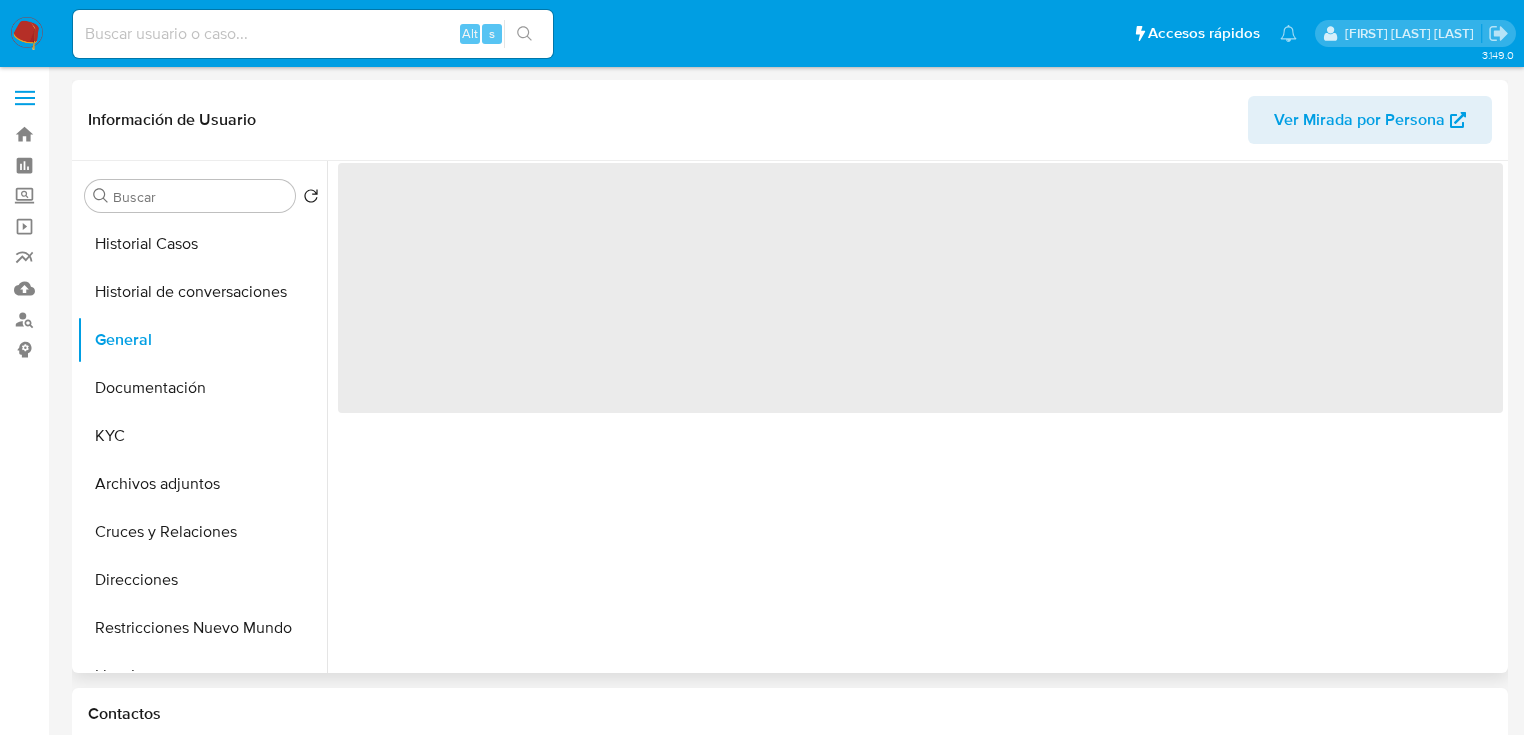 select on "10" 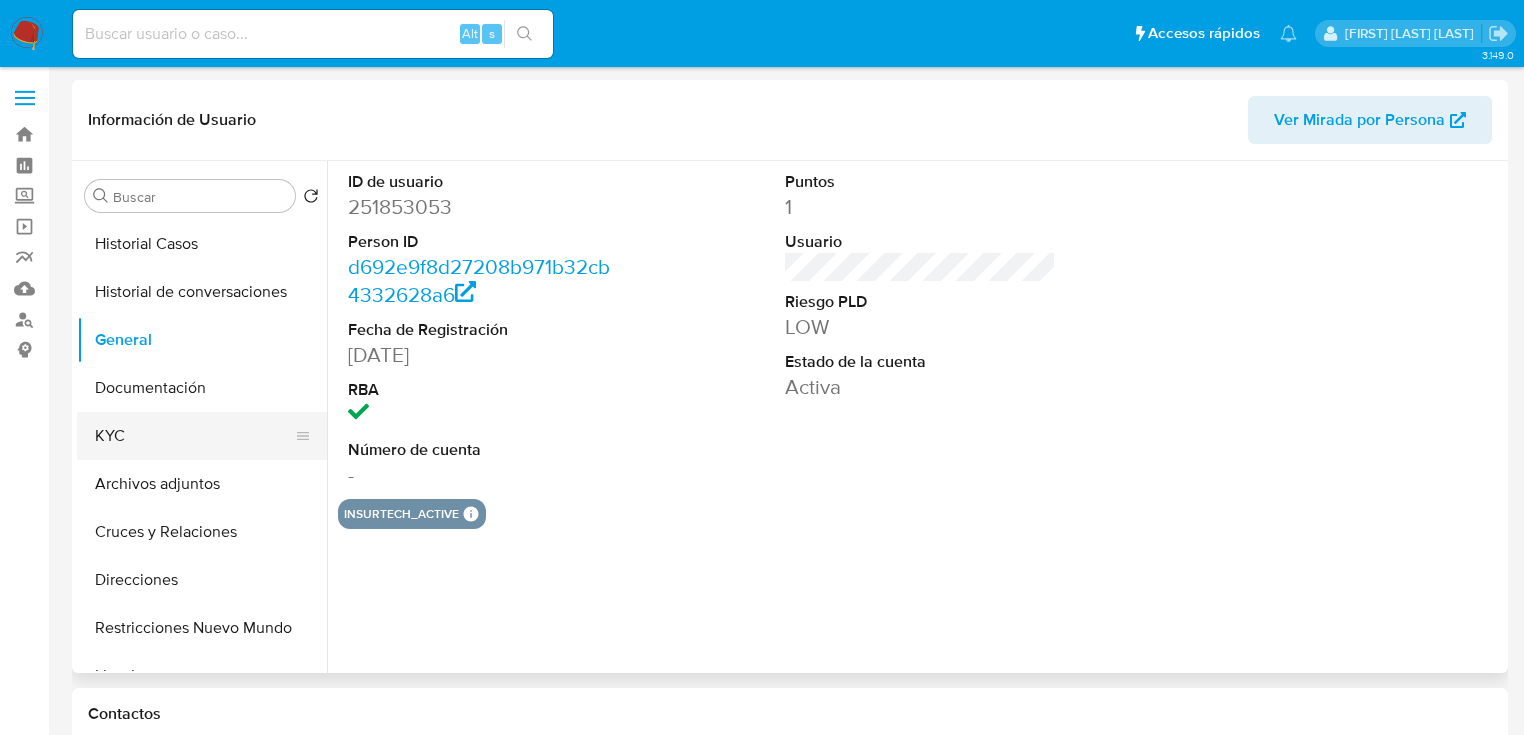 click on "KYC" at bounding box center (194, 436) 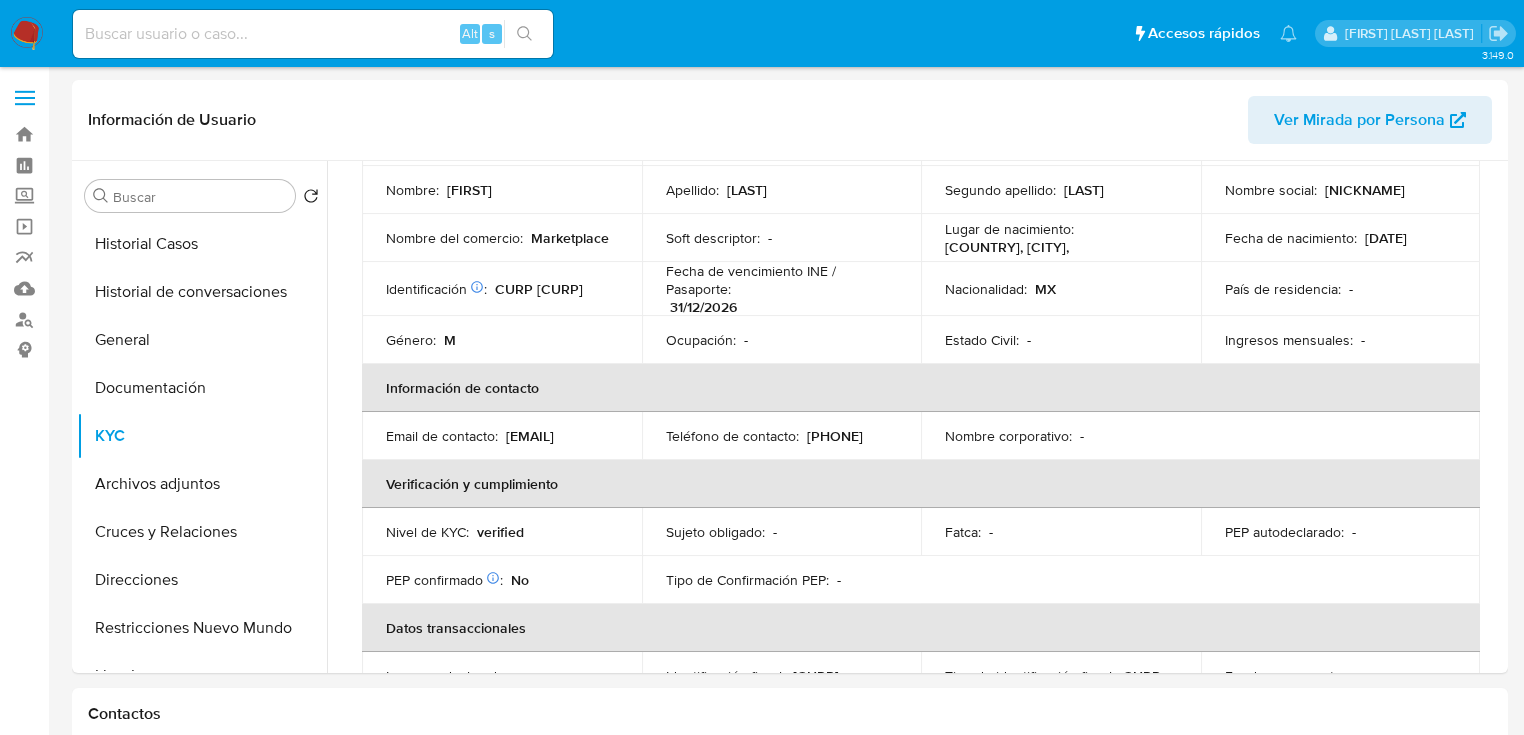 scroll, scrollTop: 63, scrollLeft: 0, axis: vertical 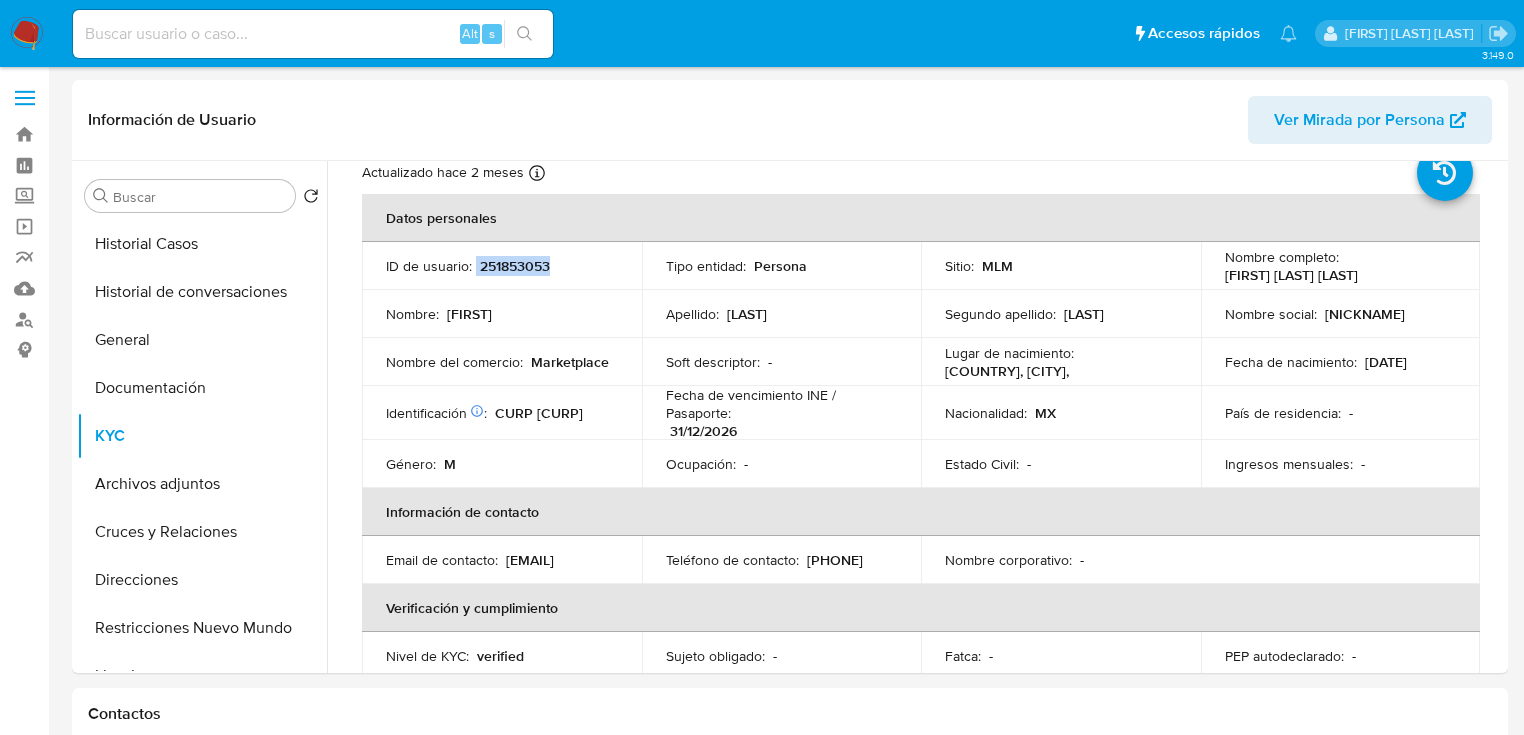 drag, startPoint x: 474, startPoint y: 267, endPoint x: 588, endPoint y: 259, distance: 114.28036 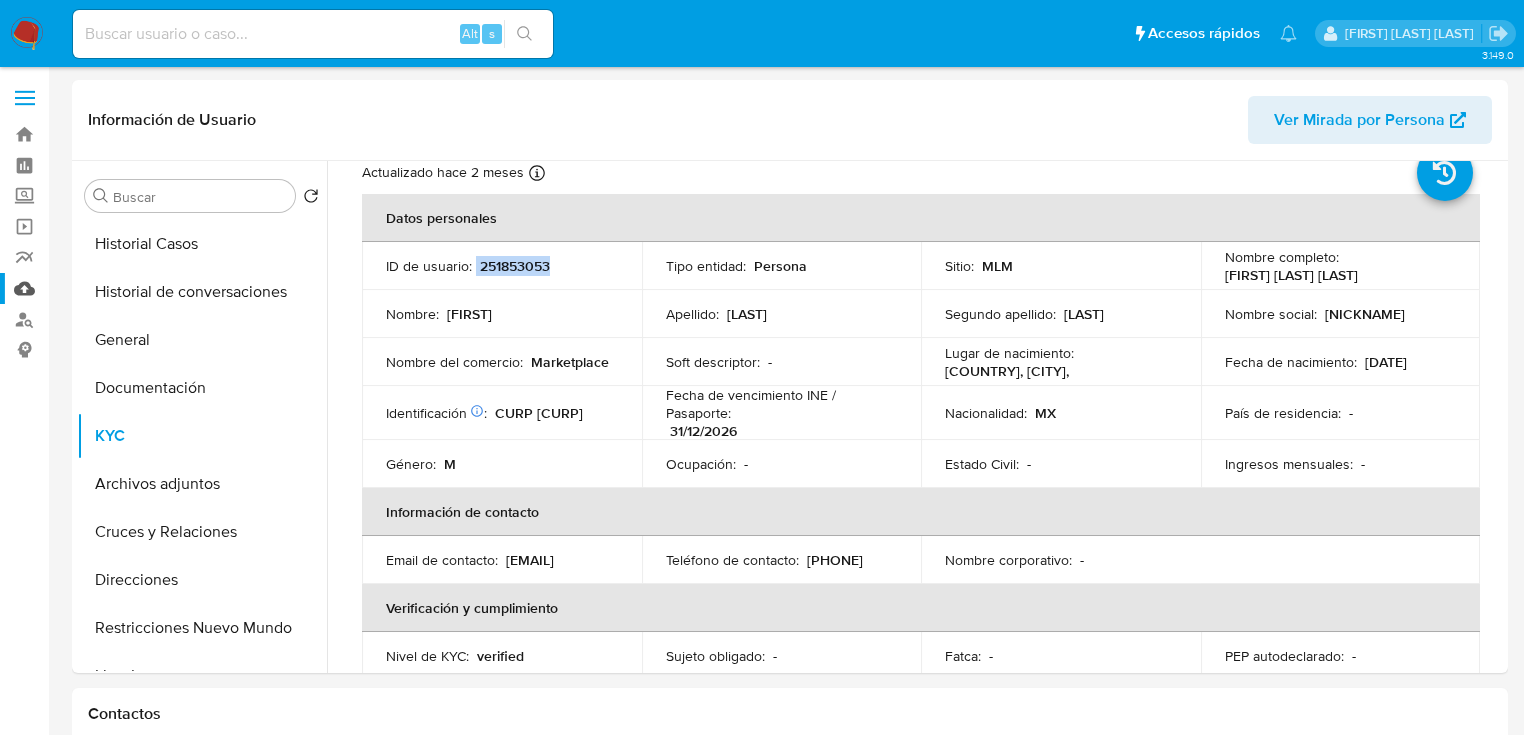 copy on "251853053" 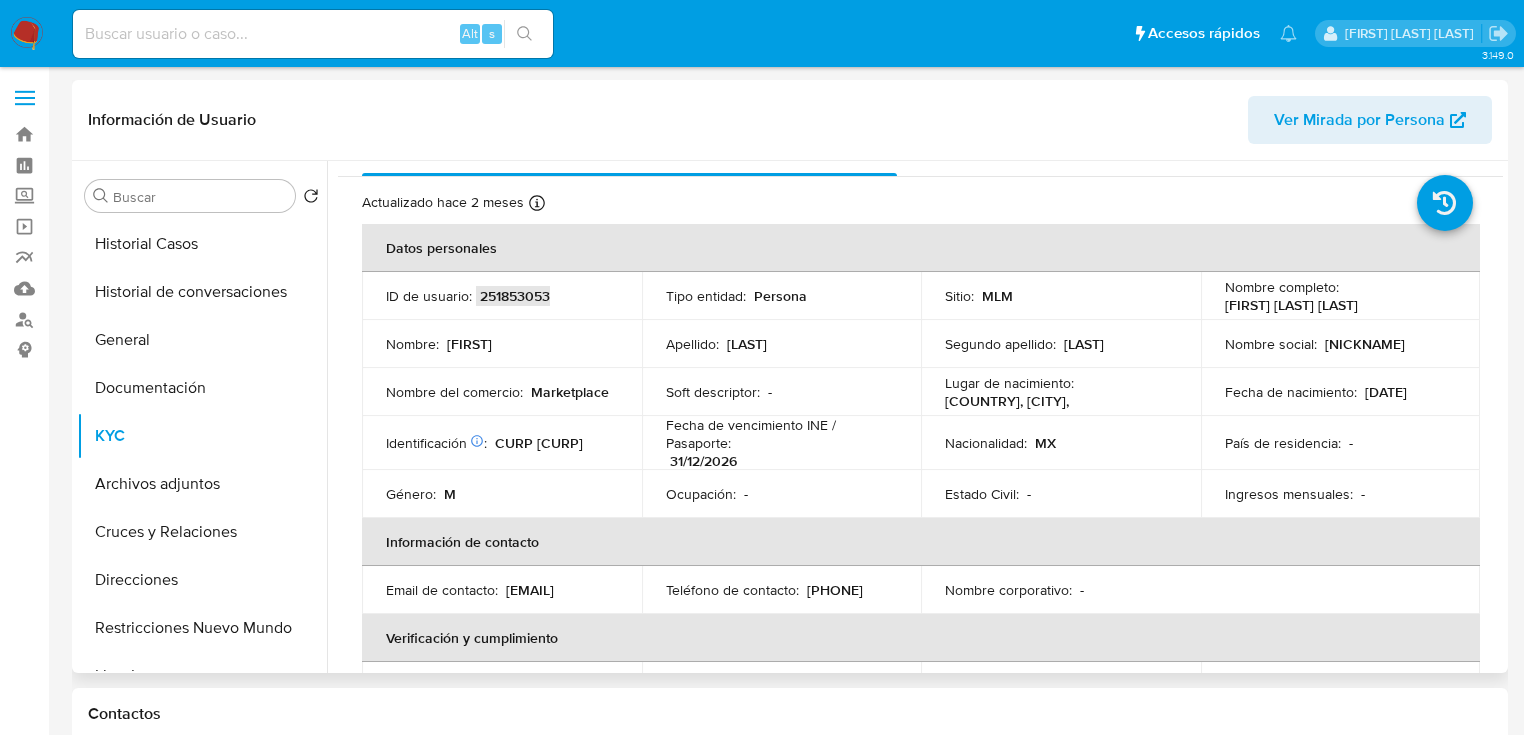 scroll, scrollTop: 0, scrollLeft: 0, axis: both 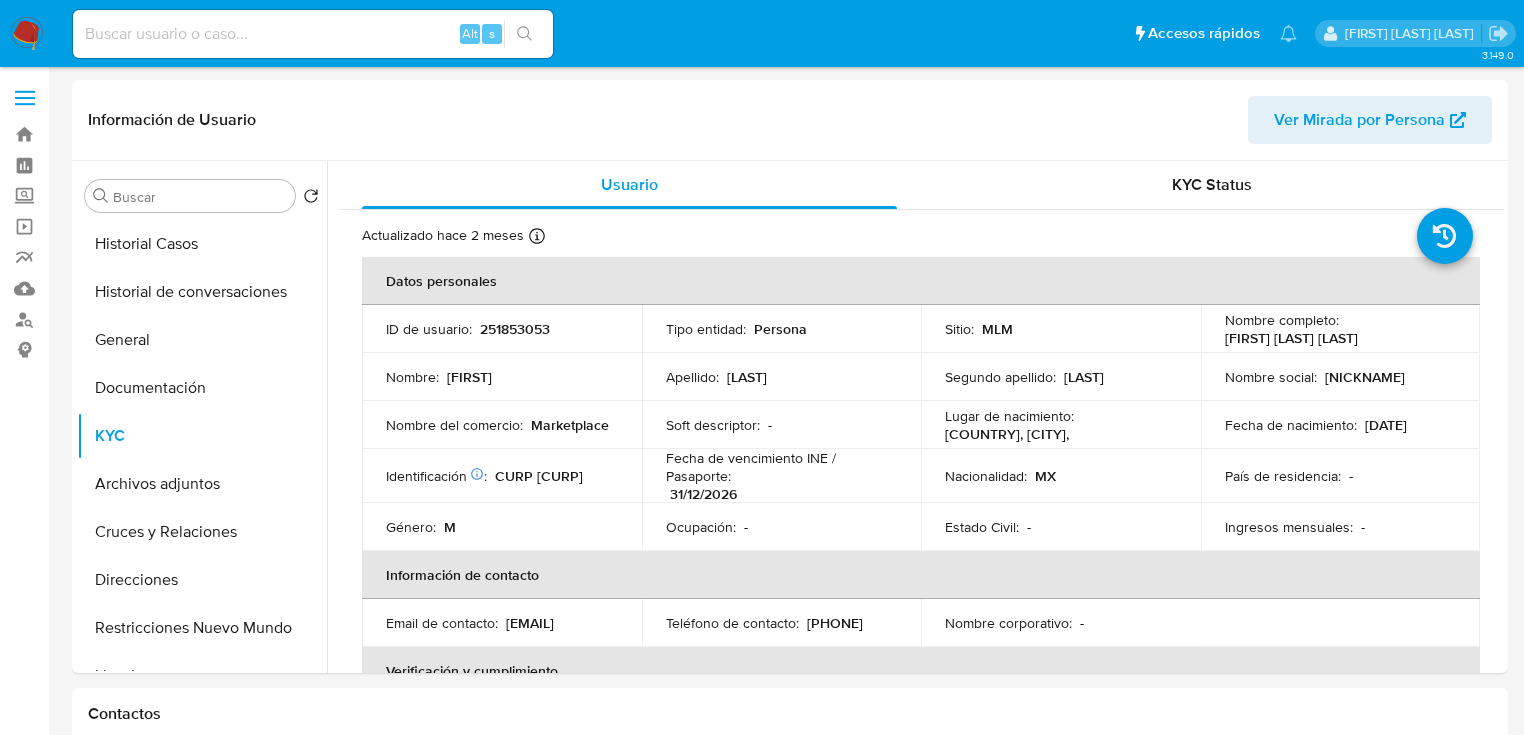 click on "Alt s" at bounding box center [313, 34] 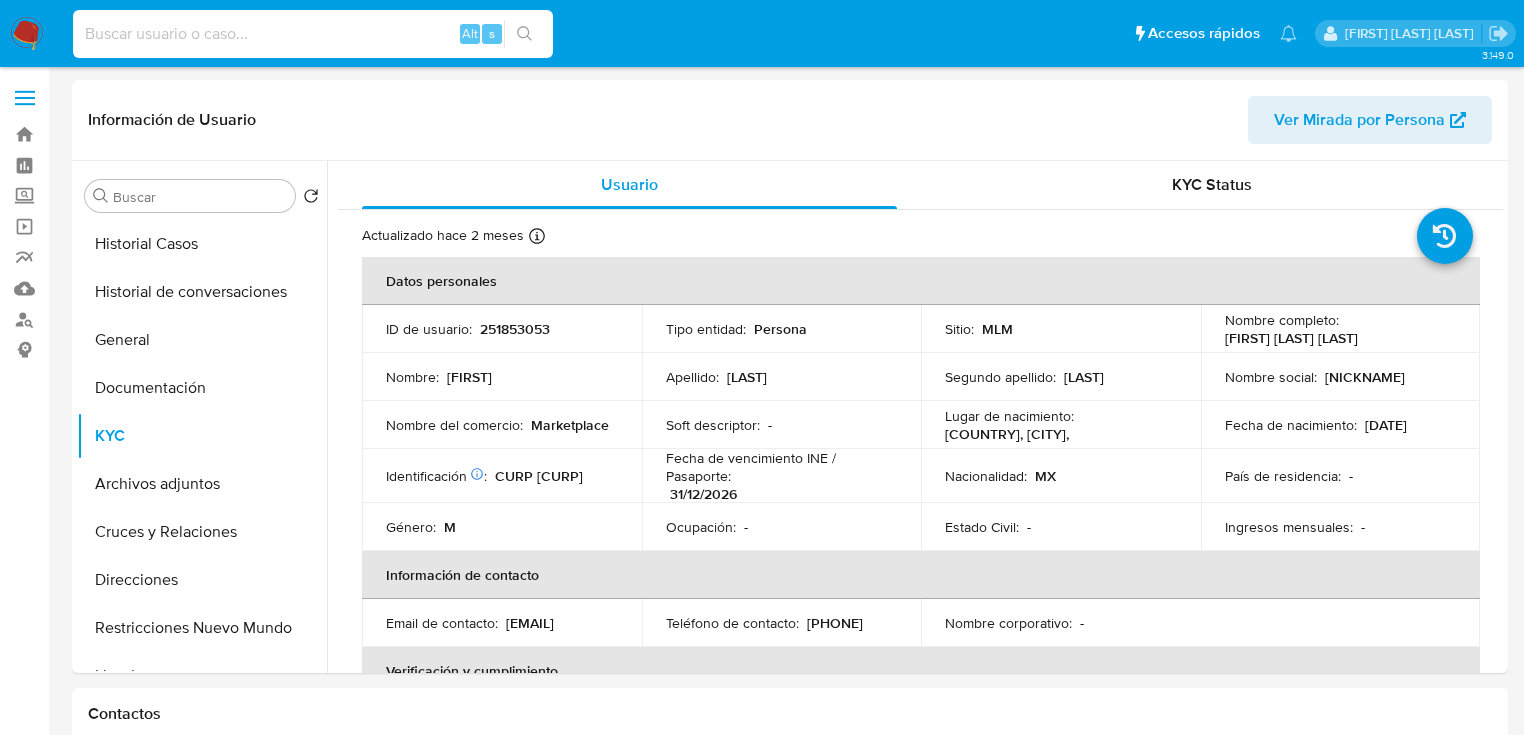 paste on "1875570226" 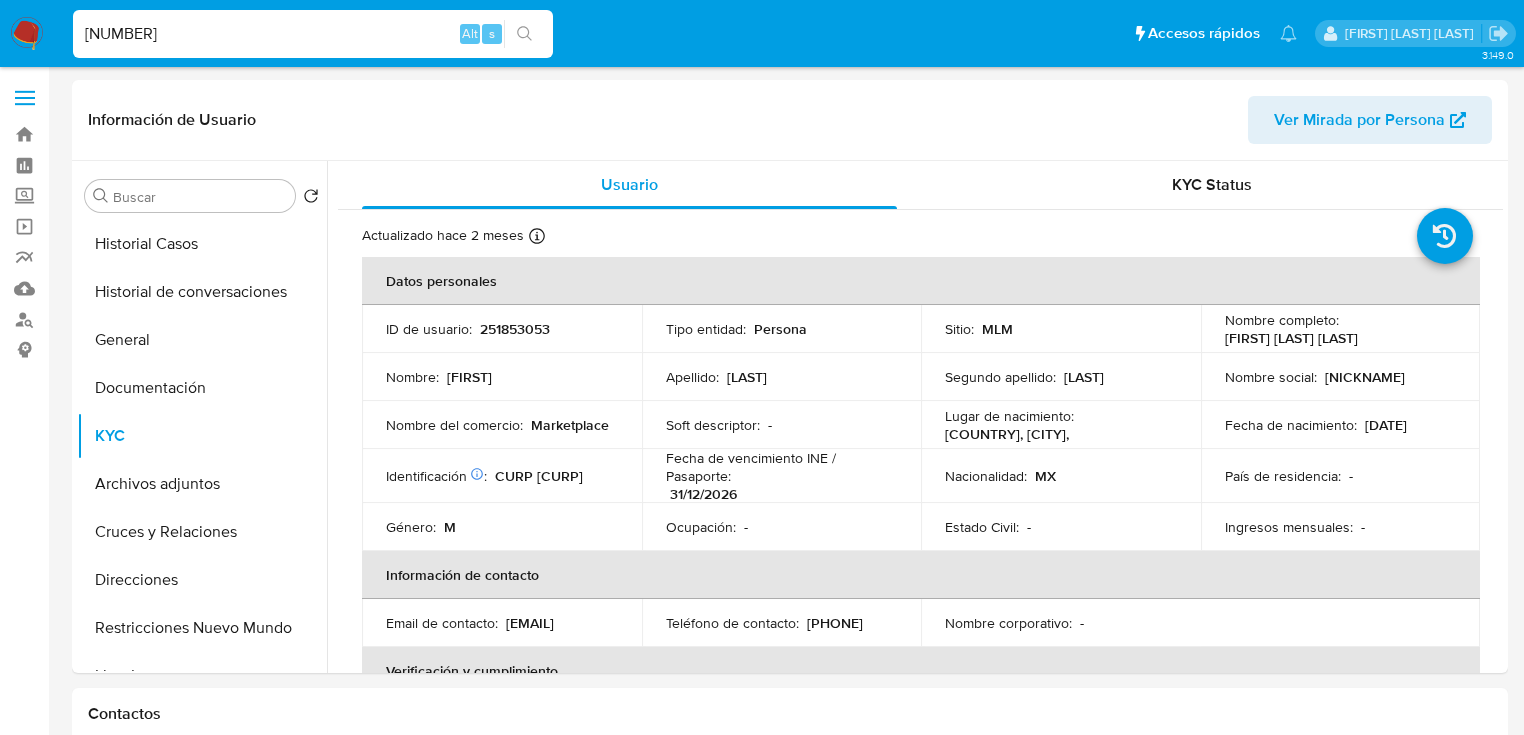 type on "1875570226" 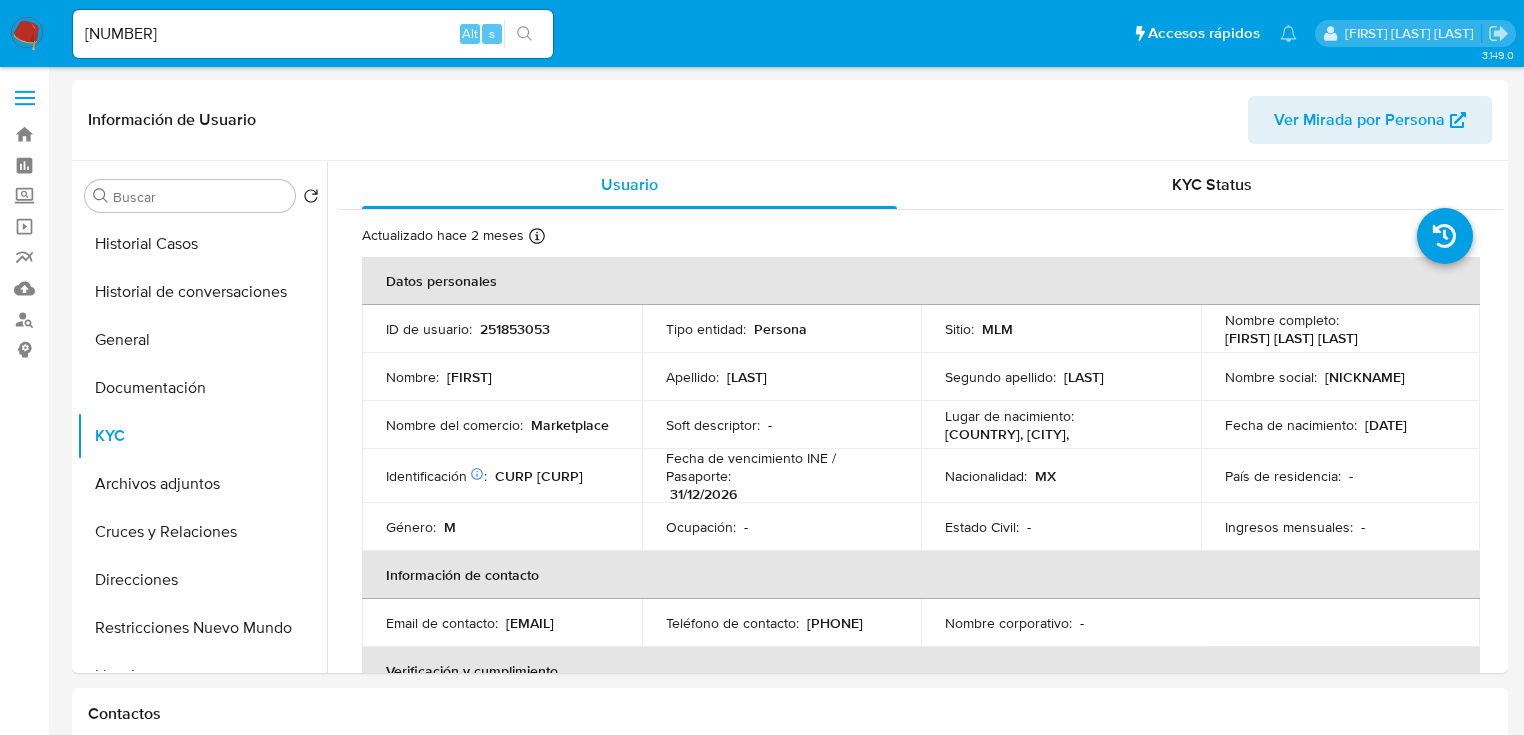 click 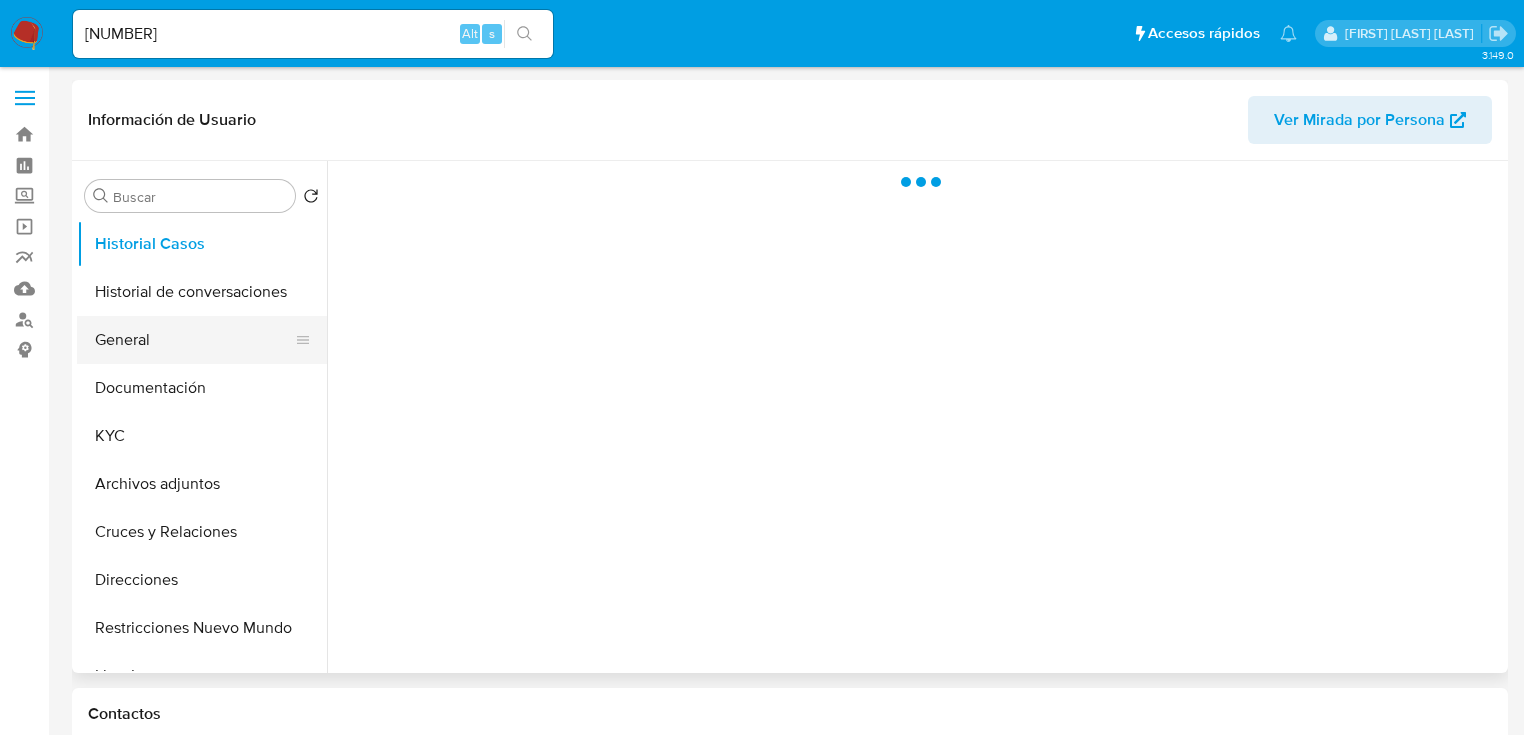 click on "General" at bounding box center [194, 340] 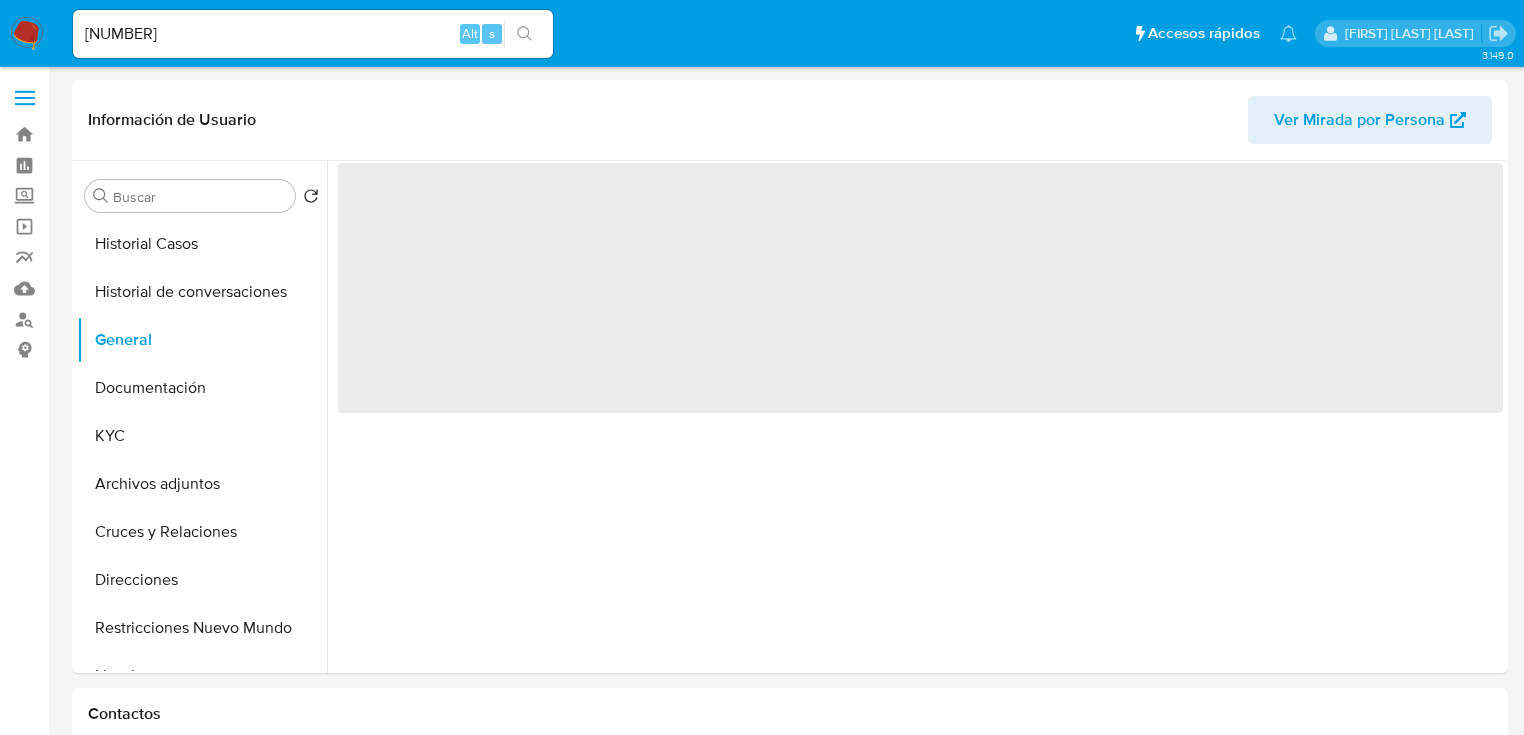 select on "10" 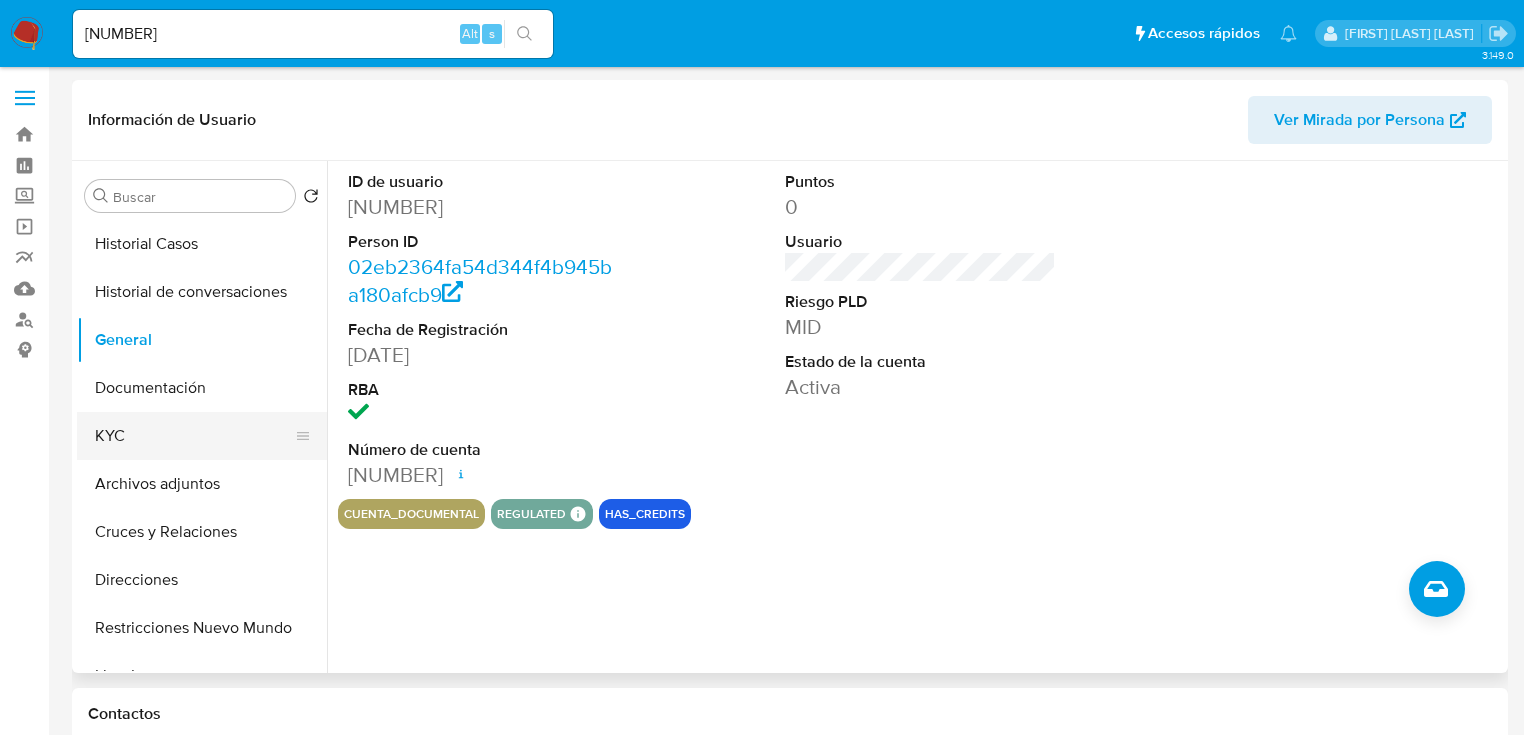 click on "KYC" at bounding box center (194, 436) 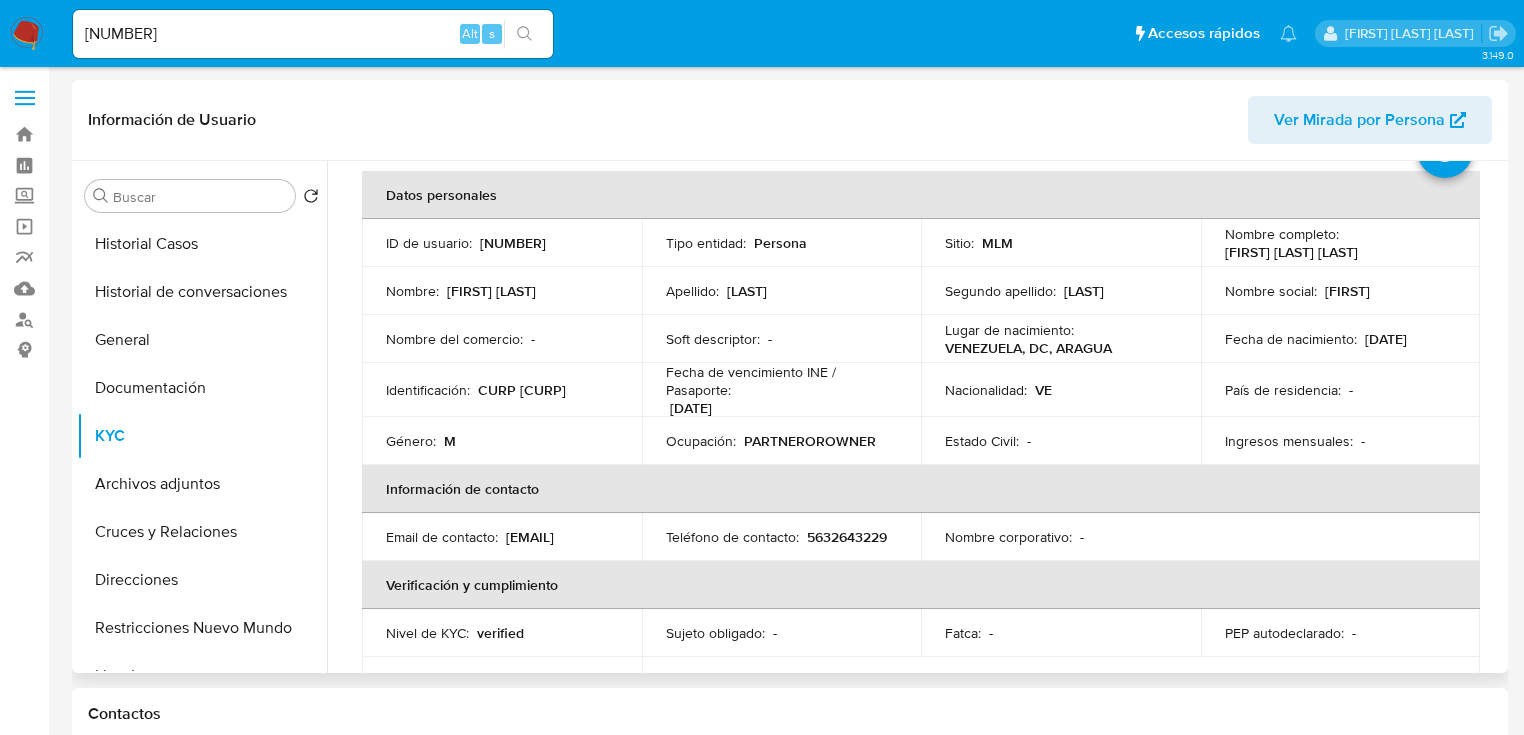 scroll, scrollTop: 43, scrollLeft: 0, axis: vertical 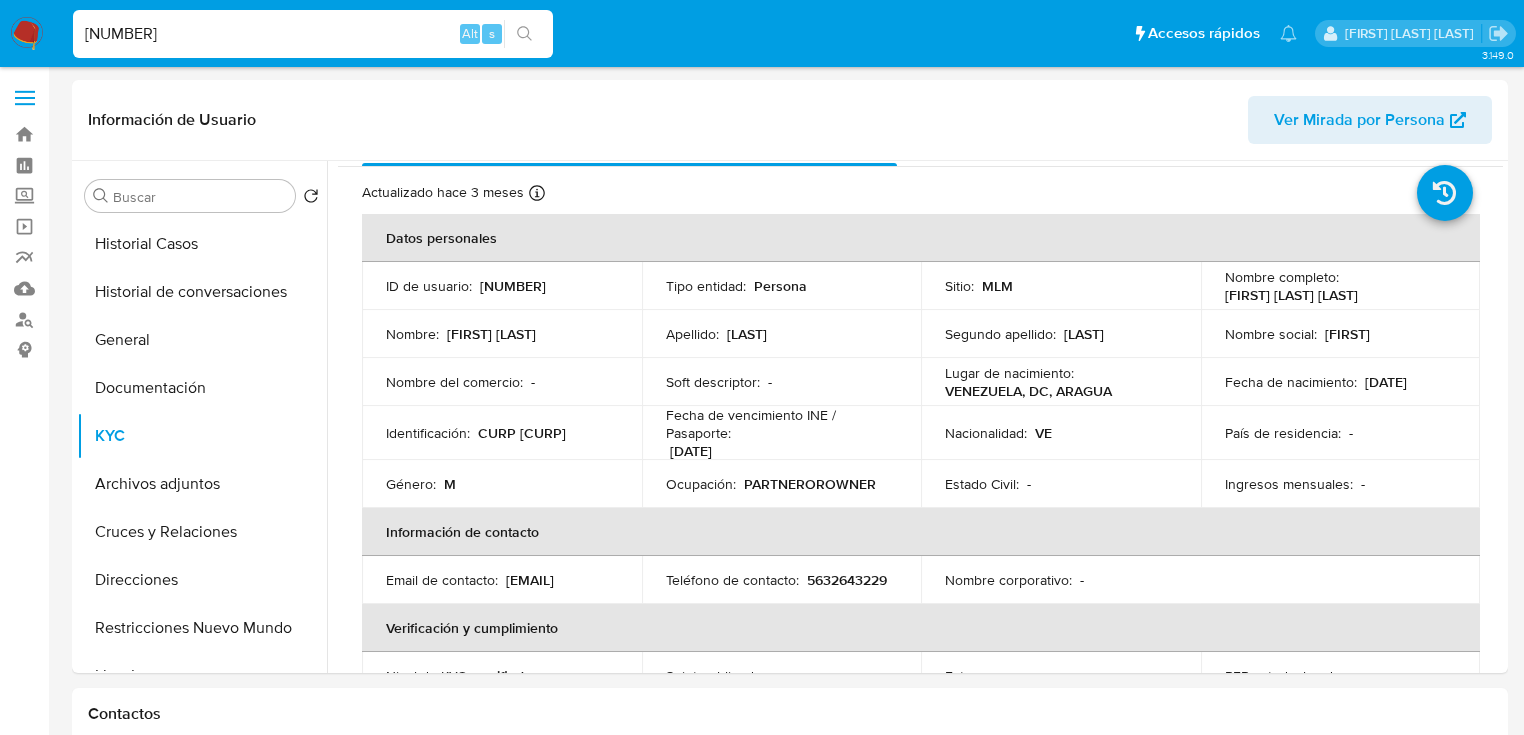 drag, startPoint x: 161, startPoint y: 28, endPoint x: 19, endPoint y: 29, distance: 142.00352 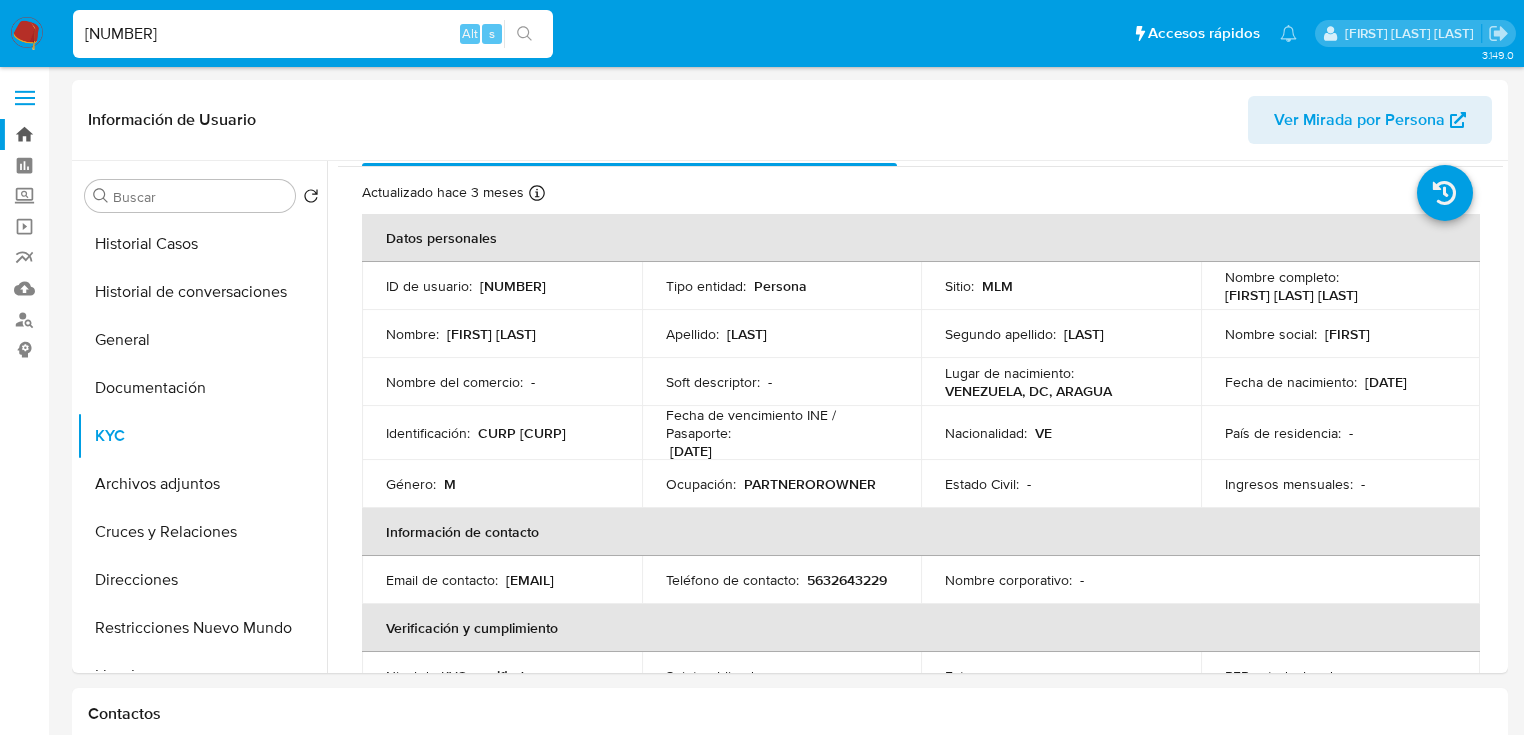 type on "396509015" 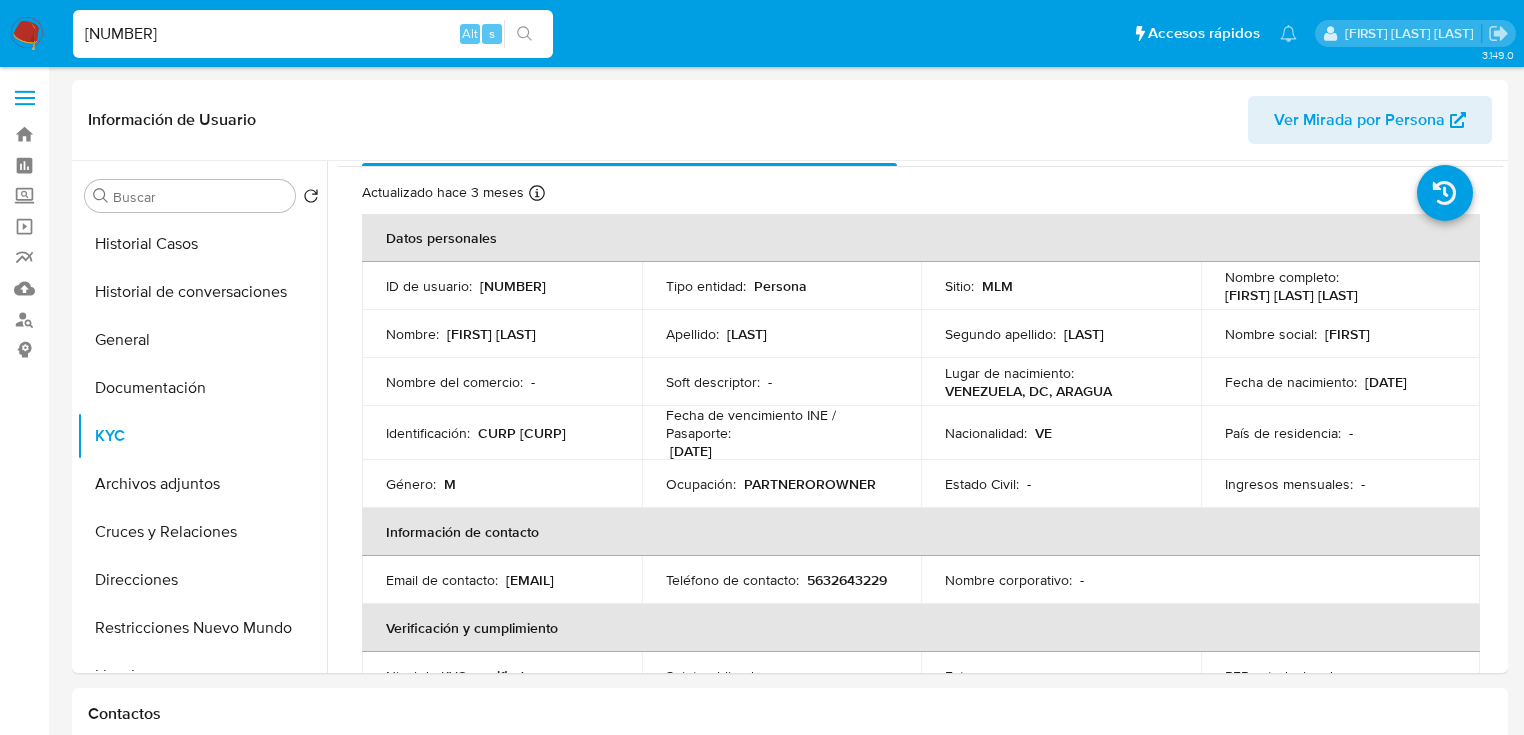 drag, startPoint x: 198, startPoint y: 36, endPoint x: 12, endPoint y: 49, distance: 186.45375 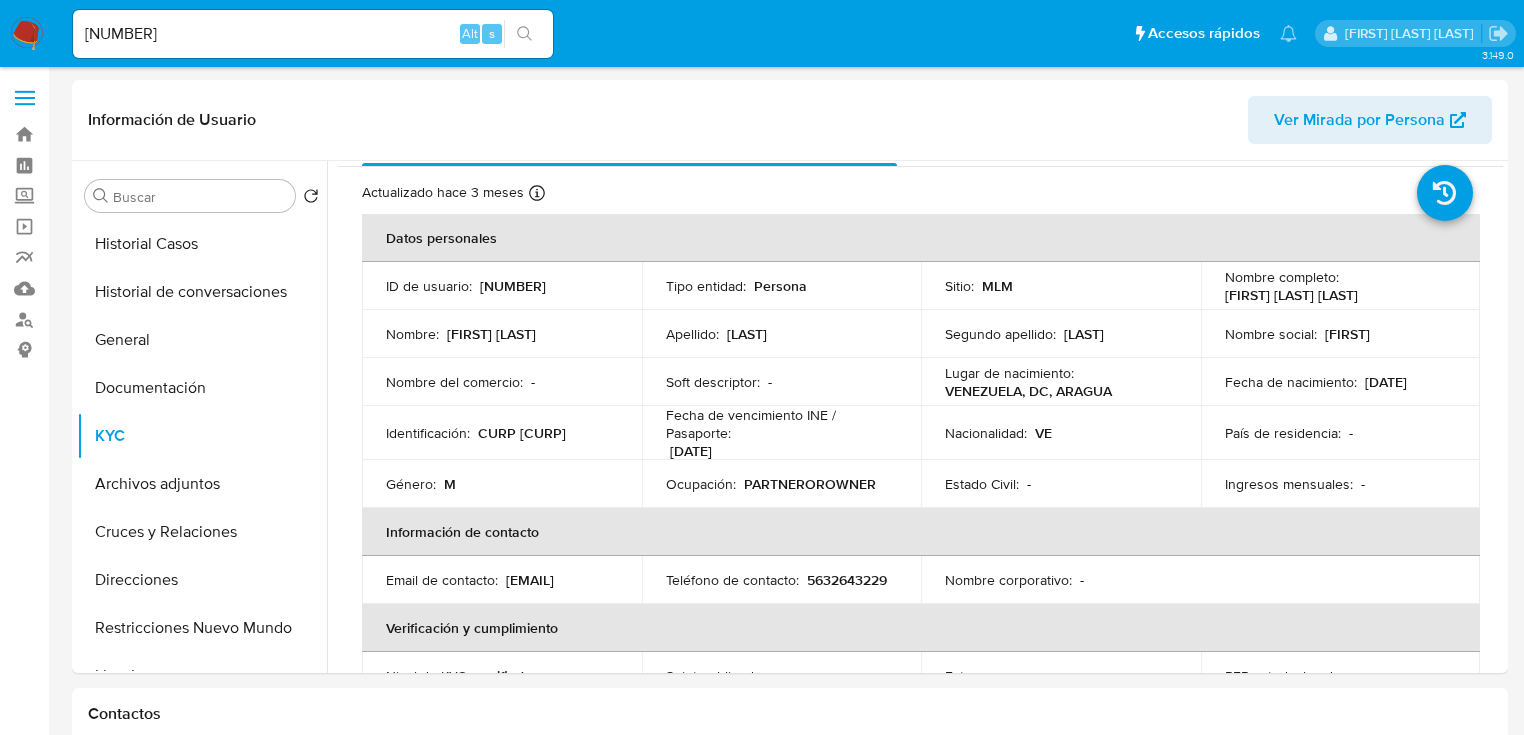 click 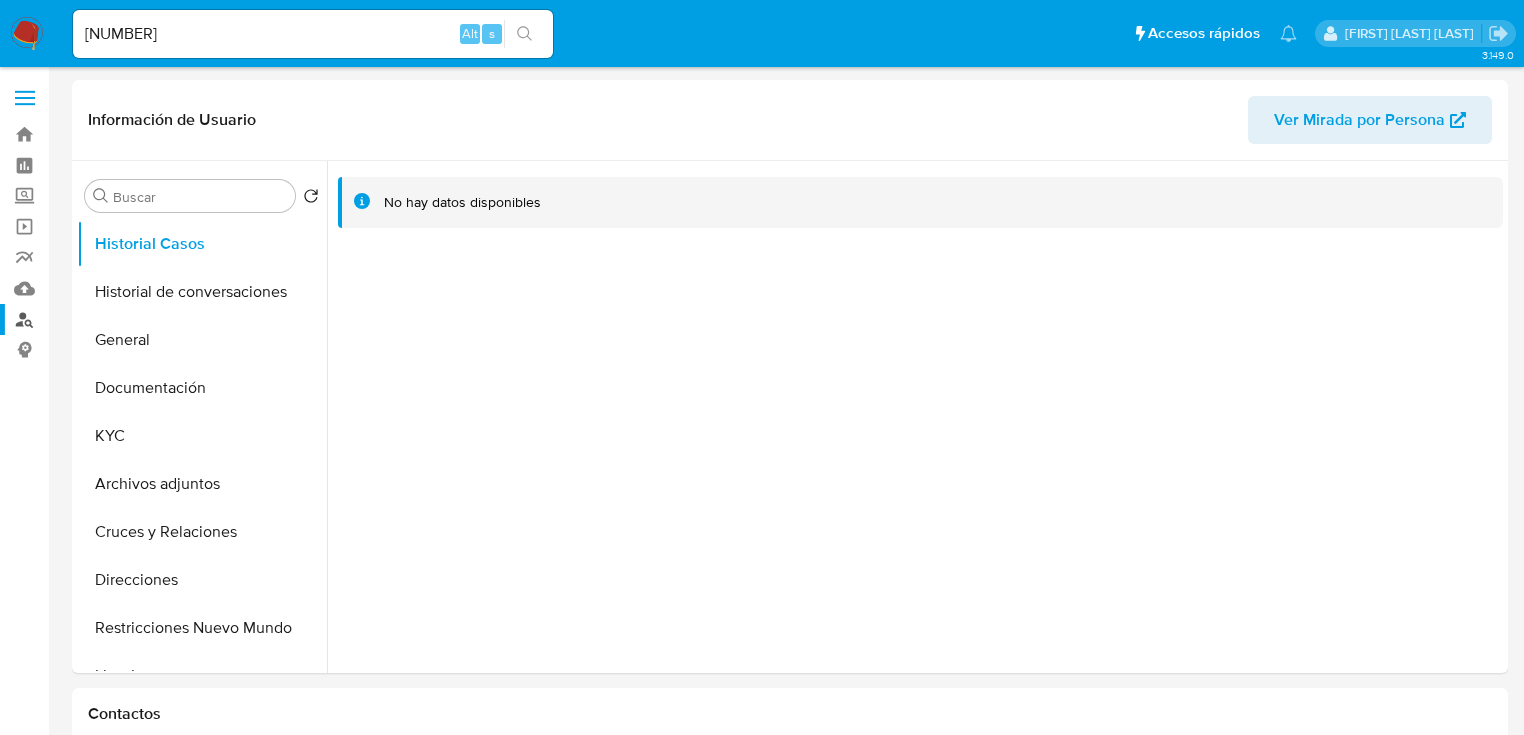 select on "10" 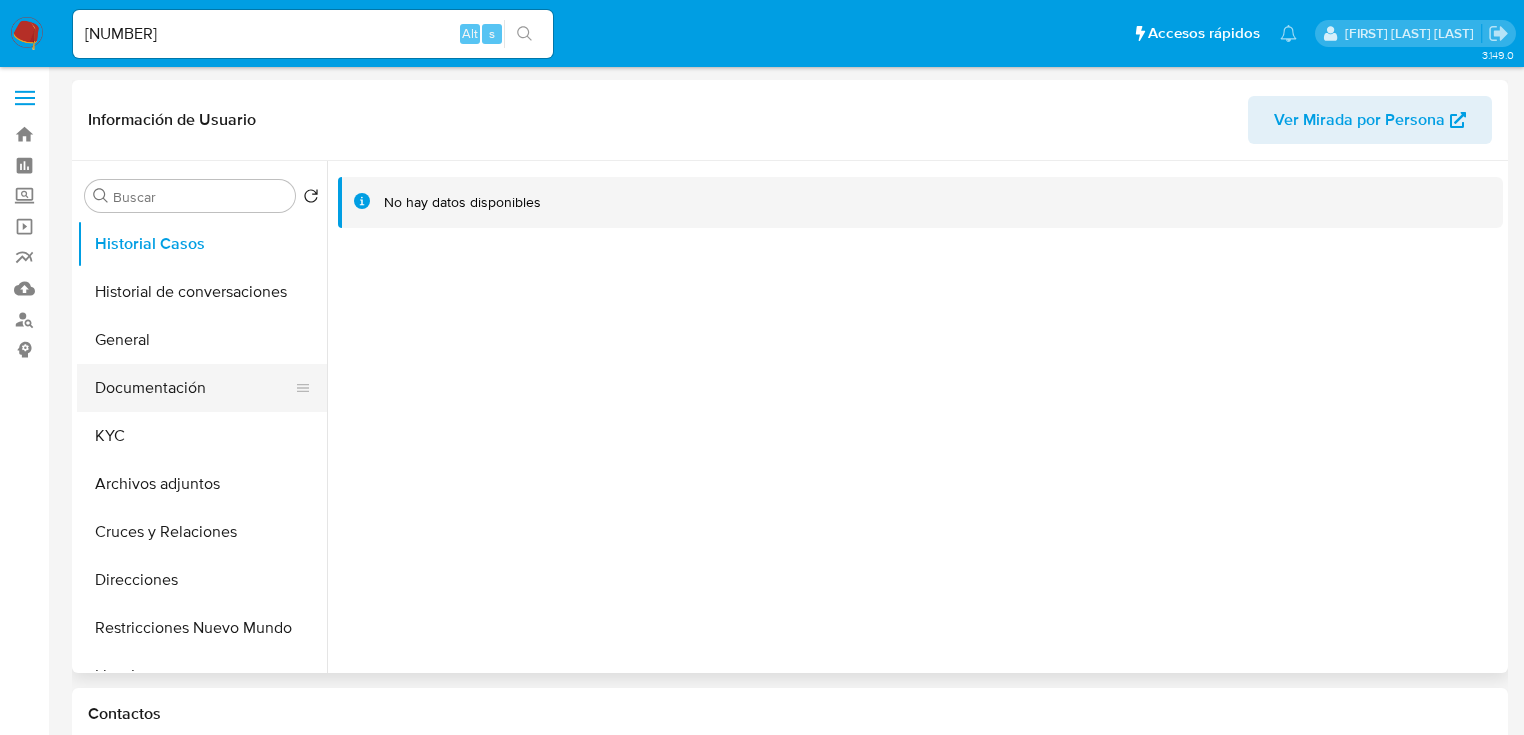 drag, startPoint x: 172, startPoint y: 388, endPoint x: 192, endPoint y: 396, distance: 21.540659 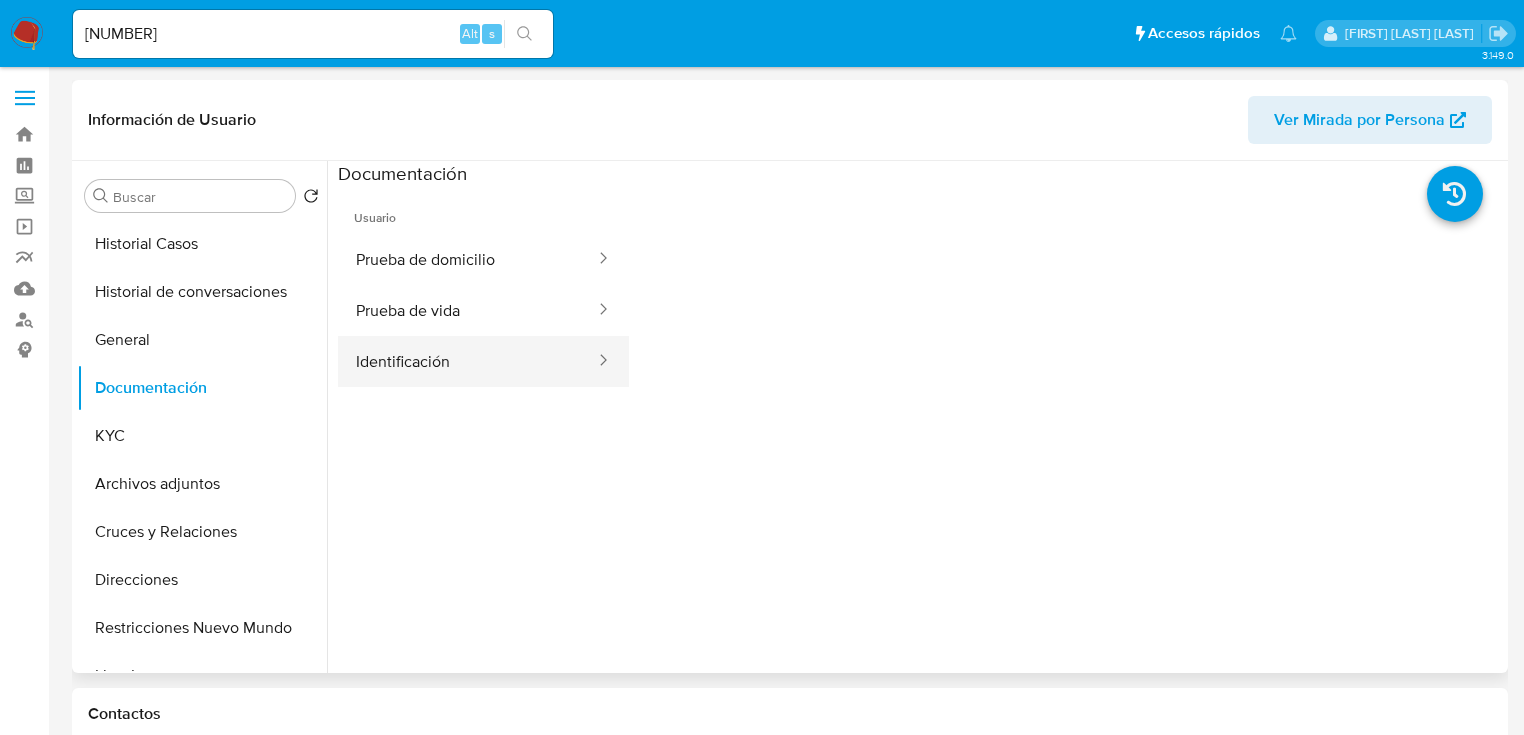 click on "Identificación" at bounding box center [467, 361] 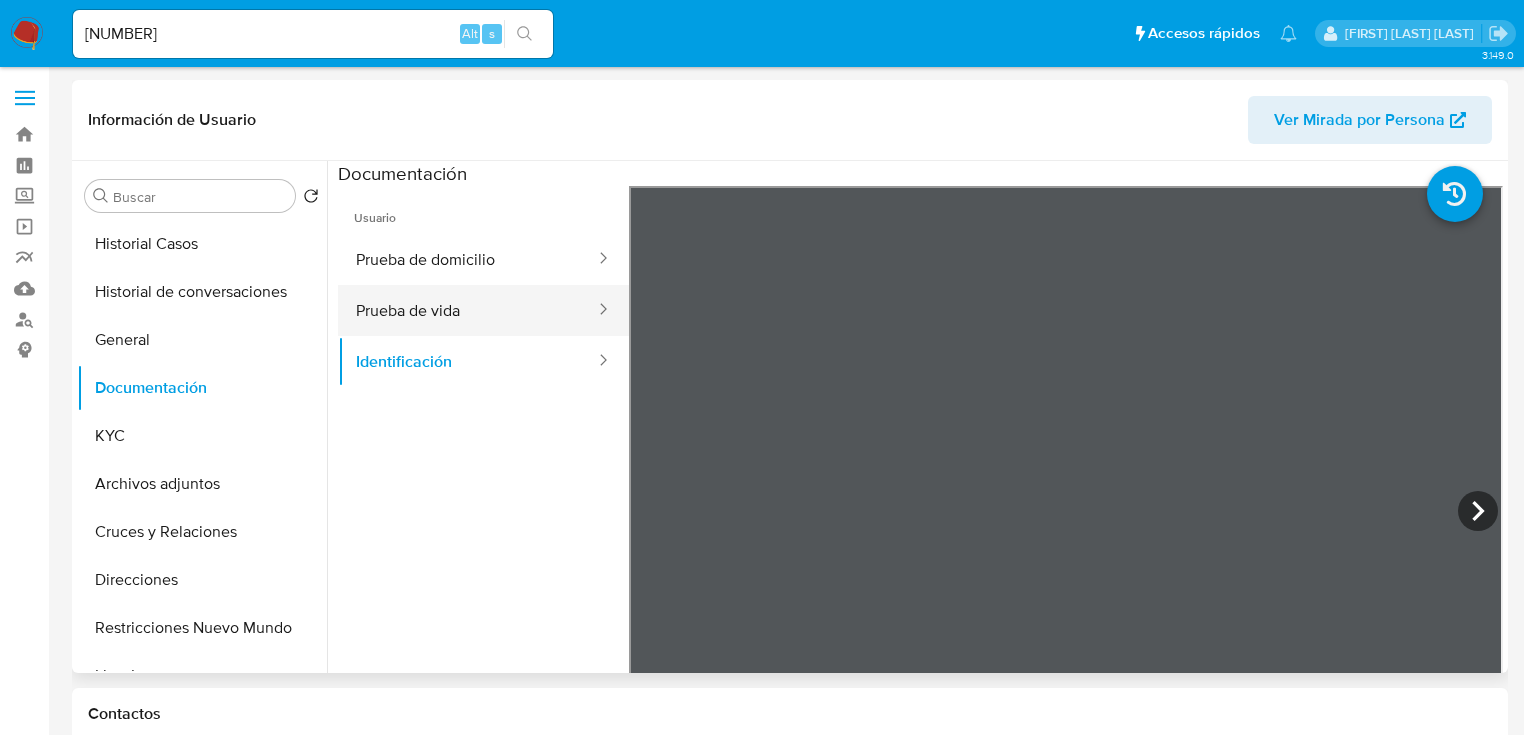 click on "Prueba de vida" at bounding box center [467, 310] 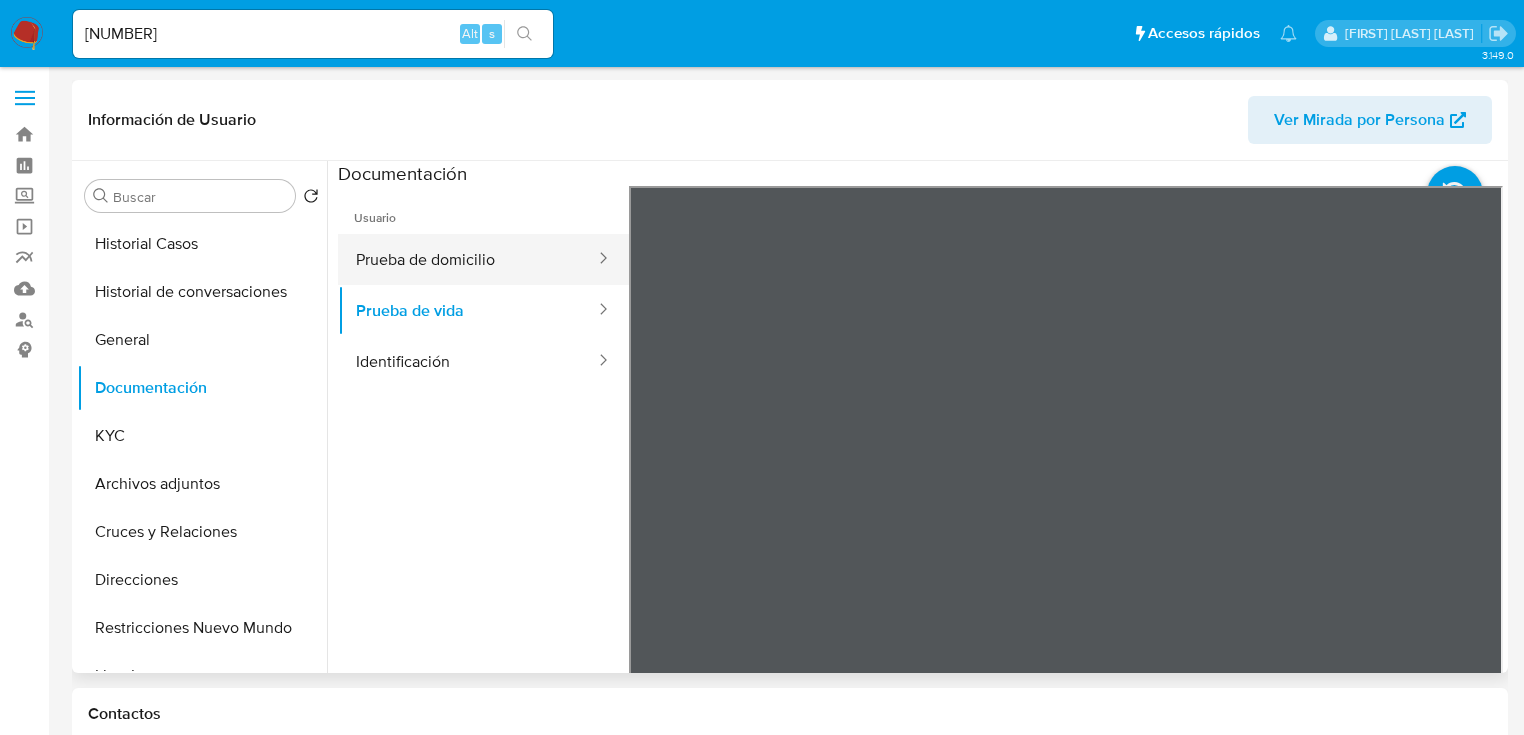 click on "Prueba de domicilio" at bounding box center [467, 259] 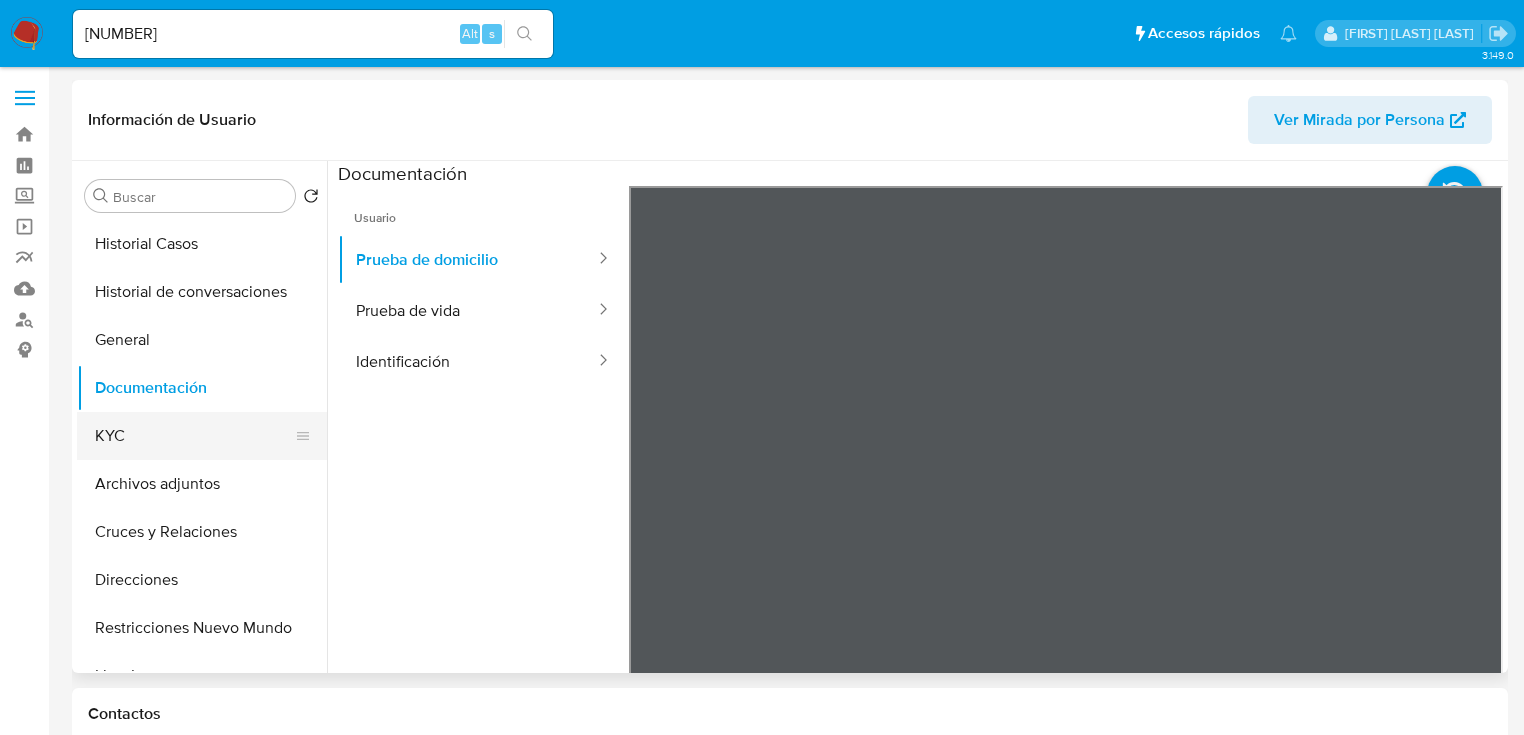 click on "KYC" at bounding box center [194, 436] 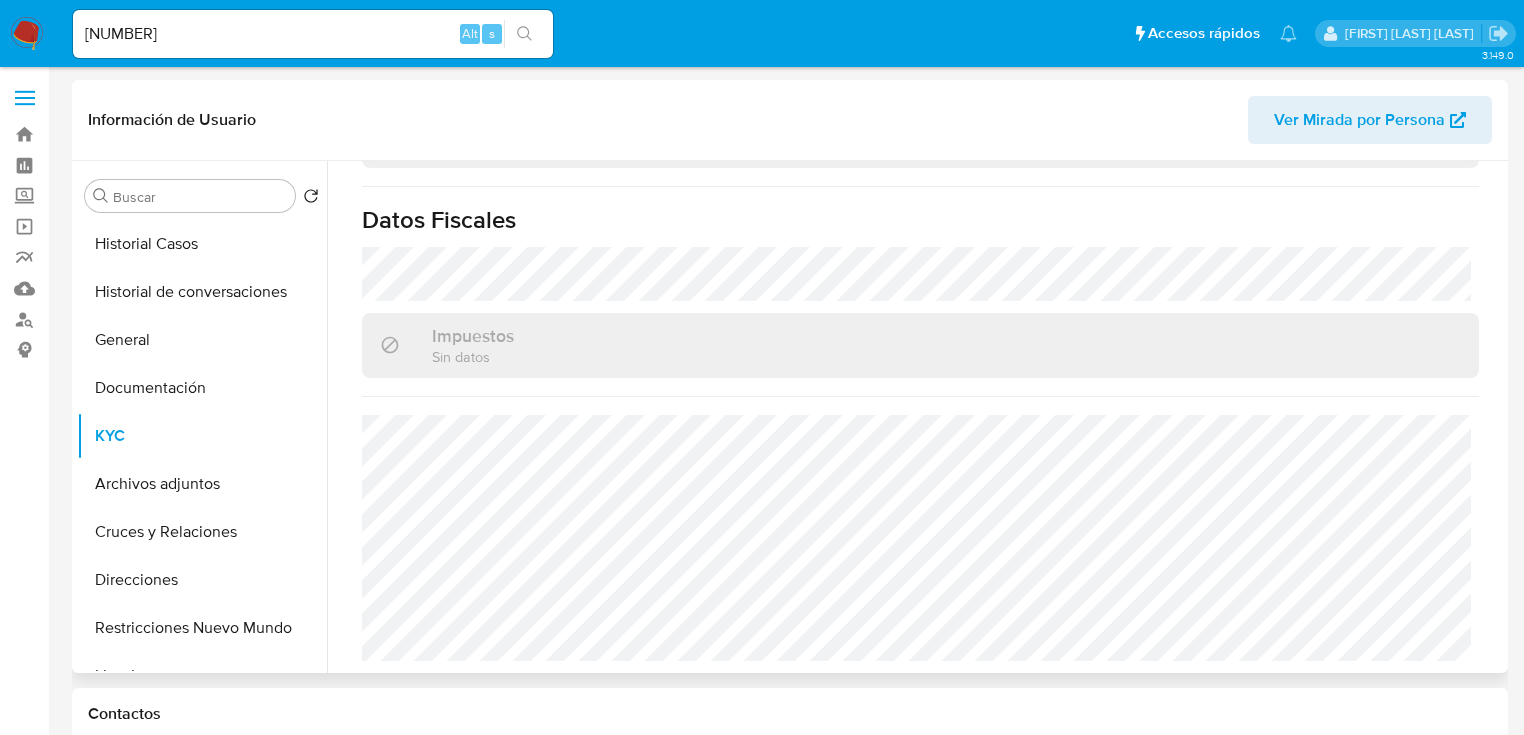 scroll, scrollTop: 1243, scrollLeft: 0, axis: vertical 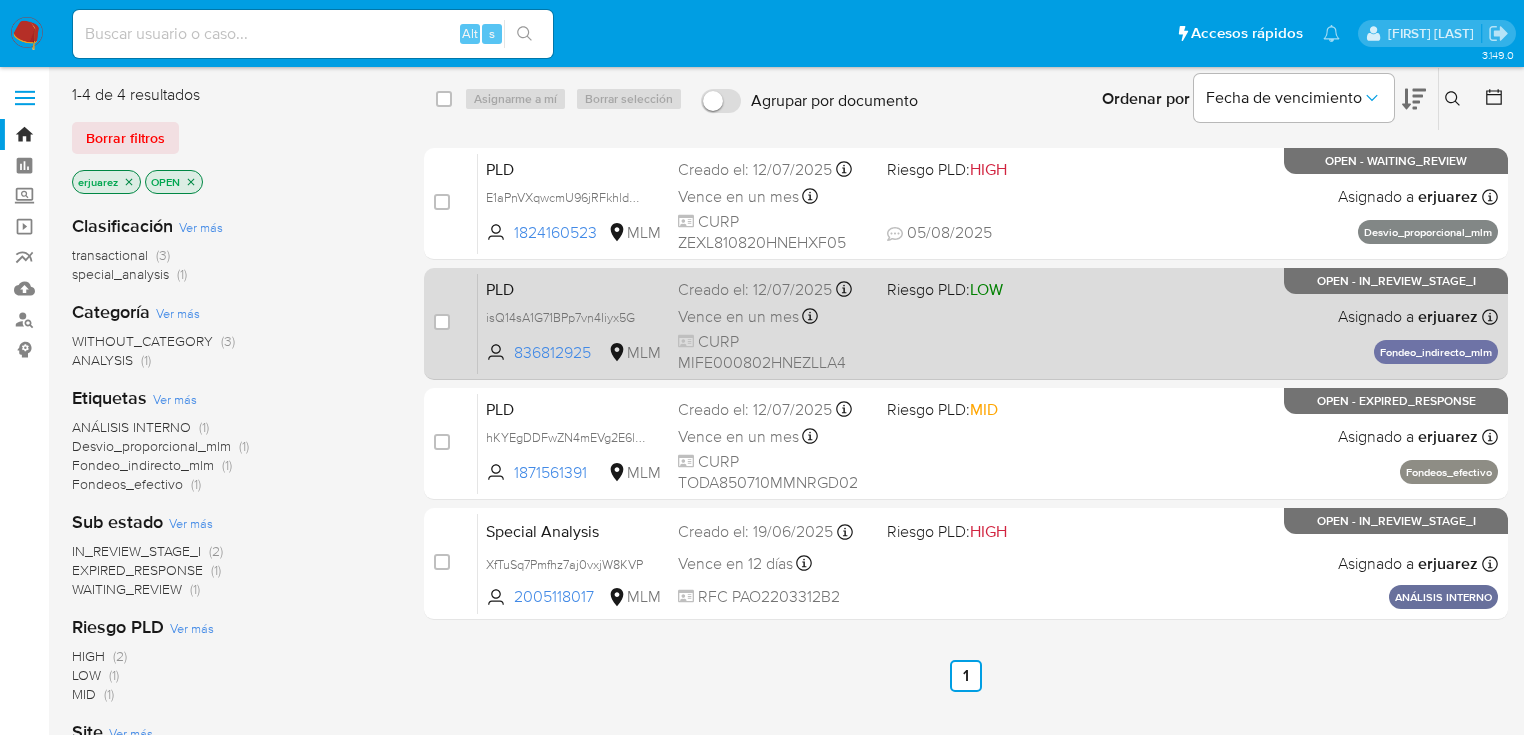 click on "PLD isQ14sA1G71BPp7vn4Iiyx5G 836812925 MLM Riesgo PLD:  LOW Creado el: [DATE]   Creado el: [DATE] [TIME] Vence en un mes   Vence el [DATE] [TIME] CURP   [CURP]   Asignado a   [USERNAME]   Asignado el: [DATE] [TIME] Fondeo_indirecto_mlm OPEN - IN_REVIEW_STAGE_I" at bounding box center [988, 323] 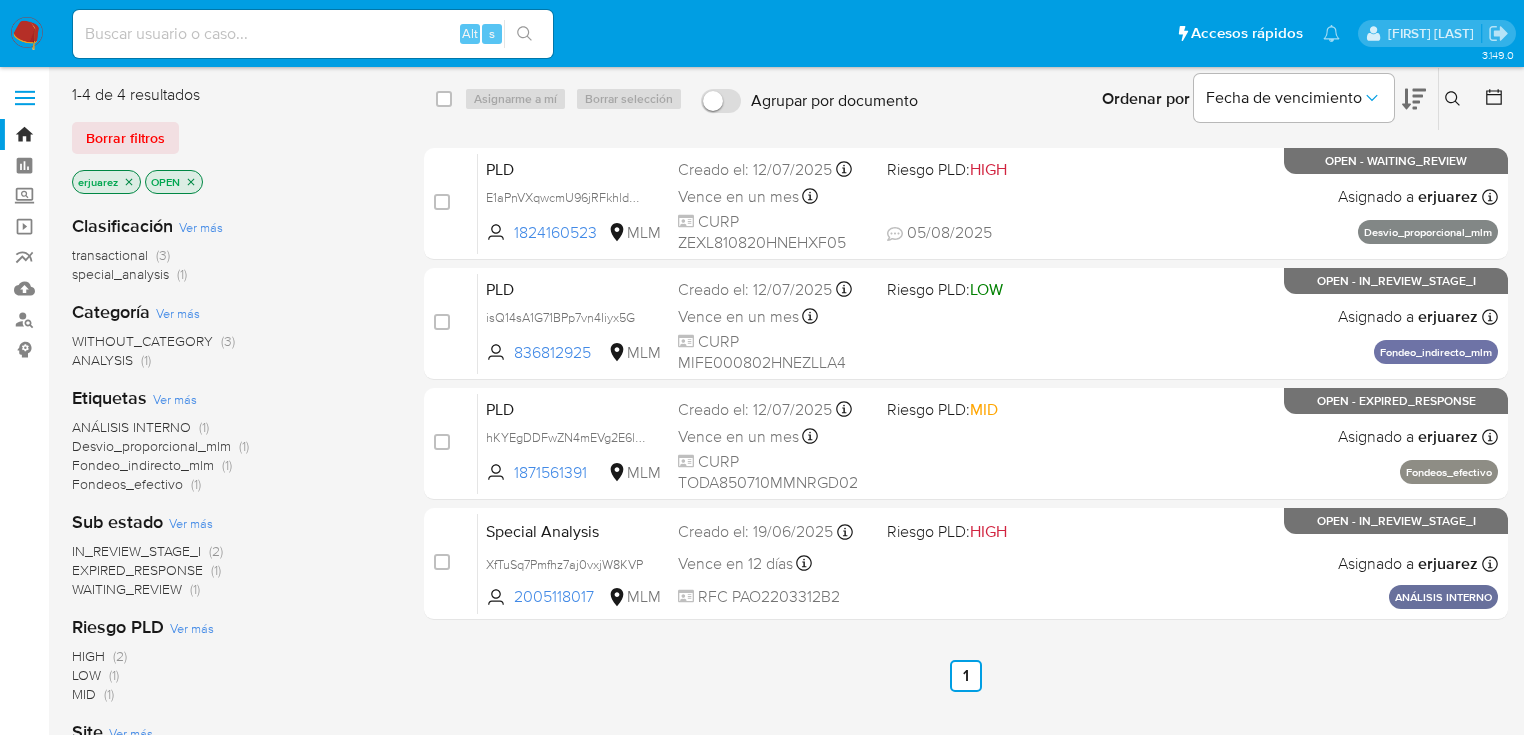drag, startPoint x: 565, startPoint y: 316, endPoint x: 88, endPoint y: 343, distance: 477.76355 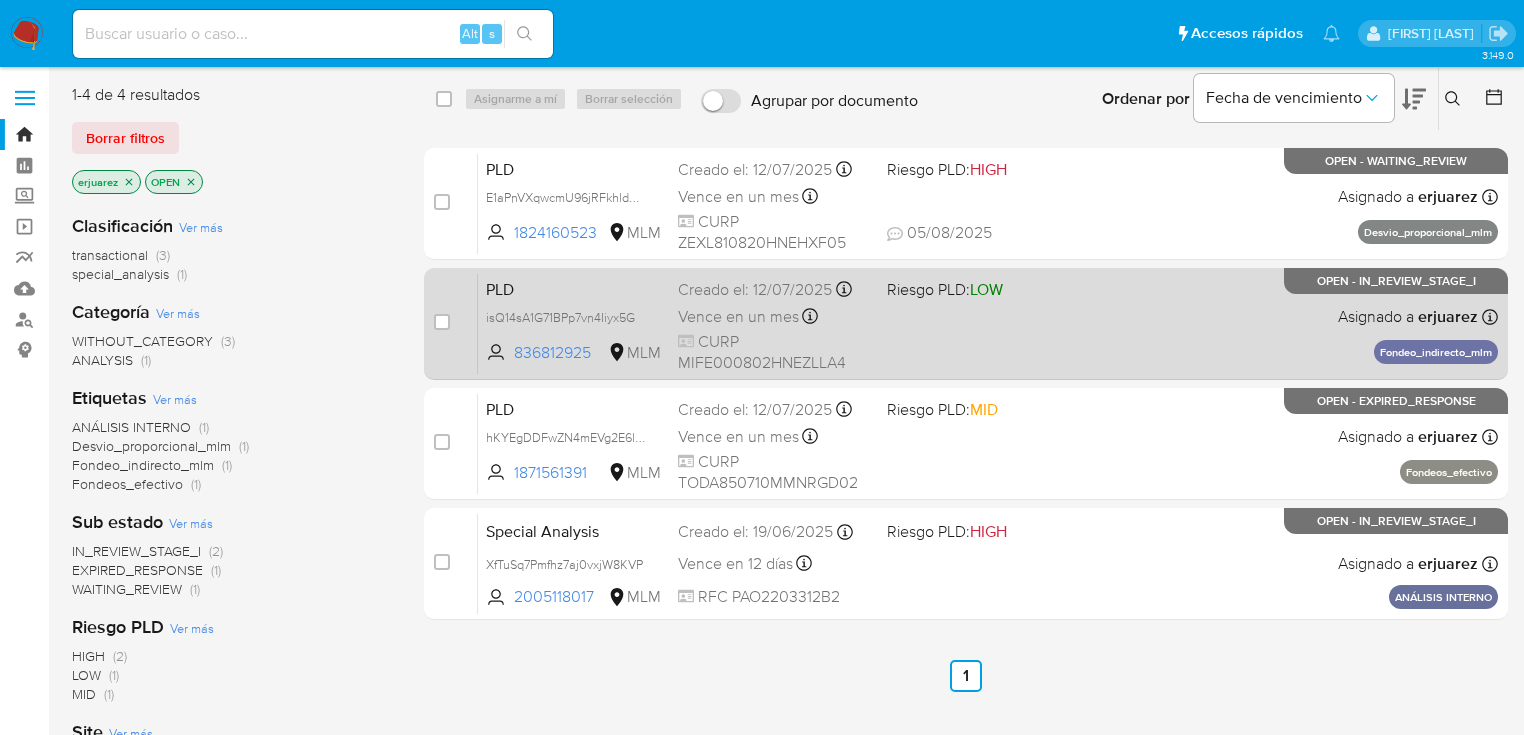 click on "PLD isQ14sA1G71BPp7vn4Iiyx5G 836812925 MLM Riesgo PLD:  LOW Creado el: [DATE]   Creado el: [DATE] [TIME] Vence en un mes   Vence el [DATE] [TIME] CURP   [CURP]   Asignado a   [USERNAME]   Asignado el: [DATE] [TIME] Fondeo_indirecto_mlm OPEN - IN_REVIEW_STAGE_I" at bounding box center (988, 323) 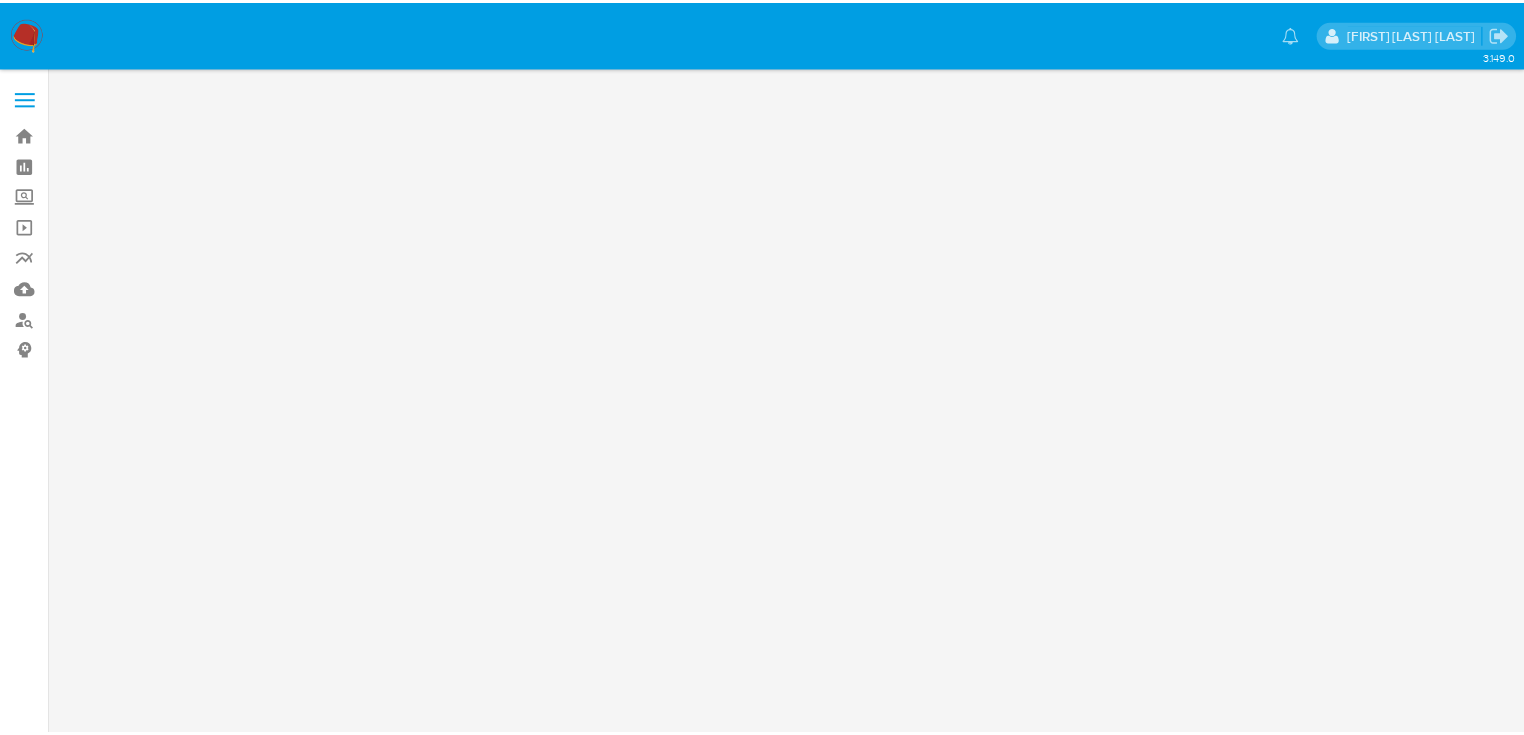 scroll, scrollTop: 0, scrollLeft: 0, axis: both 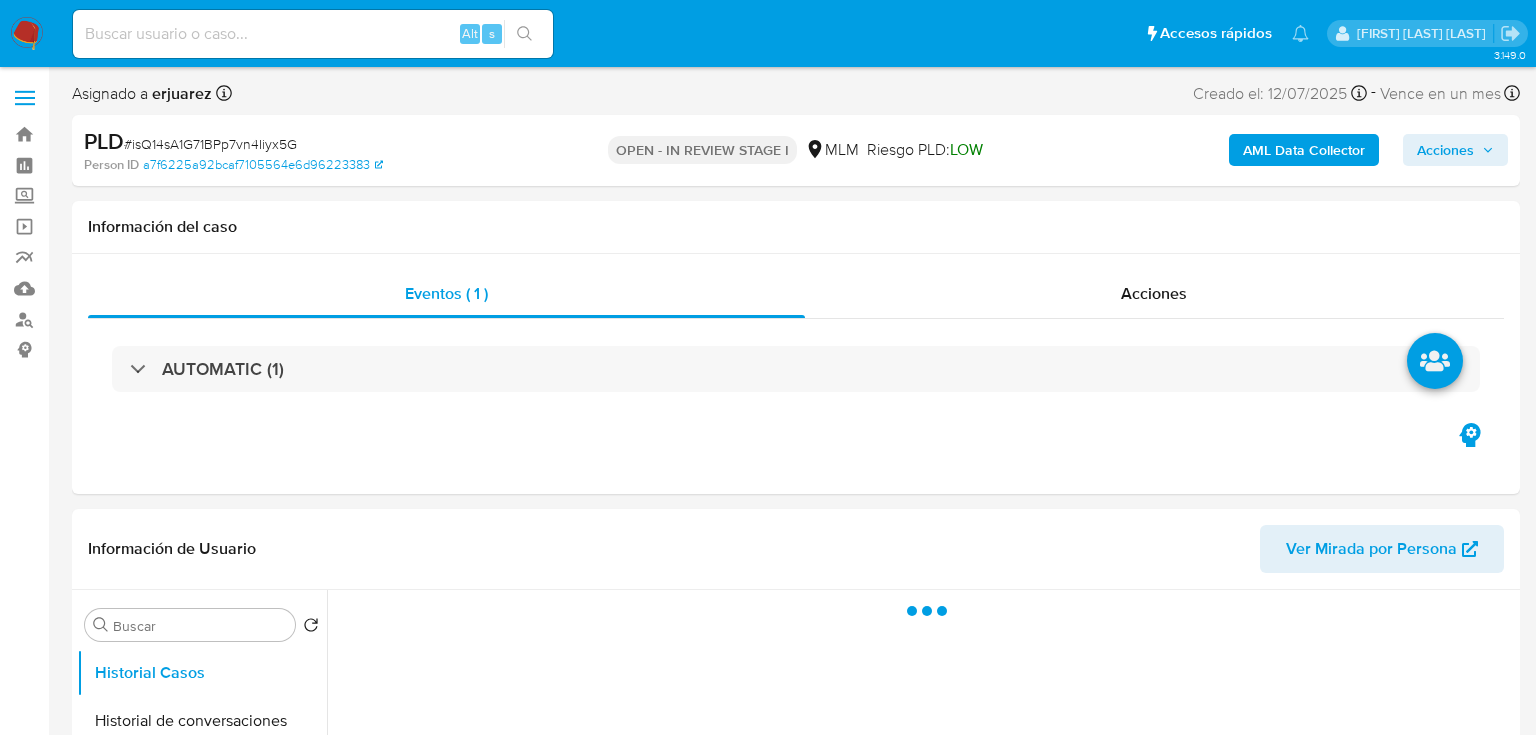 select on "10" 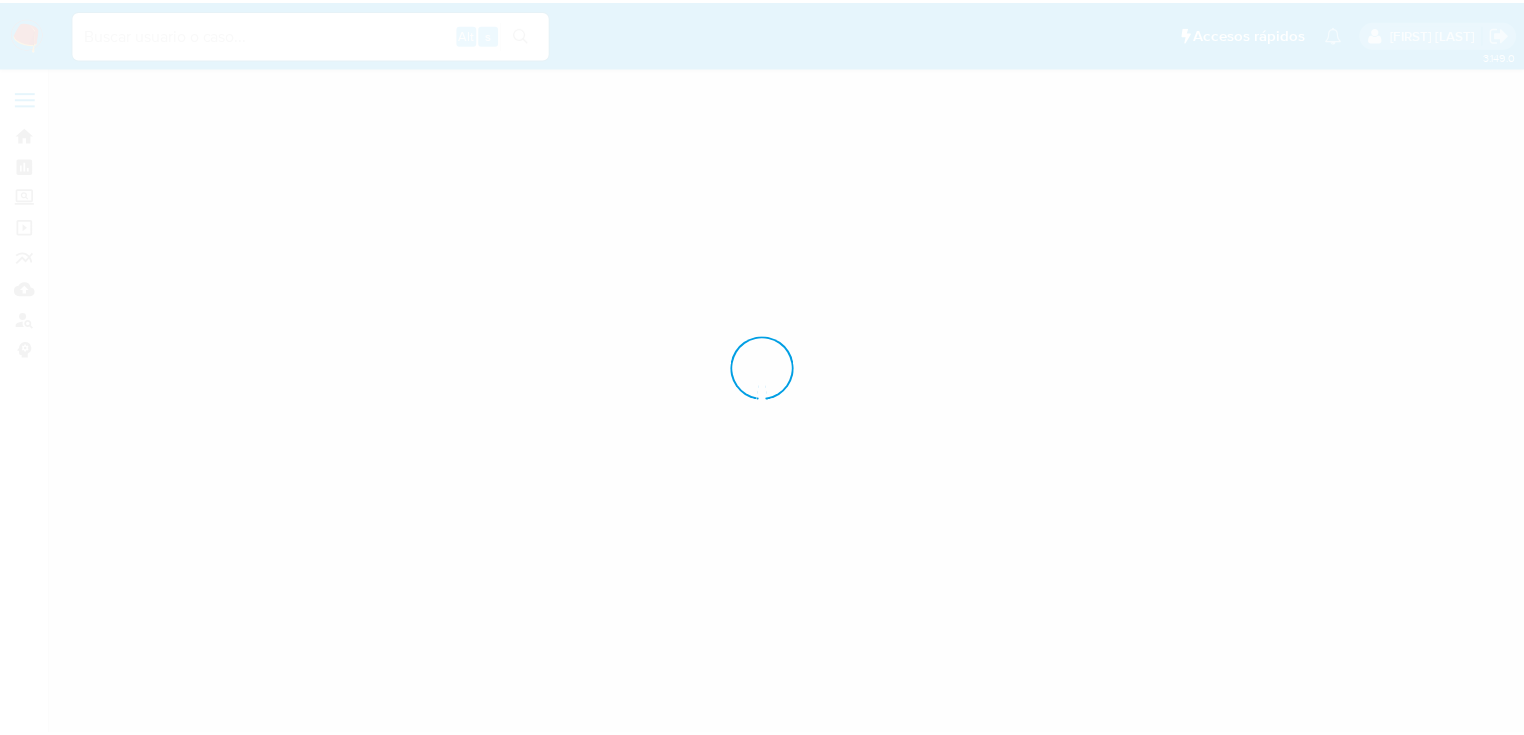 scroll, scrollTop: 0, scrollLeft: 0, axis: both 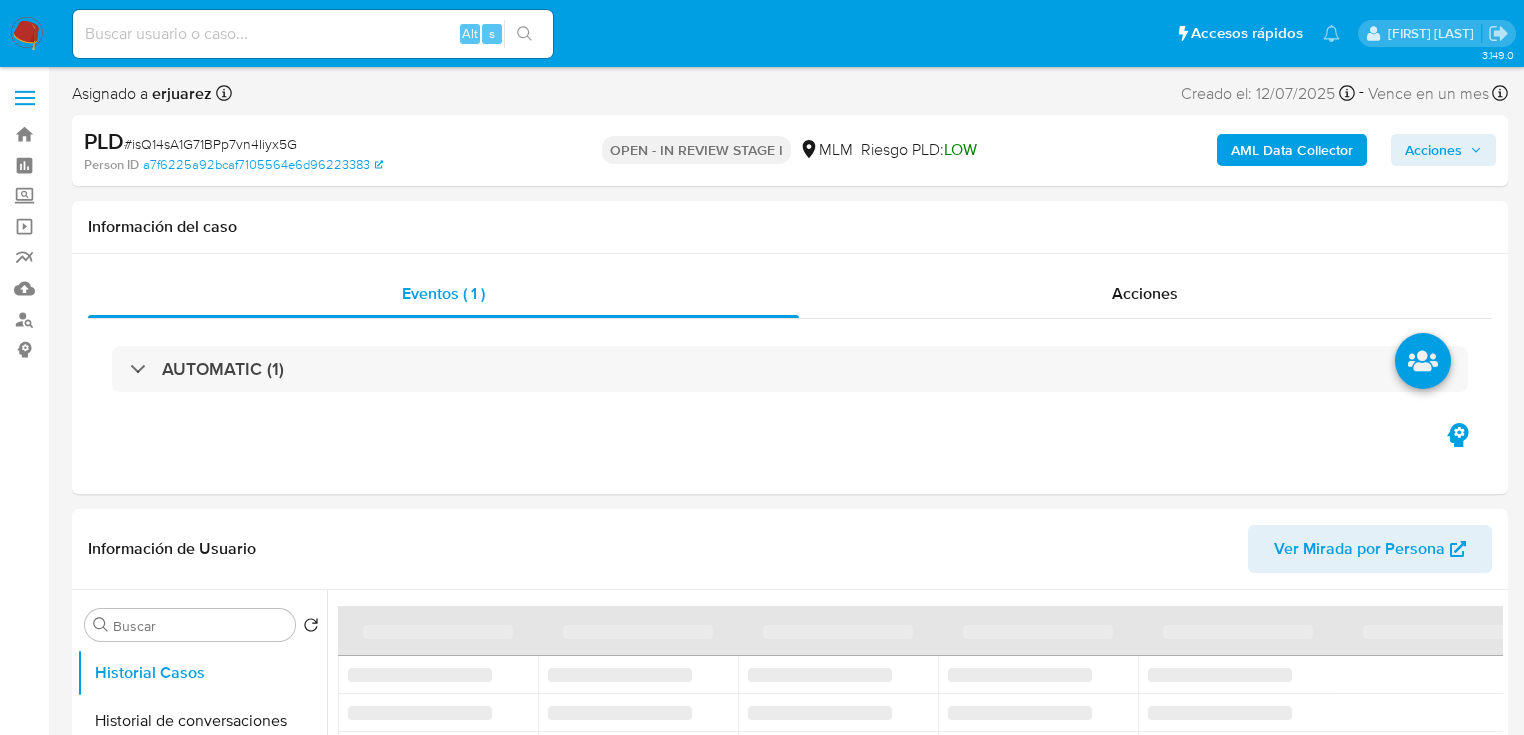 select on "10" 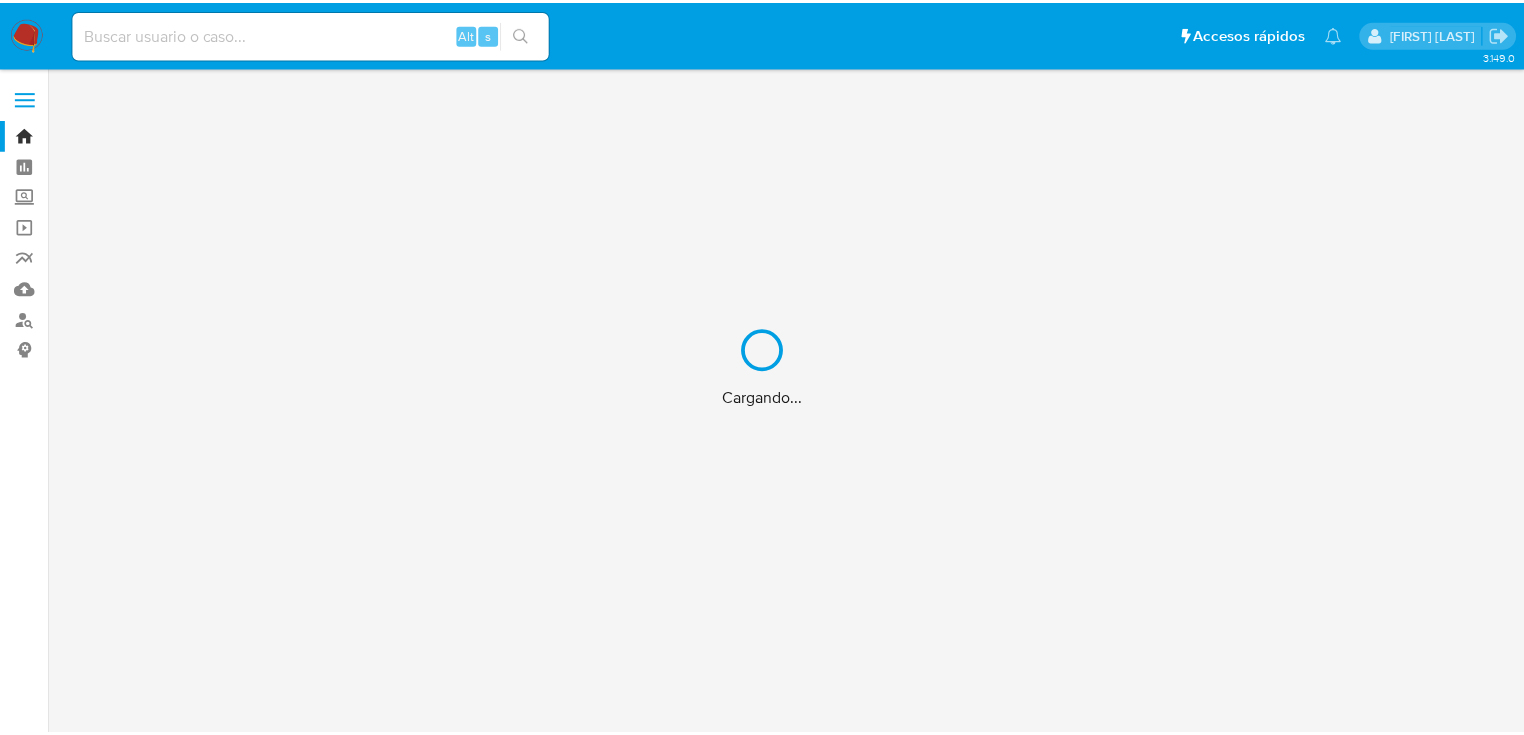 scroll, scrollTop: 0, scrollLeft: 0, axis: both 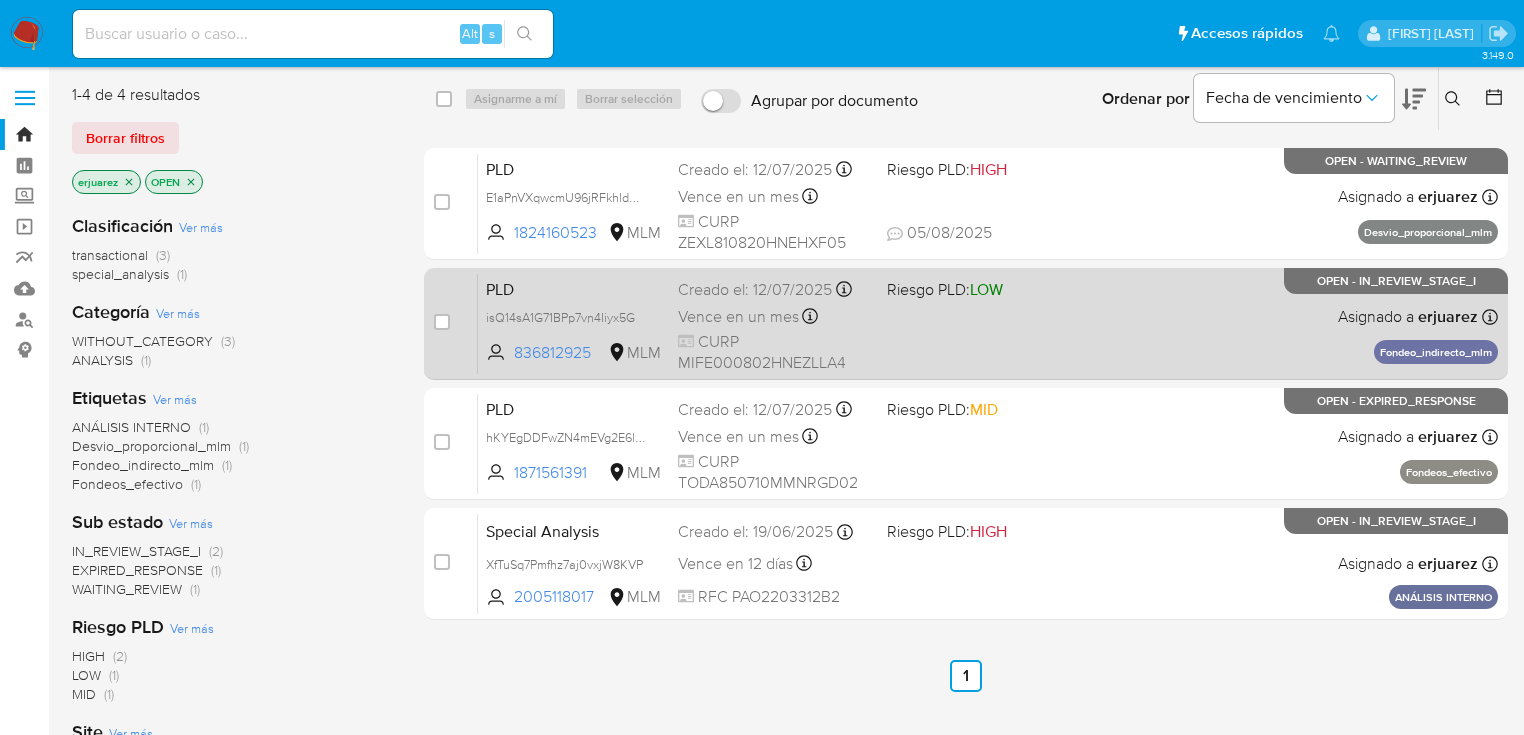 click on "PLD isQ14sA1G71BPp7vn4Iiyx5G 836812925 MLM Riesgo PLD:  LOW Creado el: [DATE]   Creado el: [DATE] [TIME] Vence en un mes   Vence el [DATE] [TIME] CURP   [CURP] Asignado a   [USERNAME]   Asignado el: [DATE] [TIME] Fondeo_indirecto_mlm OPEN - IN_REVIEW_STAGE_I" at bounding box center (988, 323) 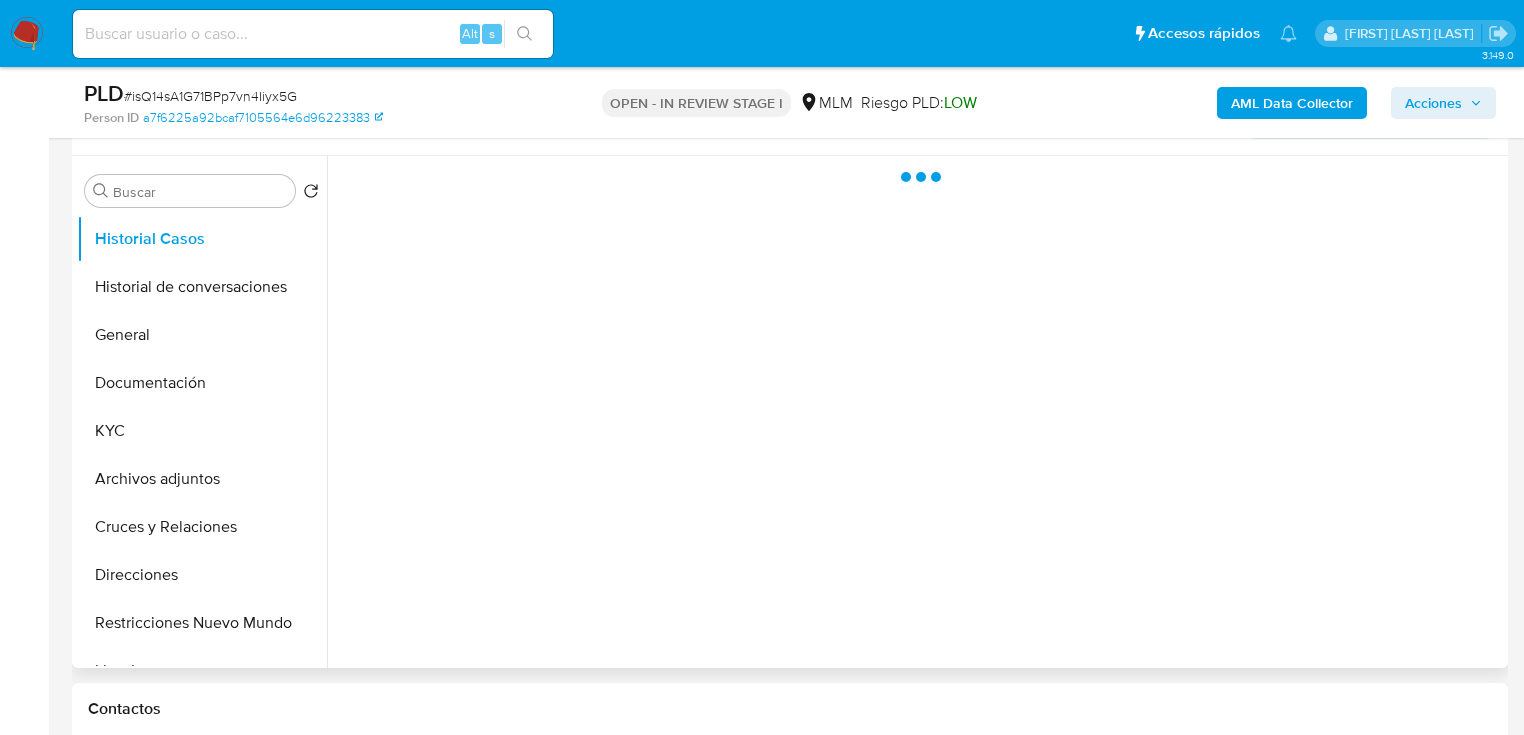 scroll, scrollTop: 400, scrollLeft: 0, axis: vertical 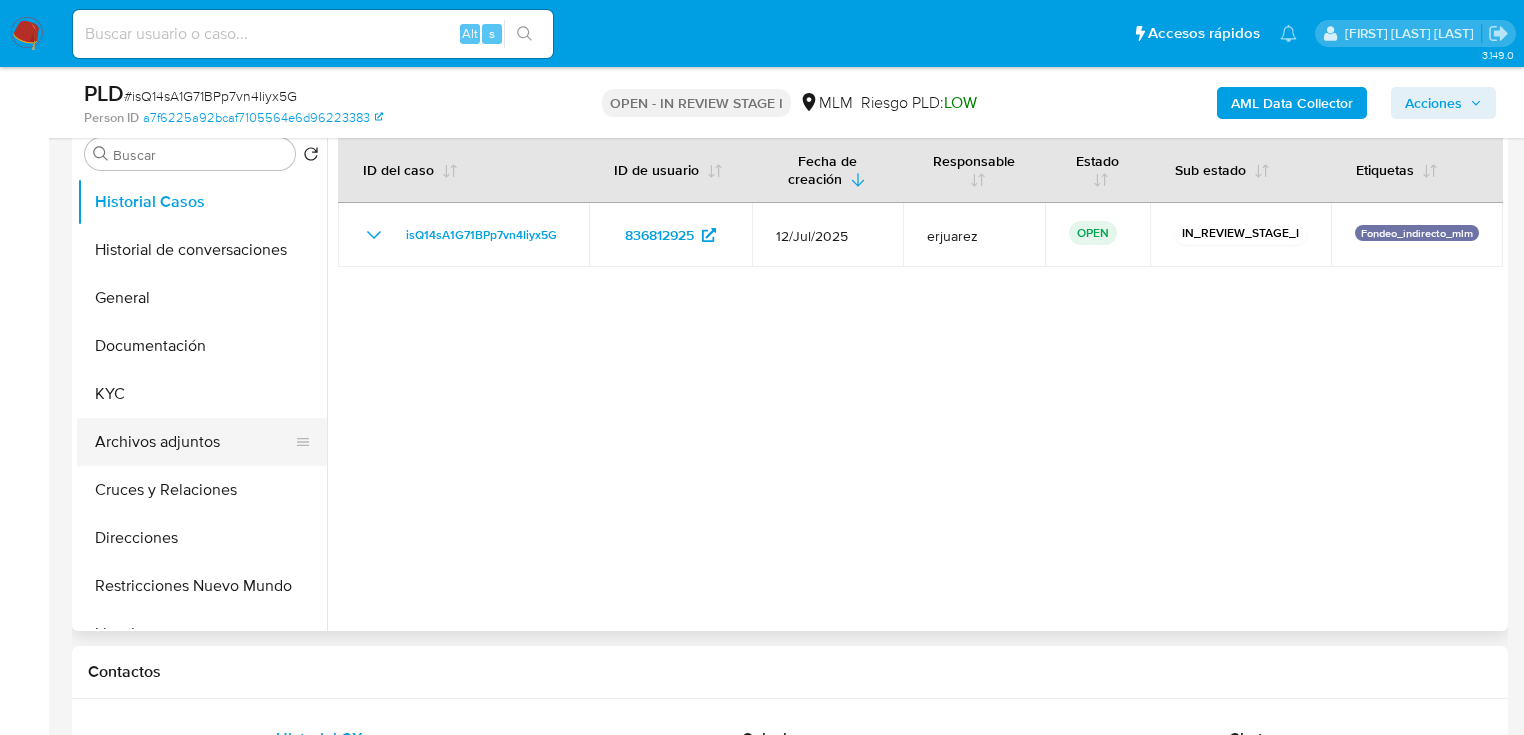 select on "10" 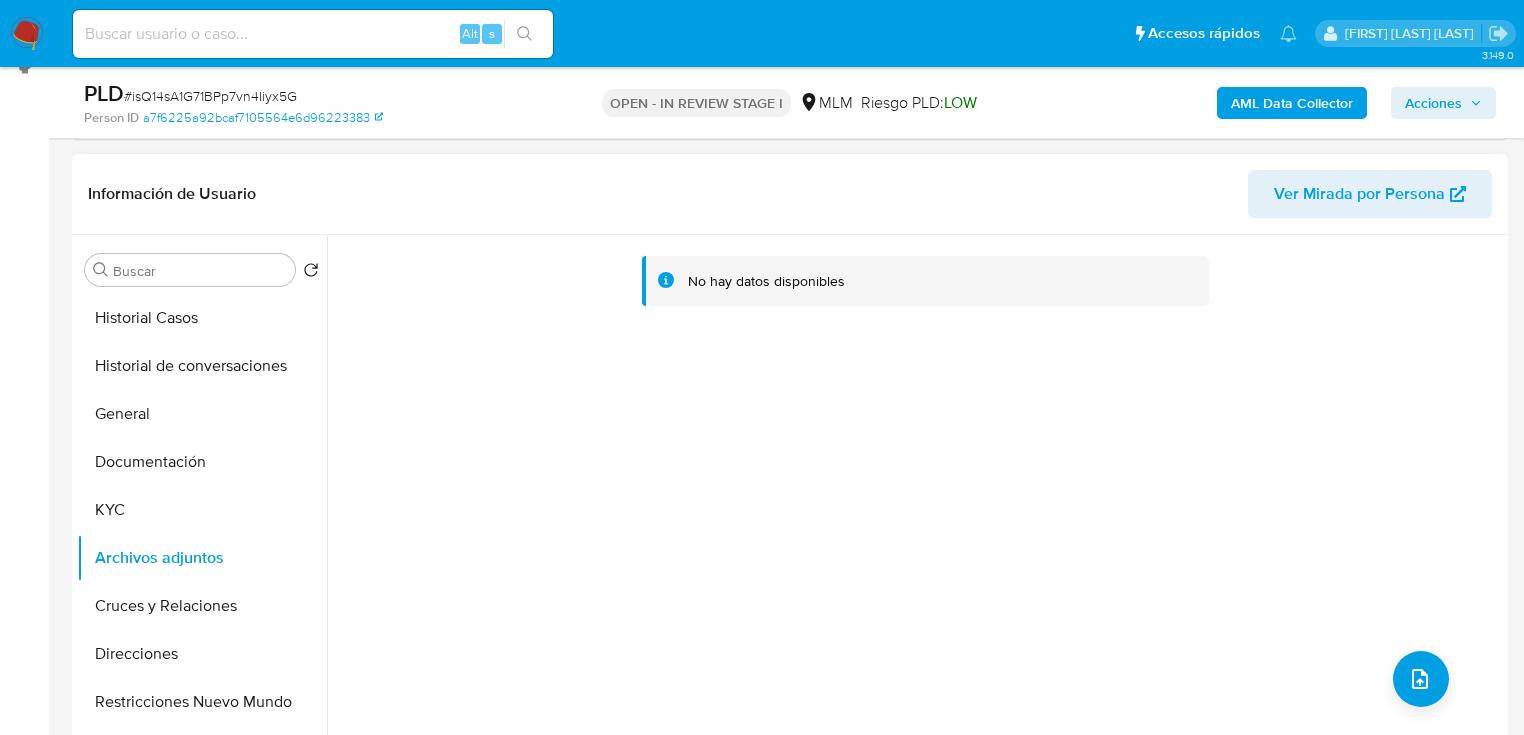 scroll, scrollTop: 160, scrollLeft: 0, axis: vertical 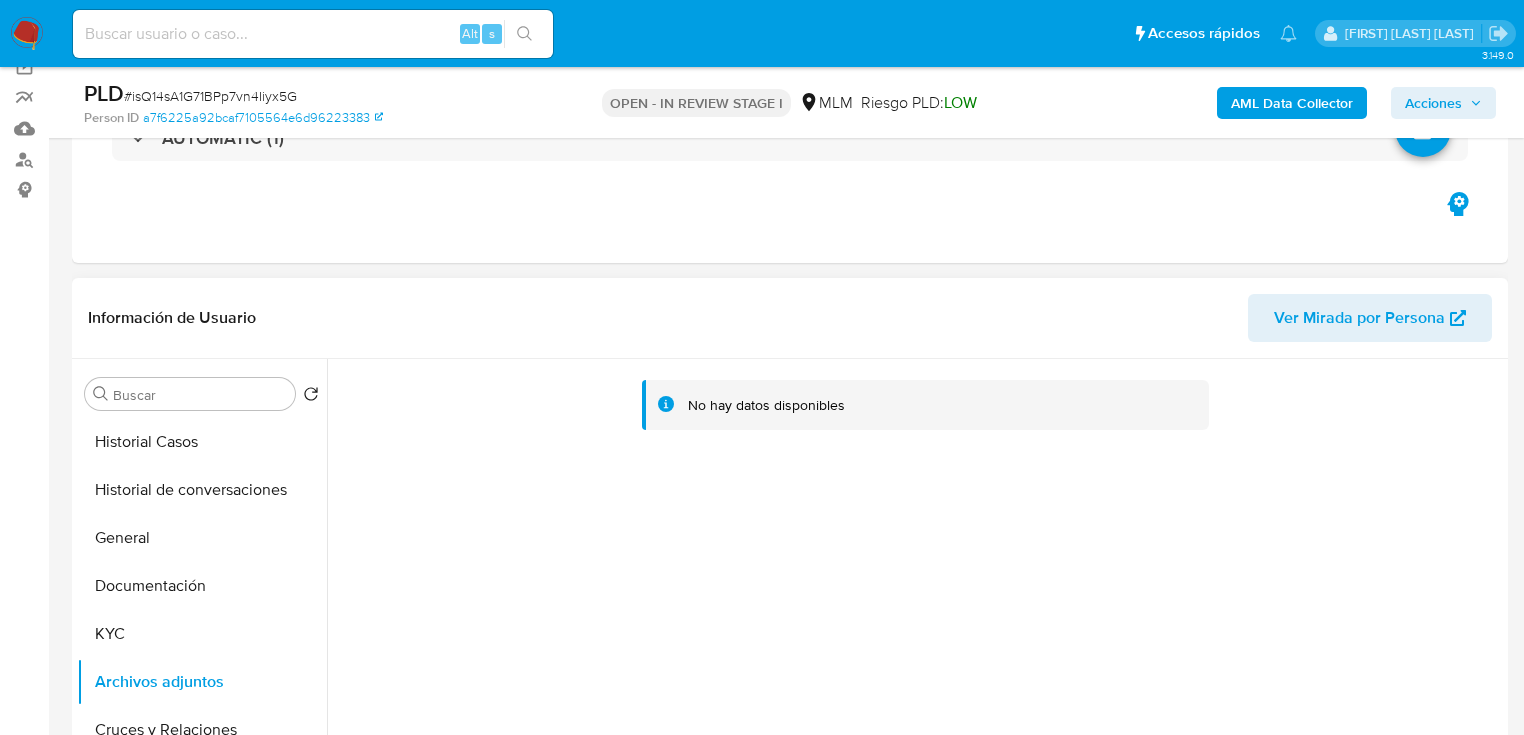 drag, startPoint x: 124, startPoint y: 620, endPoint x: 327, endPoint y: 470, distance: 252.40642 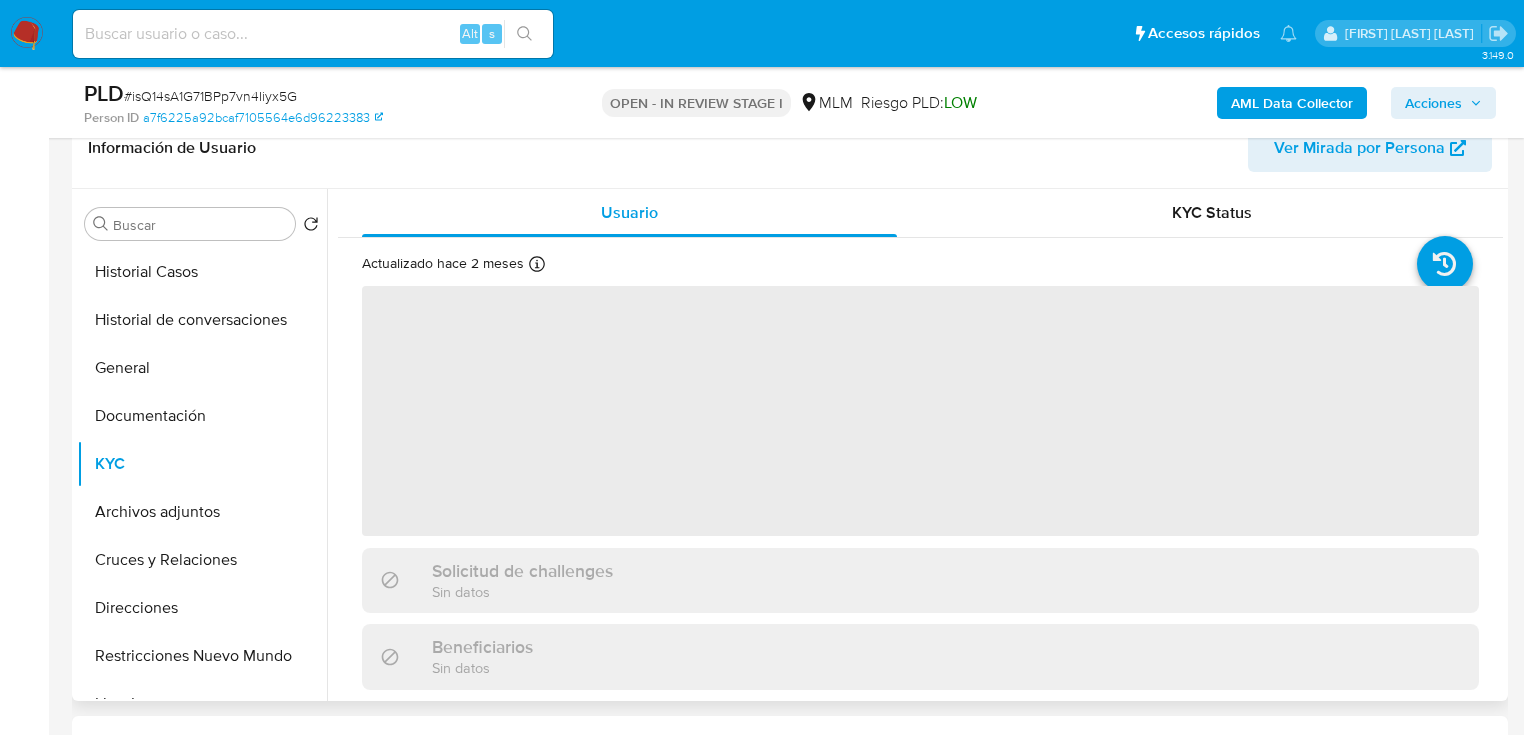 scroll, scrollTop: 560, scrollLeft: 0, axis: vertical 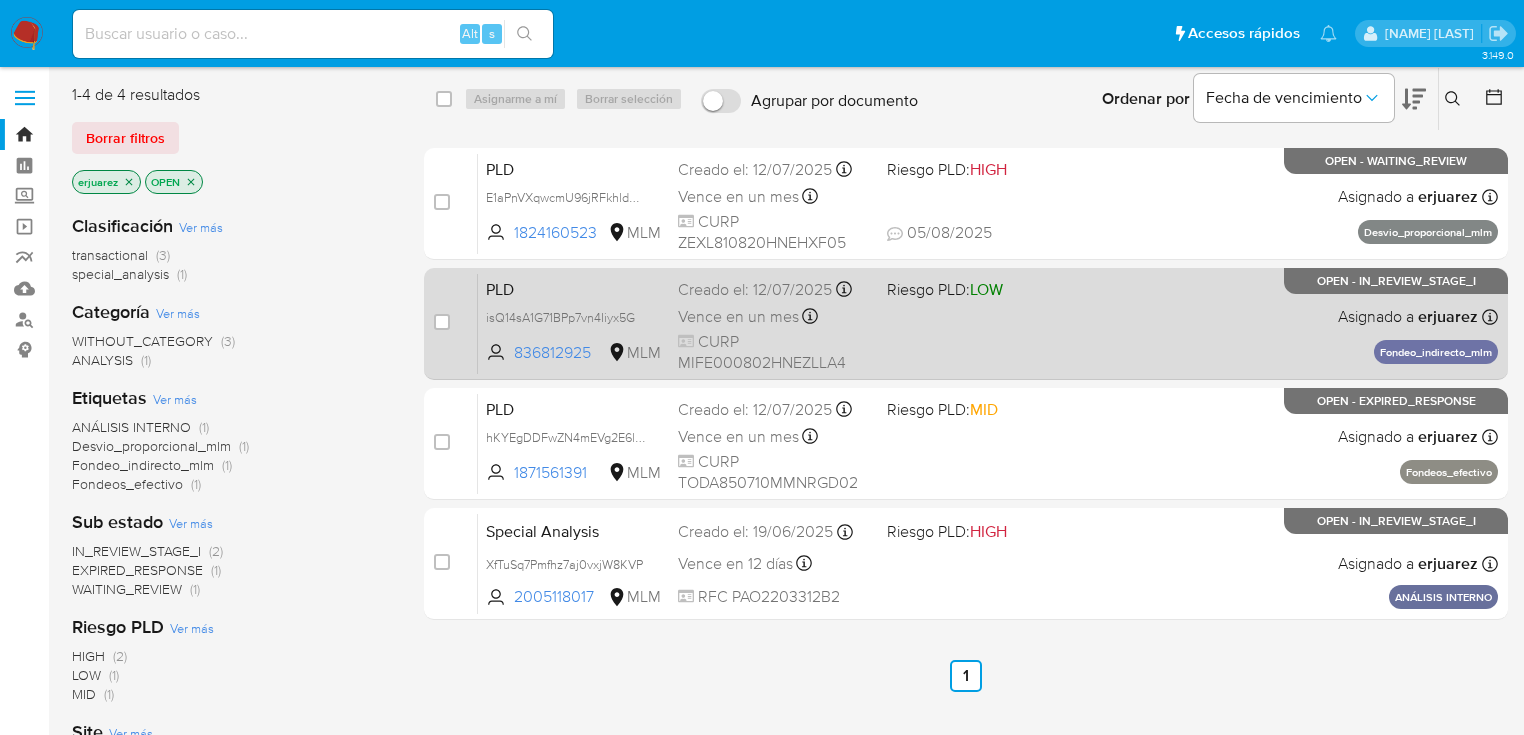 click on "PLD isQ14sA1G71BPp7vn4Iiyx5G 836812925 MLM Riesgo PLD:  LOW Creado el: [DATE]   Creado el: [DATE] [TIME] Vence en un mes   Vence el [DATE] [TIME] CURP   [CURP] Asignado a   [USERNAME]   Asignado el: [DATE] [TIME] Fondeo_indirecto_mlm OPEN - IN_REVIEW_STAGE_I" at bounding box center (988, 323) 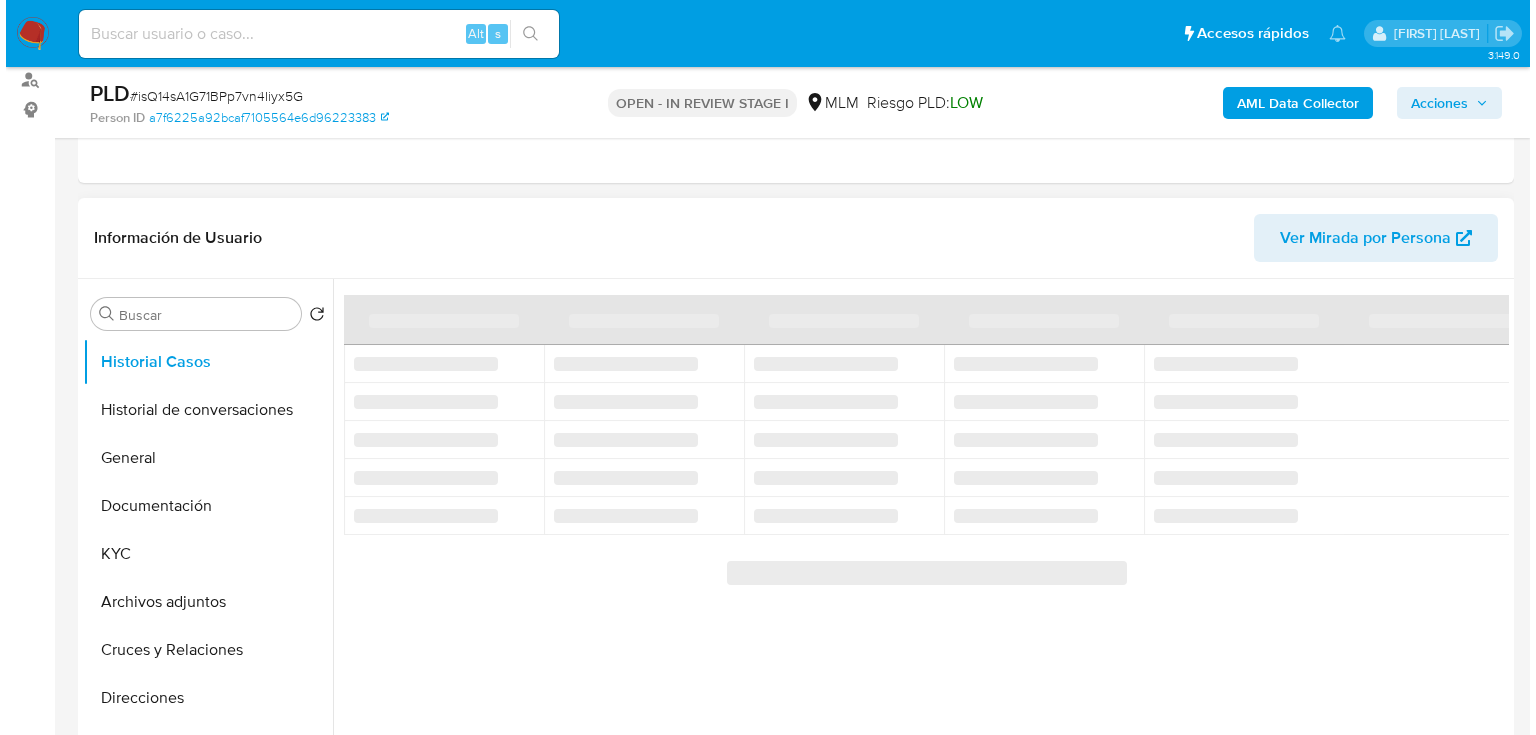 scroll, scrollTop: 320, scrollLeft: 0, axis: vertical 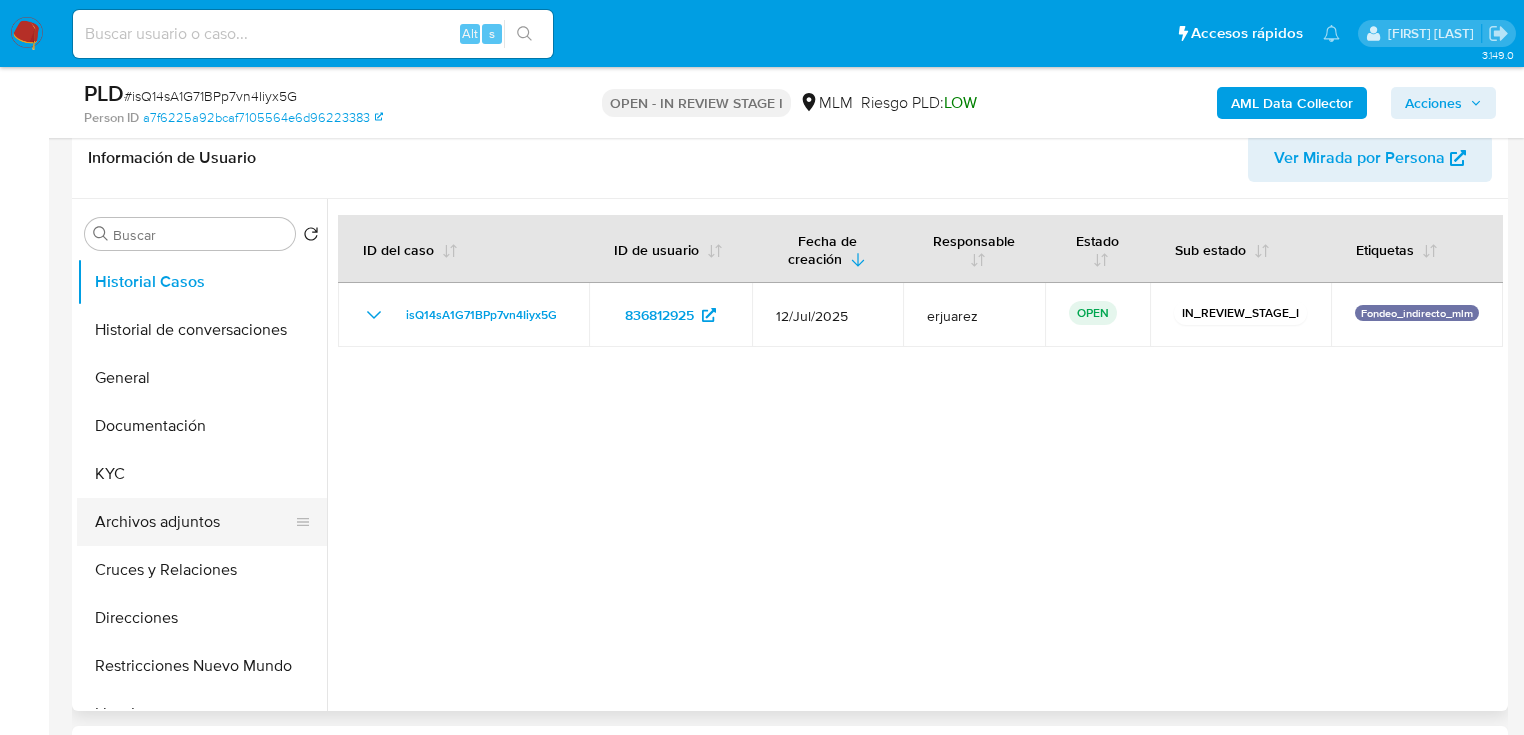 select on "10" 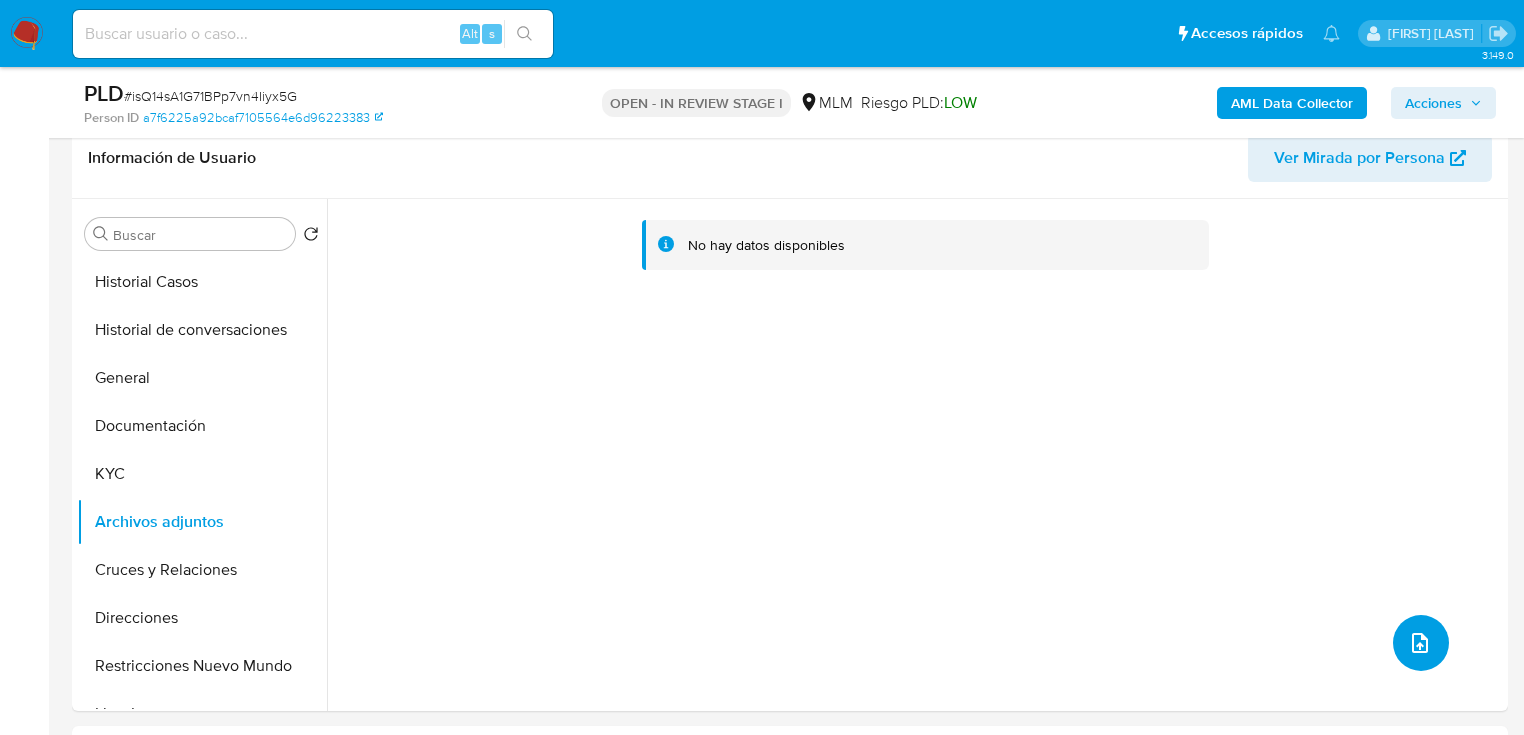 click at bounding box center [1421, 643] 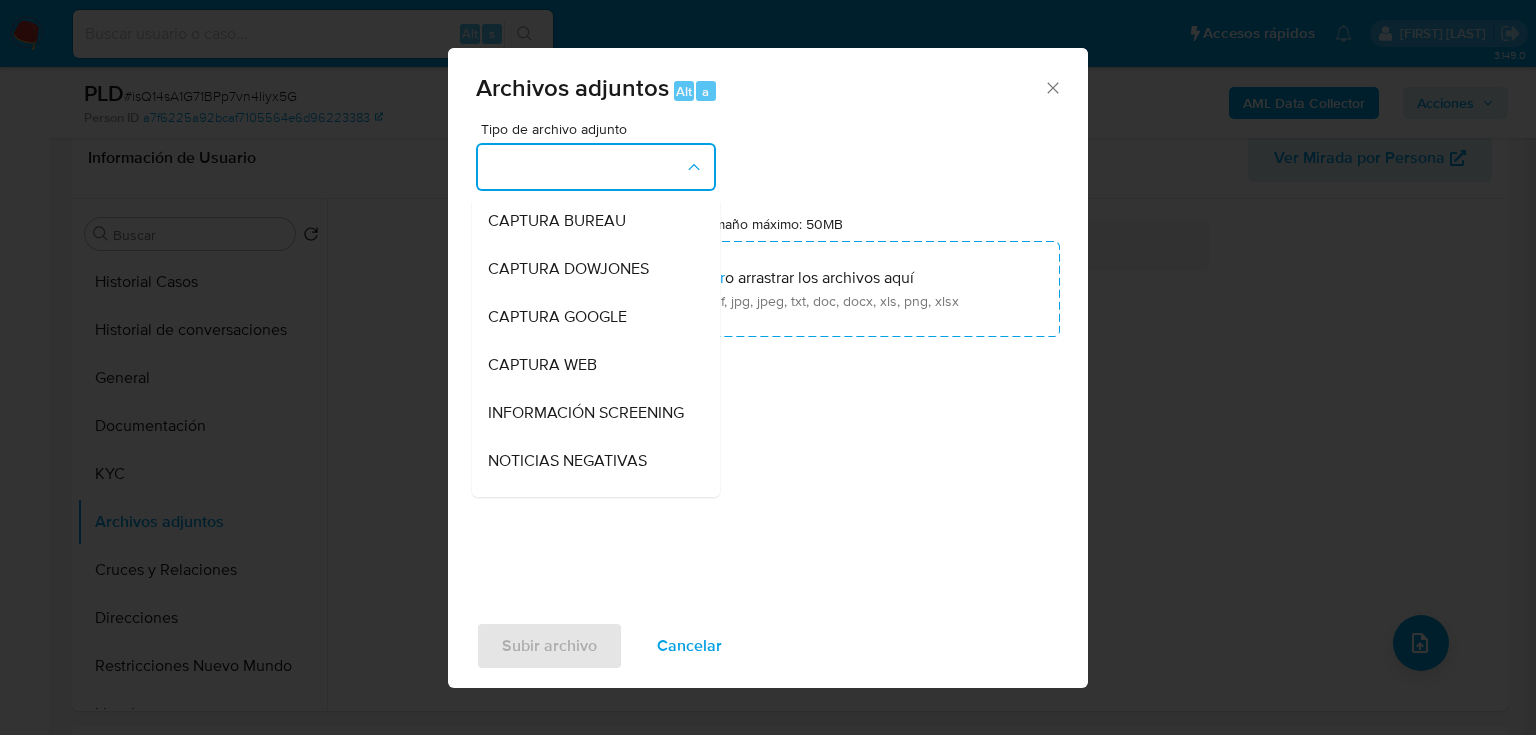 click at bounding box center [596, 167] 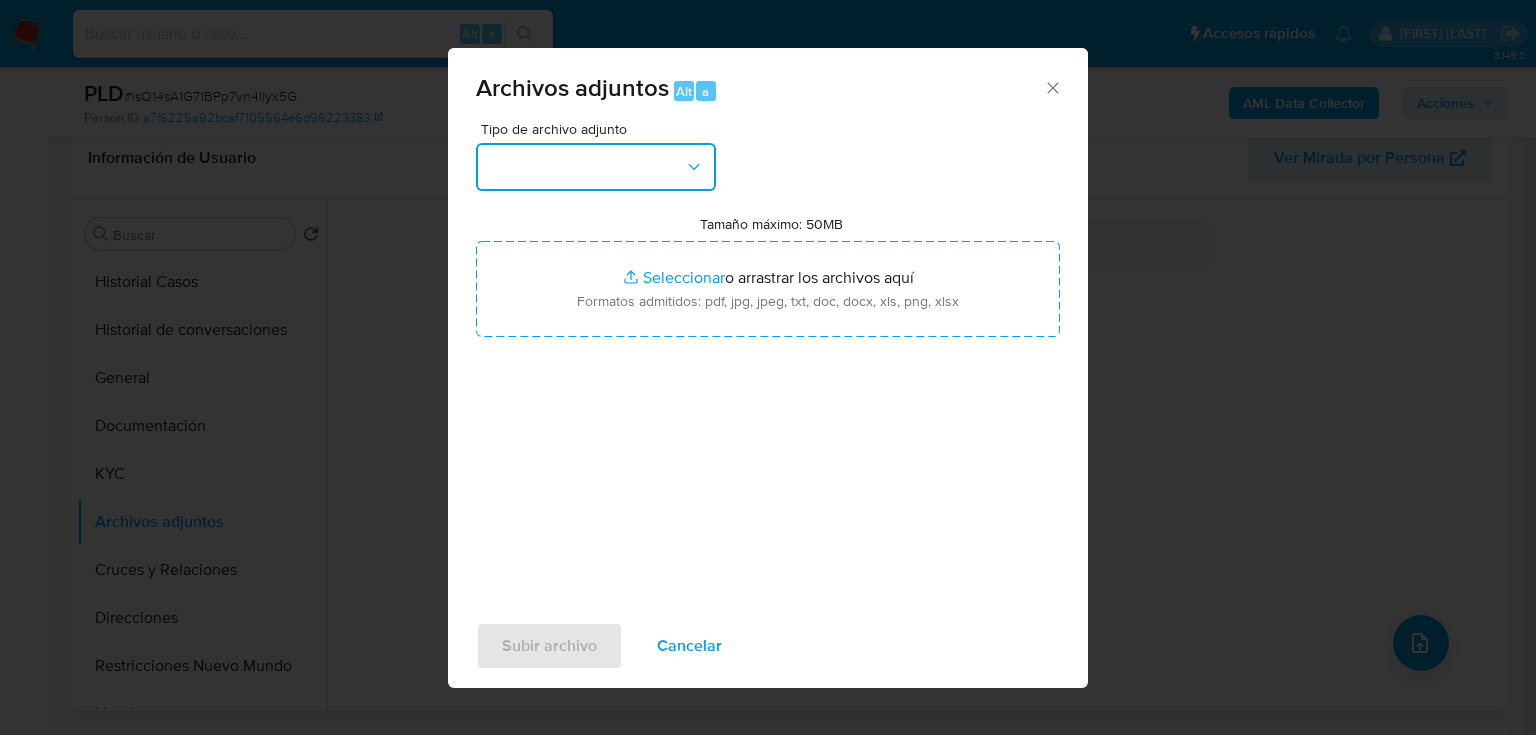 click at bounding box center (596, 167) 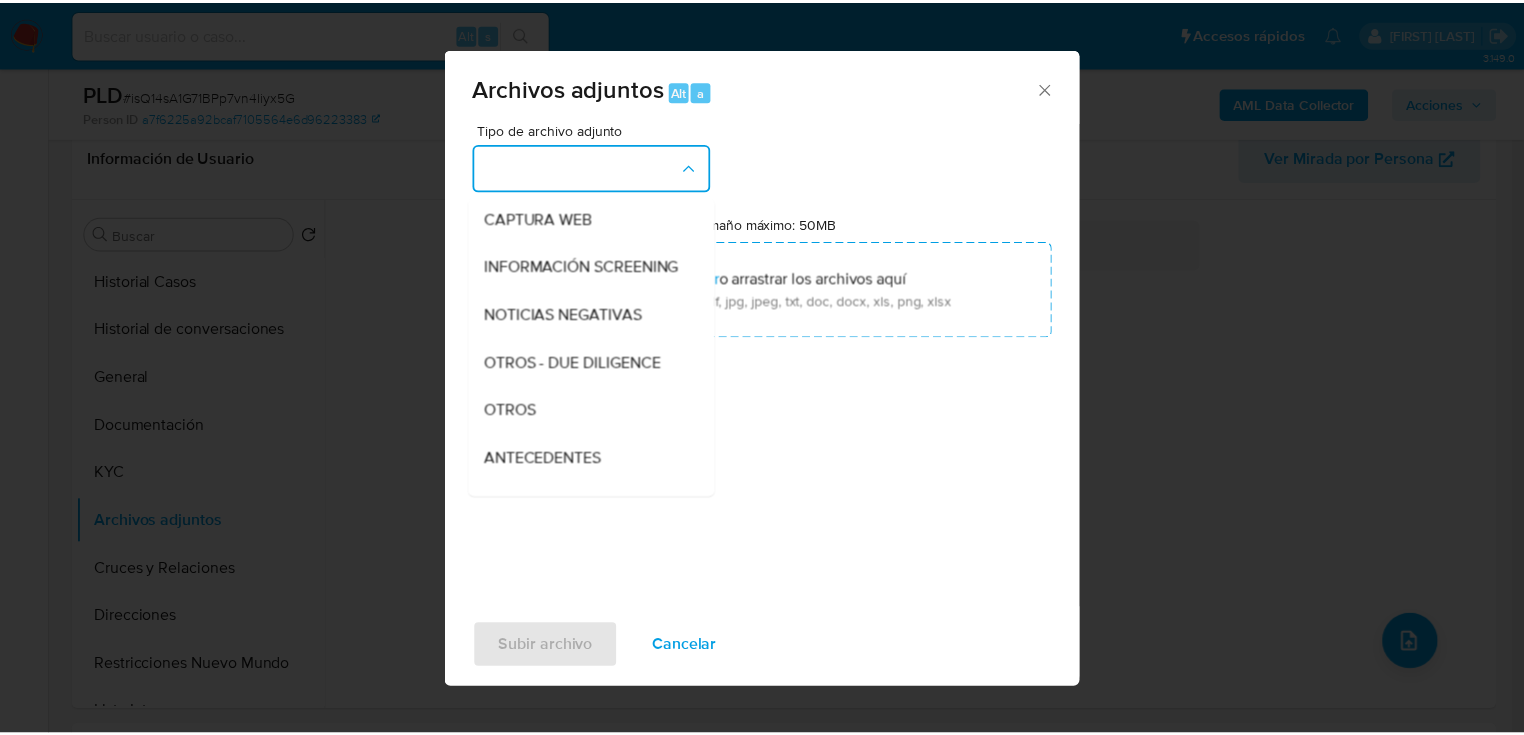 scroll, scrollTop: 112, scrollLeft: 0, axis: vertical 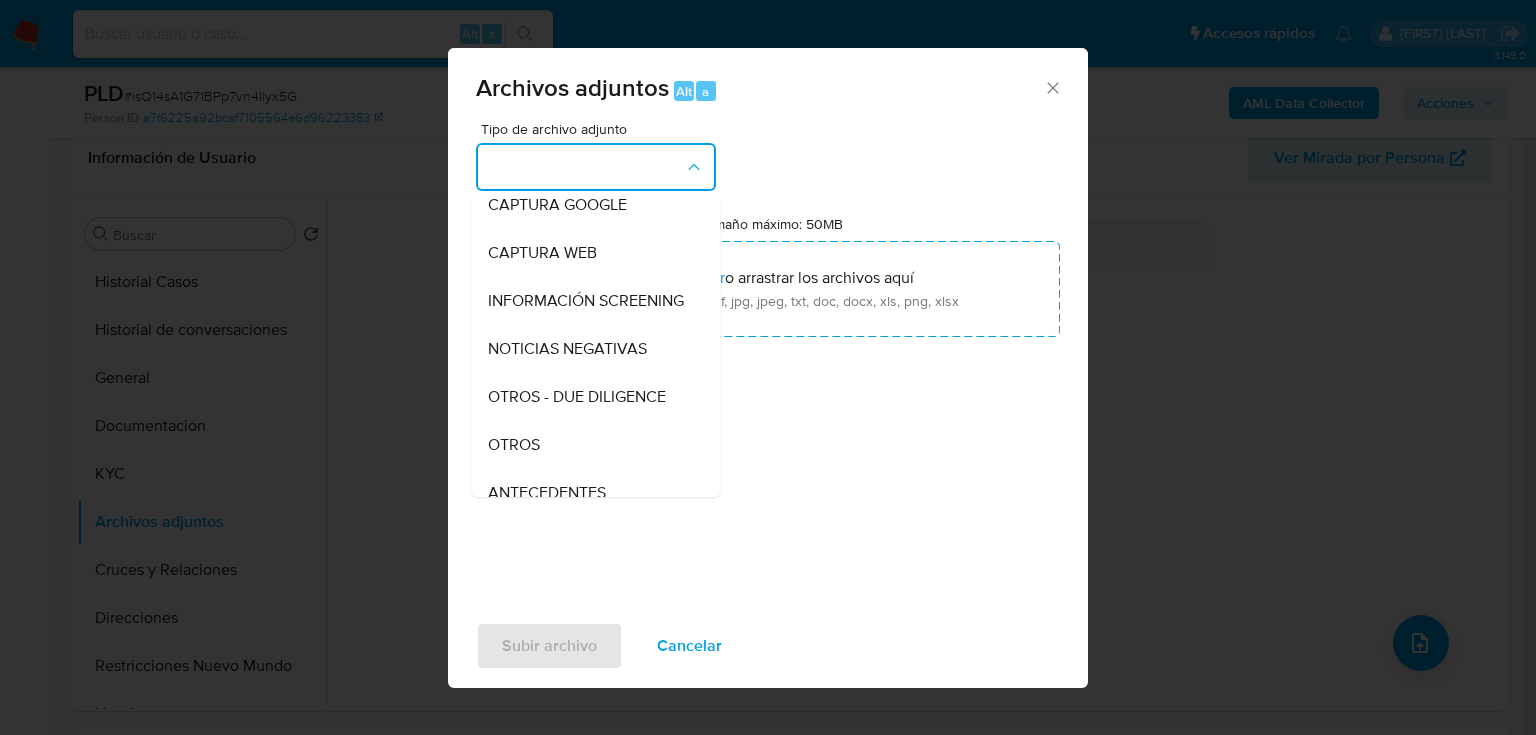 drag, startPoint x: 519, startPoint y: 468, endPoint x: 665, endPoint y: 373, distance: 174.18668 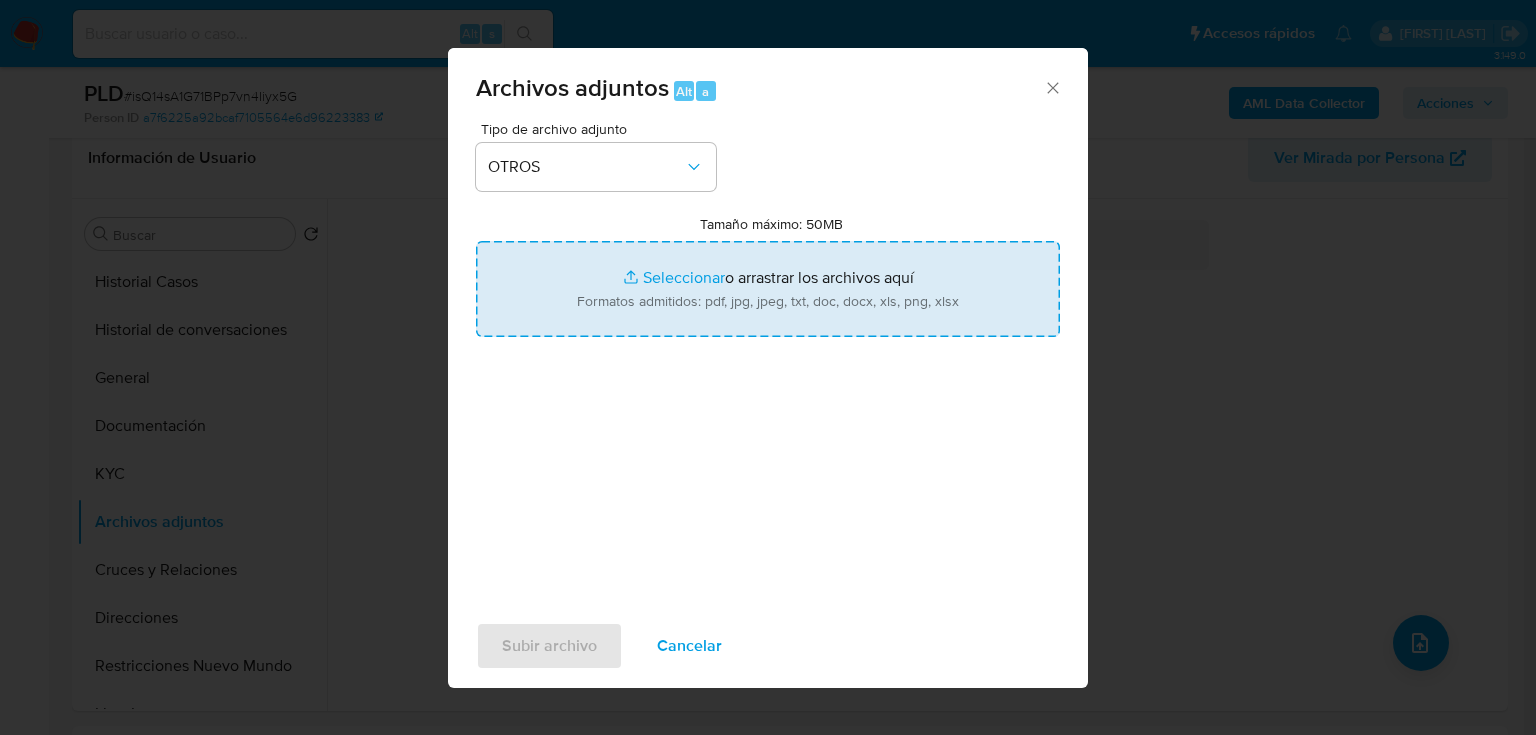 click on "Tamaño máximo: 50MB Seleccionar archivos" at bounding box center (768, 289) 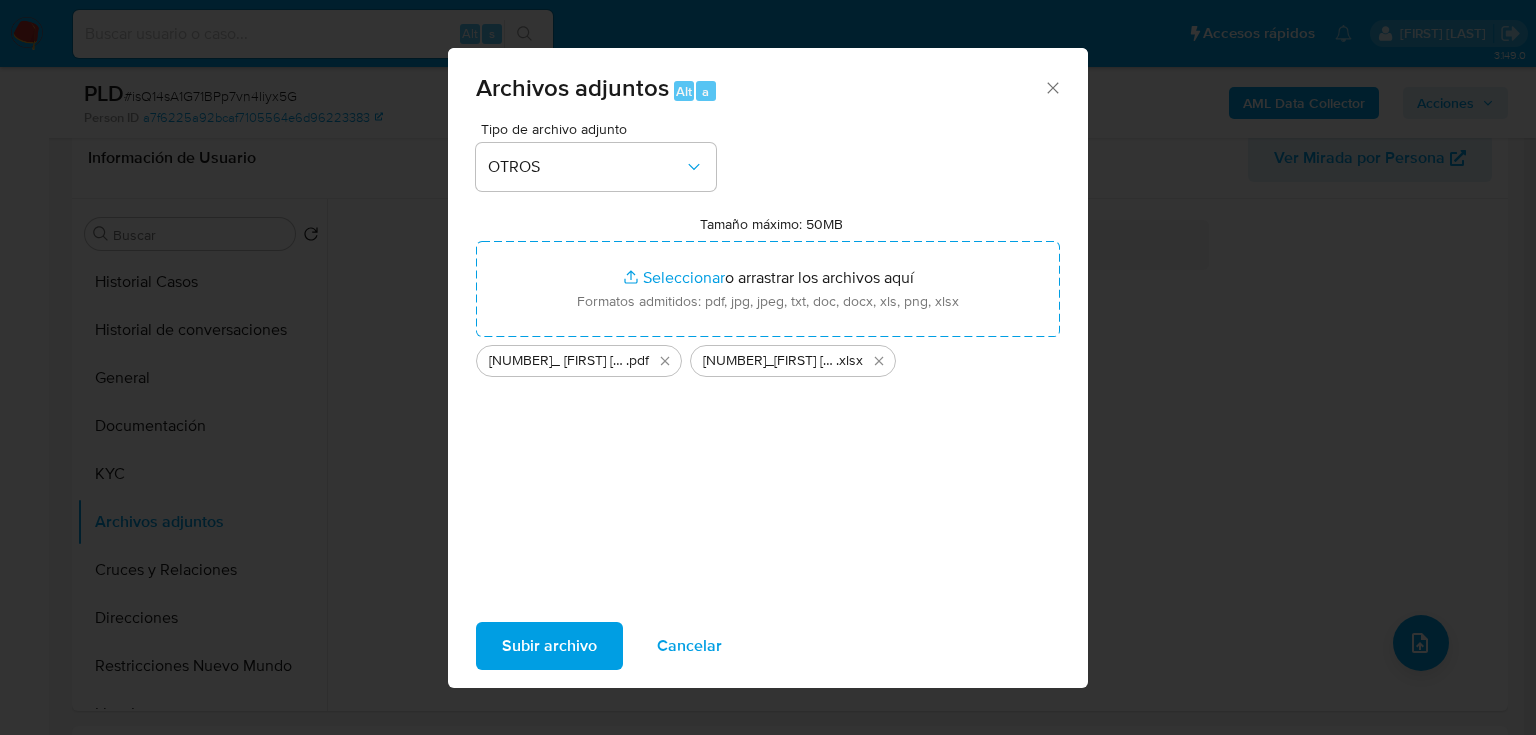 click on "Subir archivo" at bounding box center (549, 646) 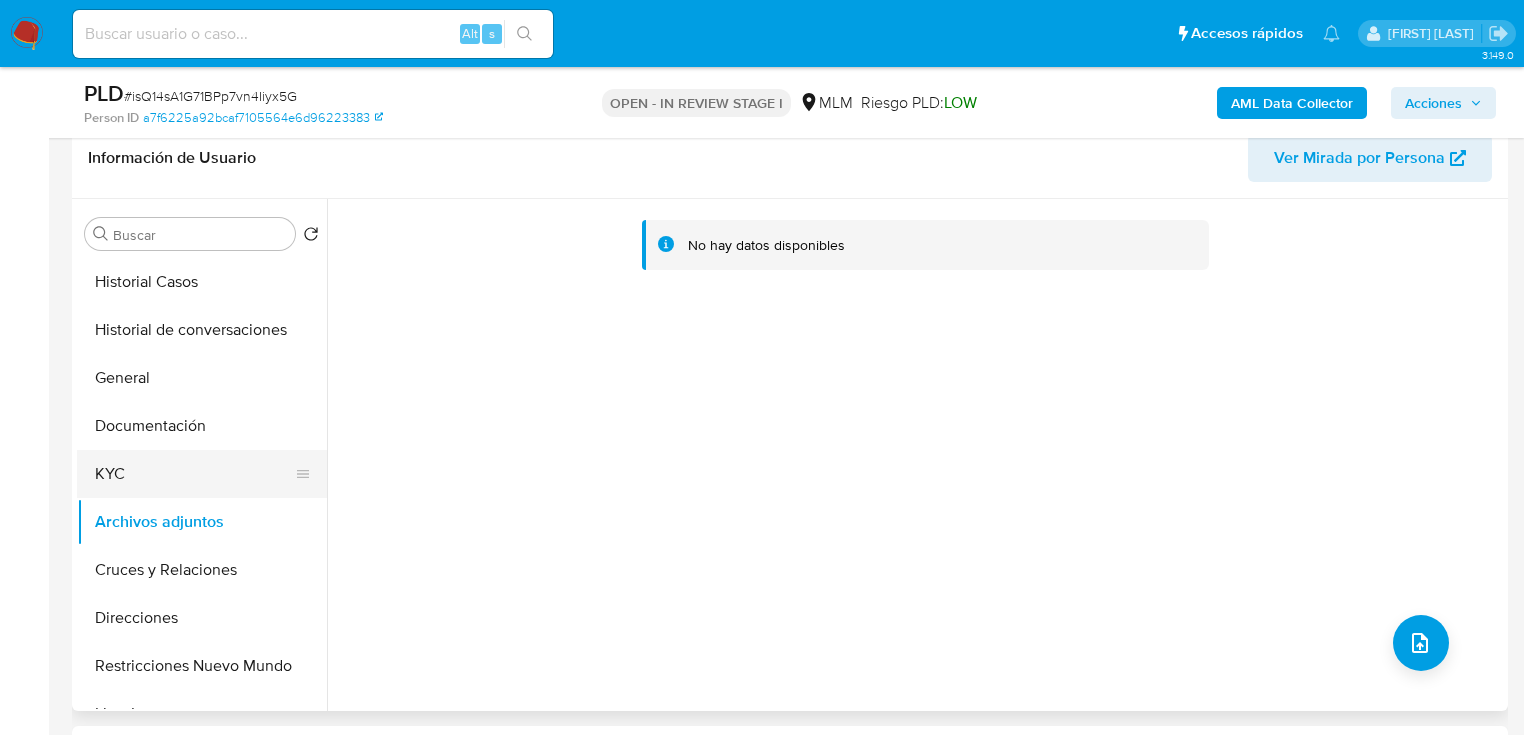 click on "KYC" at bounding box center (194, 474) 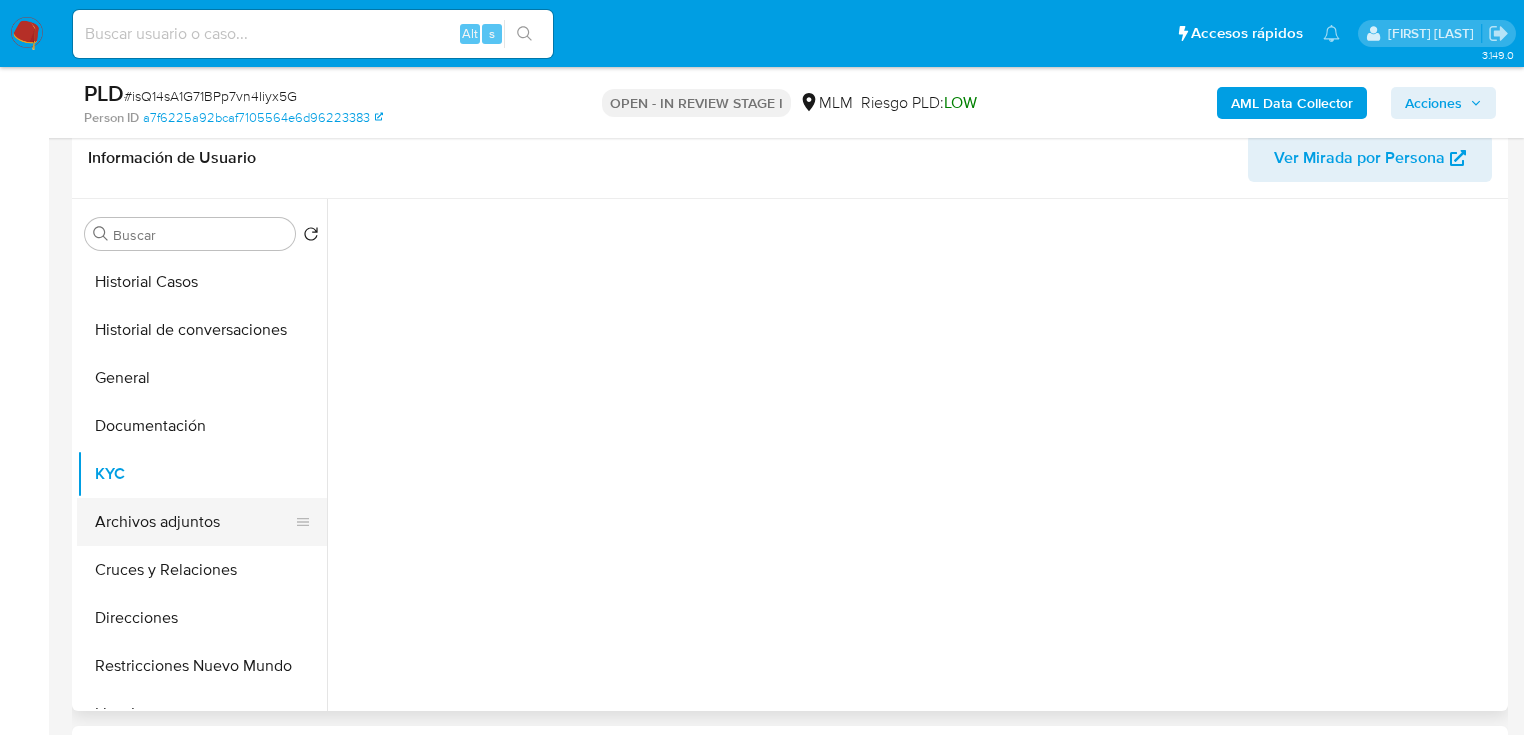 click on "Archivos adjuntos" at bounding box center (194, 522) 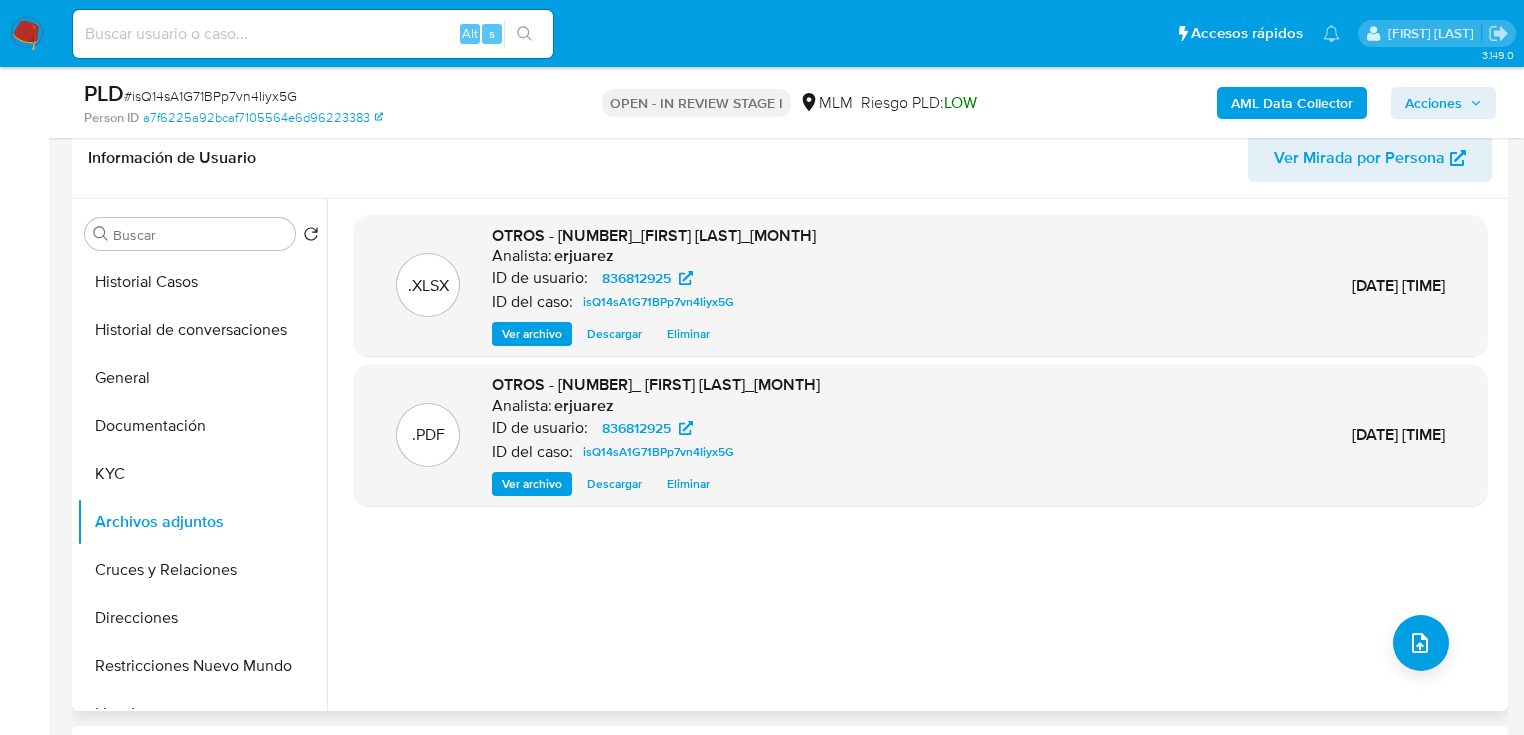 click on "Ver archivo" at bounding box center (532, 484) 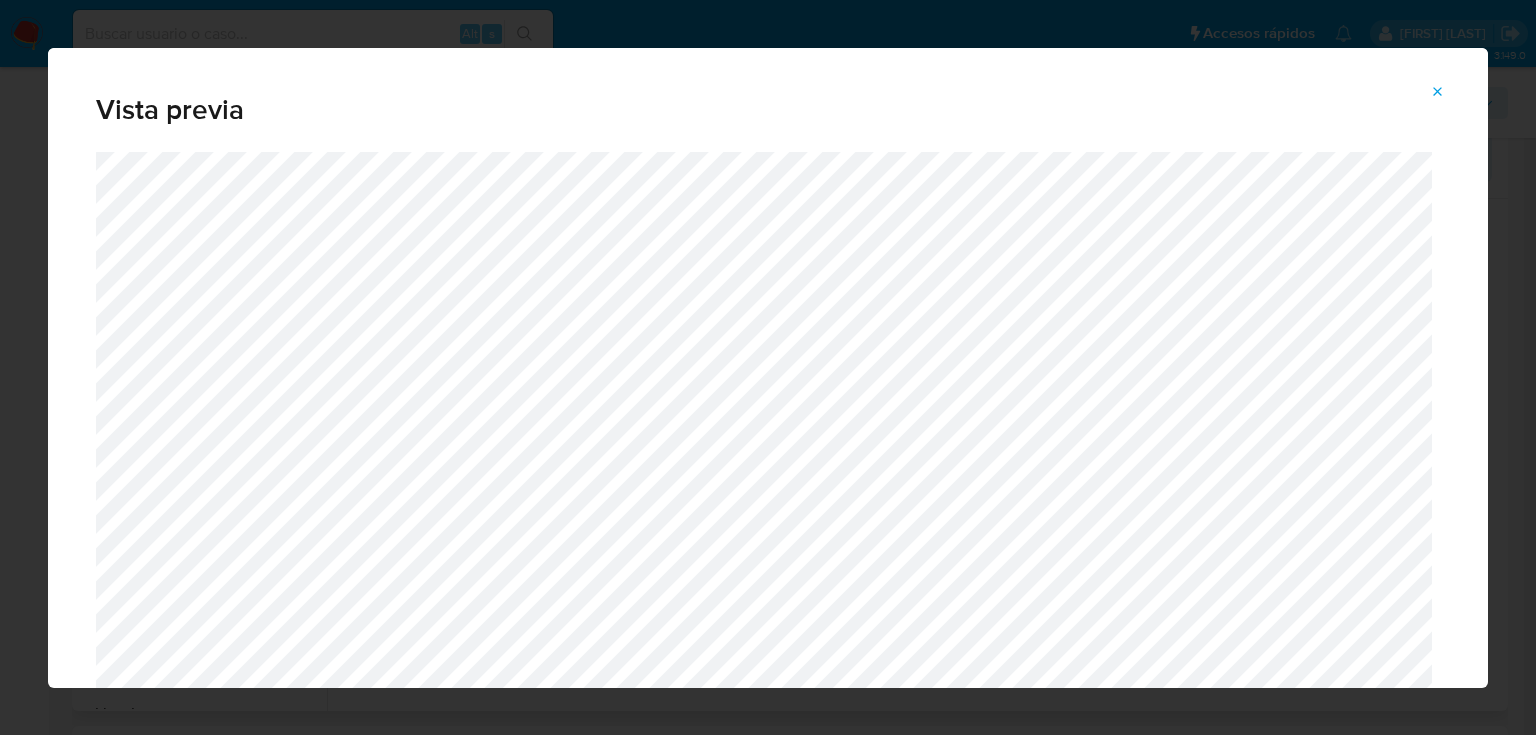 click 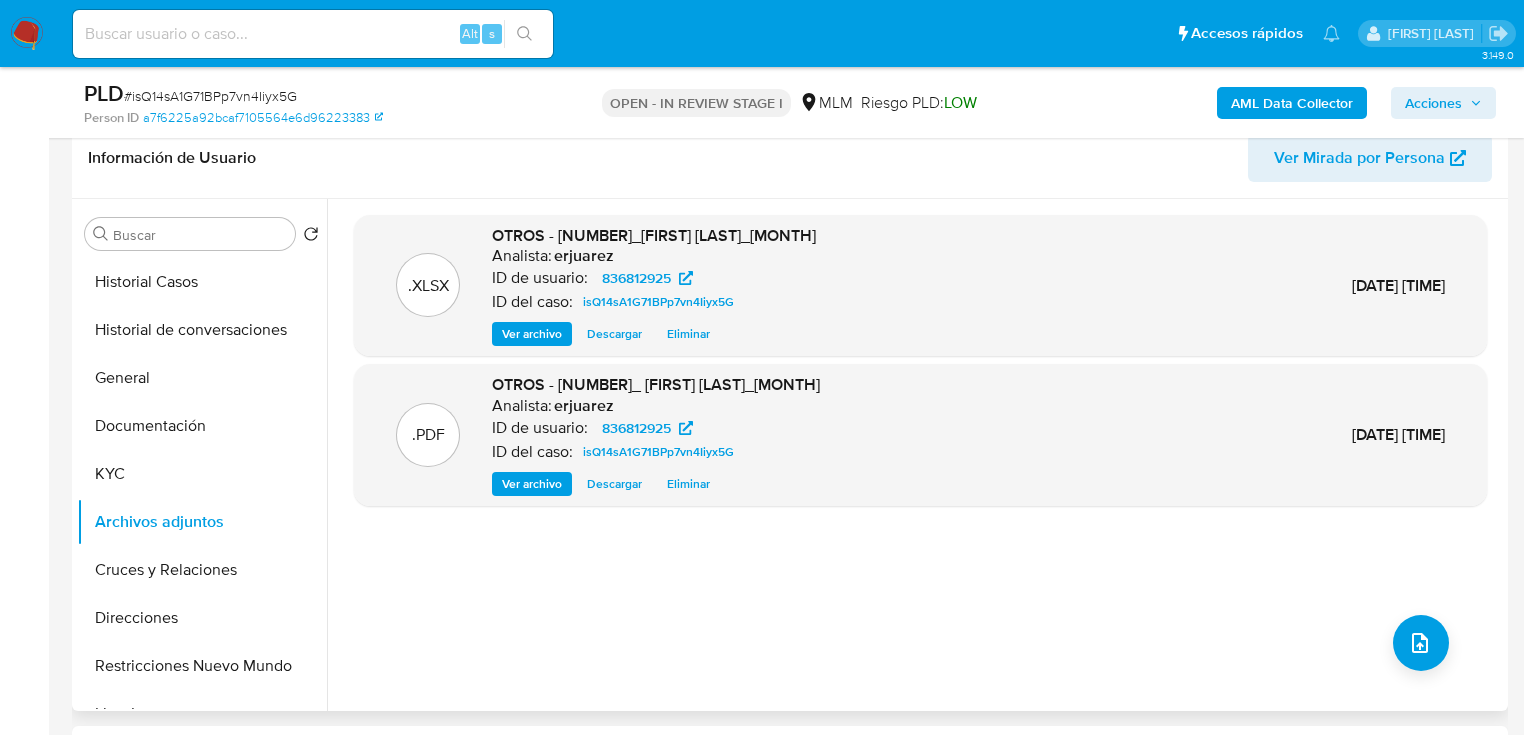 click on "Acciones" at bounding box center (1433, 103) 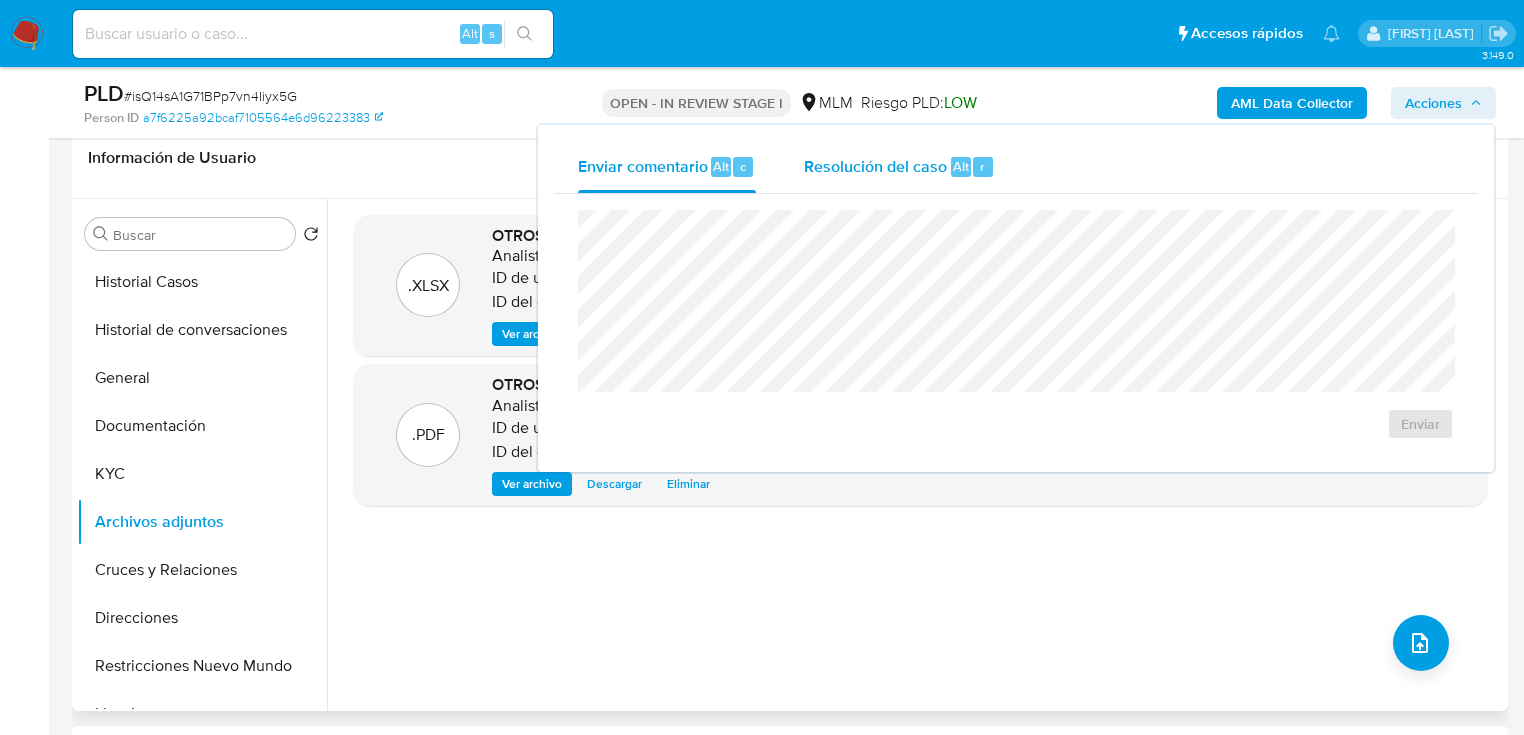 drag, startPoint x: 900, startPoint y: 161, endPoint x: 892, endPoint y: 169, distance: 11.313708 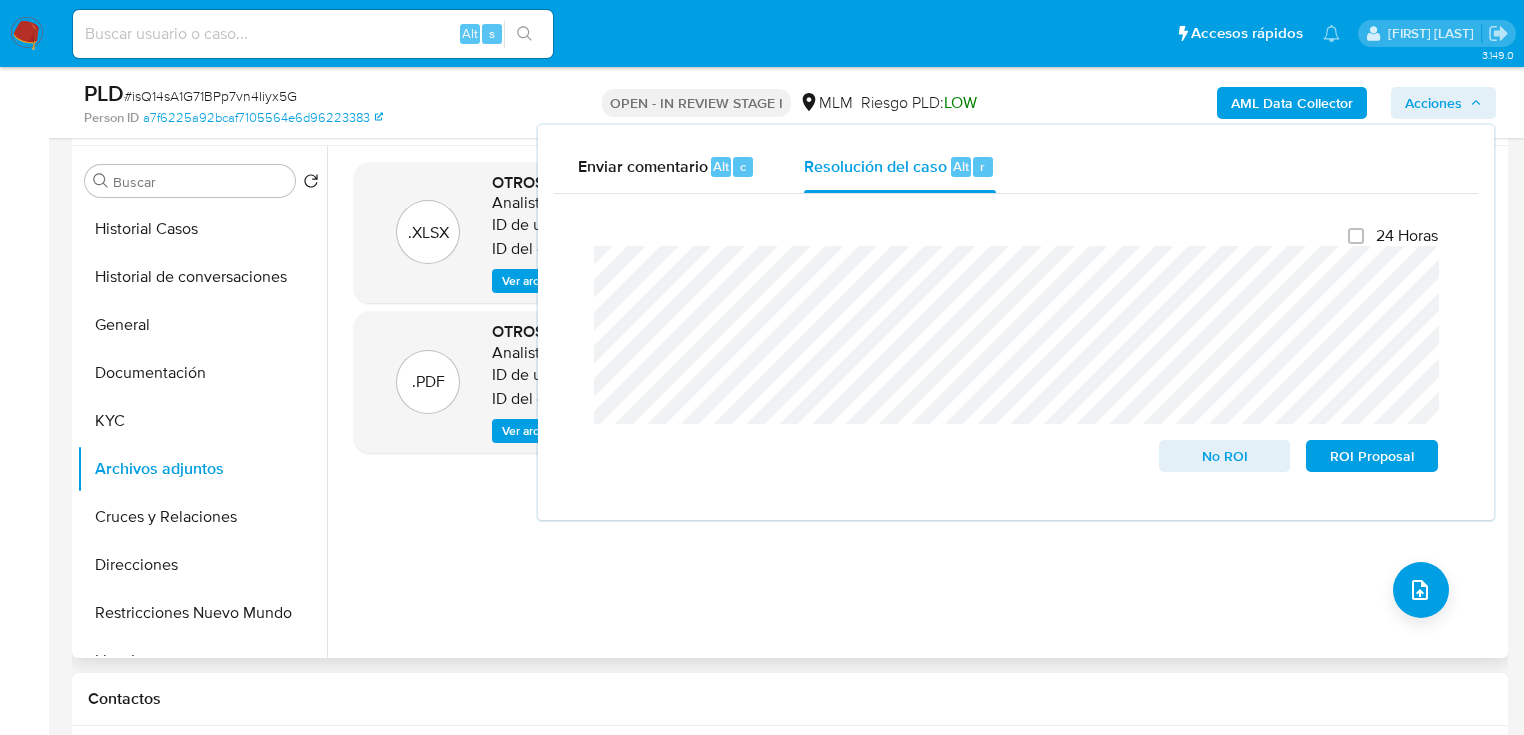 scroll, scrollTop: 400, scrollLeft: 0, axis: vertical 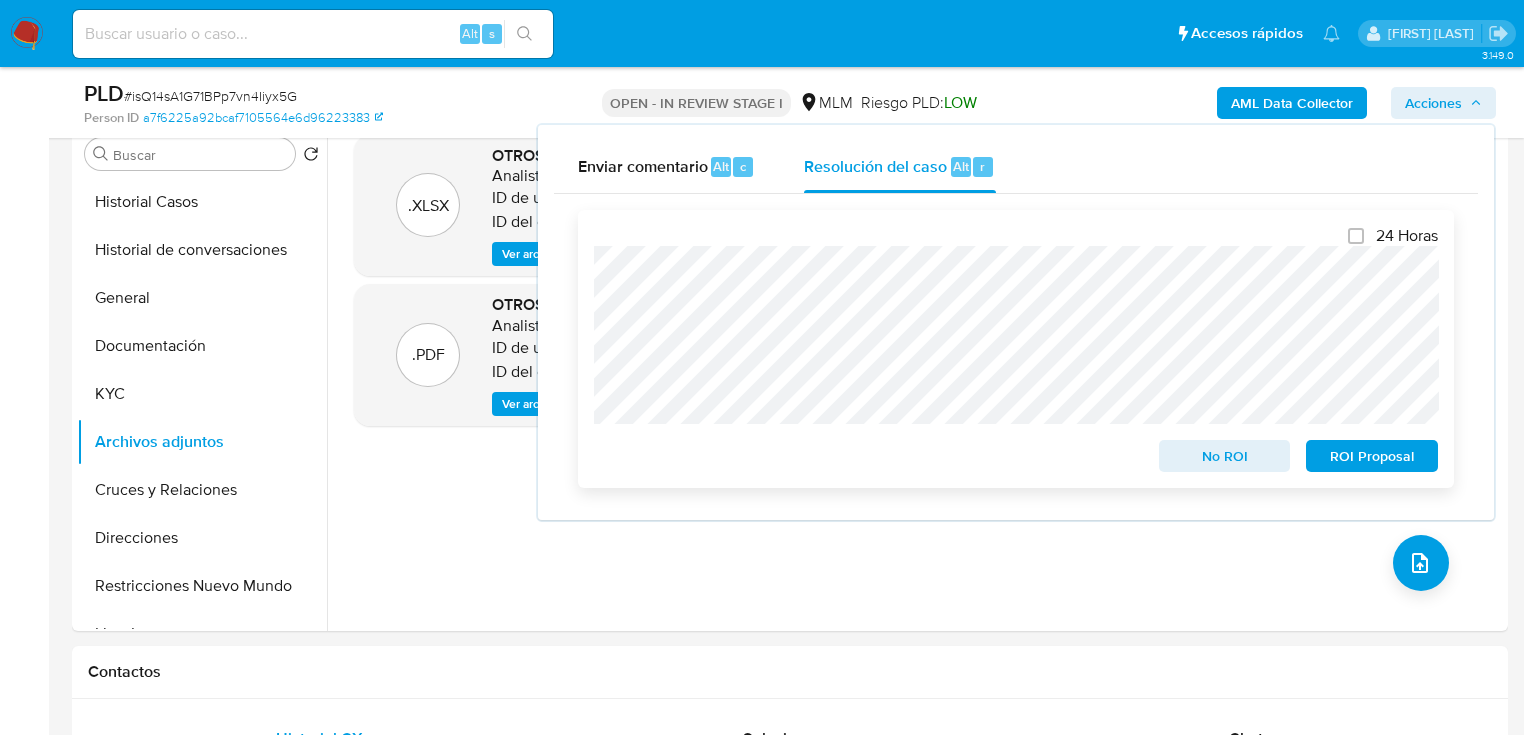 click on "No ROI" at bounding box center [1225, 456] 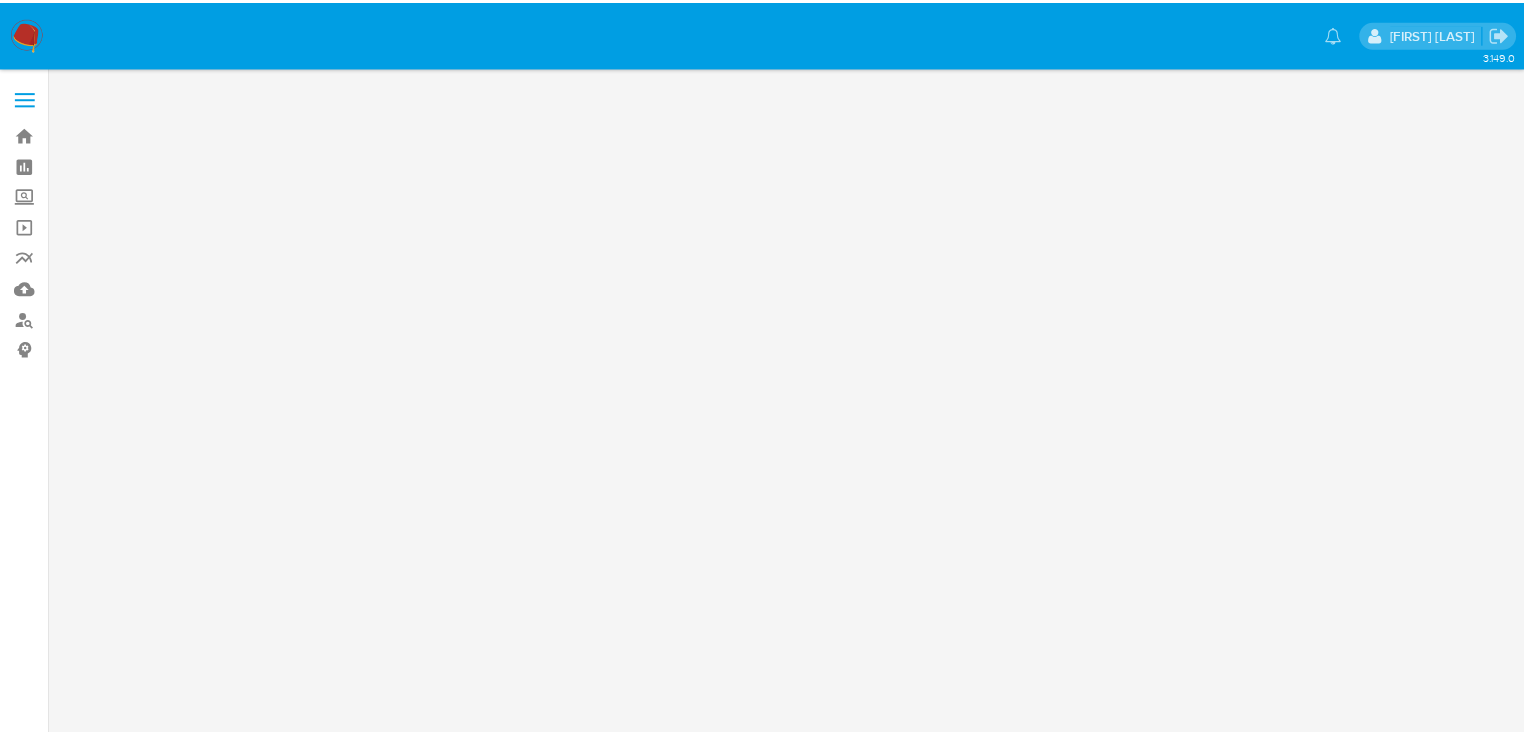 scroll, scrollTop: 0, scrollLeft: 0, axis: both 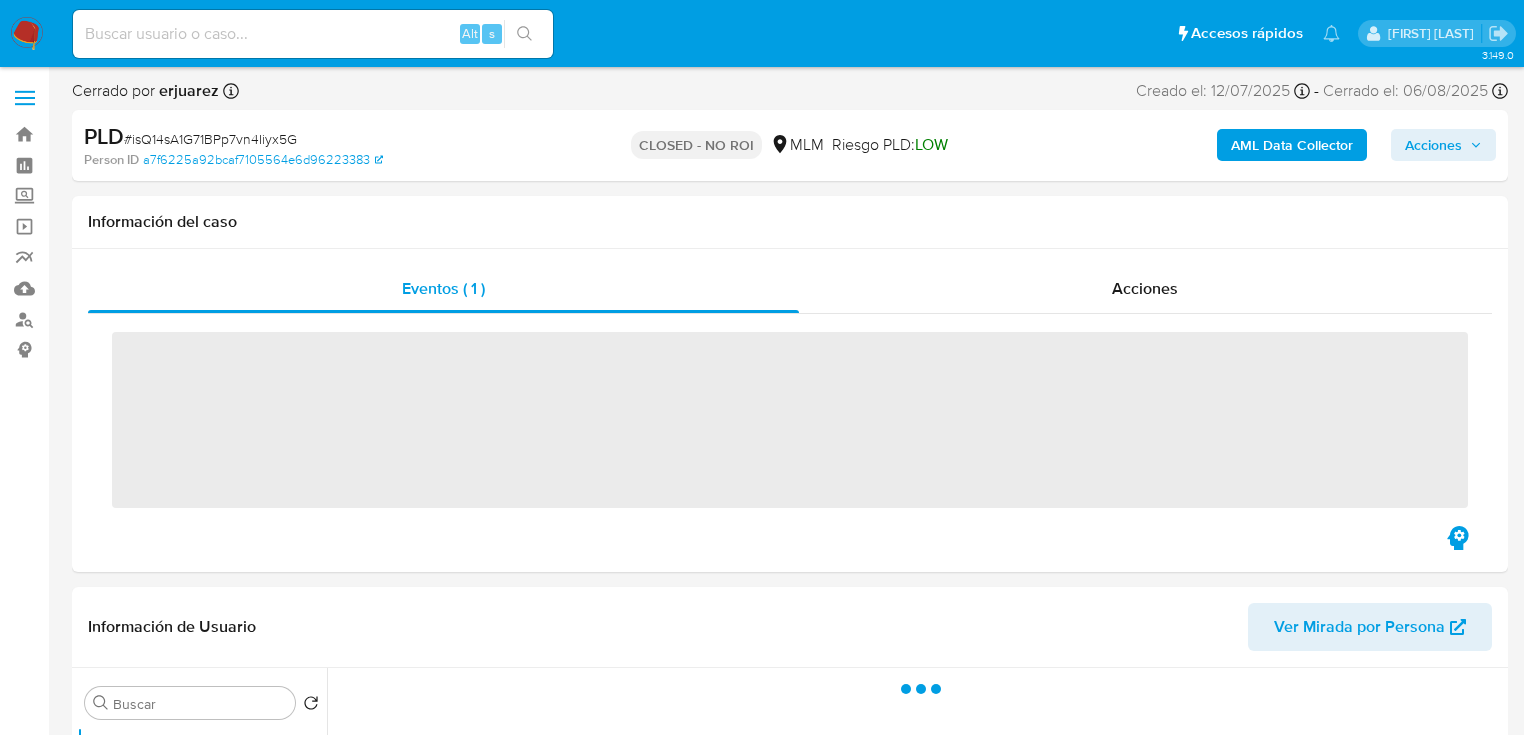 click at bounding box center [27, 34] 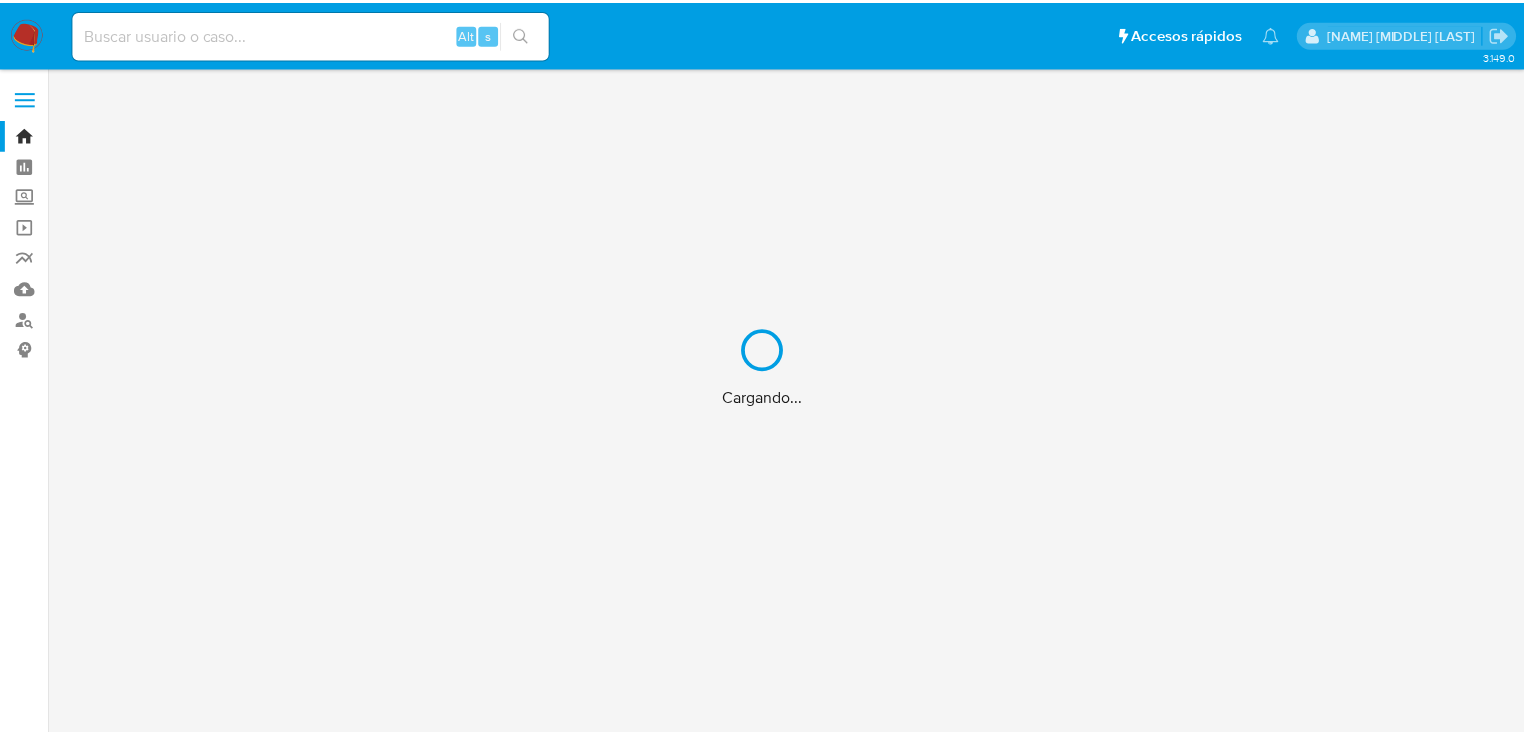 scroll, scrollTop: 0, scrollLeft: 0, axis: both 